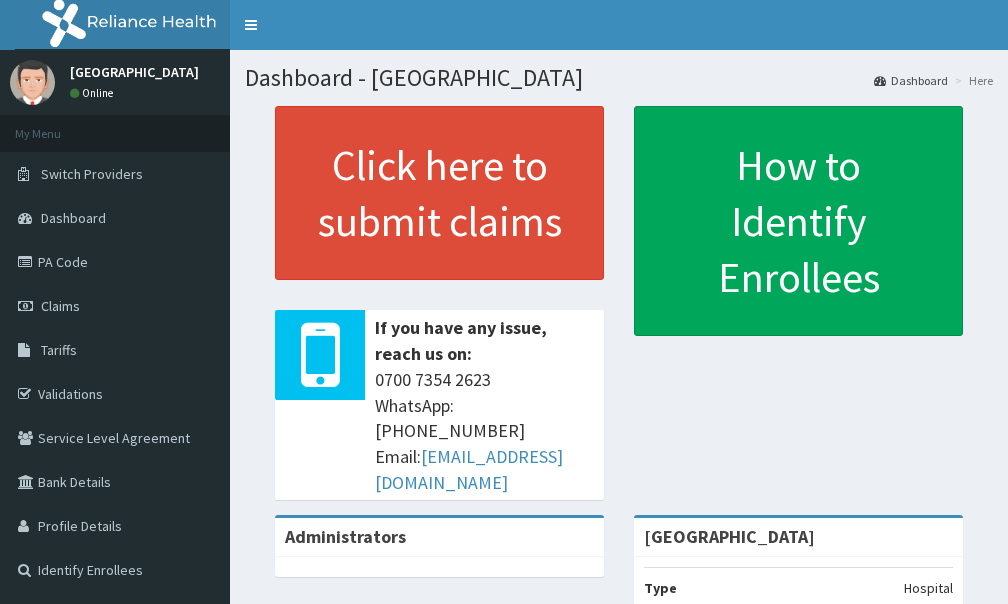 scroll, scrollTop: 0, scrollLeft: 0, axis: both 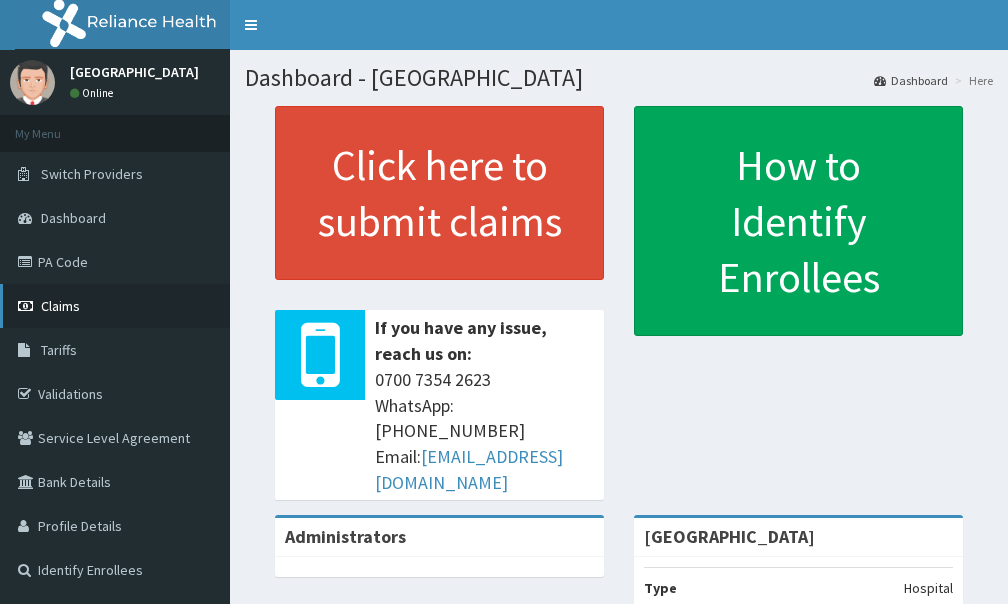 click on "Claims" at bounding box center [60, 306] 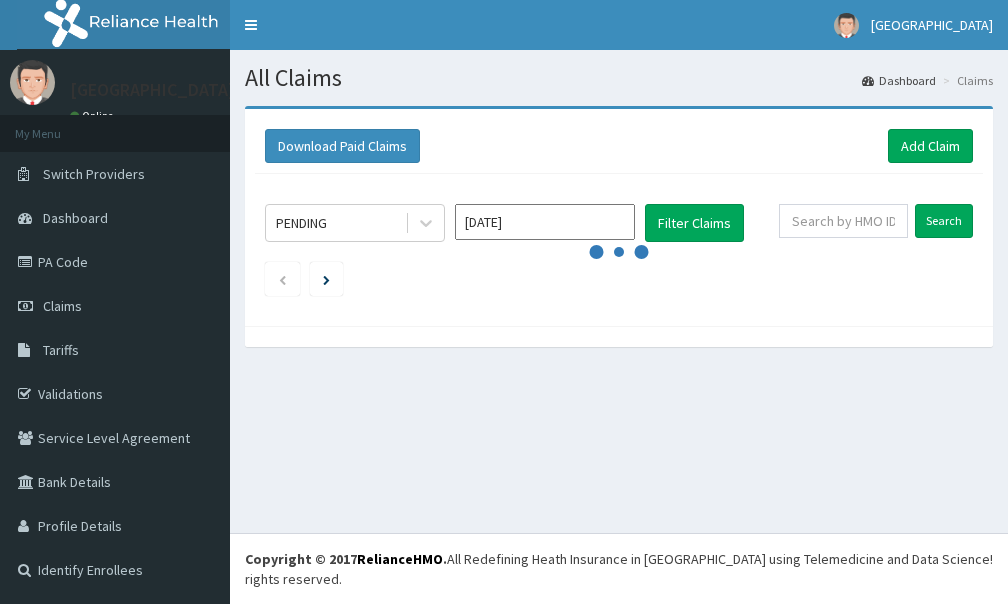 scroll, scrollTop: 0, scrollLeft: 0, axis: both 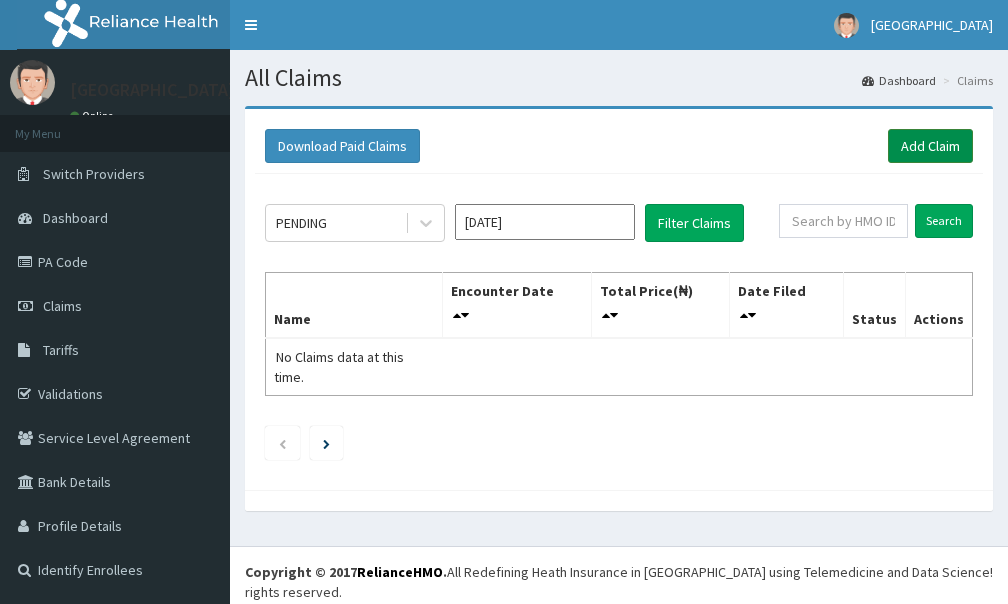click on "Add Claim" at bounding box center (930, 146) 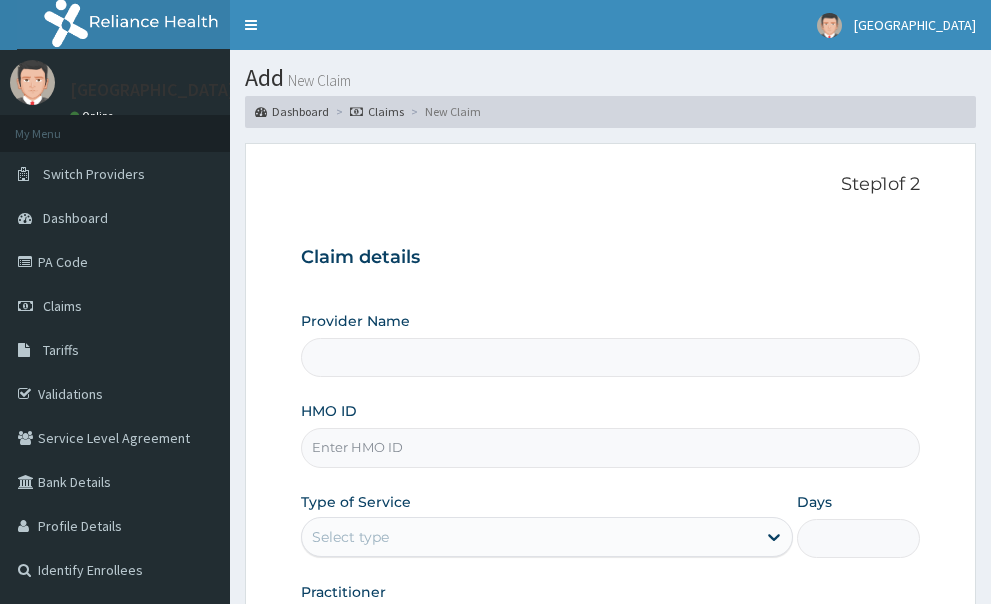 scroll, scrollTop: 0, scrollLeft: 0, axis: both 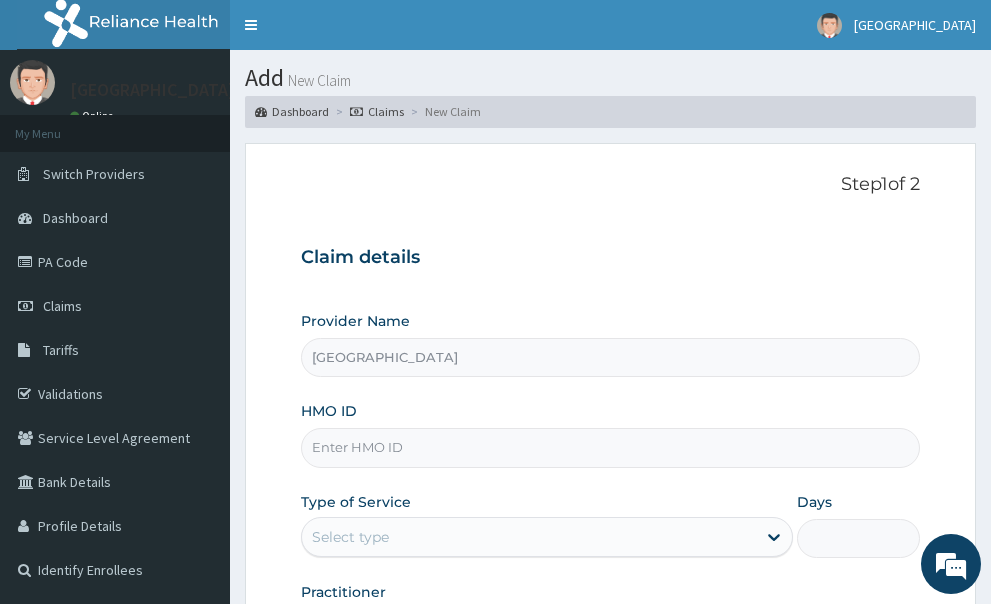 click on "HMO ID" at bounding box center [611, 447] 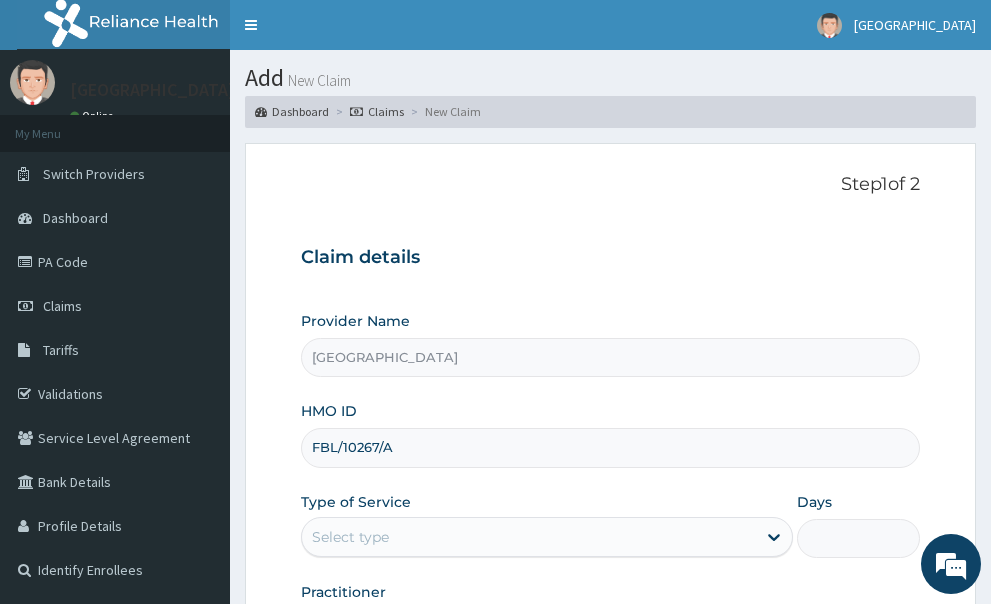 type on "FBL/10267/A" 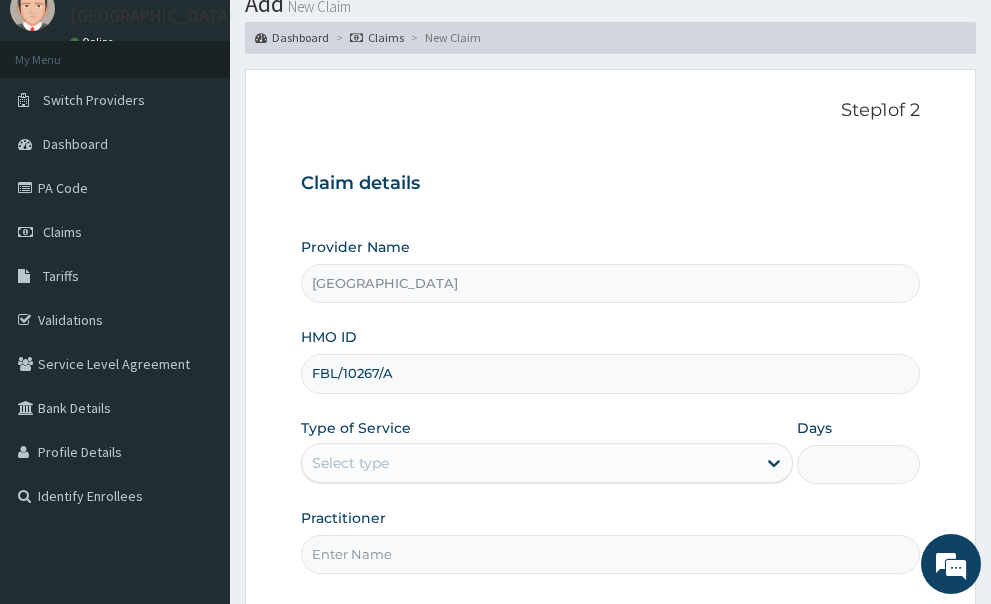 scroll, scrollTop: 238, scrollLeft: 0, axis: vertical 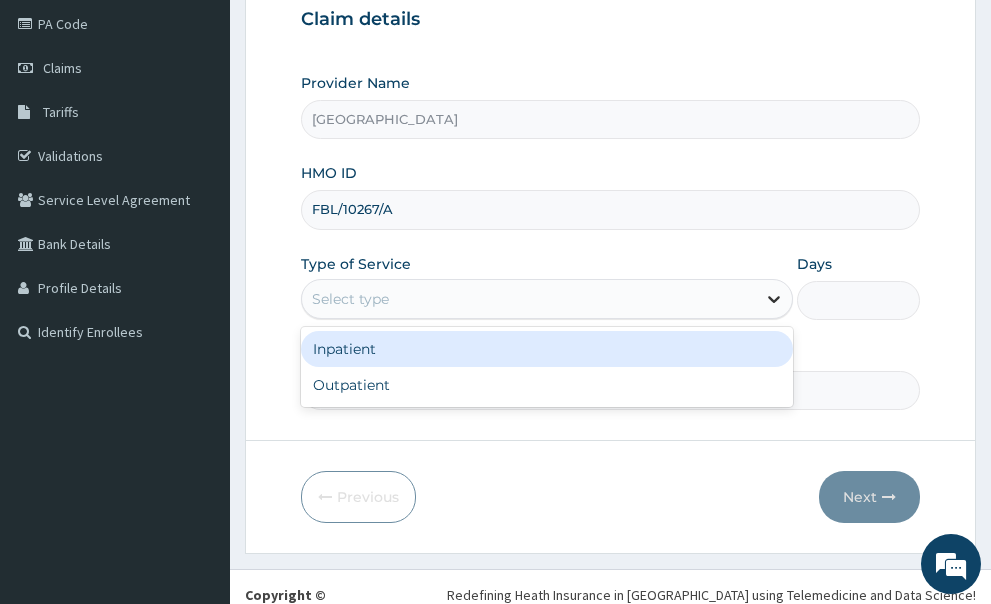 click 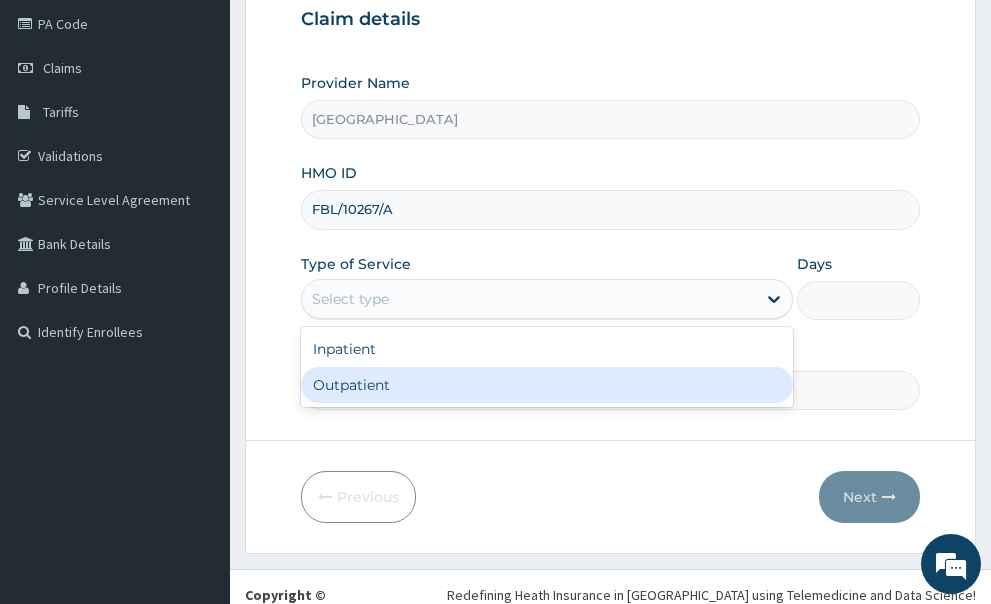 click on "Outpatient" at bounding box center (547, 385) 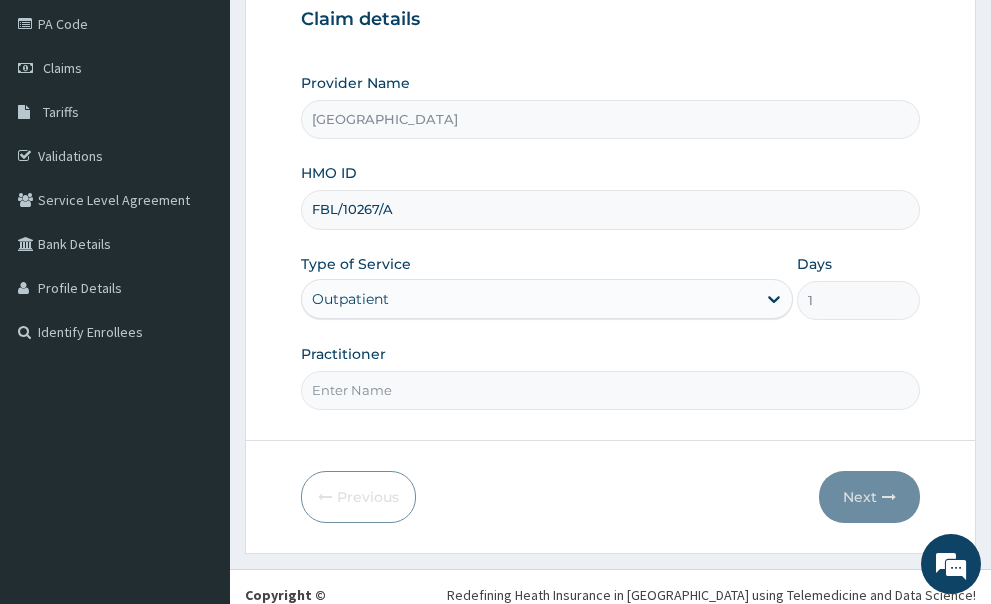 scroll, scrollTop: 0, scrollLeft: 0, axis: both 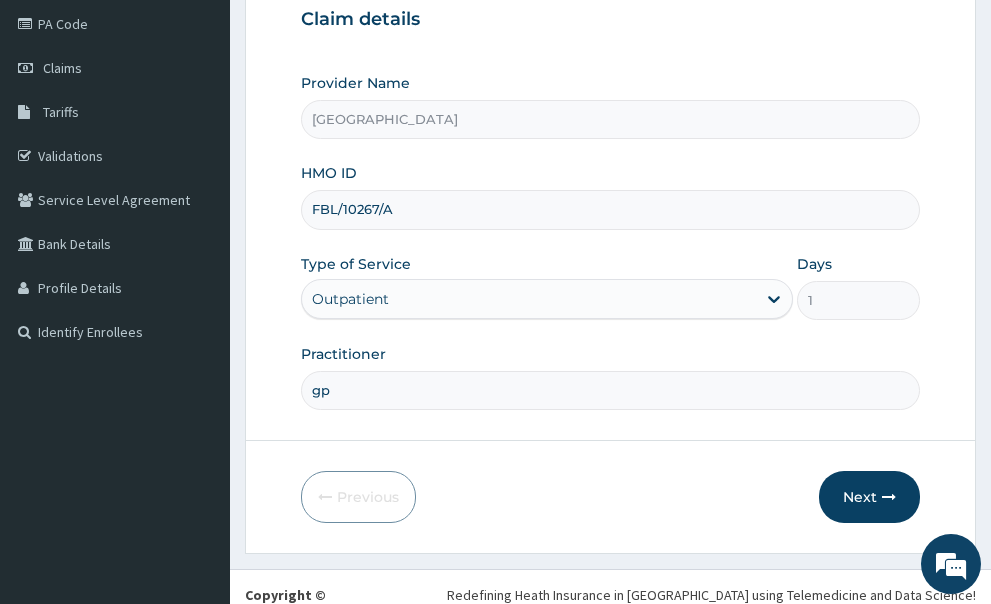 type on "g" 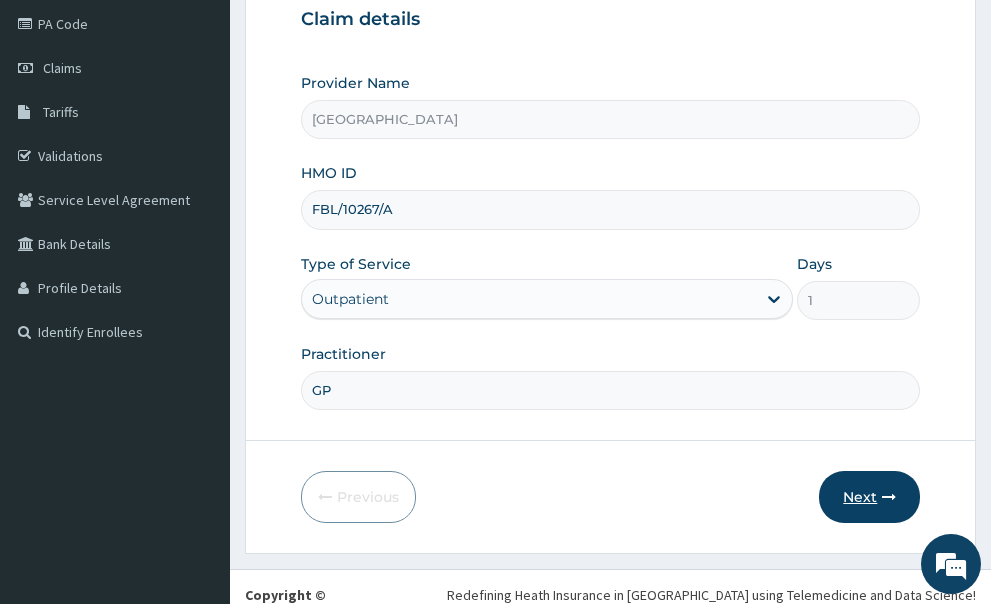 type on "GP" 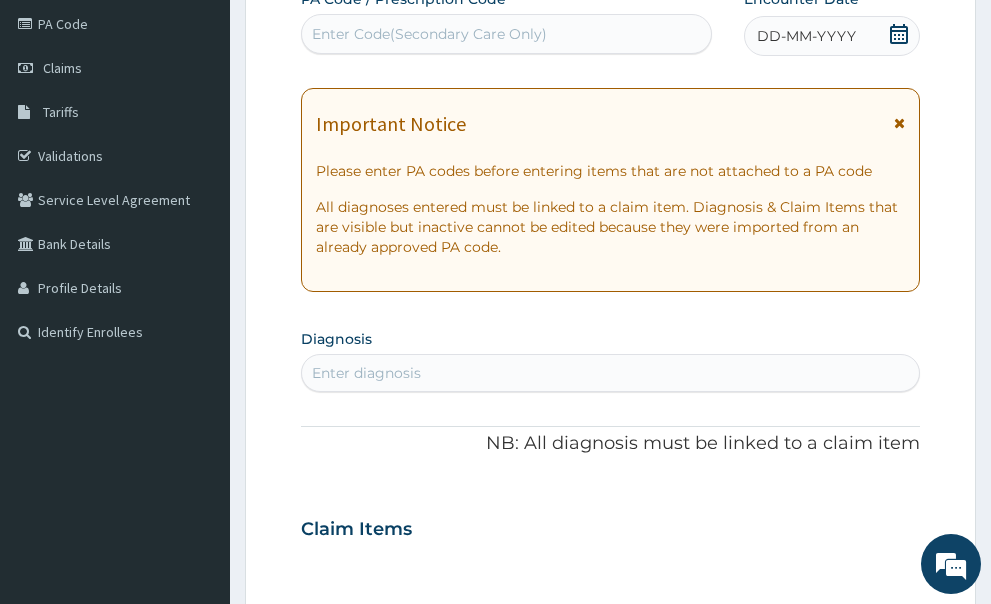 click at bounding box center (899, 123) 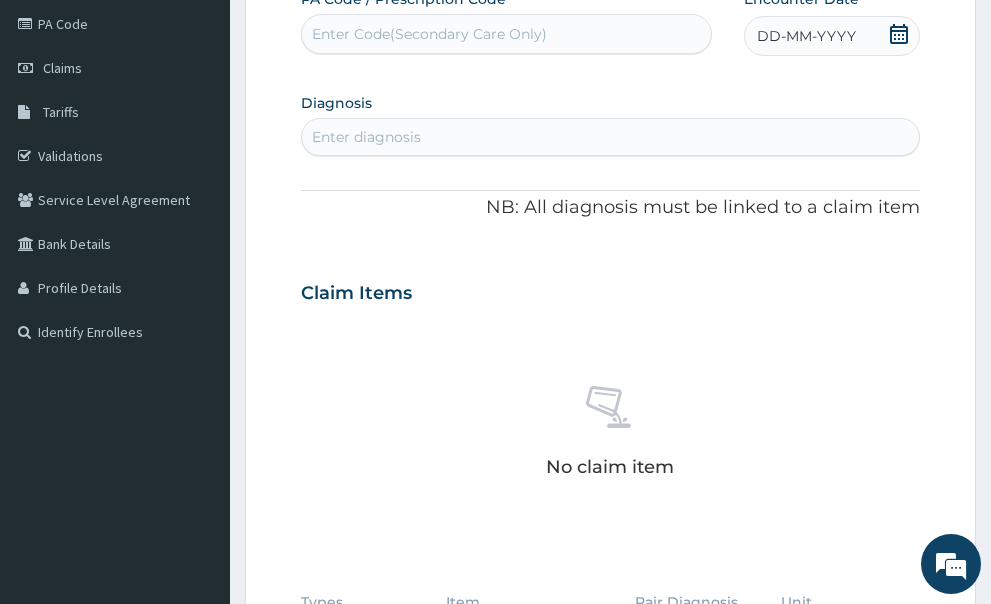 click on "Enter diagnosis" at bounding box center [611, 137] 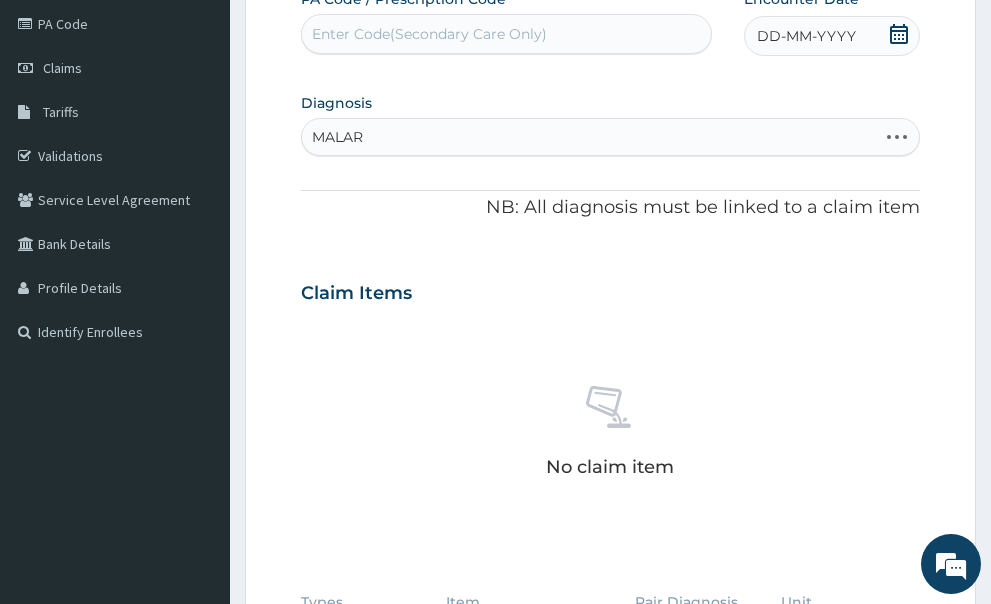 type on "MALARI" 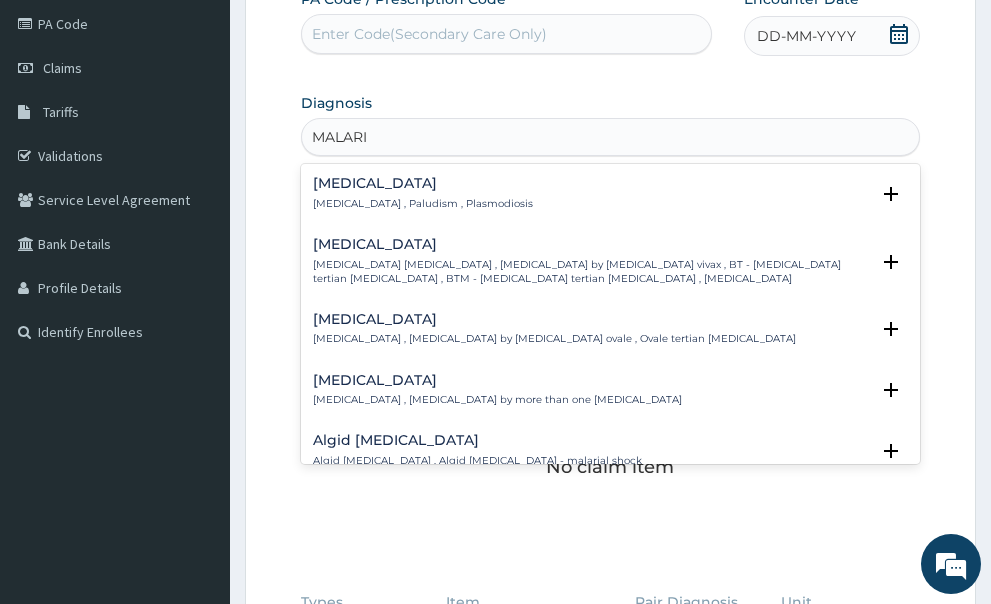 click on "Malaria , Paludism , Plasmodiosis" at bounding box center (423, 204) 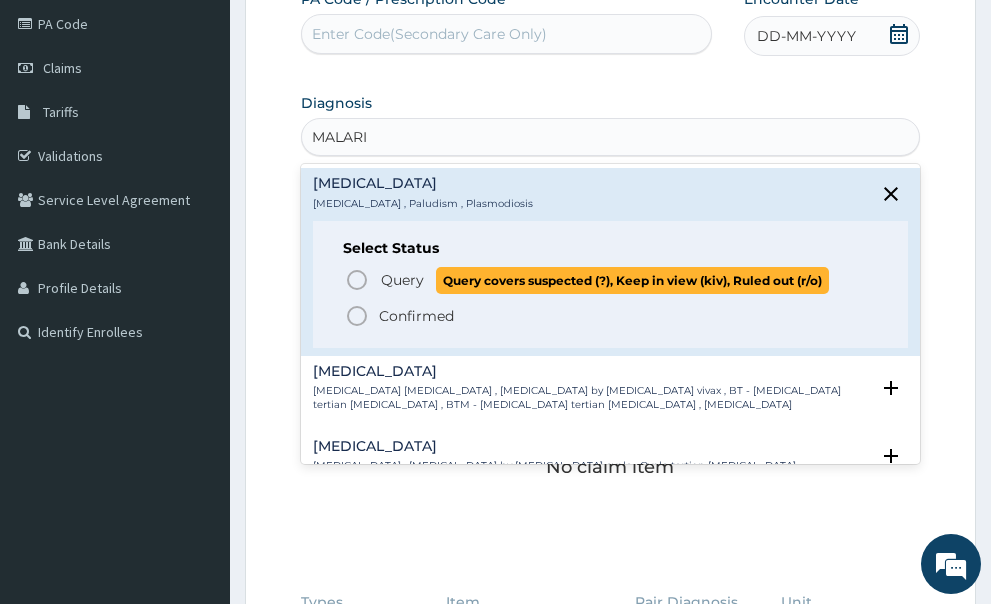 click 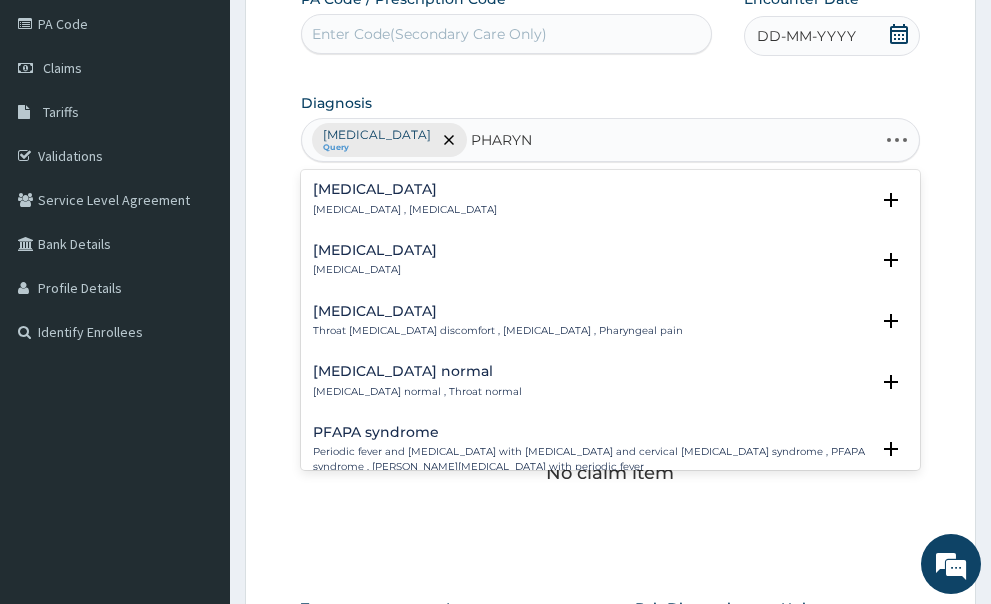 type on "PHARYNG" 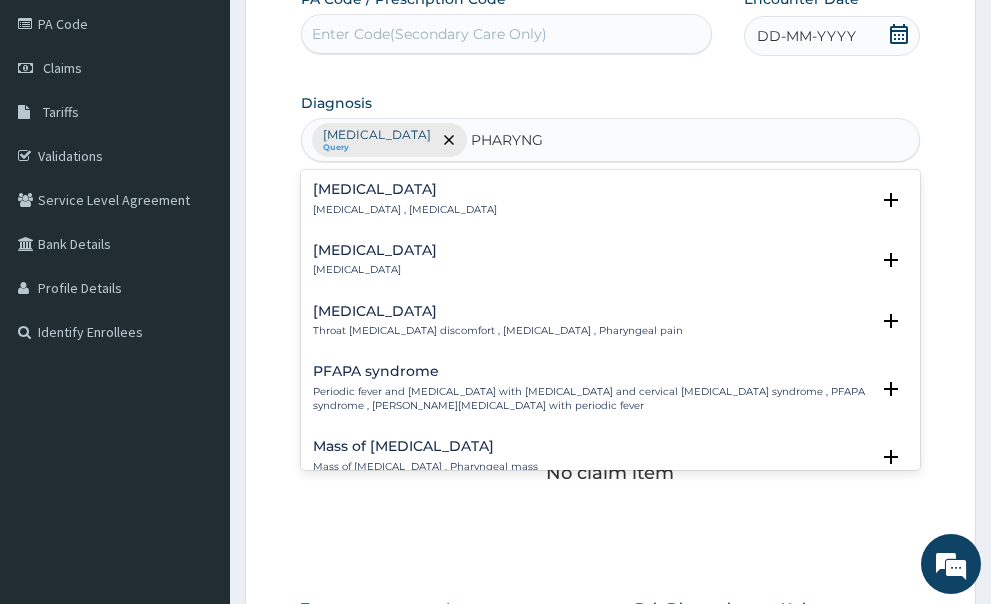 click on "Pharyngitis" at bounding box center (375, 270) 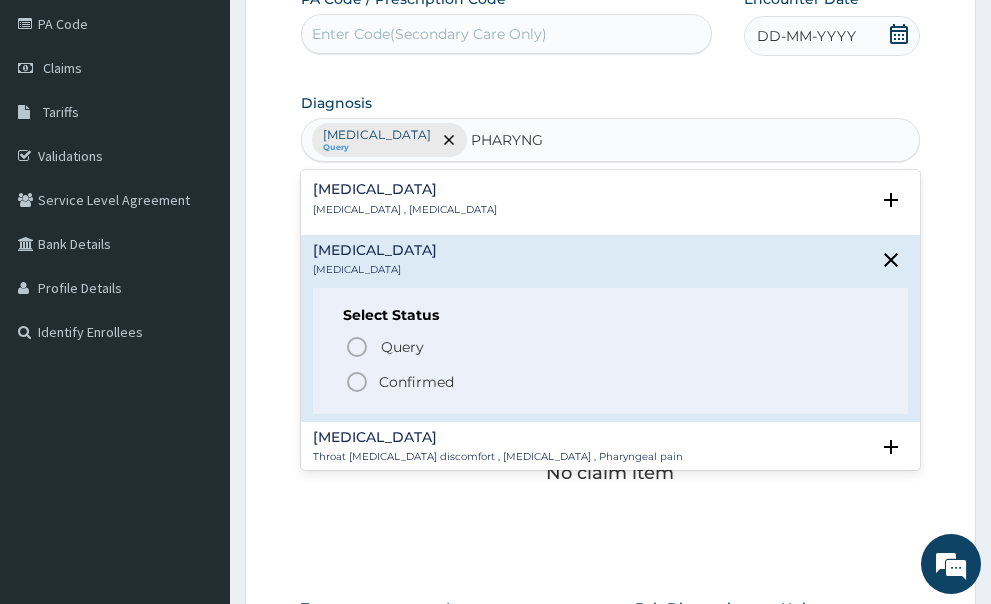 click 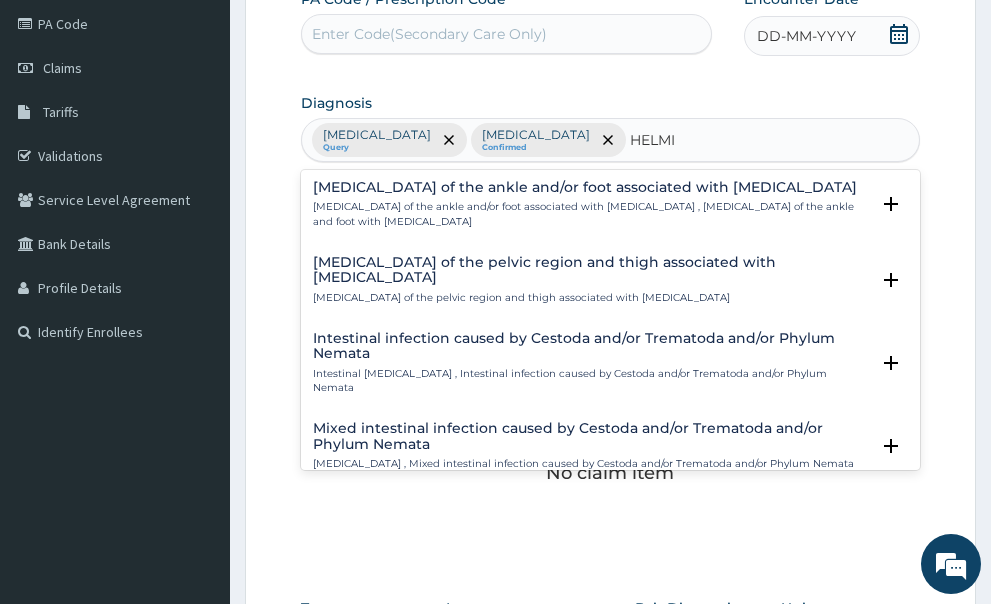 scroll, scrollTop: 328, scrollLeft: 0, axis: vertical 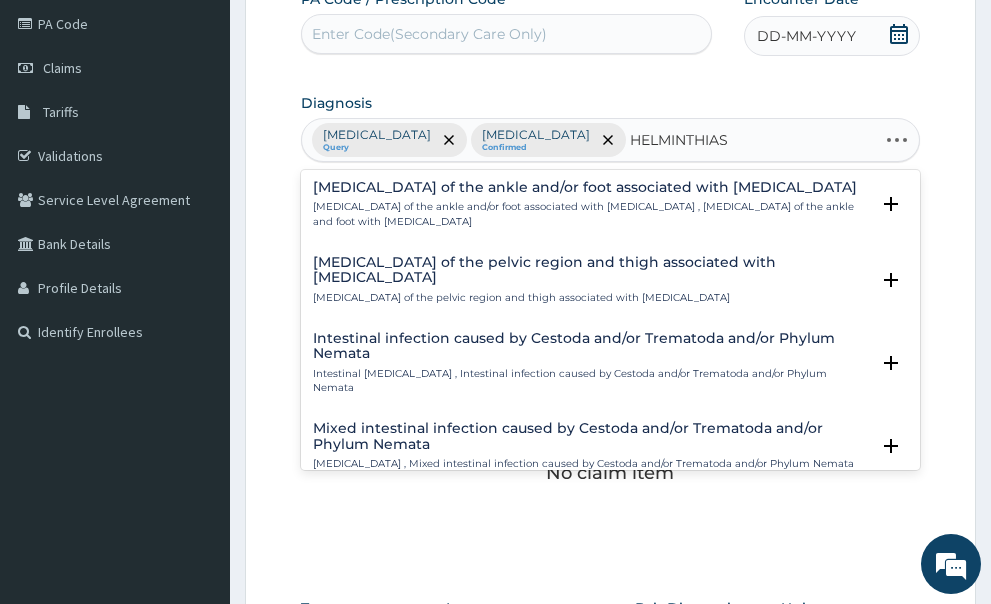 type on "HELMINTHIASI" 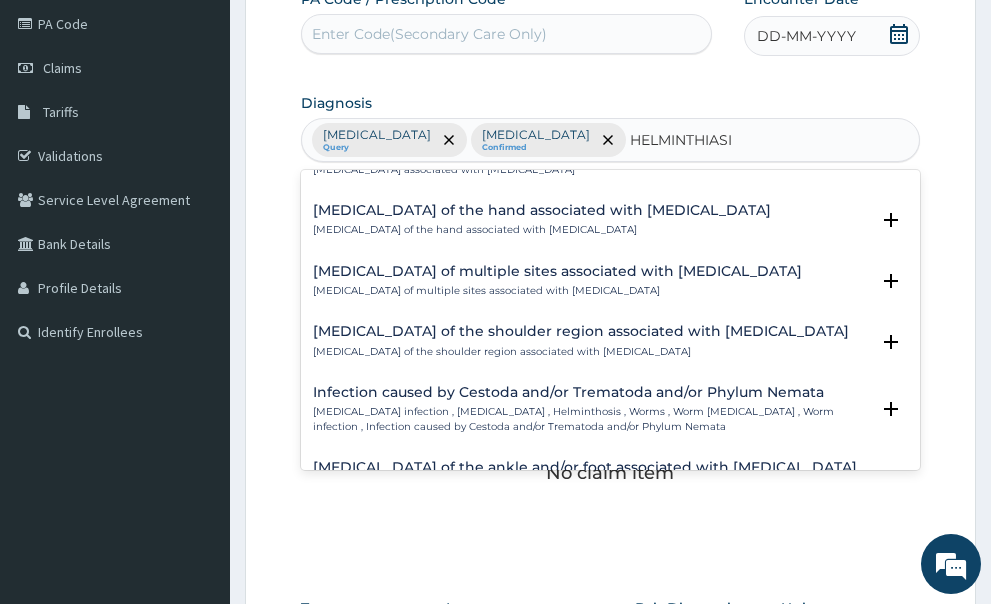 scroll, scrollTop: 0, scrollLeft: 0, axis: both 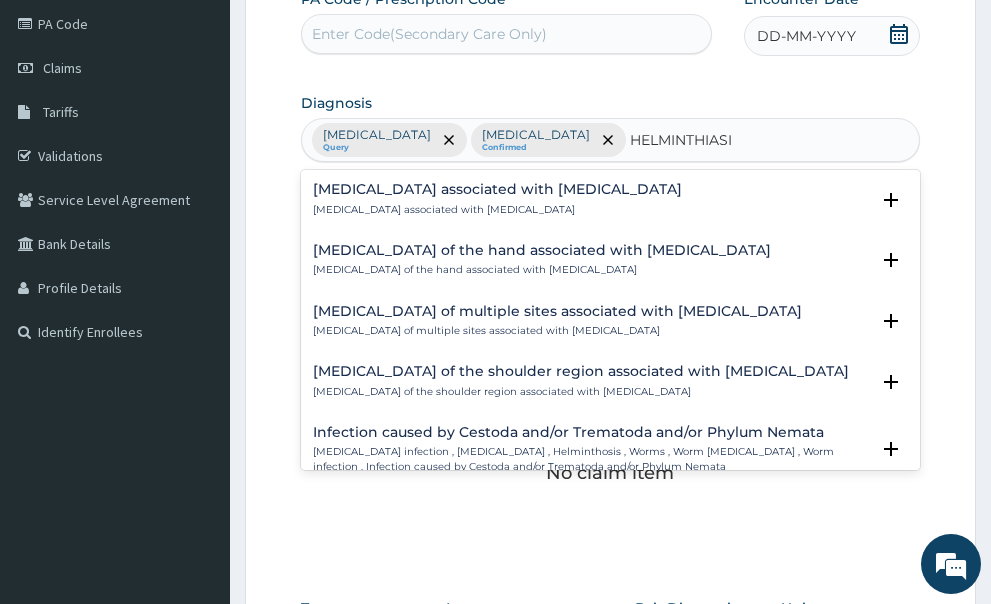 click on "Arthropathy of the hand associated with helminthiasis Arthropathy of the hand associated with helminthiasis Select Status Query Query covers suspected (?), Keep in view (kiv), Ruled out (r/o) Confirmed" at bounding box center [611, 265] 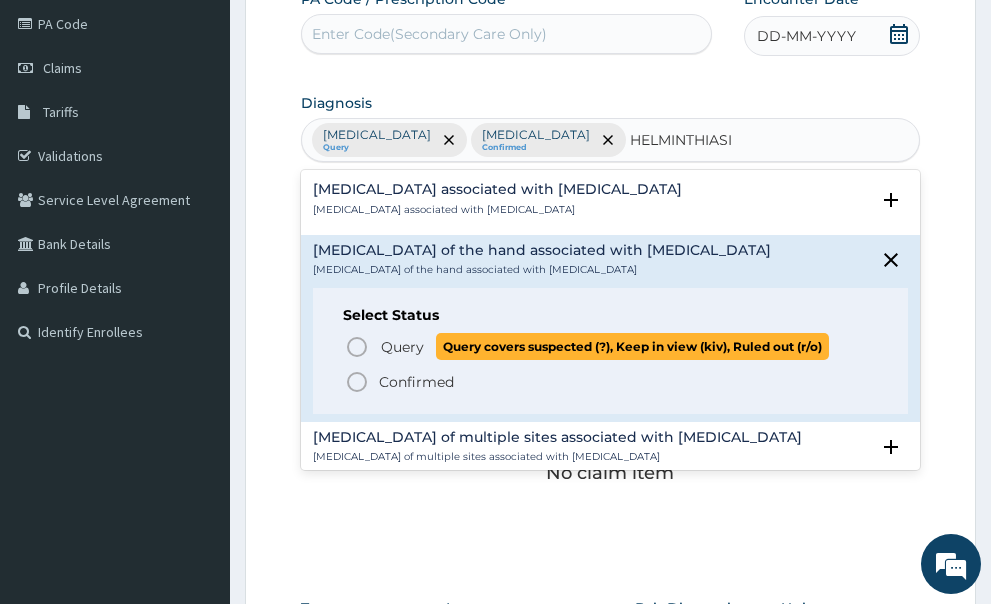 click 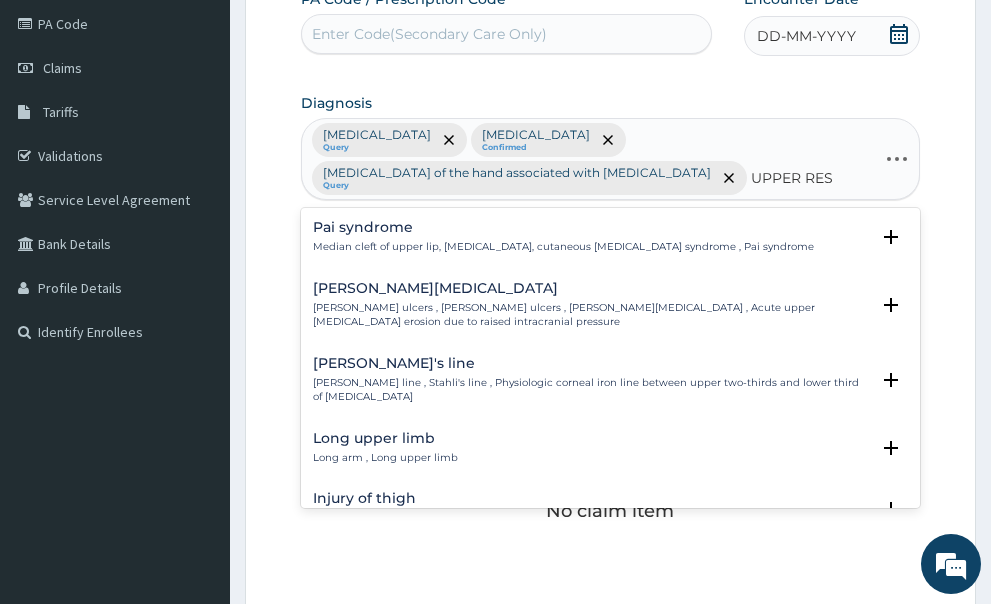 type on "UPPER RESP" 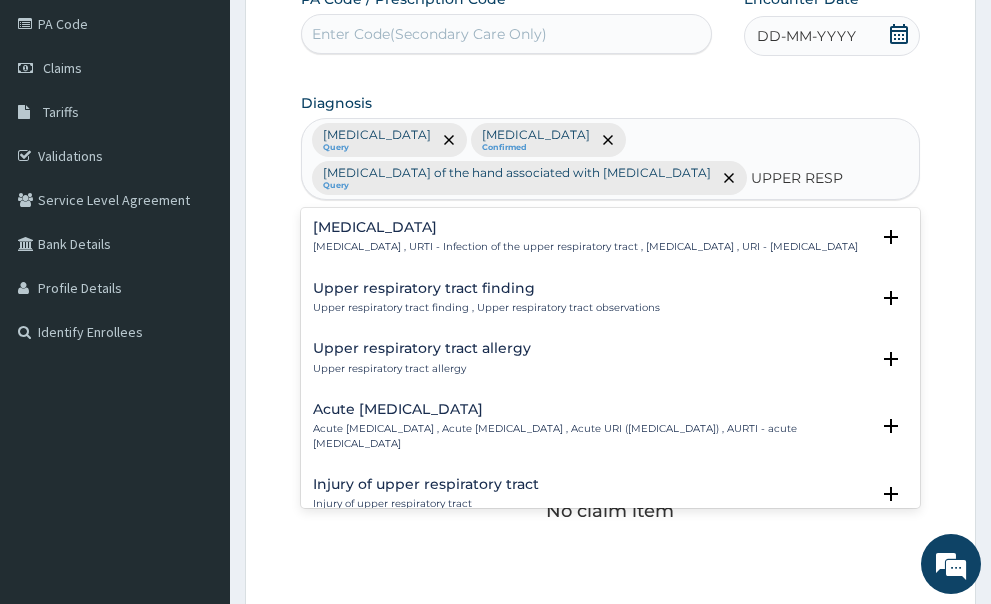 click on "Upper respiratory infection , URTI - Infection of the upper respiratory tract , Upper respiratory tract infection , URI - Upper respiratory infection" at bounding box center (585, 247) 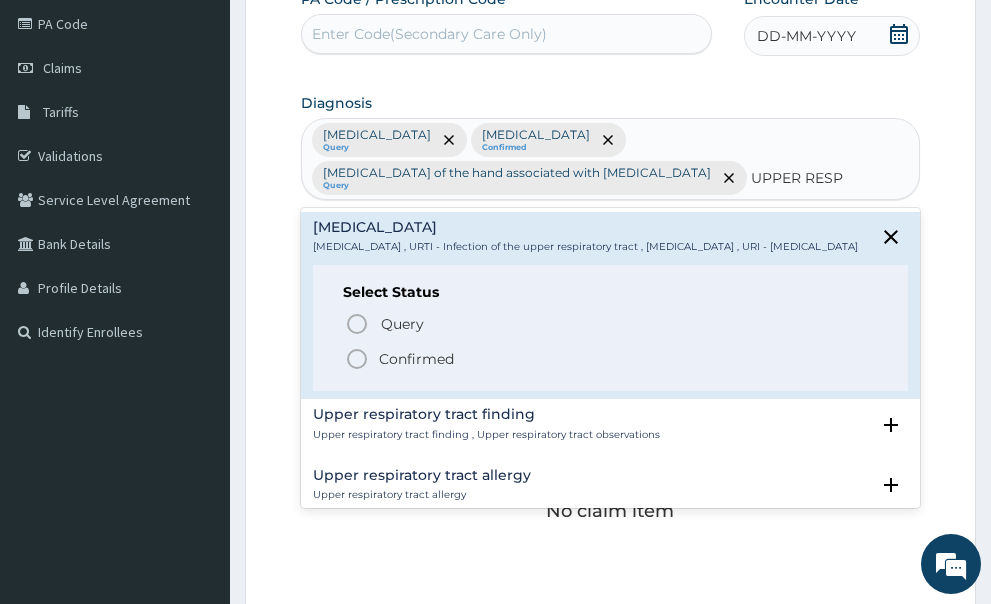 click 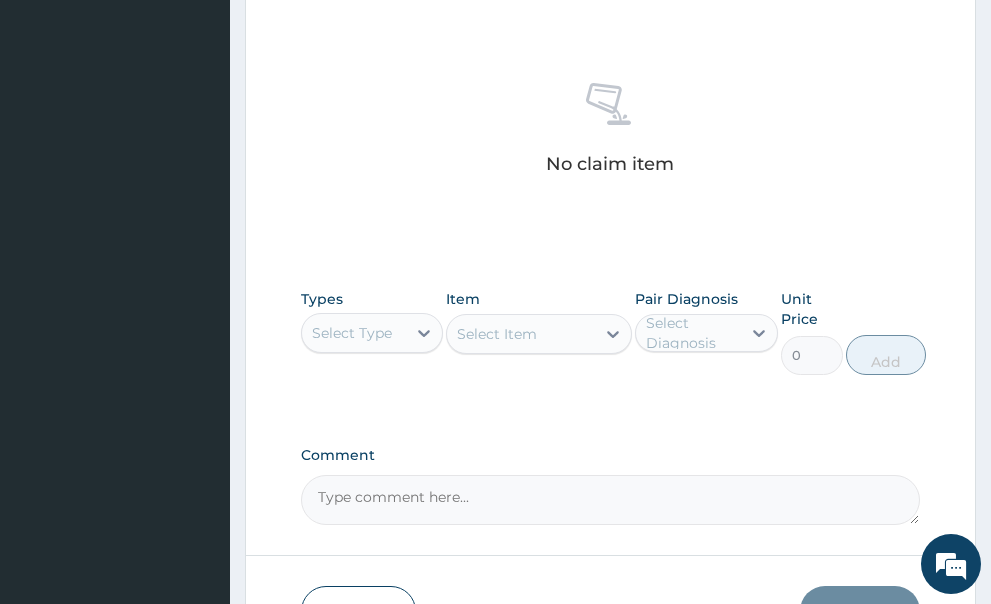 scroll, scrollTop: 638, scrollLeft: 0, axis: vertical 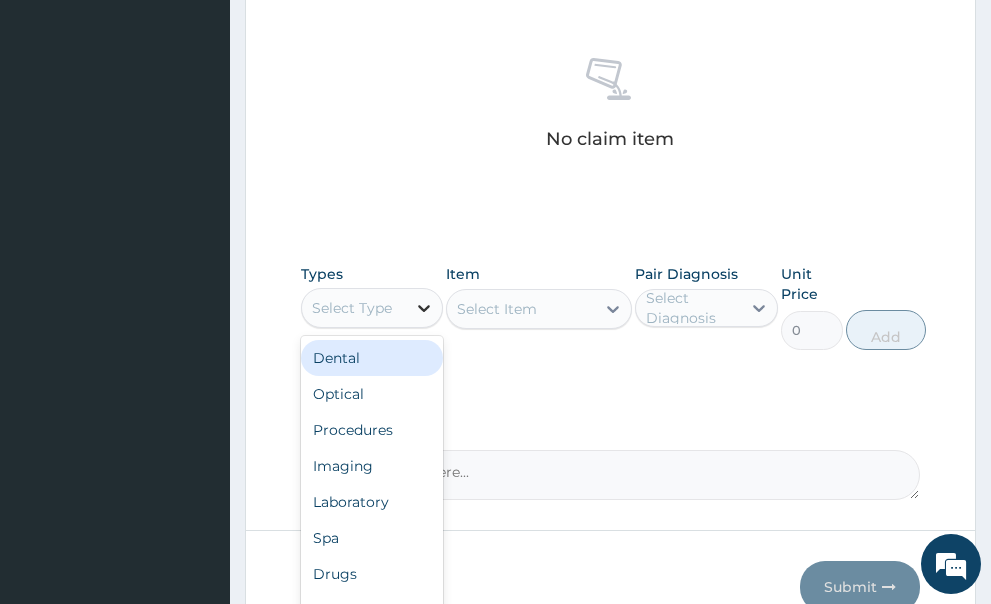 click 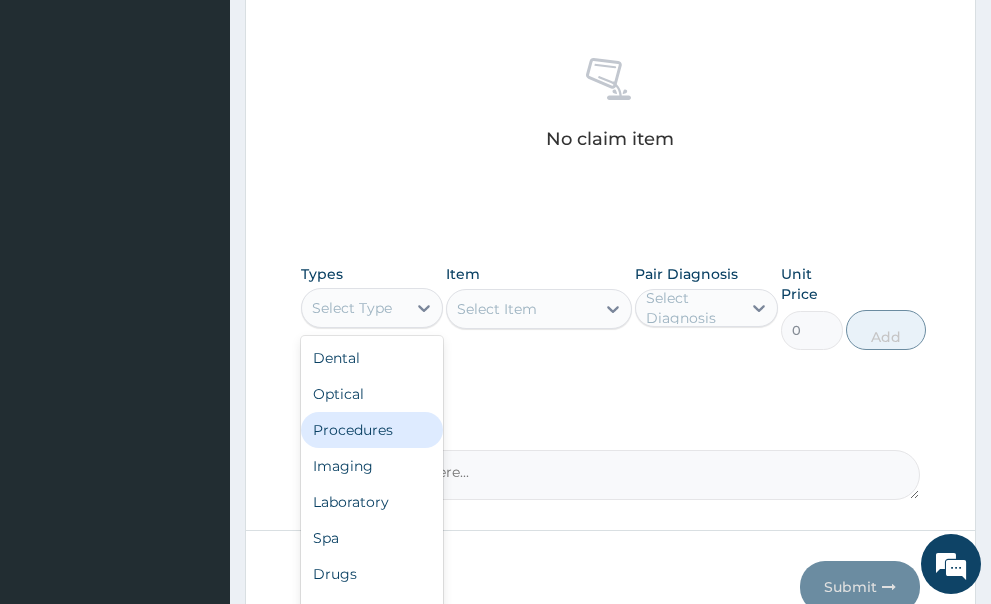 click on "Procedures" at bounding box center [372, 430] 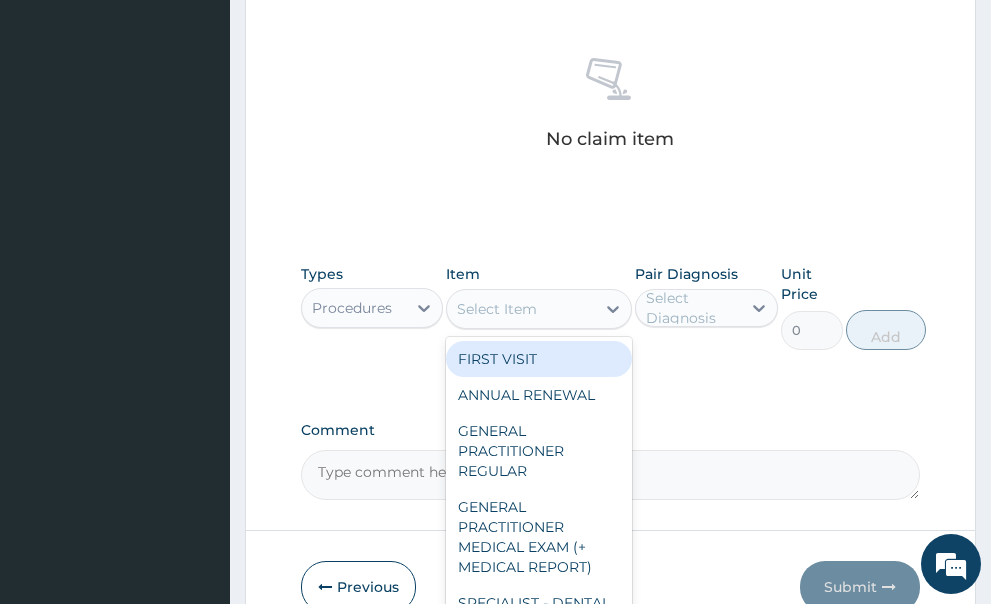 click on "Select Item" at bounding box center [497, 309] 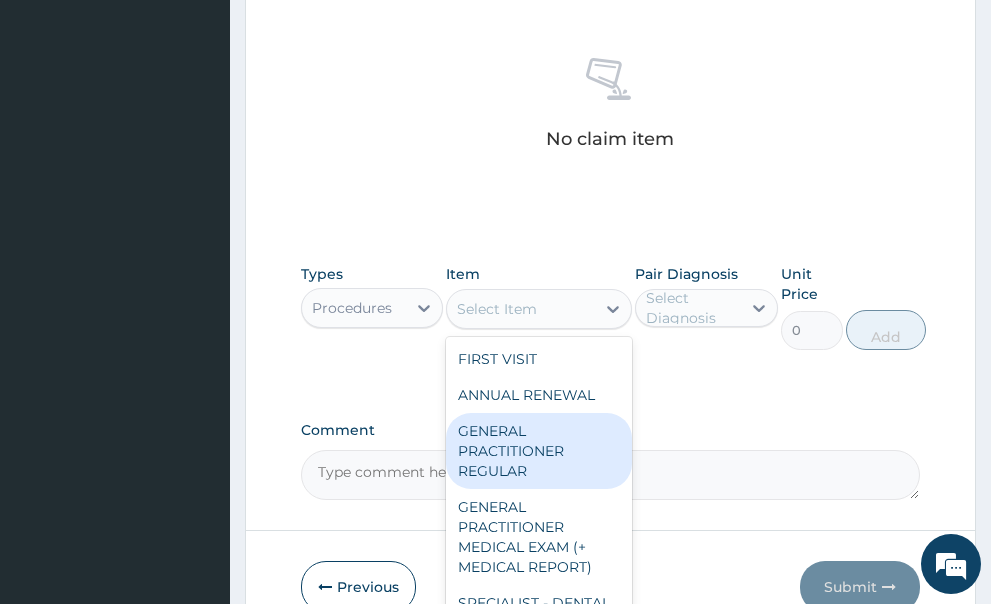 click on "GENERAL  PRACTITIONER   REGULAR" at bounding box center (539, 451) 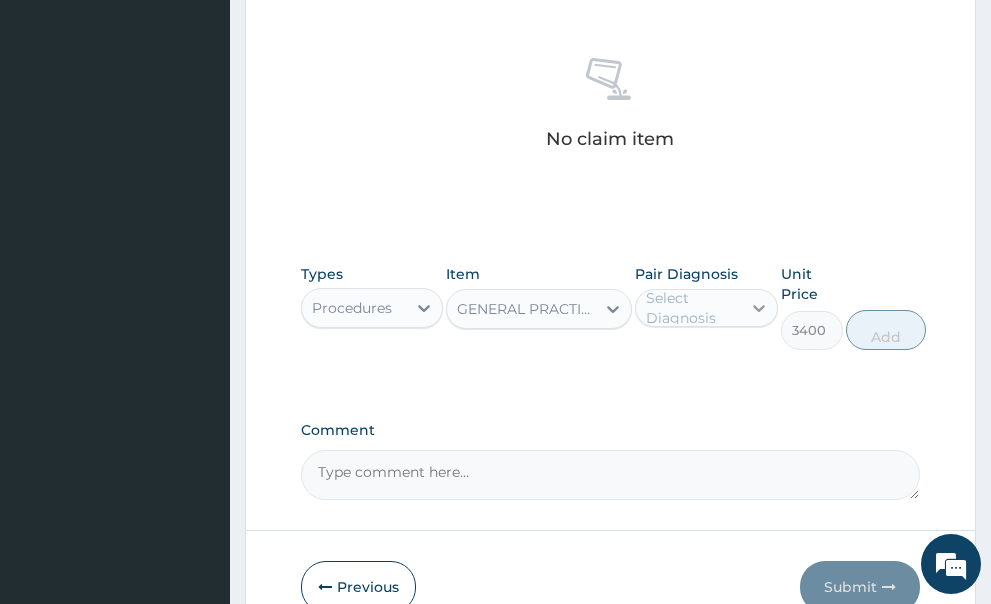 click 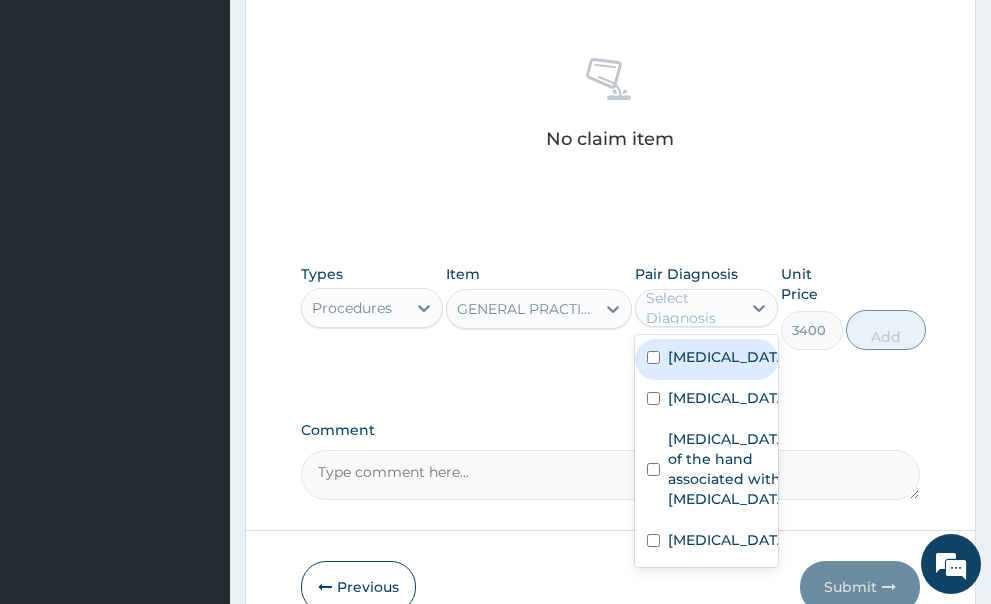 click at bounding box center [653, 357] 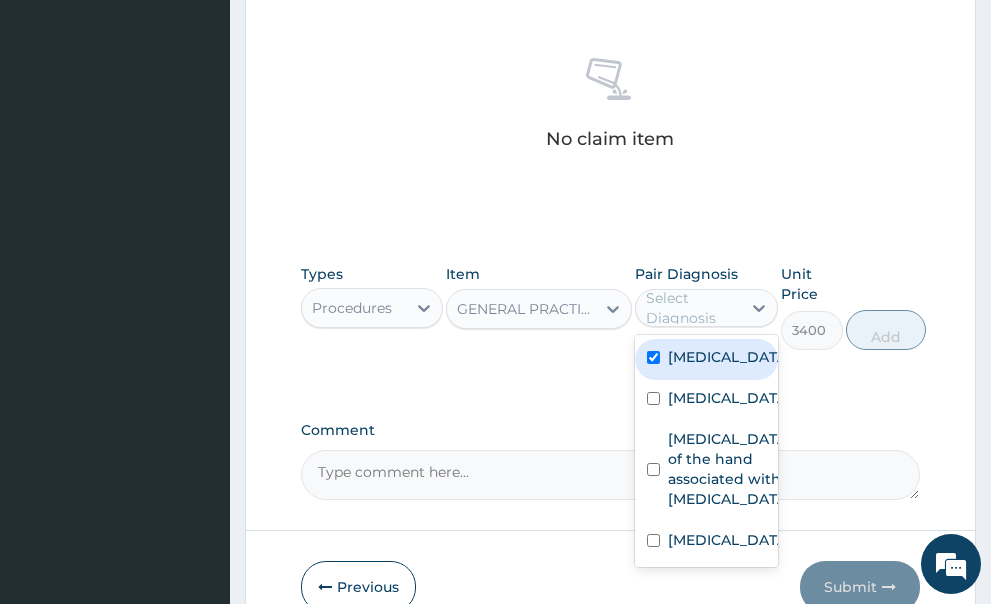 checkbox on "true" 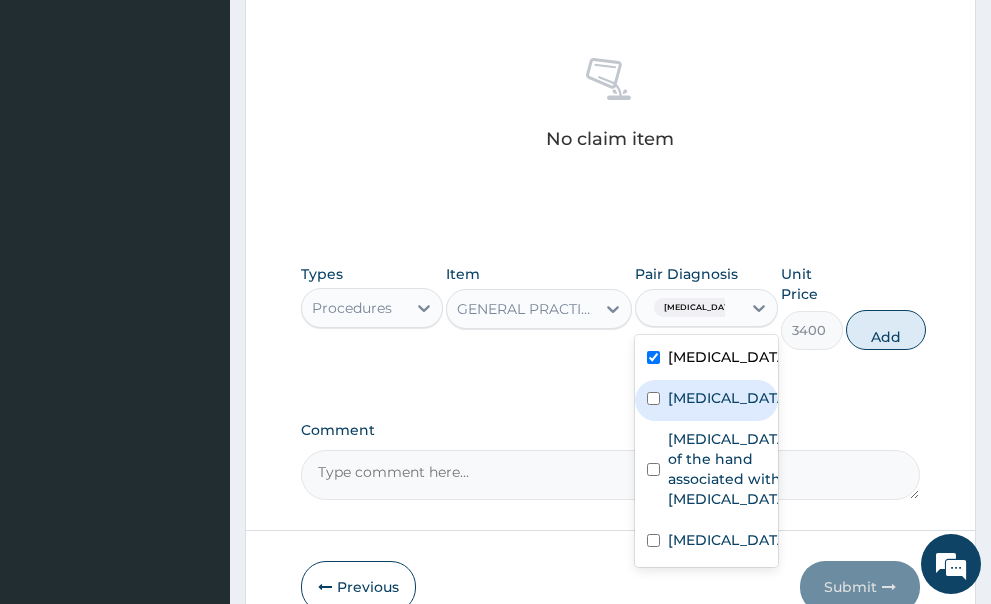 click at bounding box center [653, 398] 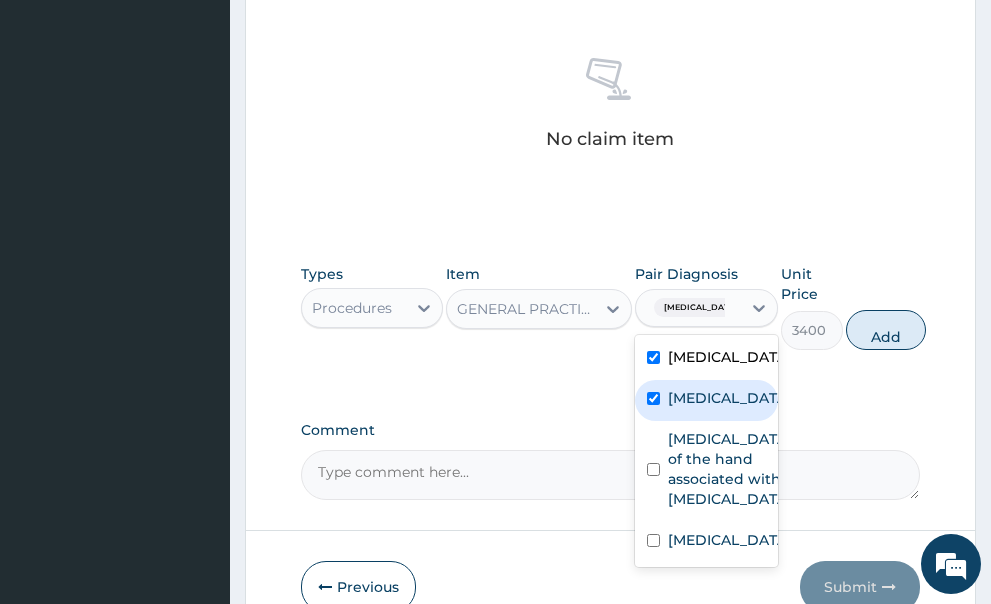 checkbox on "true" 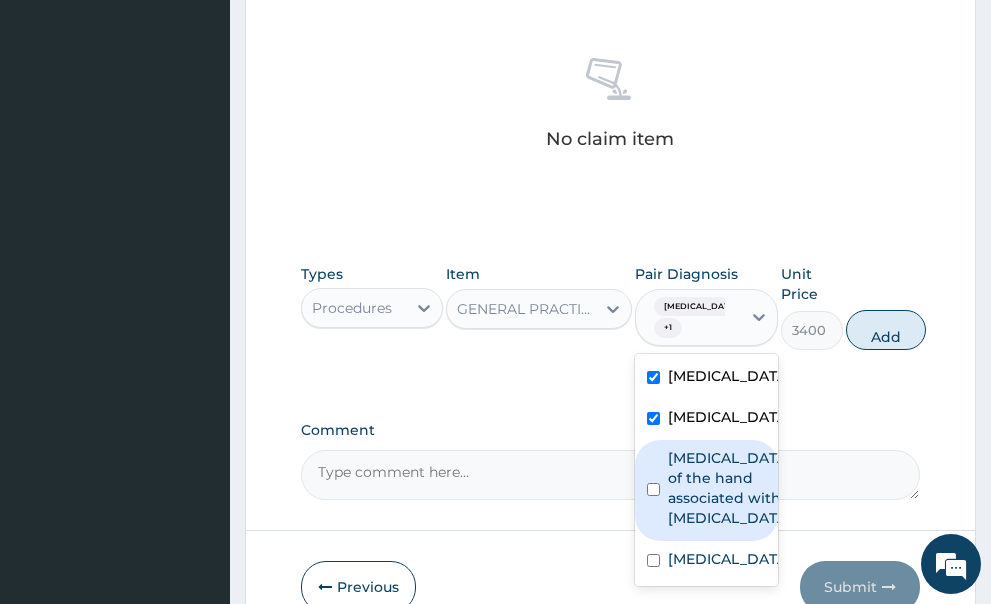 click at bounding box center (653, 489) 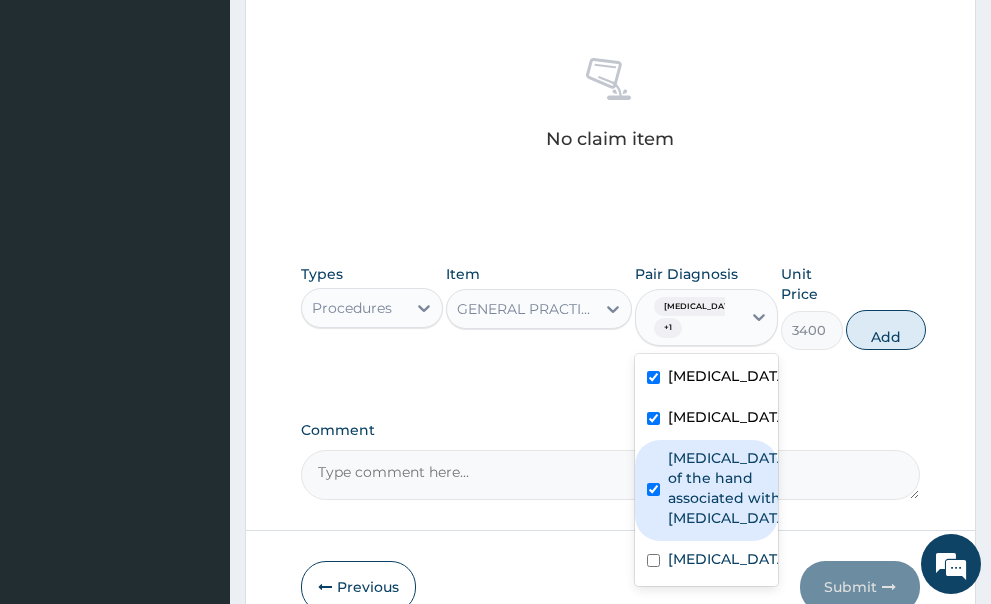 checkbox on "true" 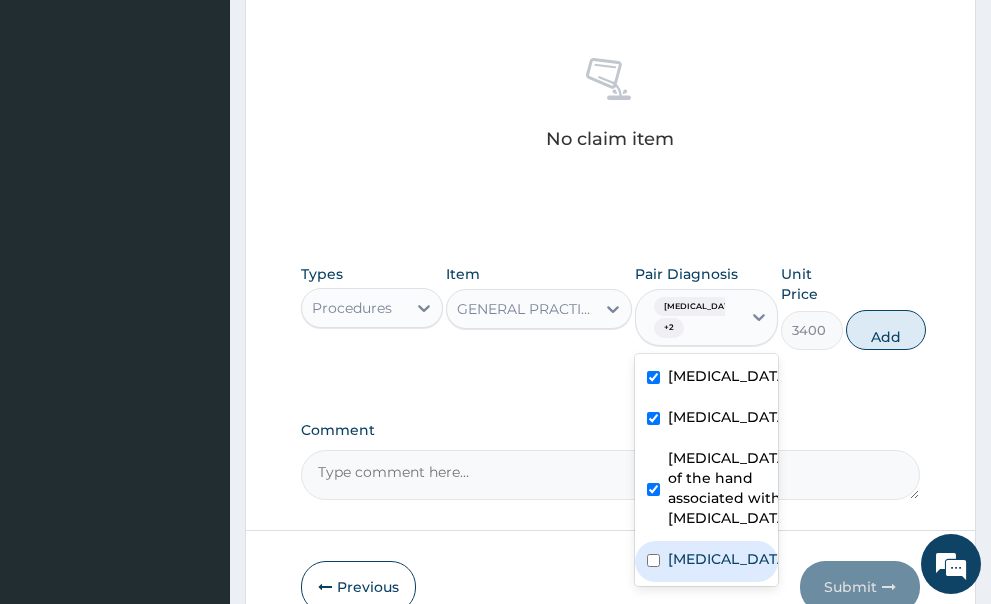 click at bounding box center [653, 560] 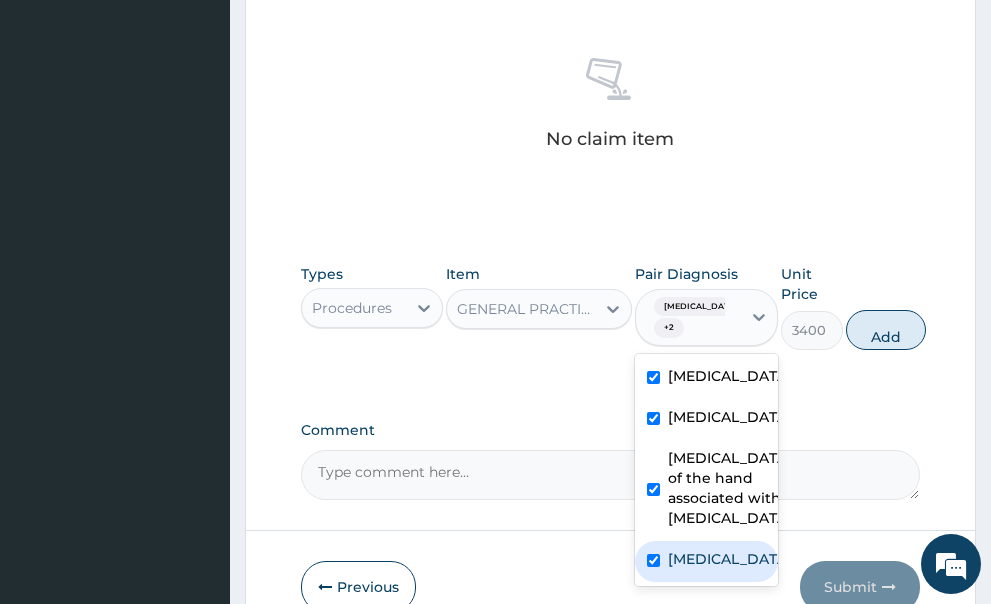 checkbox on "true" 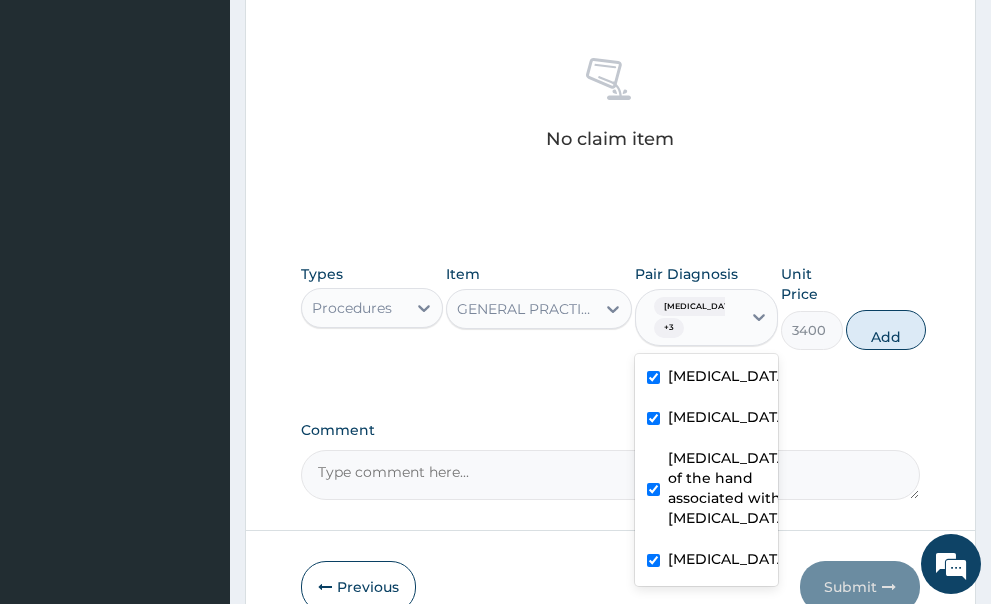 scroll, scrollTop: 700, scrollLeft: 0, axis: vertical 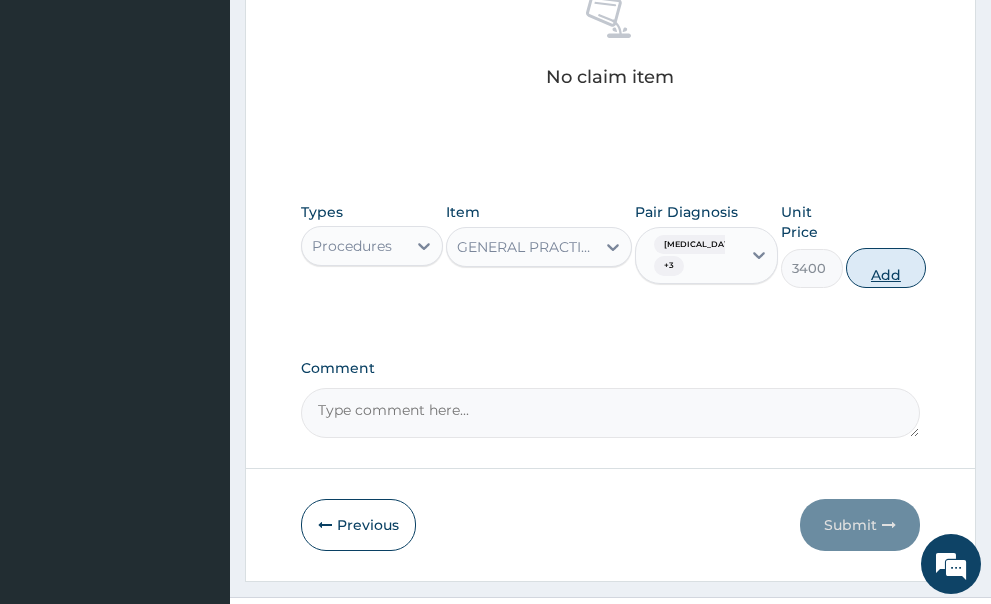 click on "Add" at bounding box center (886, 268) 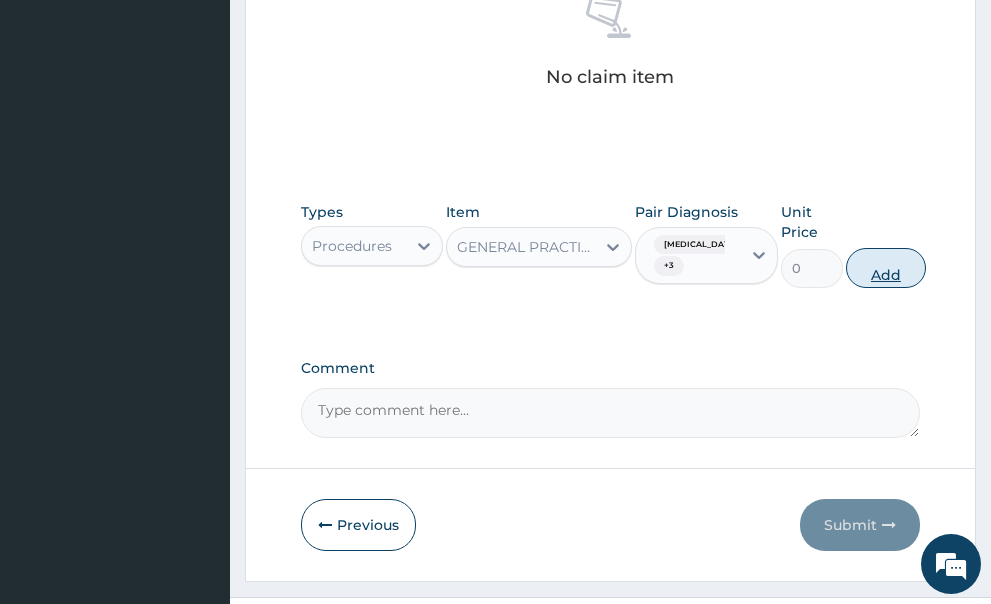 scroll, scrollTop: 622, scrollLeft: 0, axis: vertical 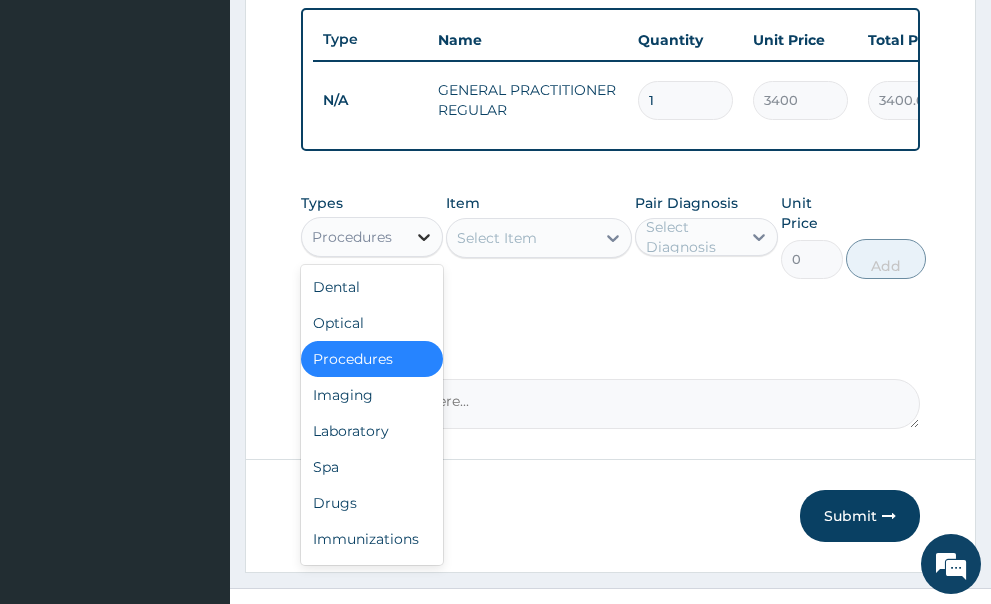click 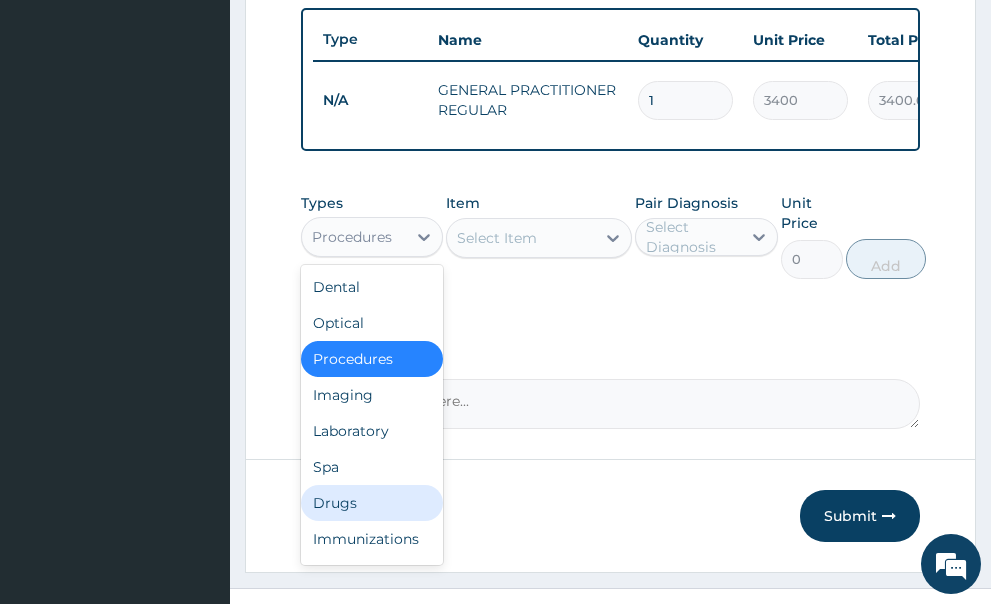 click on "Drugs" at bounding box center (372, 503) 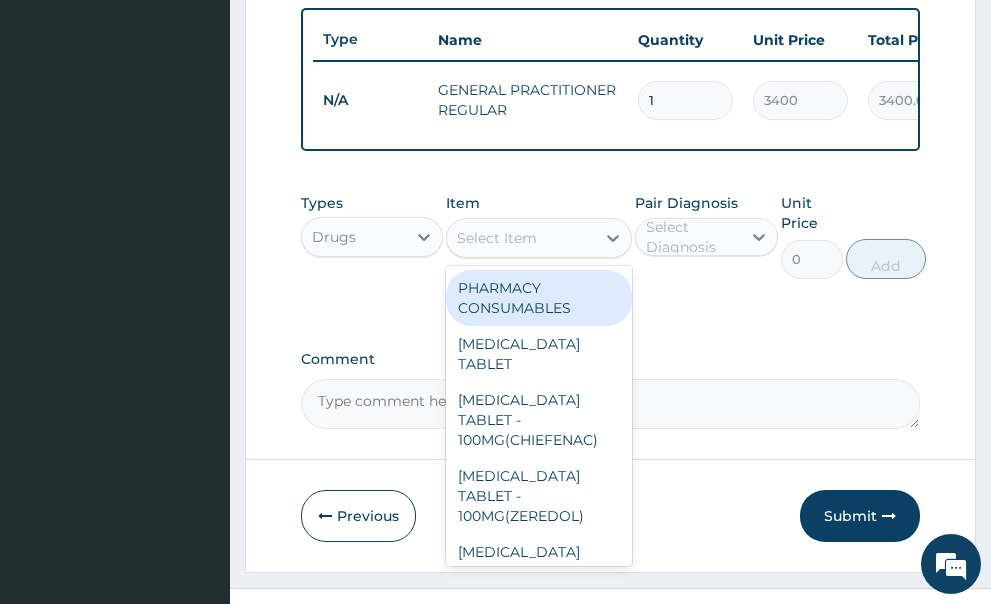 click on "Select Item" at bounding box center (521, 238) 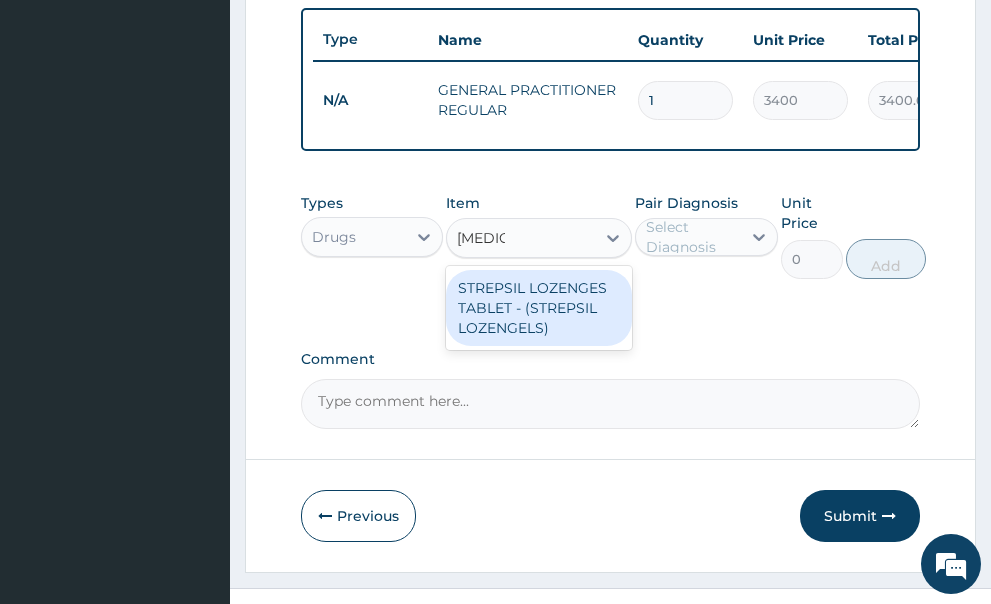 type on "STREPS" 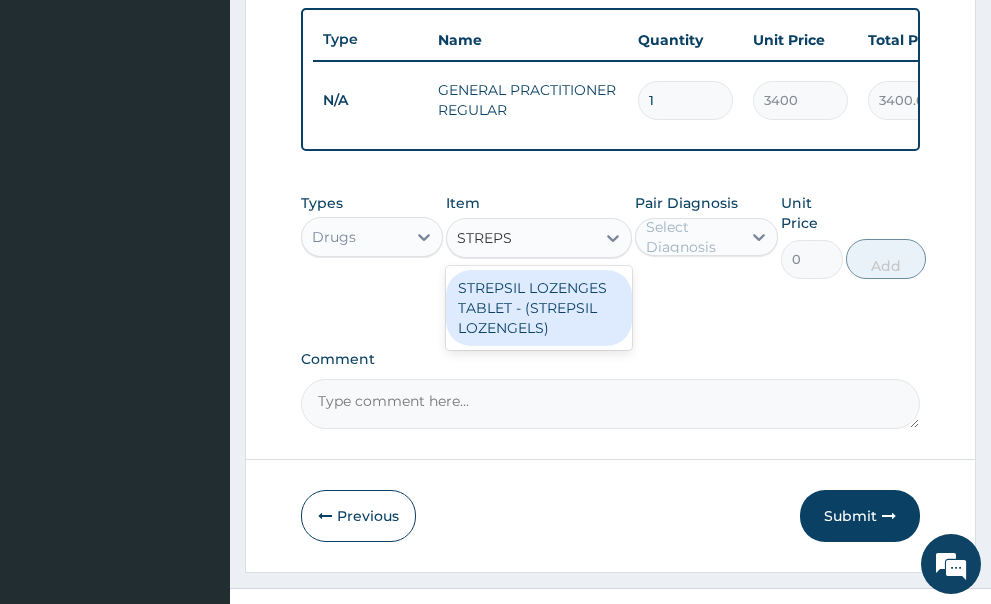 click on "STREPSIL LOZENGES TABLET - (STREPSIL LOZENGELS)" at bounding box center (539, 308) 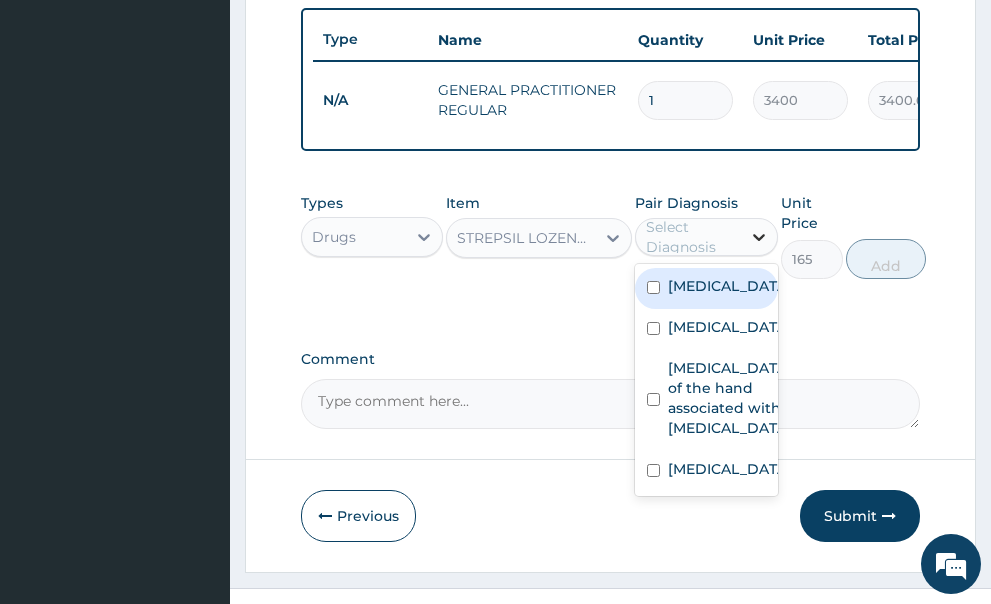 click 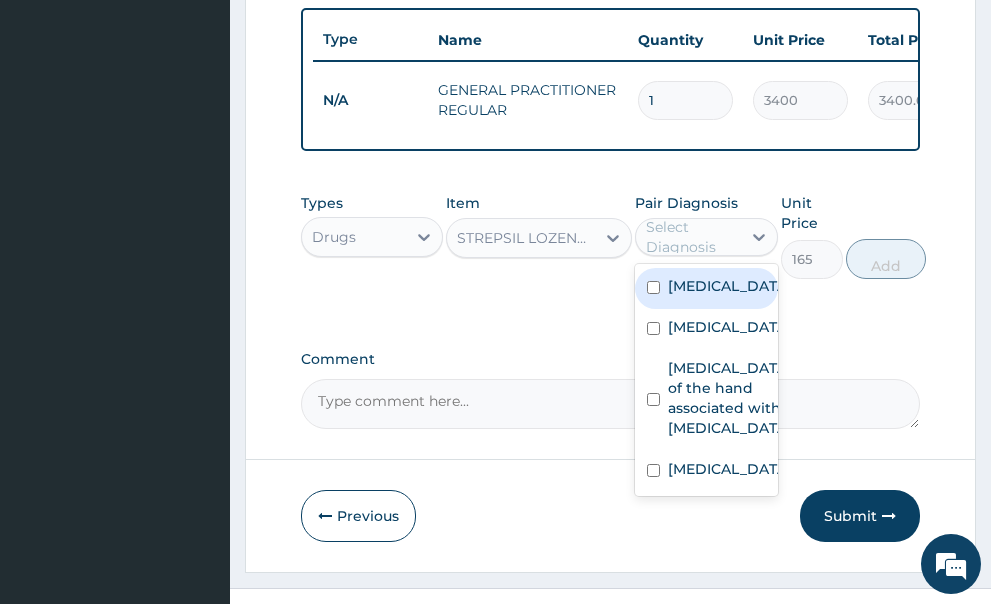 click at bounding box center [653, 287] 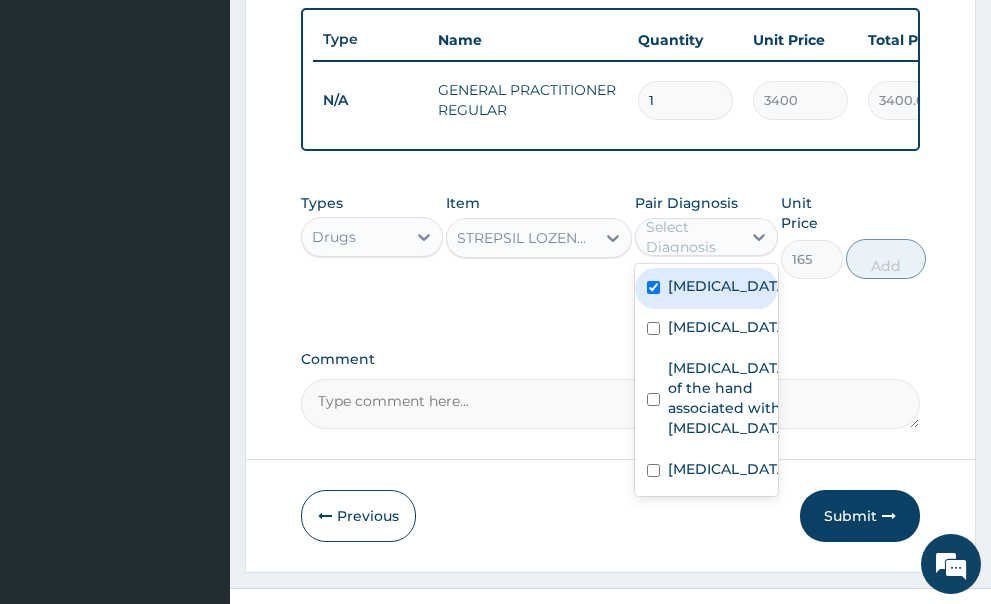 checkbox on "true" 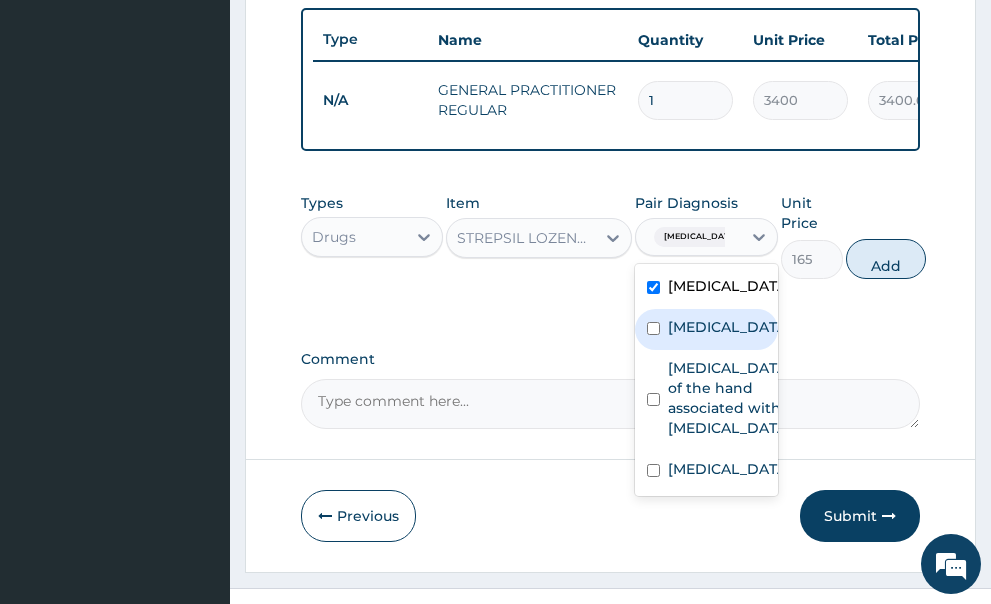 click on "Pharyngitis" at bounding box center (706, 329) 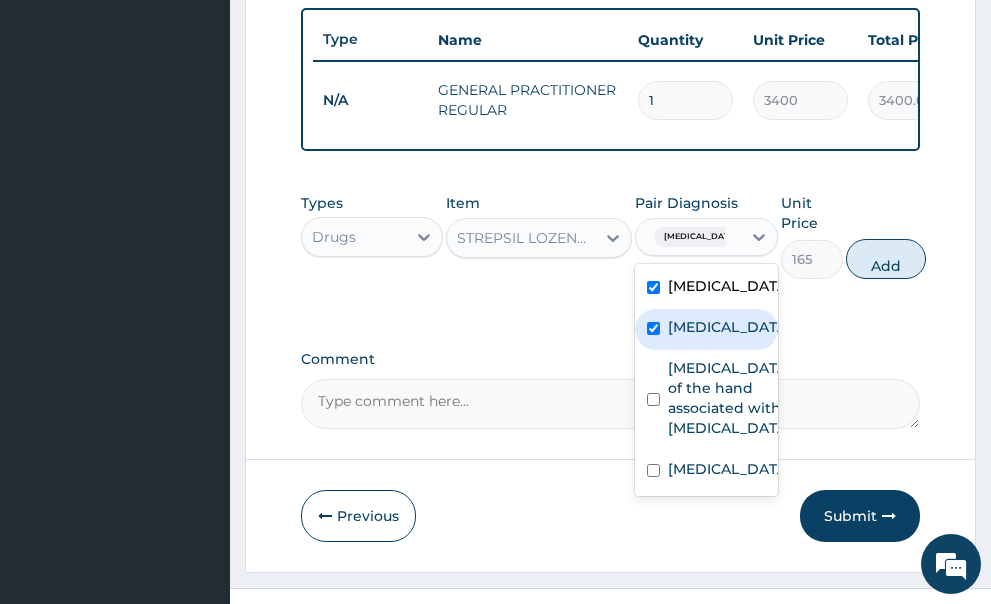 checkbox on "true" 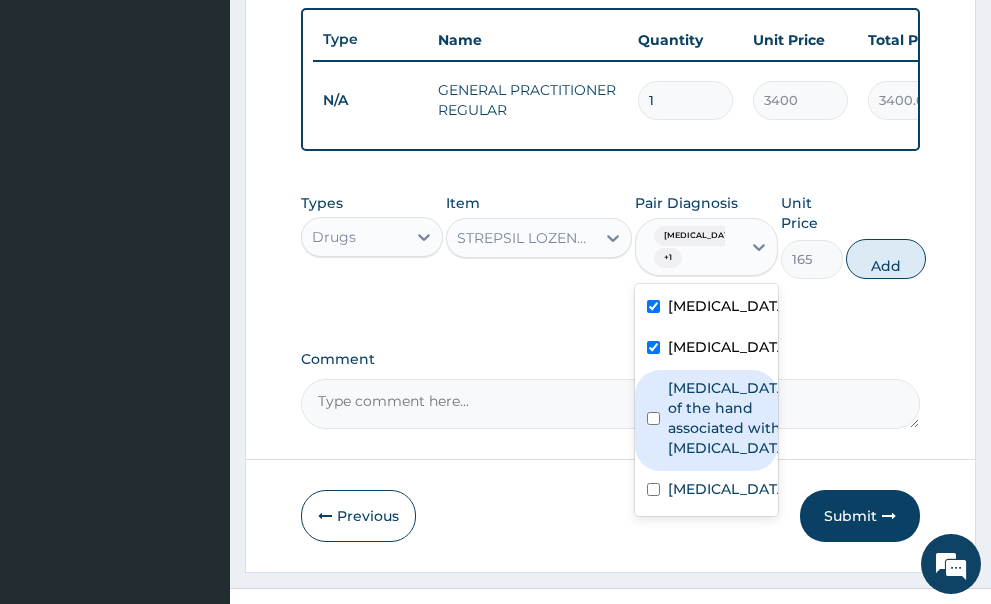 click at bounding box center (653, 418) 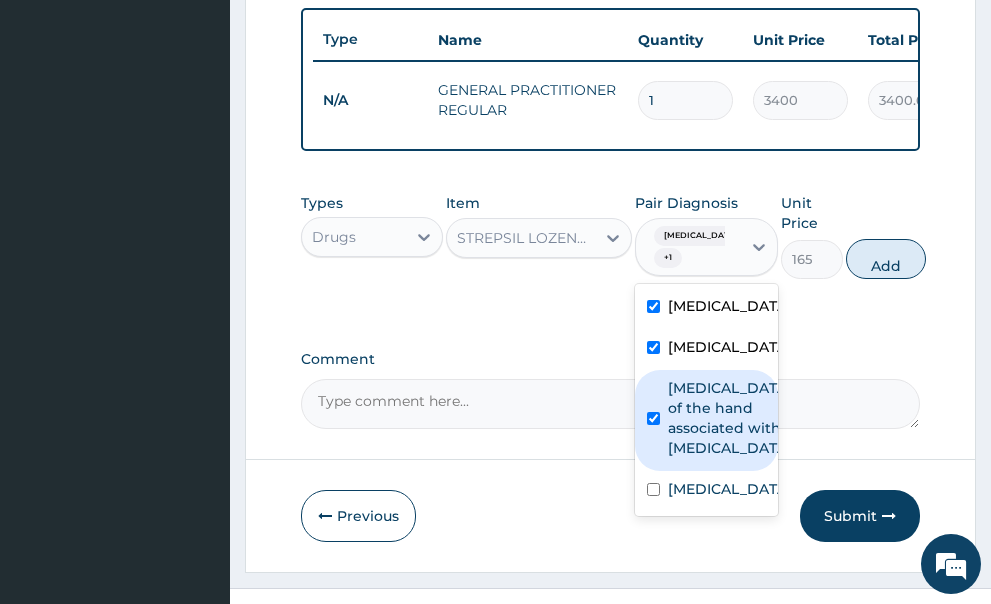 checkbox on "true" 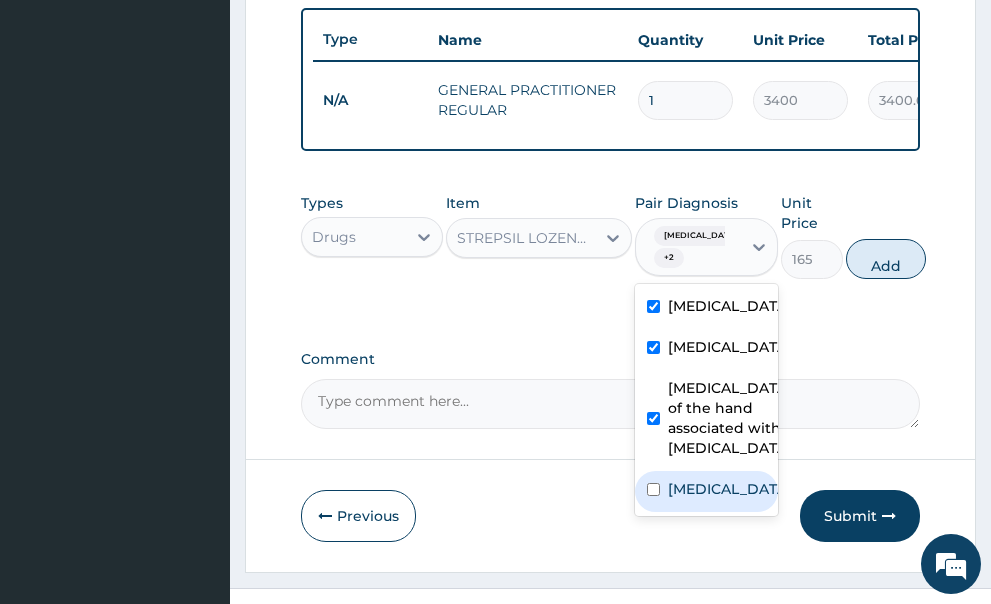 click at bounding box center (653, 489) 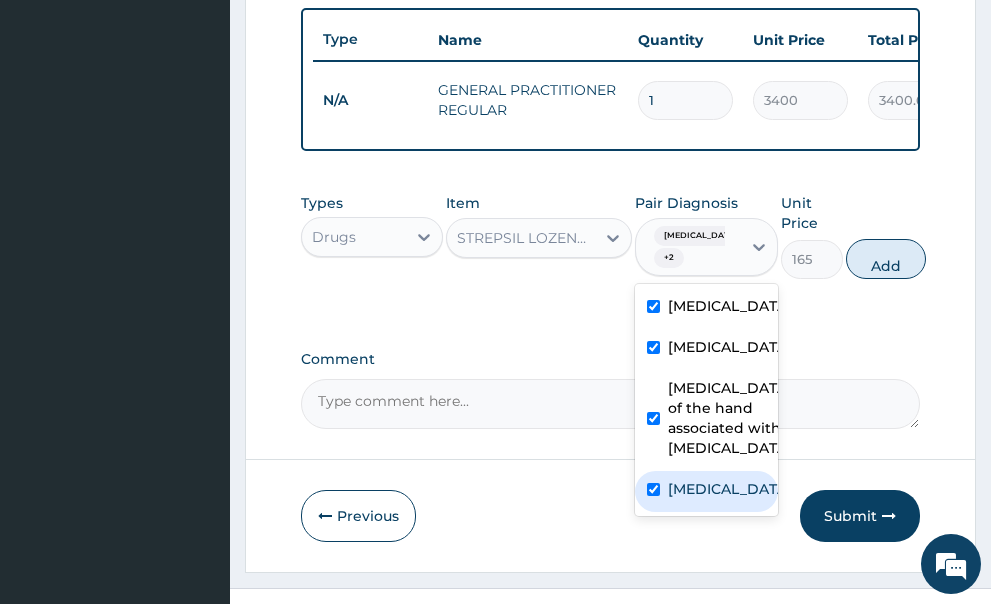 checkbox on "true" 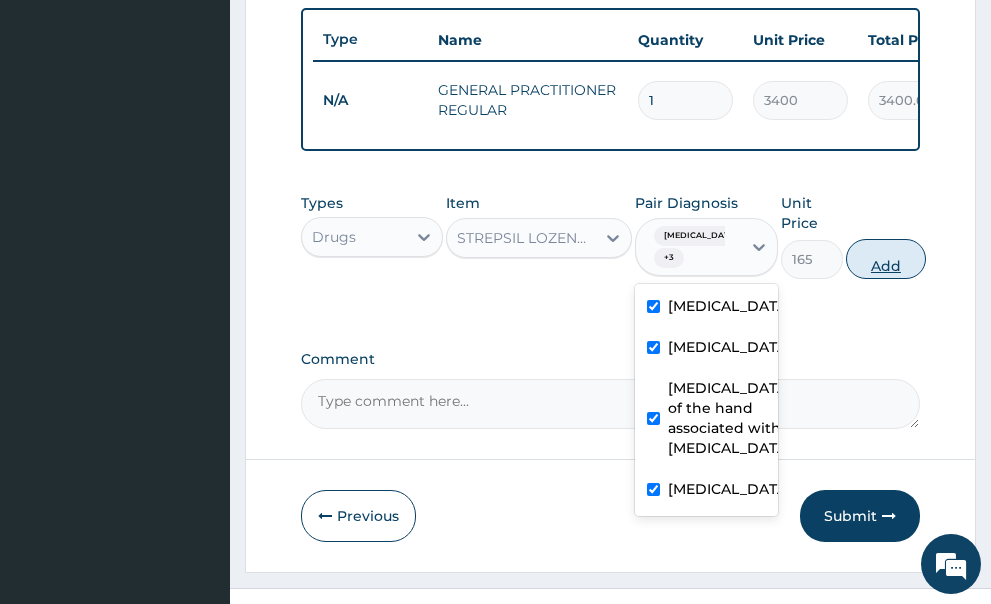click on "Add" at bounding box center [886, 259] 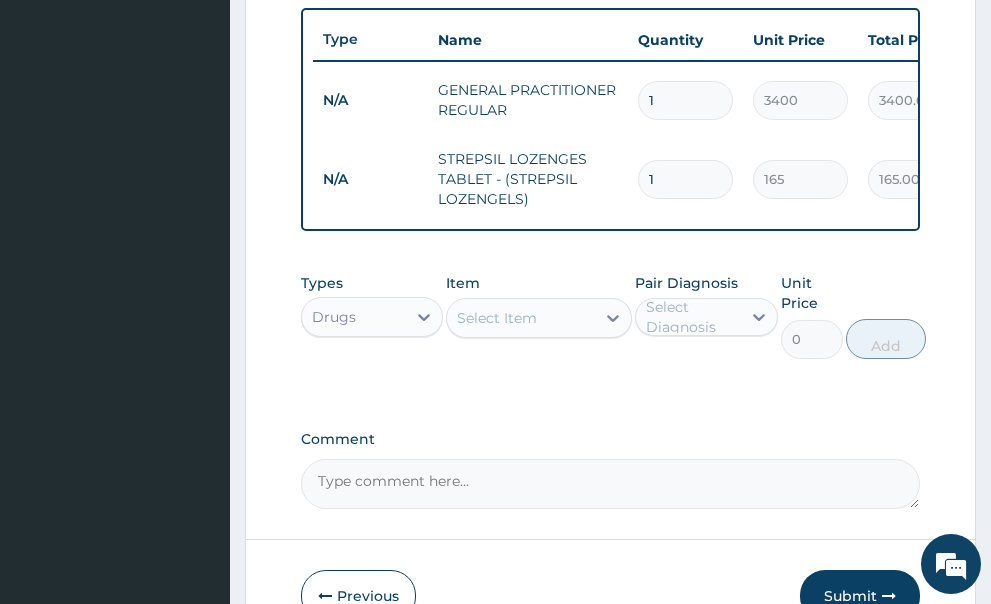 type on "15" 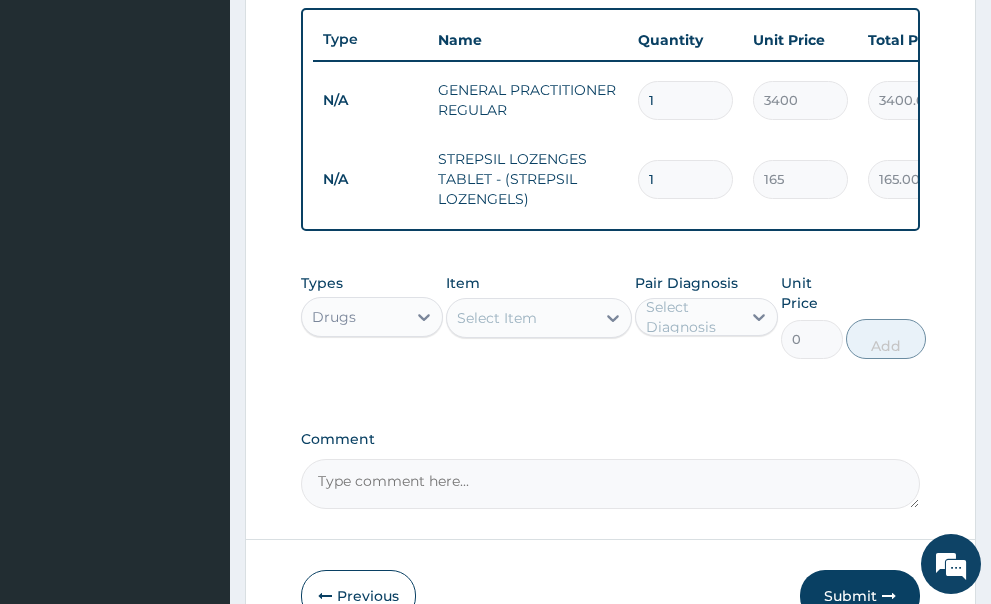 type on "2475.00" 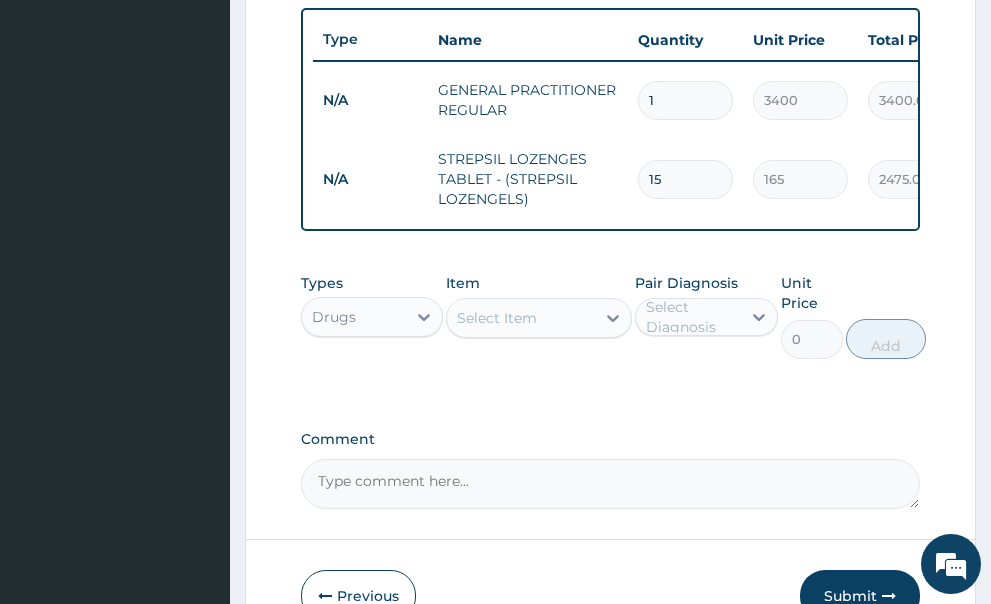type on "15" 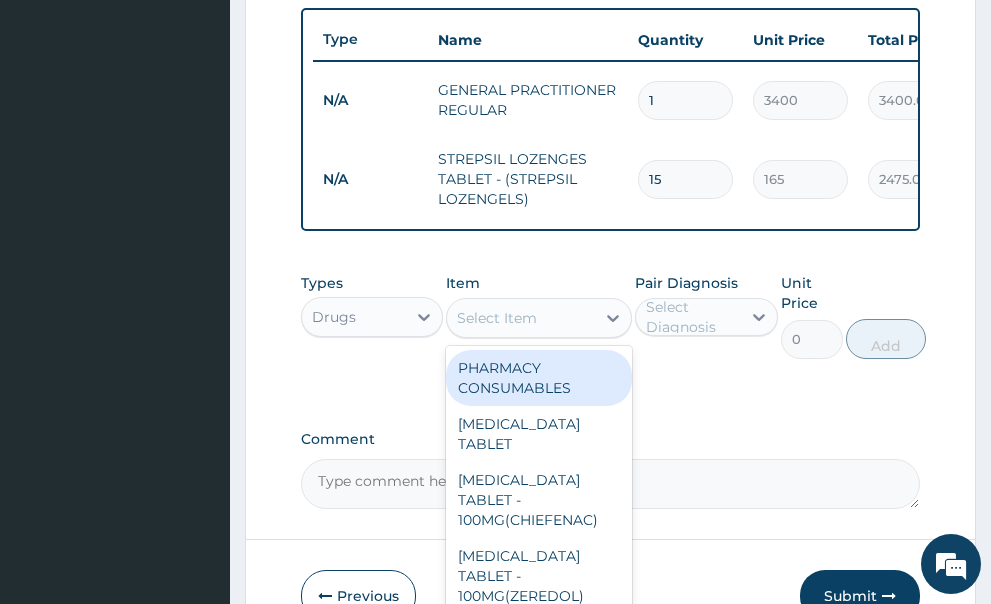 click on "Select Item" at bounding box center (497, 318) 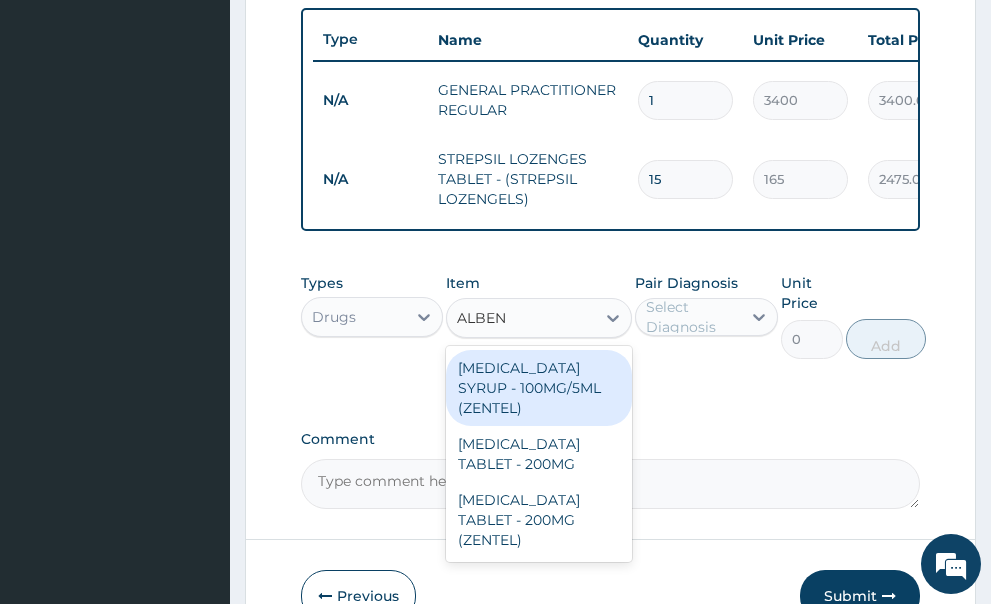 type on "ALBEND" 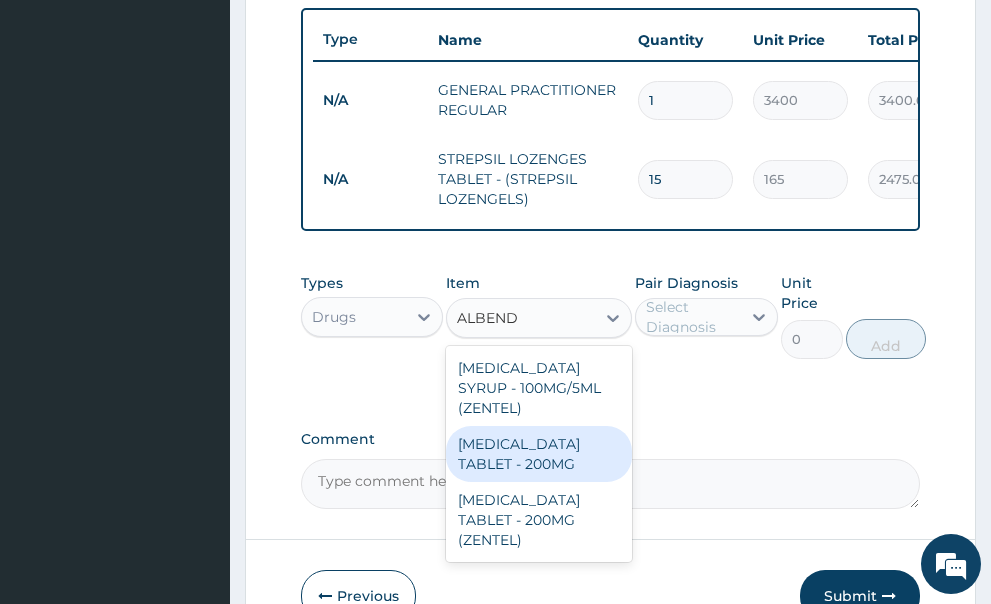 click on "[MEDICAL_DATA] TABLET - 200MG" at bounding box center [539, 454] 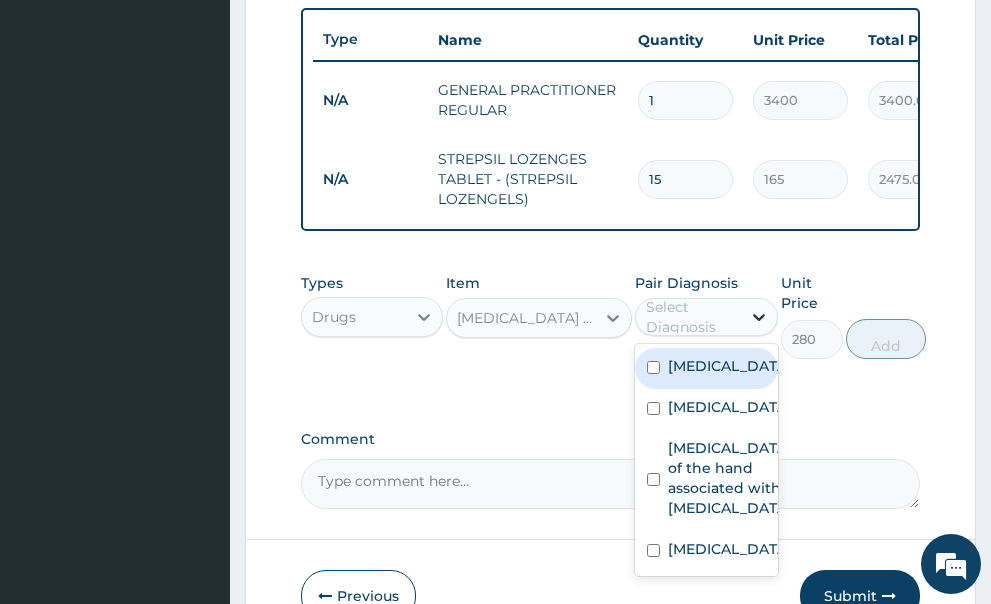 click 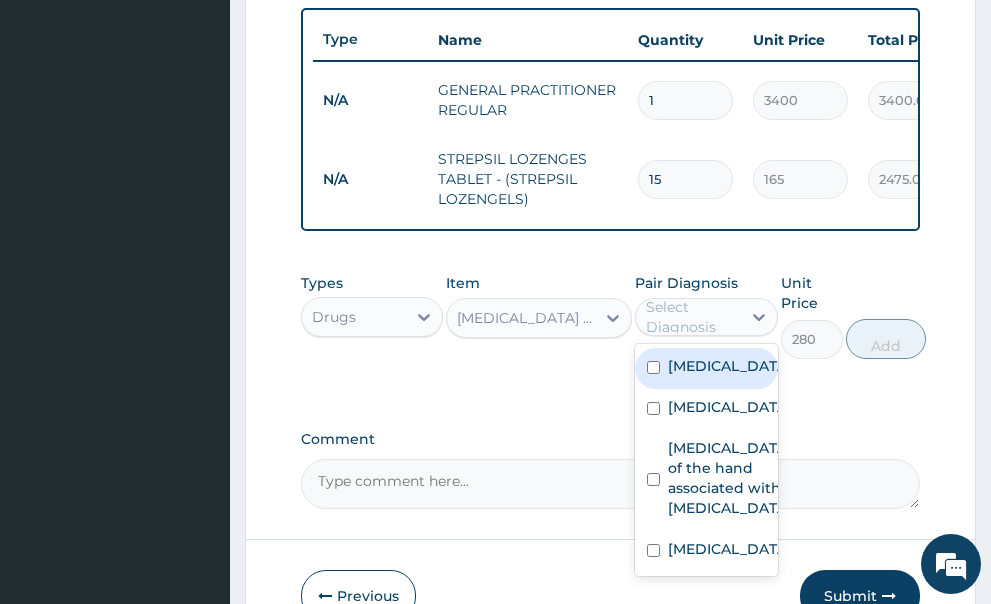 click at bounding box center (653, 367) 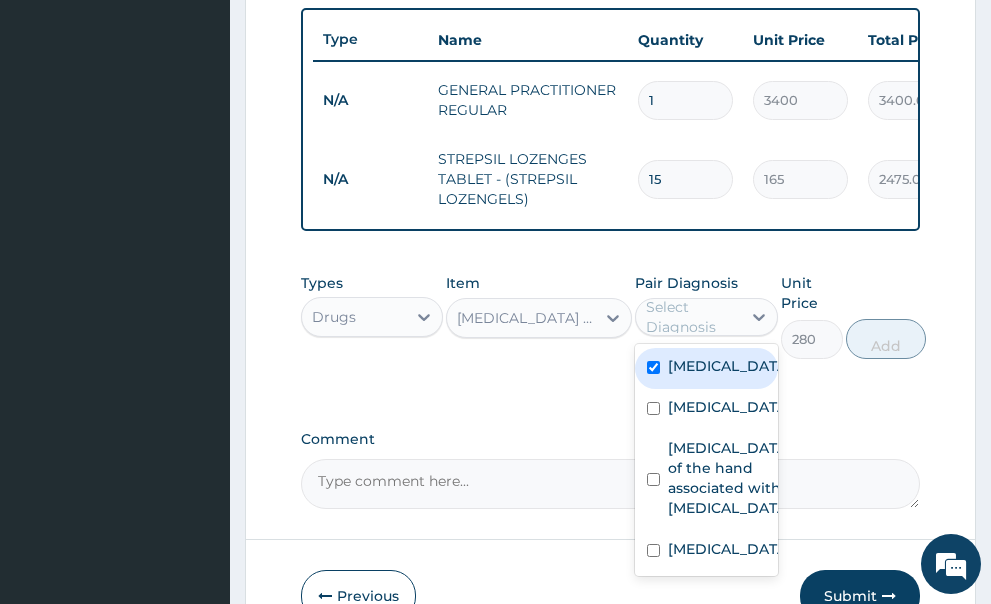 checkbox on "true" 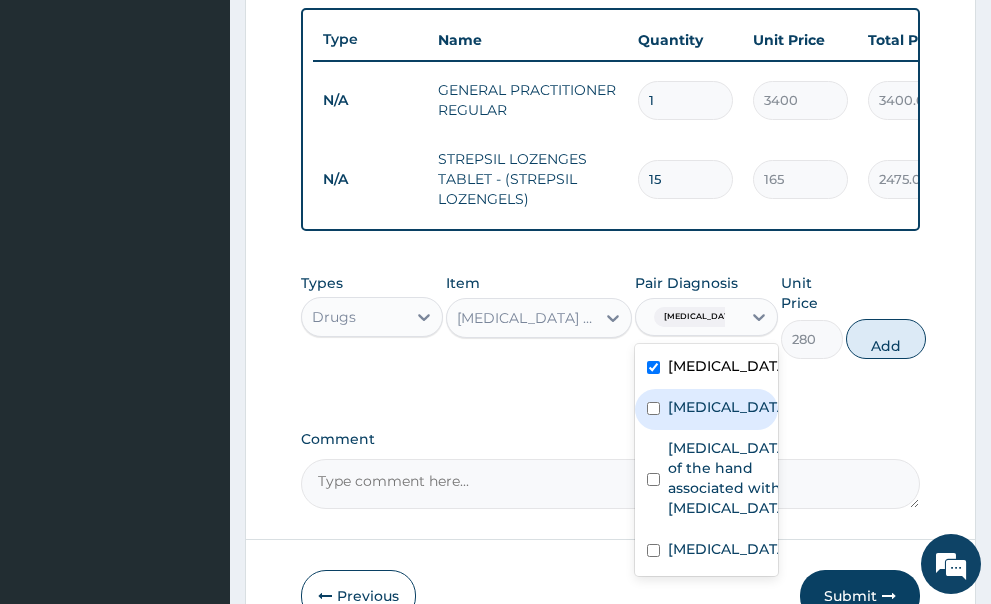 click at bounding box center (653, 408) 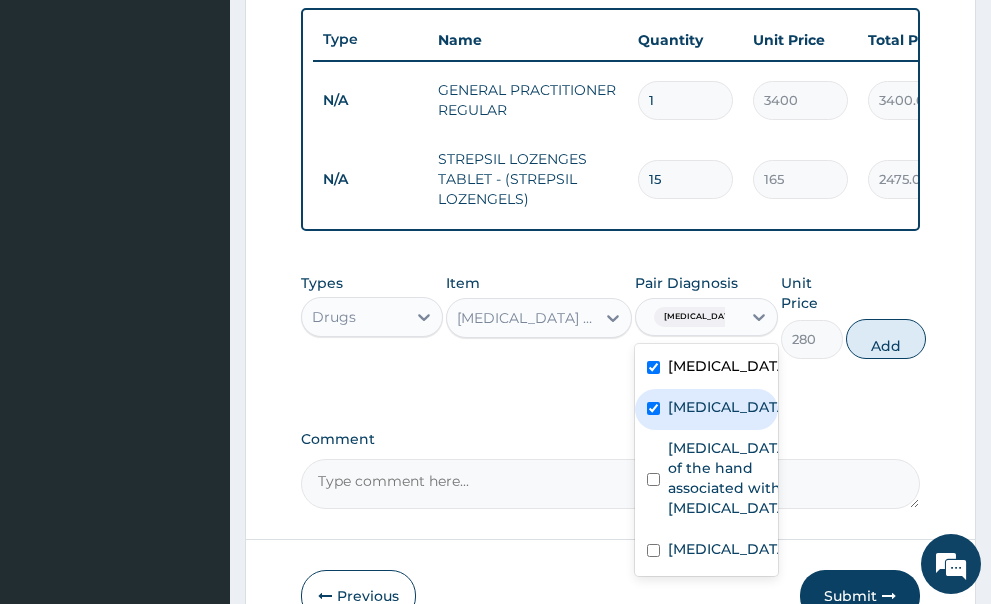 checkbox on "true" 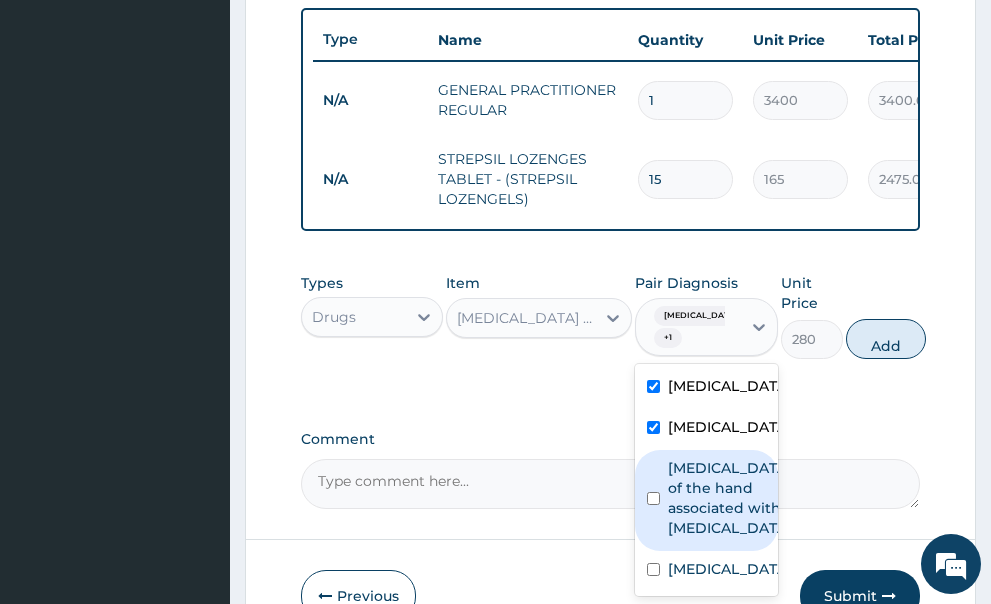 click at bounding box center (653, 498) 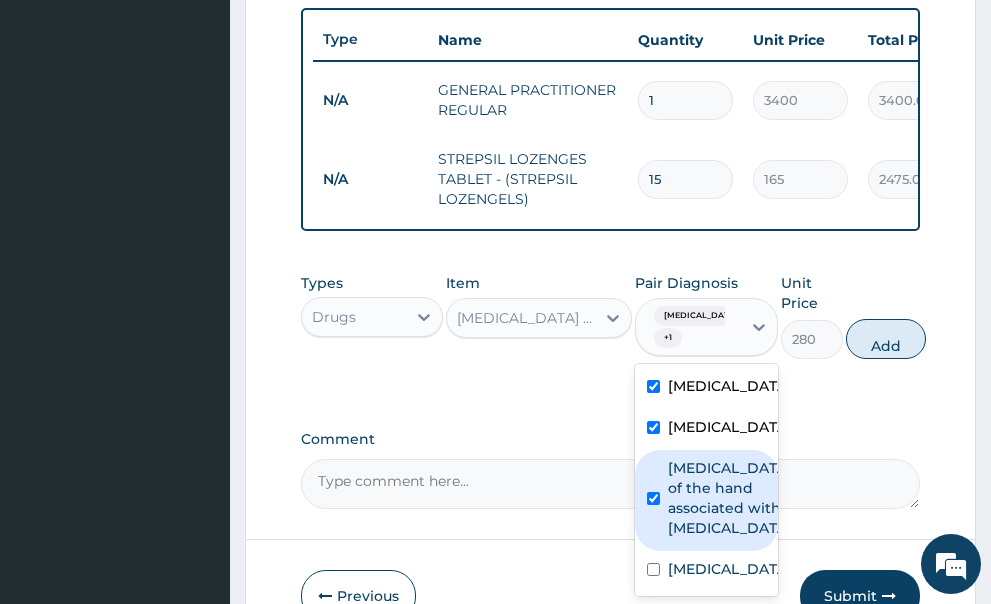 checkbox on "true" 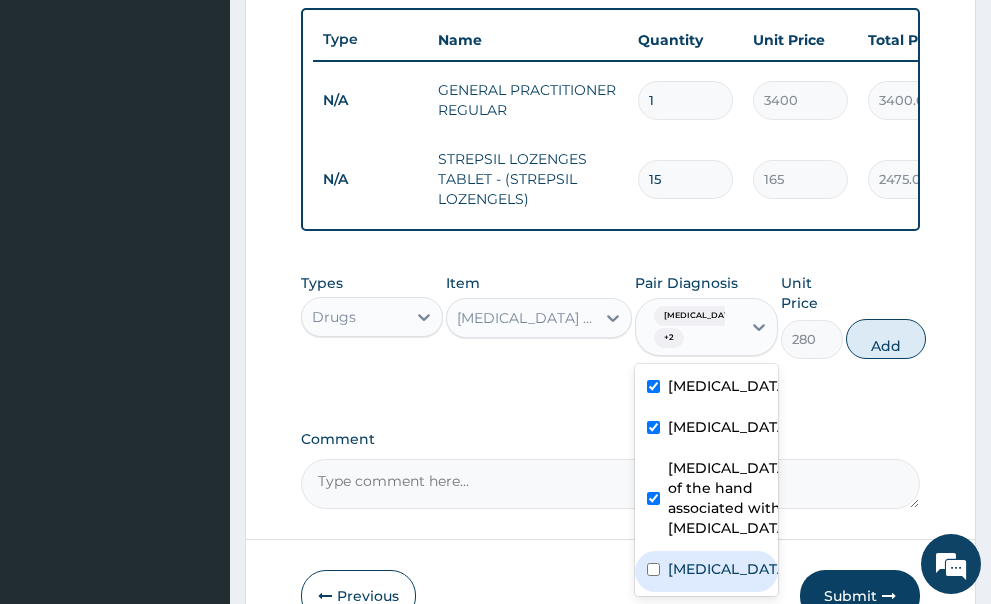 click at bounding box center (653, 569) 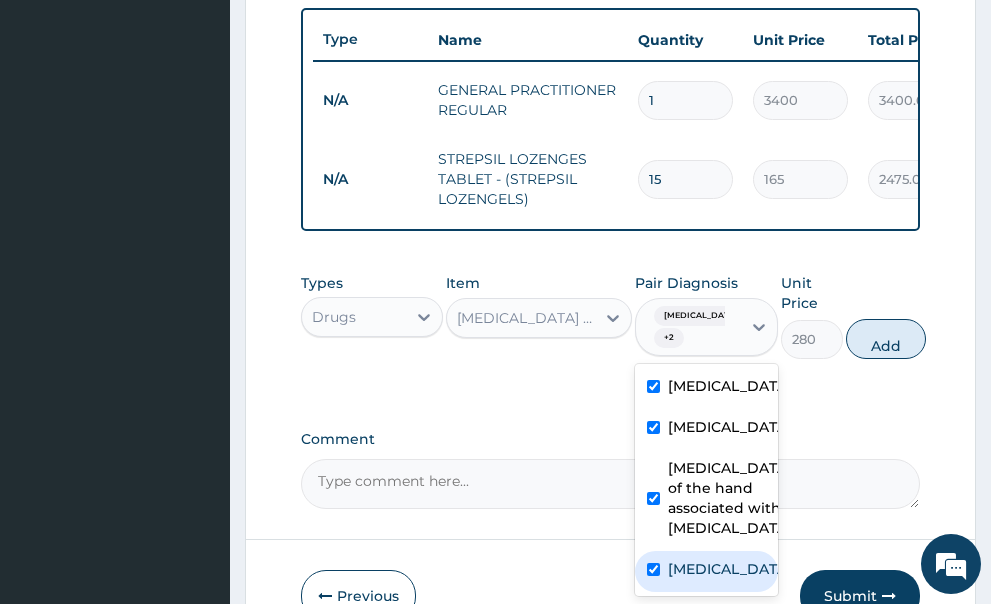 checkbox on "true" 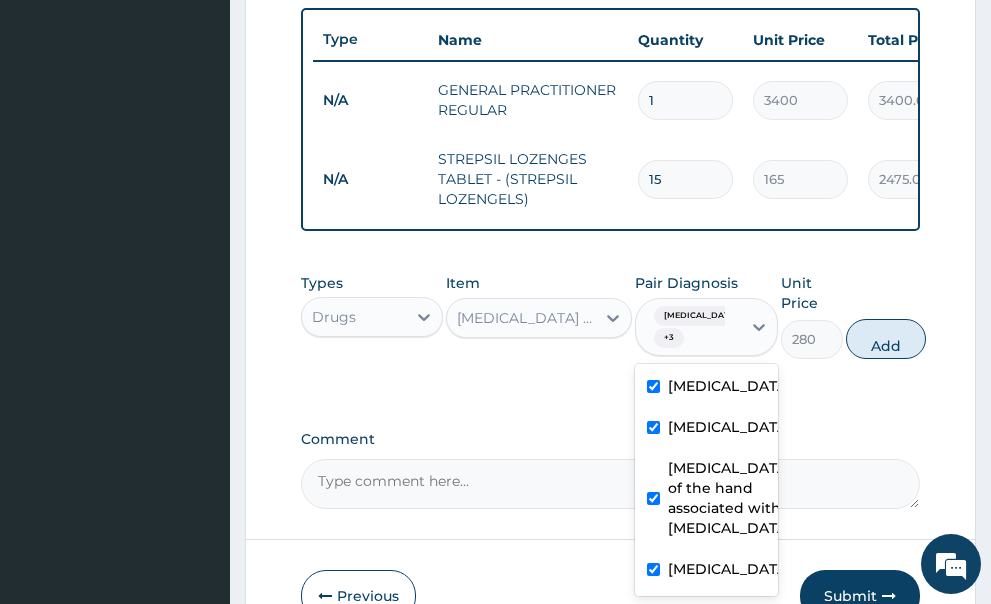 scroll, scrollTop: 702, scrollLeft: 0, axis: vertical 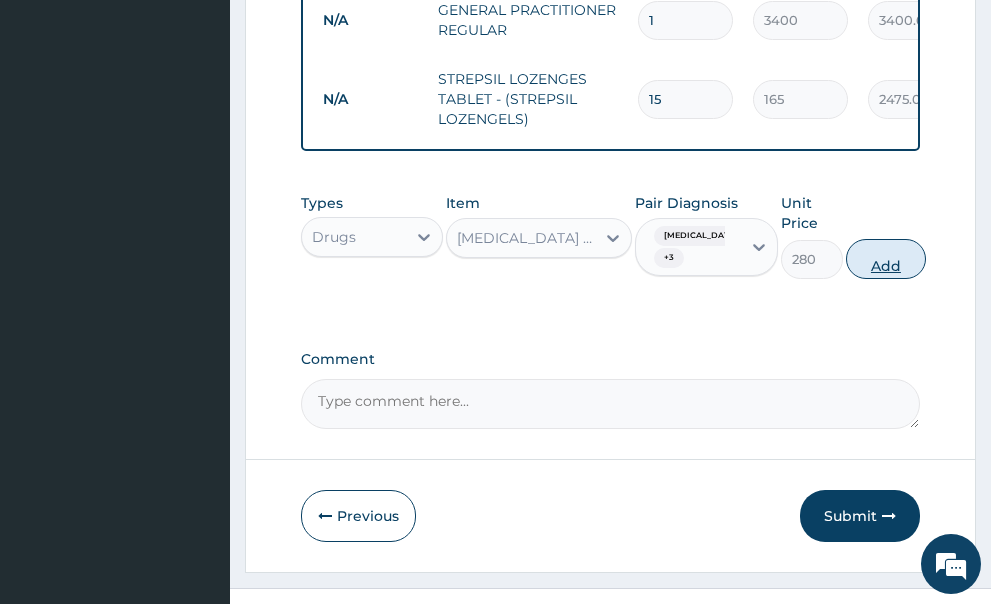 click on "Add" at bounding box center [886, 259] 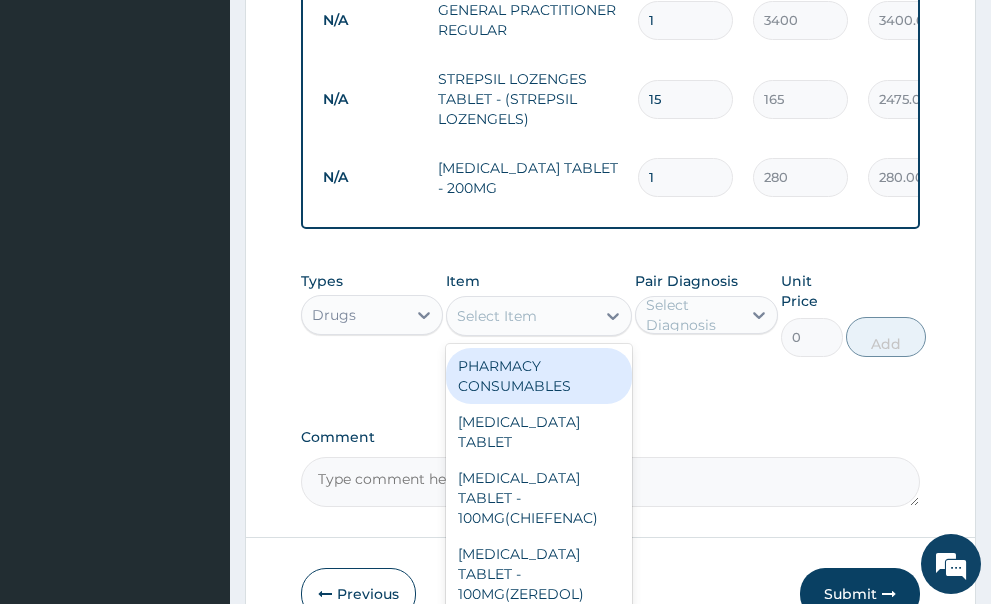 click on "Select Item" at bounding box center [539, 316] 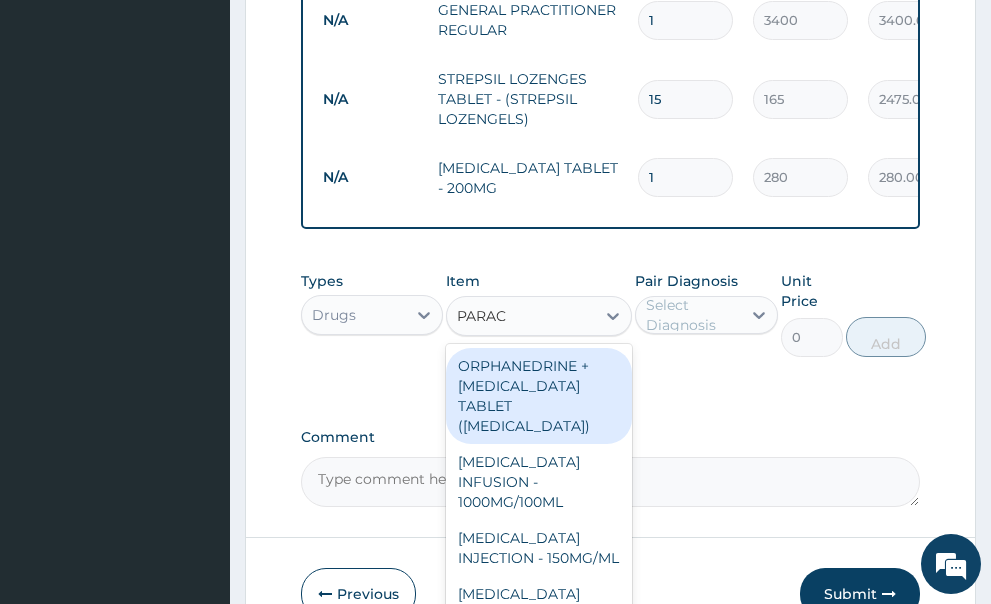 type on "PARACE" 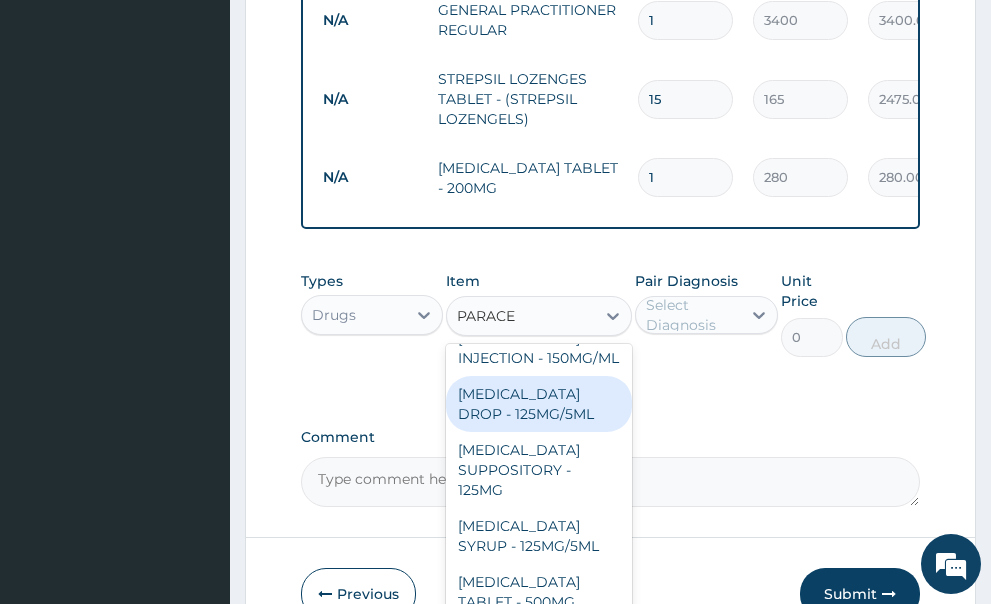 scroll, scrollTop: 240, scrollLeft: 0, axis: vertical 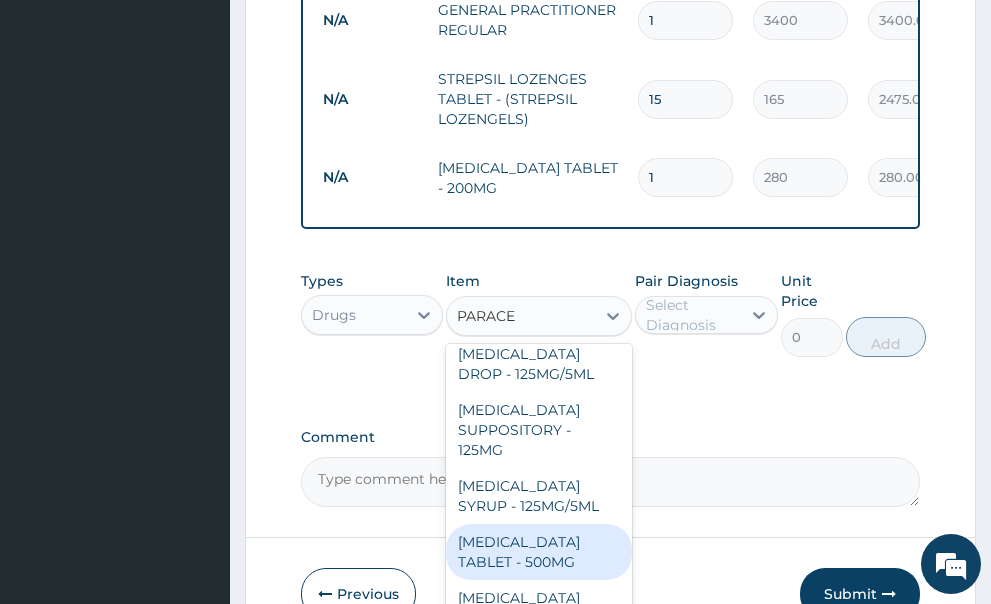 click on "[MEDICAL_DATA] TABLET - 500MG" at bounding box center (539, 552) 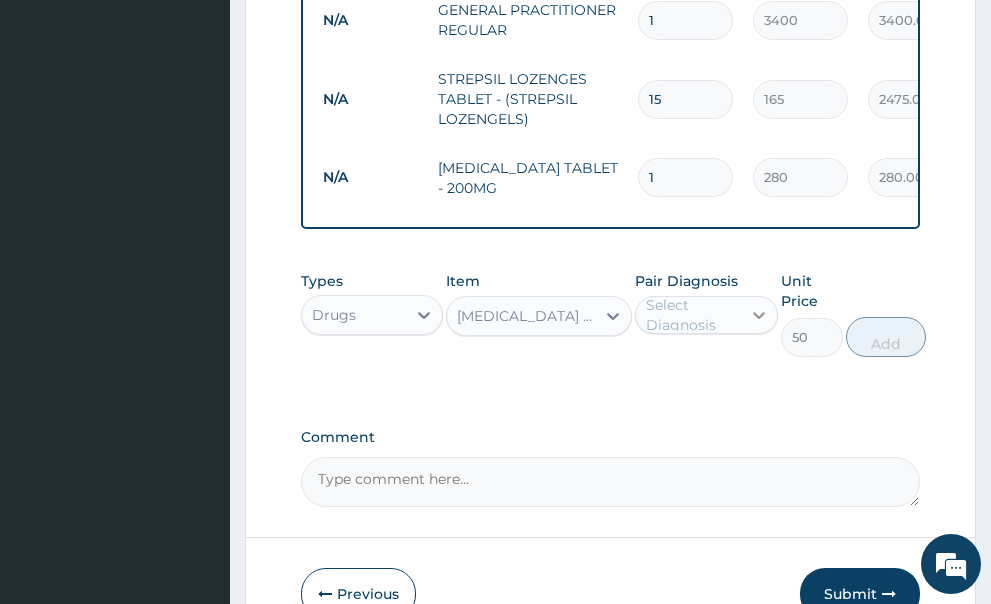 click 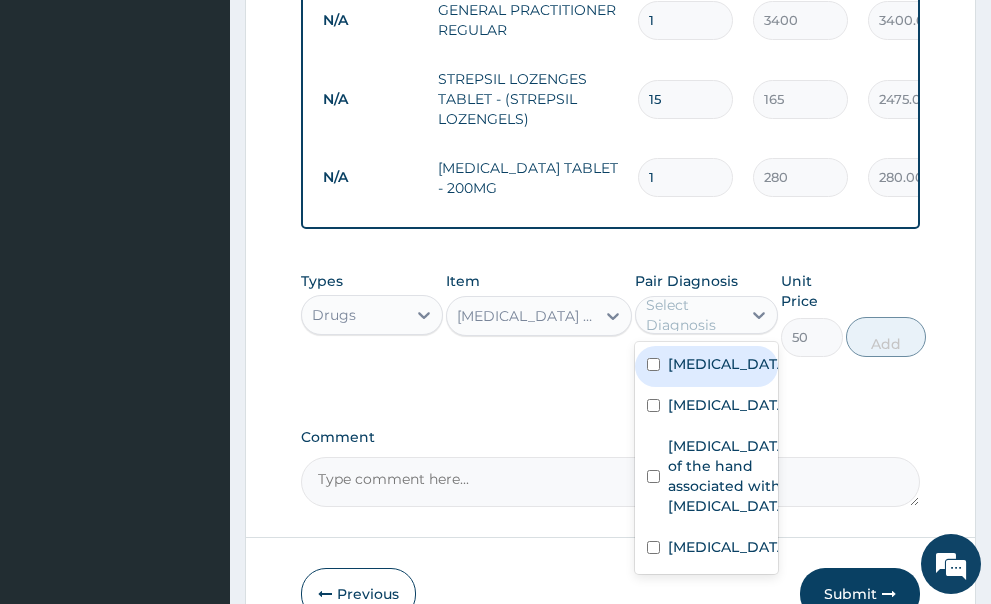 click at bounding box center [653, 364] 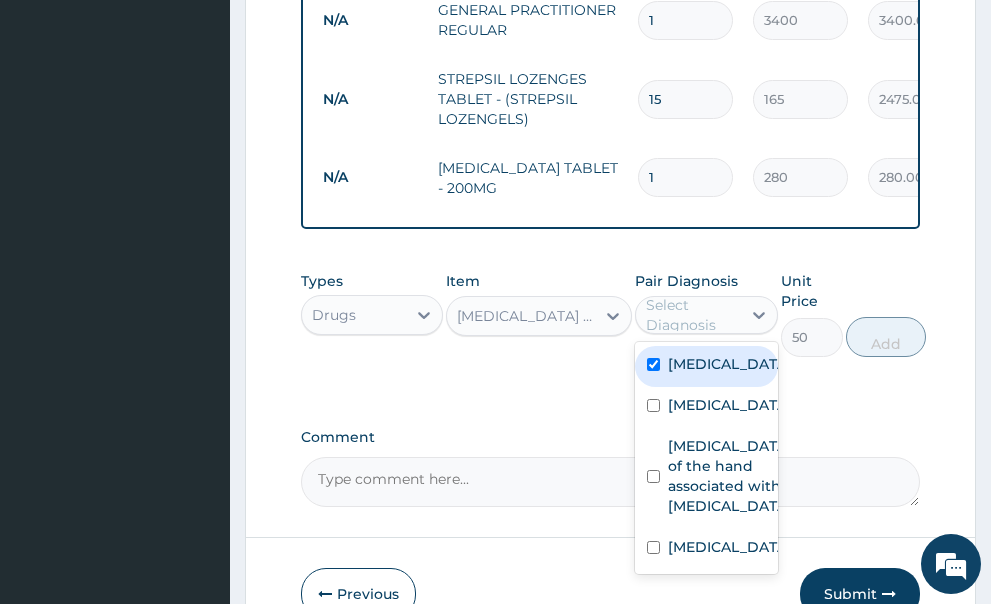 checkbox on "true" 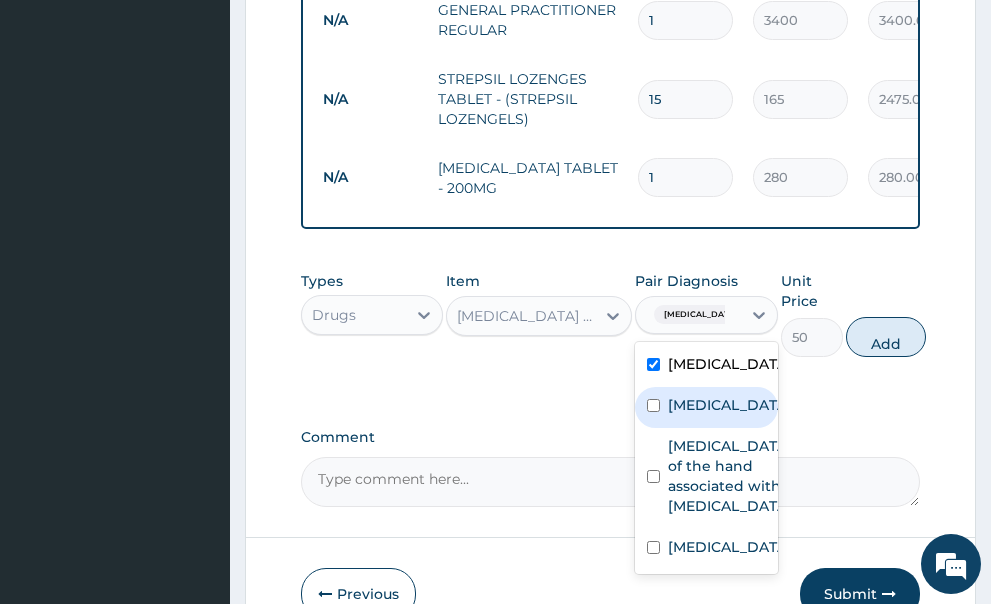 click at bounding box center (653, 405) 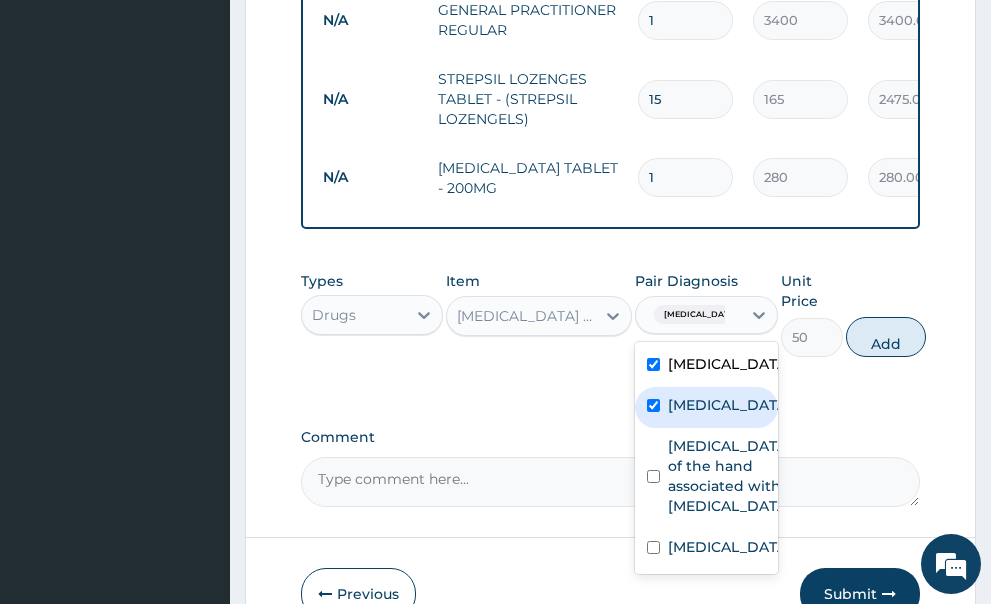 checkbox on "true" 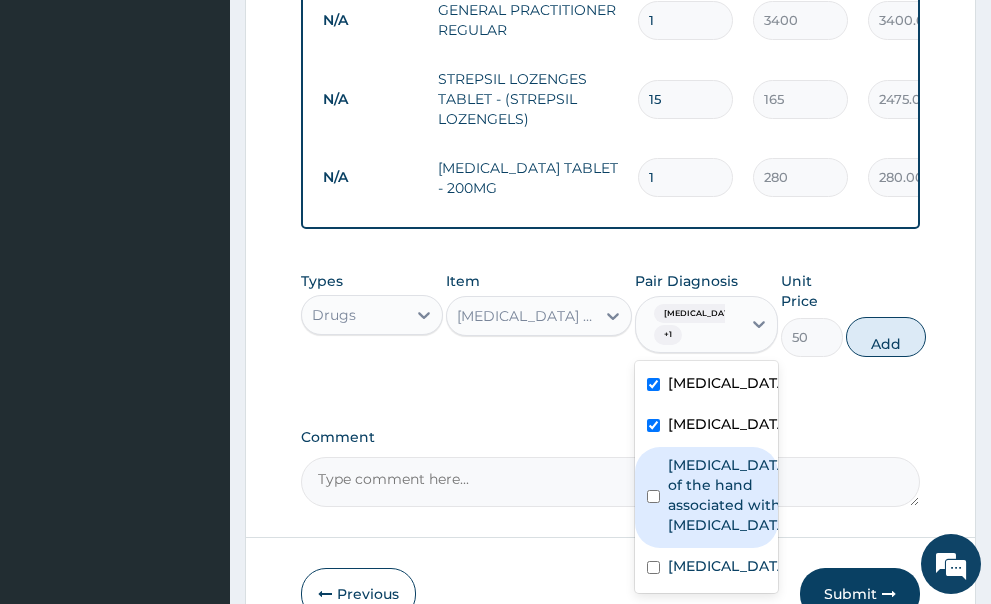click at bounding box center (653, 496) 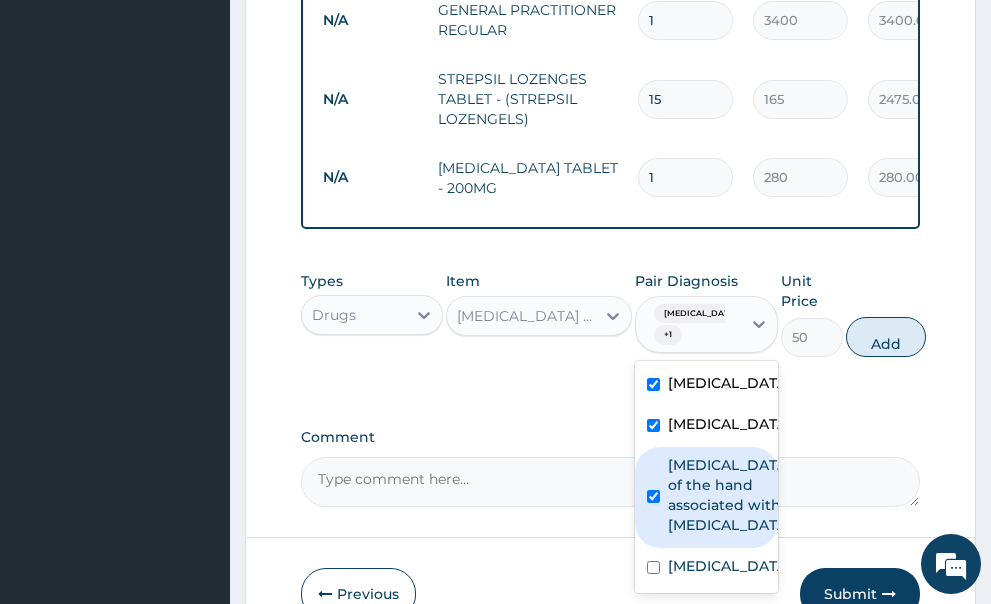 checkbox on "true" 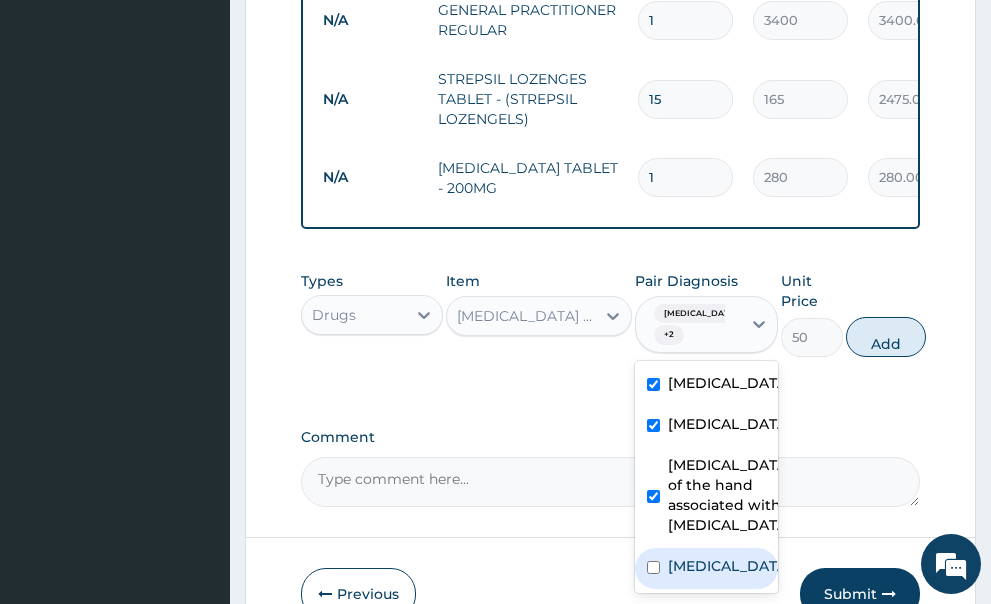click at bounding box center (653, 567) 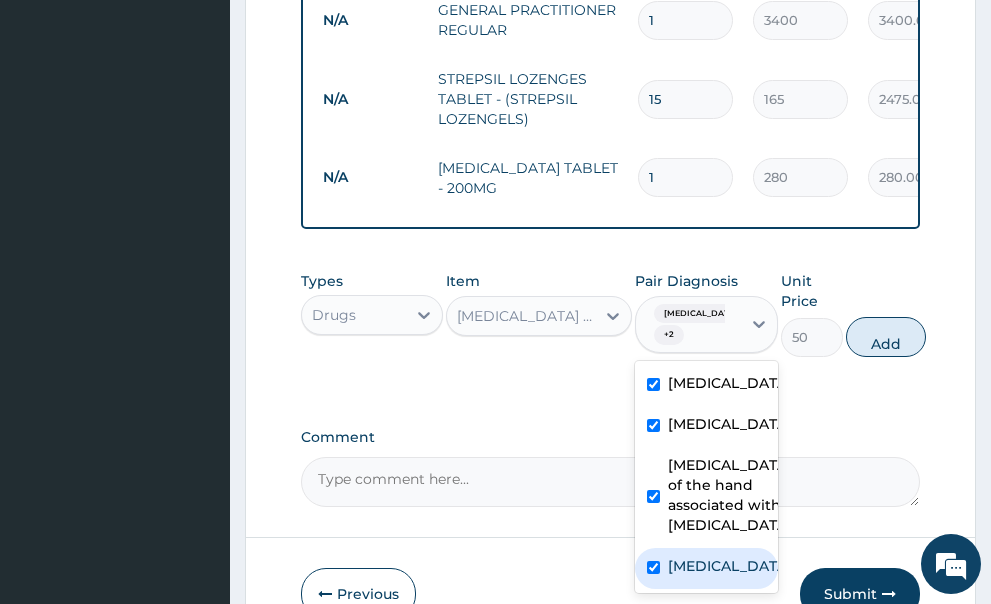 checkbox on "true" 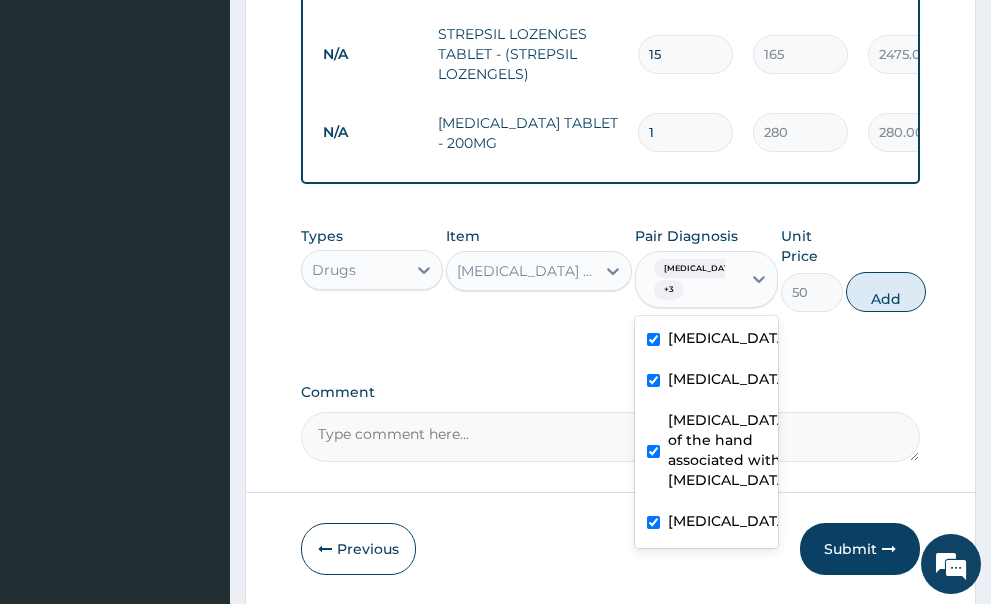 scroll, scrollTop: 771, scrollLeft: 0, axis: vertical 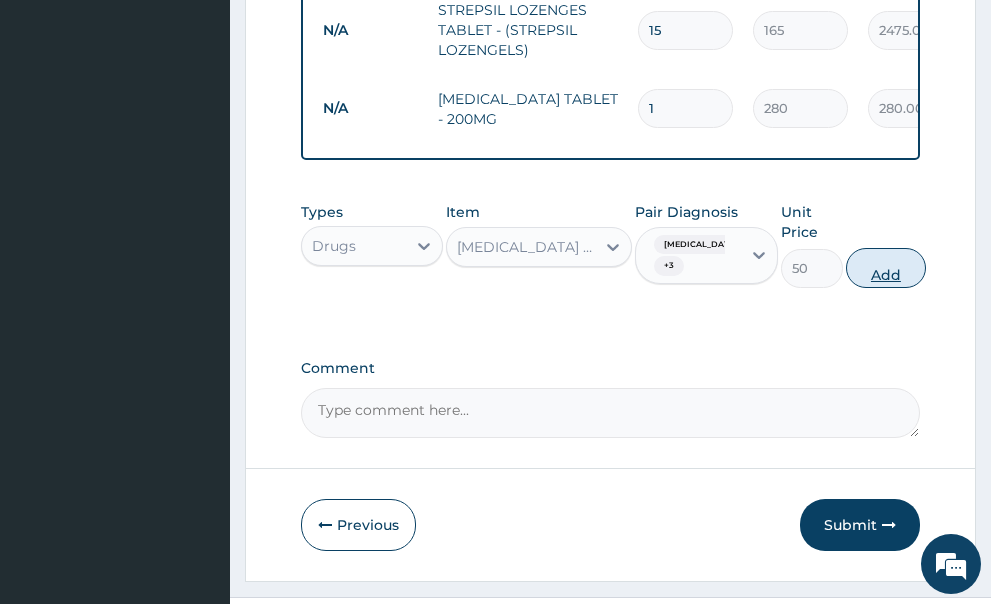 click on "Add" at bounding box center (886, 268) 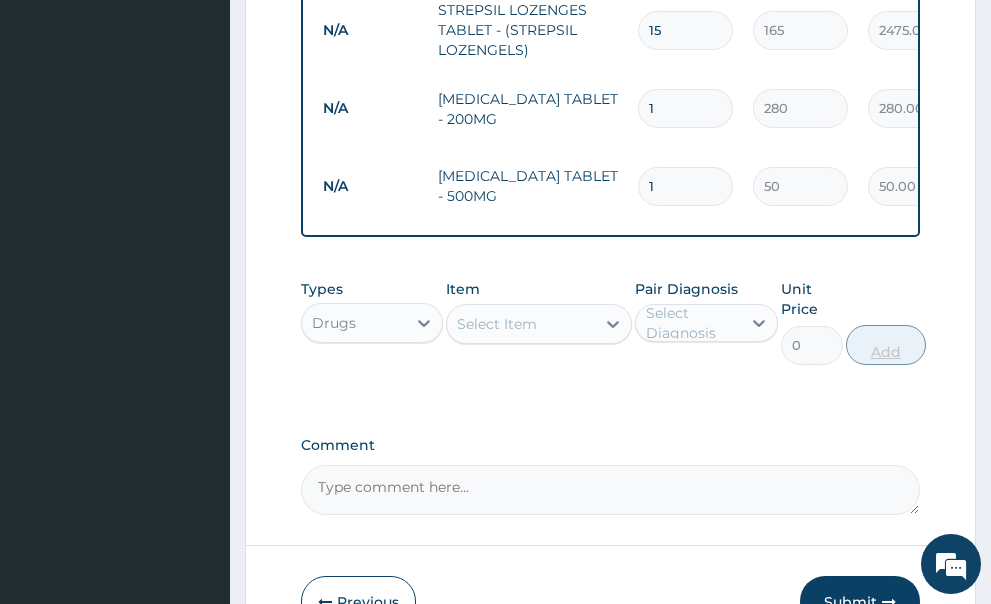 type on "18" 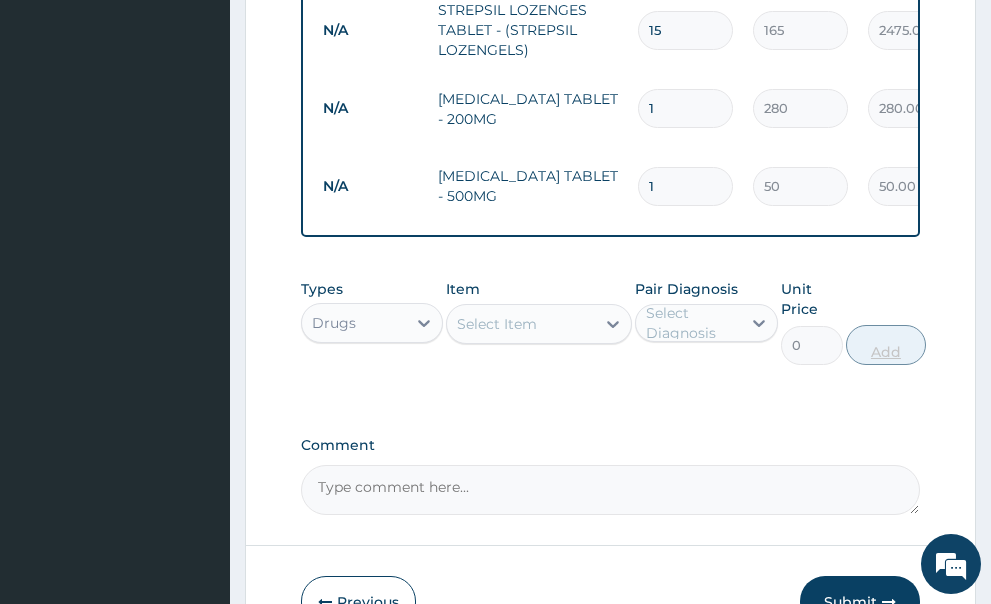 type on "900.00" 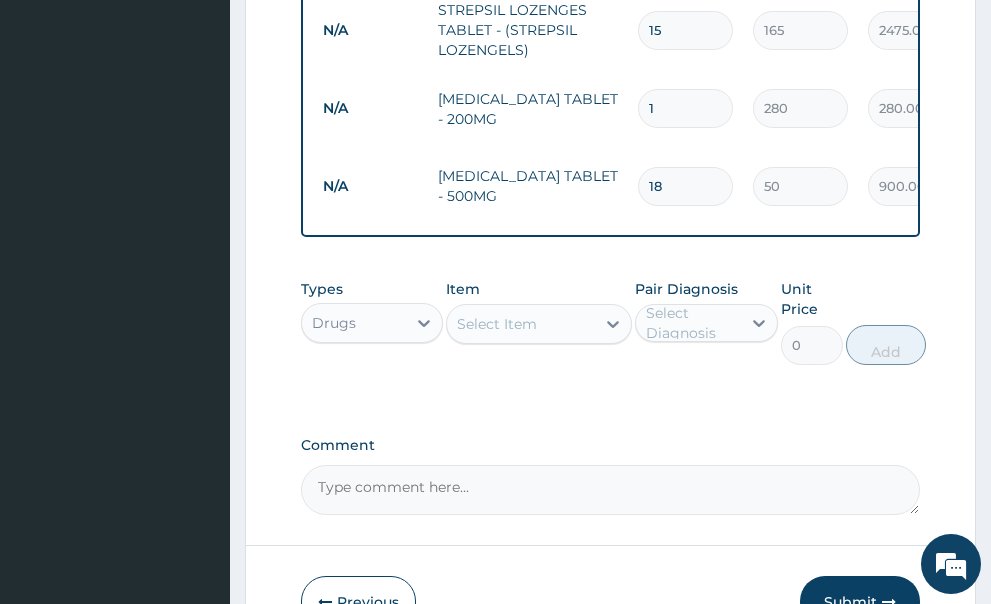 type on "18" 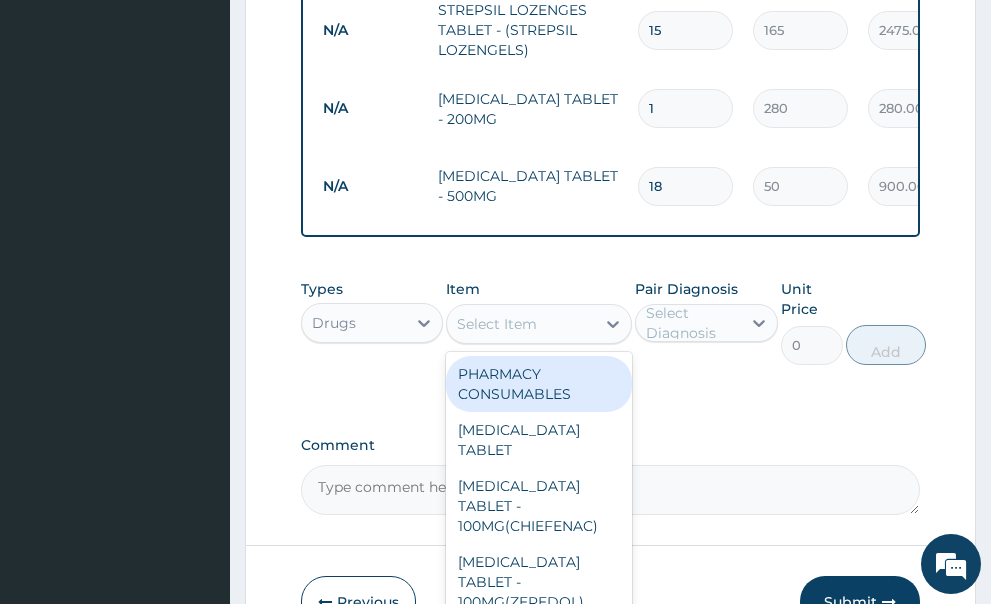 click on "Select Item" at bounding box center (497, 324) 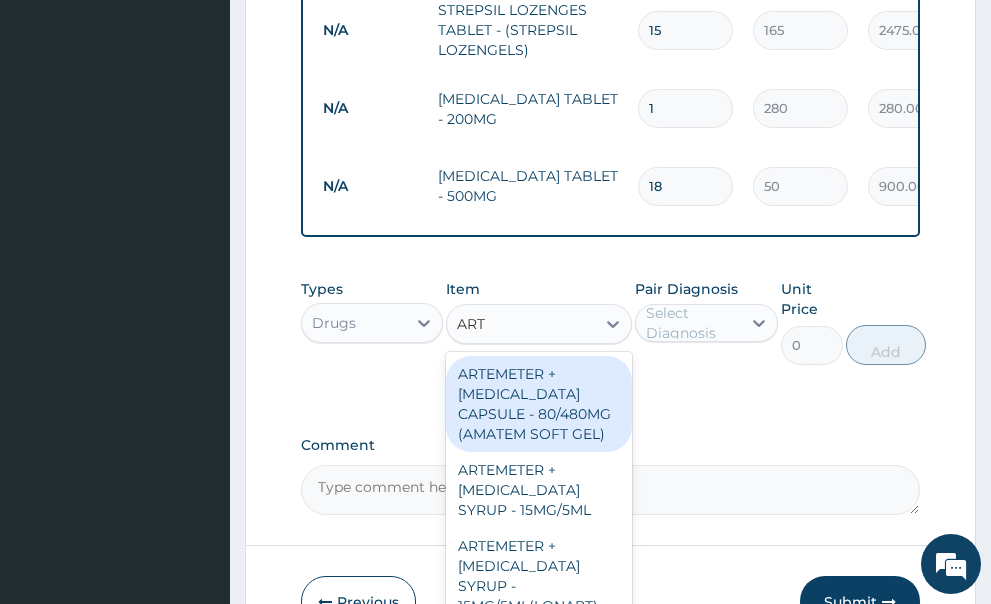 type on "ARTE" 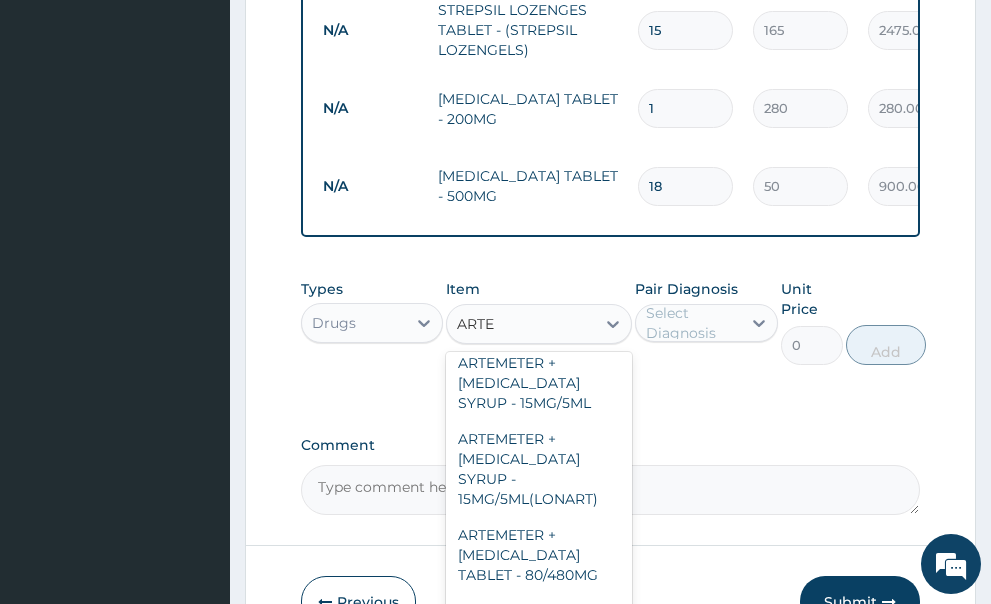 scroll, scrollTop: 120, scrollLeft: 0, axis: vertical 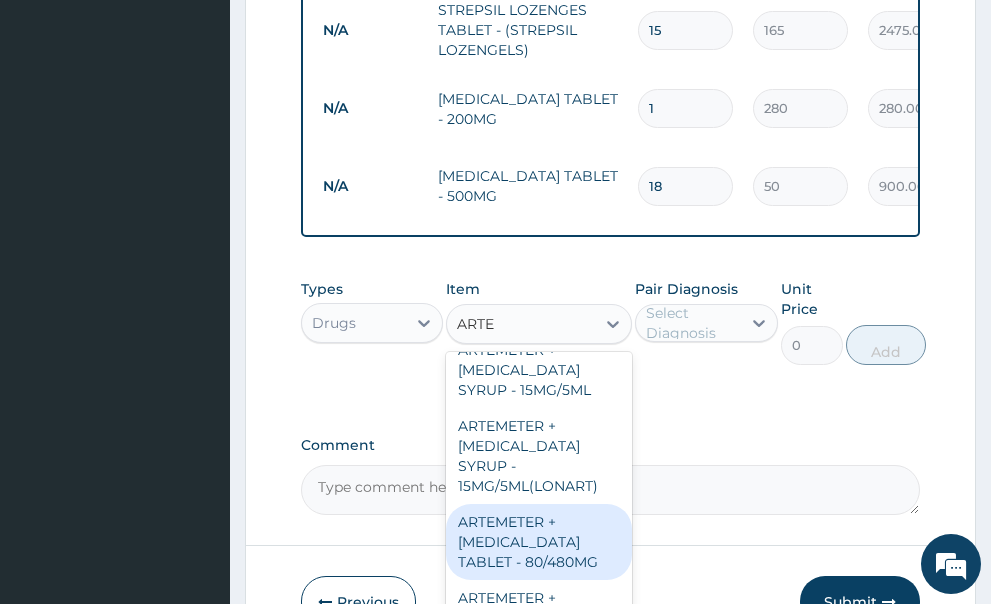 click on "ARTEMETER + LUMEFANTRINE TABLET -  80/480MG" at bounding box center [539, 542] 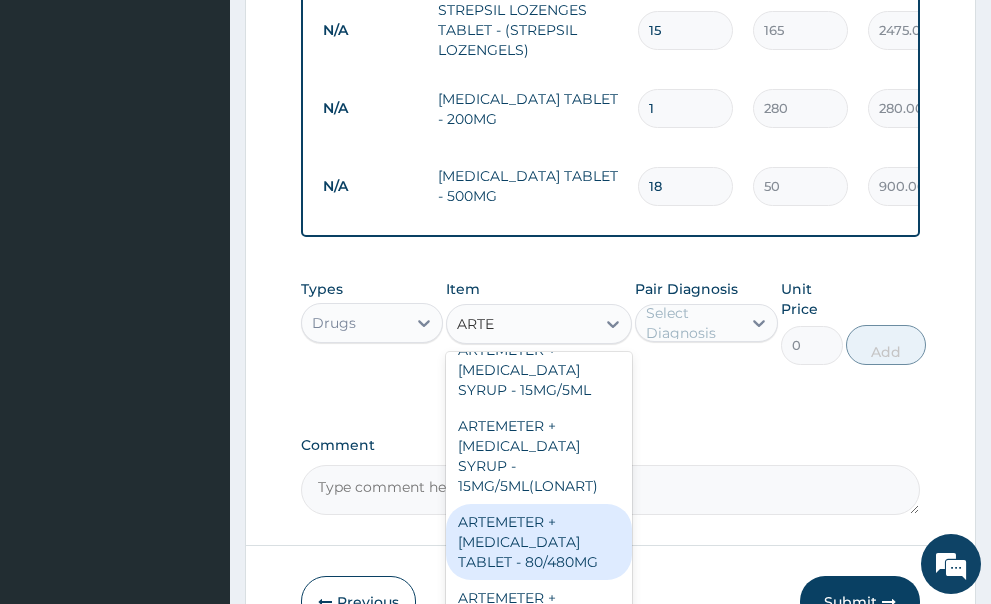type 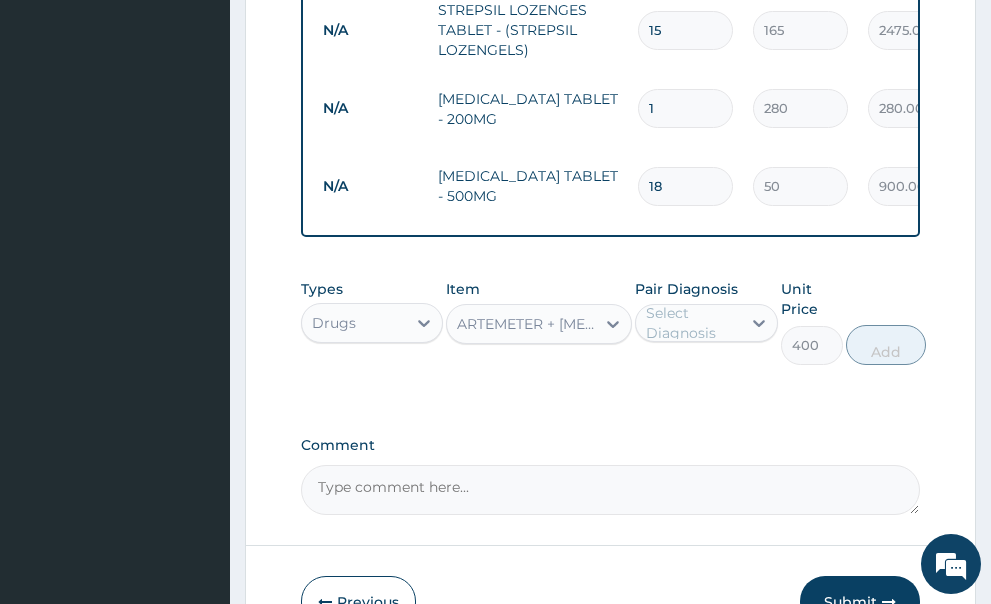 click on "Select Diagnosis" at bounding box center (692, 323) 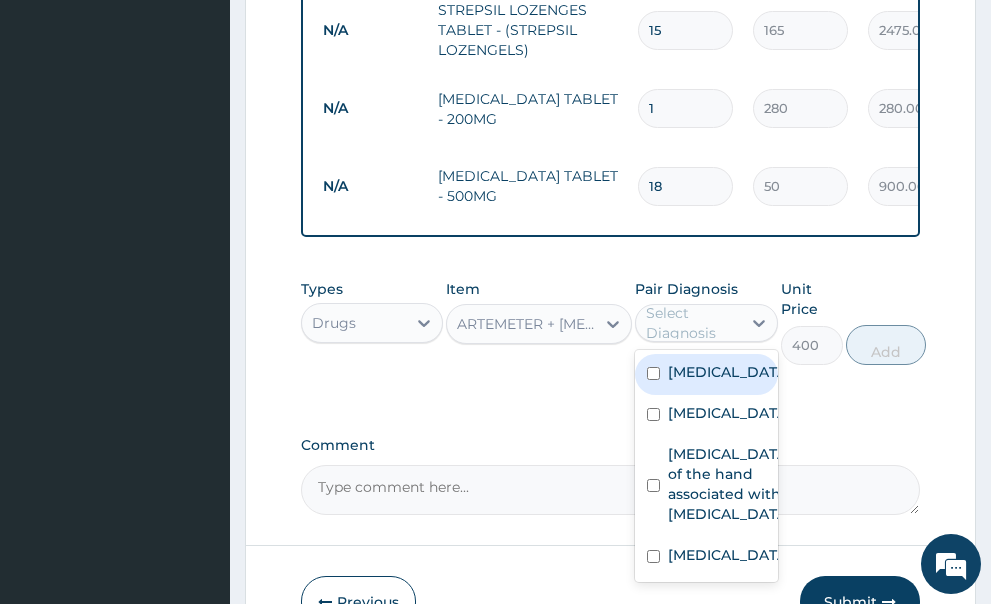 click at bounding box center (653, 373) 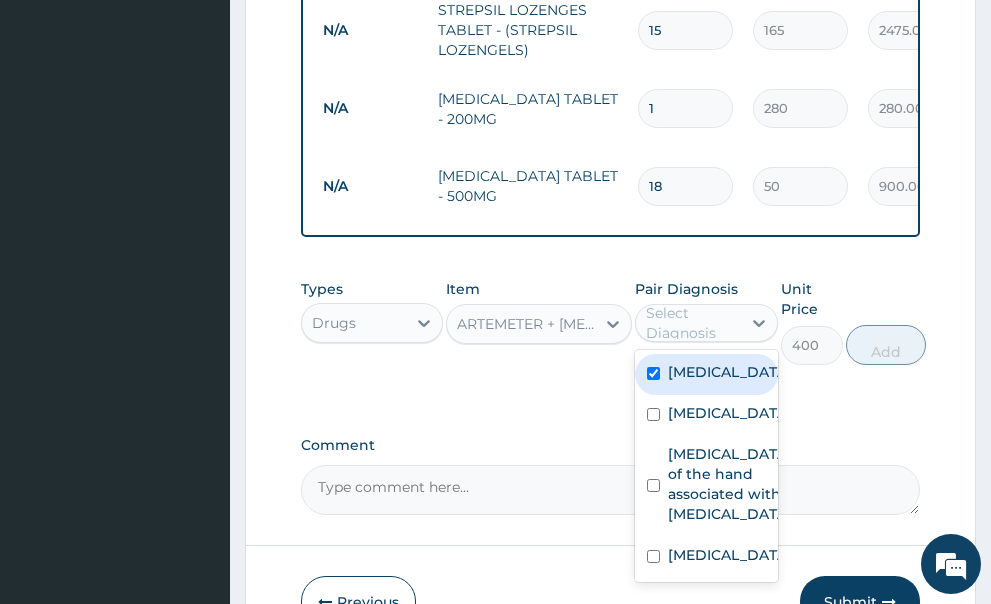 checkbox on "true" 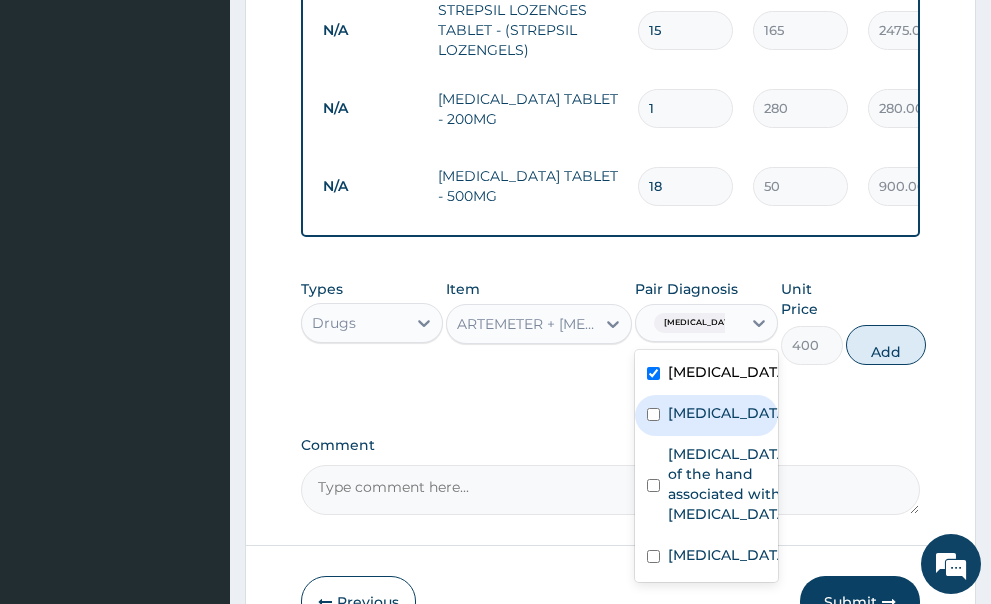 click on "Pharyngitis" at bounding box center [706, 415] 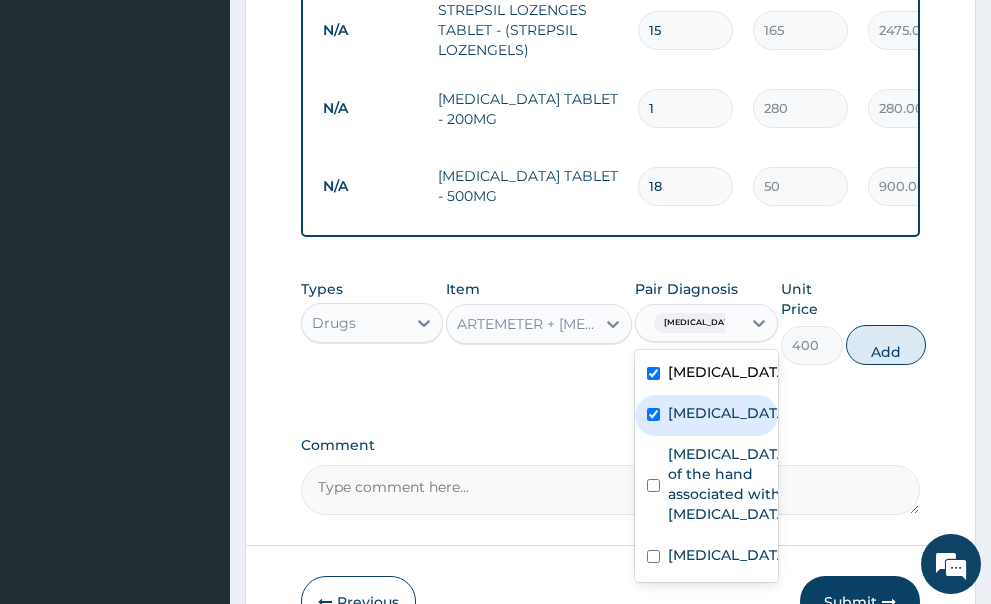 checkbox on "true" 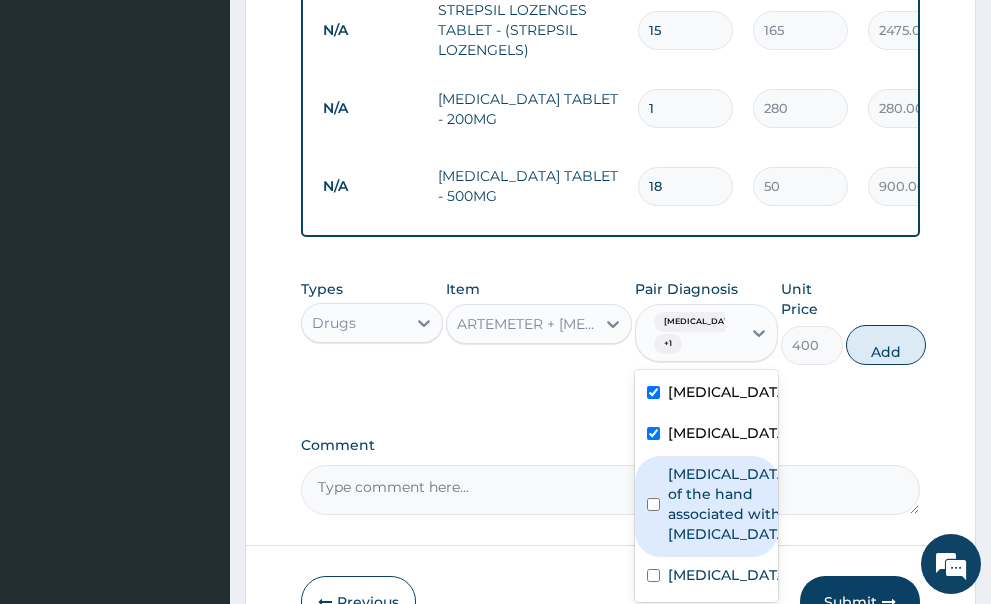 click at bounding box center (653, 504) 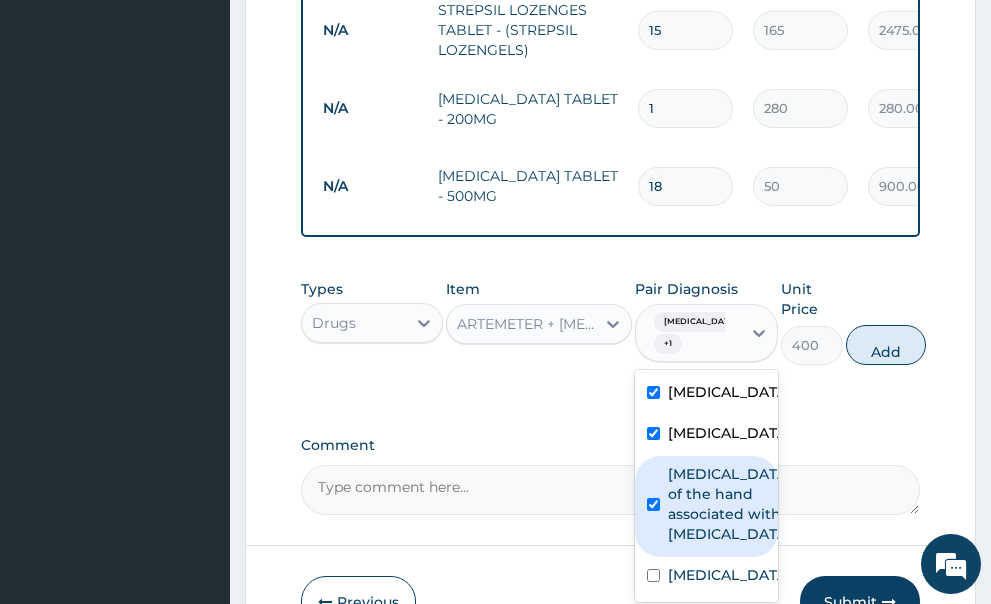 checkbox on "true" 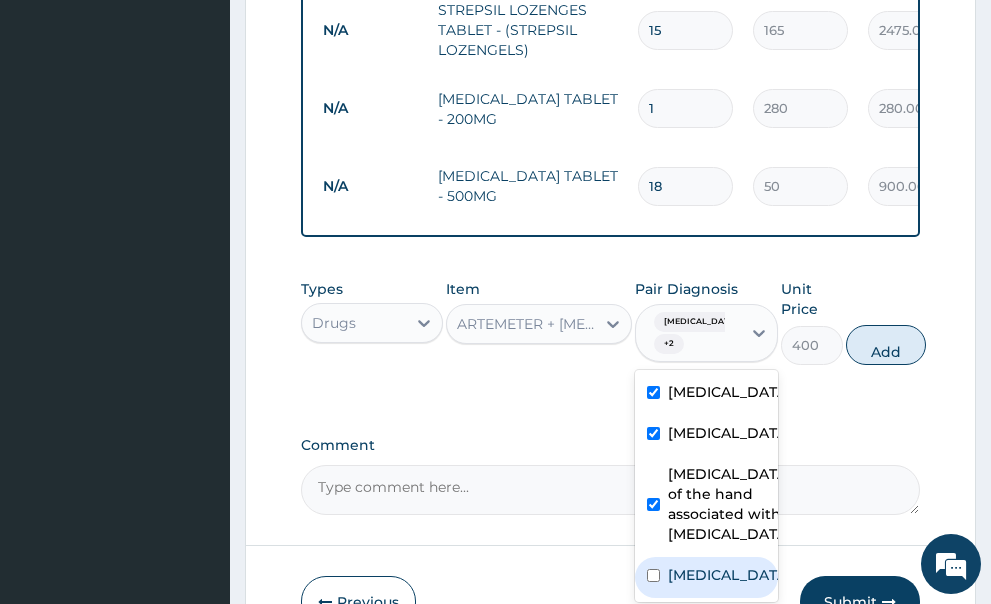 click at bounding box center [653, 575] 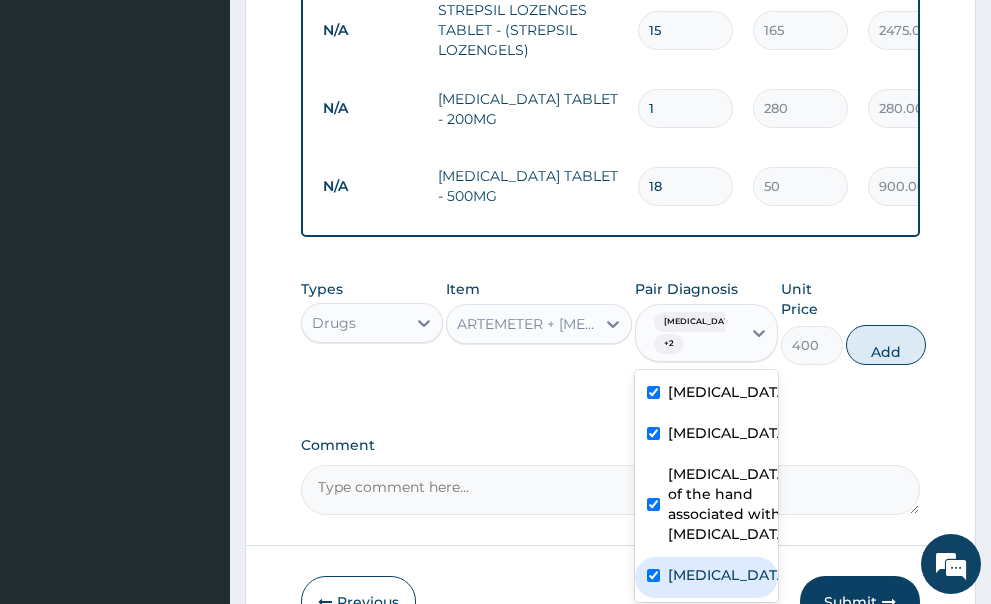 checkbox on "true" 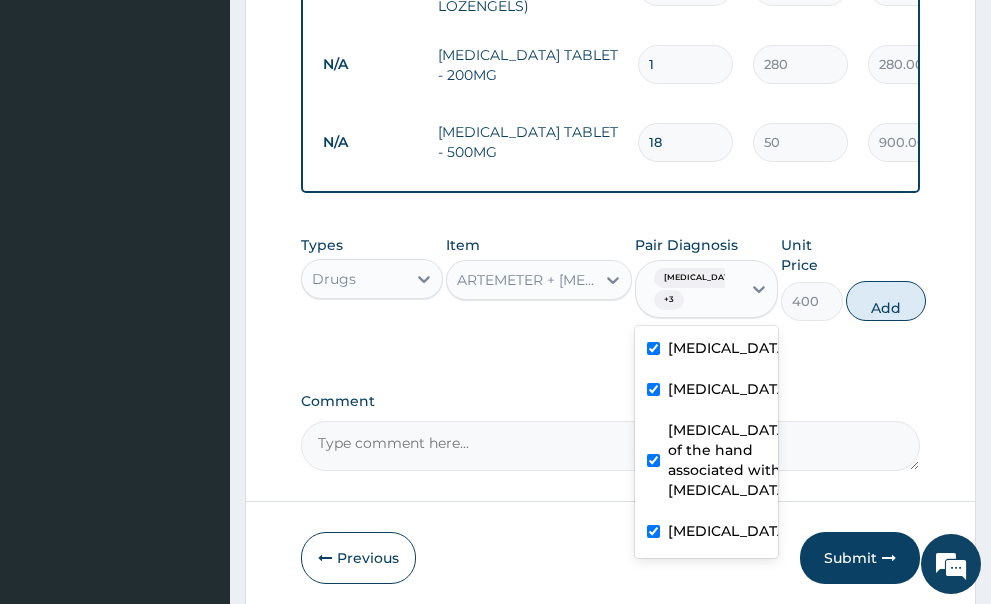 scroll, scrollTop: 840, scrollLeft: 0, axis: vertical 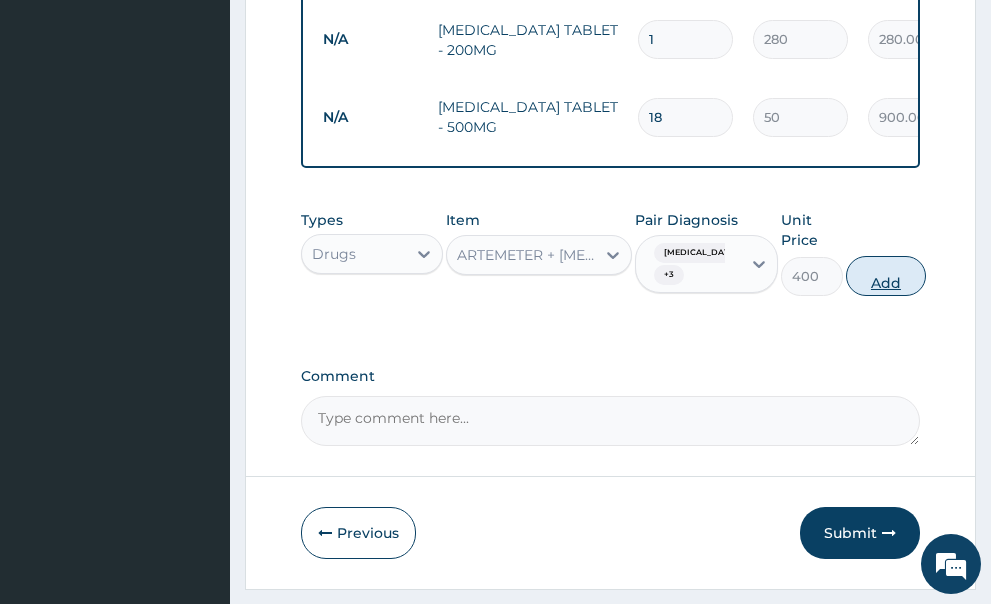 click on "Add" at bounding box center (886, 276) 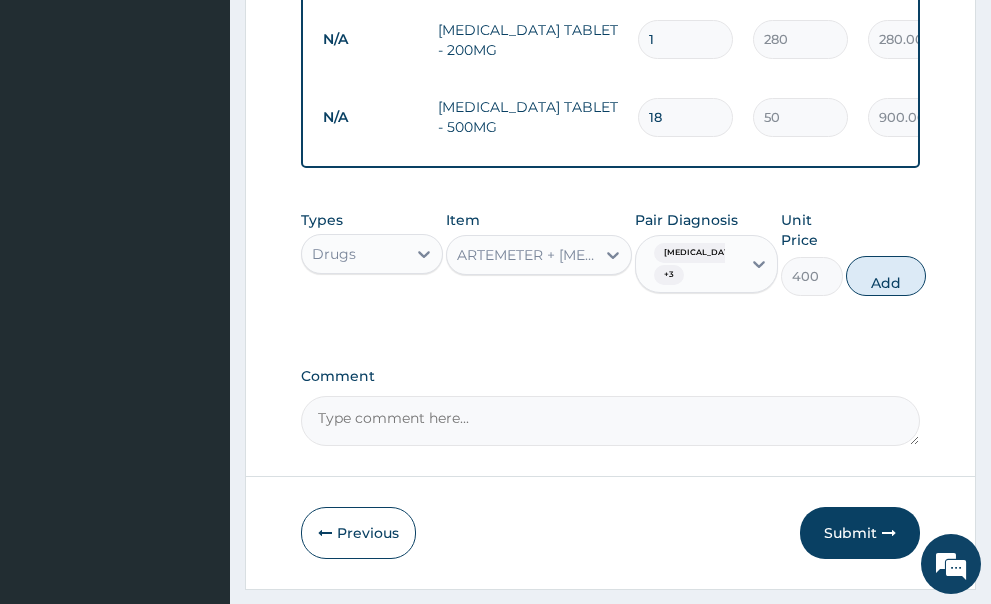 type on "0" 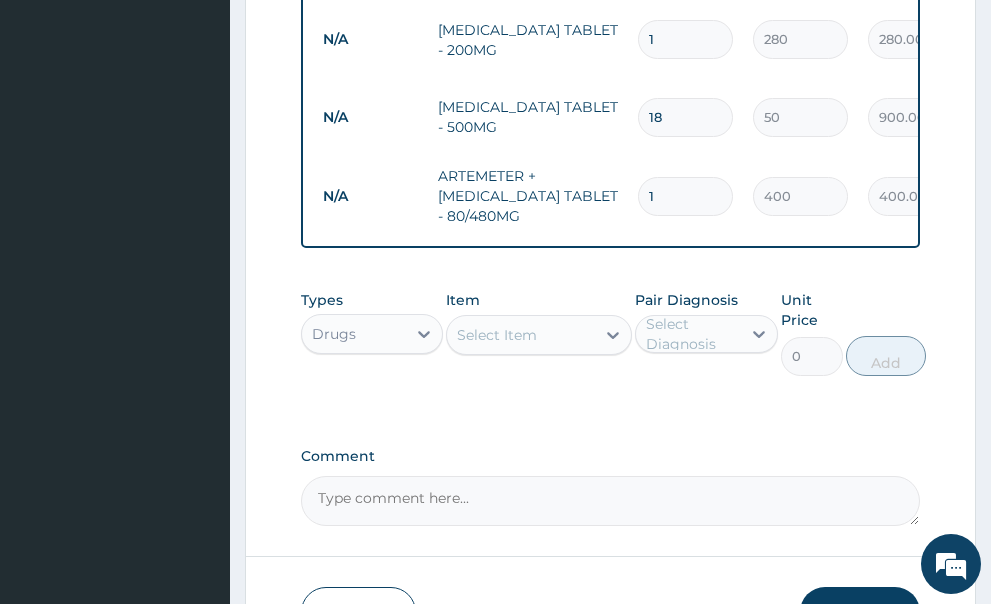 type 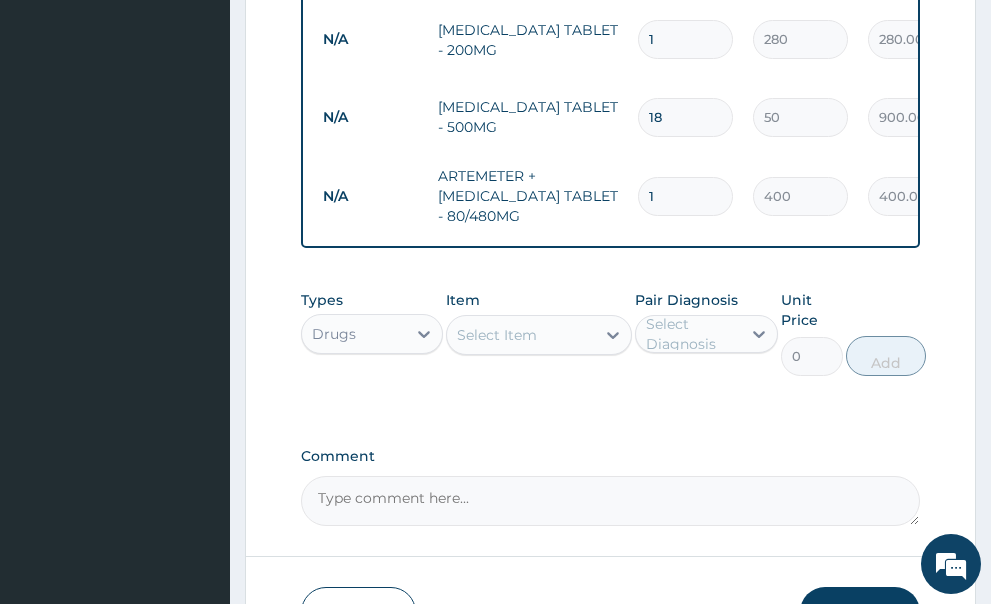 type on "0.00" 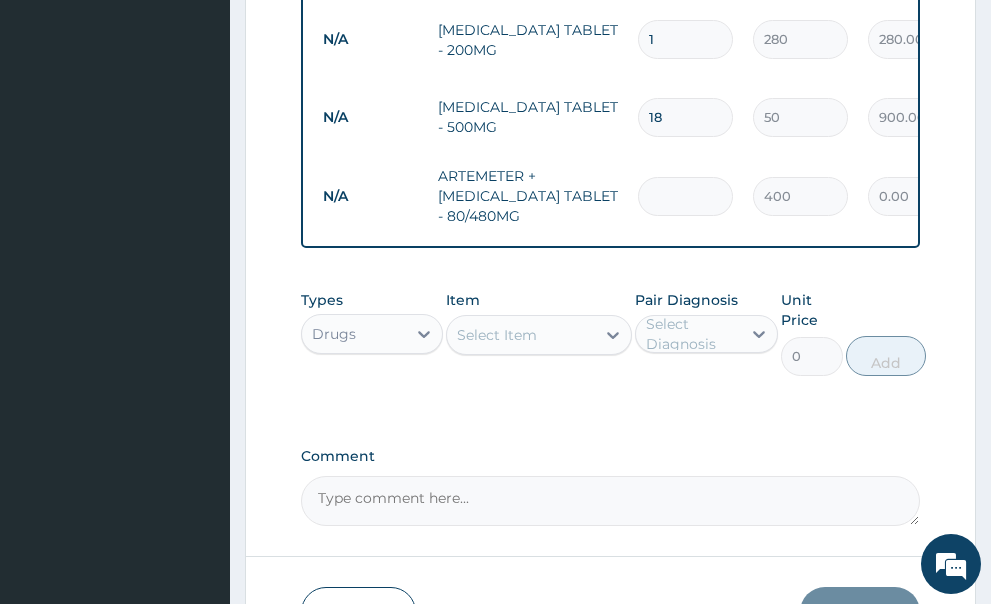 type on "6" 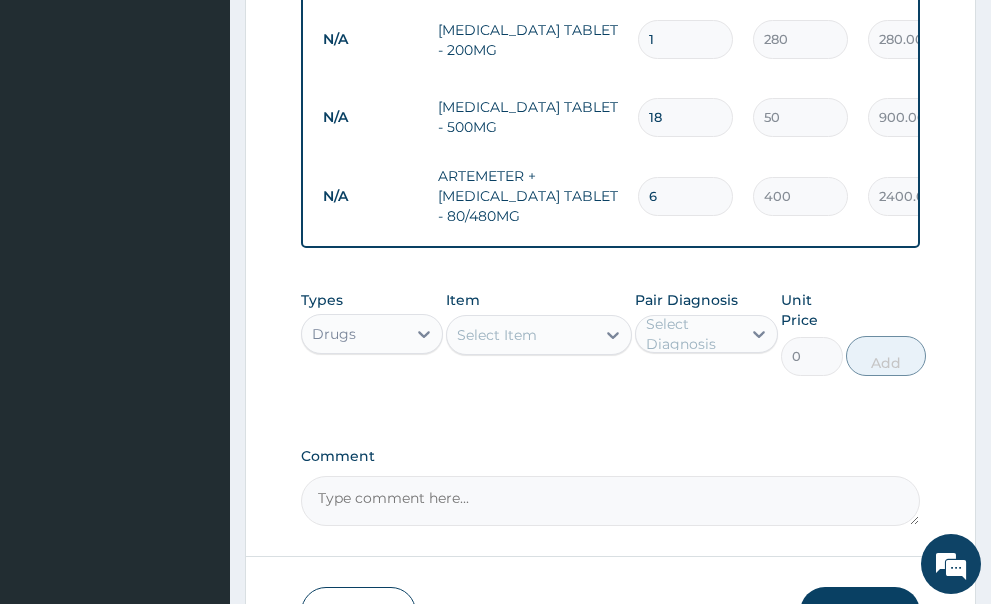type on "6" 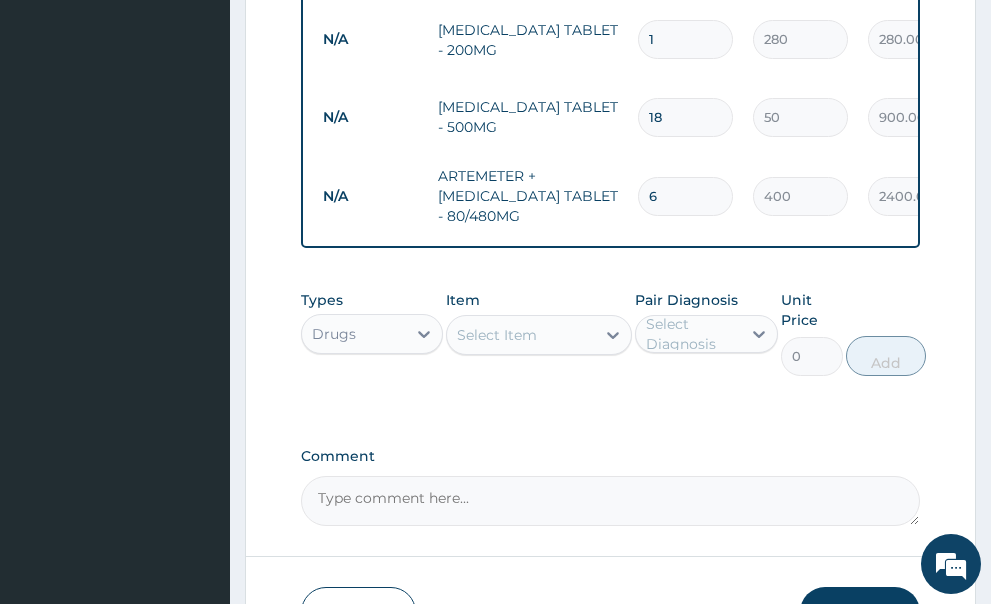 click on "Select Item" at bounding box center (521, 335) 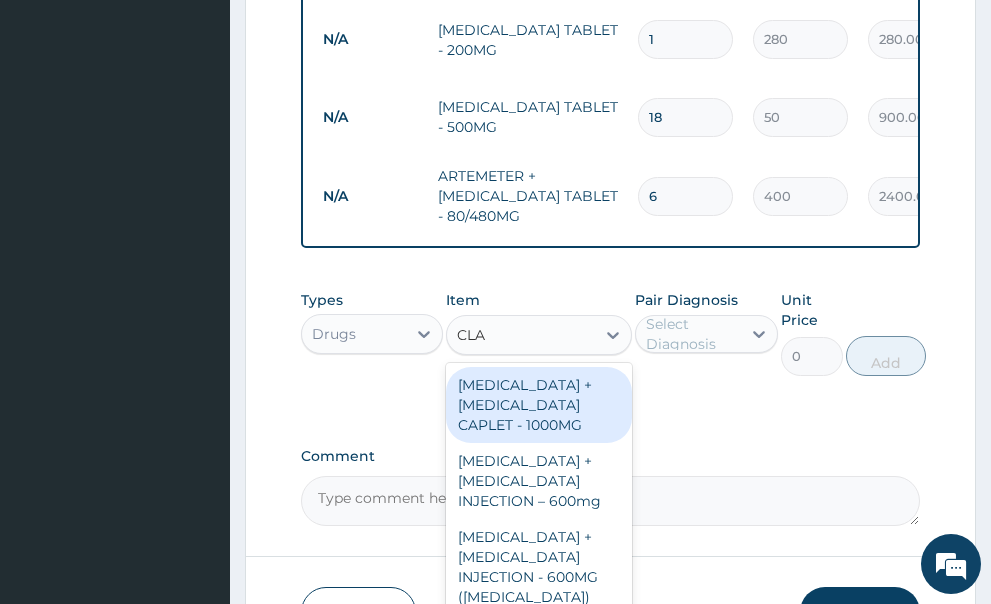 type on "CLAV" 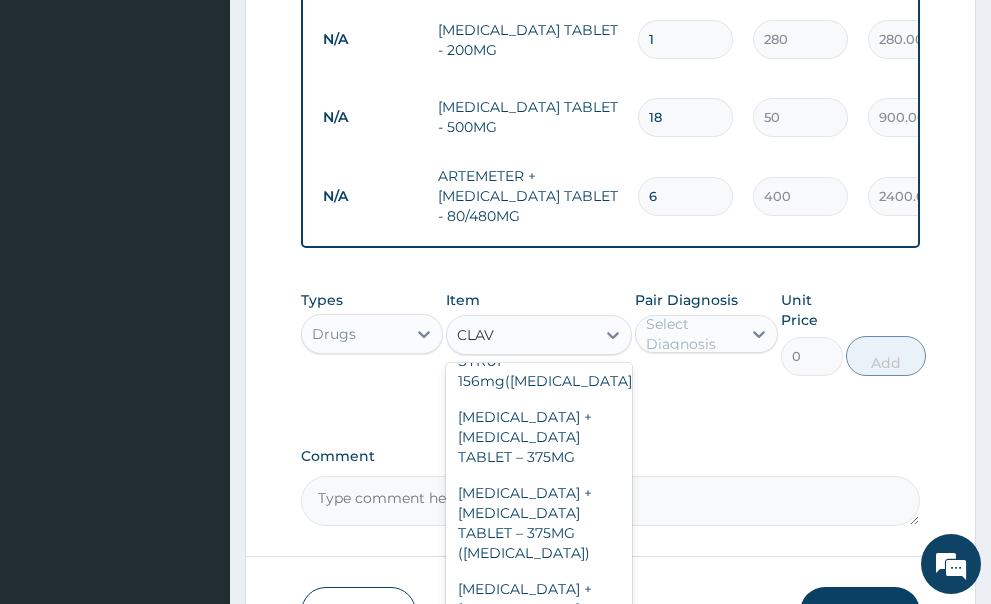 scroll, scrollTop: 640, scrollLeft: 0, axis: vertical 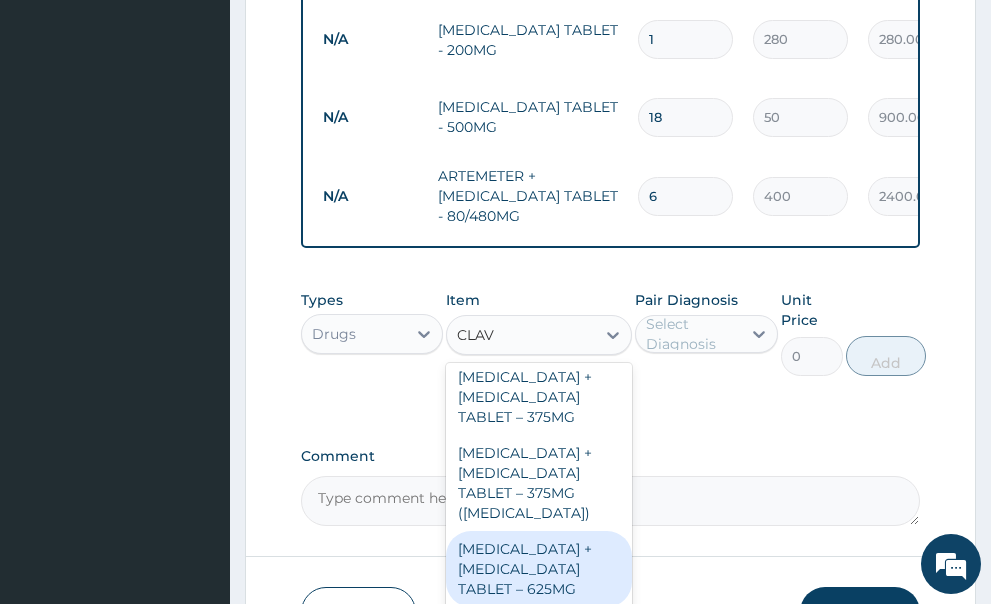 click on "[MEDICAL_DATA] + [MEDICAL_DATA] TABLET – 625MG" at bounding box center [539, 569] 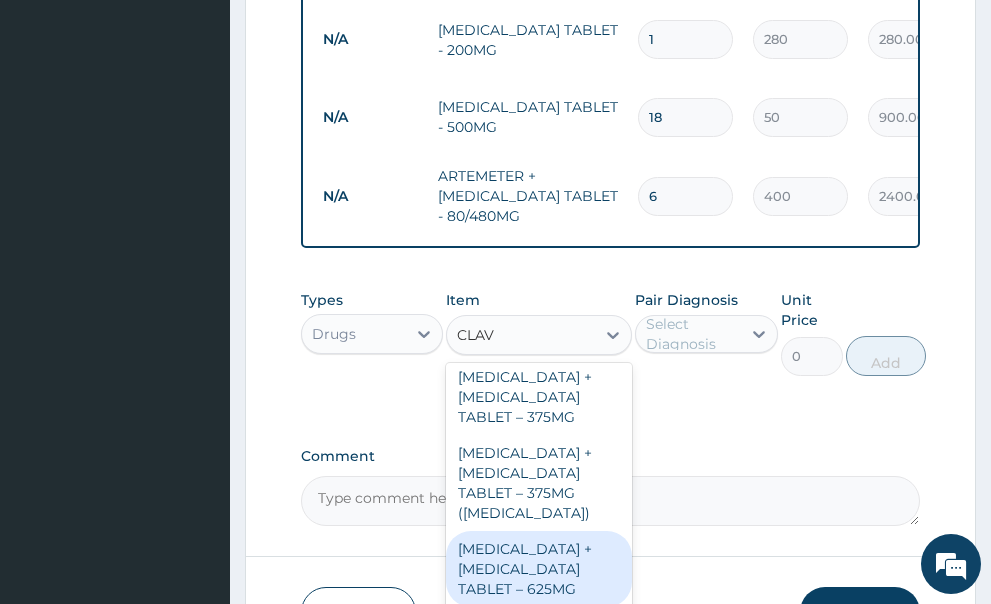 type 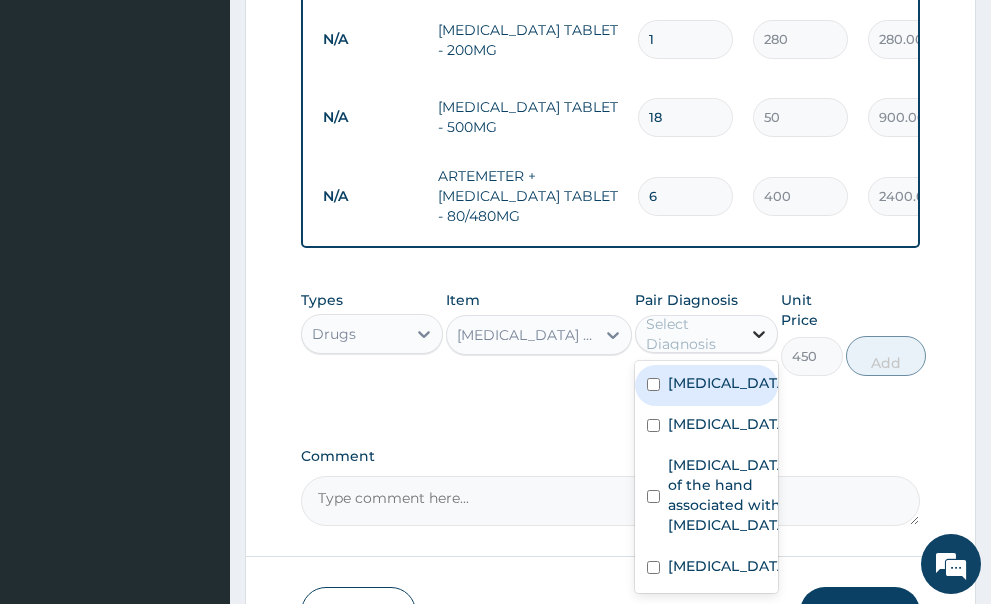 click 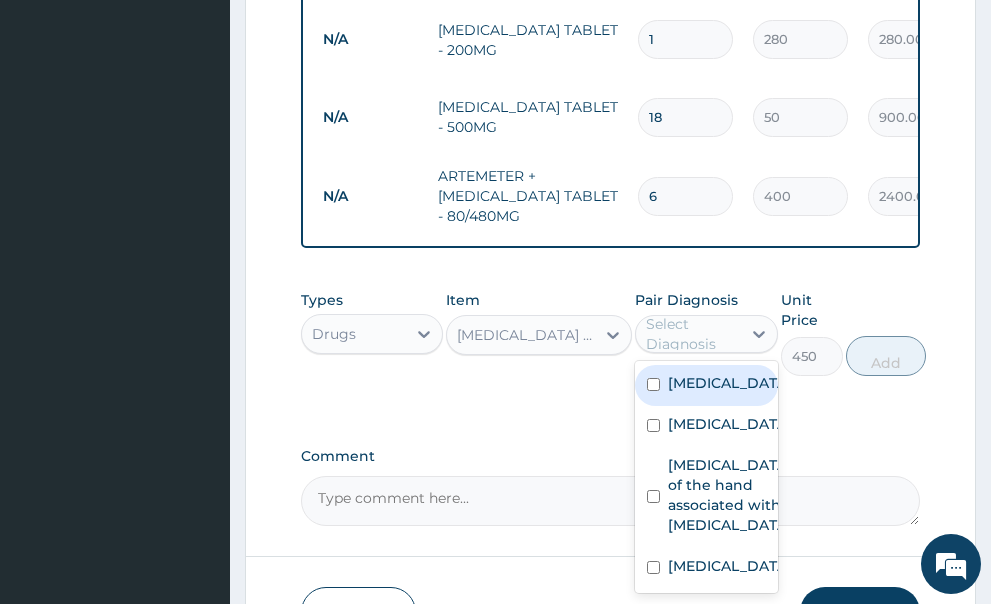 click at bounding box center [653, 384] 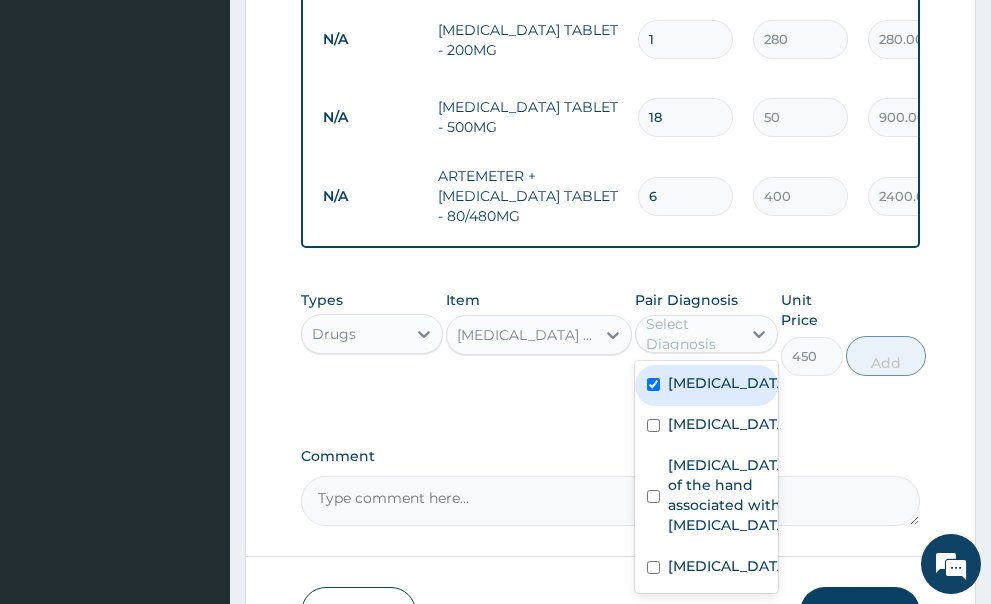 checkbox on "true" 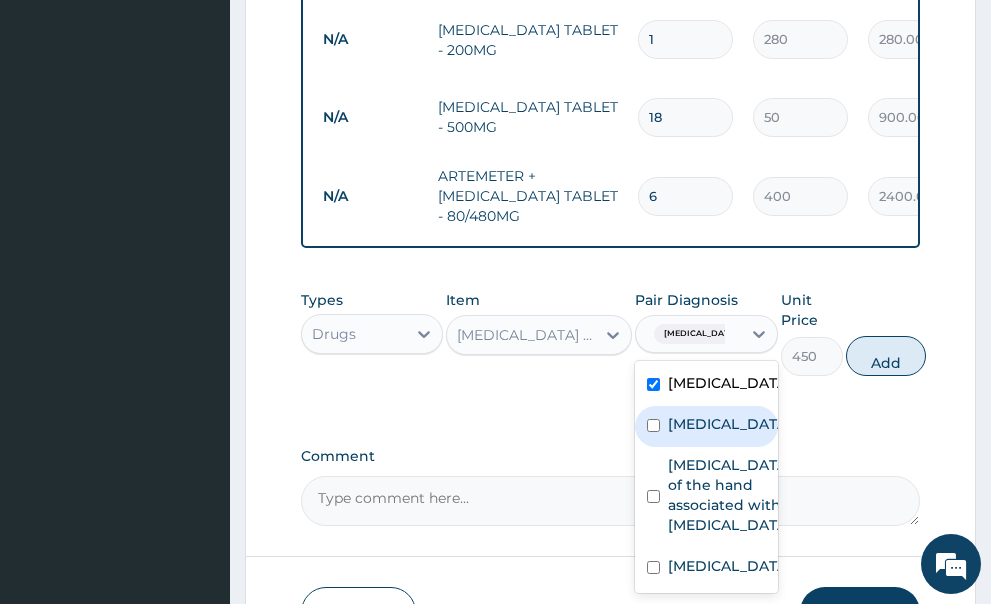 click at bounding box center [653, 425] 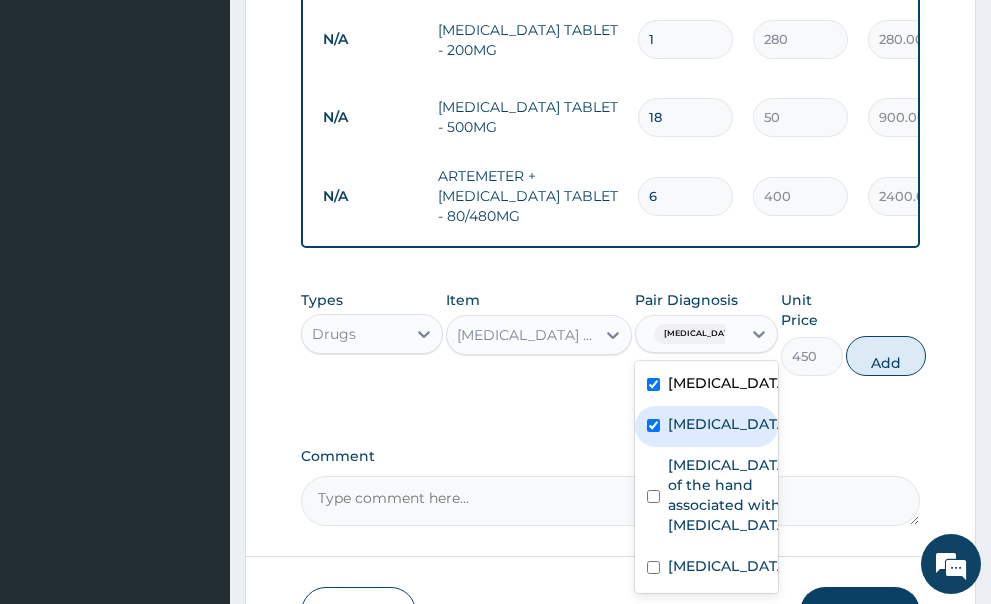 checkbox on "true" 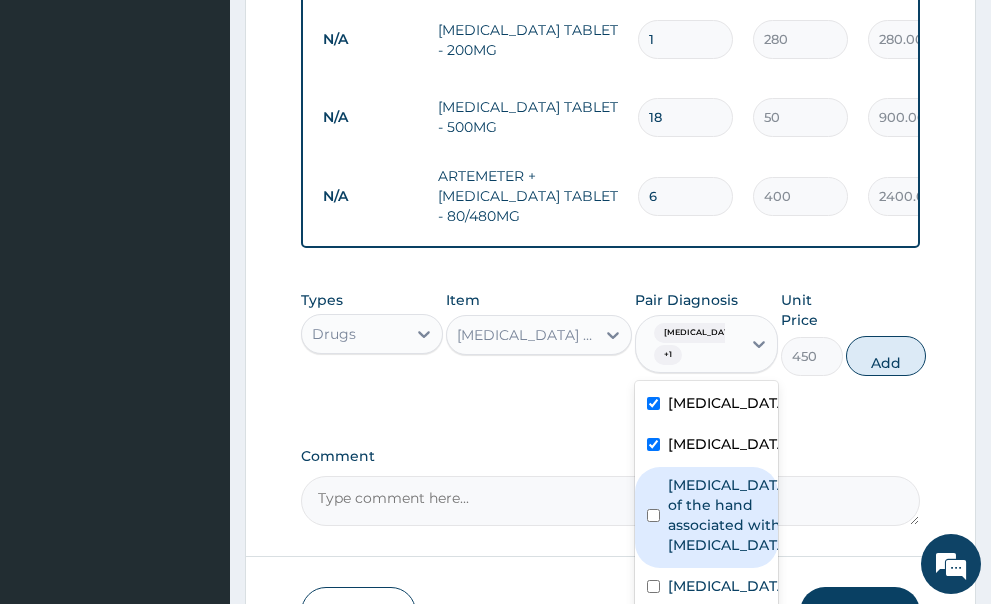 click at bounding box center (653, 515) 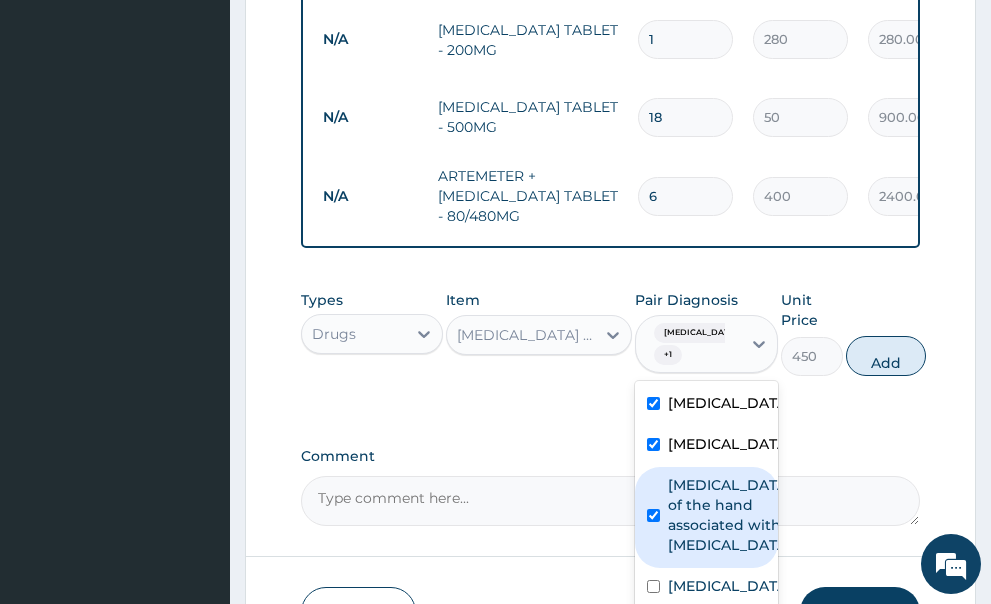 checkbox on "true" 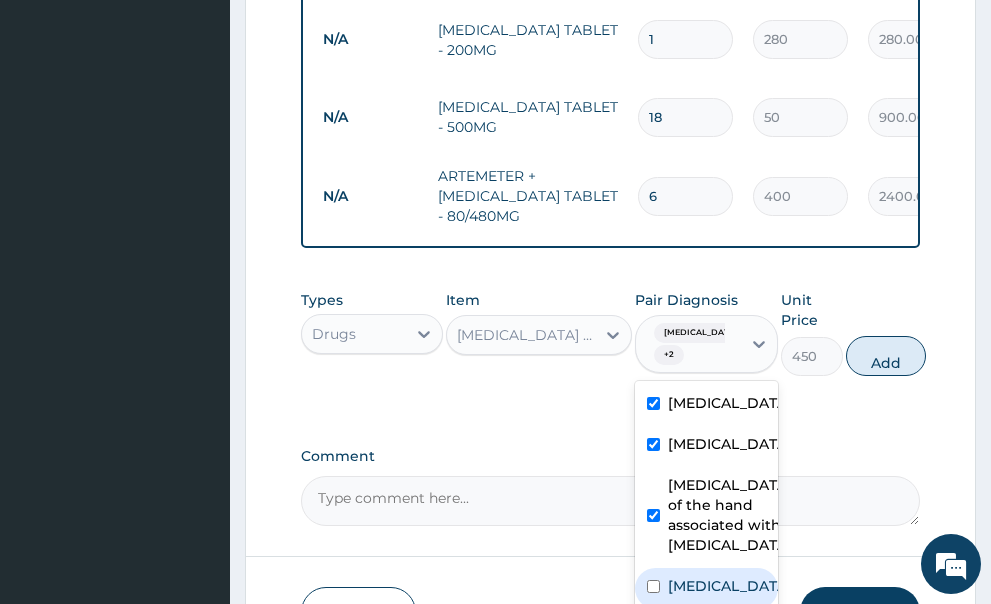 click at bounding box center (653, 586) 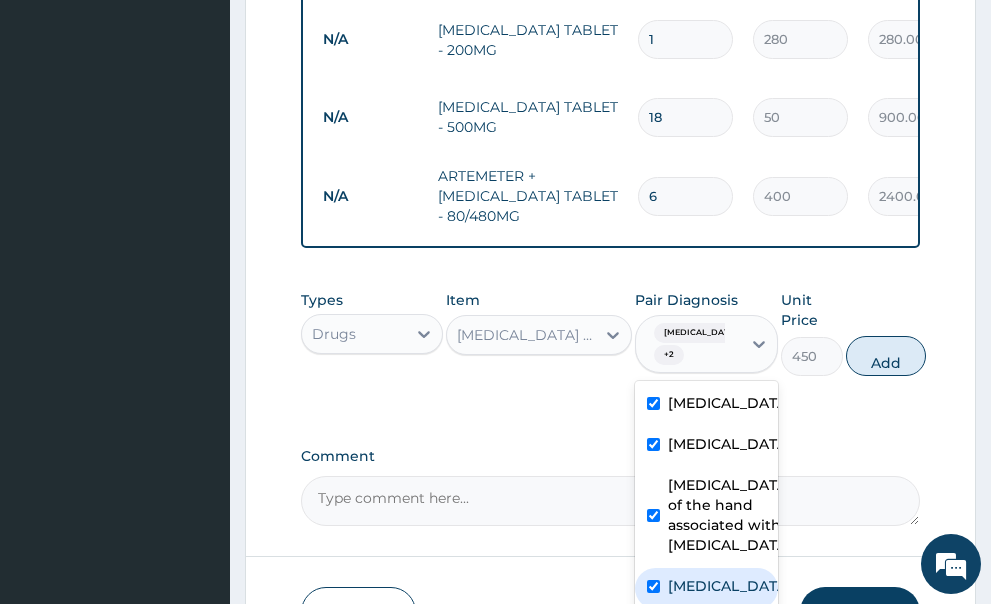 checkbox on "true" 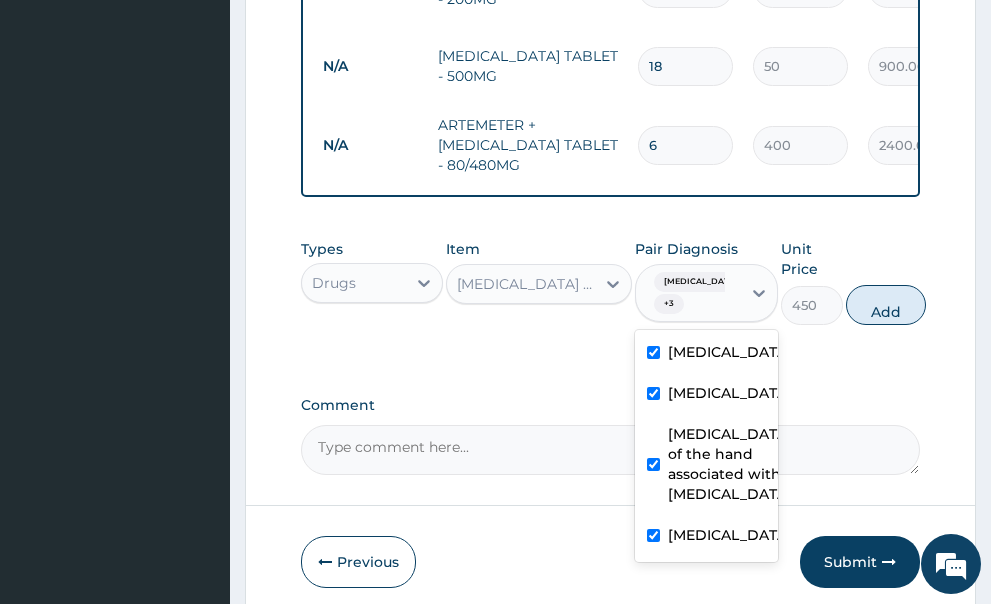 scroll, scrollTop: 920, scrollLeft: 0, axis: vertical 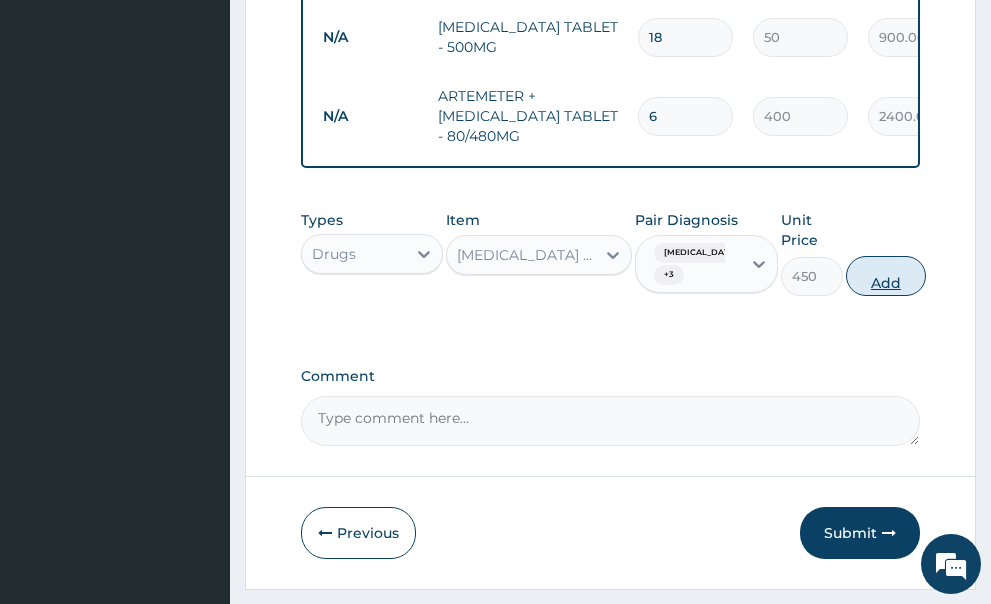 click on "Add" at bounding box center [886, 276] 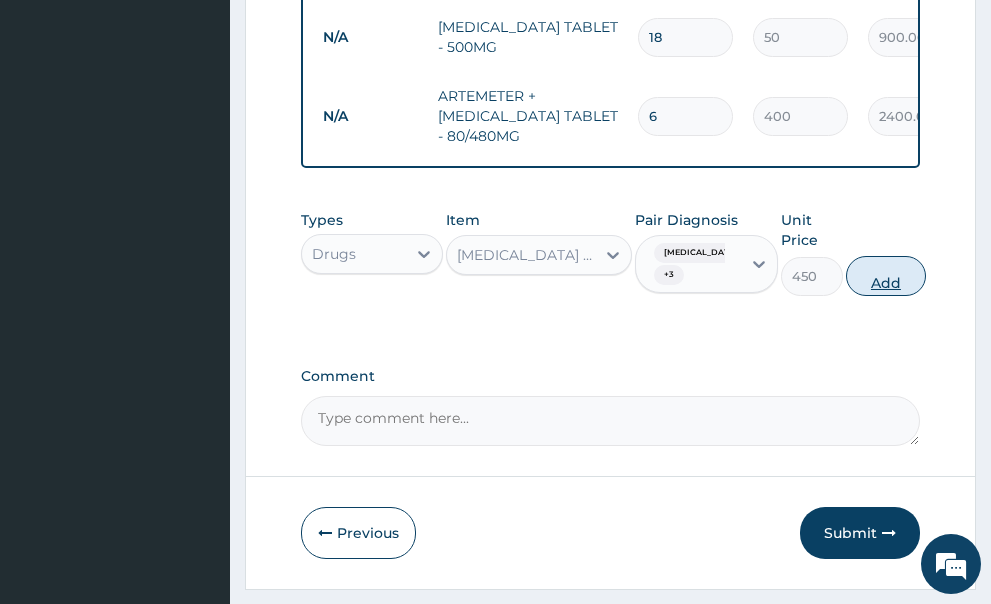 type on "0" 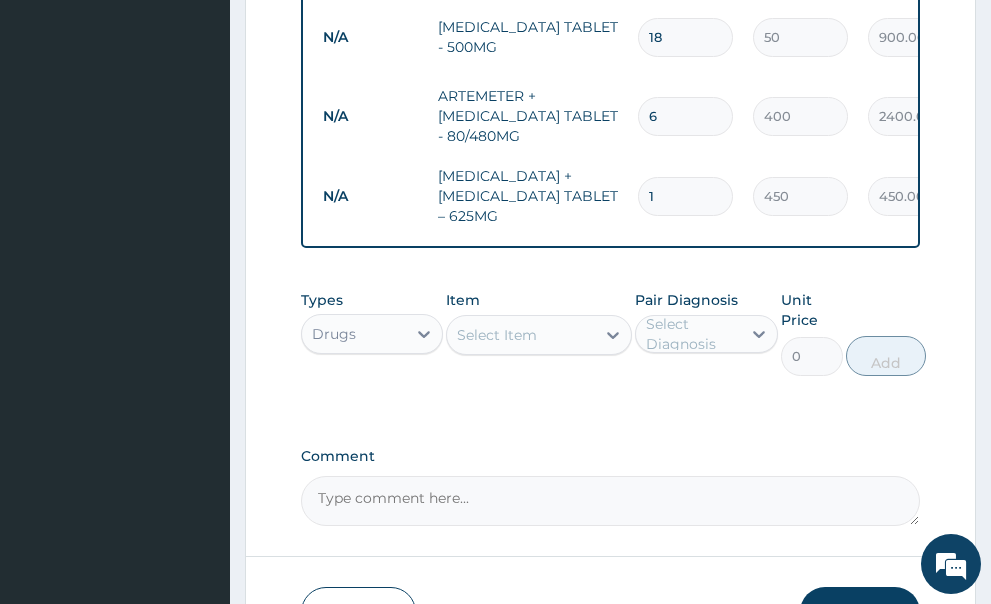 type on "10" 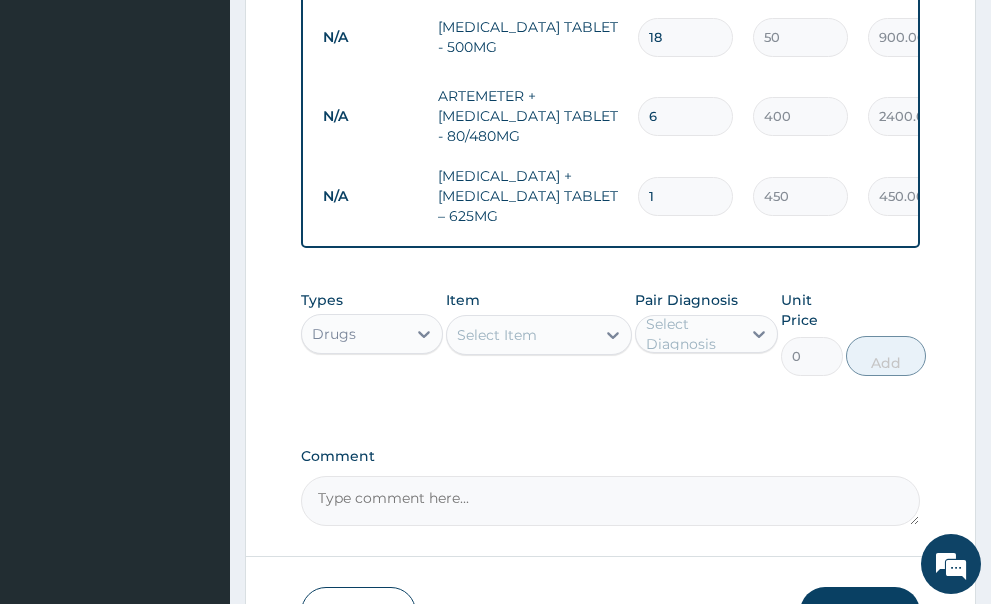 type on "4500.00" 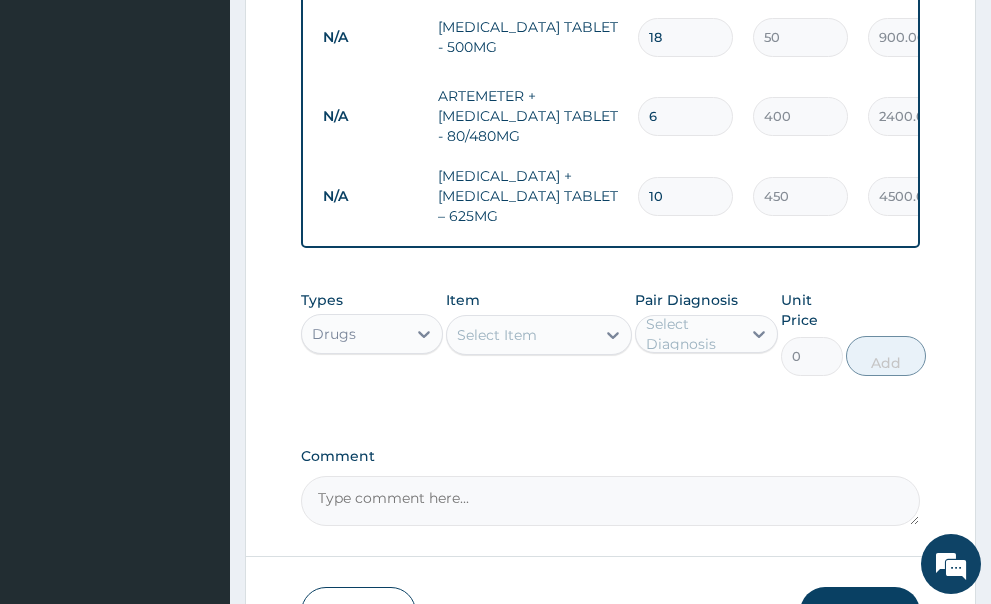 type on "10" 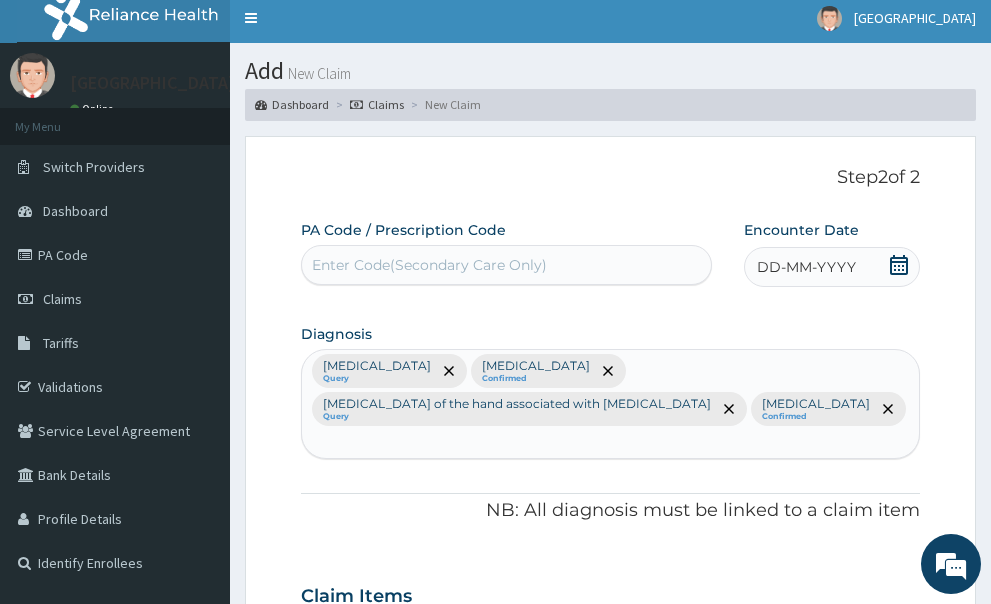 scroll, scrollTop: 0, scrollLeft: 0, axis: both 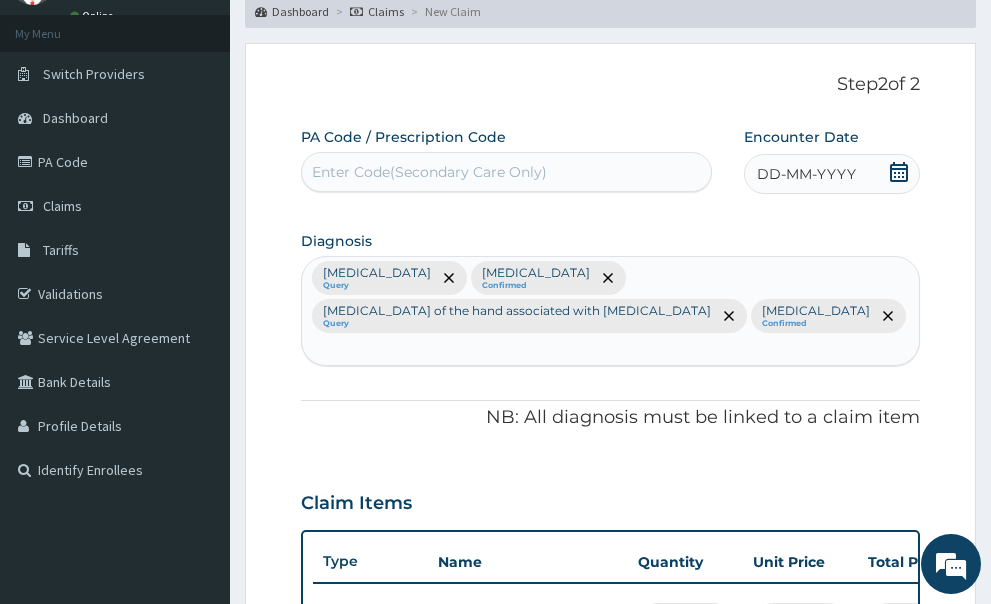 click on "Malaria Query Pharyngitis Confirmed Arthropathy of the hand associated with helminthiasis Query Upper respiratory infection Confirmed" at bounding box center (611, 311) 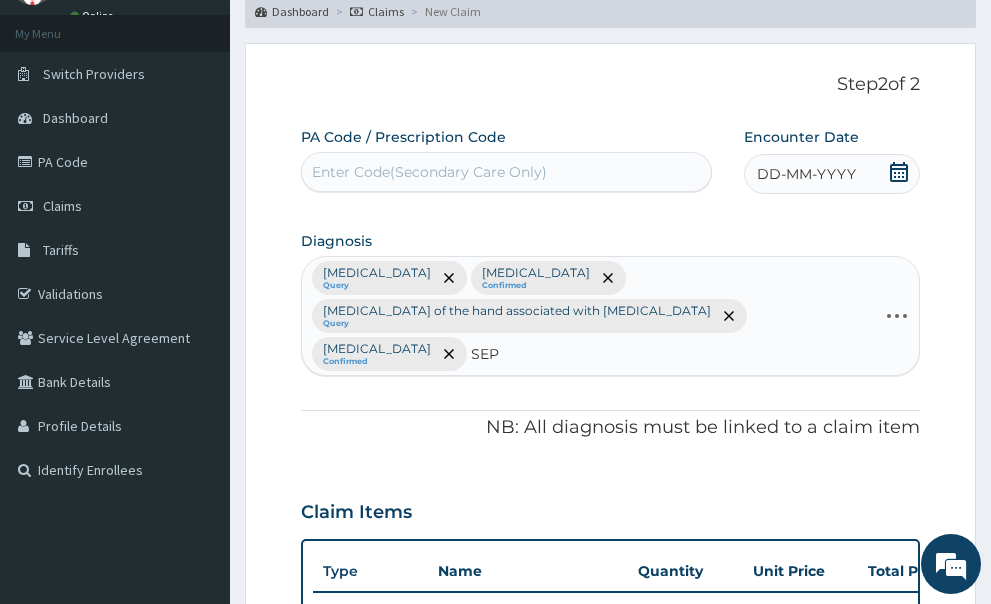 type on "SEPS" 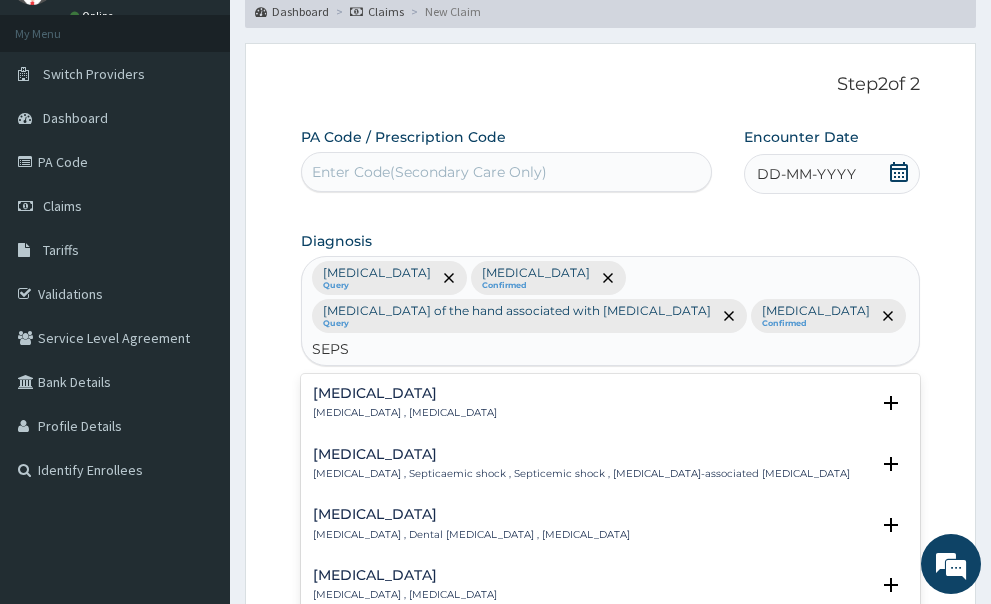 click on "Sepsis Systemic infection , Sepsis" at bounding box center [611, 403] 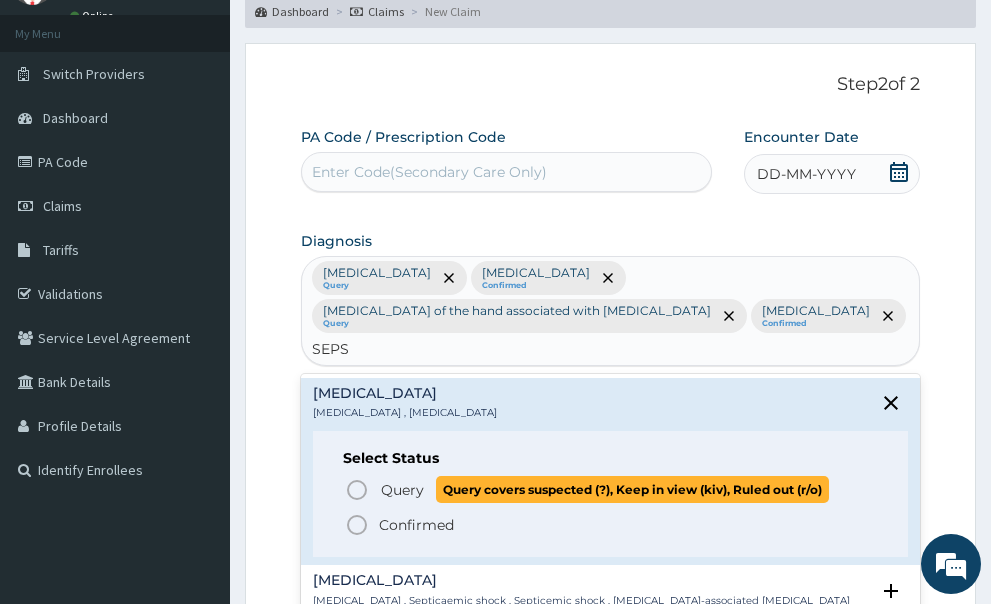 click 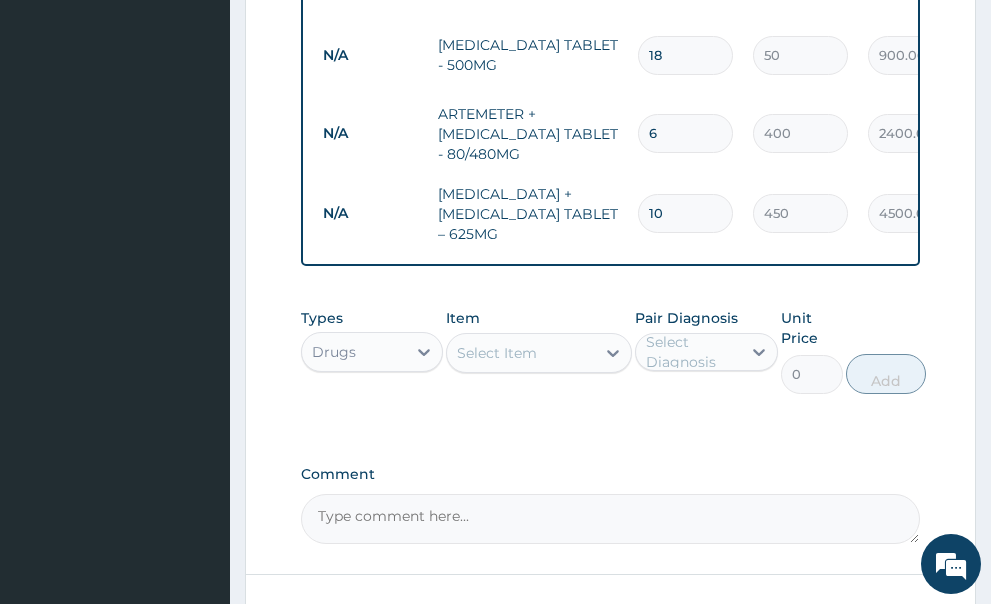 scroll, scrollTop: 1000, scrollLeft: 0, axis: vertical 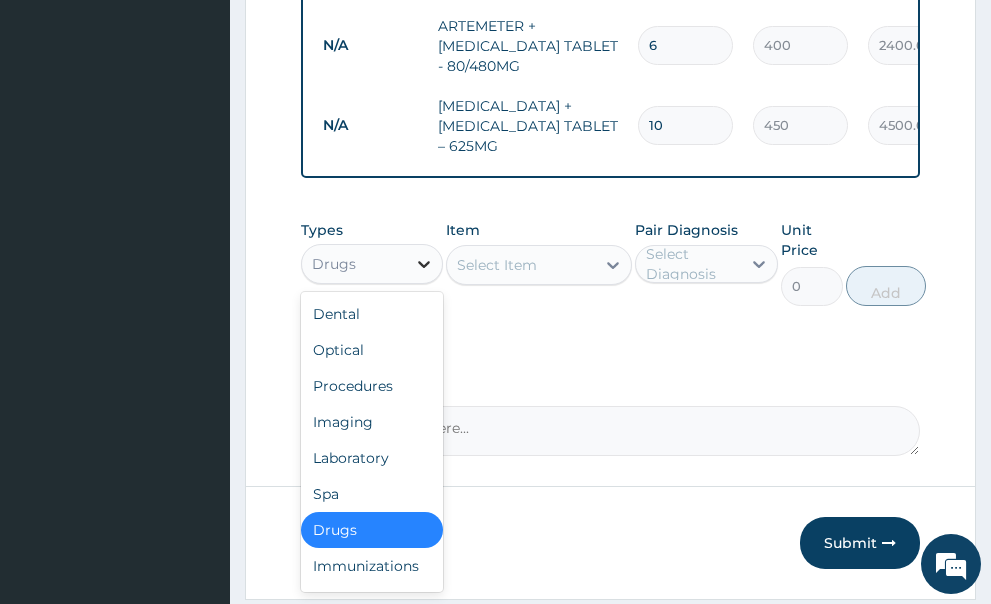click at bounding box center [424, 264] 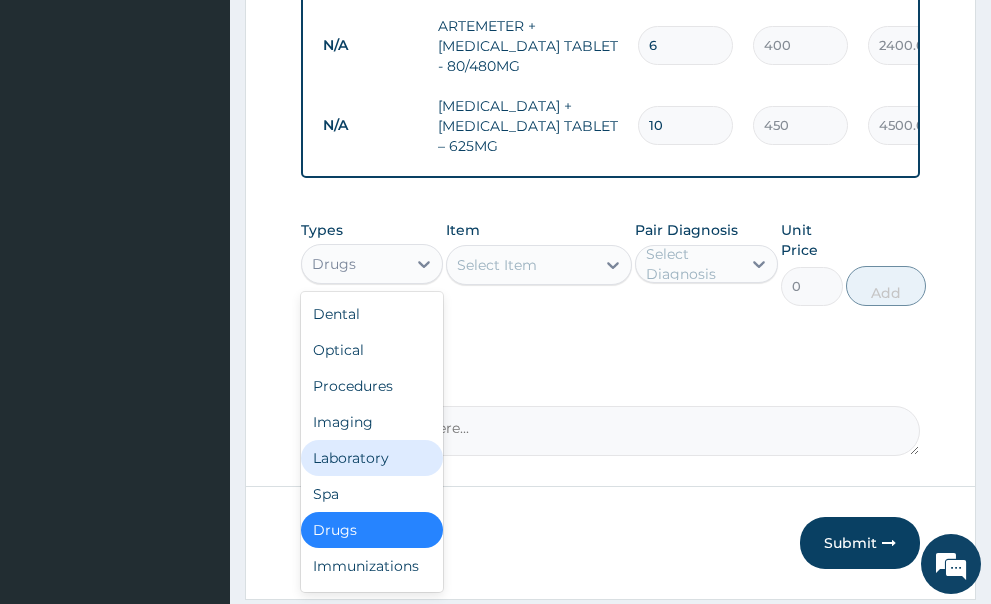 click on "Laboratory" at bounding box center (372, 458) 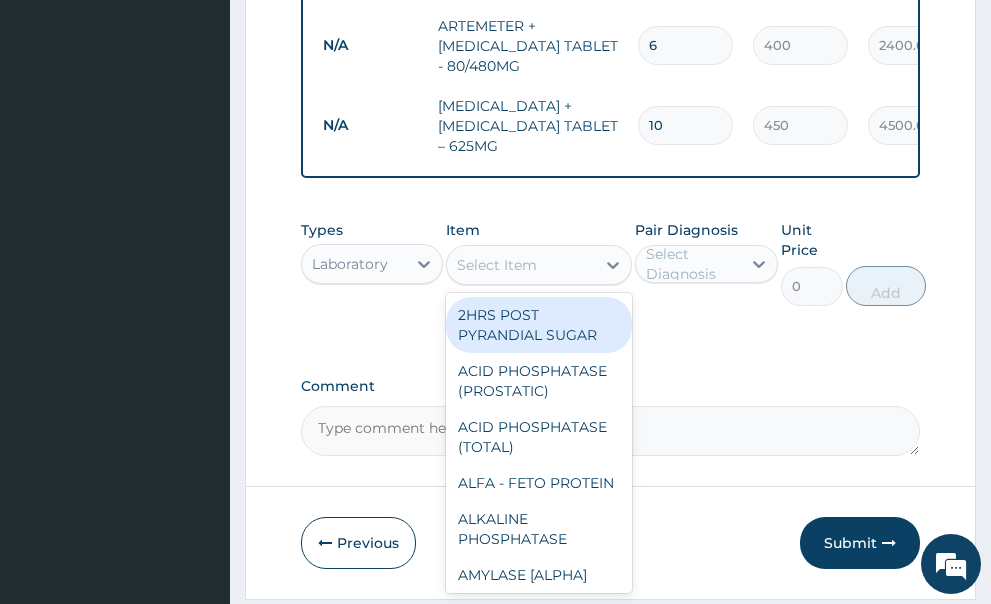 click on "Select Item" at bounding box center (521, 265) 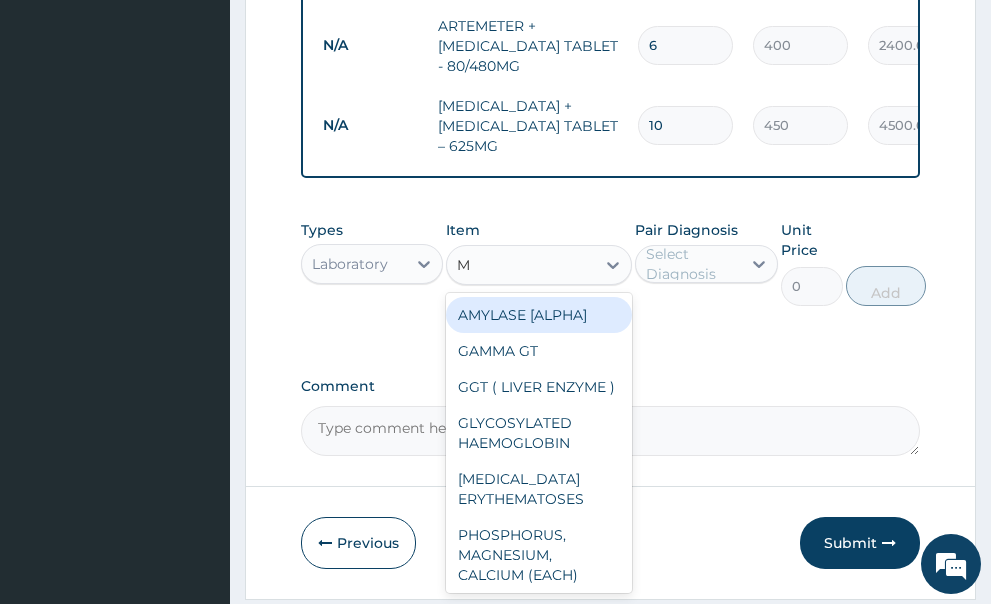 type on "MP" 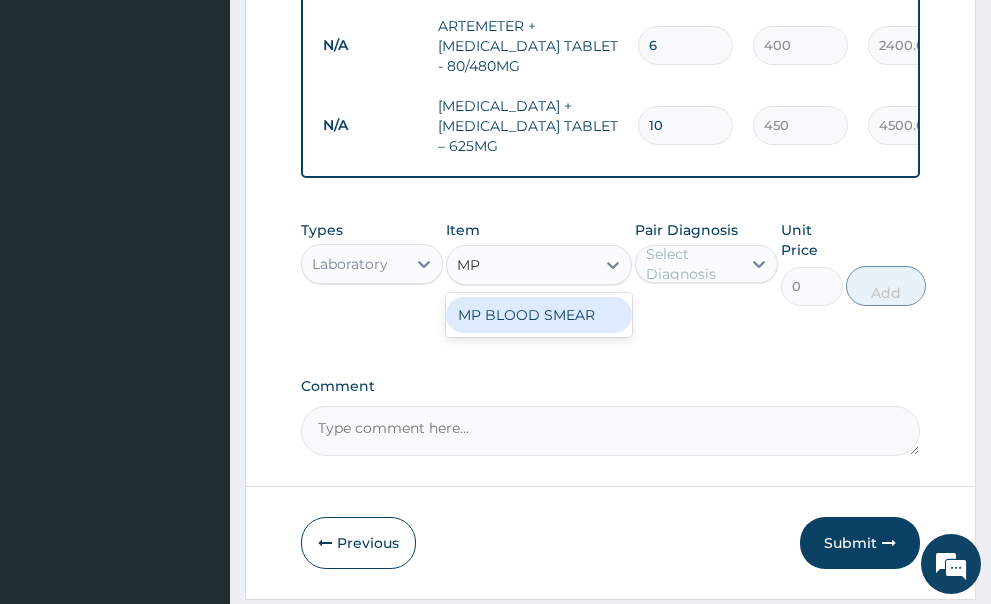 click on "MP BLOOD SMEAR" at bounding box center (539, 315) 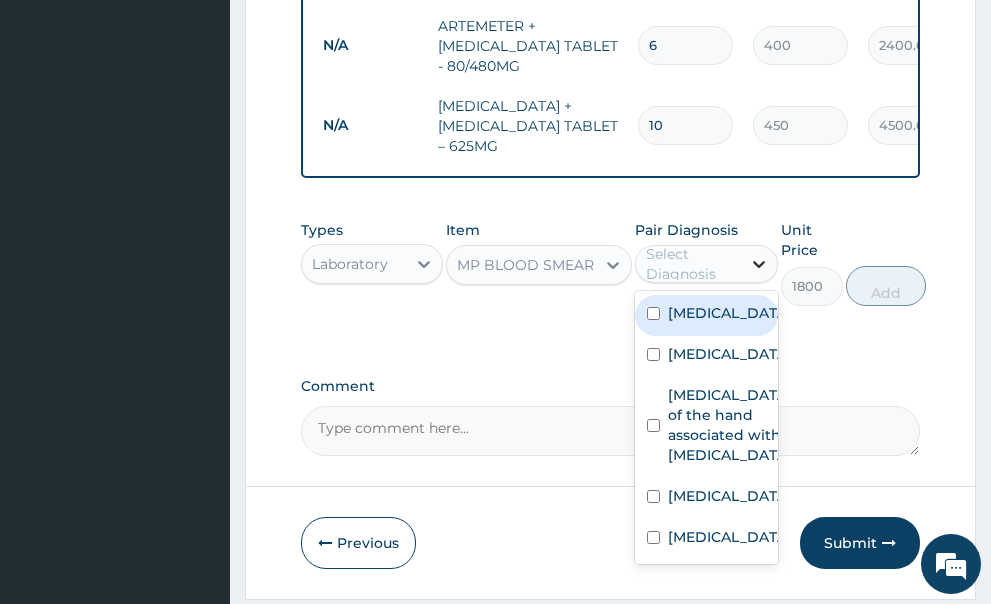 click 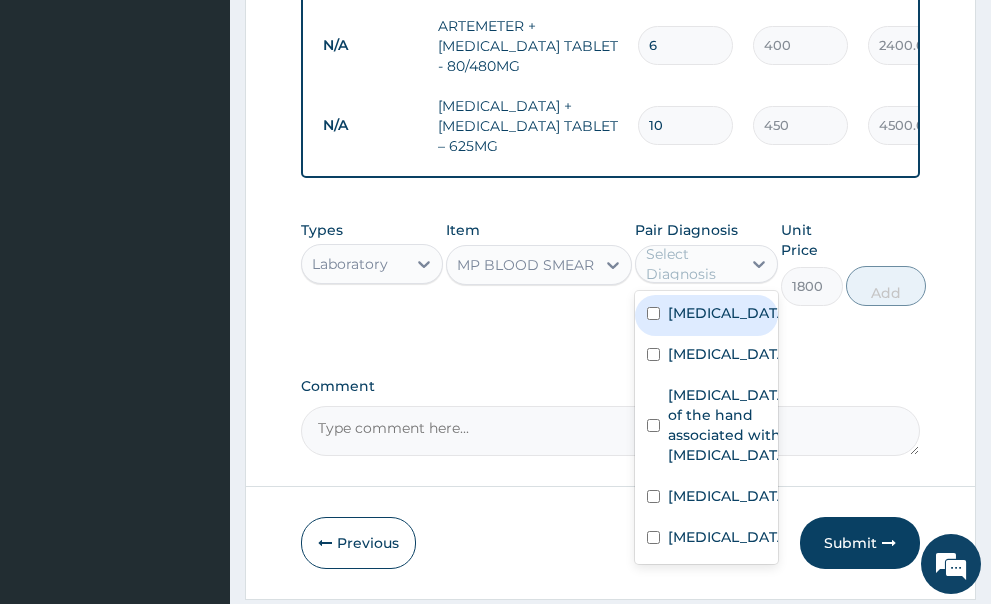click at bounding box center (653, 313) 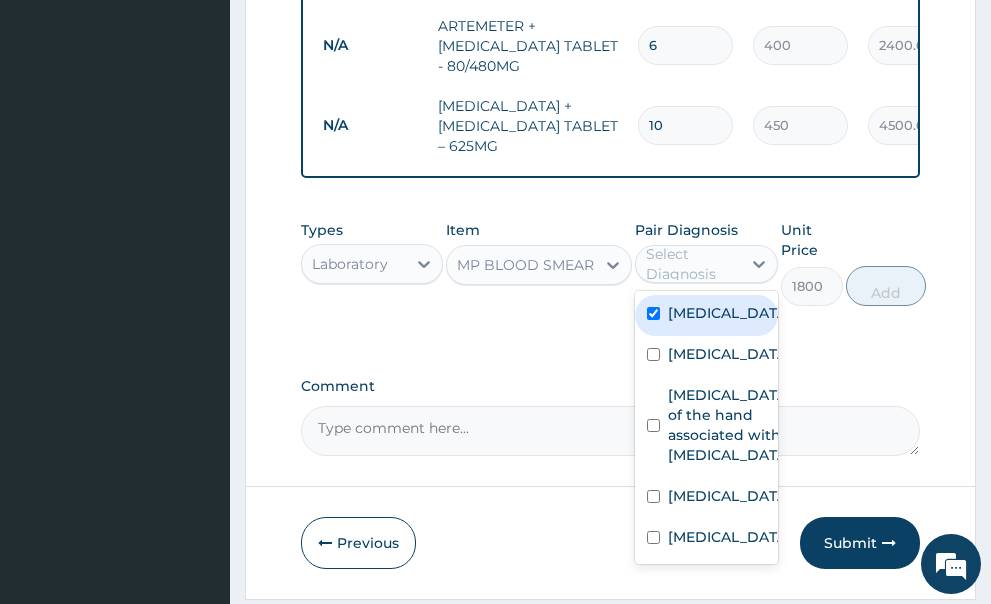 checkbox on "true" 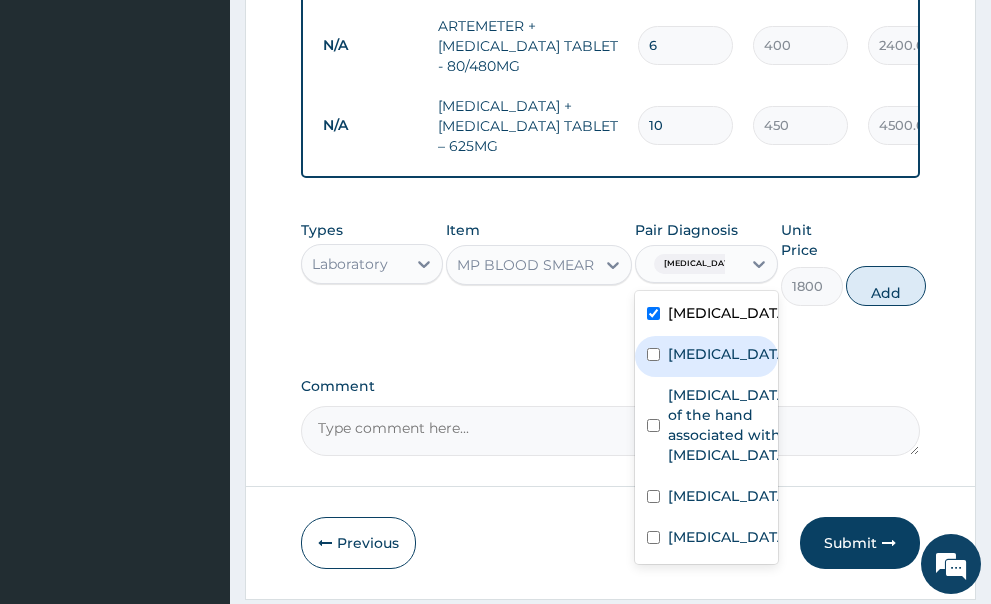 click at bounding box center (653, 354) 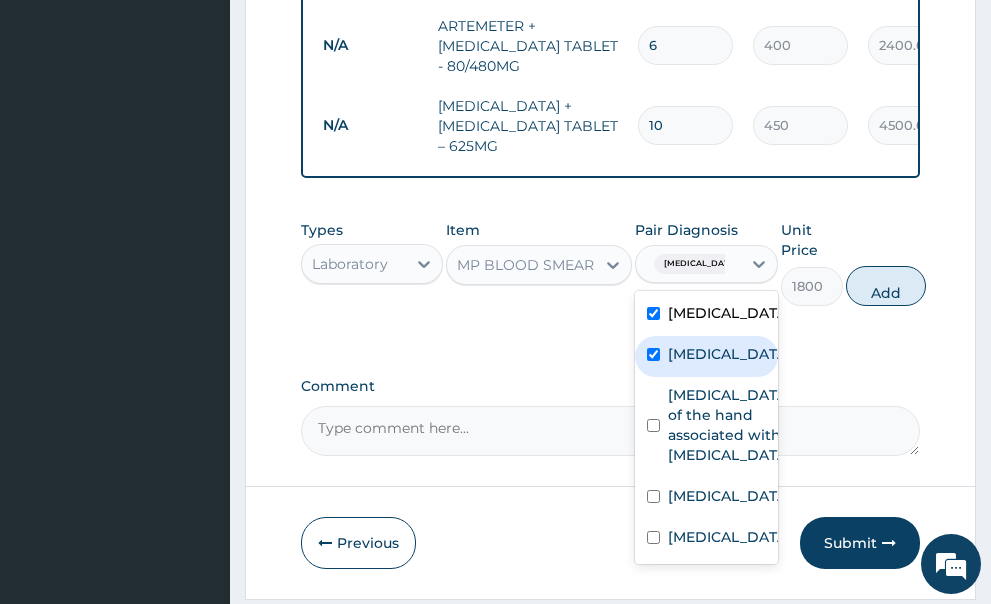 checkbox on "true" 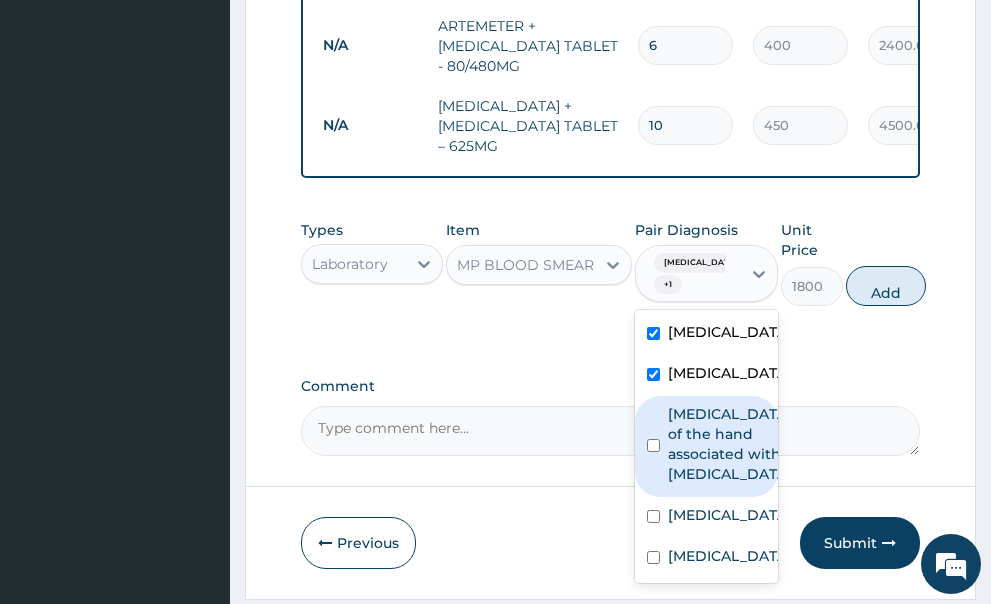 click at bounding box center (653, 445) 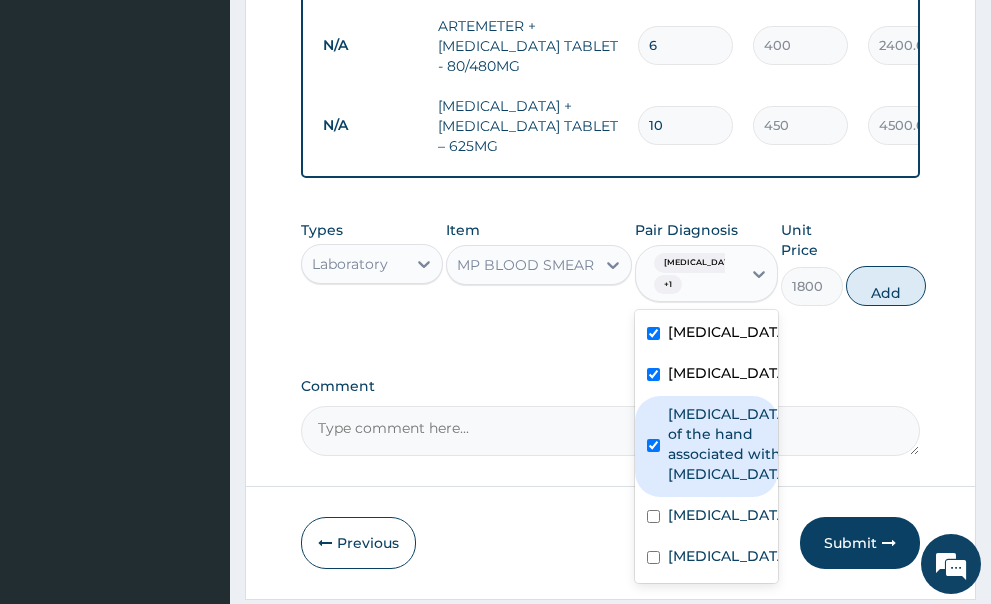 checkbox on "true" 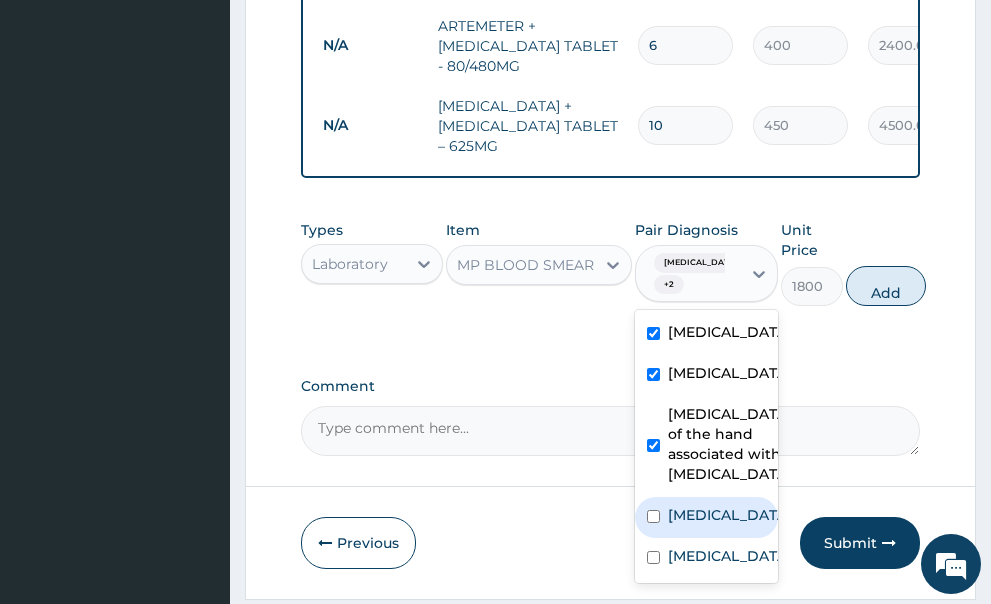 click at bounding box center [653, 516] 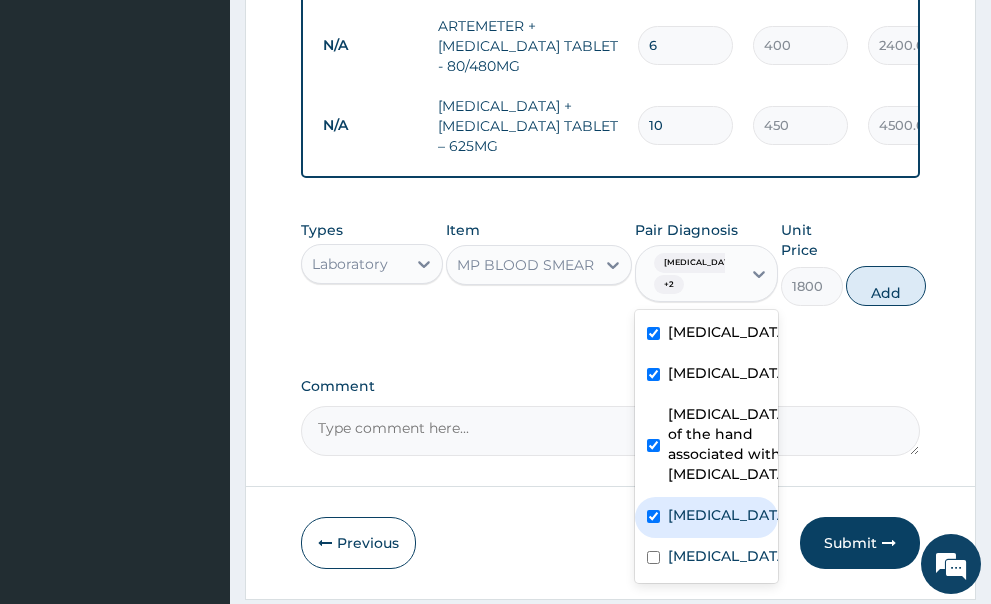 checkbox on "true" 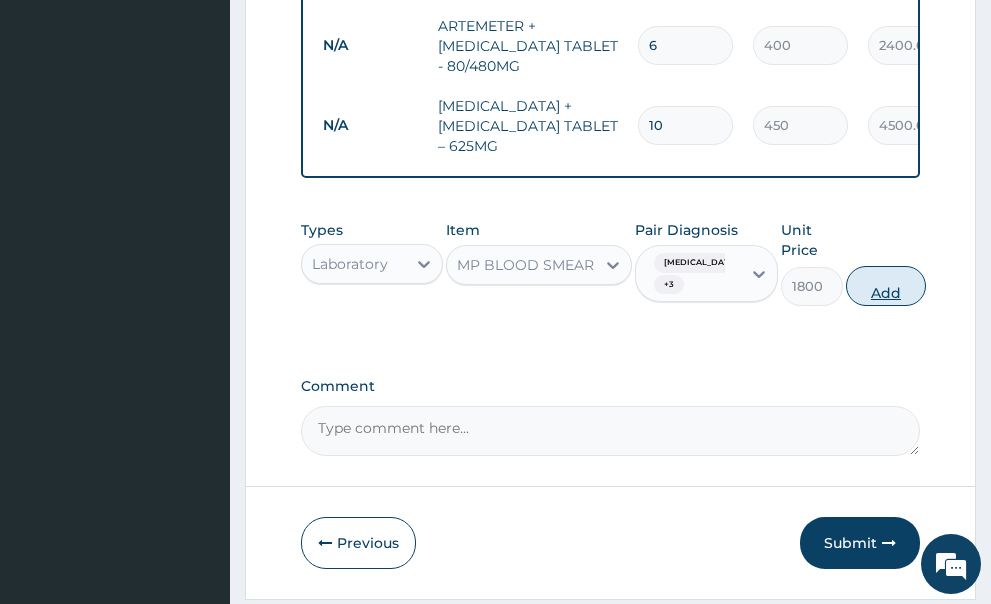 click on "Add" at bounding box center [886, 286] 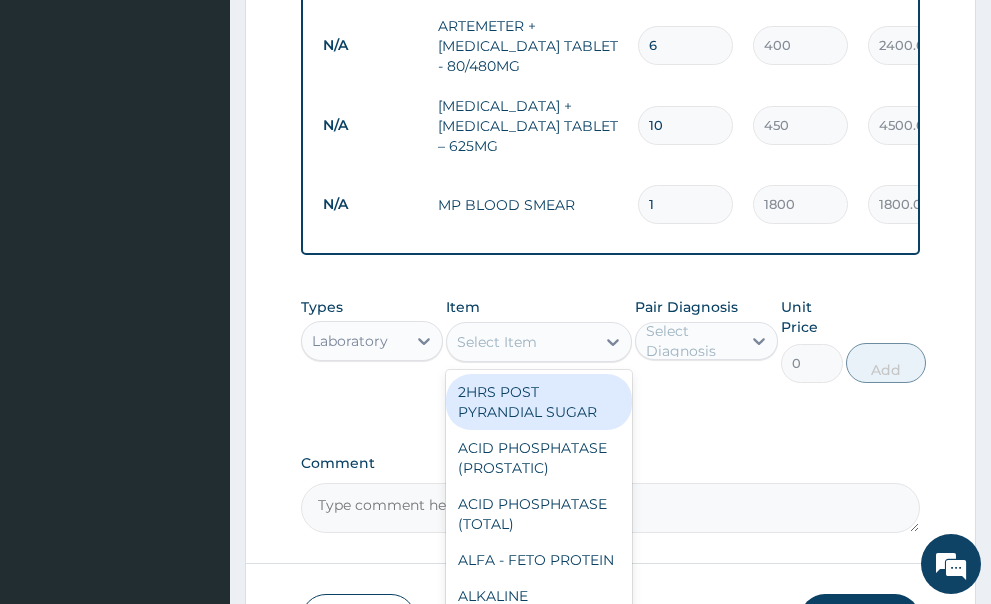 click on "Select Item" at bounding box center (521, 342) 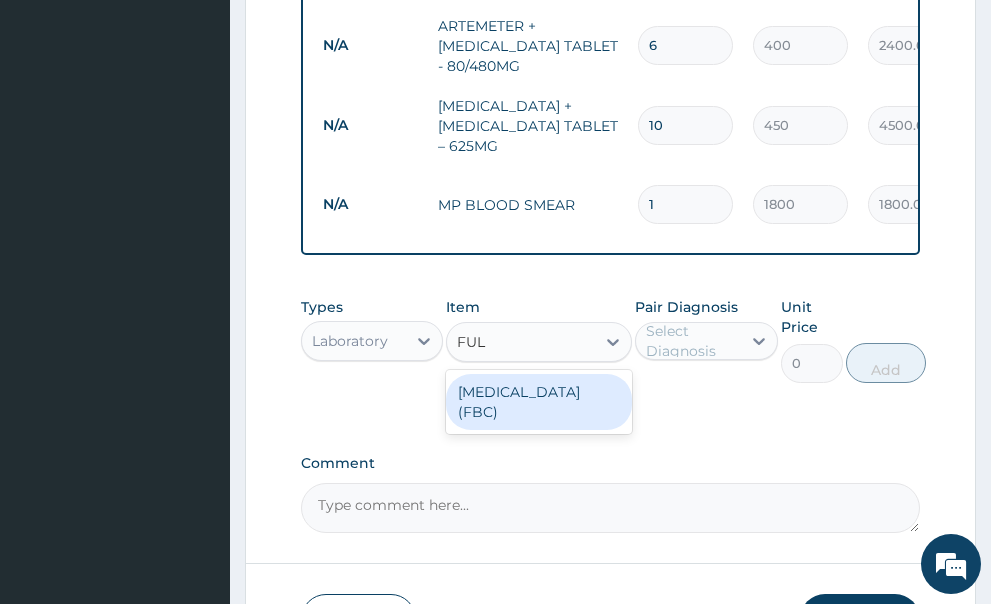 type on "FULL" 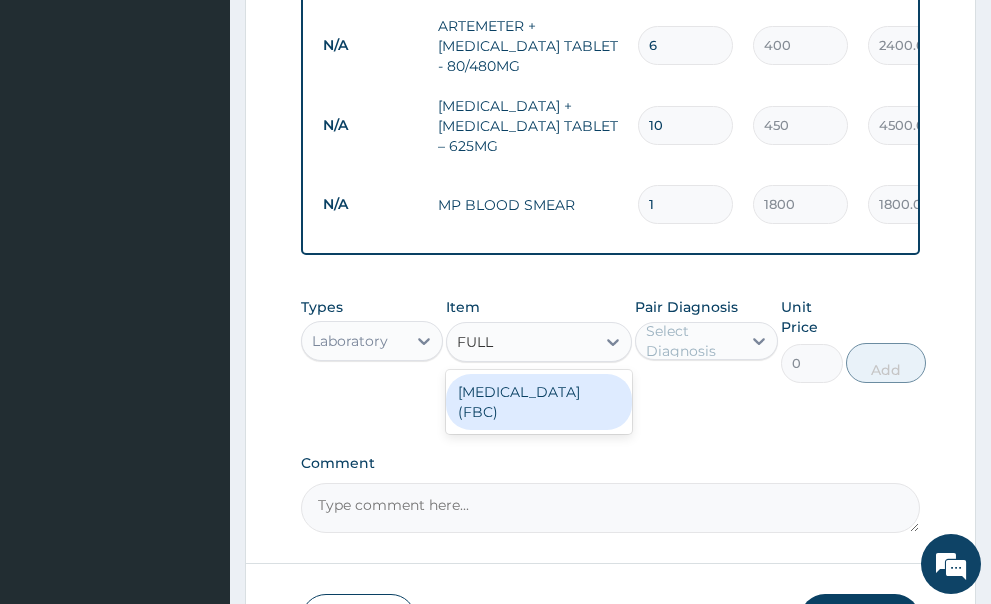 click on "FULL BLOOD COUNT (FBC)" at bounding box center (539, 402) 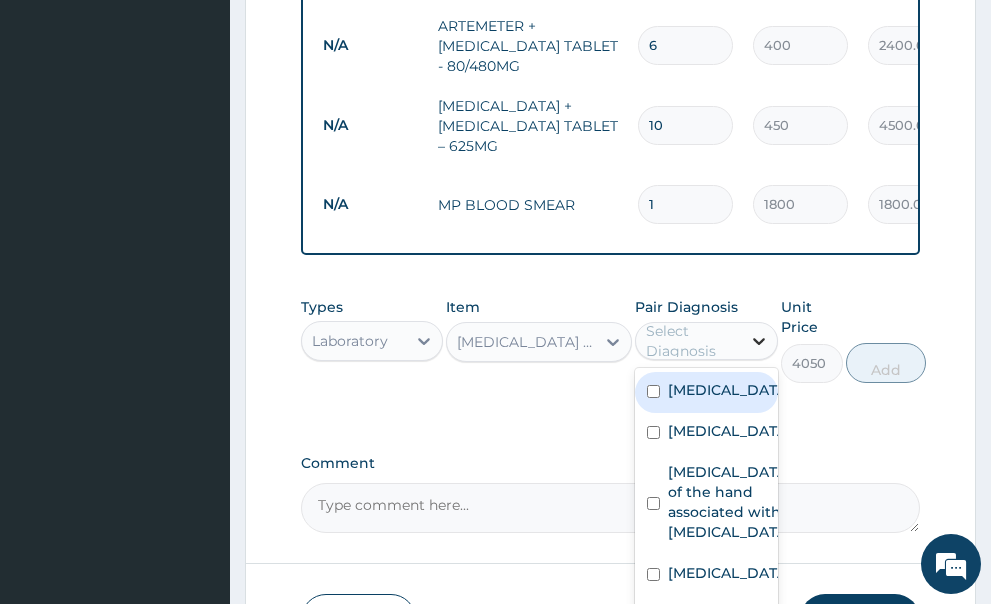 click 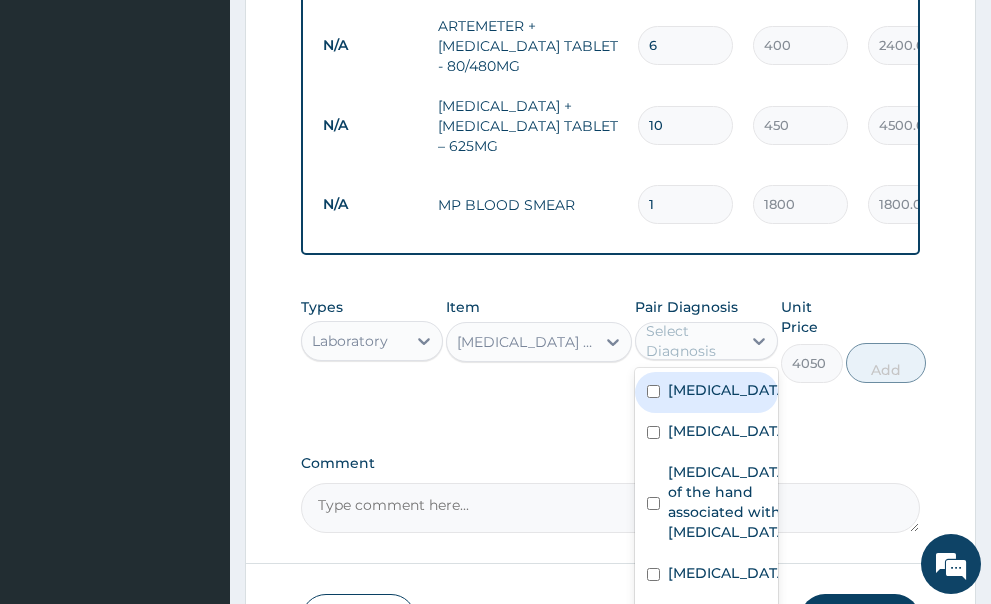 click at bounding box center [653, 391] 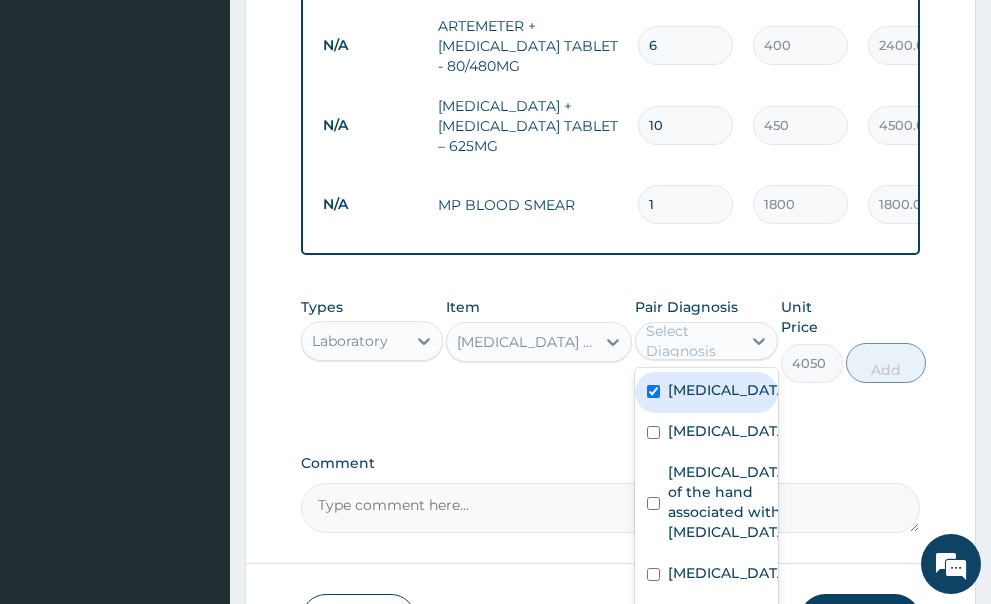 checkbox on "true" 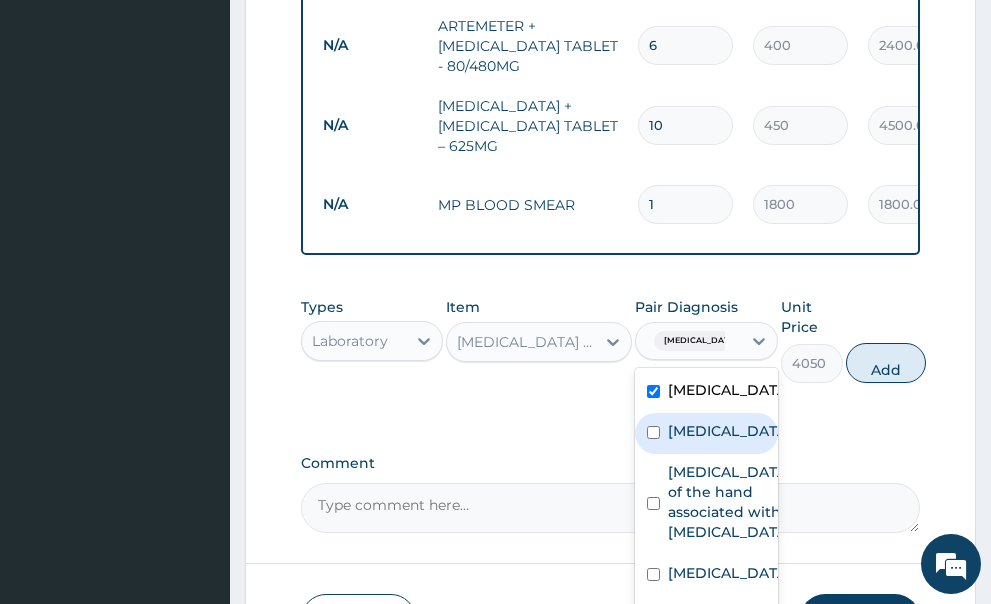 click at bounding box center [653, 432] 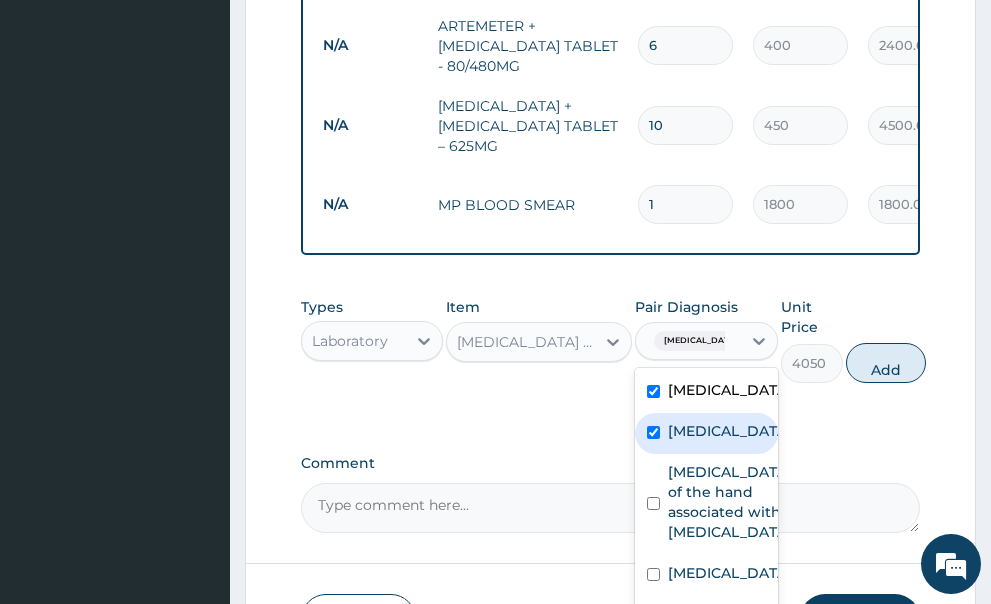 checkbox on "true" 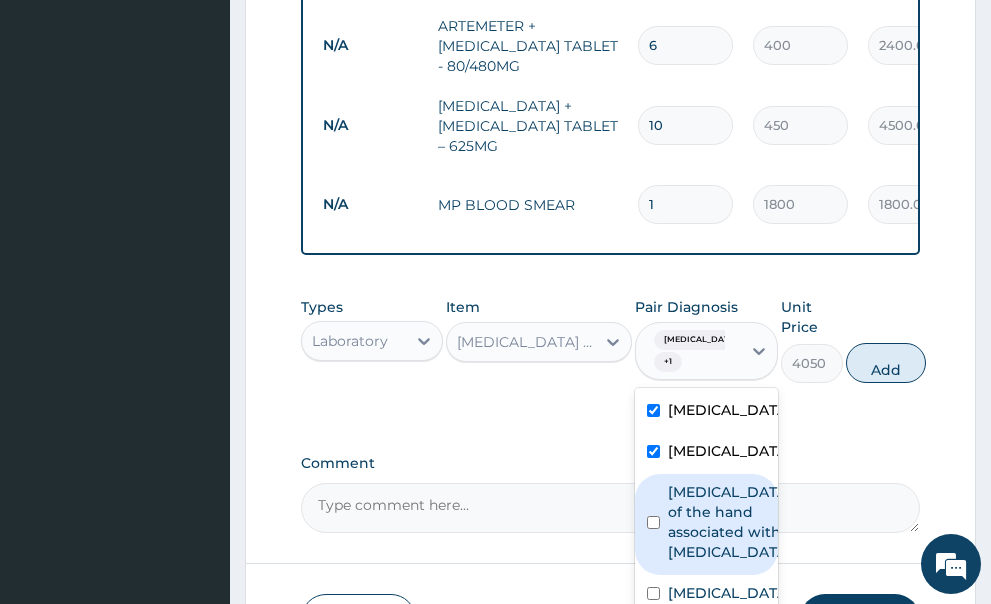 click at bounding box center [653, 522] 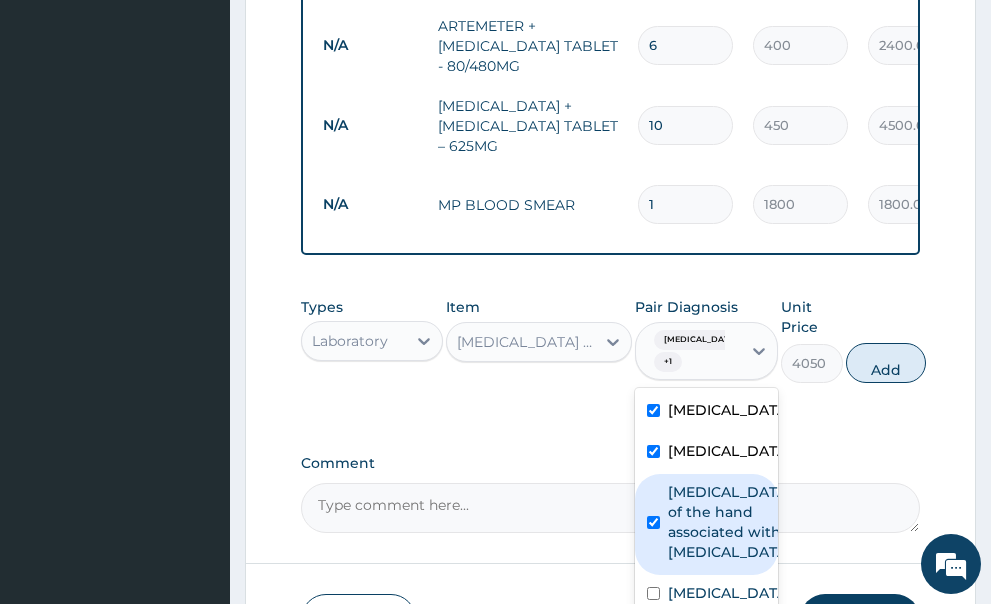checkbox on "true" 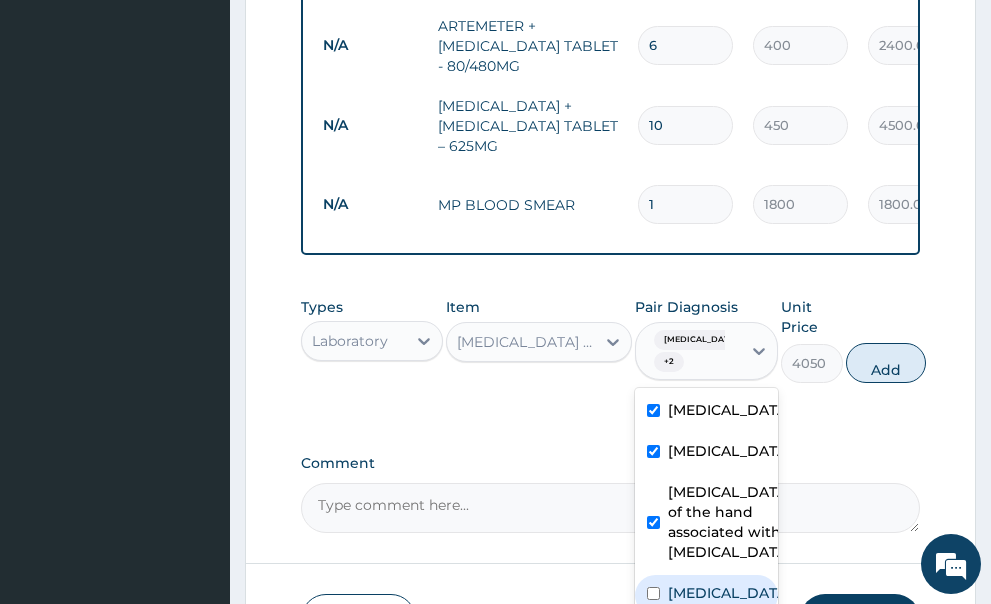 click at bounding box center [653, 593] 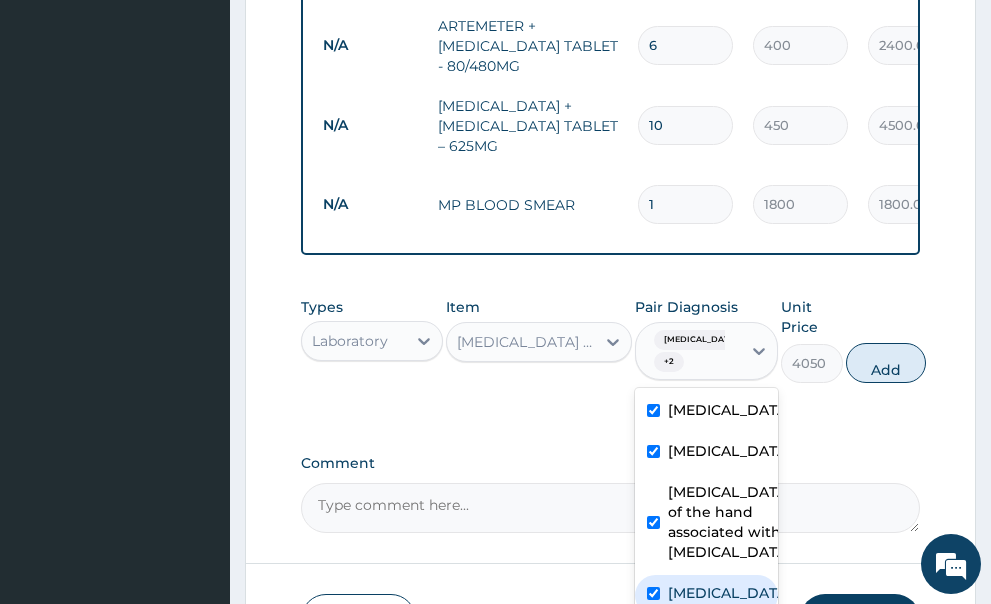 checkbox on "true" 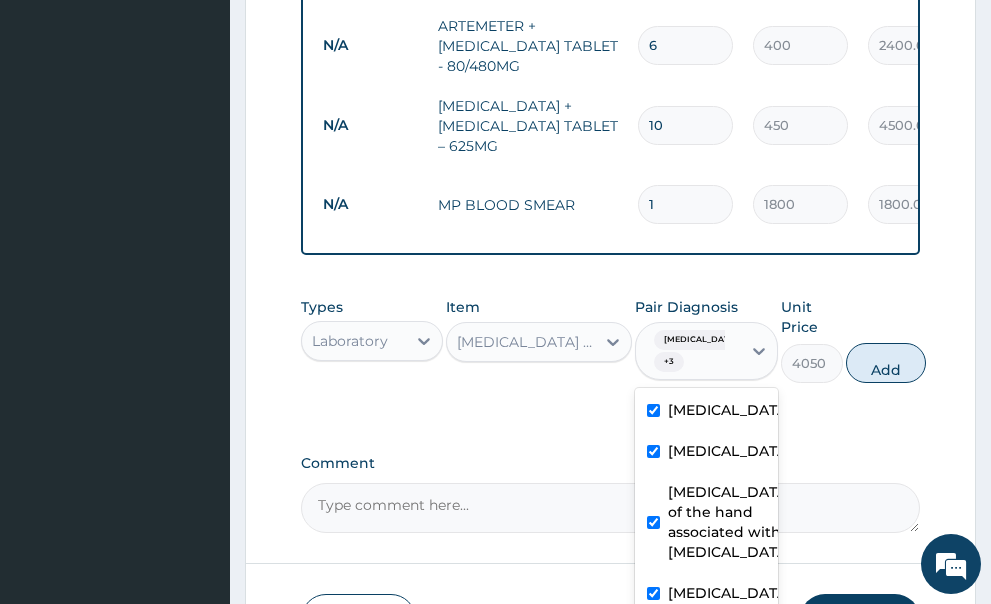 scroll, scrollTop: 50, scrollLeft: 0, axis: vertical 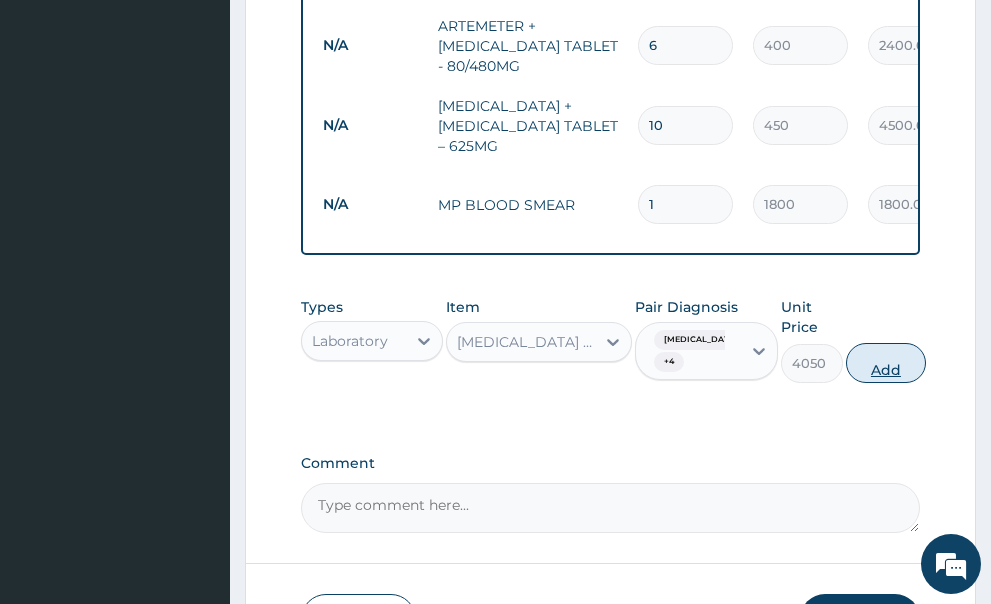 click on "Add" at bounding box center [886, 363] 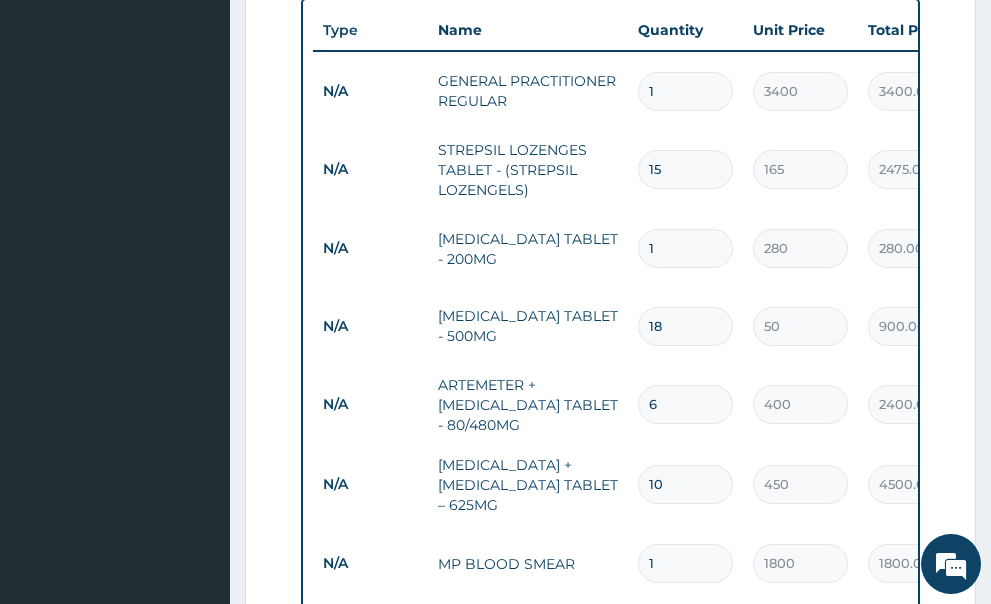 scroll, scrollTop: 638, scrollLeft: 0, axis: vertical 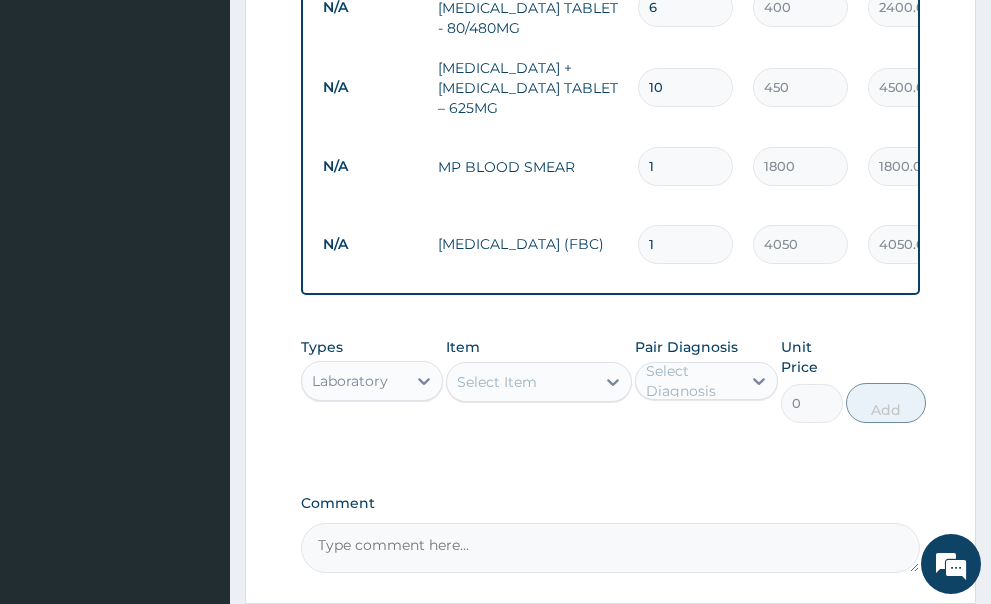 click on "Submit" at bounding box center (860, 660) 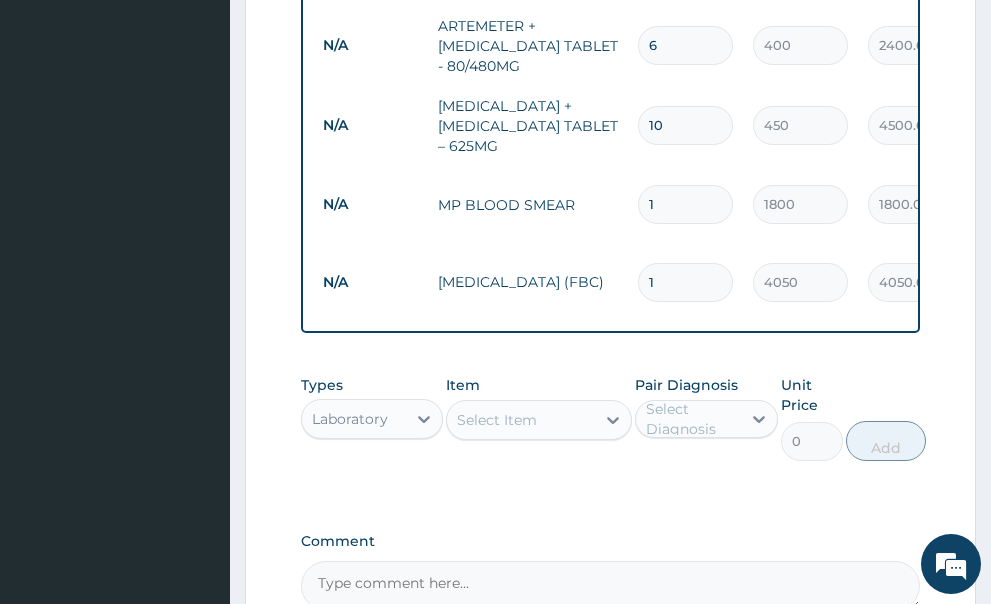 scroll, scrollTop: 1038, scrollLeft: 0, axis: vertical 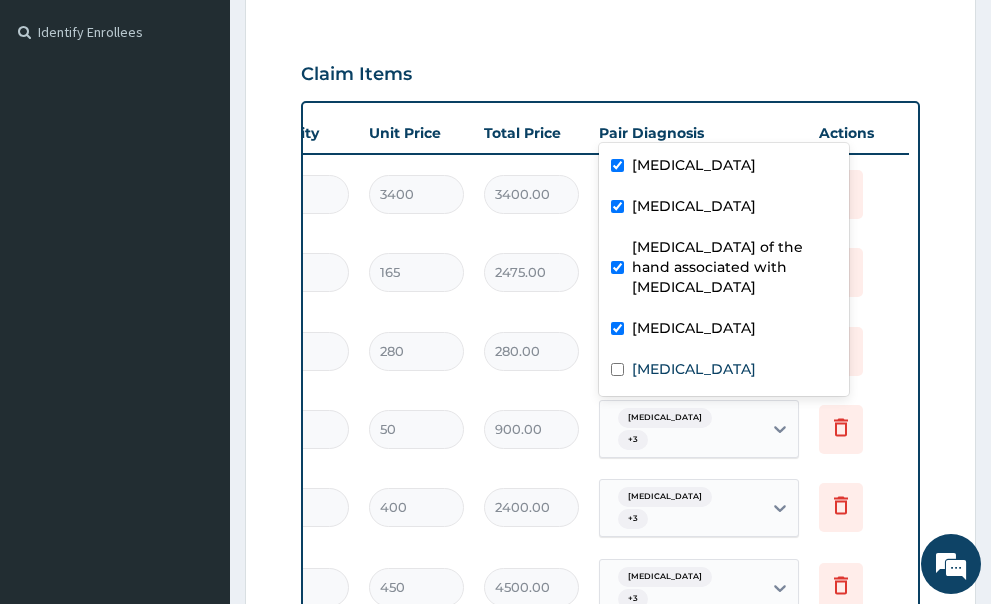 click 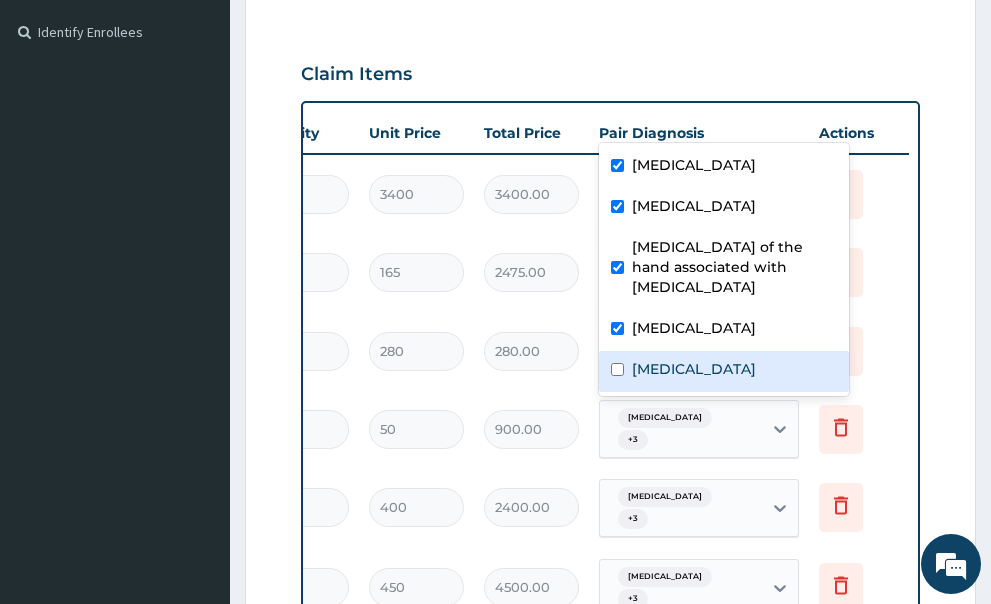 click at bounding box center [617, 369] 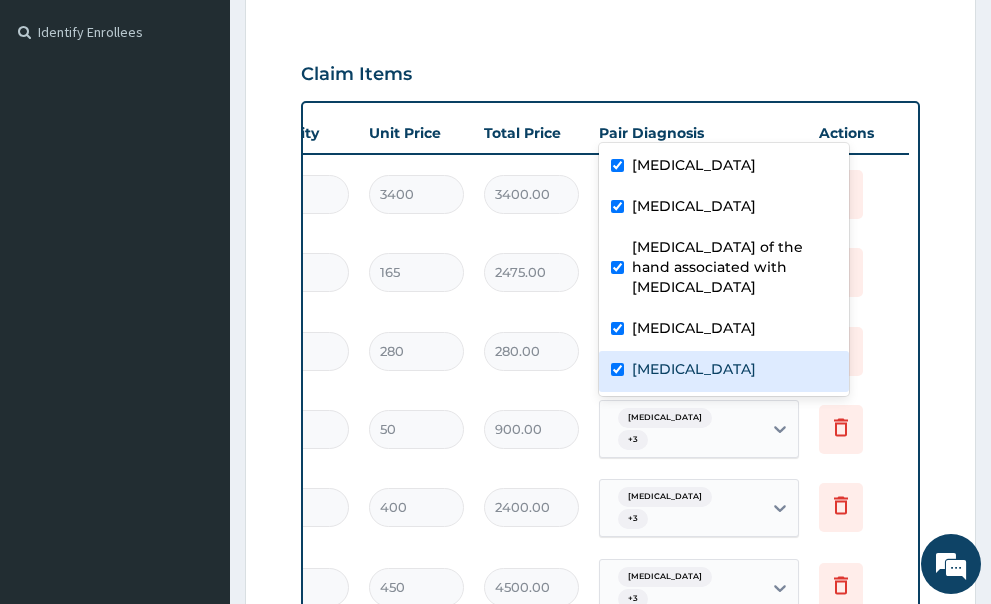 checkbox on "true" 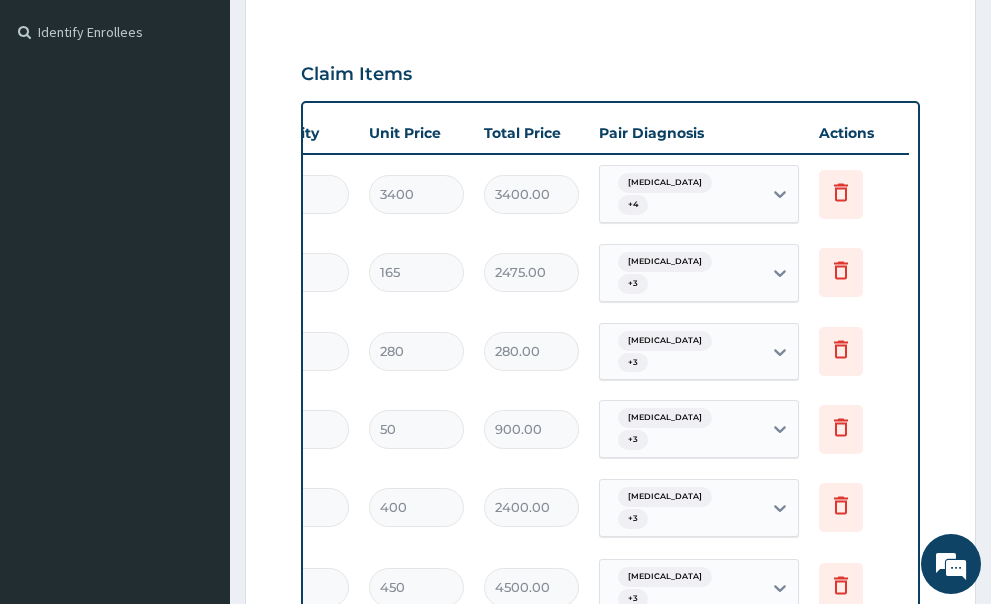 click on "Delete" at bounding box center (859, 351) 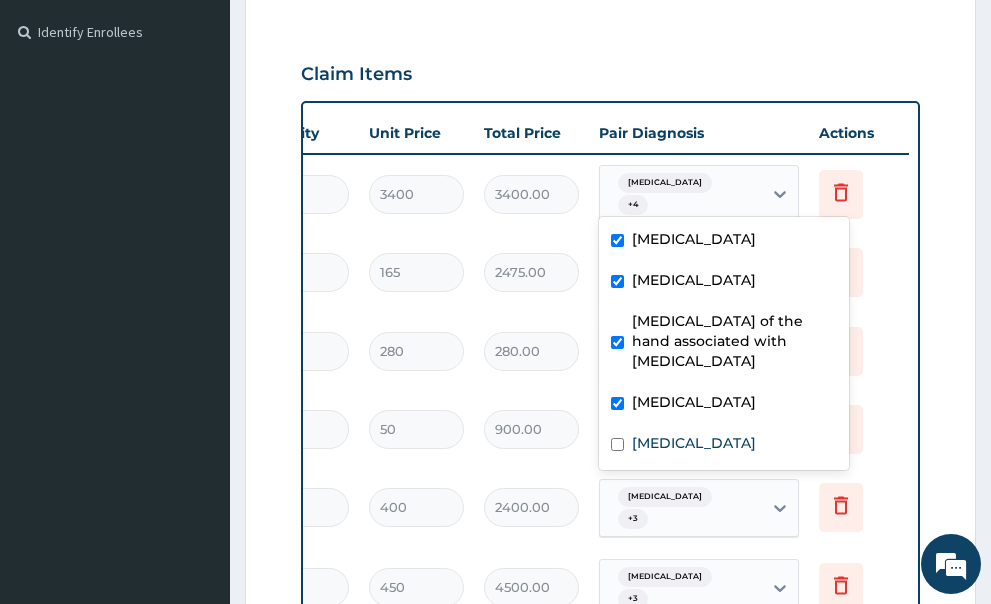 click 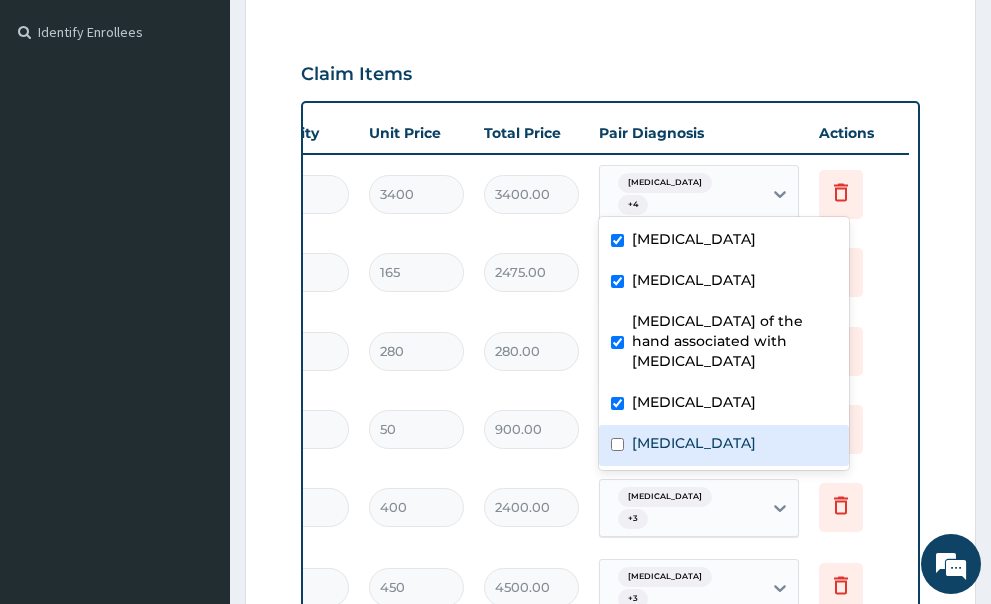 click at bounding box center (617, 444) 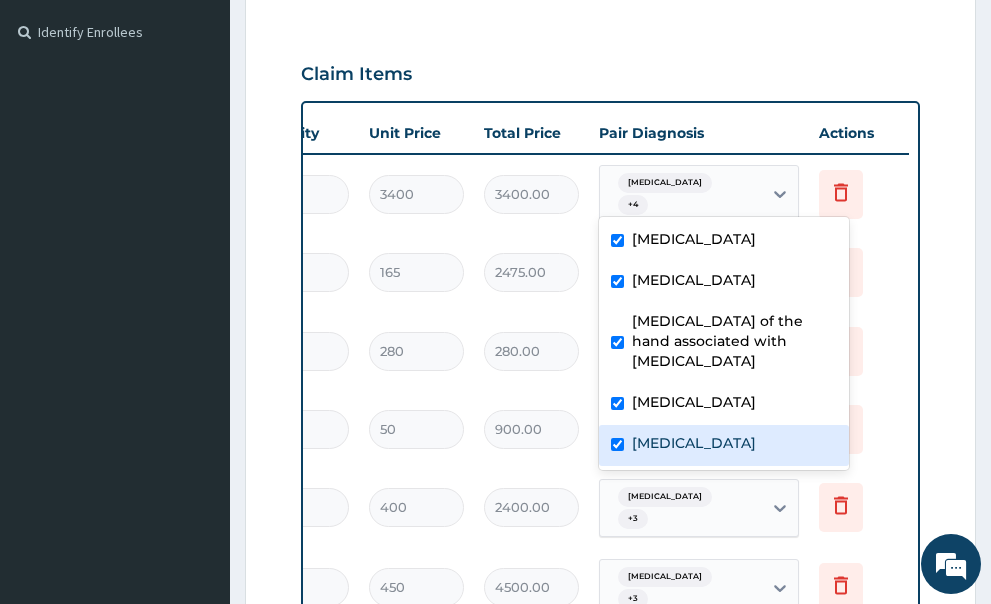 checkbox on "true" 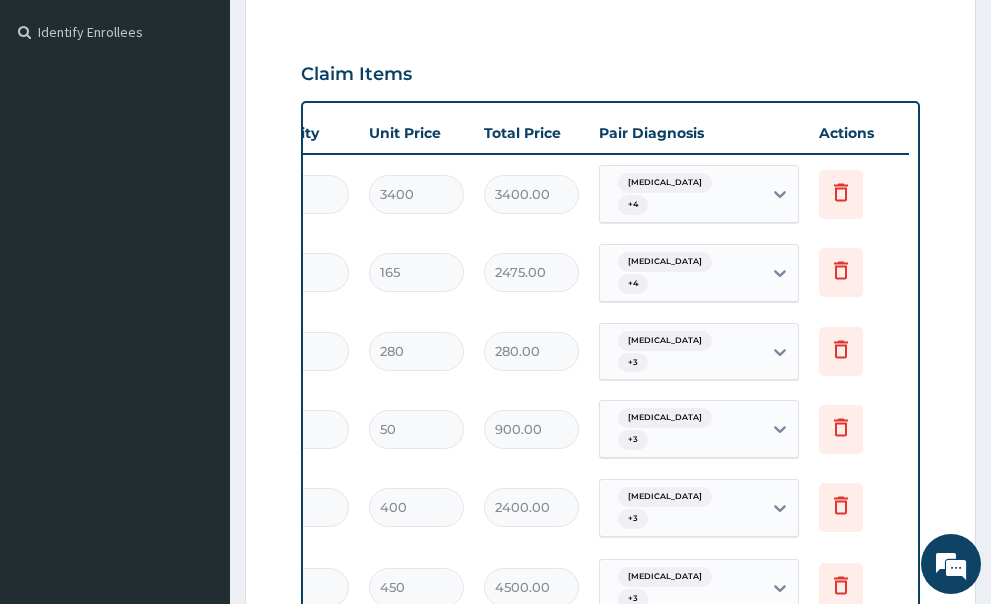 click on "Delete" at bounding box center [859, 429] 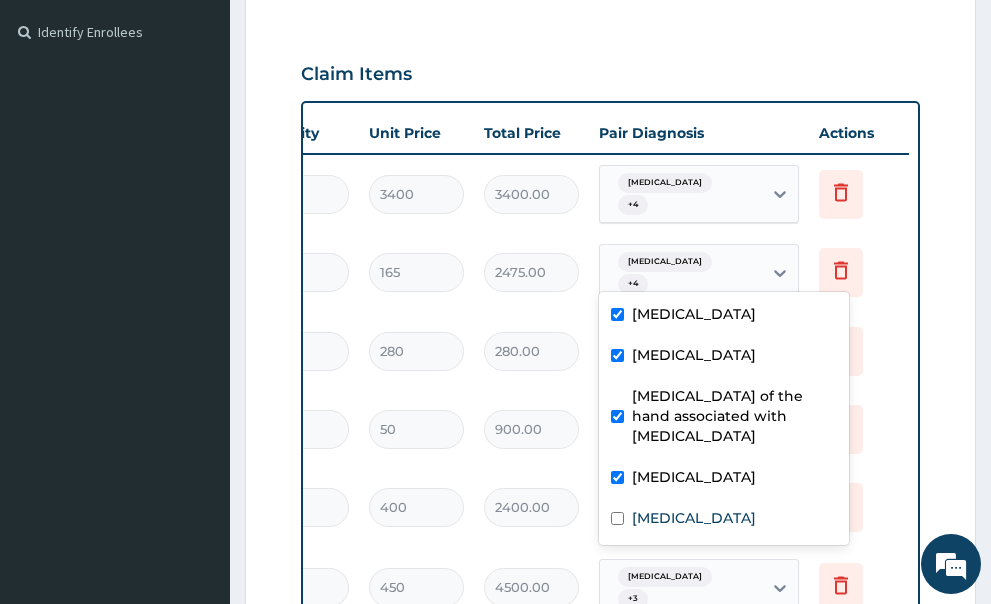 click 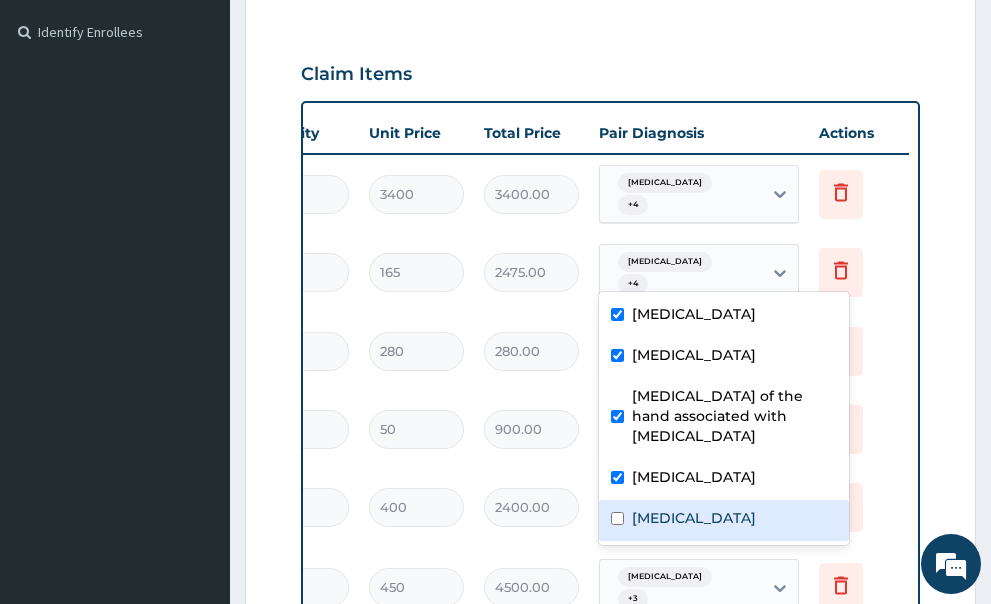 click at bounding box center [617, 518] 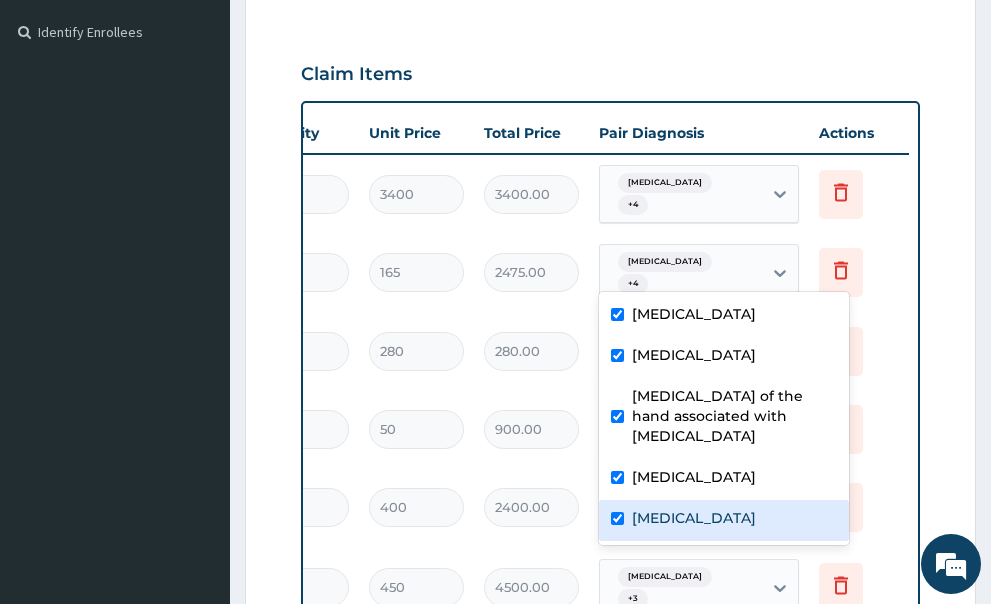 checkbox on "true" 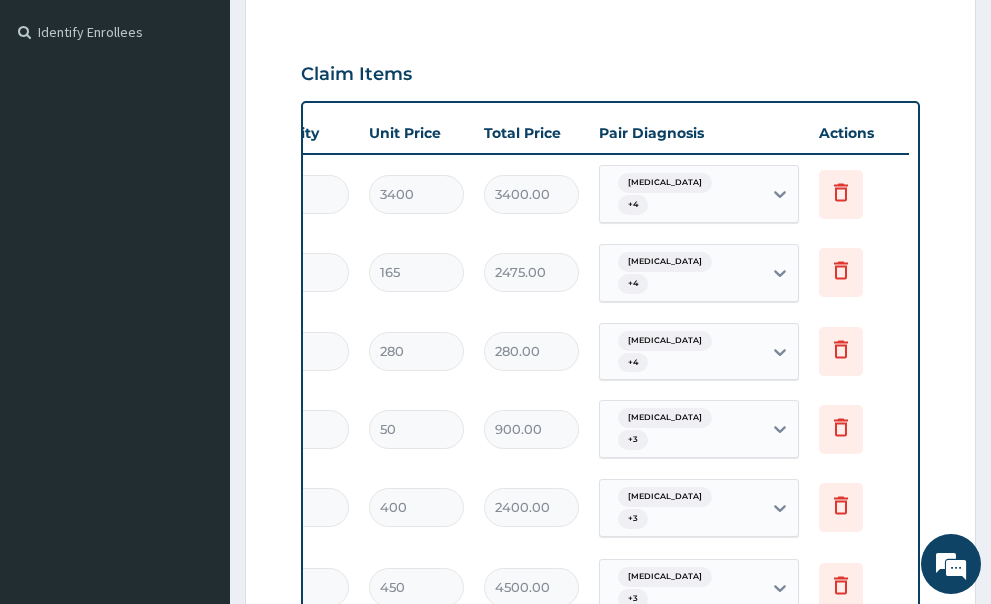click on "Delete" at bounding box center [859, 507] 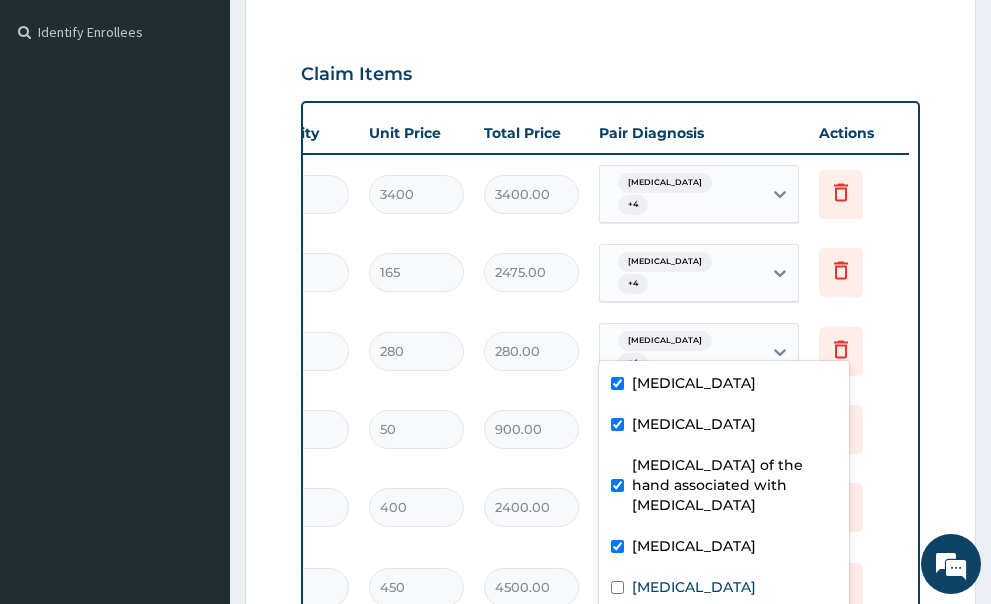 click 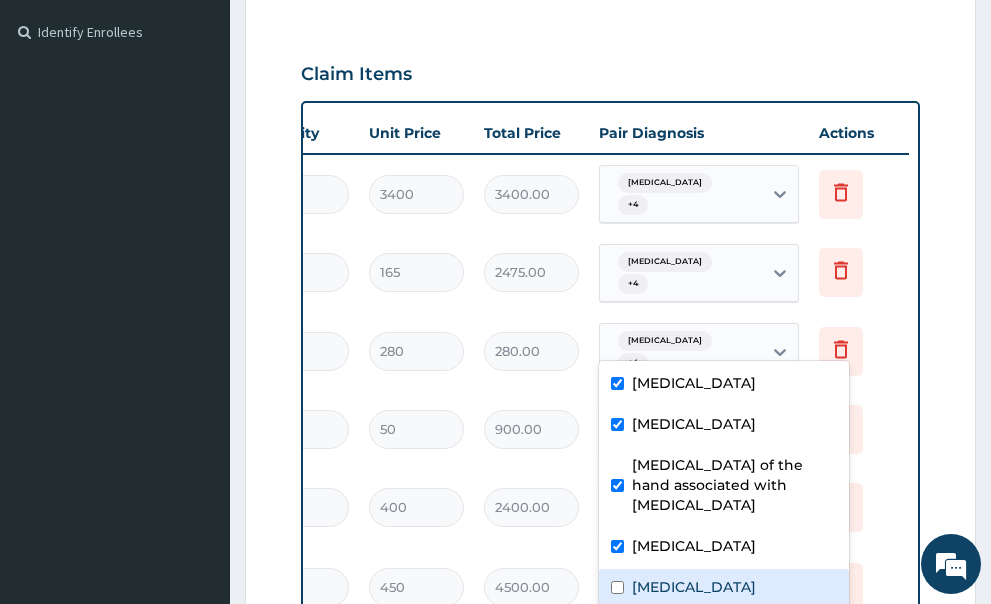 click at bounding box center [617, 587] 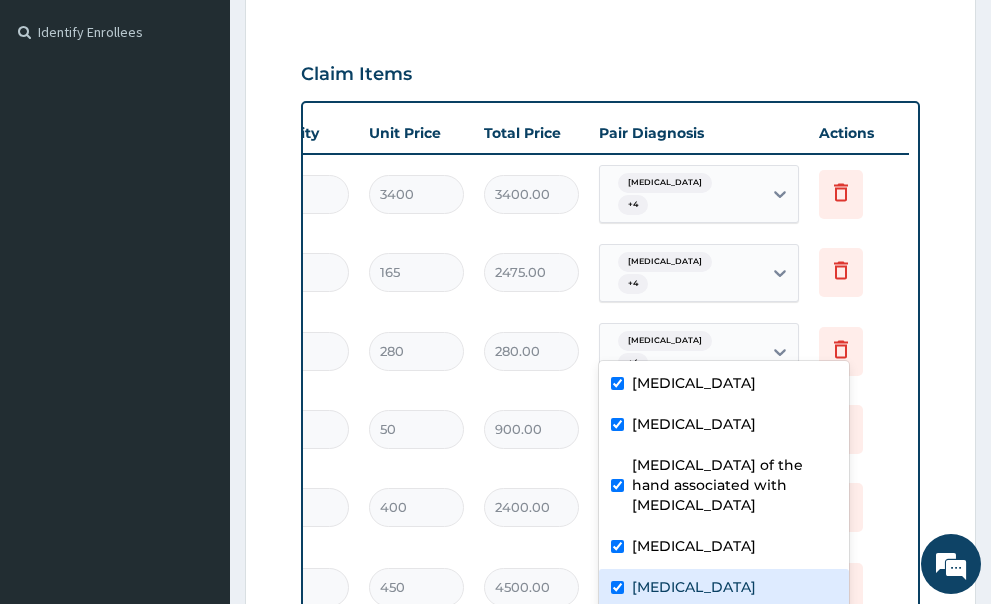 checkbox on "true" 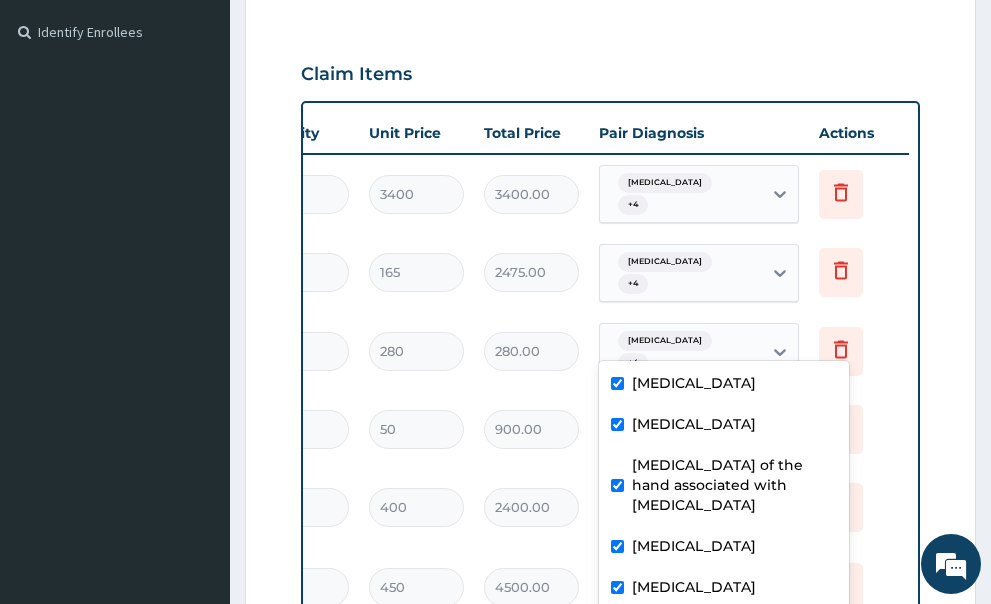 click on "Delete" at bounding box center (859, 507) 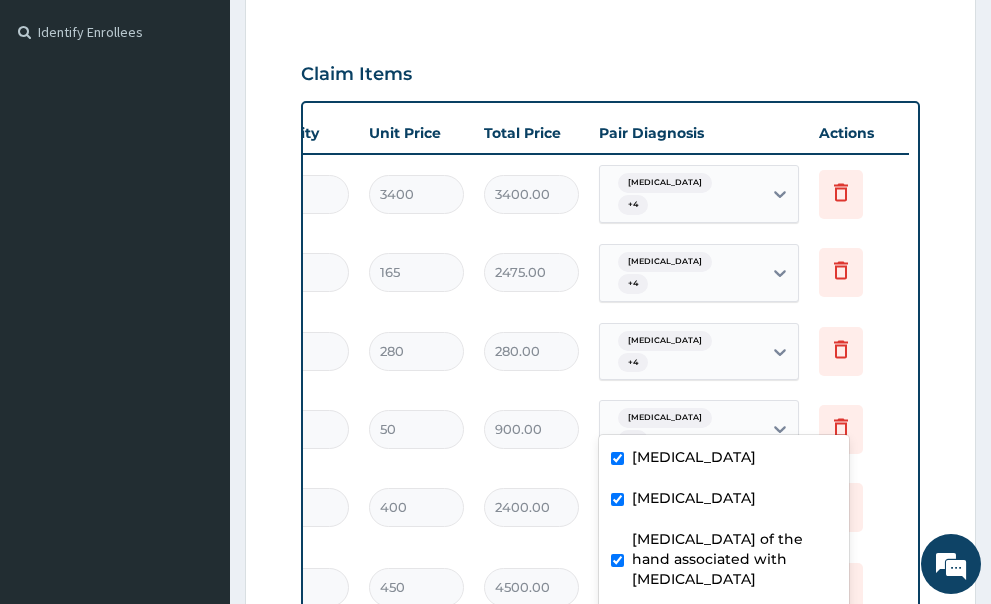 click 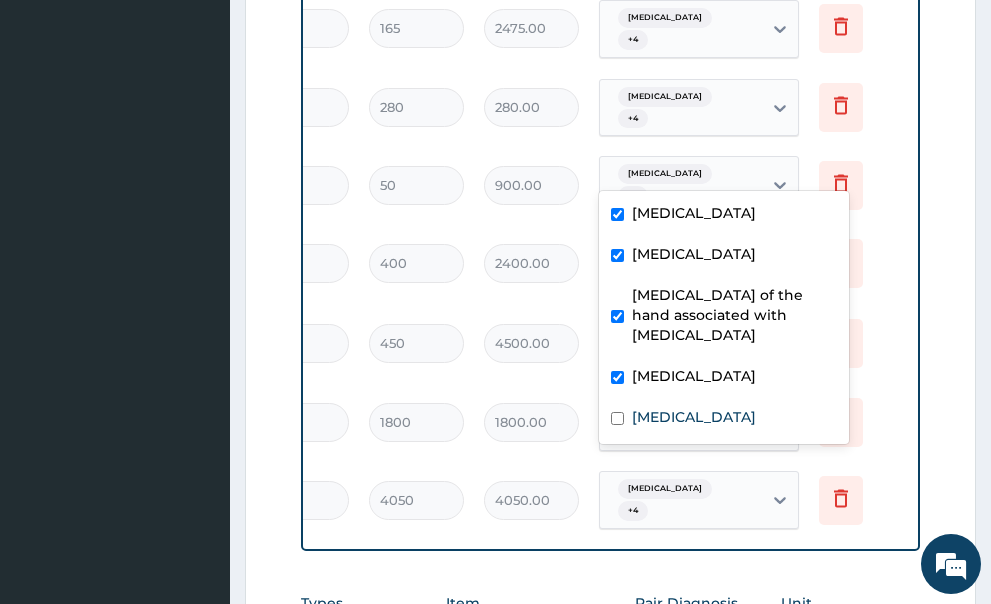 scroll, scrollTop: 838, scrollLeft: 0, axis: vertical 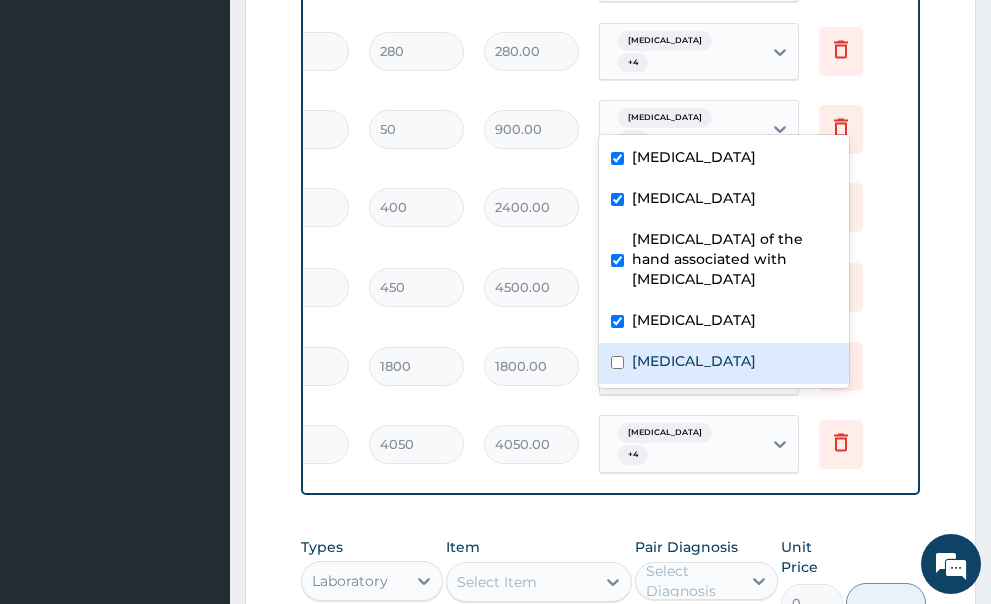 click on "[MEDICAL_DATA]" at bounding box center [724, 363] 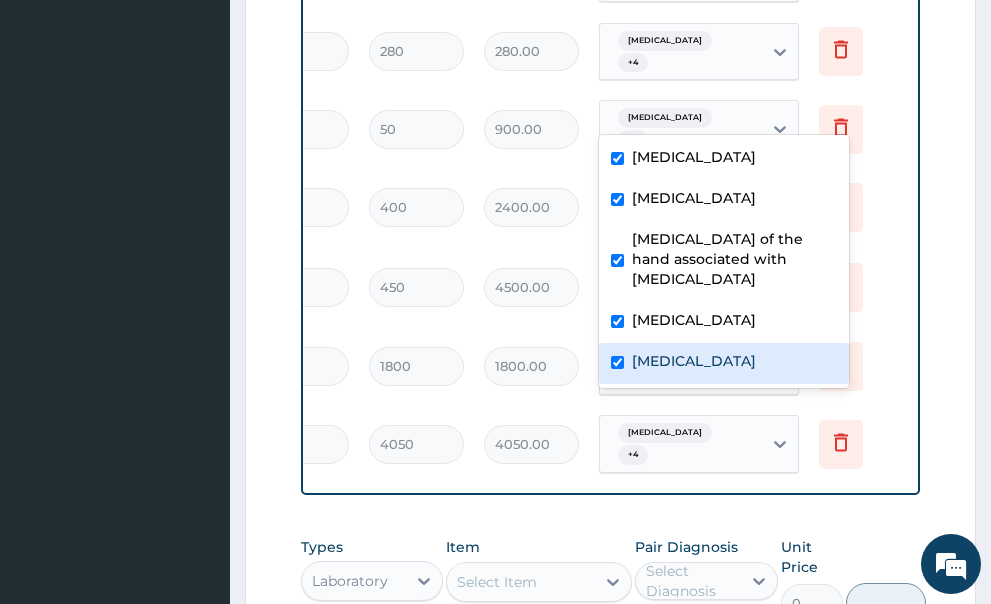 checkbox on "true" 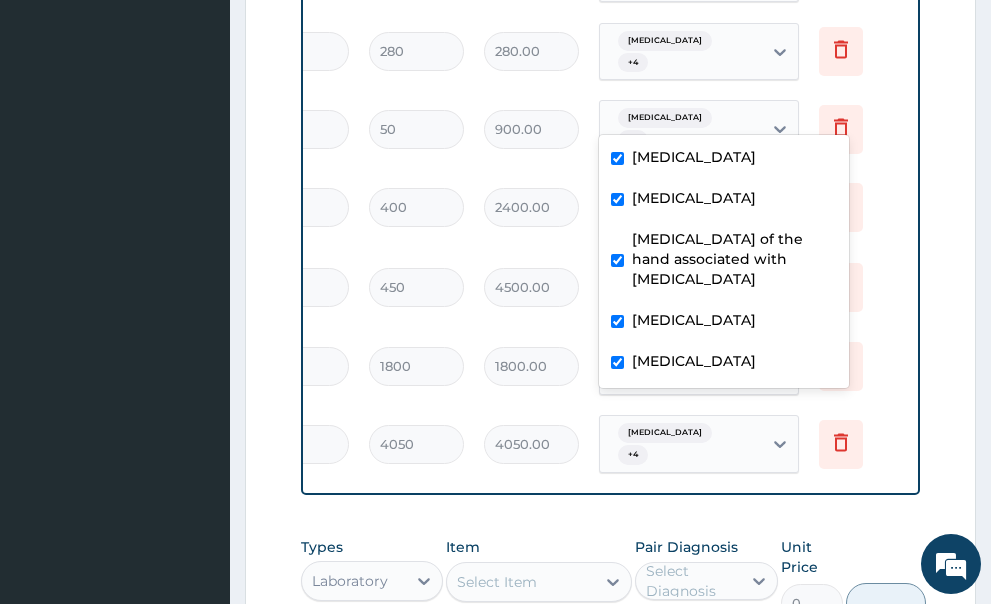 click on "Delete" at bounding box center [859, 366] 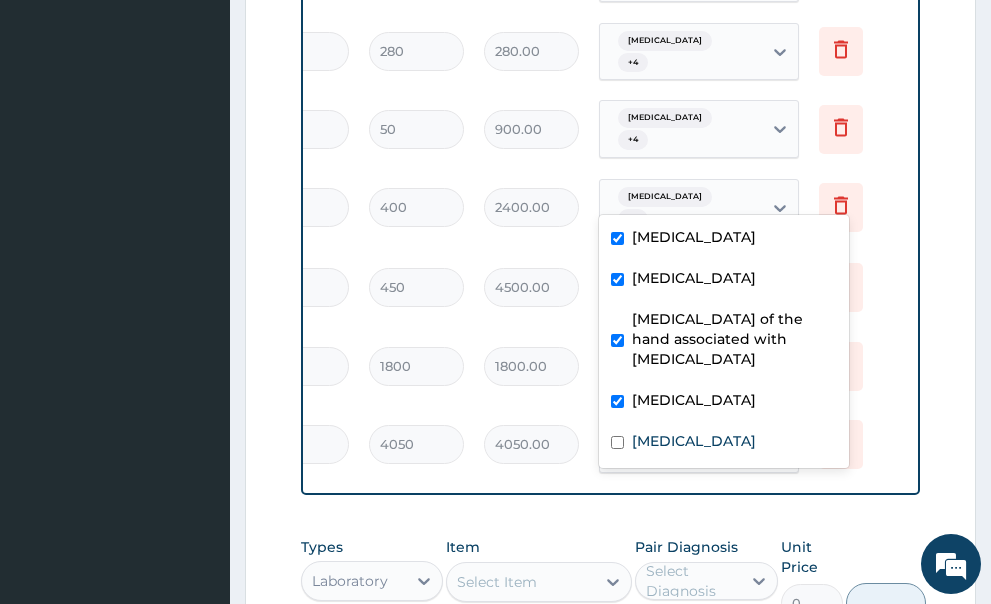 click 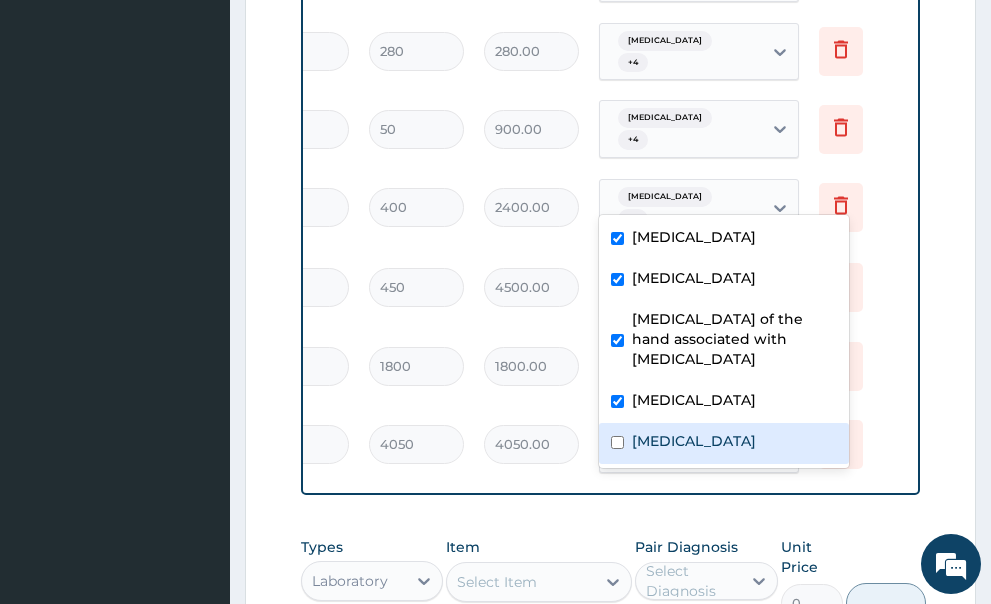 click at bounding box center (617, 442) 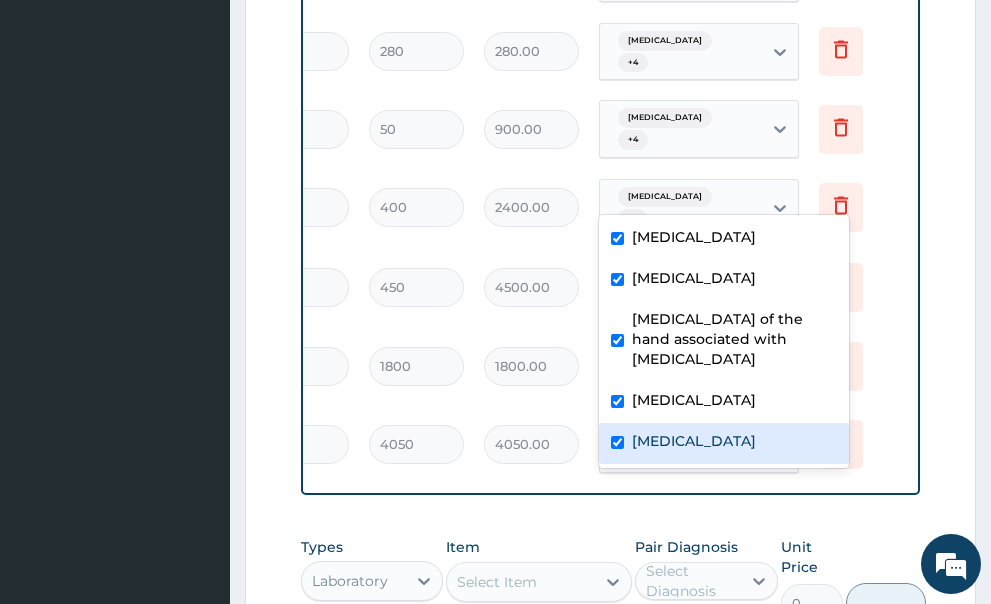 checkbox on "true" 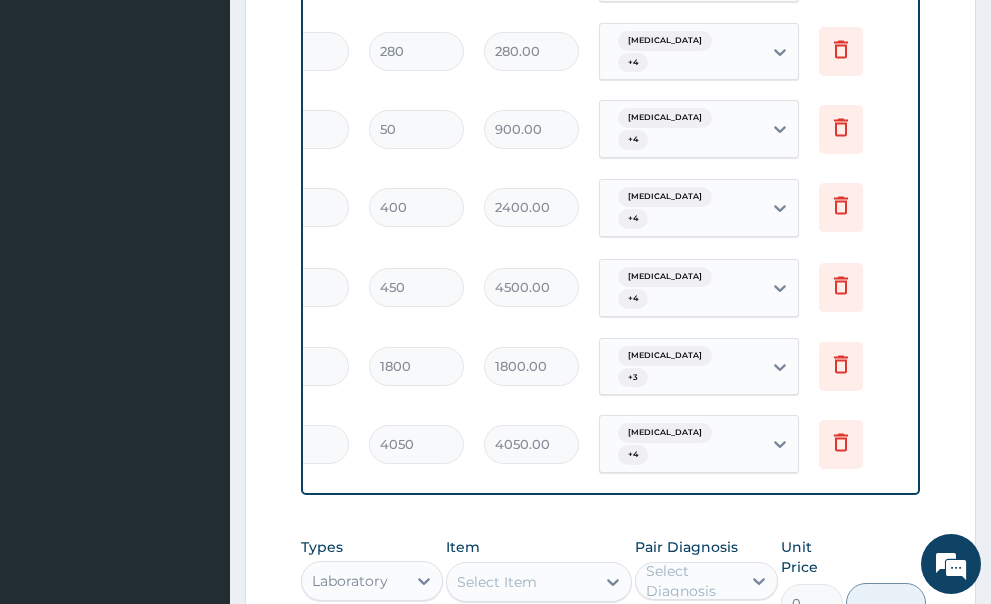 click on "Delete" at bounding box center [859, 366] 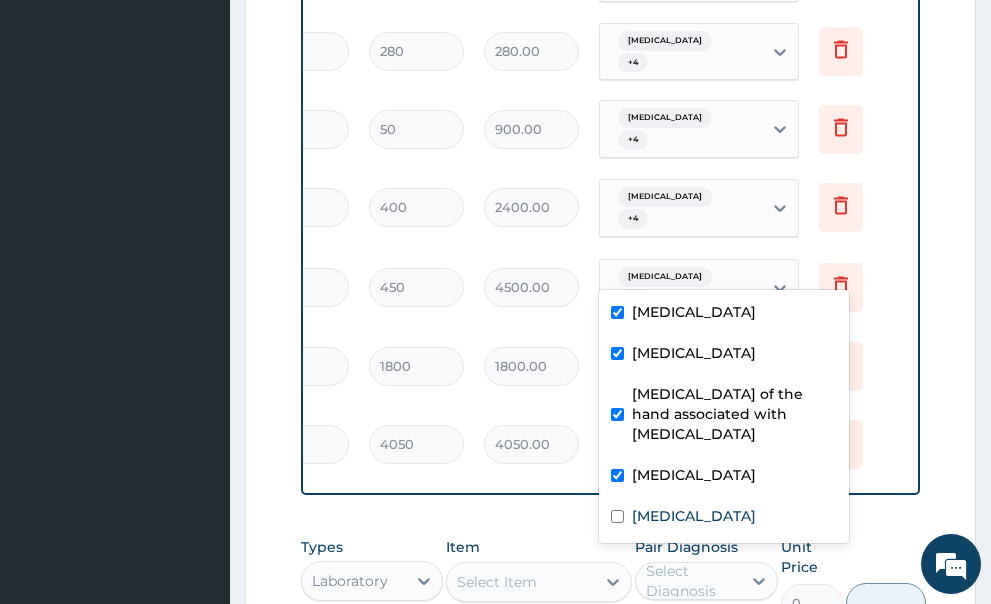 click 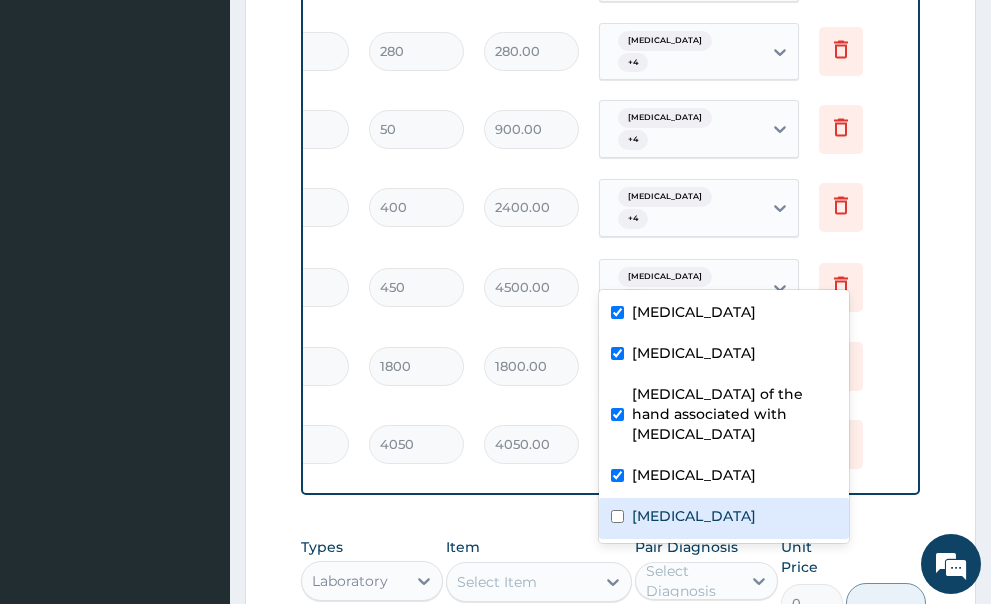 click at bounding box center (617, 516) 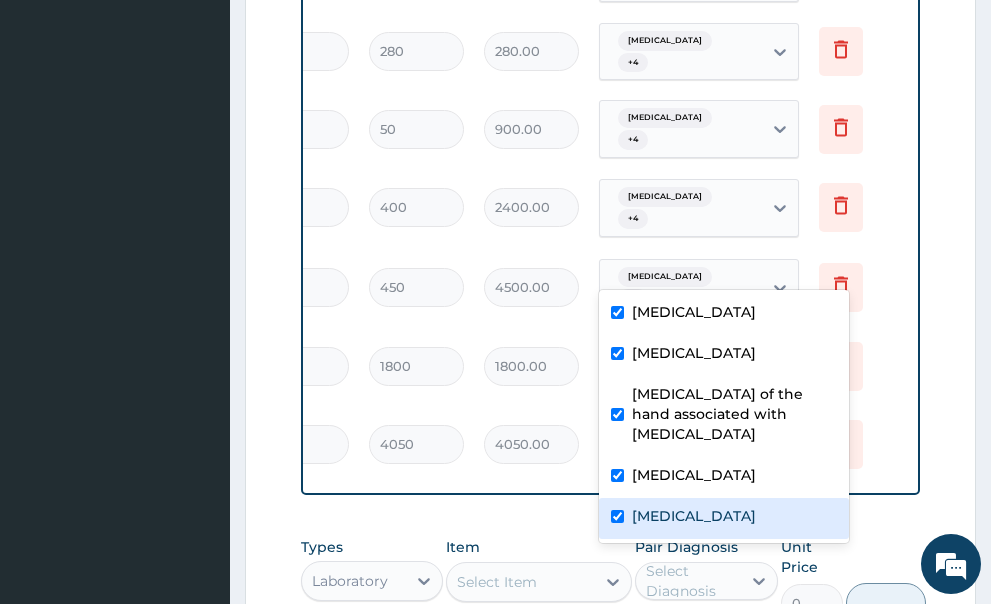 checkbox on "true" 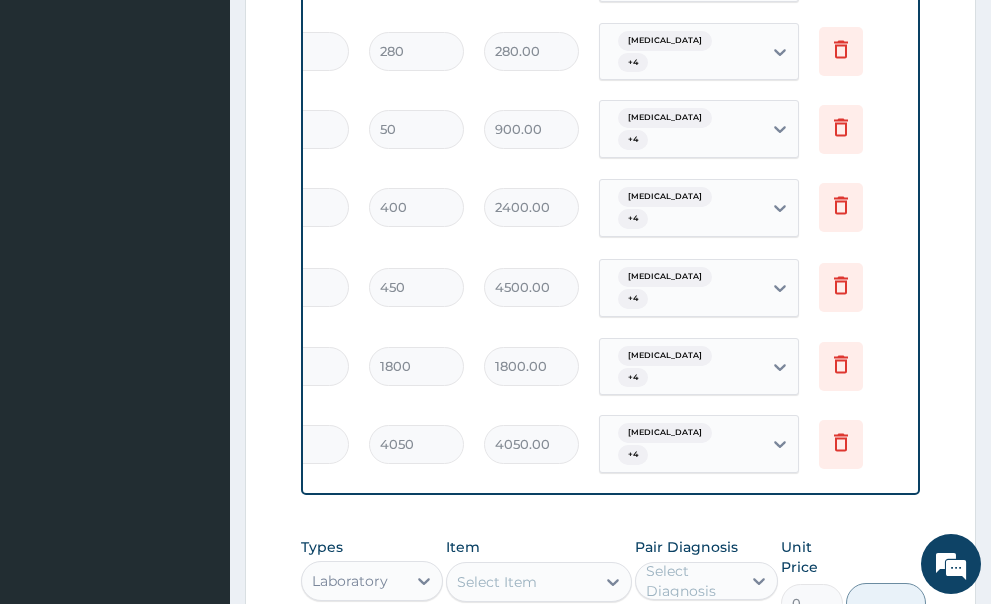 click on "Delete" at bounding box center [859, 444] 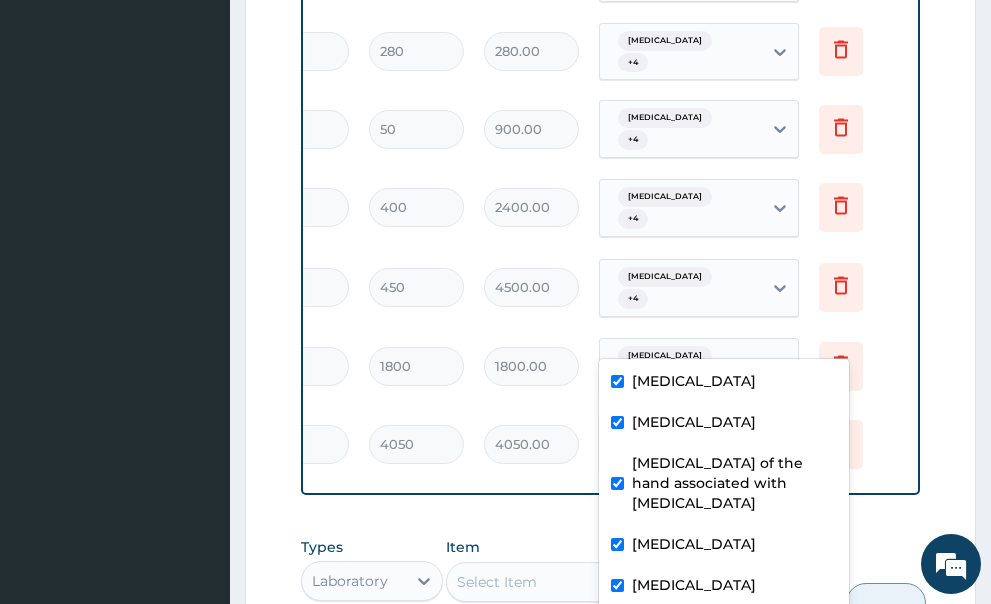 click 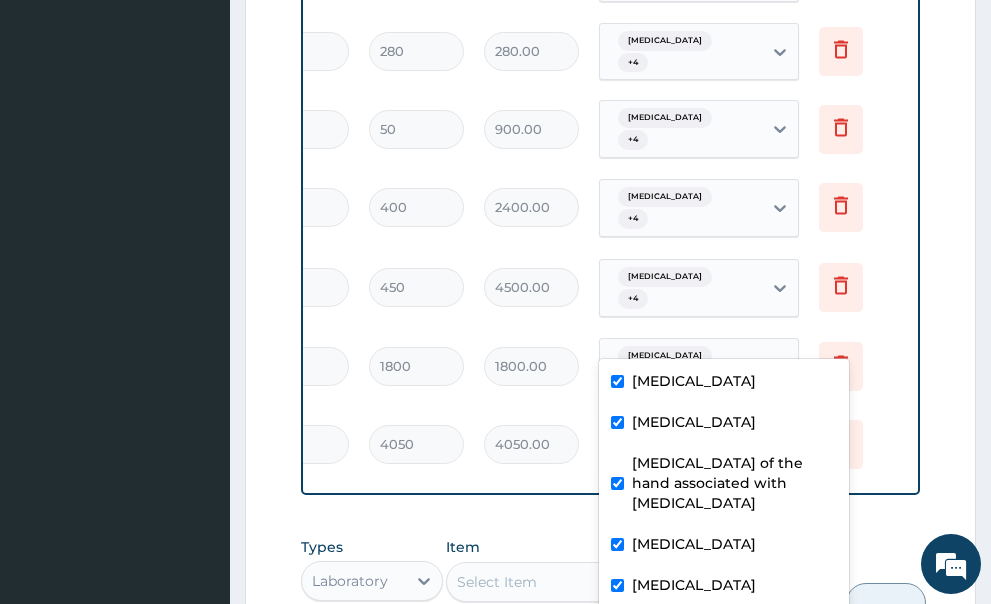 click on "Delete" at bounding box center (859, 366) 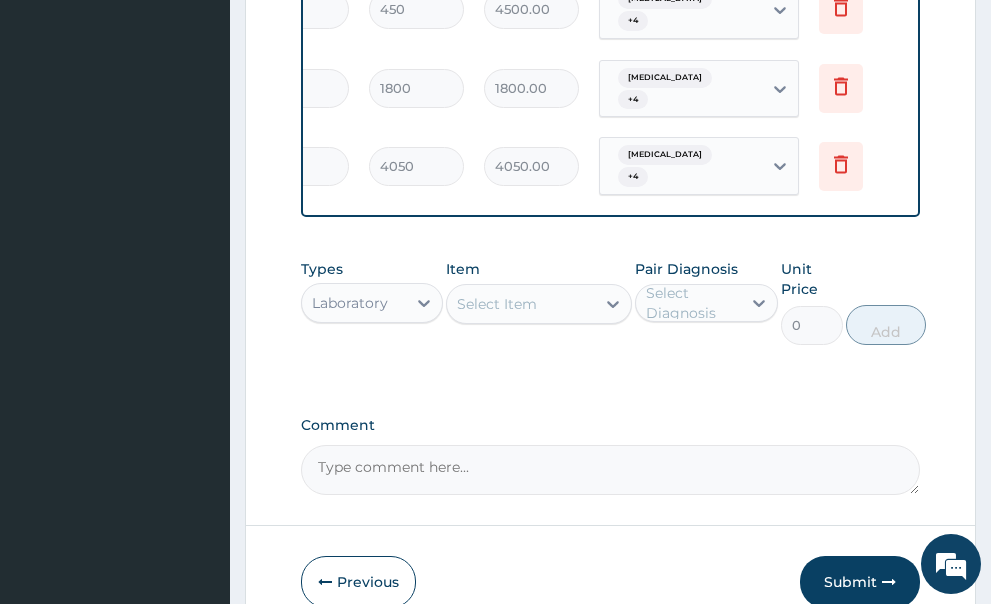scroll, scrollTop: 1138, scrollLeft: 0, axis: vertical 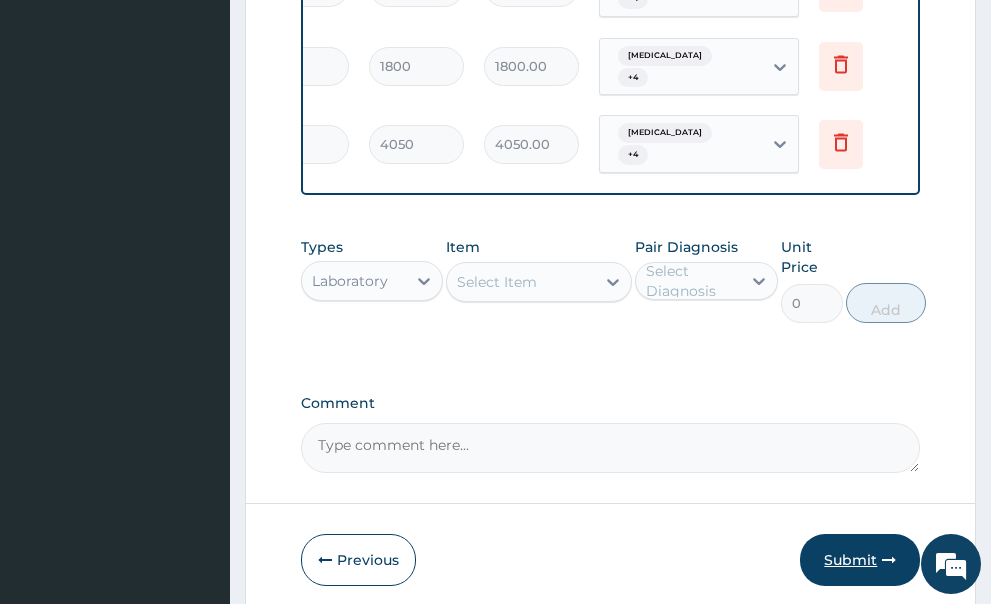 click on "Submit" at bounding box center (860, 560) 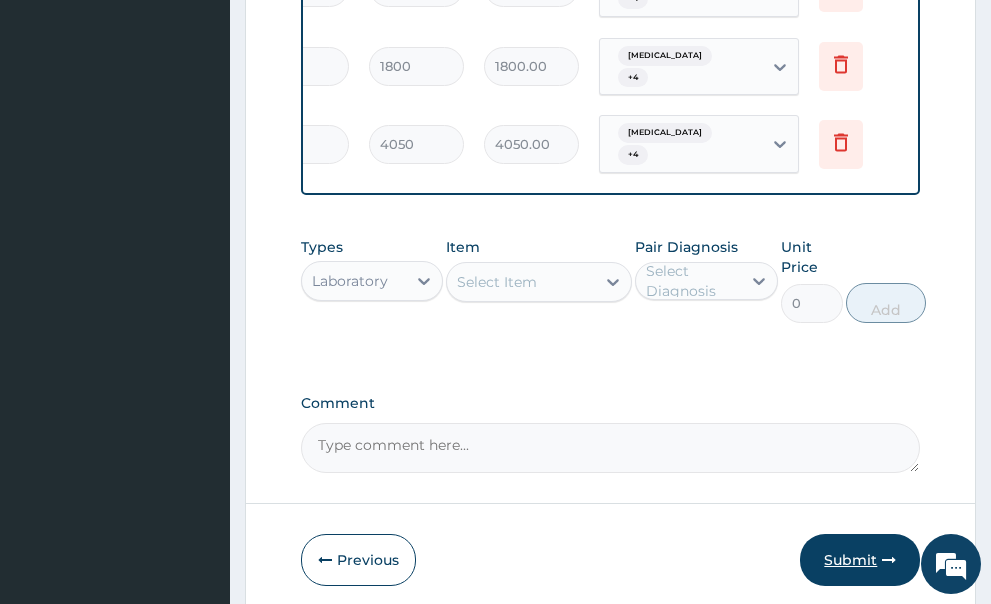 click on "Submit" at bounding box center (860, 560) 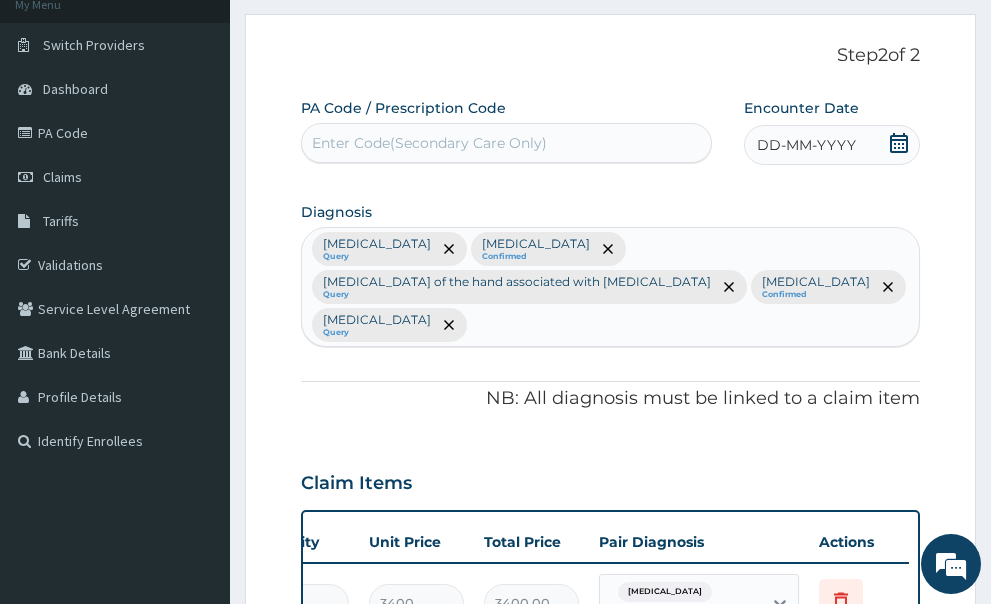 scroll, scrollTop: 38, scrollLeft: 0, axis: vertical 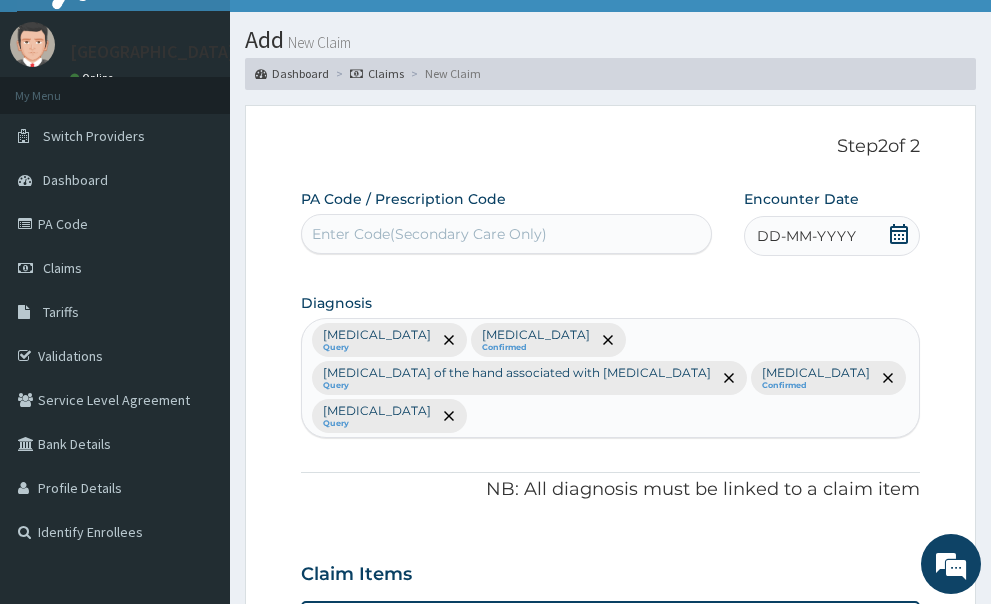 click 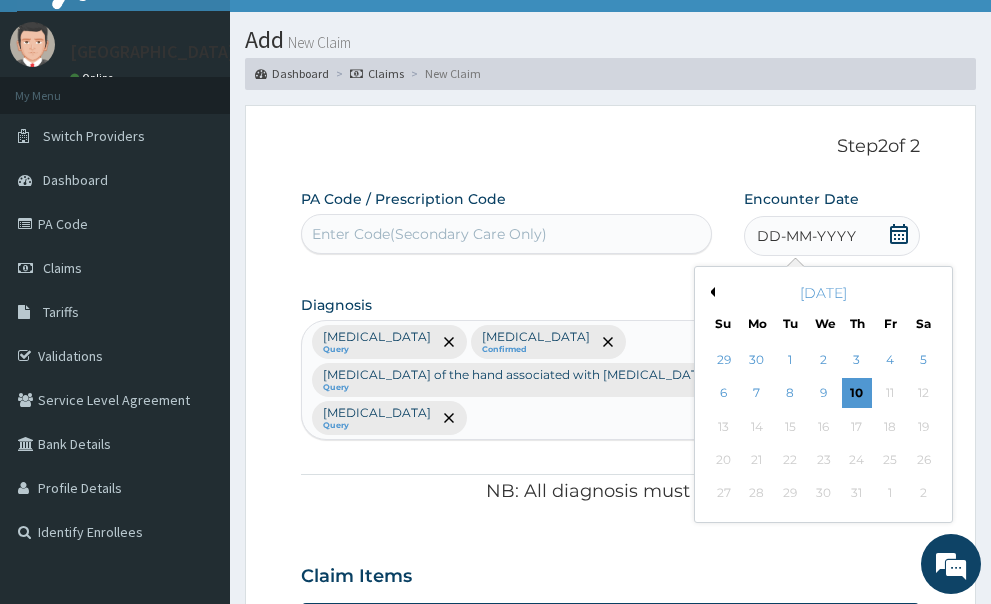 click on "Previous Month" at bounding box center [710, 292] 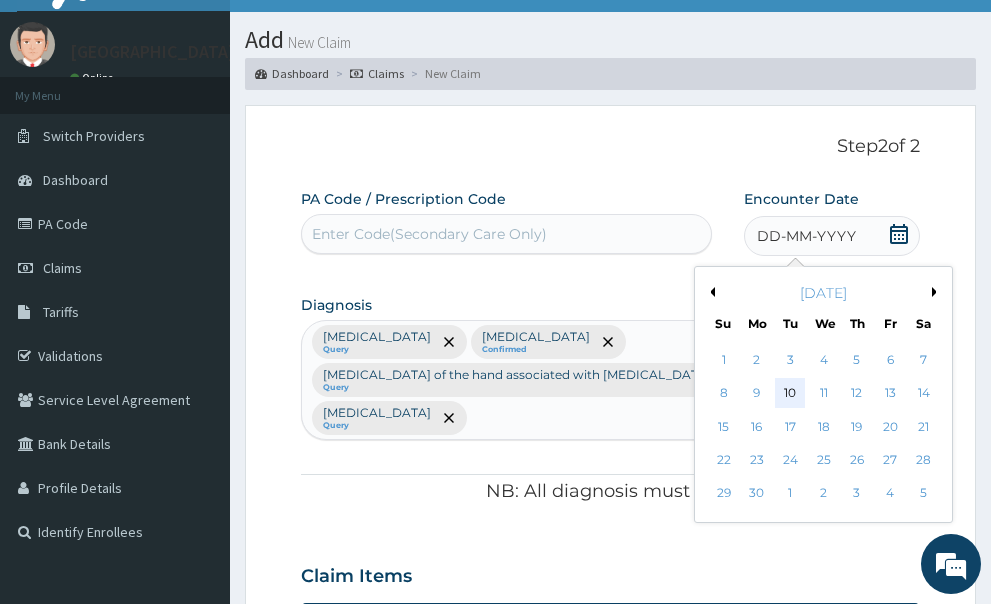 click on "10" at bounding box center (790, 394) 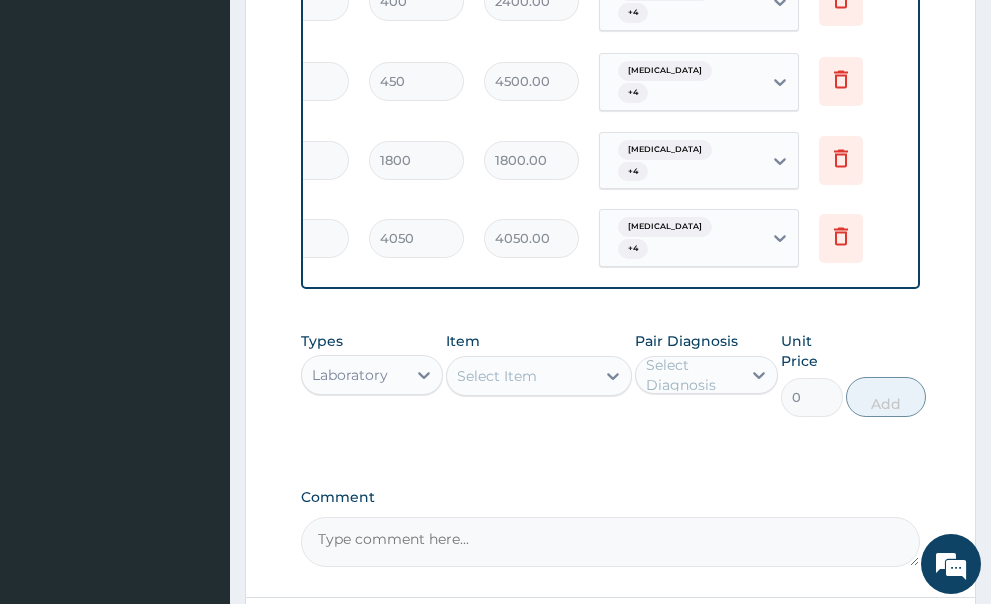 scroll, scrollTop: 1138, scrollLeft: 0, axis: vertical 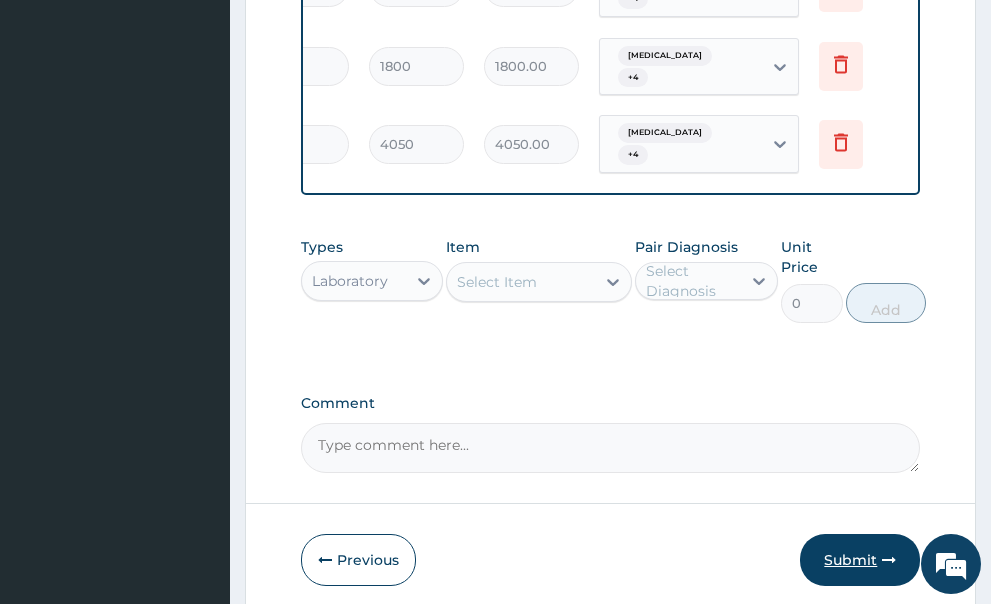 click on "Submit" at bounding box center (860, 560) 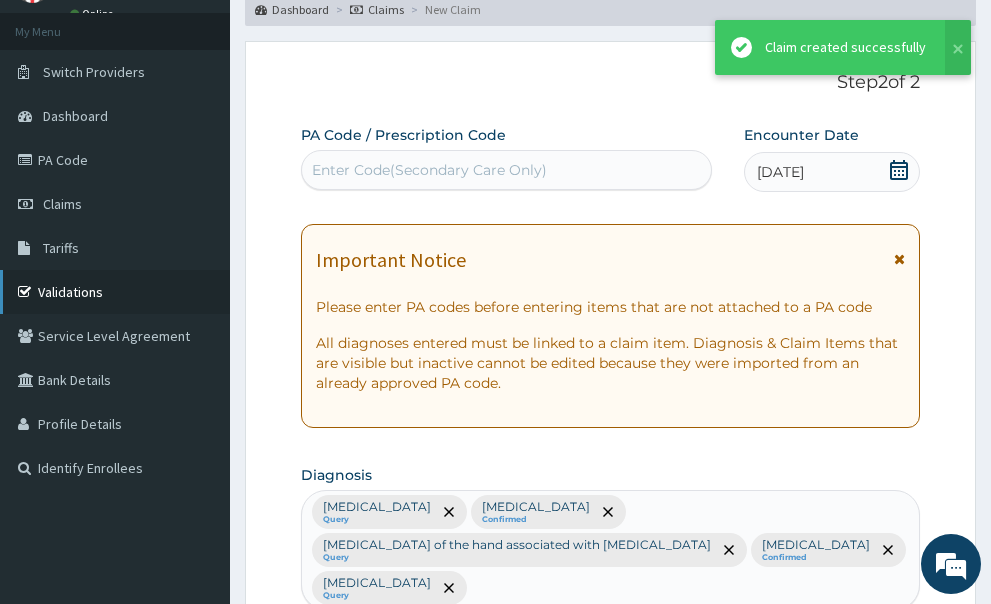 scroll, scrollTop: 1138, scrollLeft: 0, axis: vertical 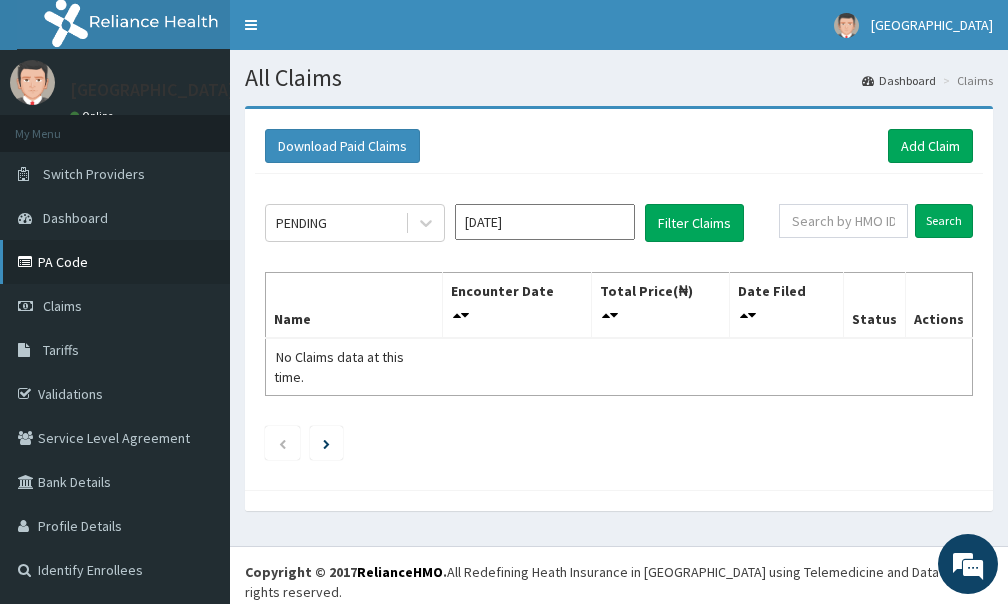 click on "PA Code" at bounding box center (115, 262) 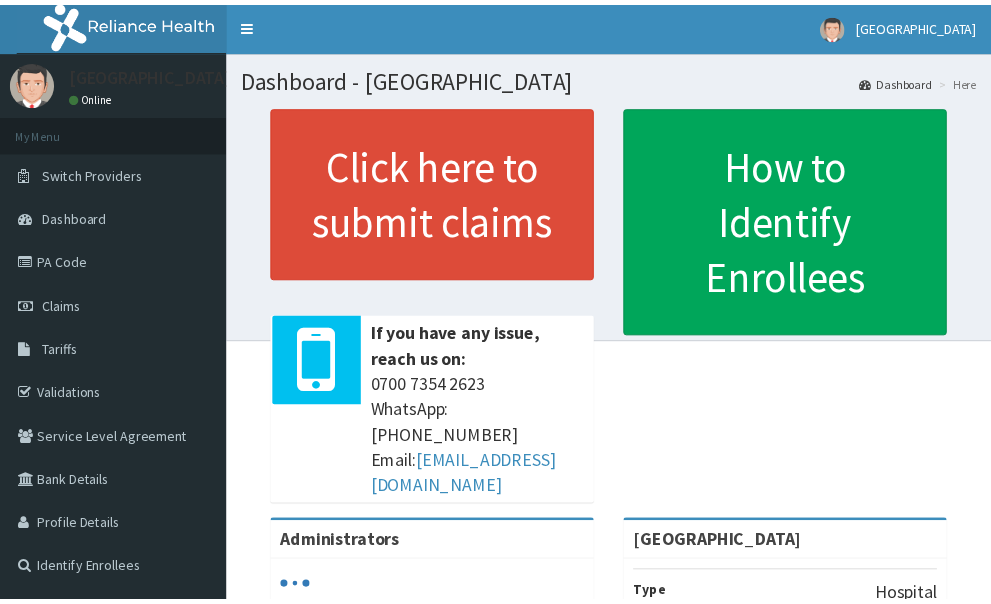 scroll, scrollTop: 0, scrollLeft: 0, axis: both 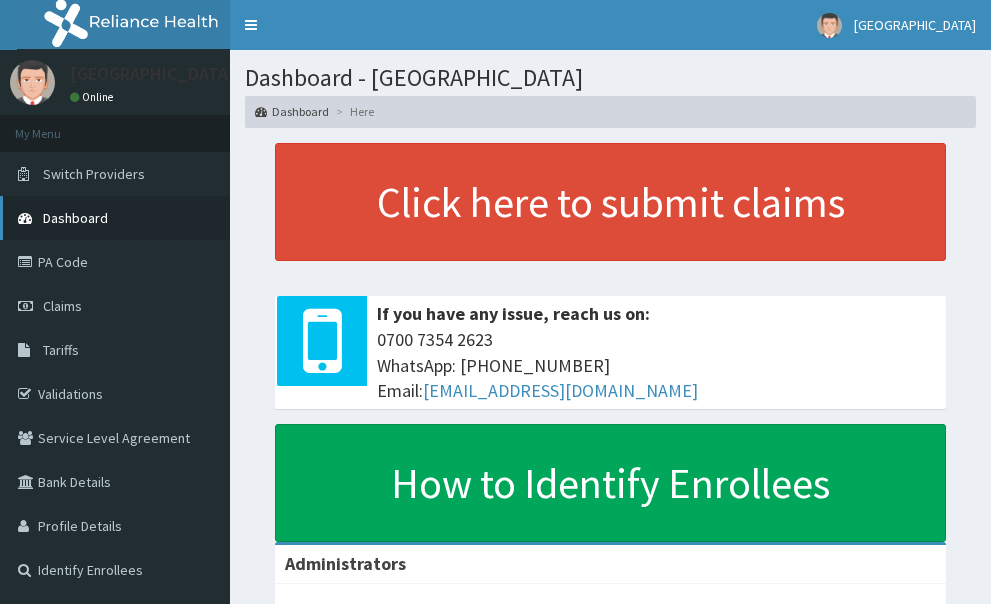 click on "Dashboard" at bounding box center [75, 218] 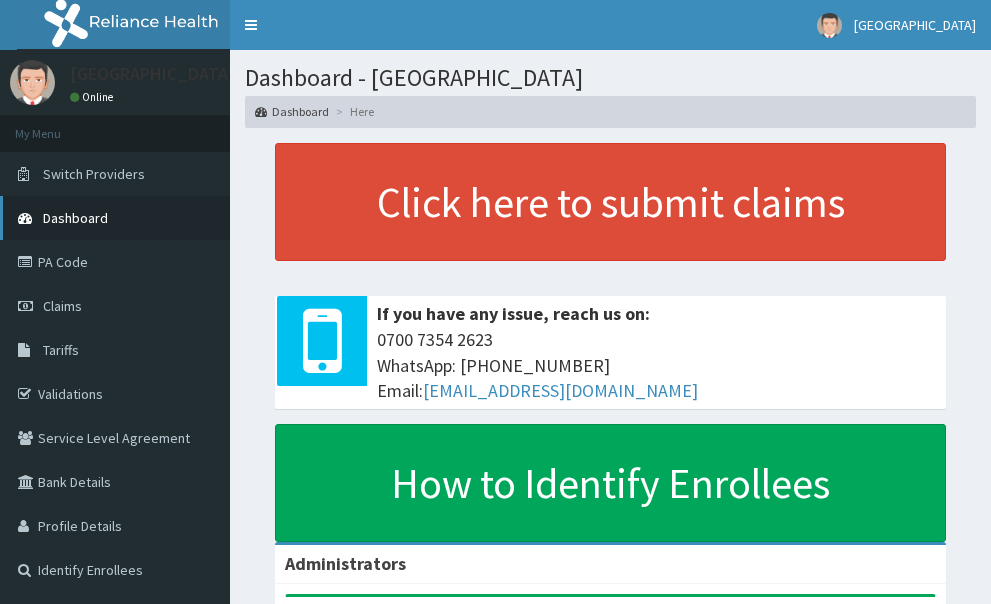 scroll, scrollTop: 0, scrollLeft: 0, axis: both 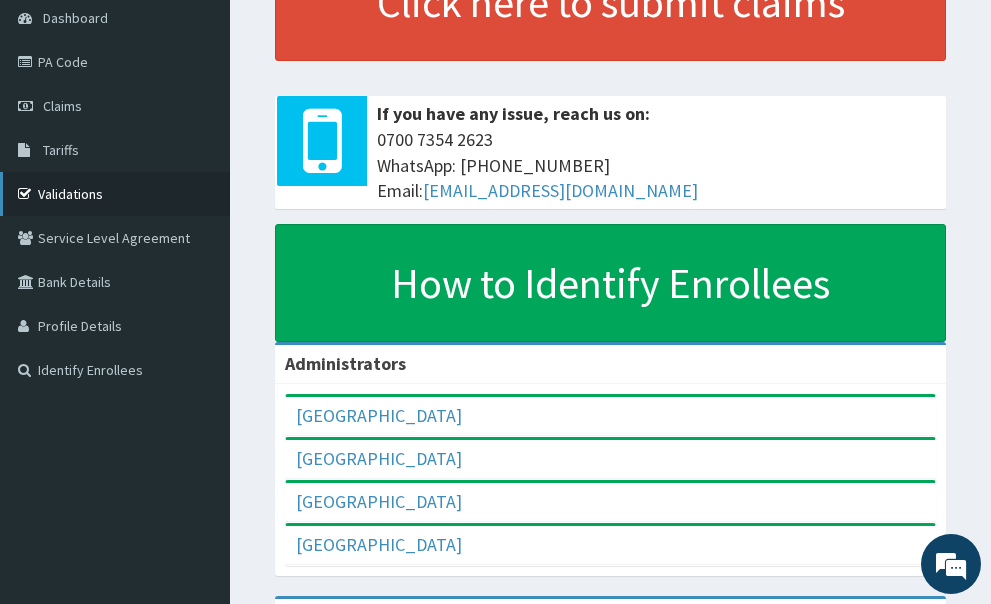 click on "Validations" at bounding box center (115, 194) 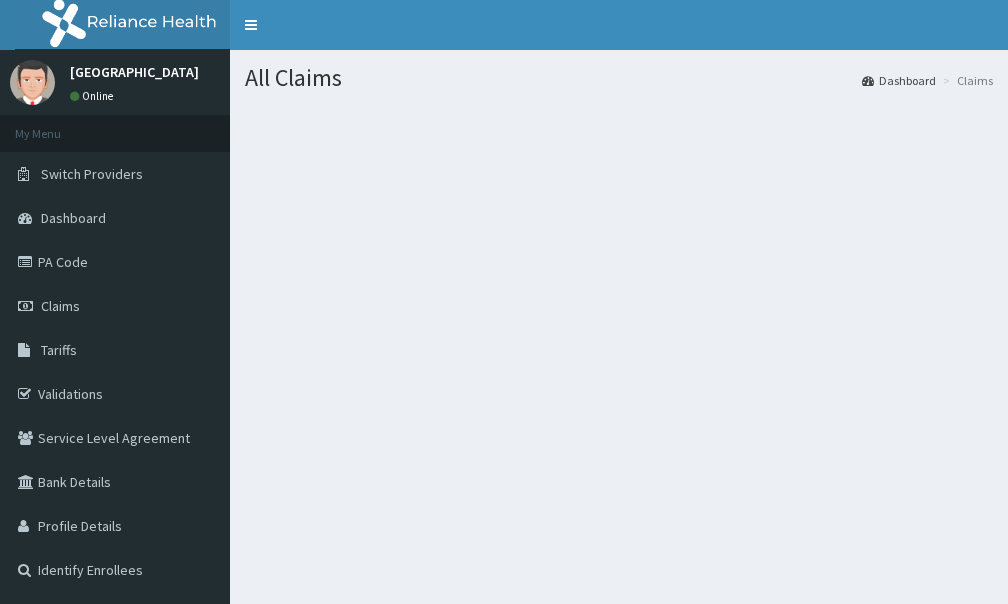 scroll, scrollTop: 0, scrollLeft: 0, axis: both 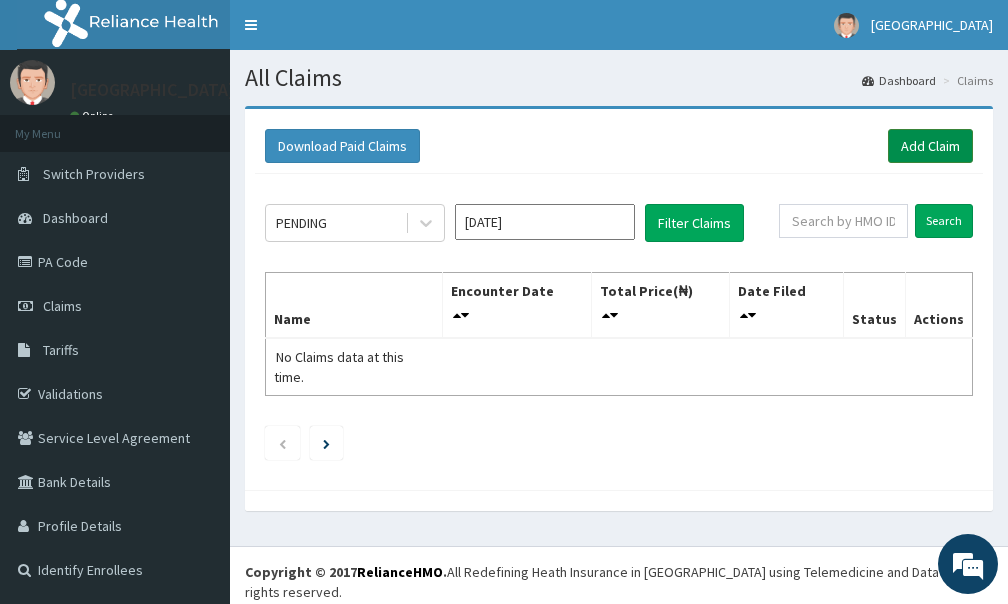 click on "Add Claim" at bounding box center [930, 146] 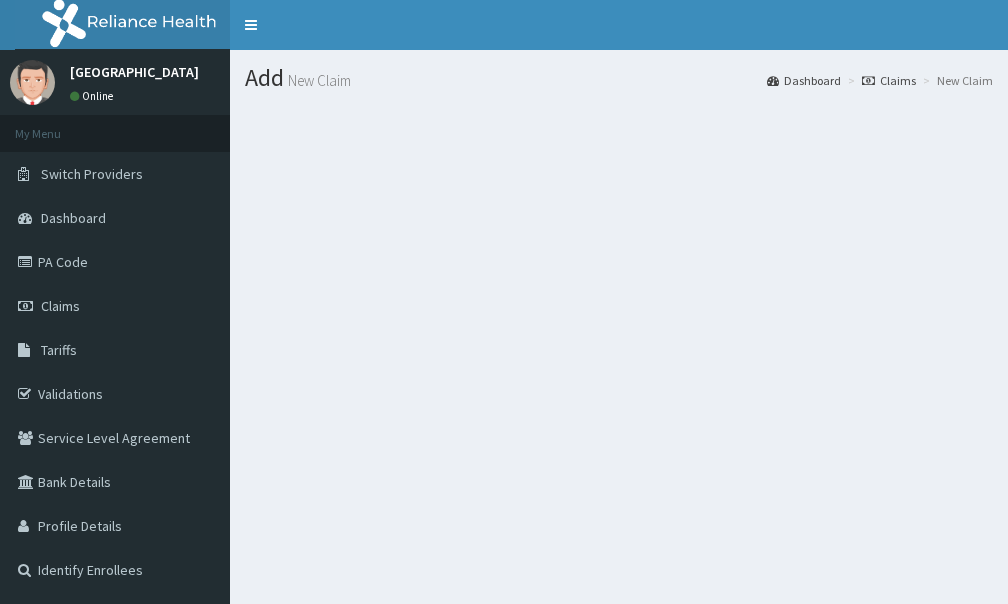 scroll, scrollTop: 0, scrollLeft: 0, axis: both 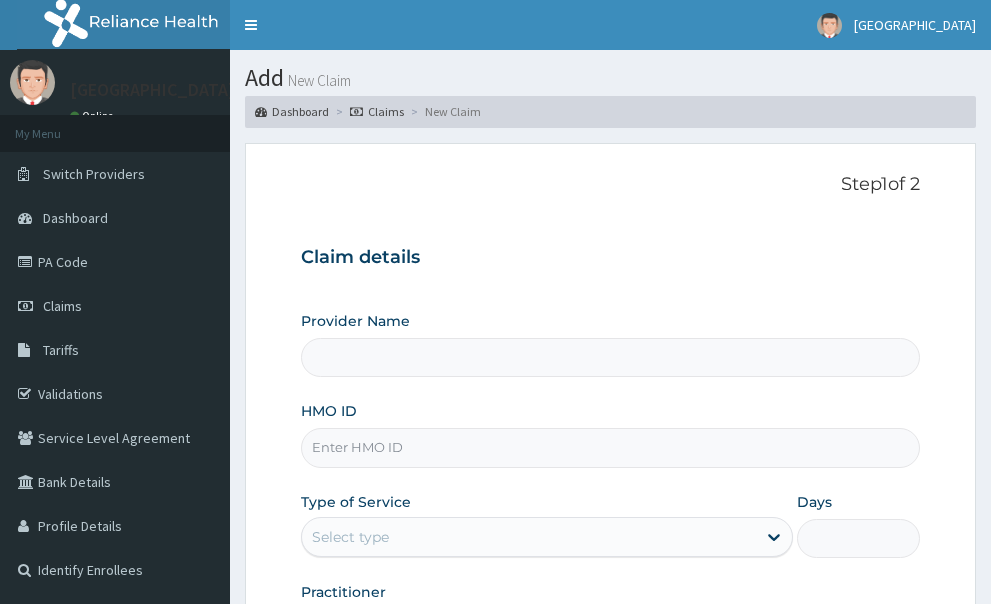 type on "[GEOGRAPHIC_DATA]" 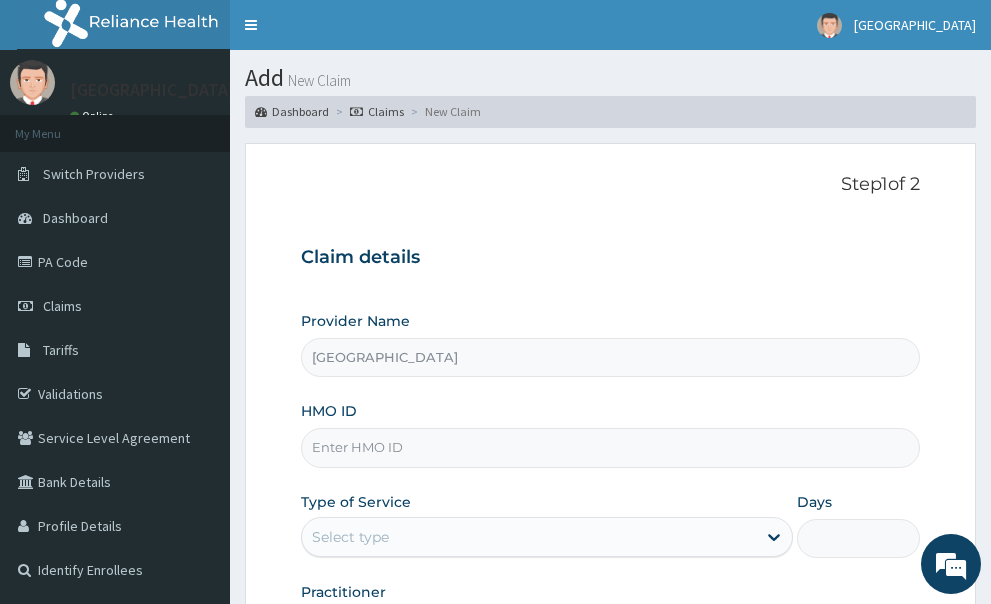 click on "HMO ID" at bounding box center (611, 447) 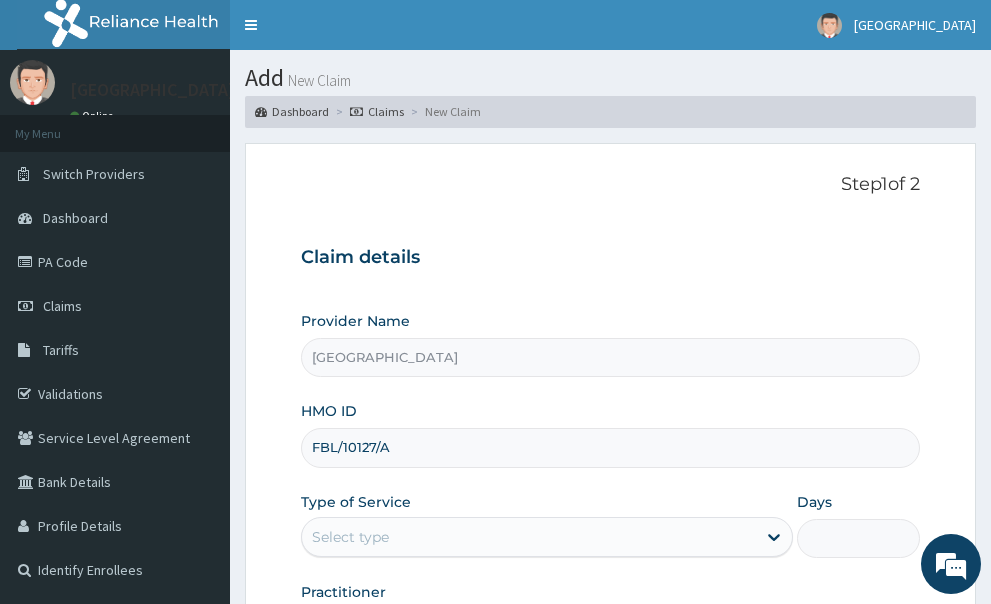 type on "FBL/10127/A" 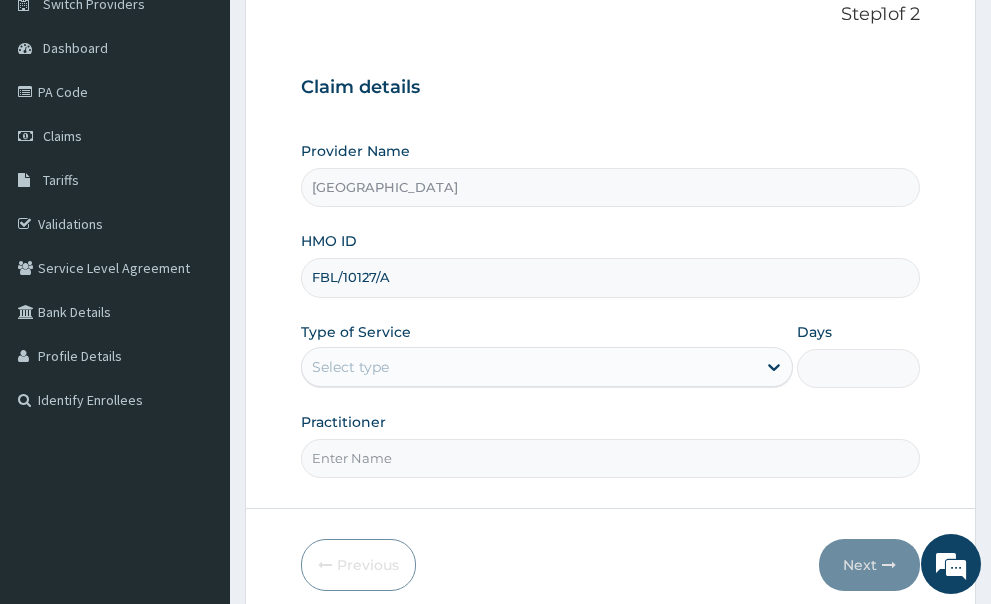 scroll, scrollTop: 200, scrollLeft: 0, axis: vertical 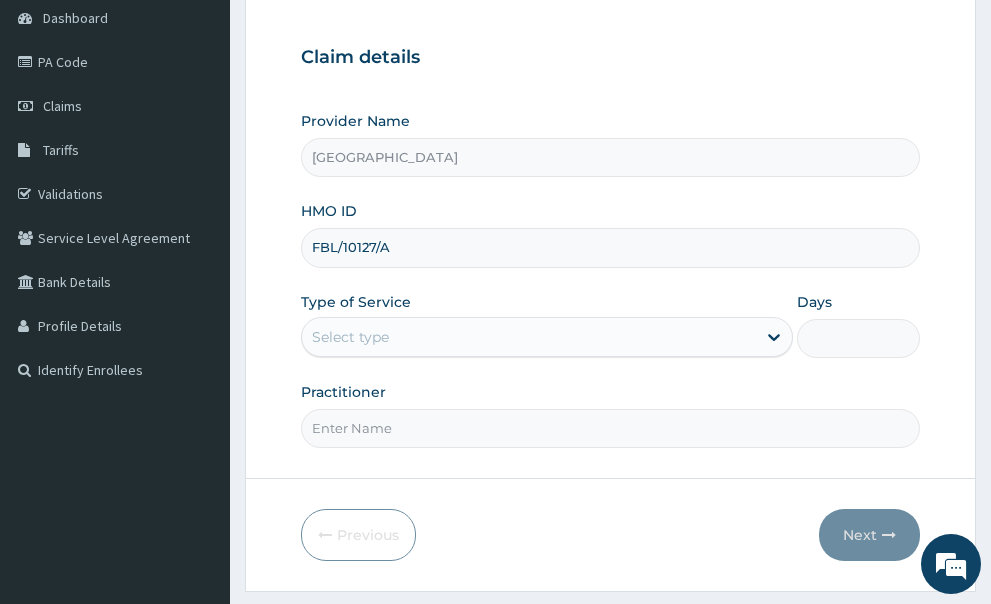 click on "Type of Service Select type" at bounding box center [547, 325] 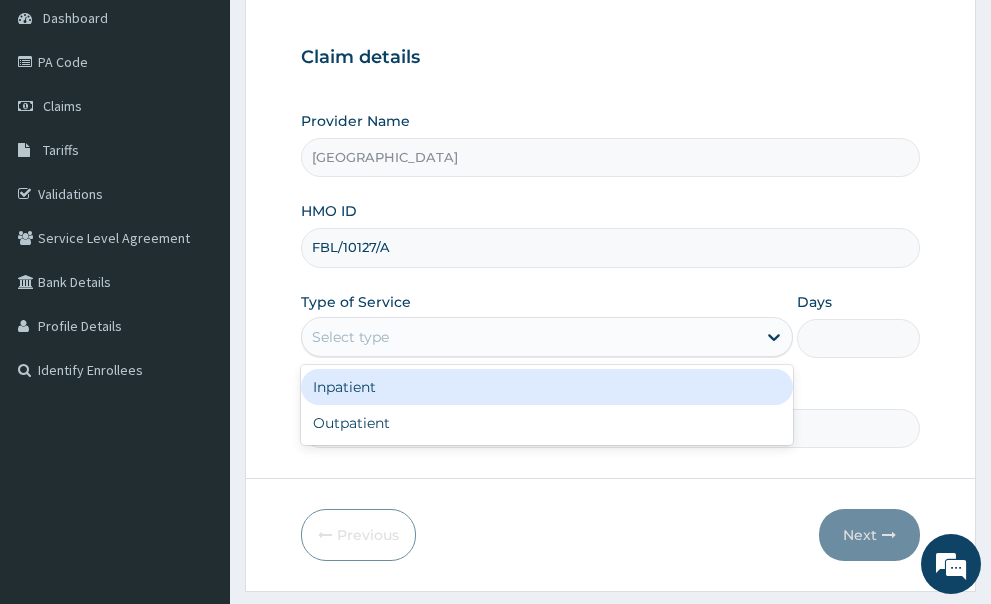 click on "Select type" at bounding box center (529, 337) 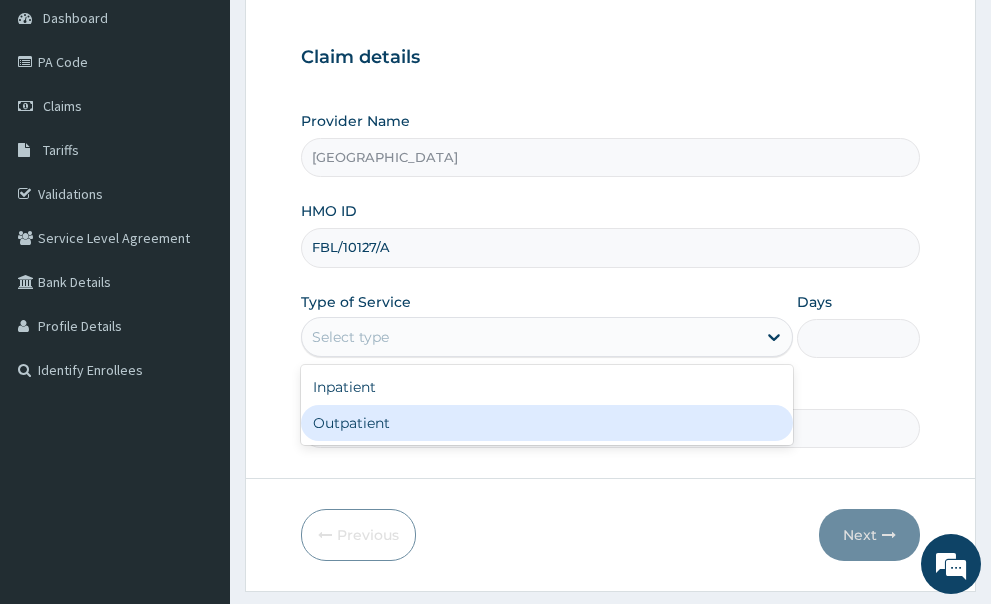 click on "Outpatient" at bounding box center (547, 423) 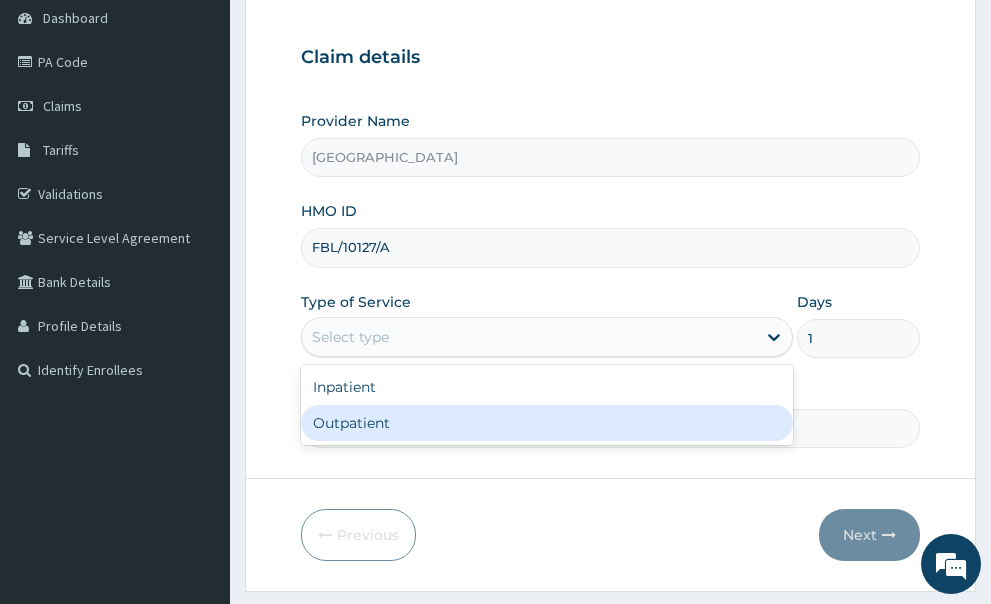 scroll, scrollTop: 0, scrollLeft: 0, axis: both 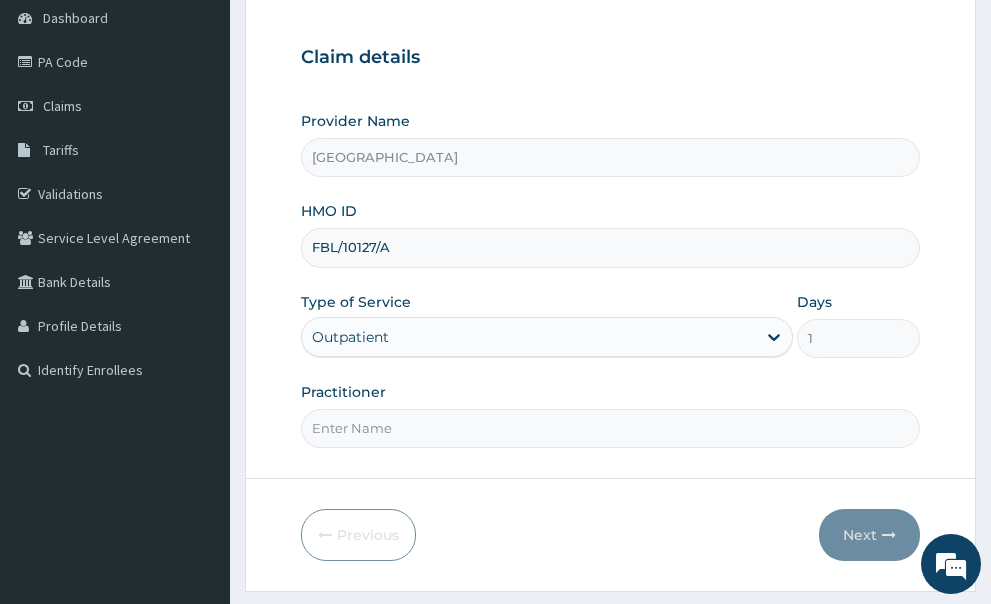 click on "Practitioner" at bounding box center [611, 428] 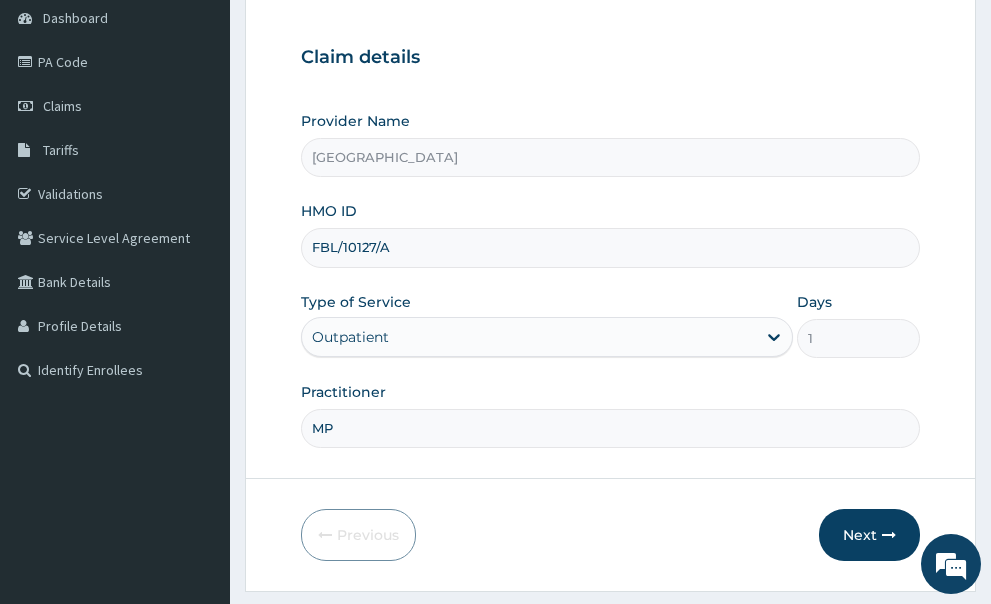 type on "M" 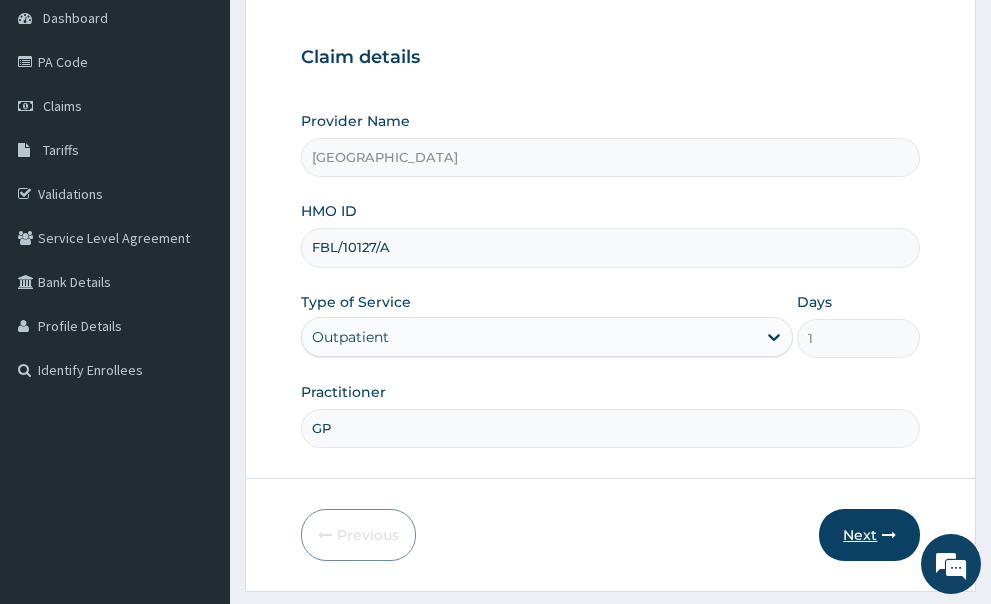 type on "GP" 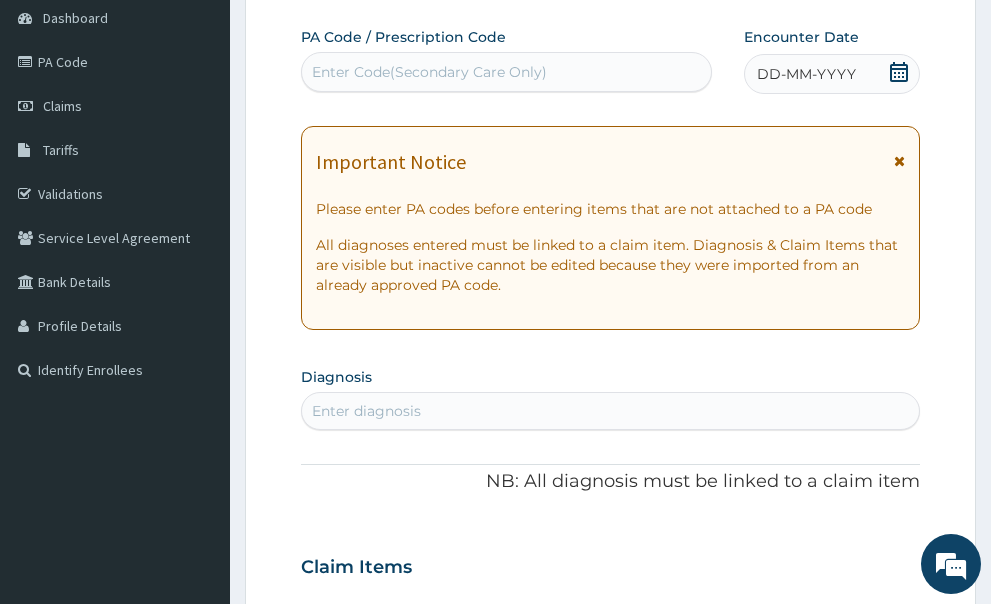 click at bounding box center [899, 161] 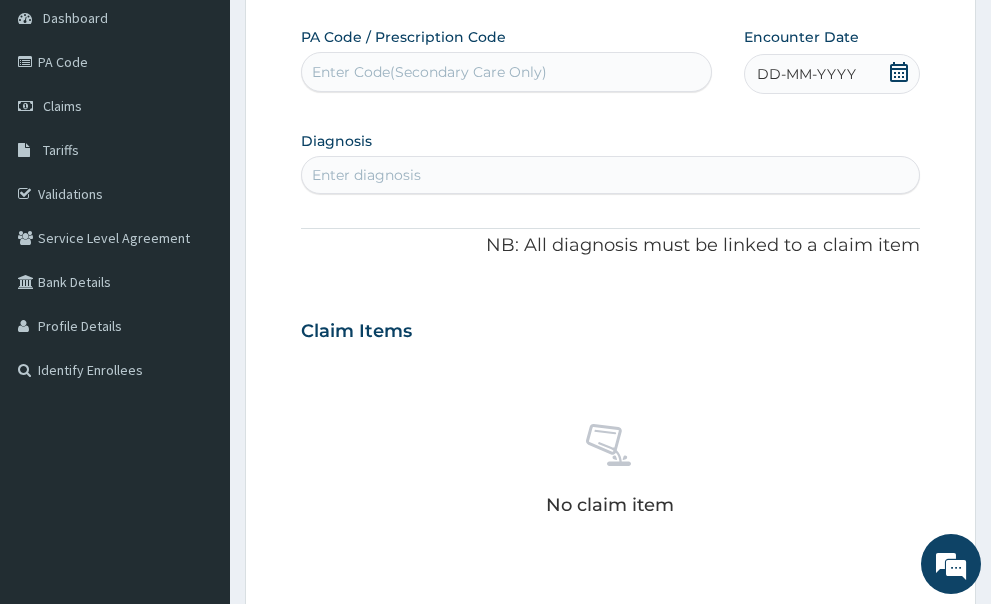 click 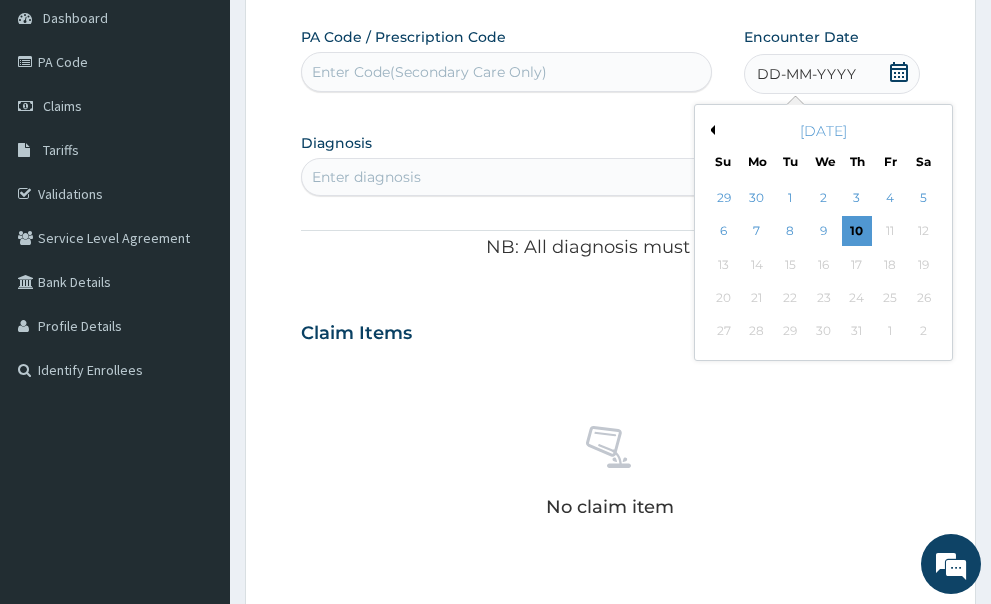 click on "Previous Month" at bounding box center (710, 130) 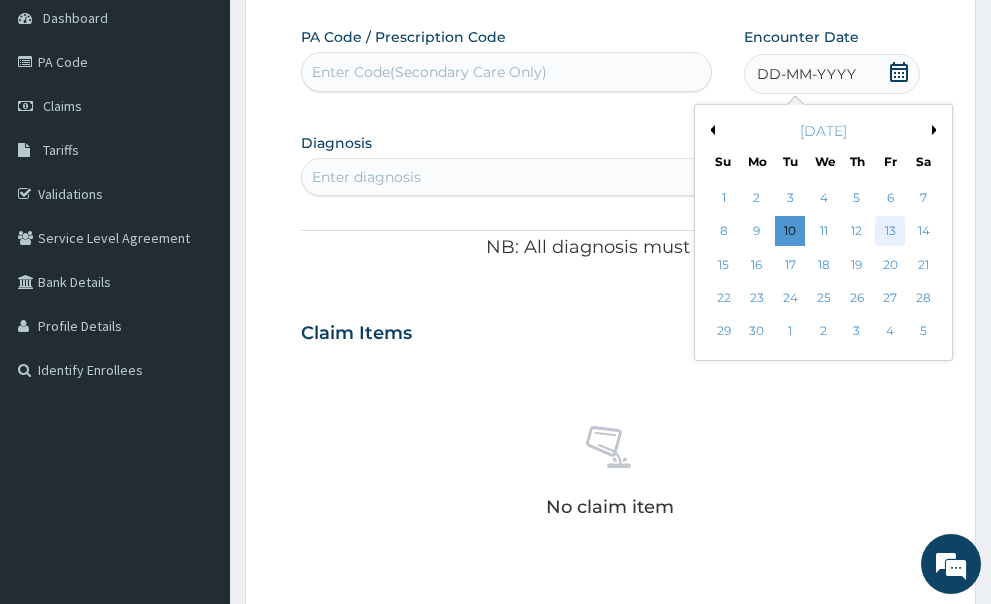 click on "13" at bounding box center (890, 232) 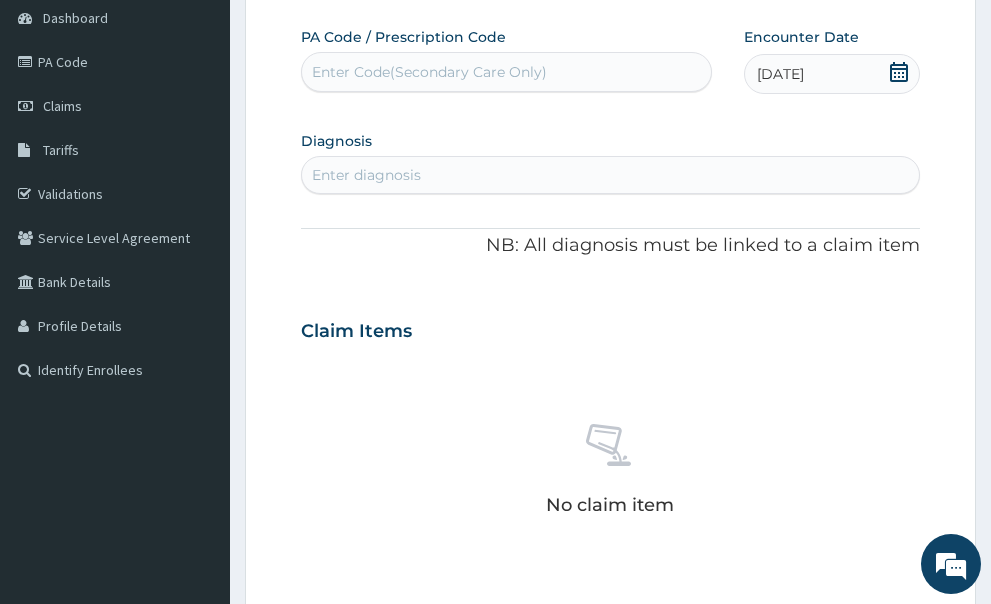 scroll, scrollTop: 100, scrollLeft: 0, axis: vertical 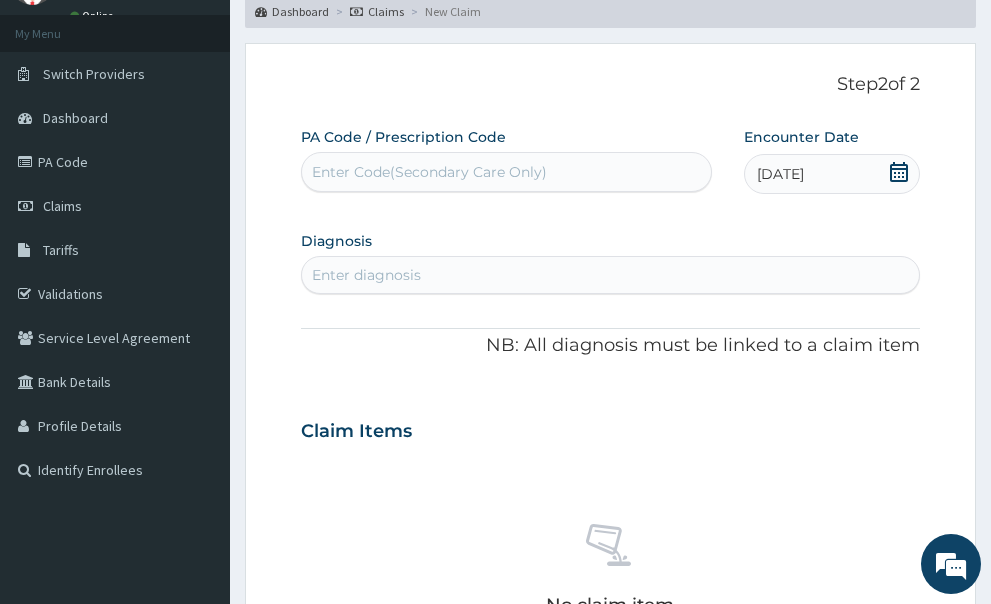 click on "Enter diagnosis" at bounding box center [611, 275] 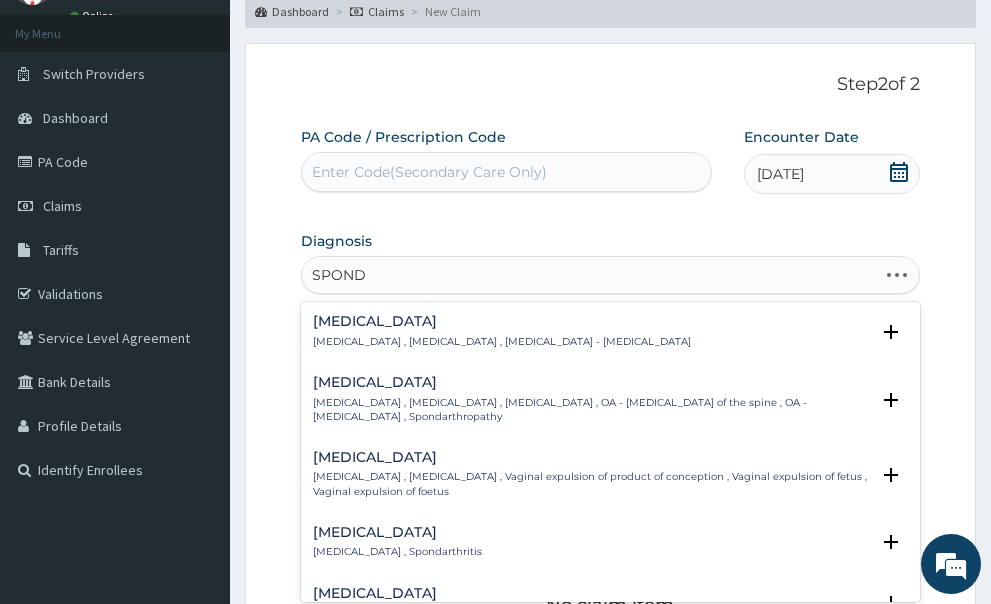 type on "SPONDY" 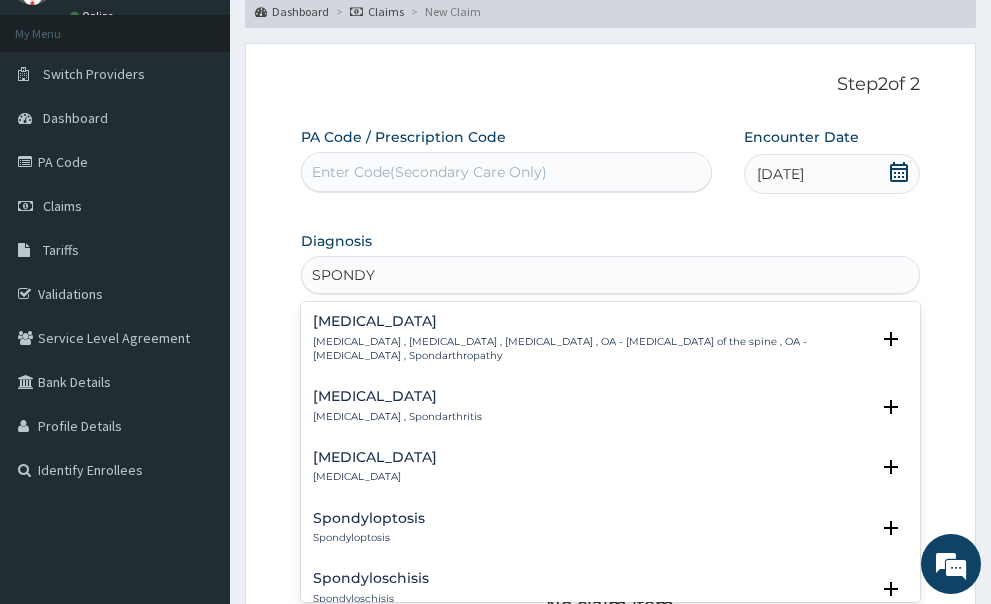 click on "Spondylolysis" at bounding box center [375, 457] 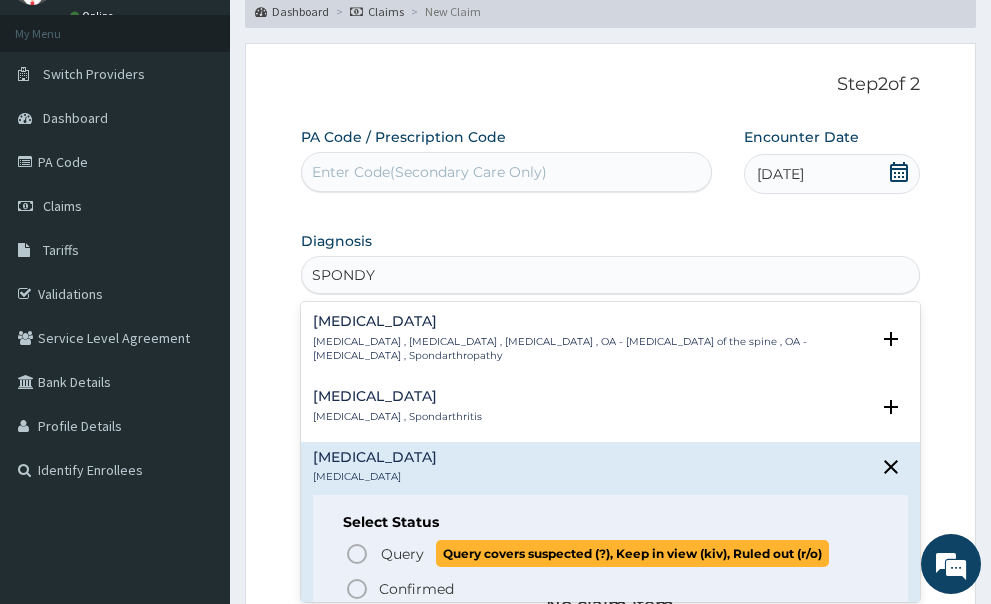 click 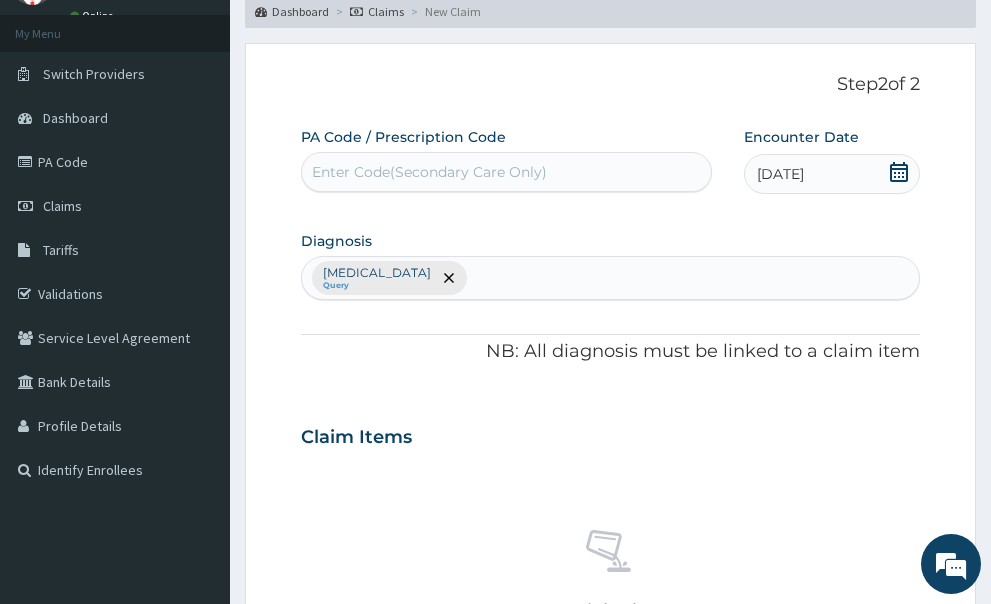 click on "Enter Code(Secondary Care Only)" at bounding box center (429, 172) 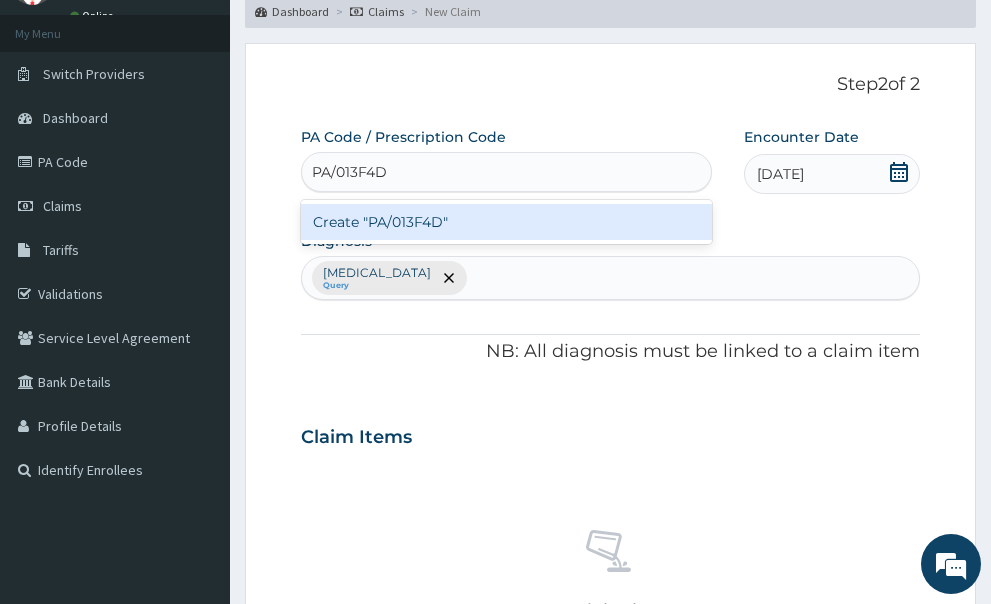 click on "Create "PA/013F4D"" at bounding box center (506, 222) 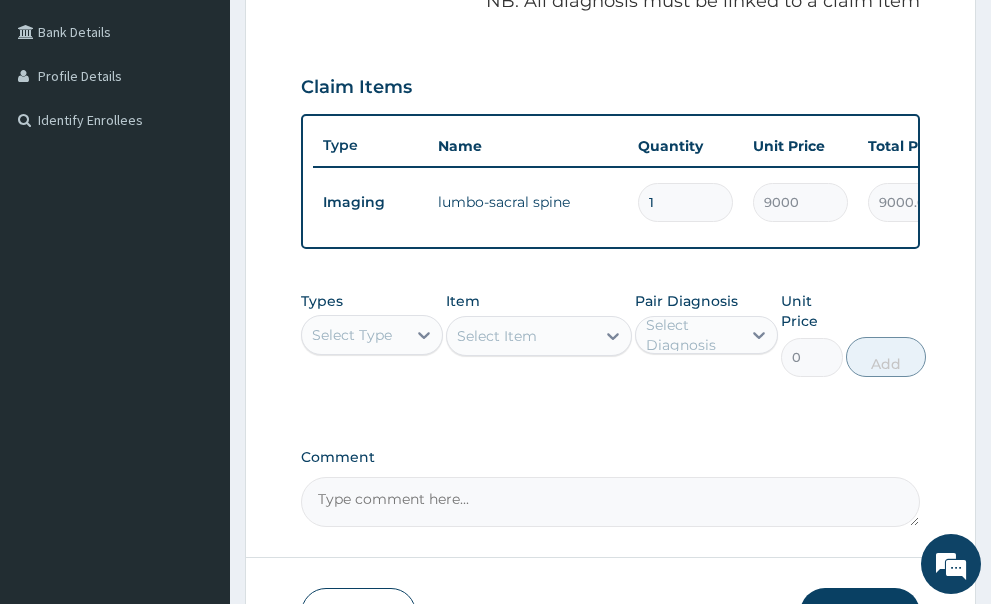scroll, scrollTop: 500, scrollLeft: 0, axis: vertical 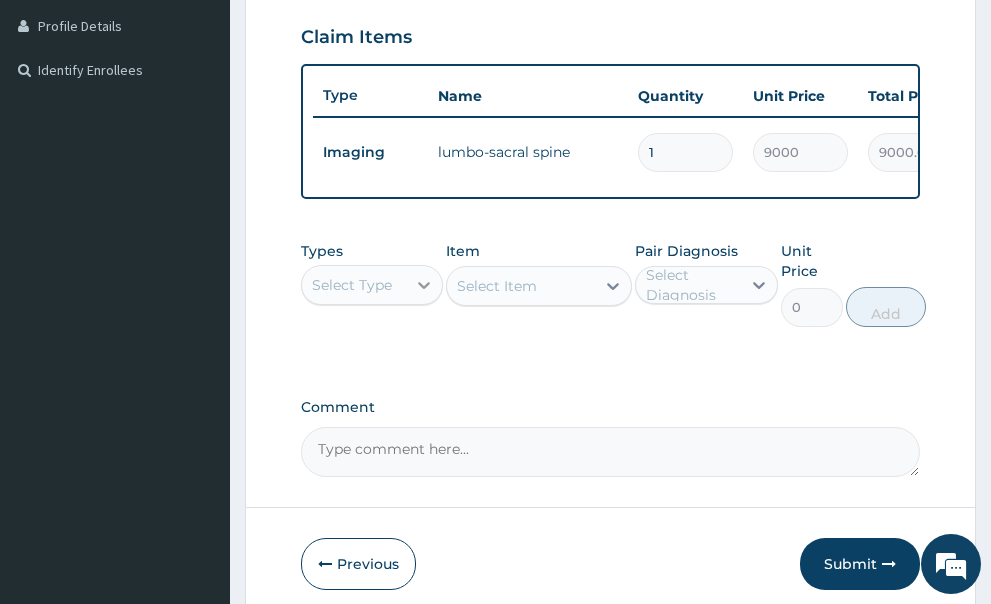 click 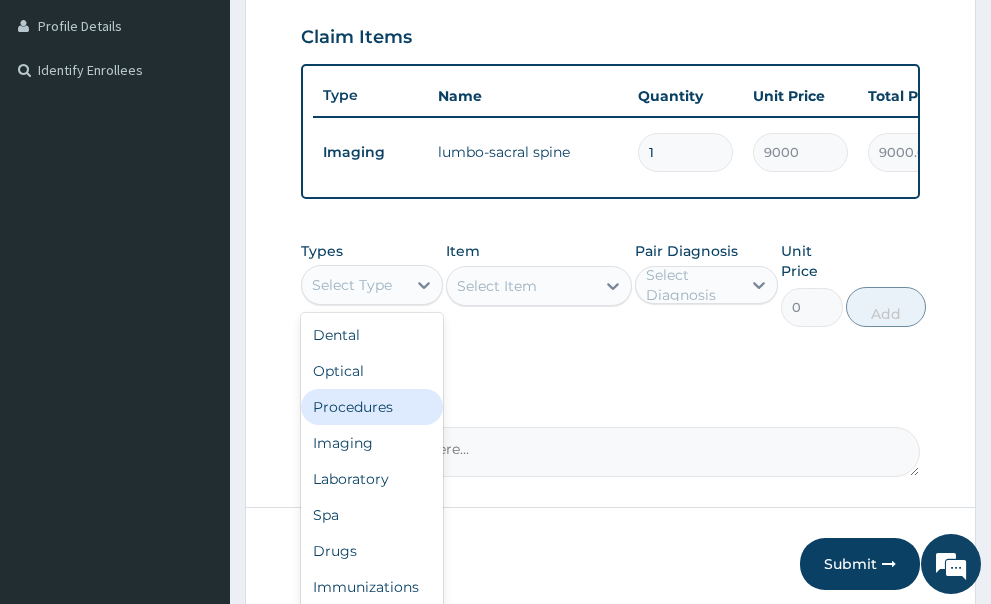 click on "Procedures" at bounding box center (372, 407) 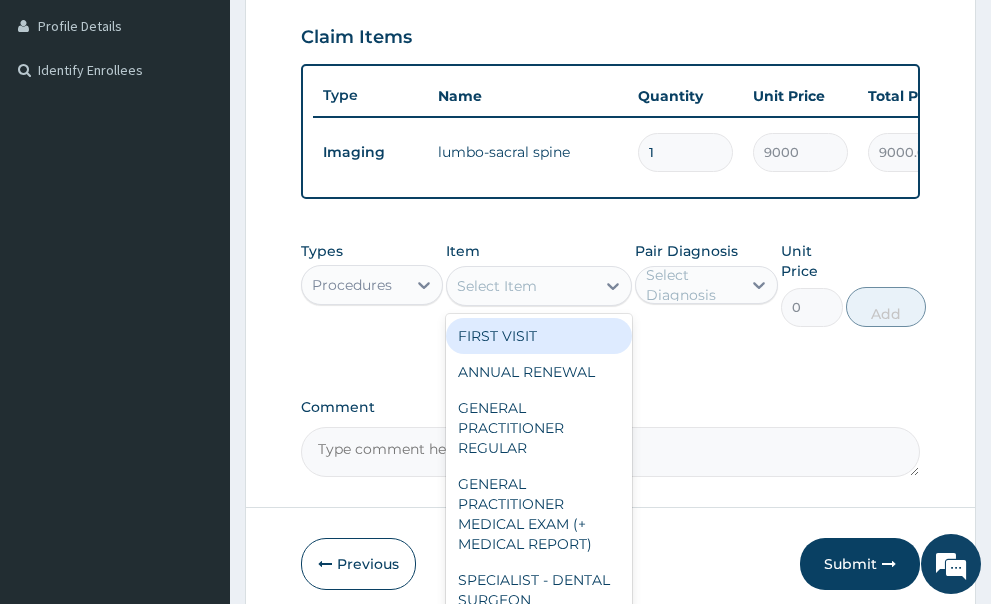 click on "Select Item" at bounding box center (521, 286) 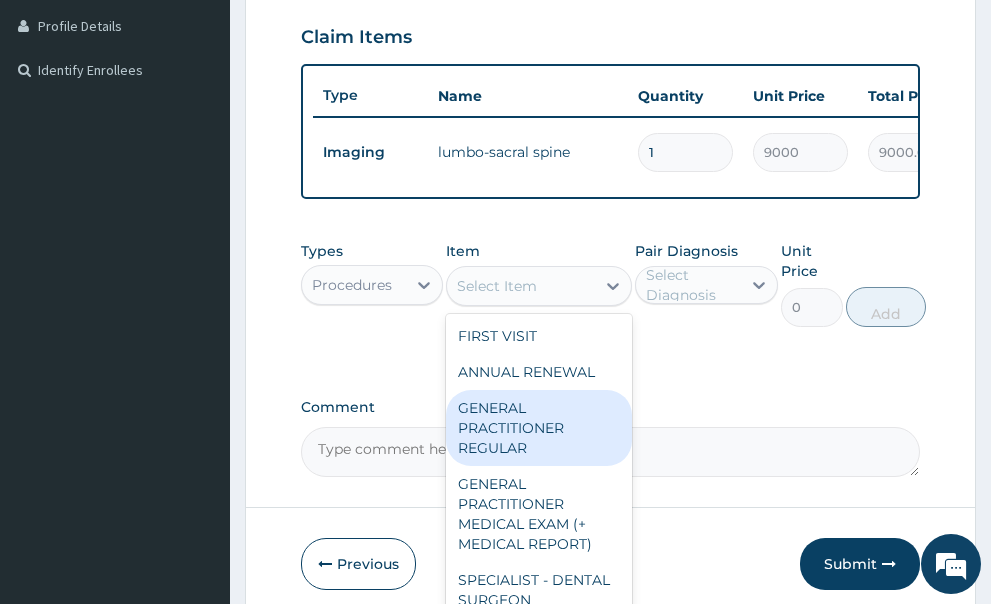 click on "GENERAL  PRACTITIONER   REGULAR" at bounding box center (539, 428) 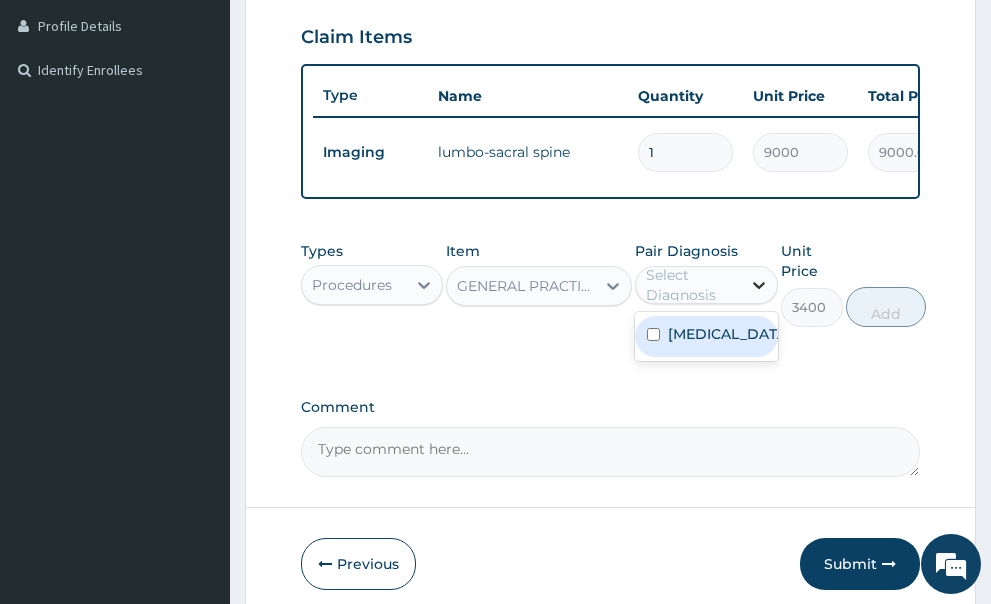 click 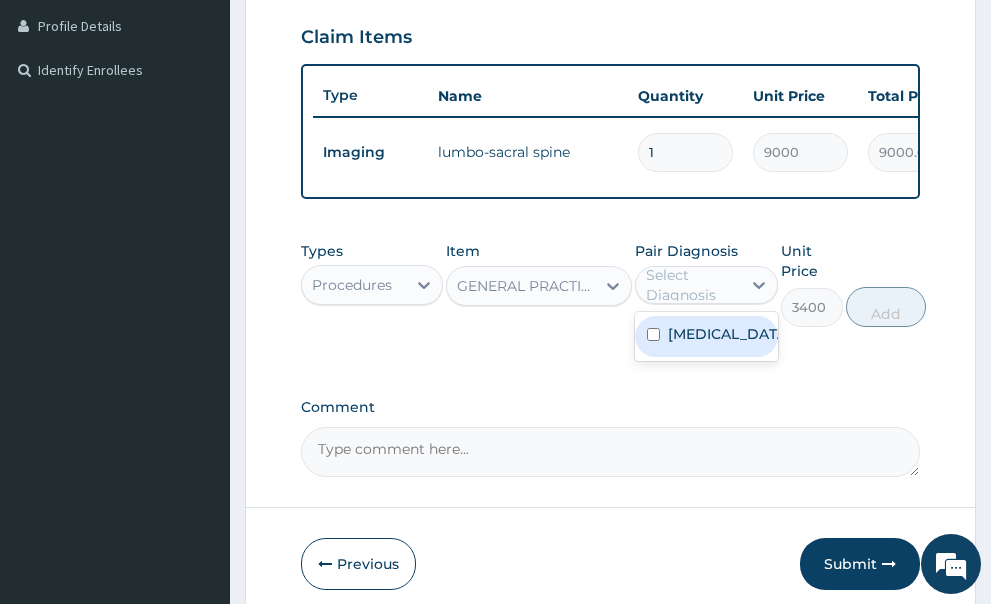 click at bounding box center [653, 334] 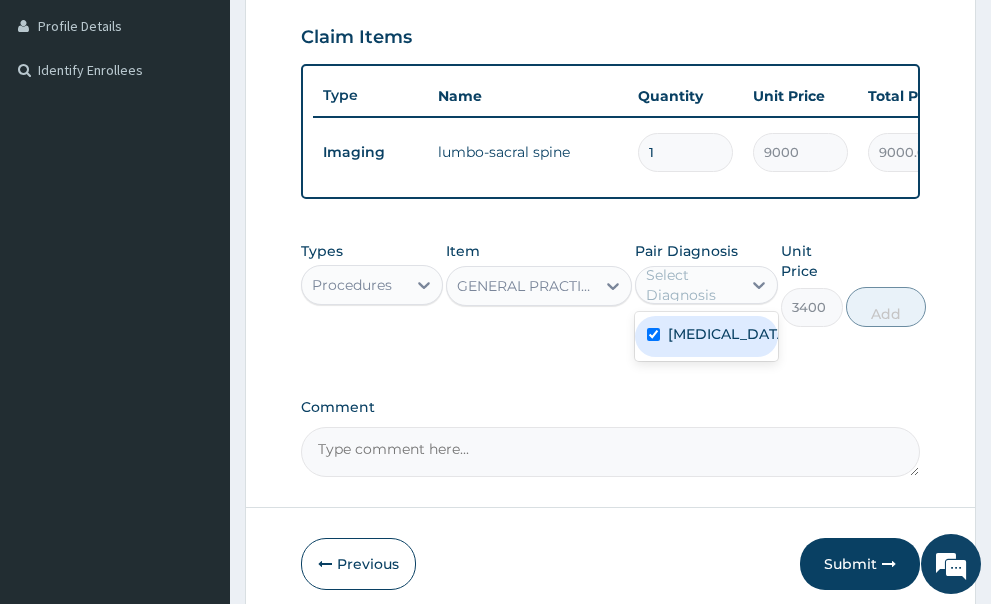 checkbox on "true" 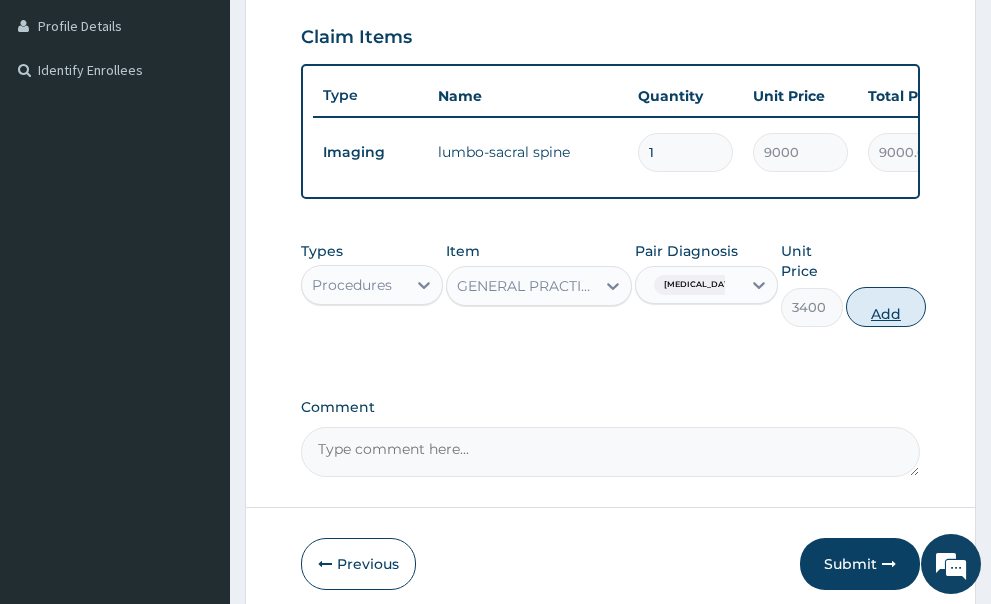 click on "Add" at bounding box center [886, 307] 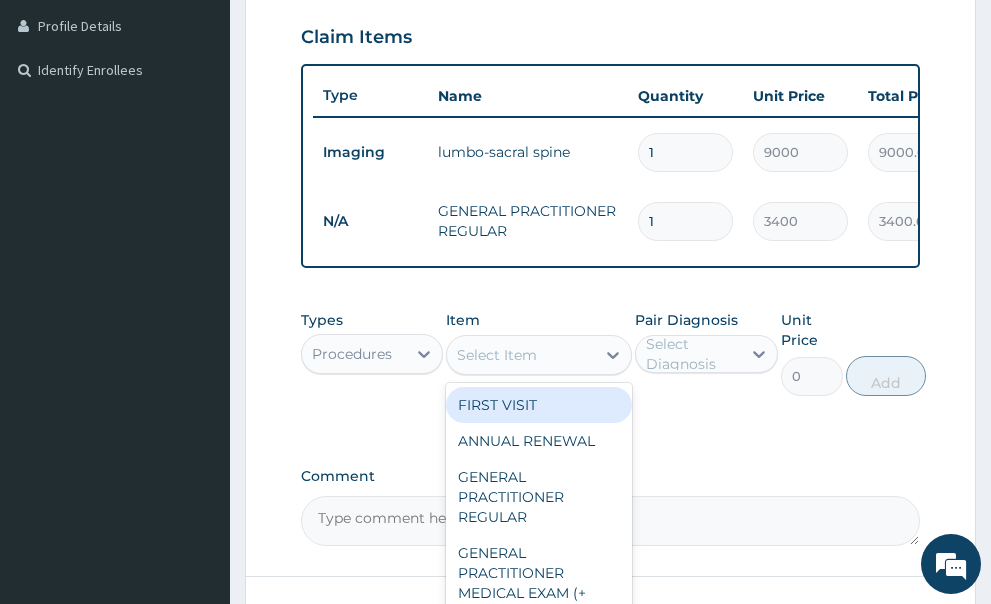 click on "Select Item" at bounding box center [497, 355] 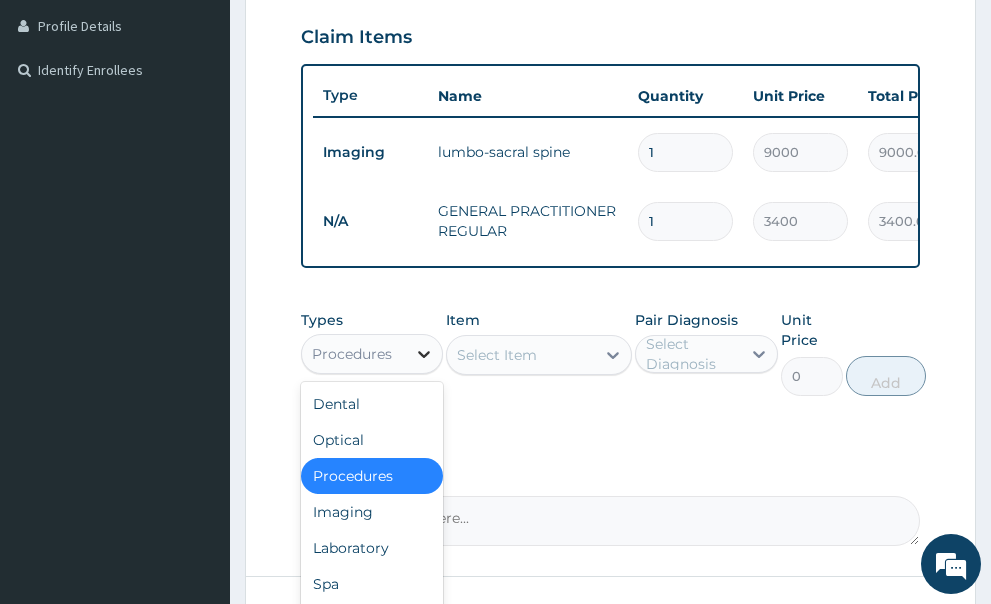 click 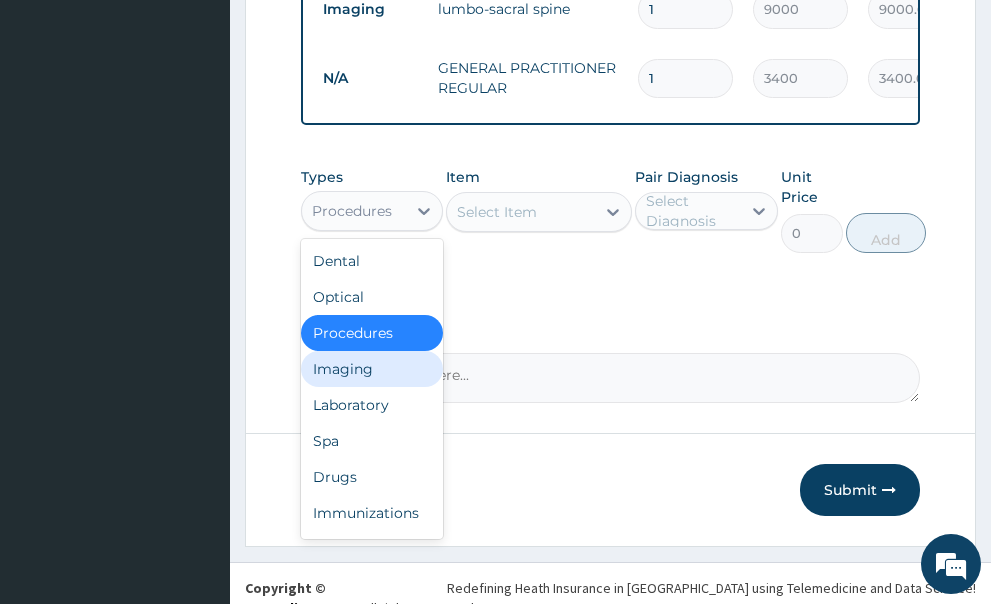 scroll, scrollTop: 653, scrollLeft: 0, axis: vertical 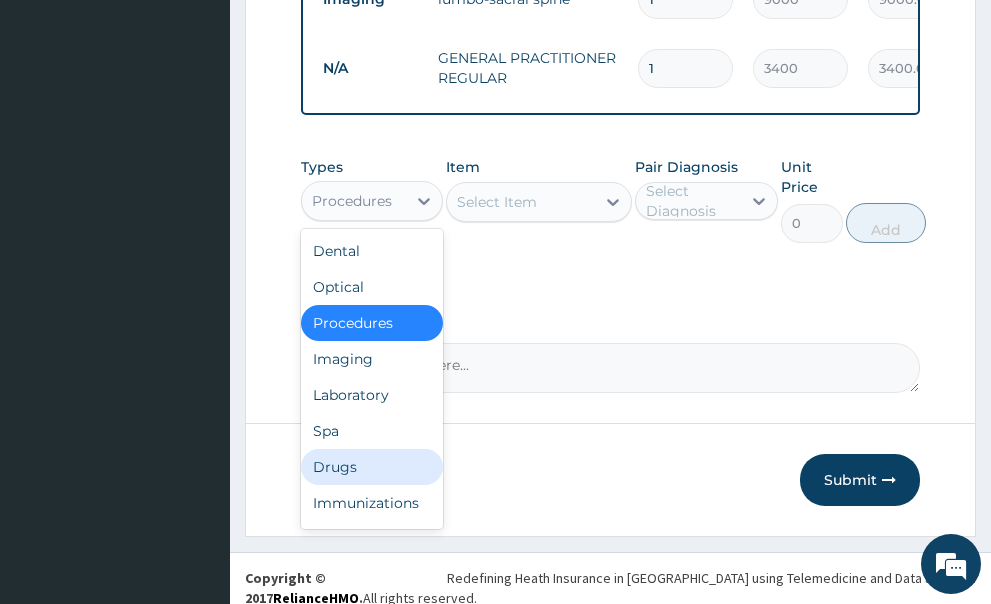 click on "Drugs" at bounding box center (372, 467) 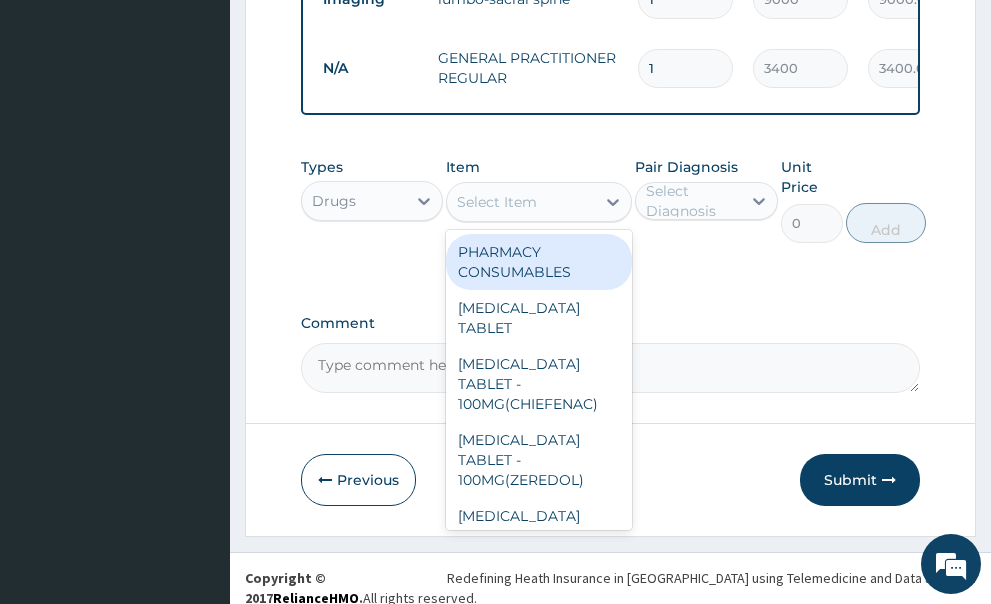 click on "Select Item" at bounding box center [497, 202] 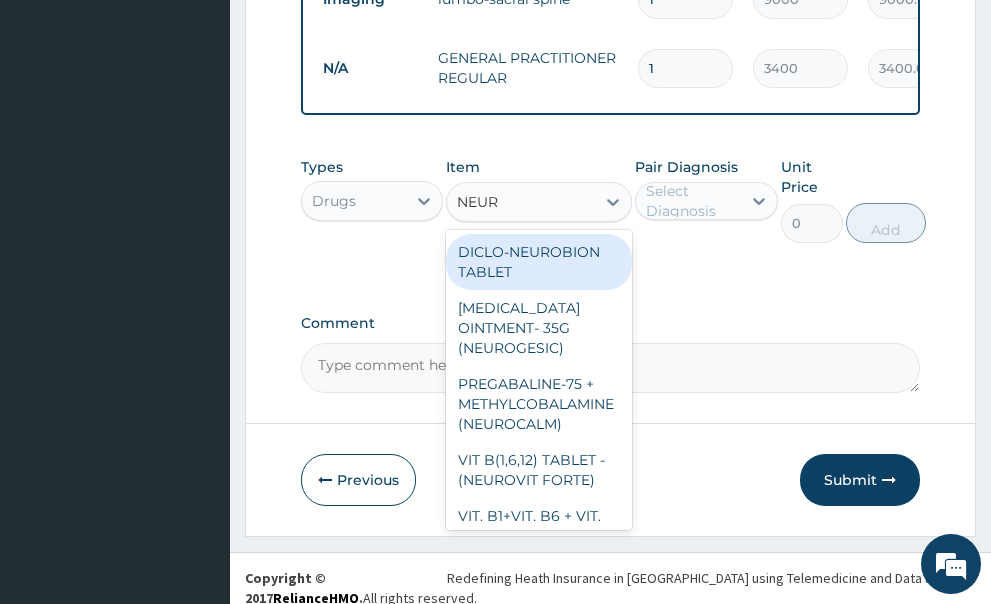 type on "NEURO" 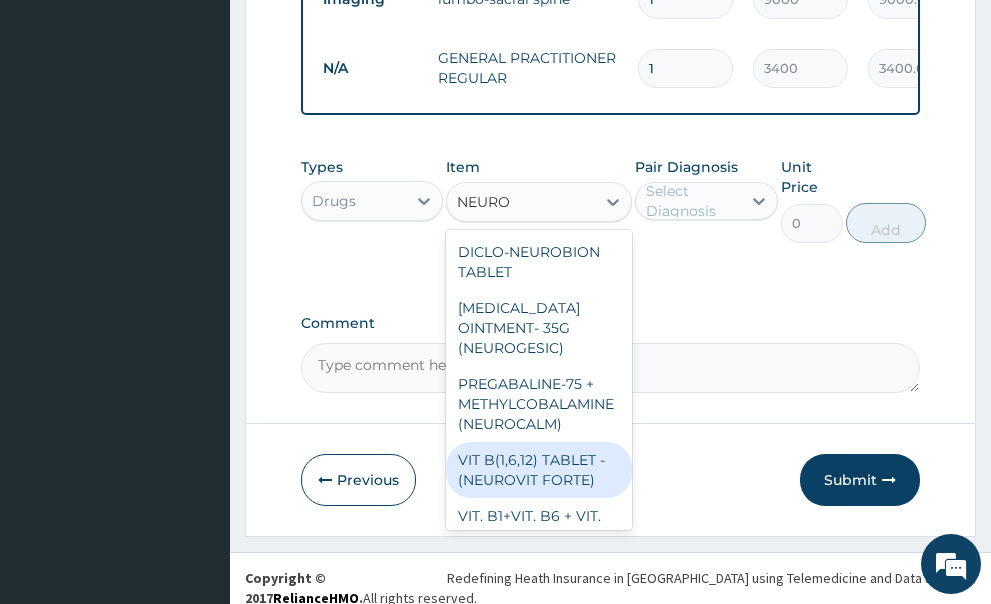 click on "VIT B(1,6,12) TABLET - (NEUROVIT FORTE)" at bounding box center (539, 470) 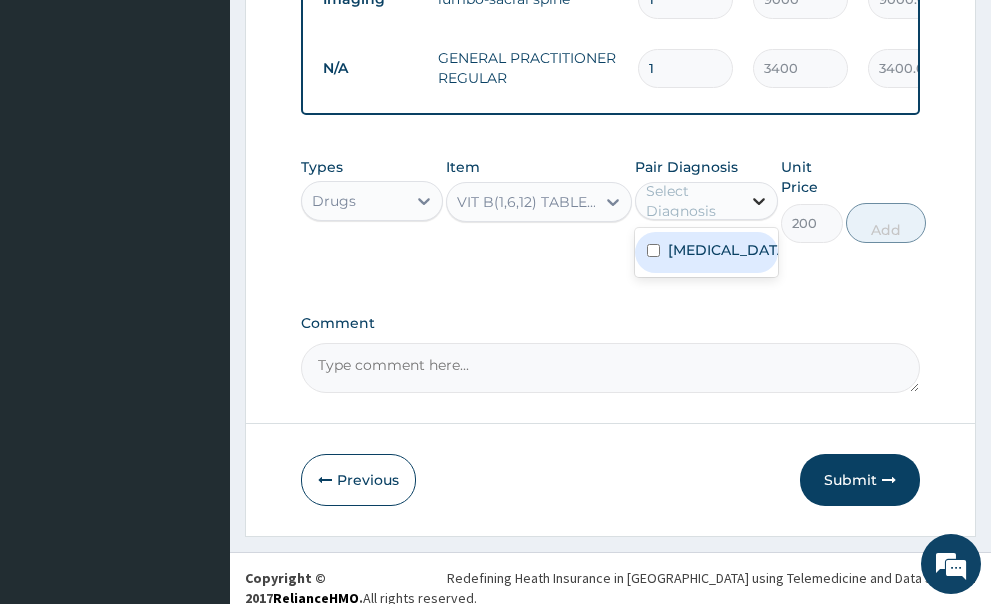 click 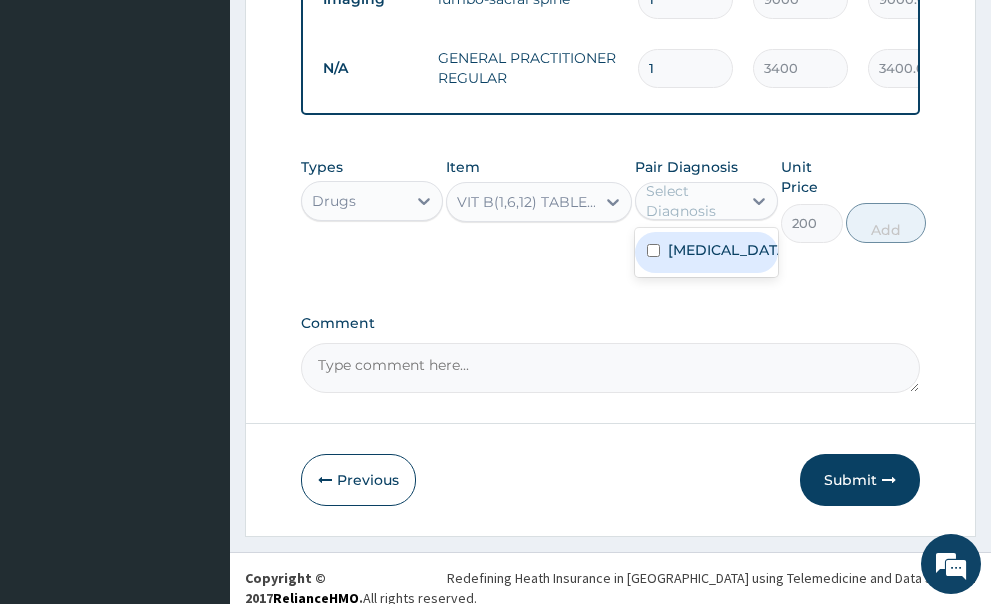 click on "[MEDICAL_DATA]" at bounding box center [706, 252] 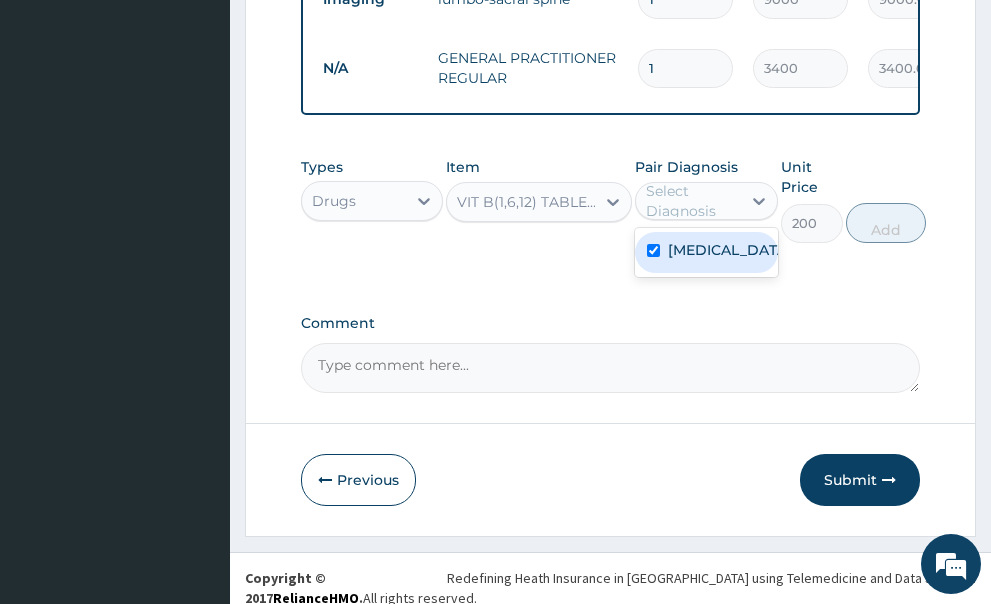 checkbox on "true" 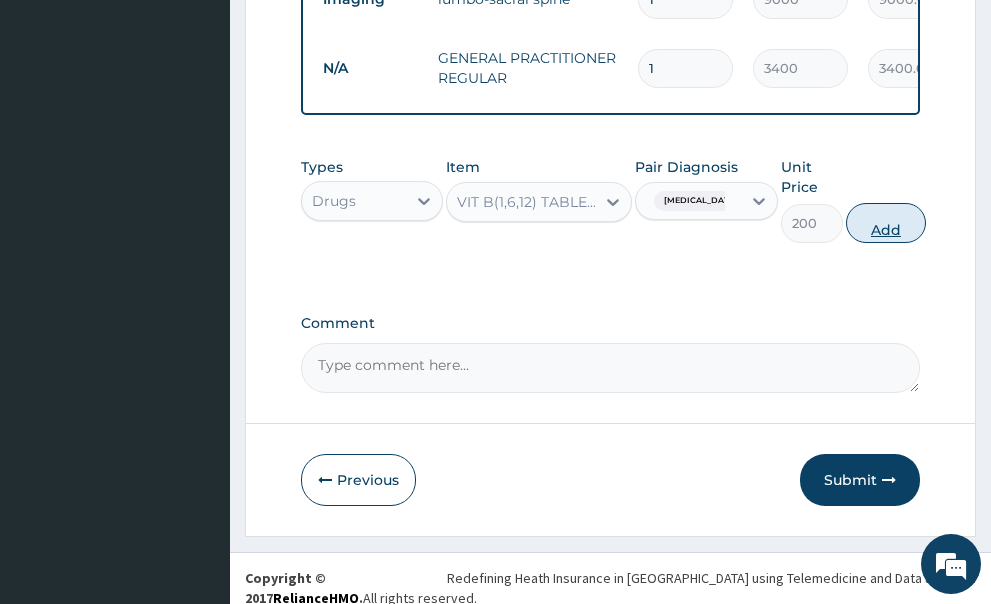 click on "Add" at bounding box center (886, 223) 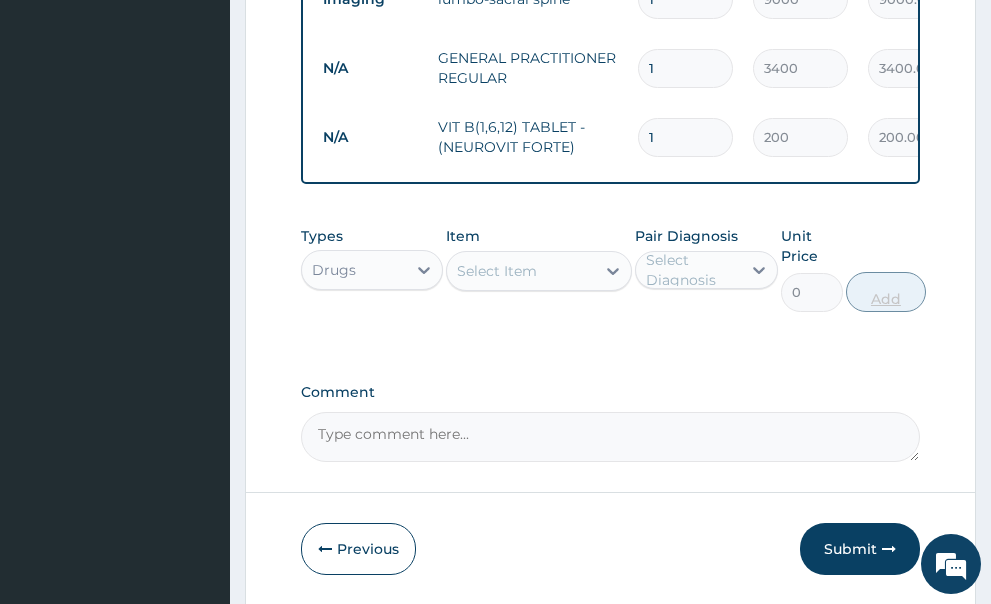 type on "14" 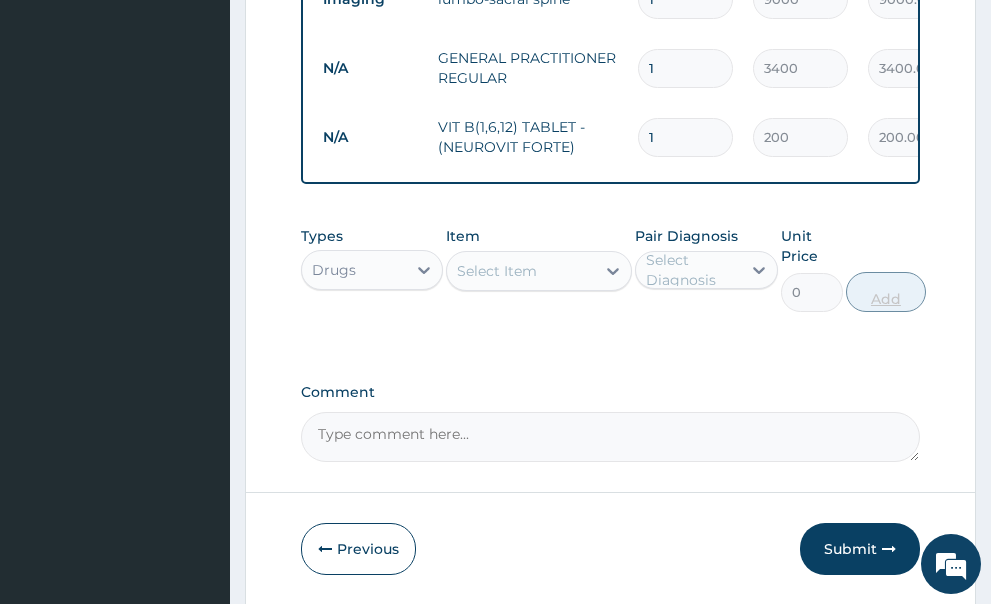 type on "2800.00" 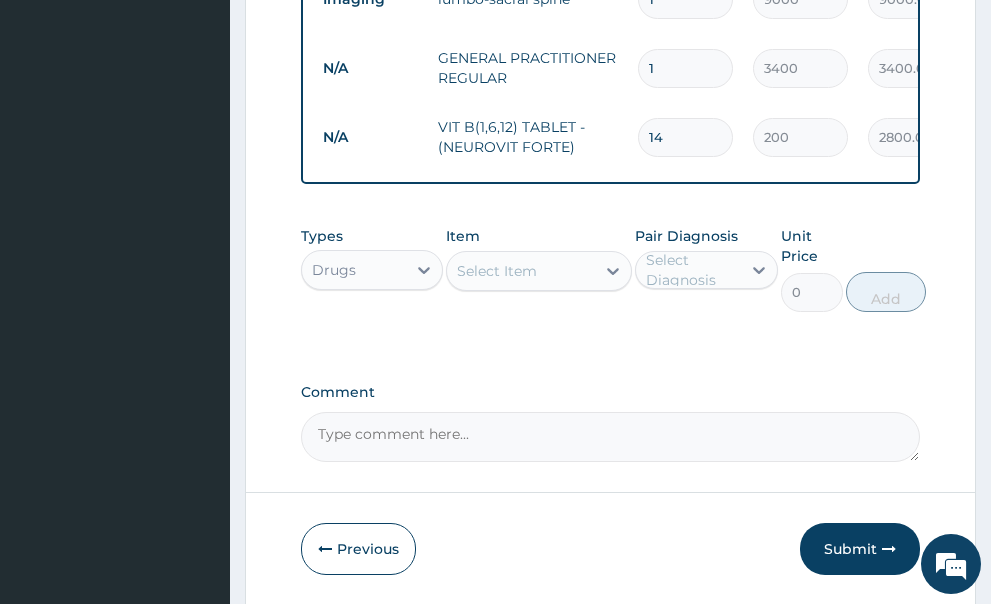 type on "14" 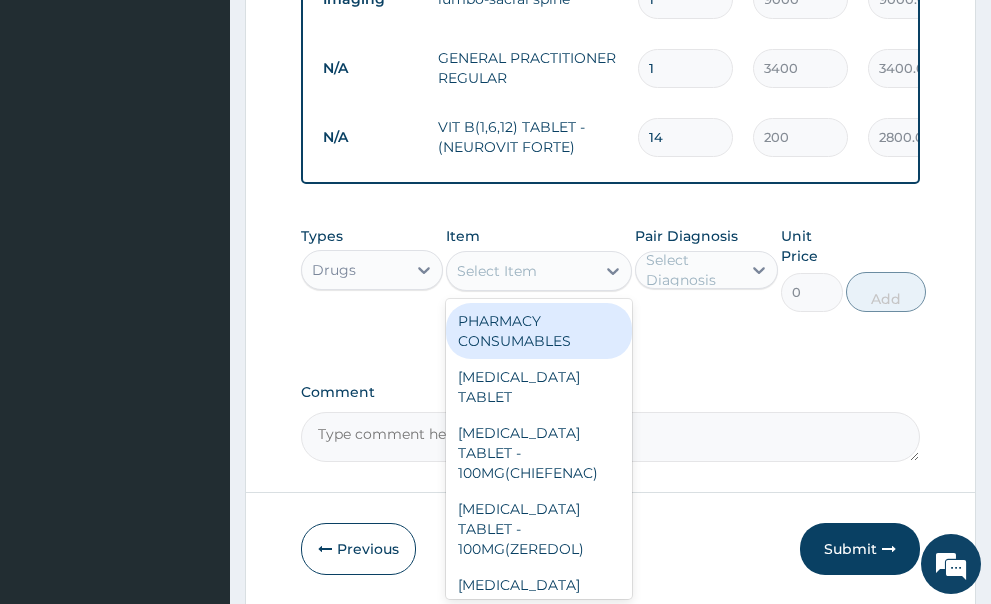 click on "Select Item" at bounding box center [521, 271] 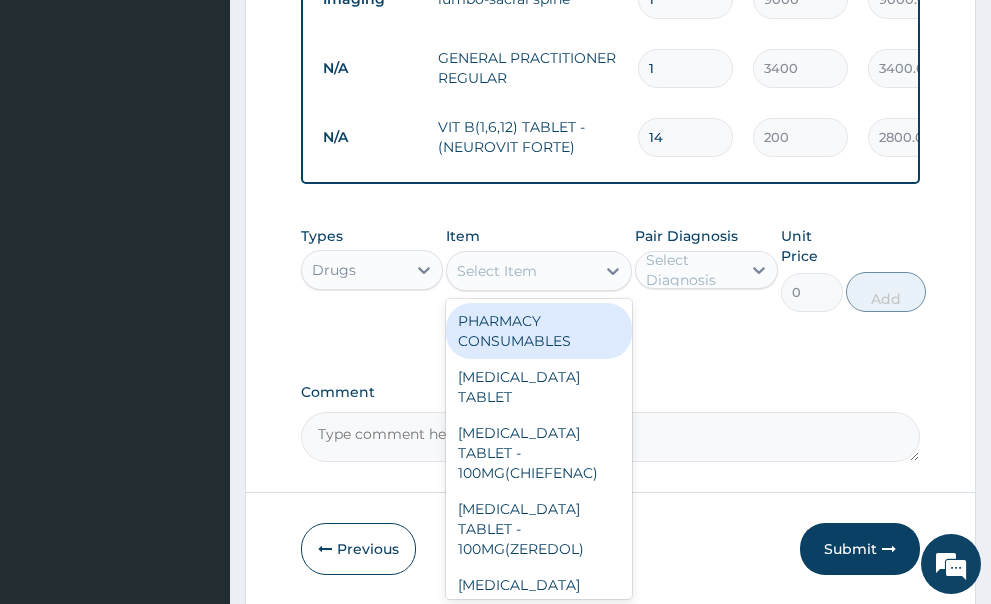 click on "PHARMACY CONSUMABLES" at bounding box center (539, 331) 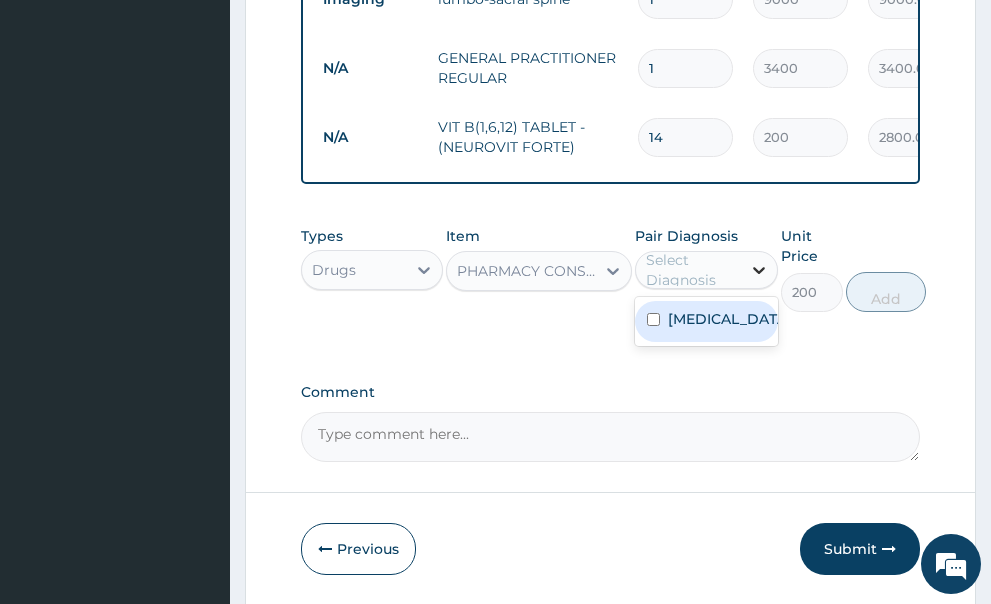 click 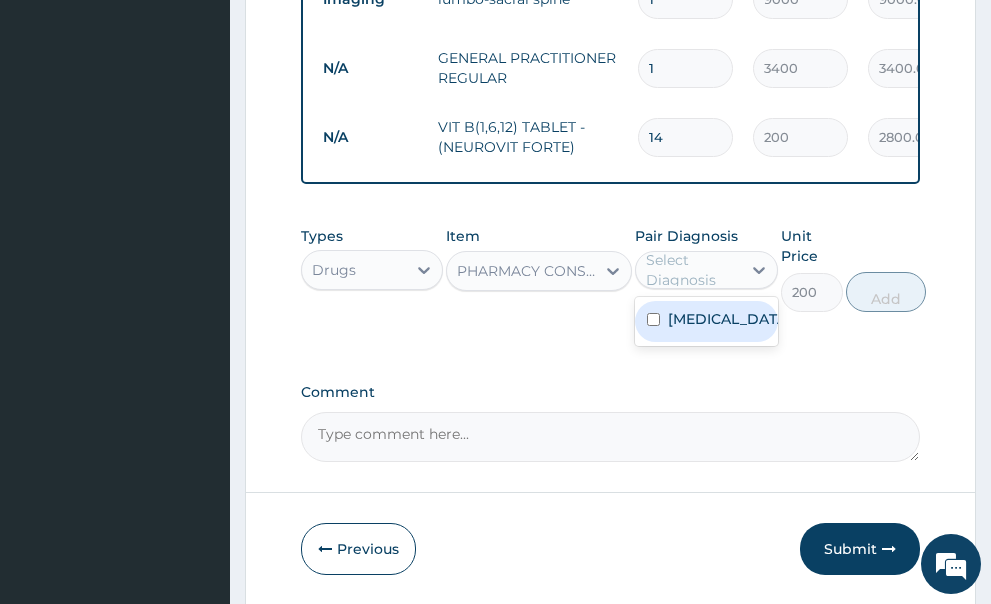 click at bounding box center (653, 319) 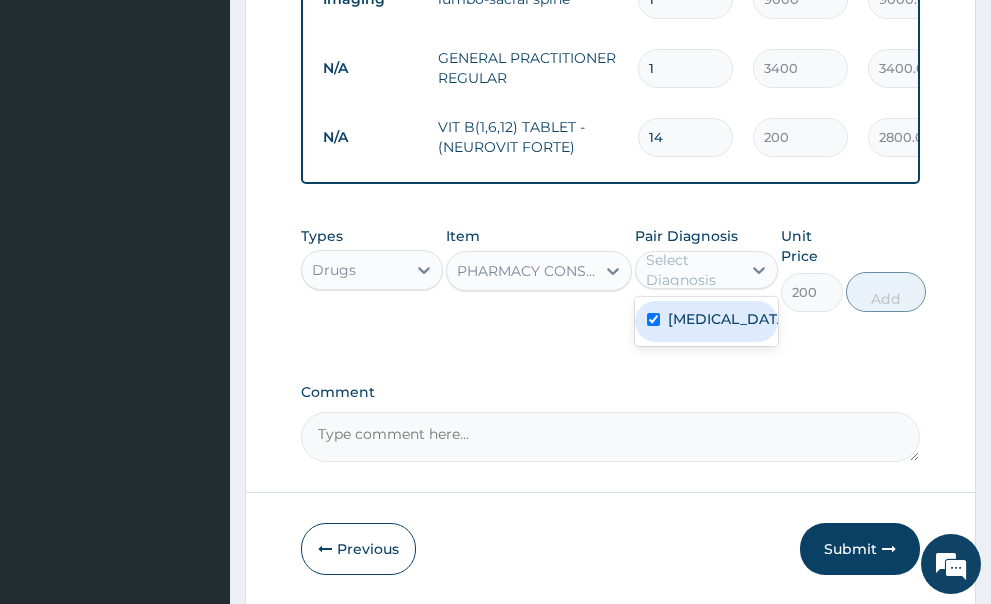 checkbox on "true" 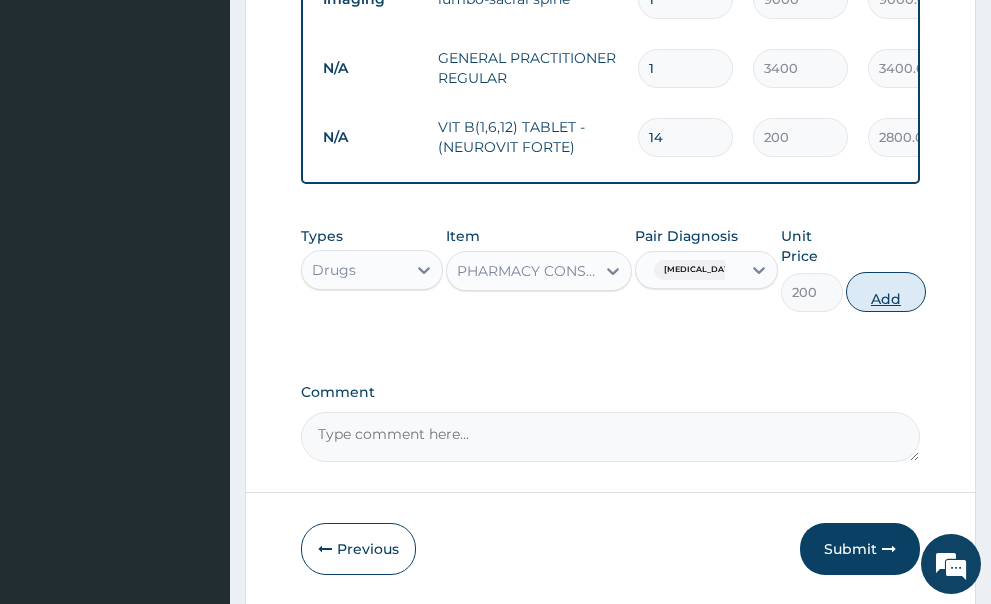click on "Add" at bounding box center (886, 292) 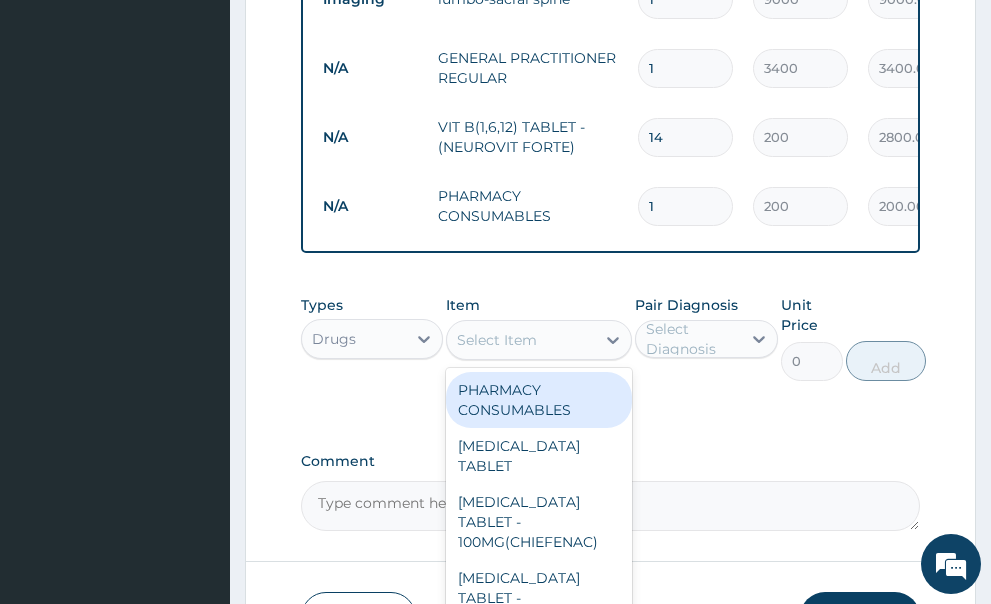click on "Select Item" at bounding box center [497, 340] 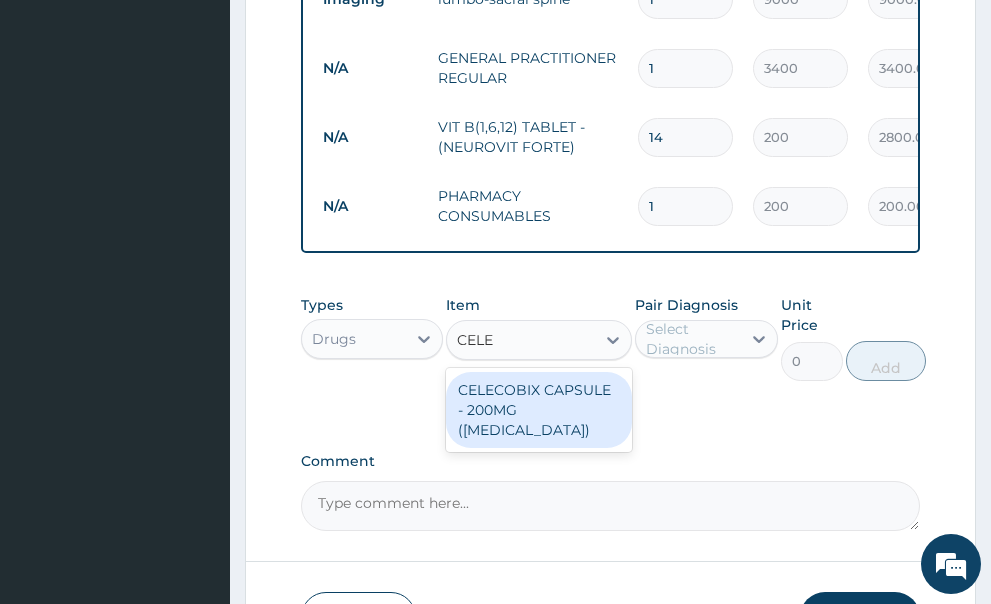 type on "CELEB" 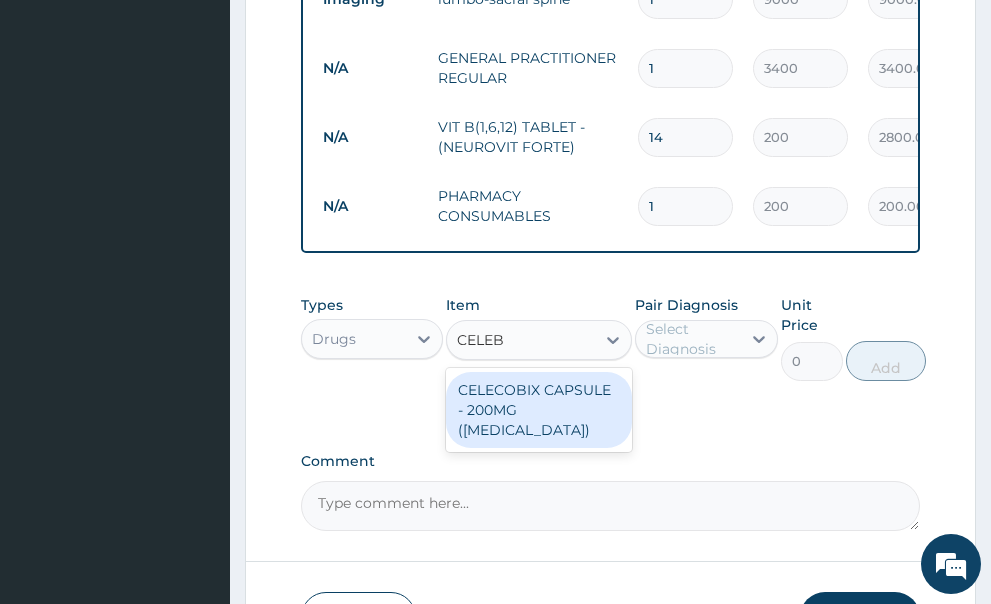 click on "CELECOBIX CAPSULE - 200MG (CELEBREX)" at bounding box center (539, 410) 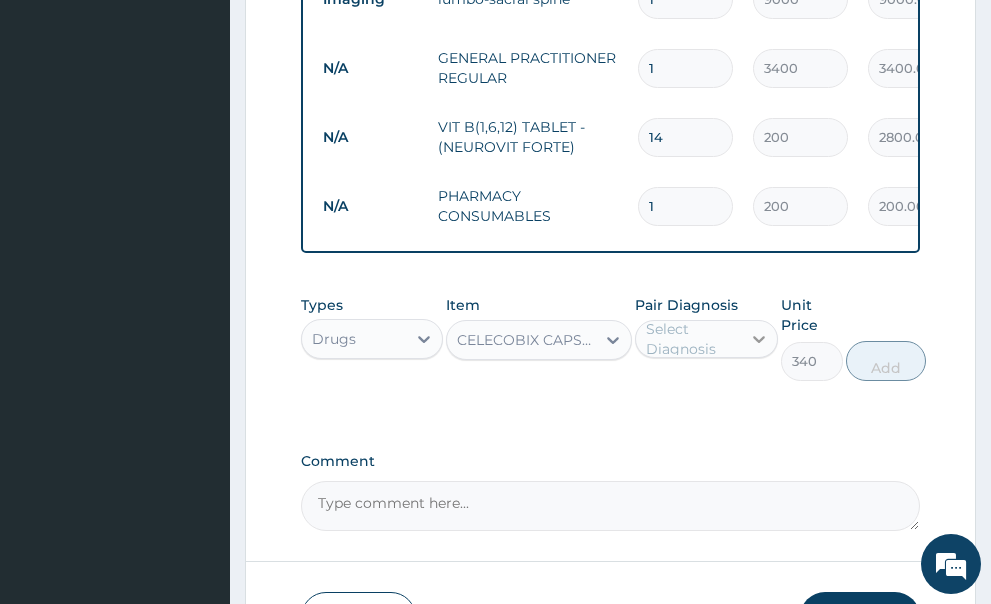 click 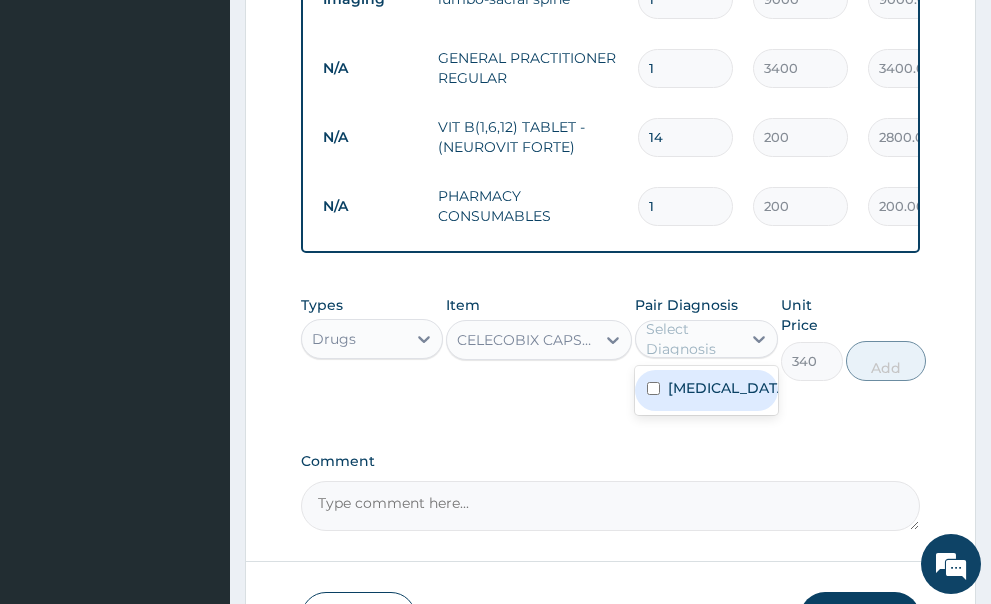 click at bounding box center [653, 388] 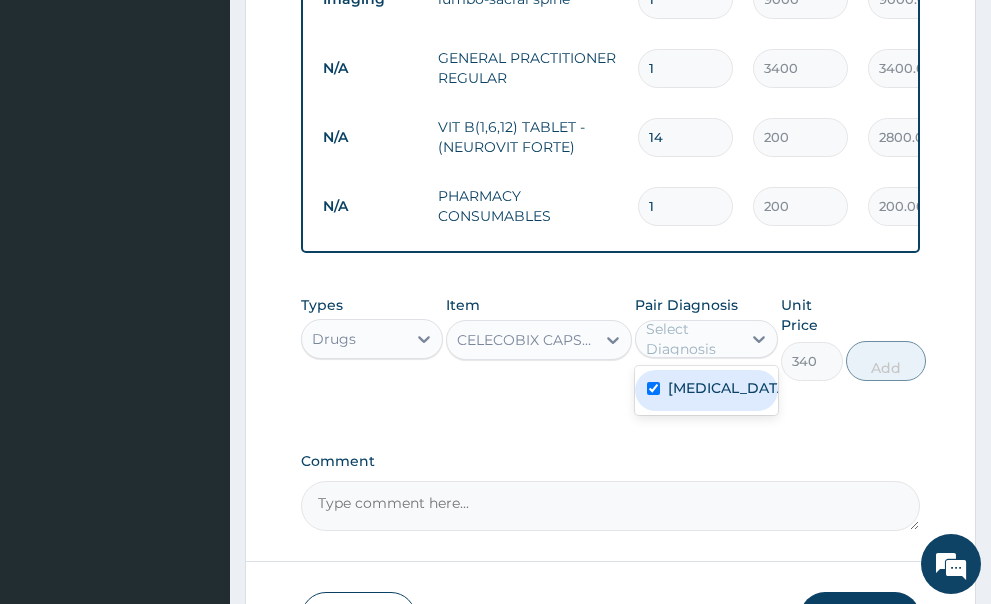 checkbox on "true" 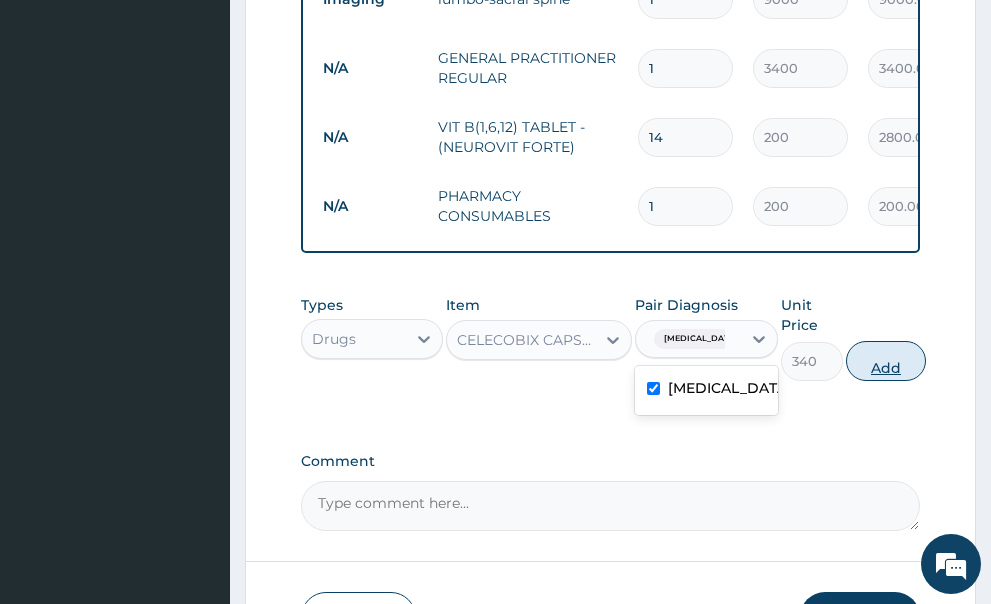 click on "Add" at bounding box center (886, 361) 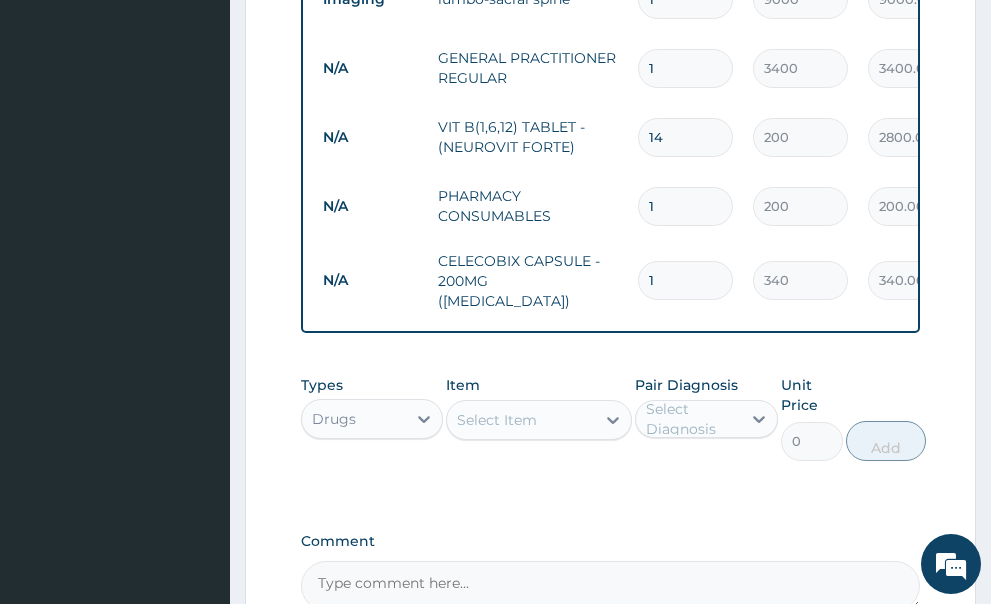 type 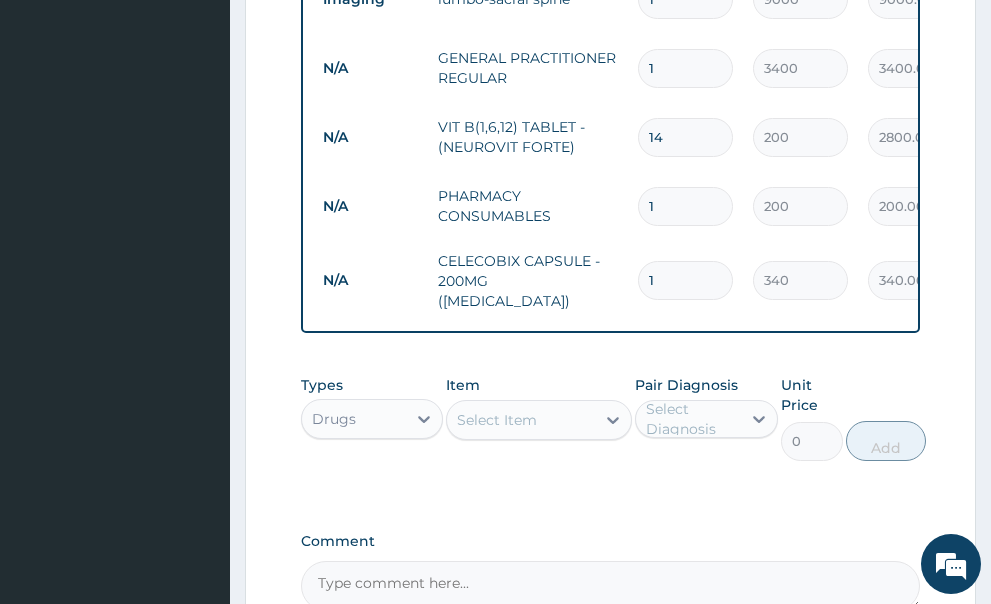 type on "0.00" 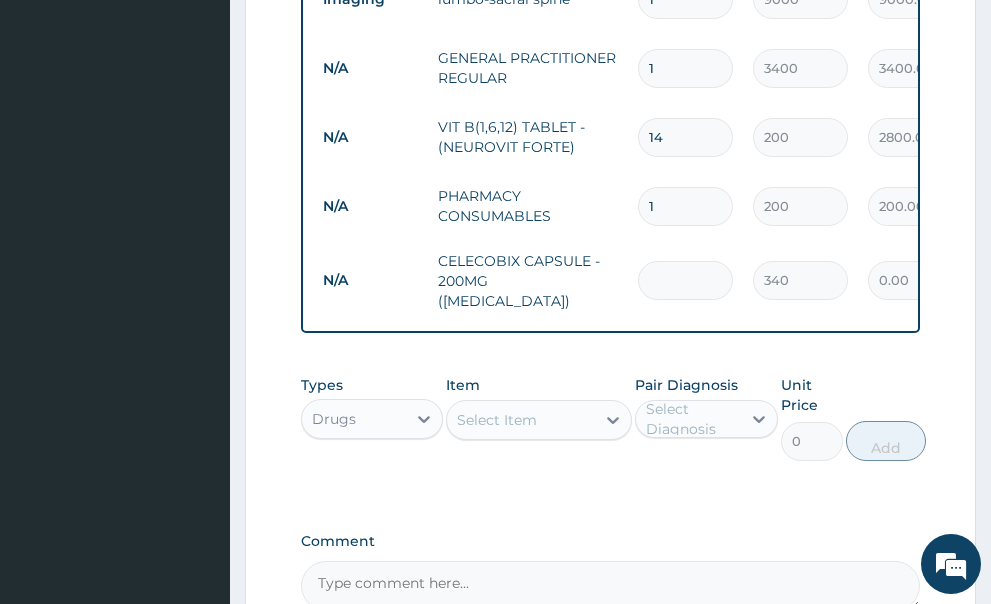 type on "7" 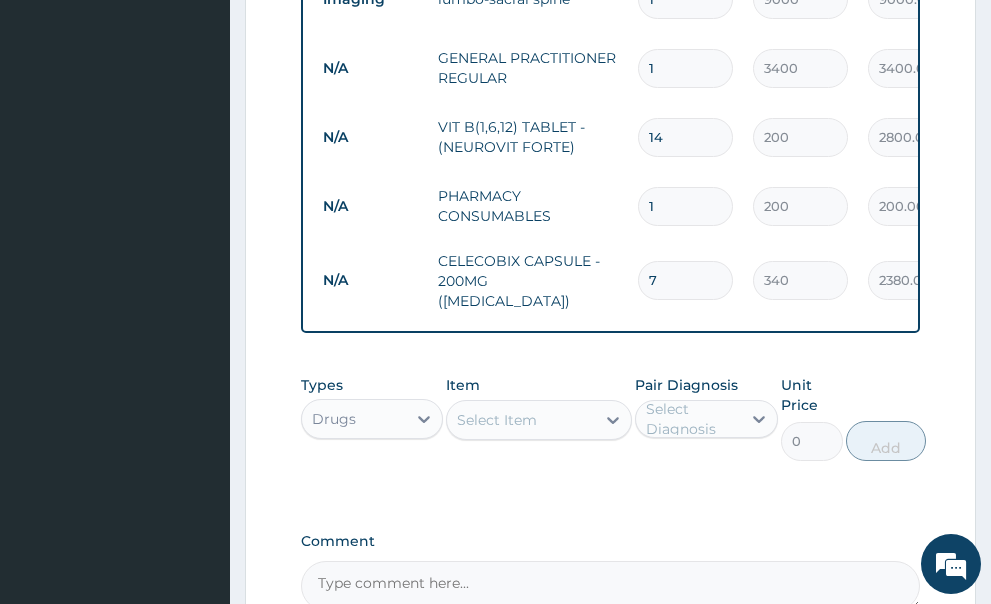 type on "7" 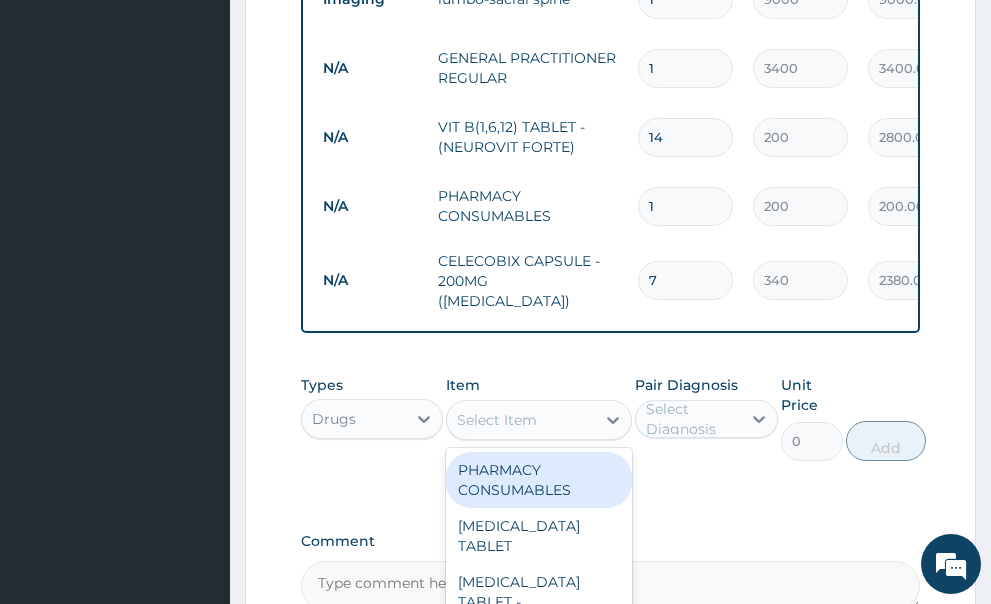 click on "Select Item" at bounding box center [521, 420] 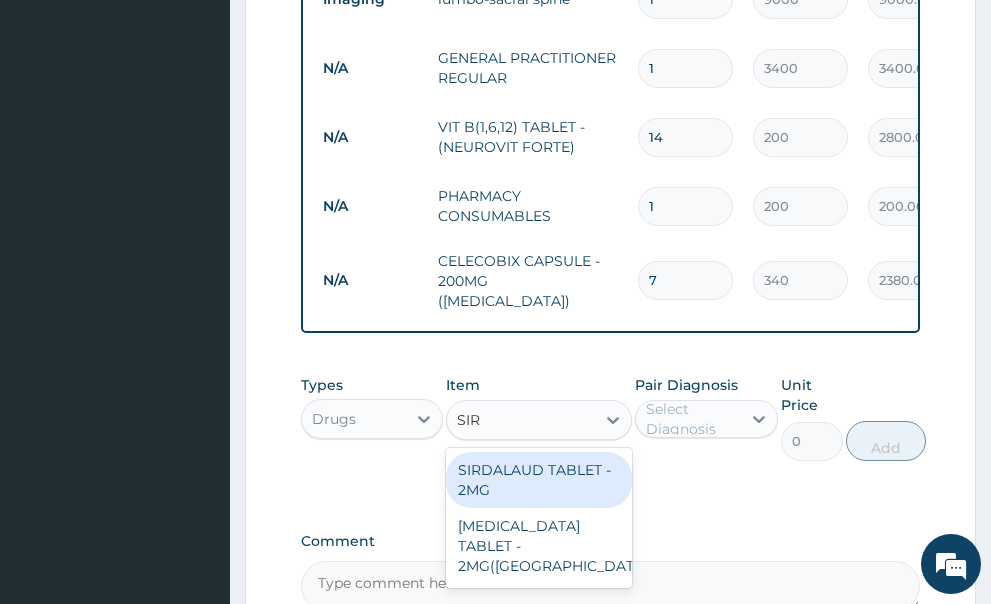 type on "SIRD" 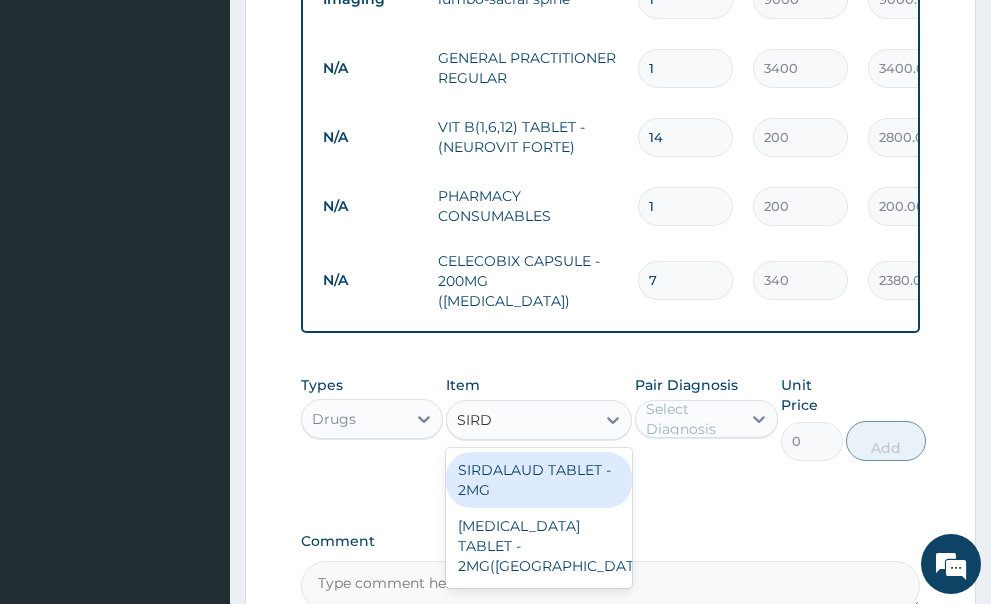click on "SIRDALAUD TABLET - 2MG" at bounding box center (539, 480) 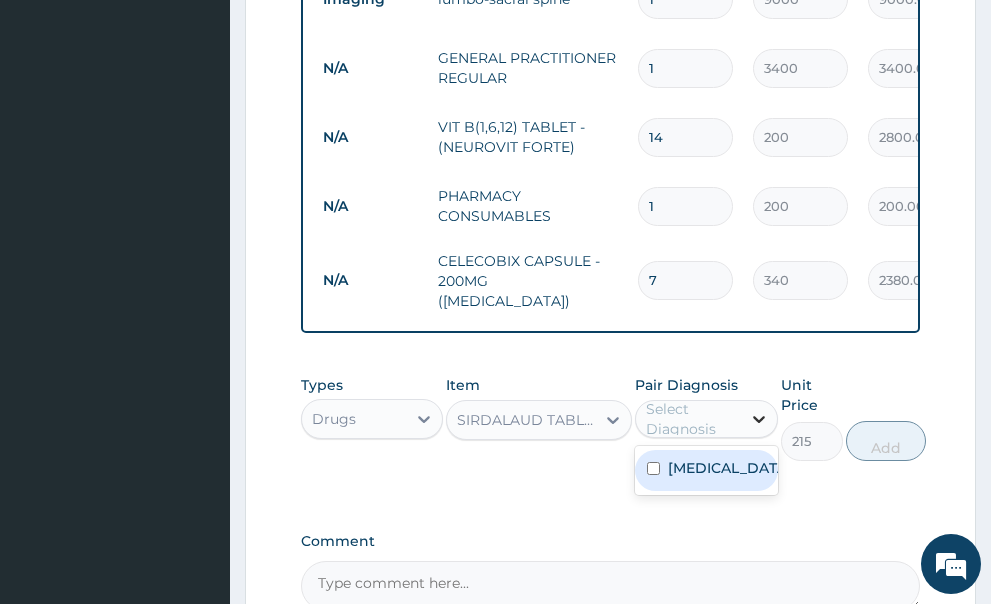 click 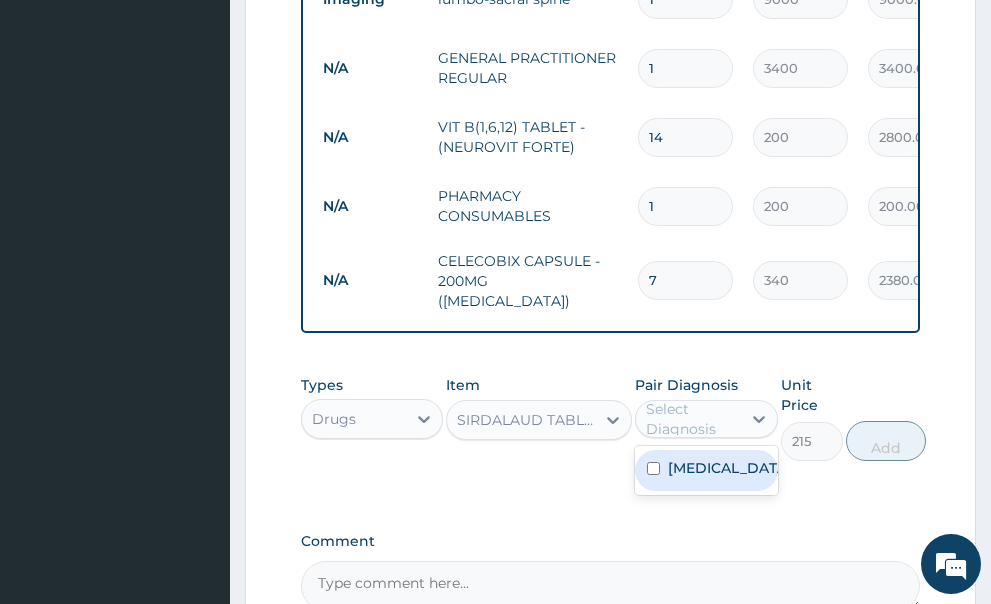 click at bounding box center (653, 468) 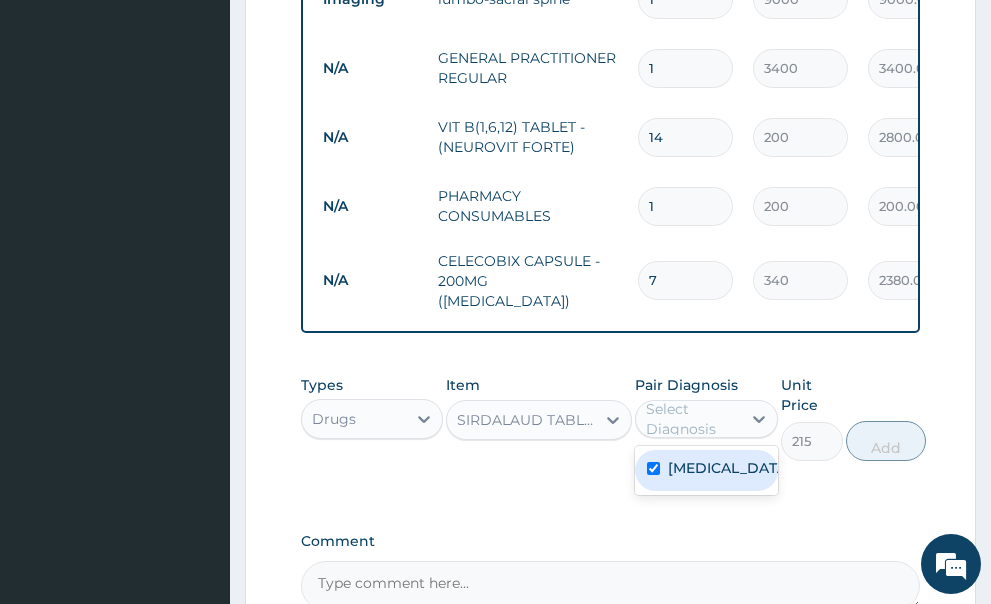 checkbox on "true" 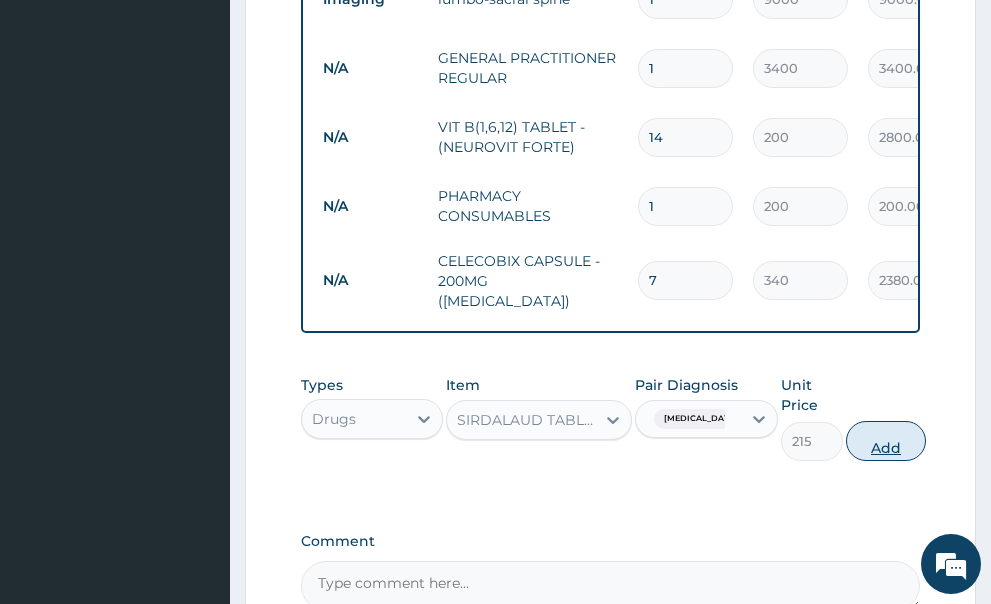 click on "Add" at bounding box center (886, 441) 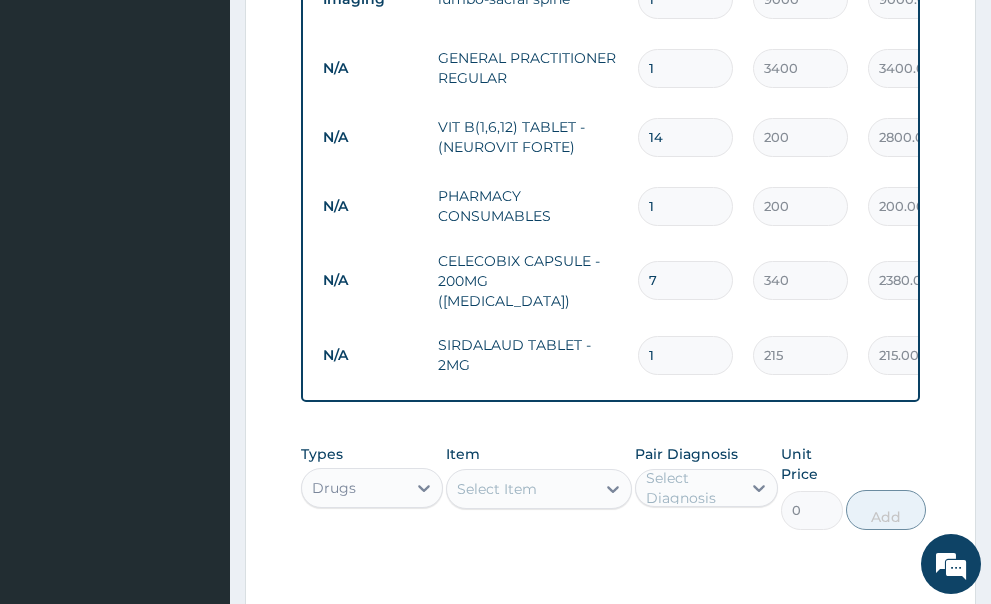 type 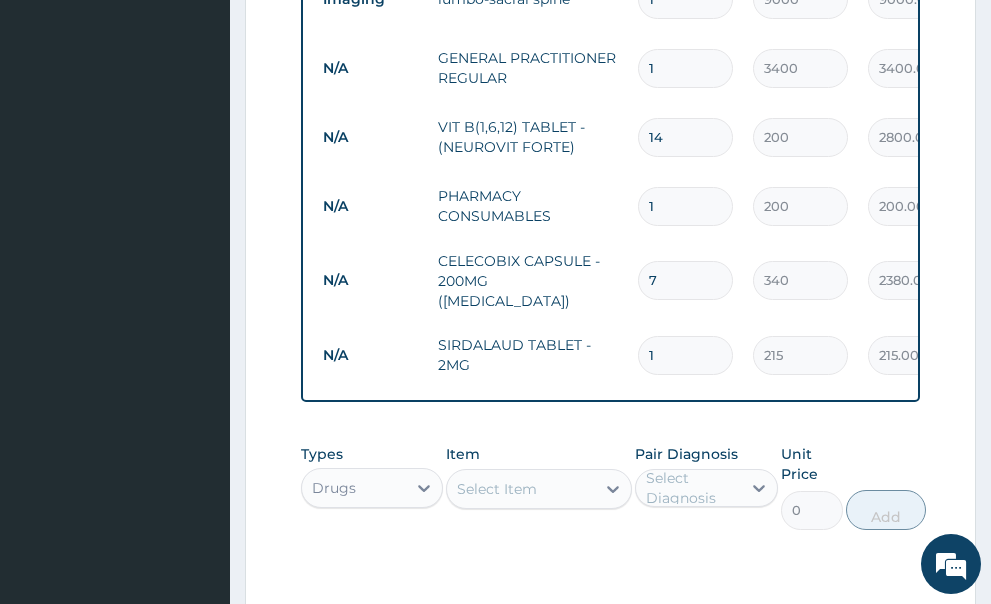 type on "0.00" 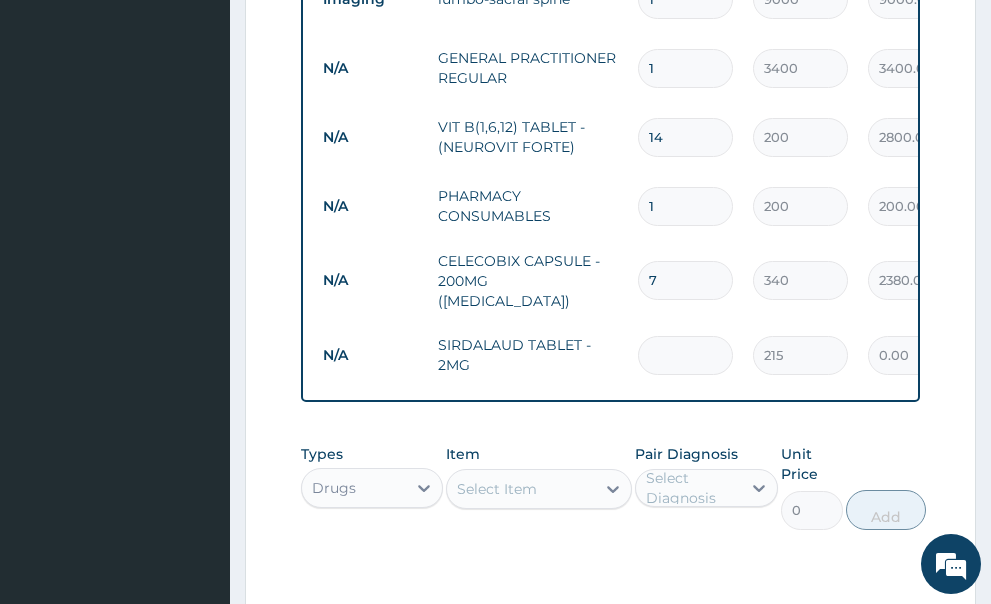 type on "7" 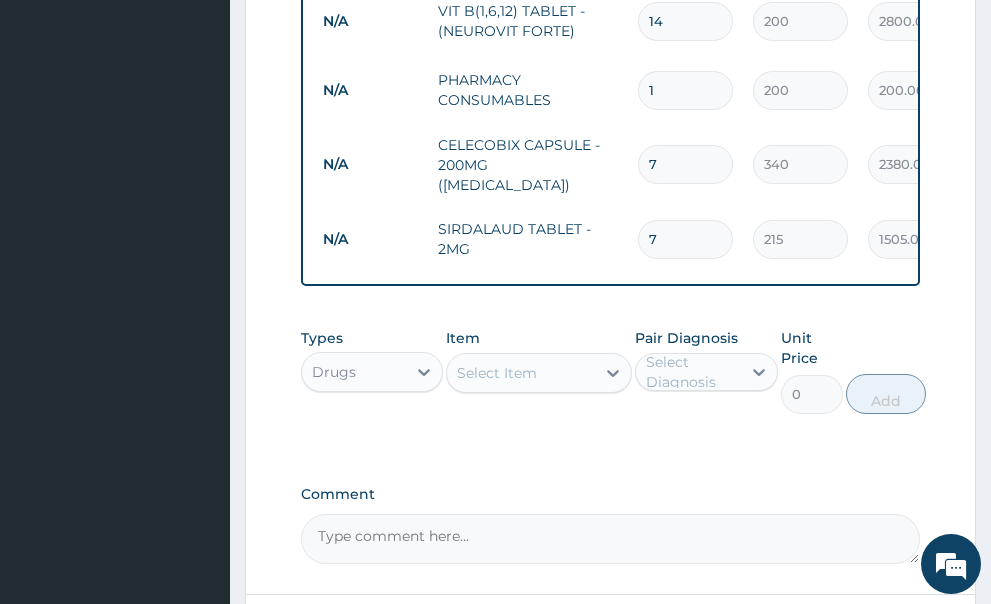 scroll, scrollTop: 929, scrollLeft: 0, axis: vertical 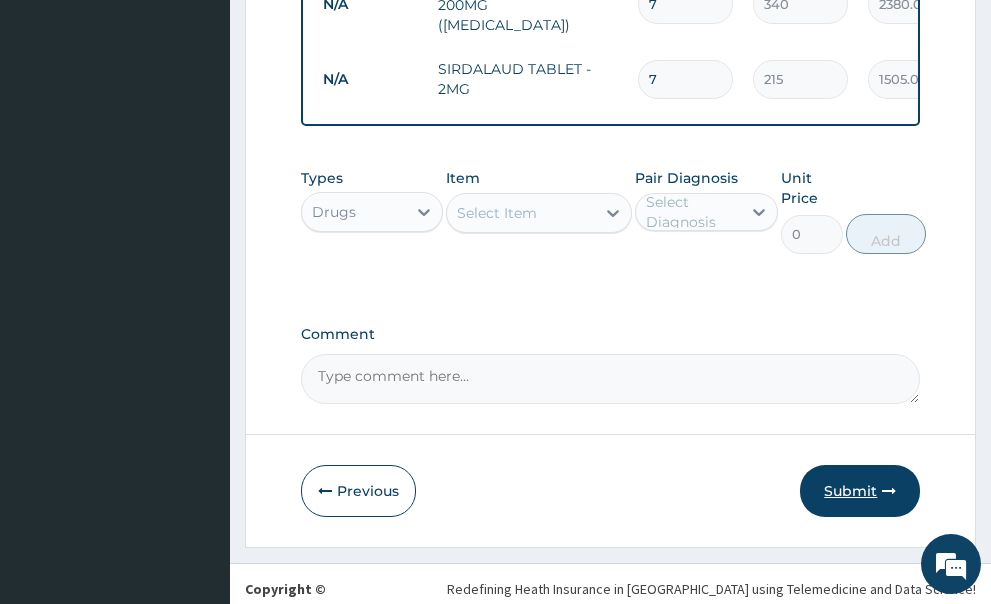 type on "7" 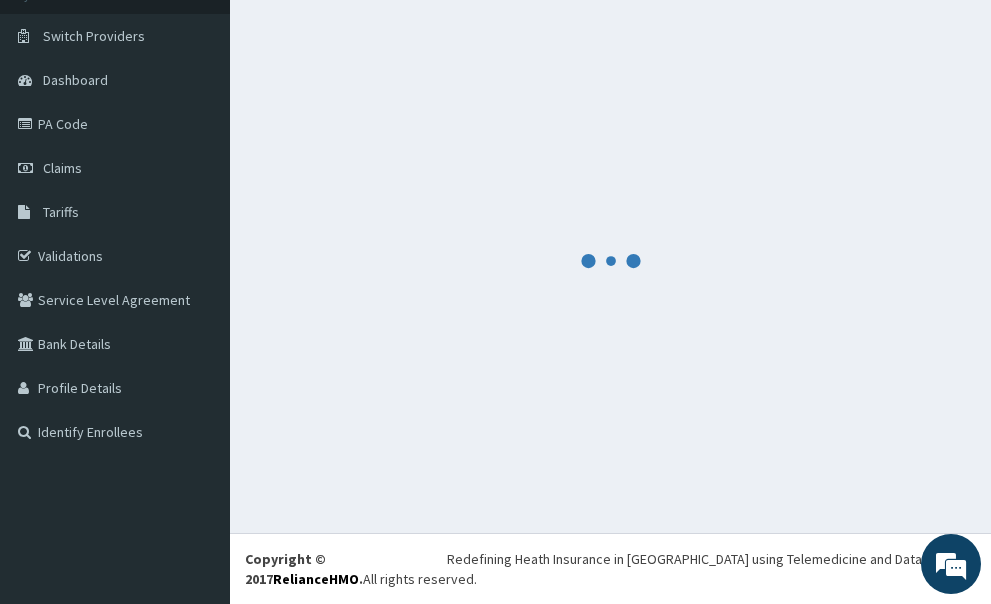 scroll, scrollTop: 102, scrollLeft: 0, axis: vertical 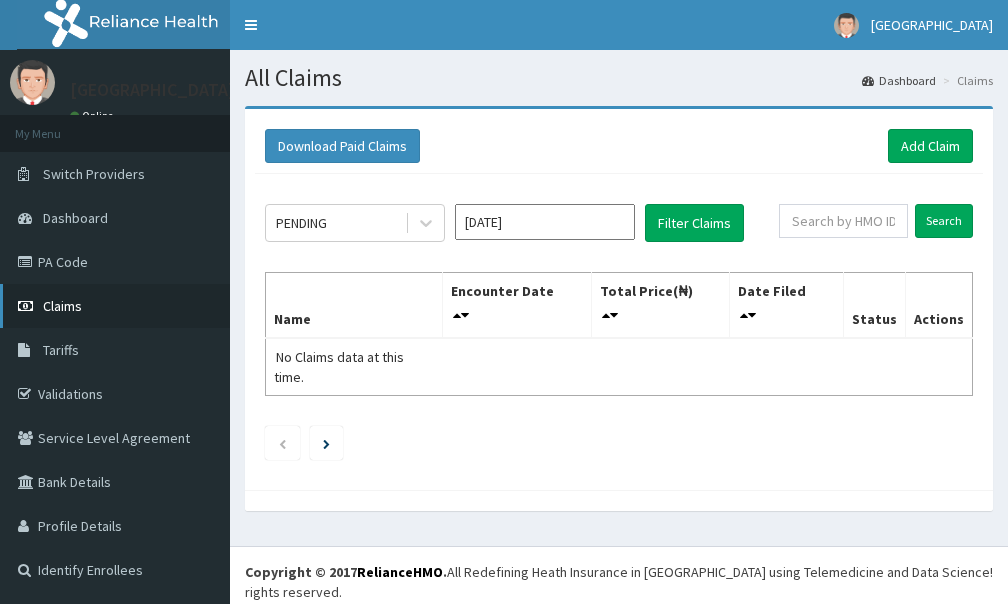 click on "Claims" at bounding box center [62, 306] 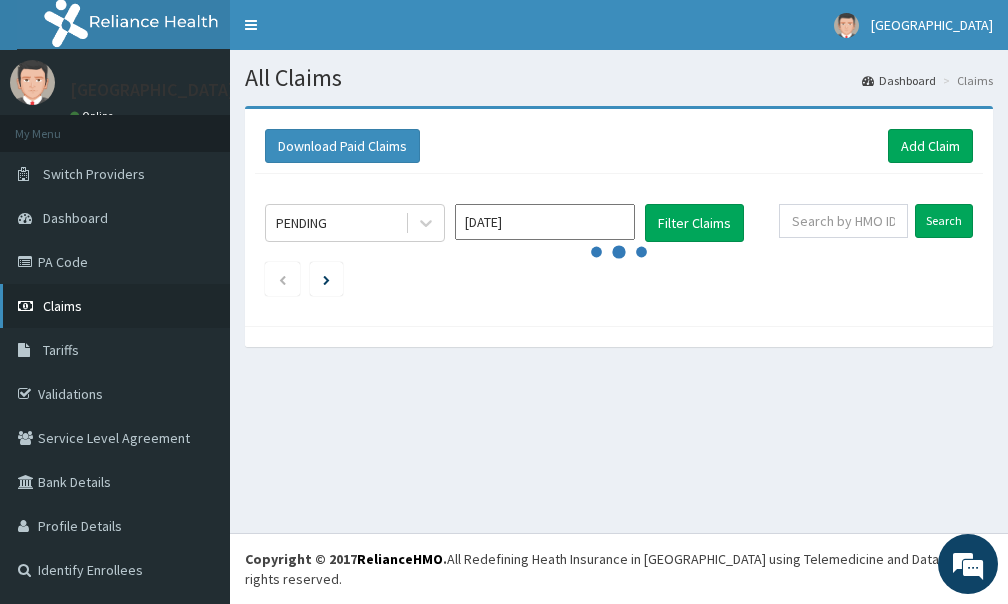 scroll, scrollTop: 0, scrollLeft: 0, axis: both 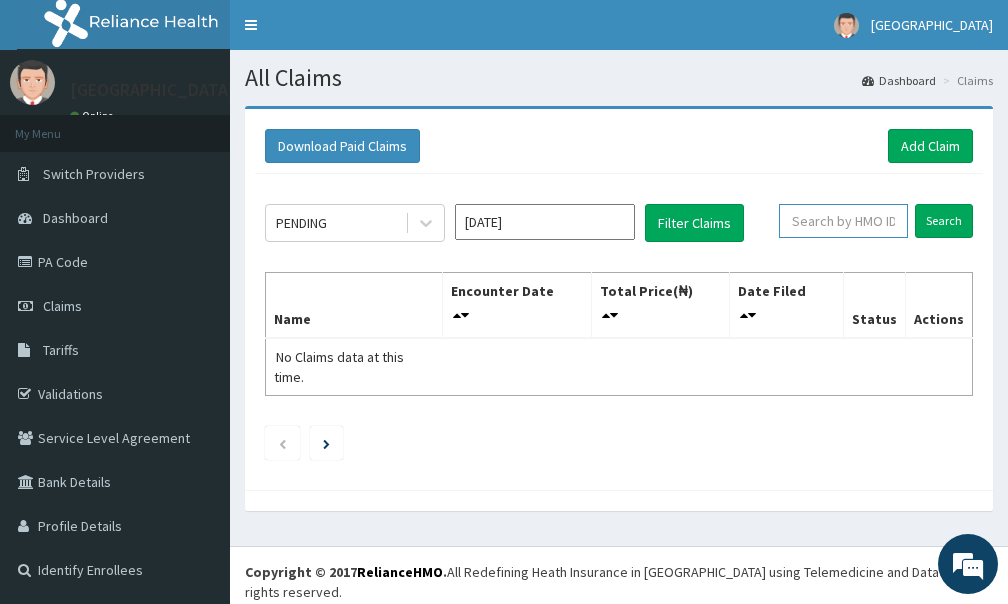click at bounding box center [843, 221] 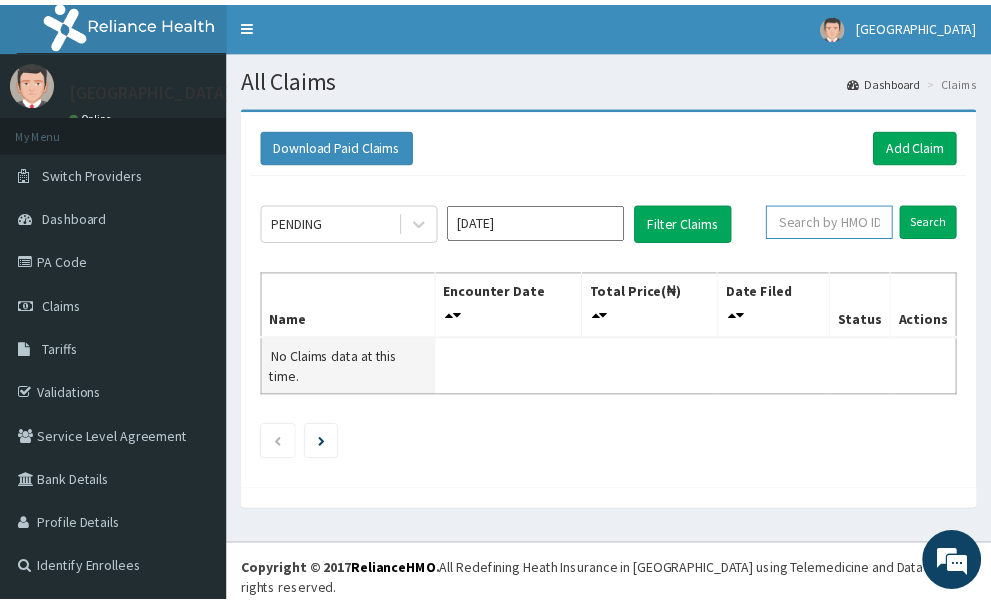 scroll, scrollTop: 0, scrollLeft: 0, axis: both 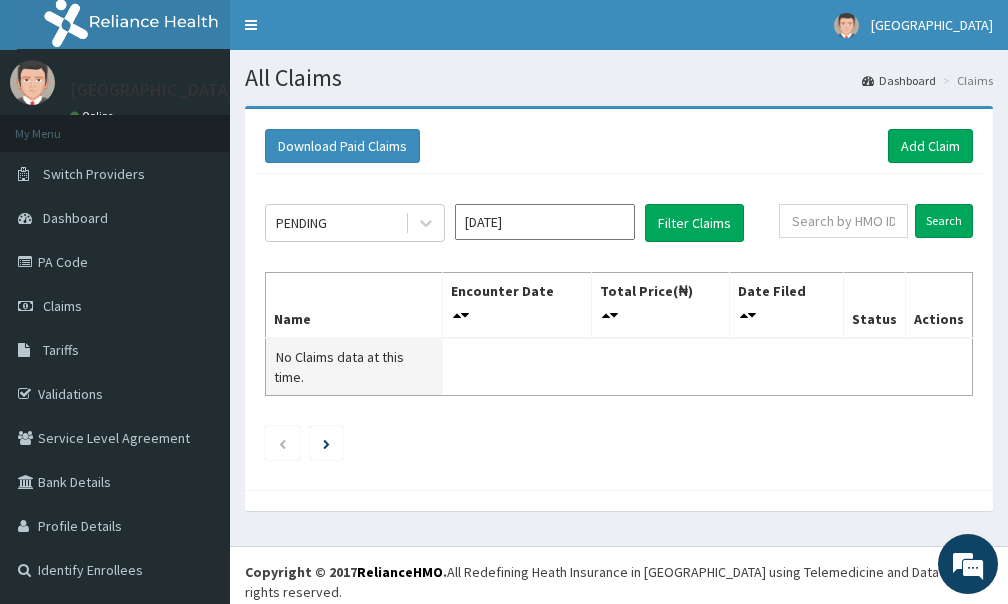 click on "No Claims data at this time." at bounding box center (339, 367) 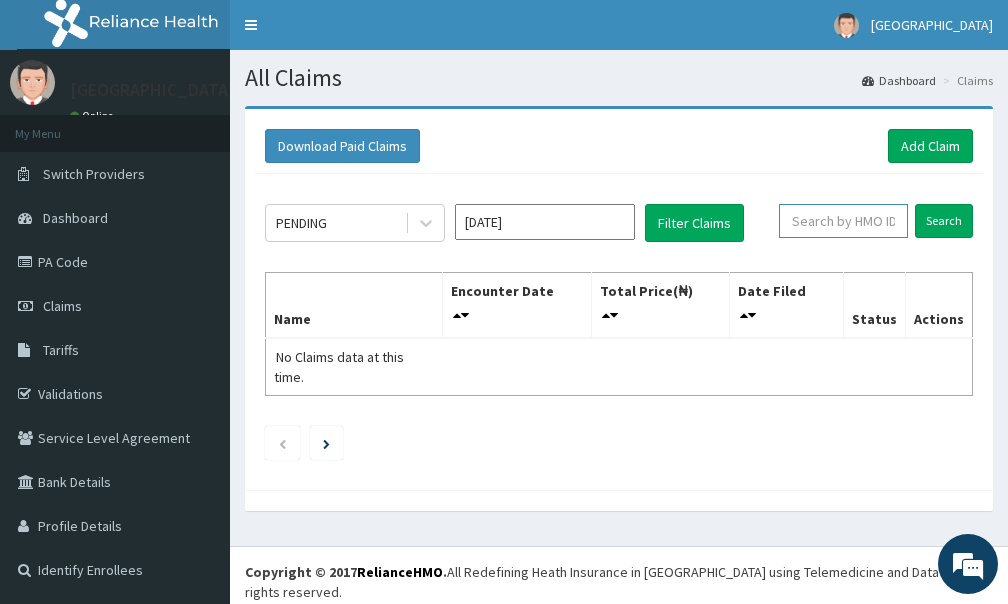 click at bounding box center [843, 221] 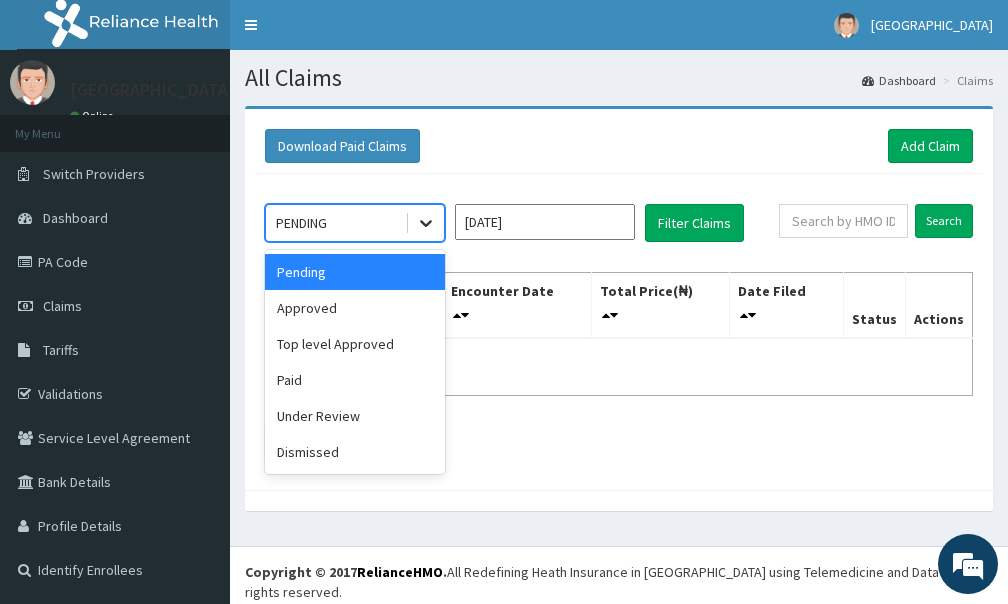 click 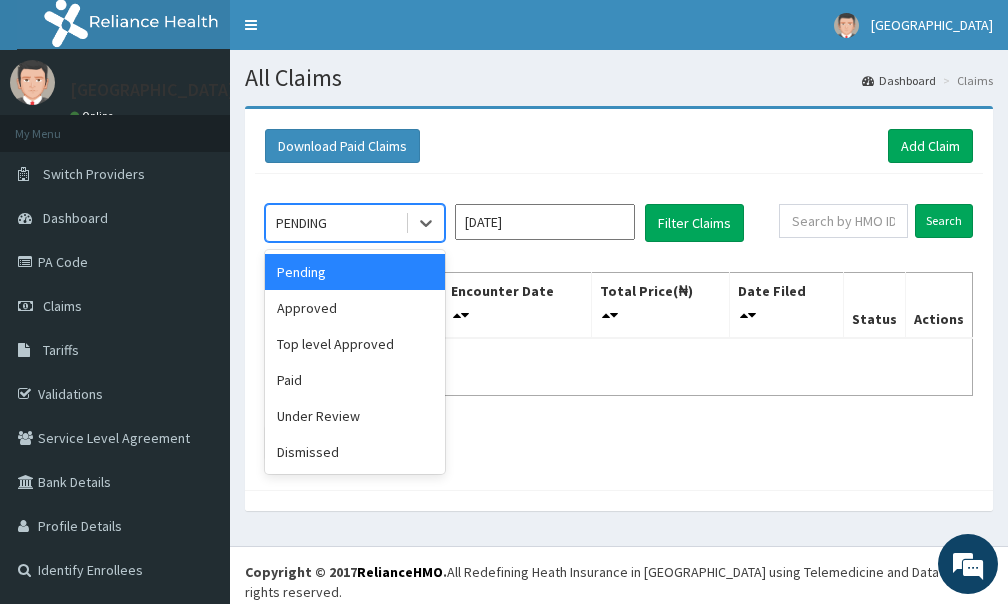 click on "Pending" at bounding box center (355, 272) 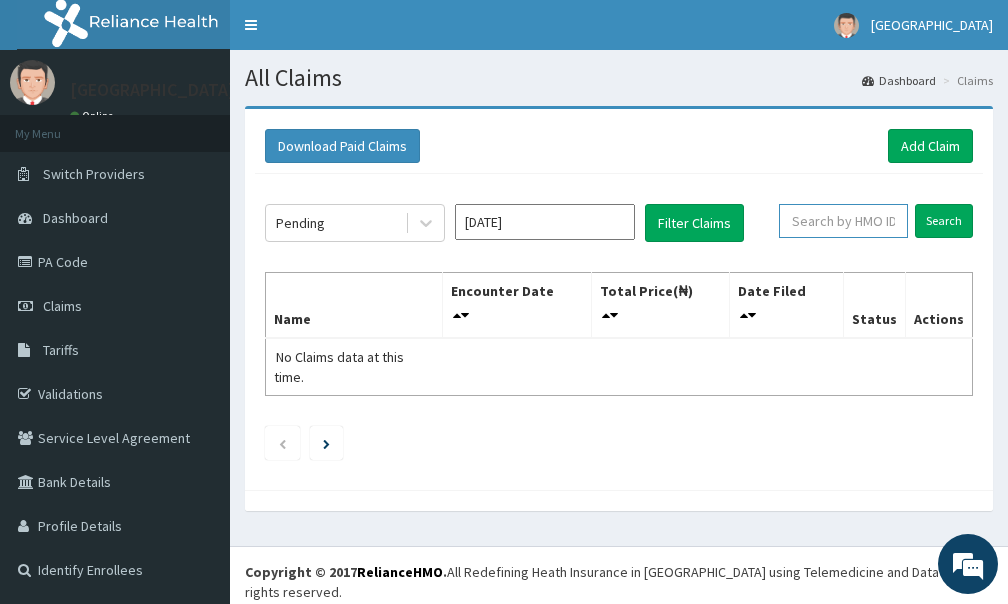 click at bounding box center (843, 221) 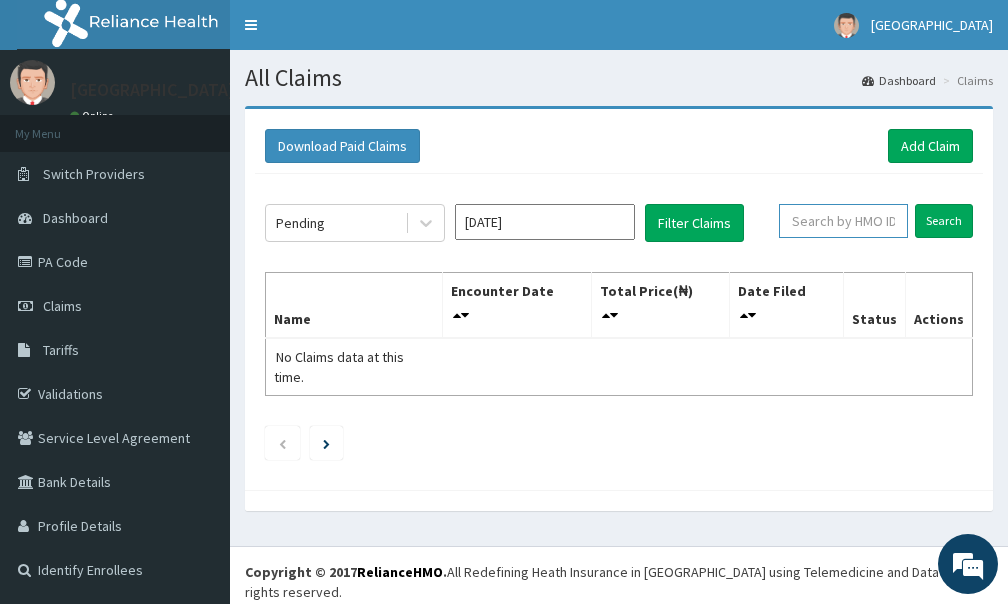 paste on "FBL/10127/A" 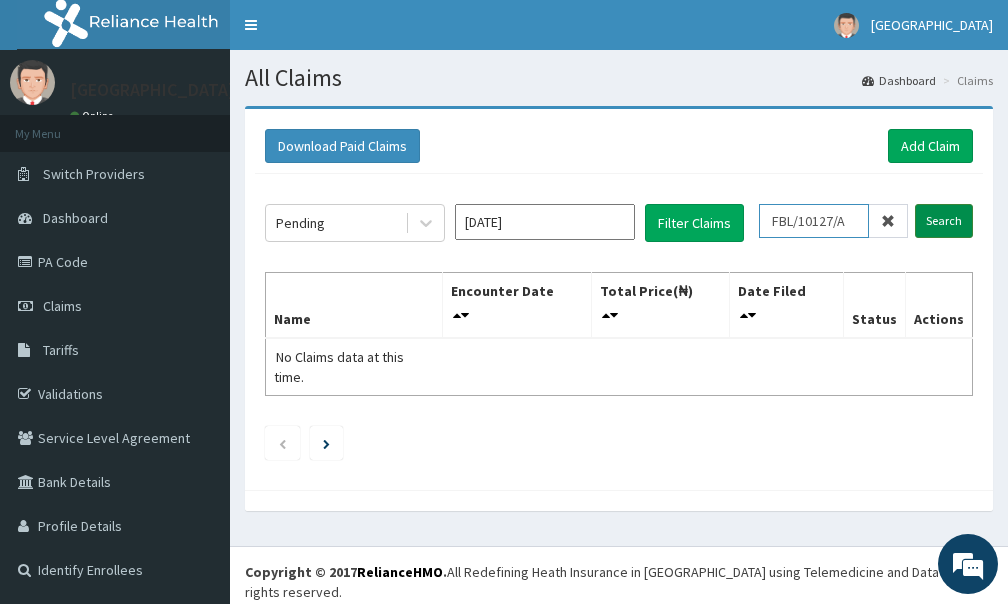 type on "FBL/10127/A" 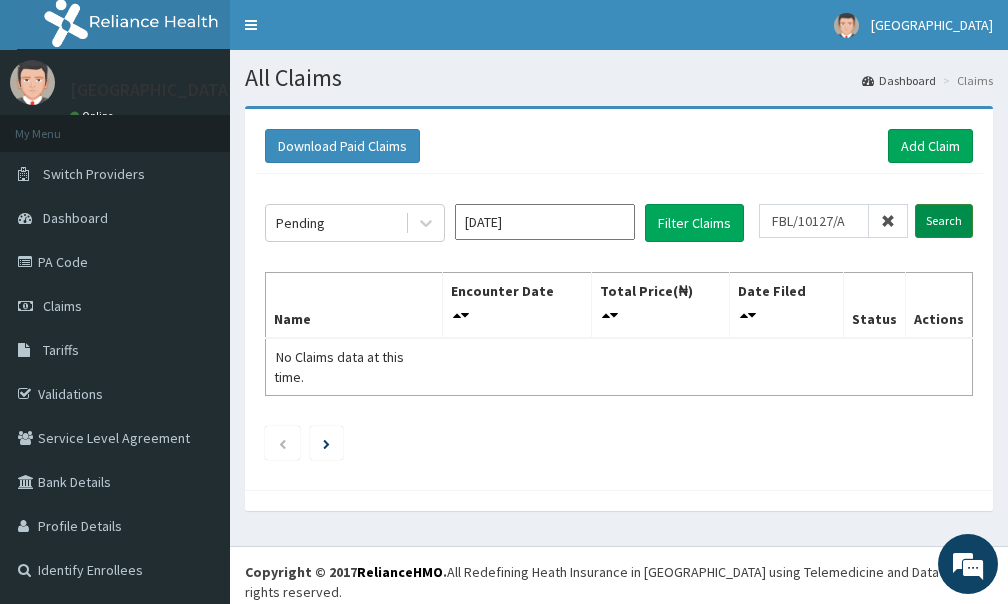 click on "Search" at bounding box center [944, 221] 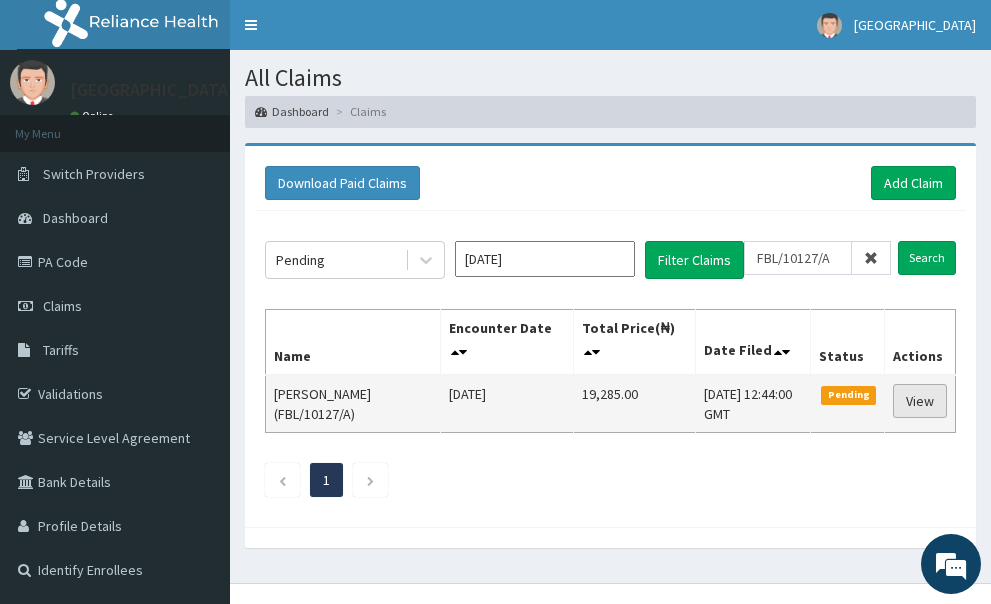 click on "View" at bounding box center [920, 401] 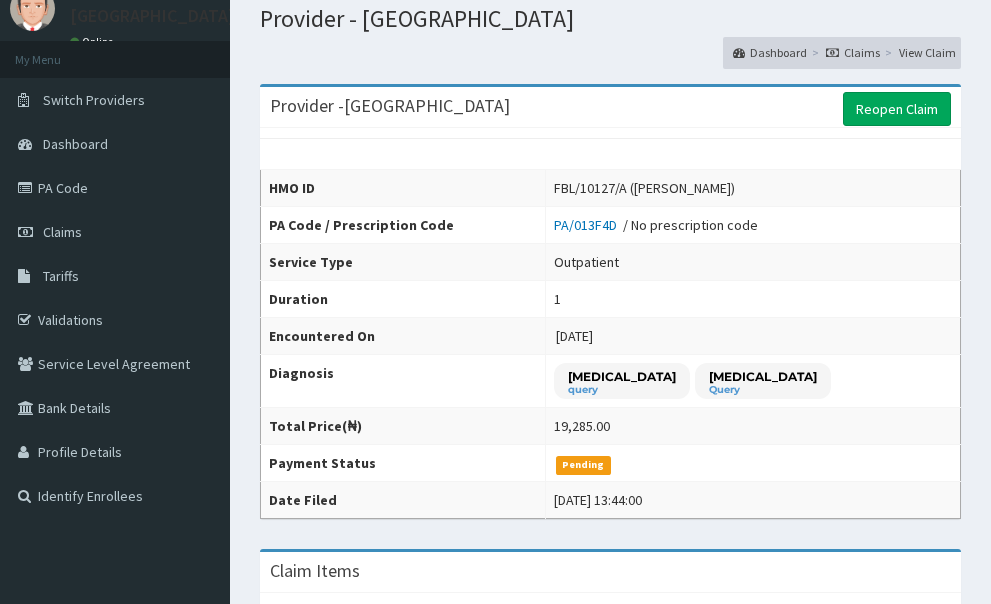 scroll, scrollTop: 200, scrollLeft: 0, axis: vertical 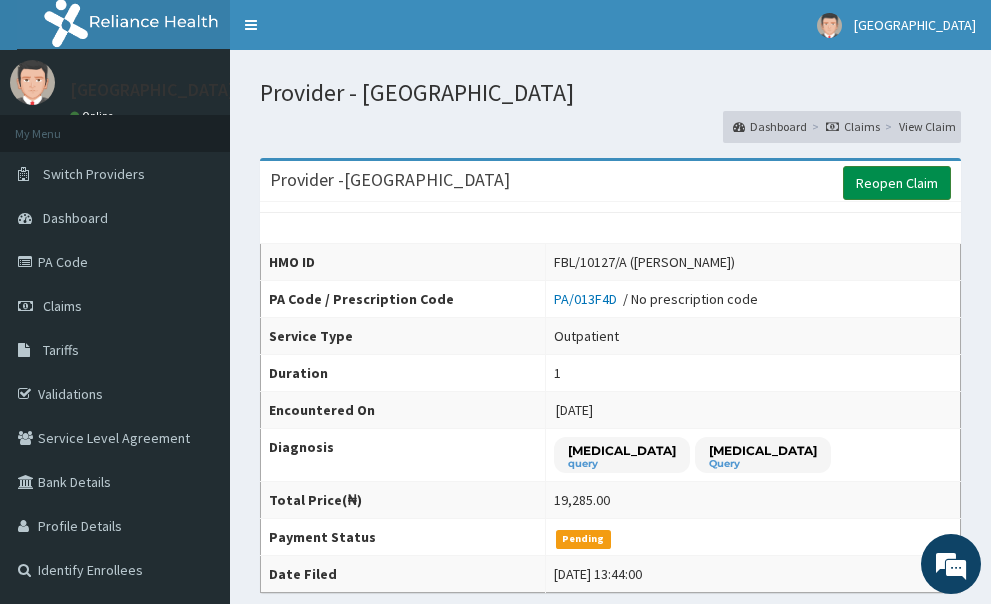 click on "Reopen Claim" at bounding box center [897, 183] 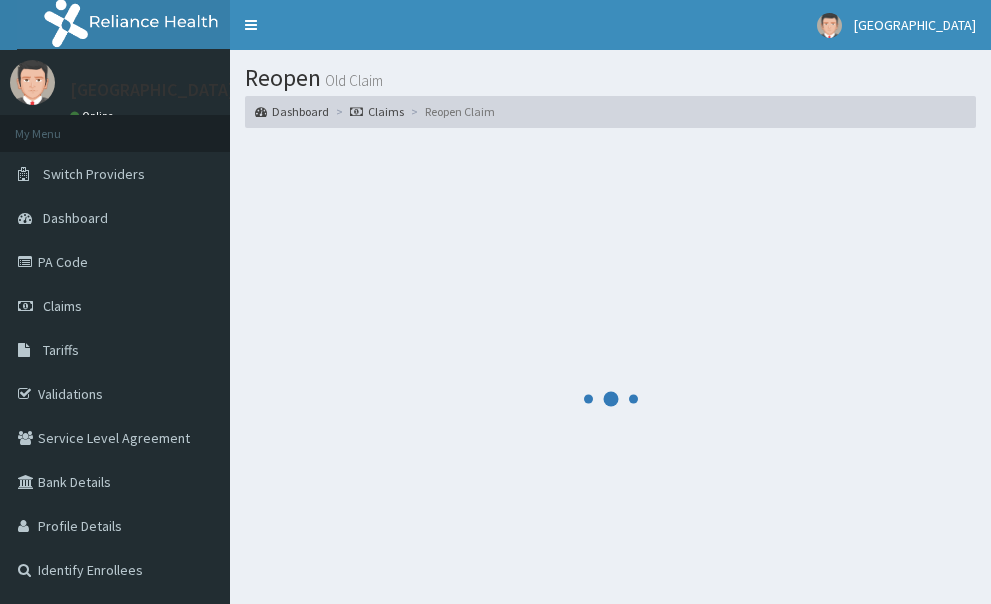 scroll, scrollTop: 0, scrollLeft: 0, axis: both 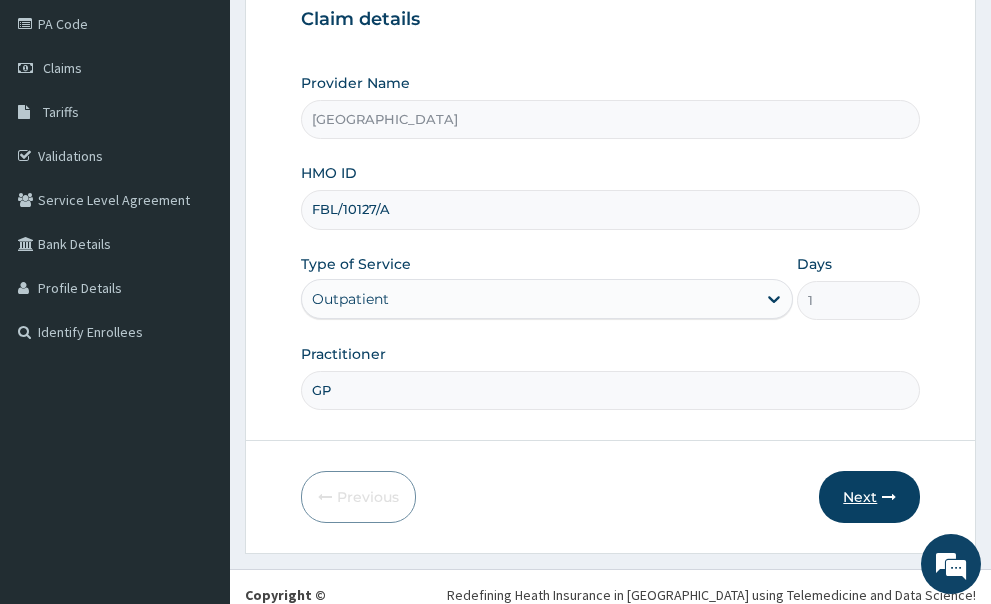 click on "Next" at bounding box center (869, 497) 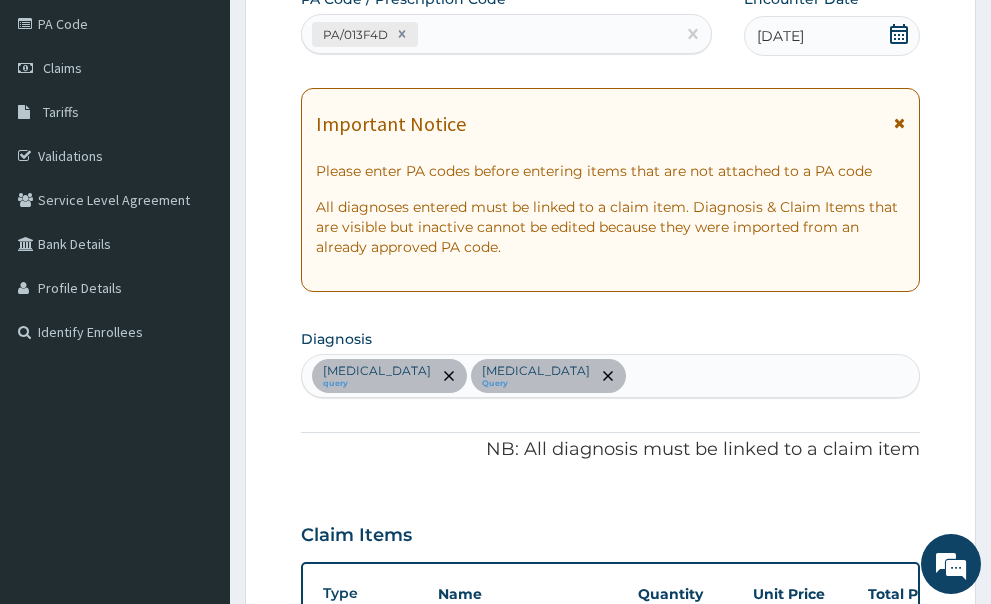 click at bounding box center [899, 123] 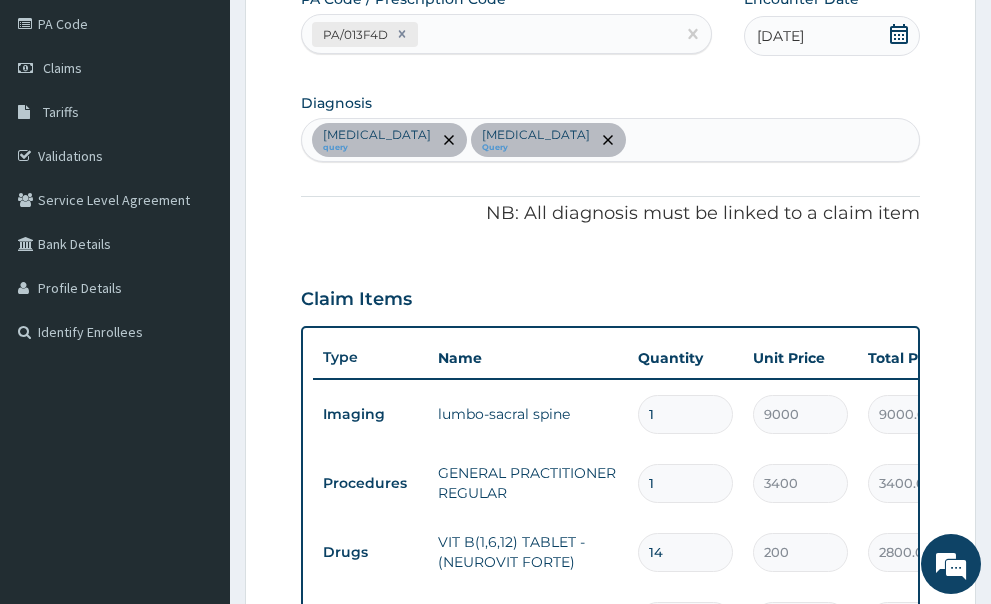 click on "[MEDICAL_DATA] query [MEDICAL_DATA] Query" at bounding box center [611, 140] 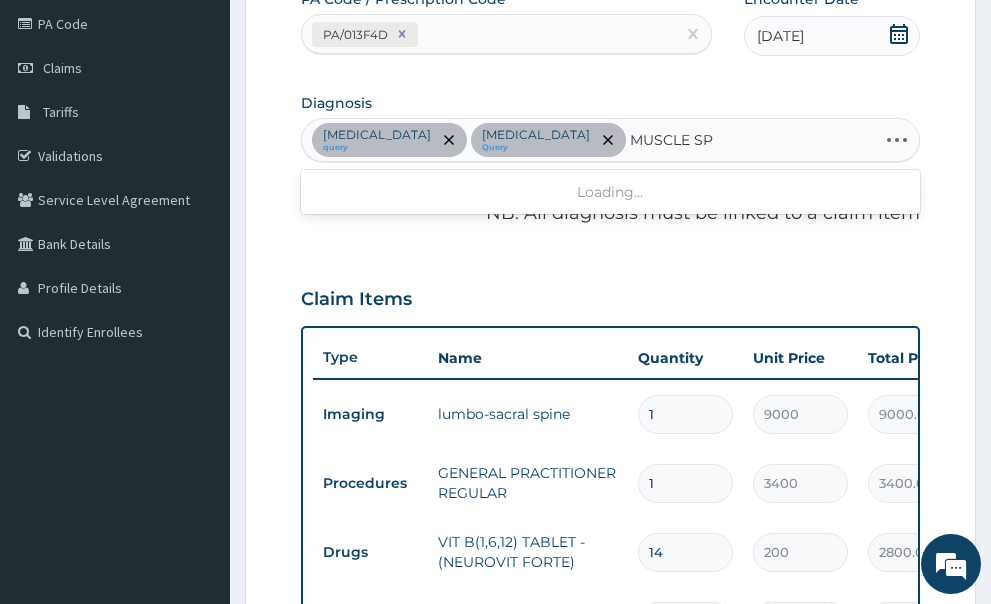 type on "MUSCLE SPA" 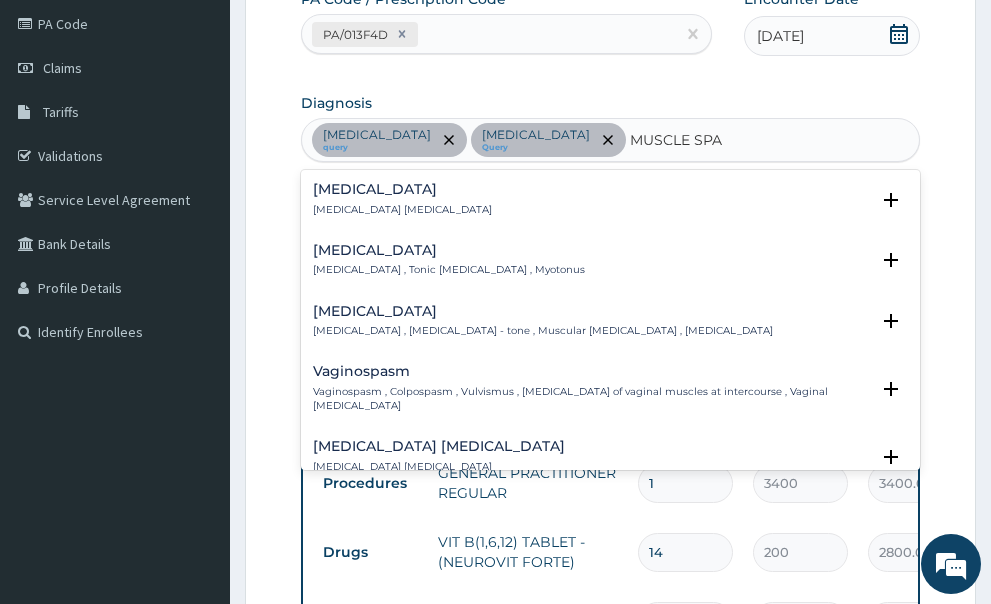 click on "Spasm Spasm , Muscle spasm" at bounding box center [611, 199] 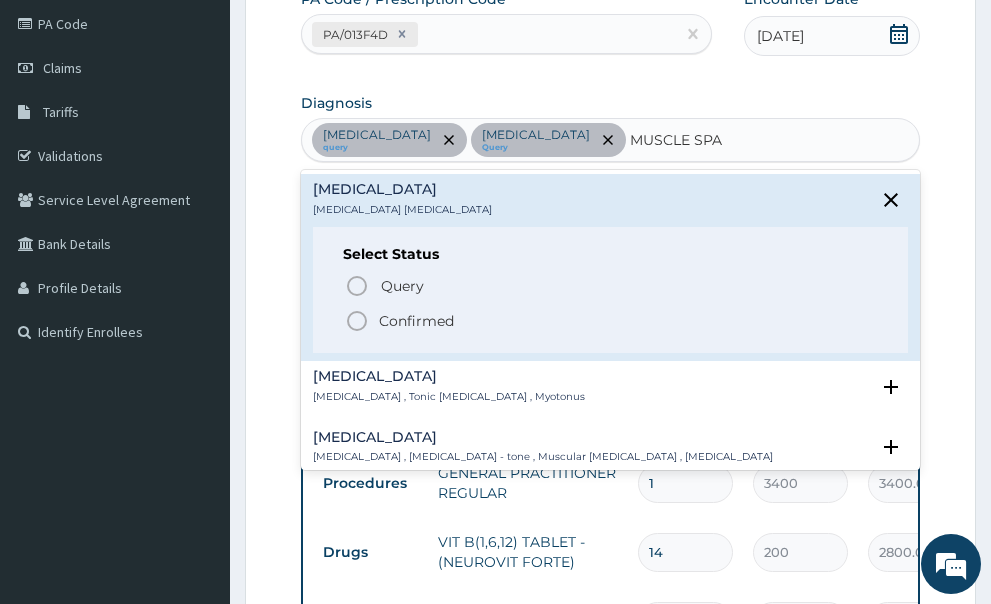 click 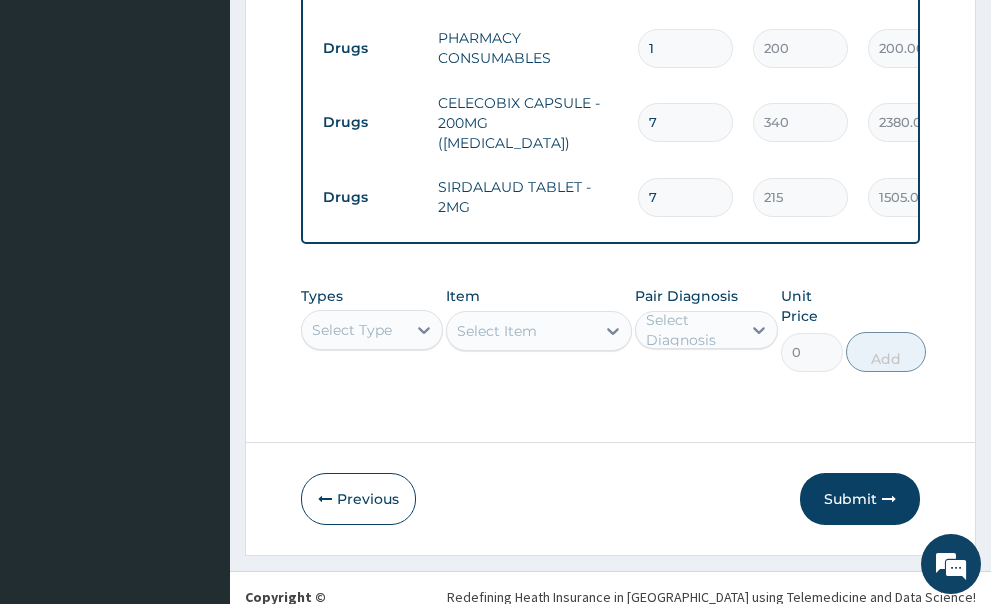 scroll, scrollTop: 819, scrollLeft: 0, axis: vertical 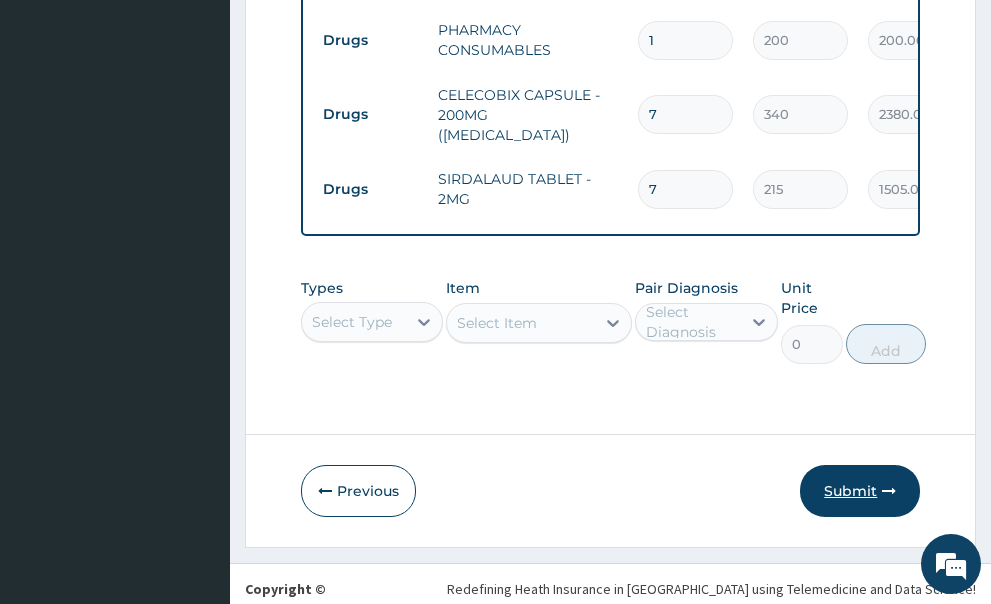 click on "Submit" at bounding box center [860, 491] 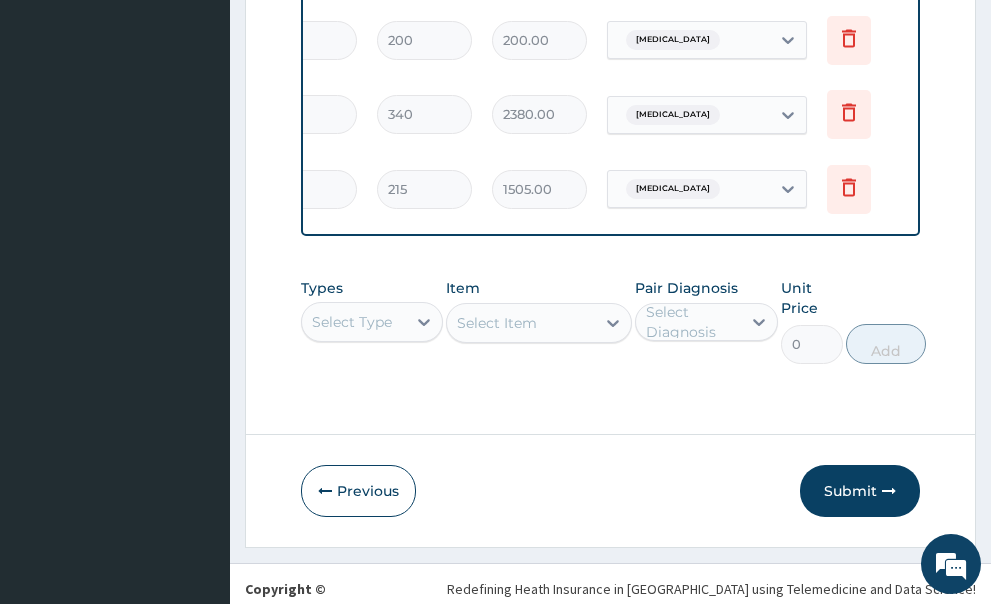 scroll, scrollTop: 0, scrollLeft: 384, axis: horizontal 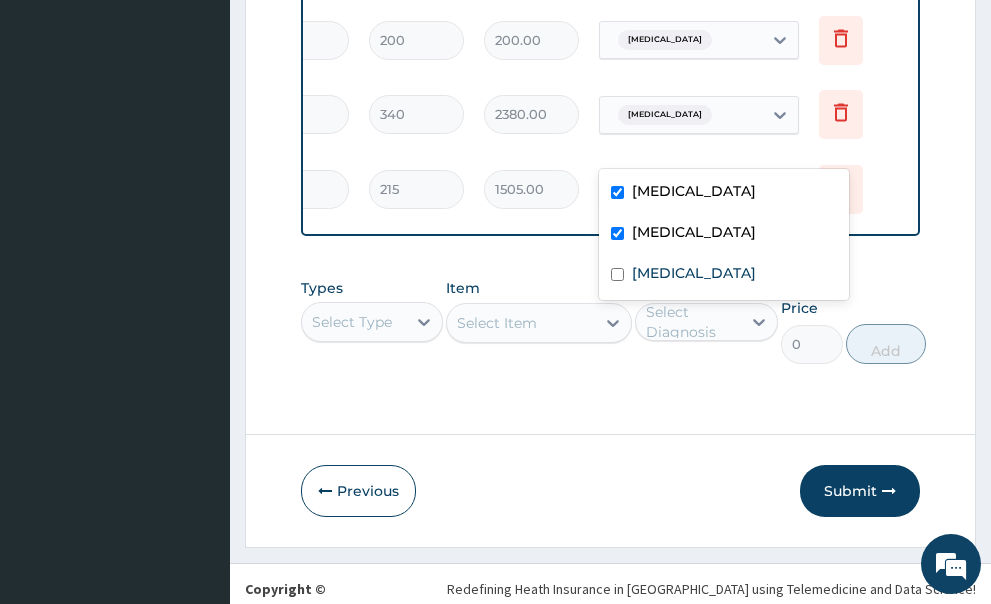 click 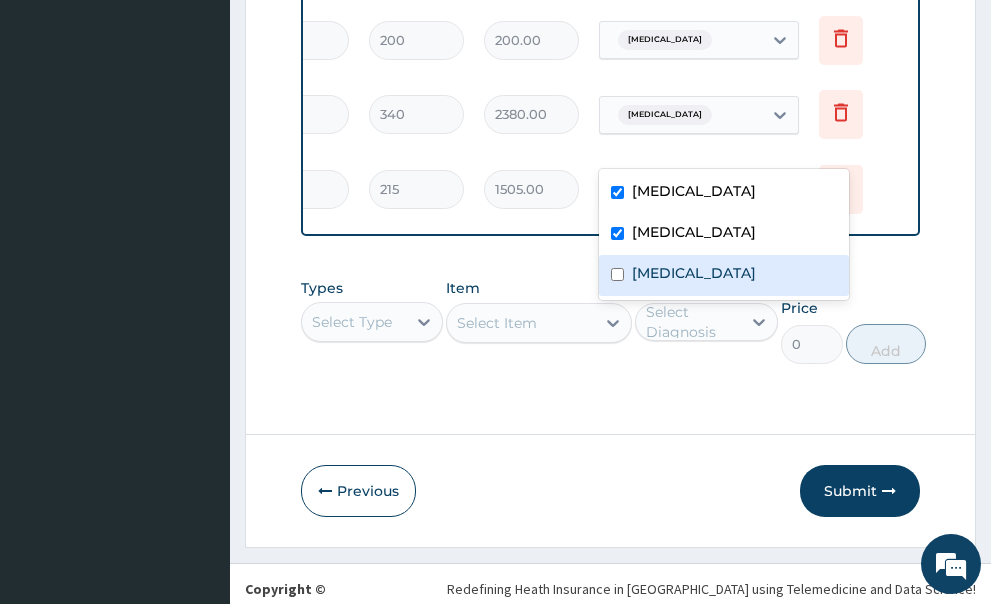 click at bounding box center (617, 274) 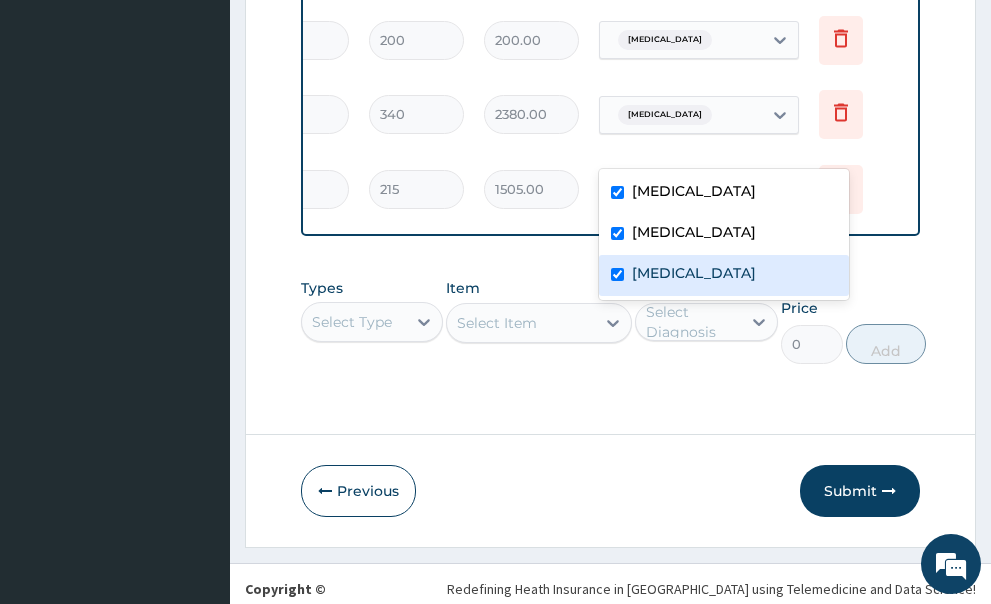 checkbox on "true" 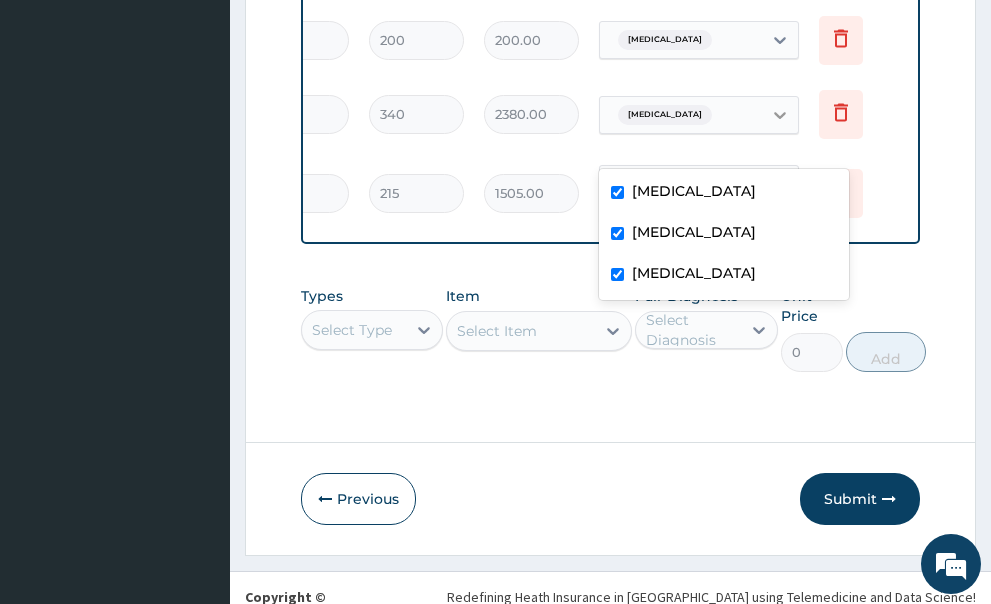 click 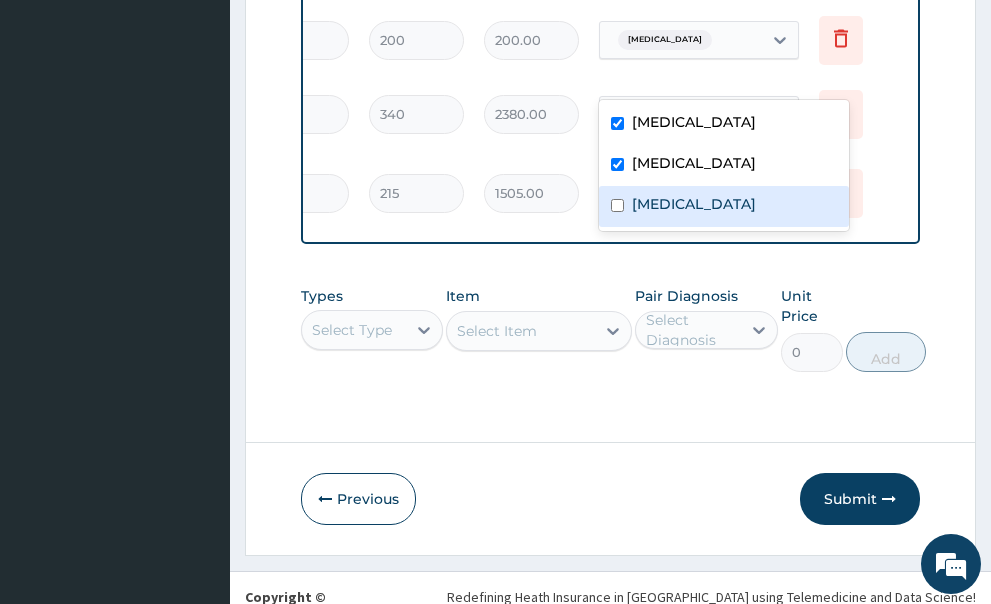 click at bounding box center (617, 205) 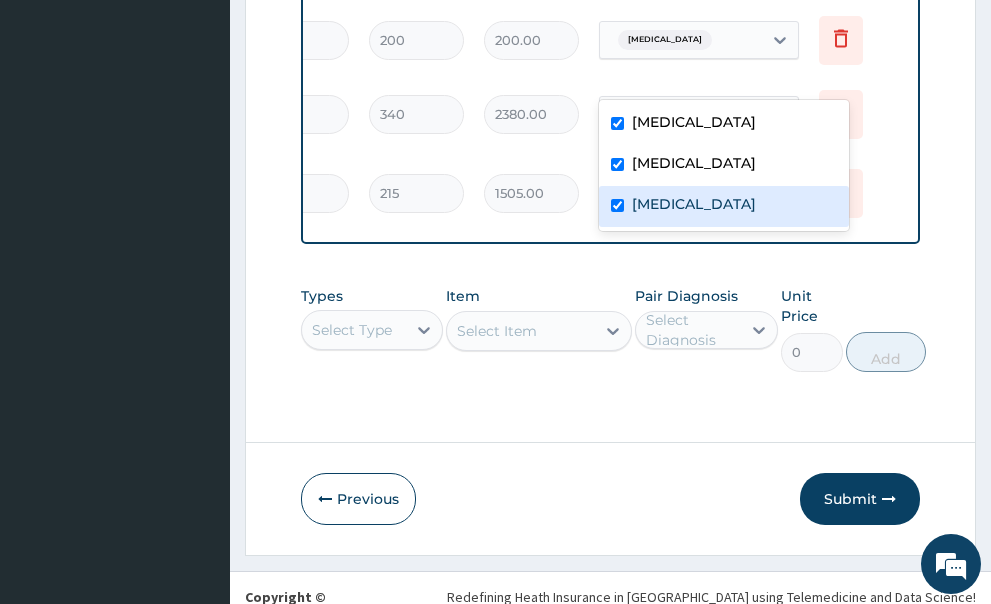 checkbox on "true" 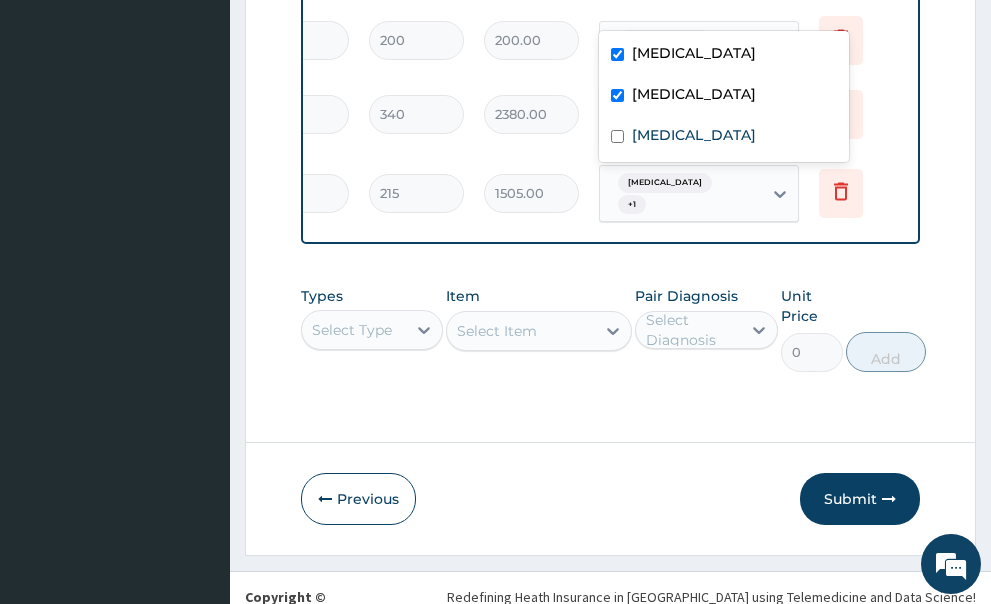 scroll, scrollTop: 813, scrollLeft: 0, axis: vertical 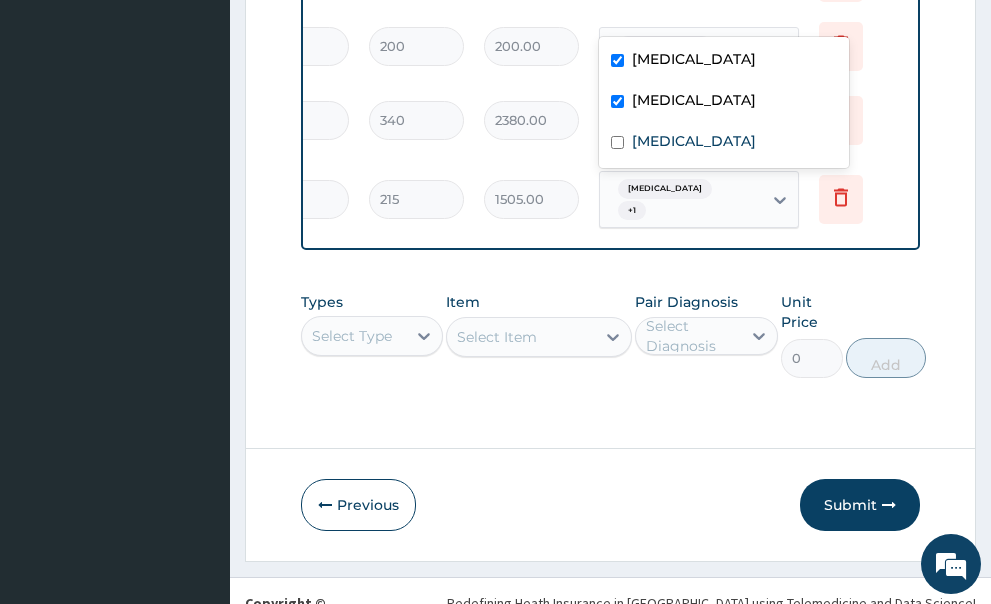 click 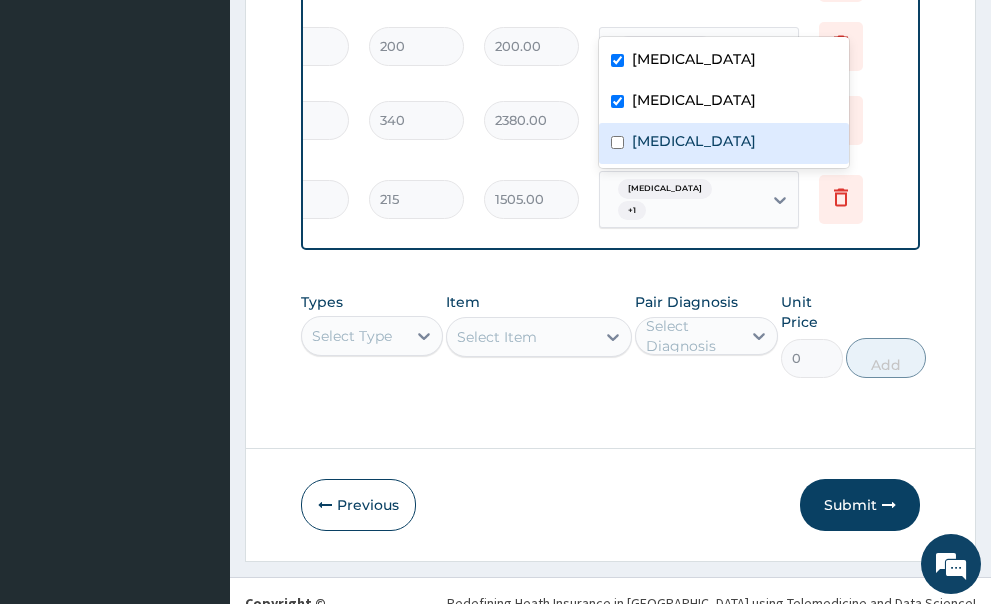 click at bounding box center [617, 142] 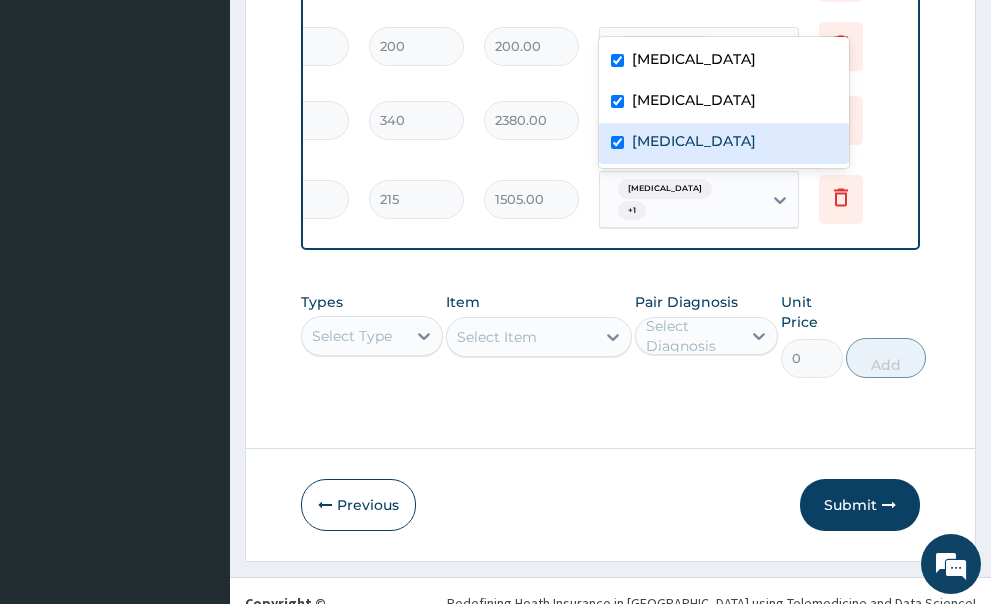 checkbox on "true" 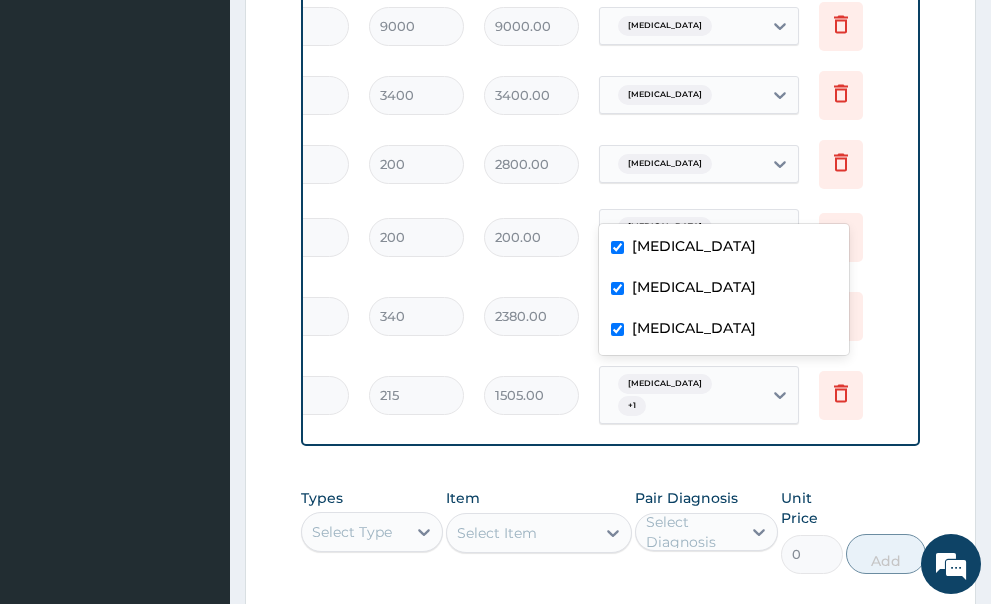 scroll, scrollTop: 613, scrollLeft: 0, axis: vertical 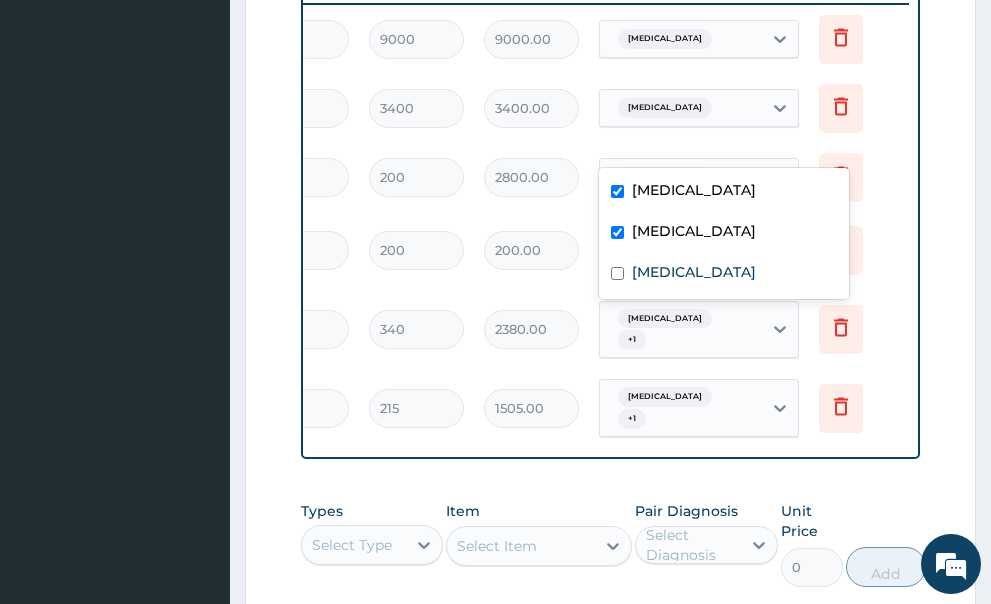 click 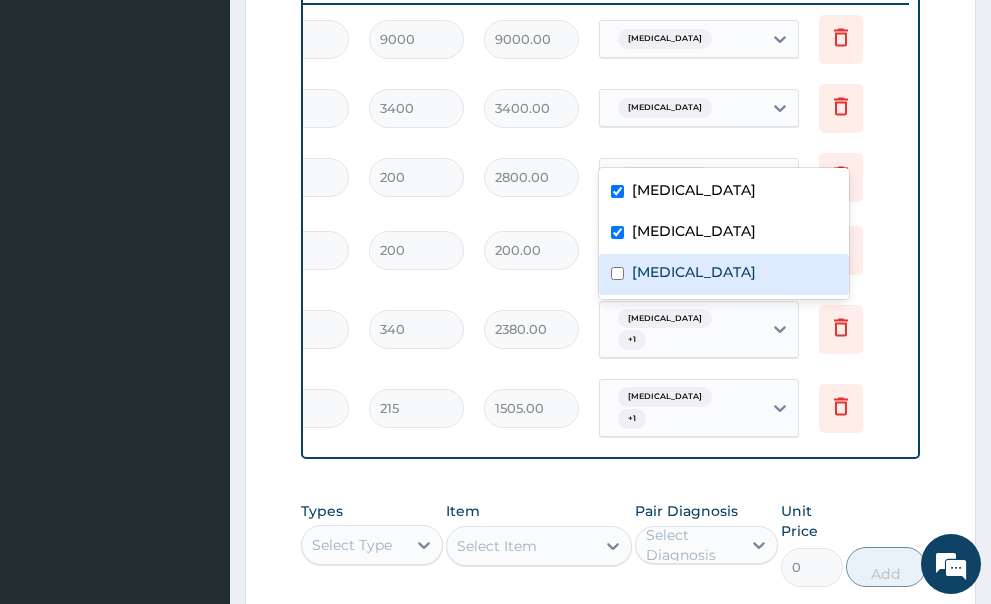 click at bounding box center [617, 273] 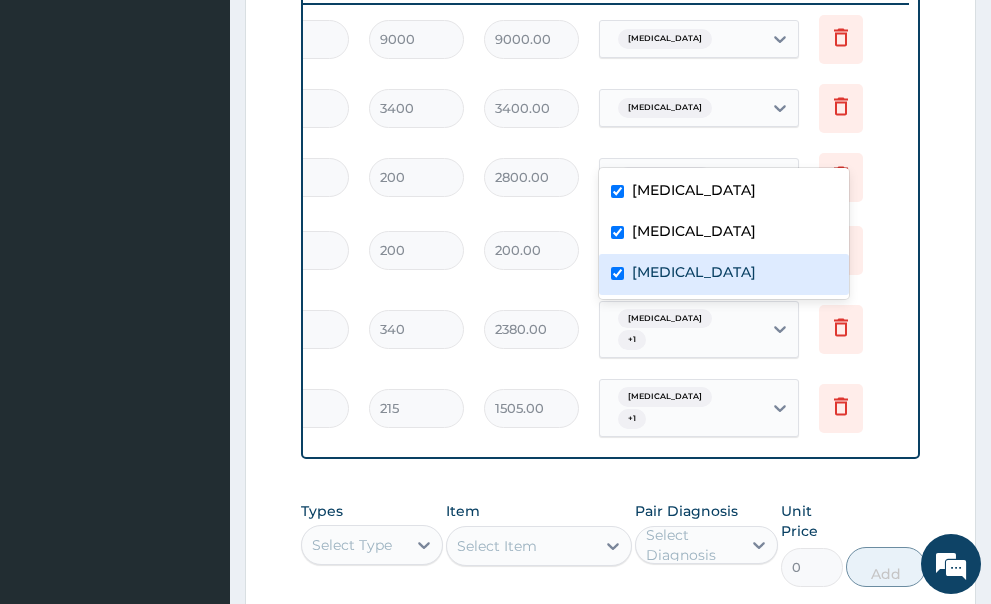 checkbox on "true" 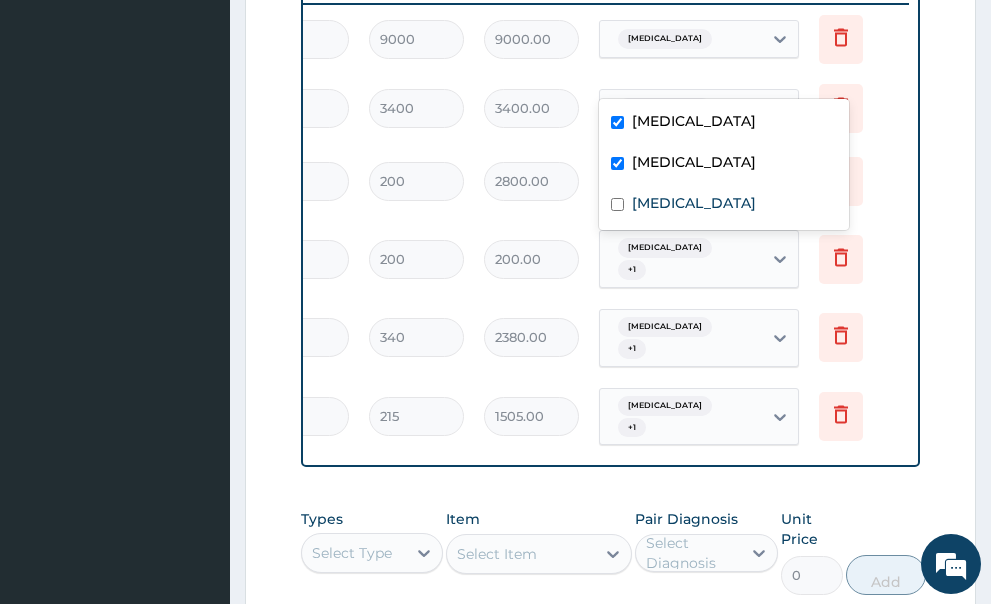 click 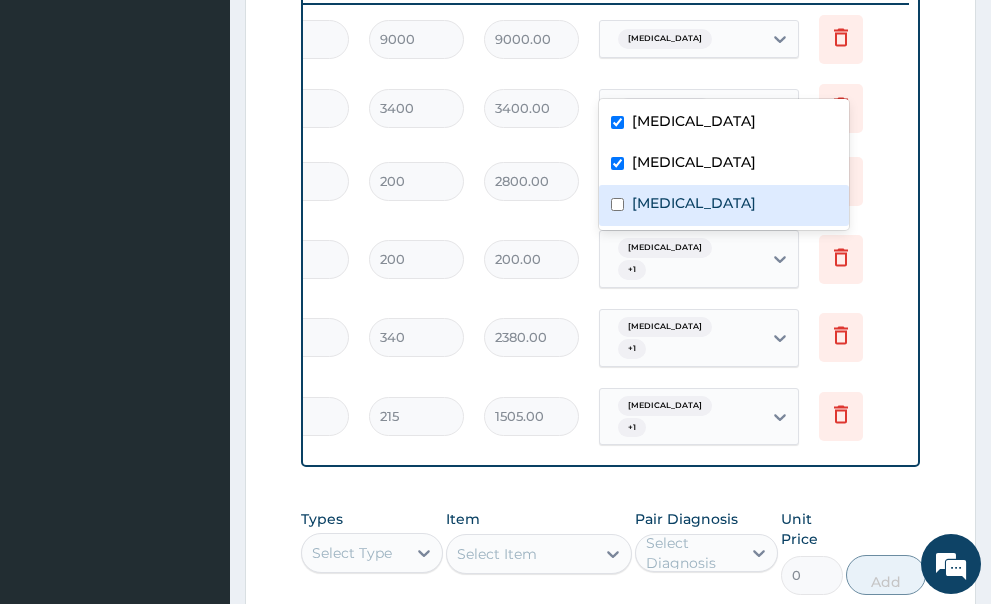 click on "Spasm" at bounding box center (724, 205) 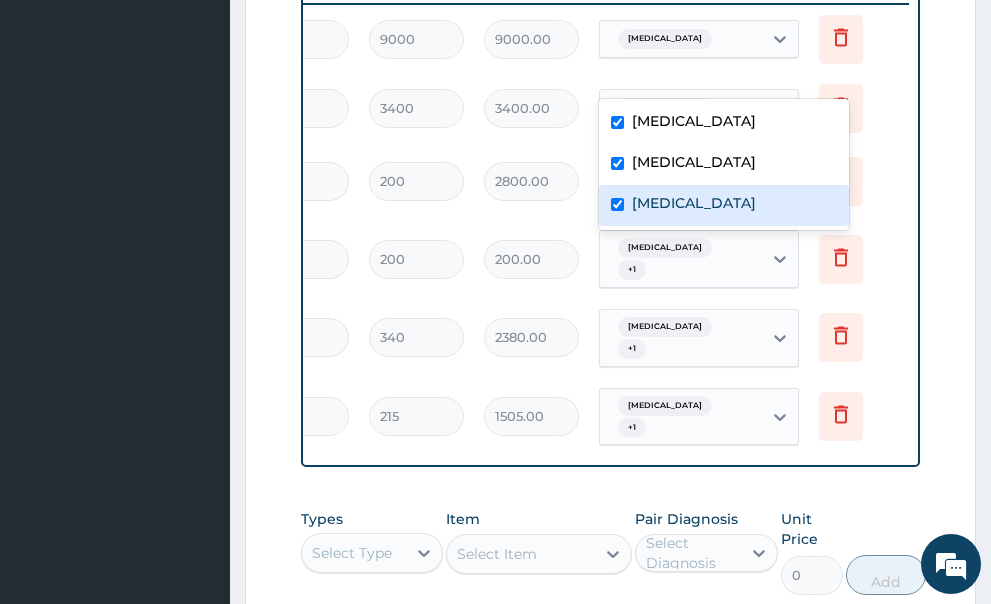 checkbox on "true" 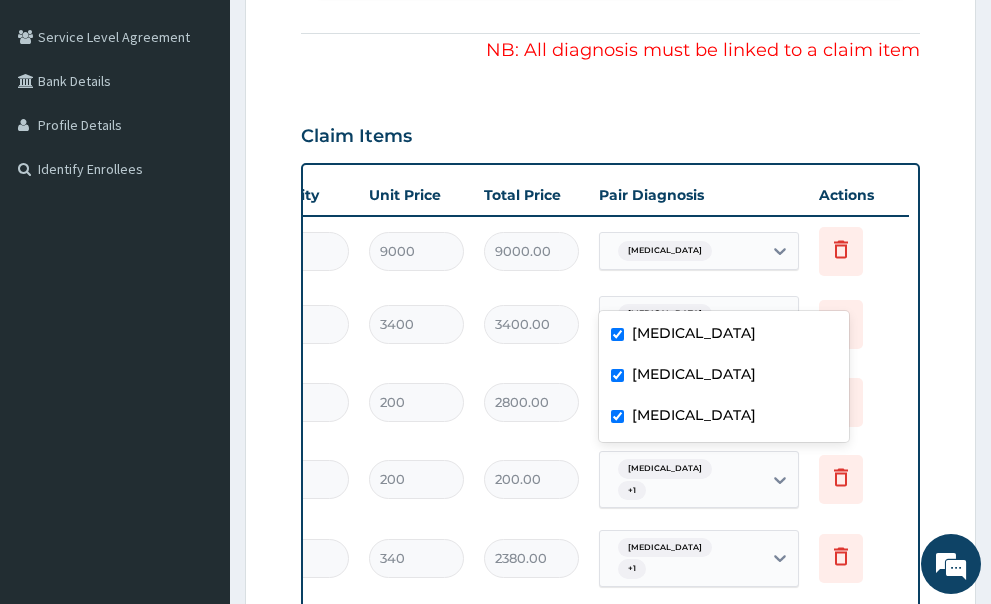 scroll, scrollTop: 313, scrollLeft: 0, axis: vertical 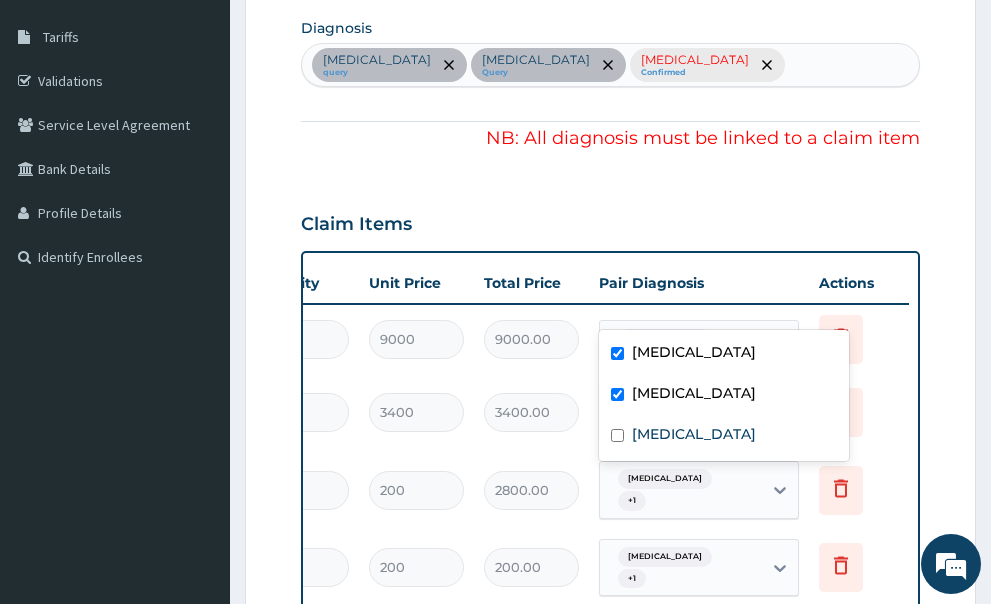 click 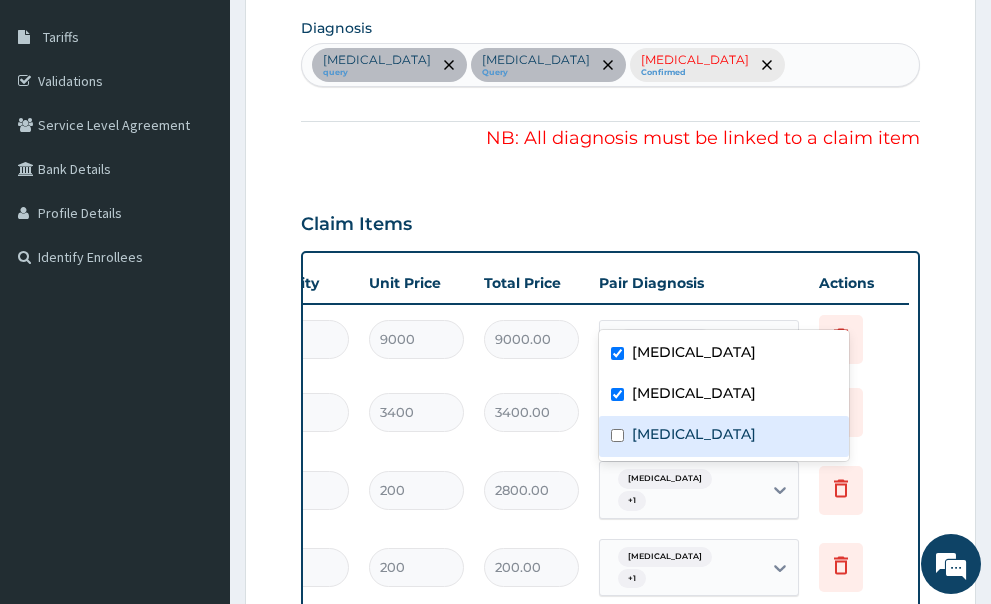 click at bounding box center (617, 435) 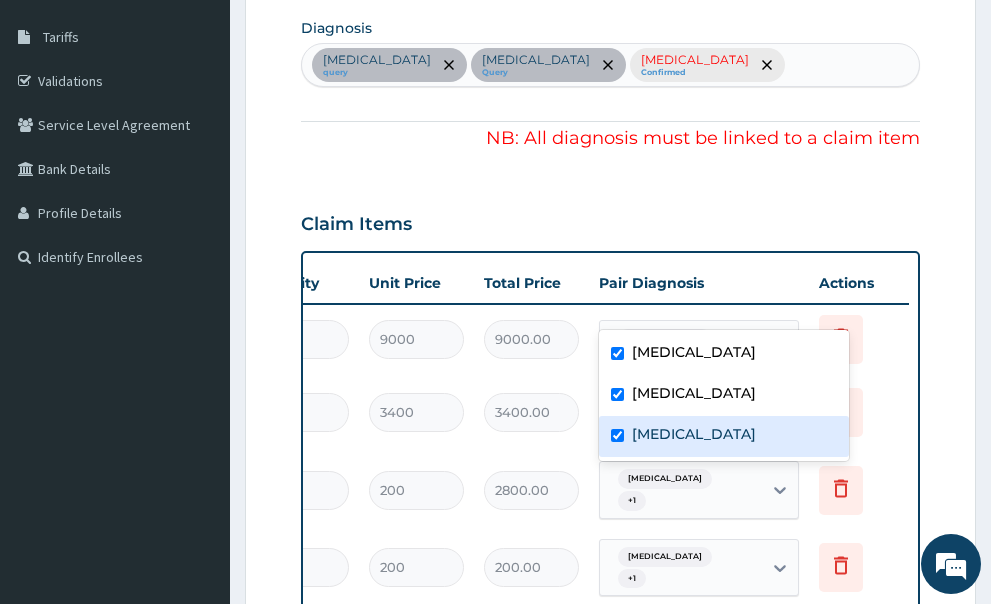 checkbox on "true" 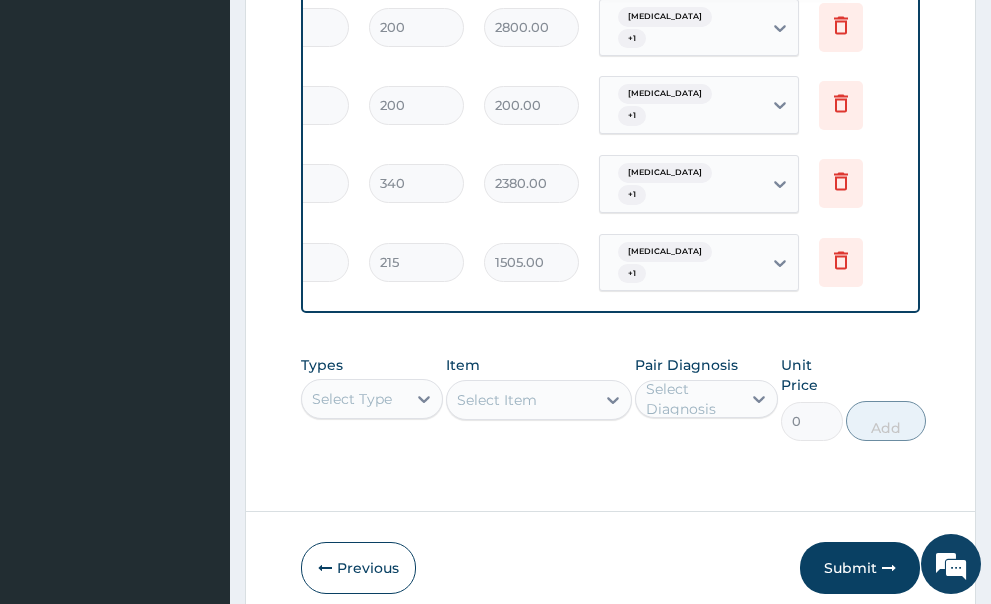 scroll, scrollTop: 819, scrollLeft: 0, axis: vertical 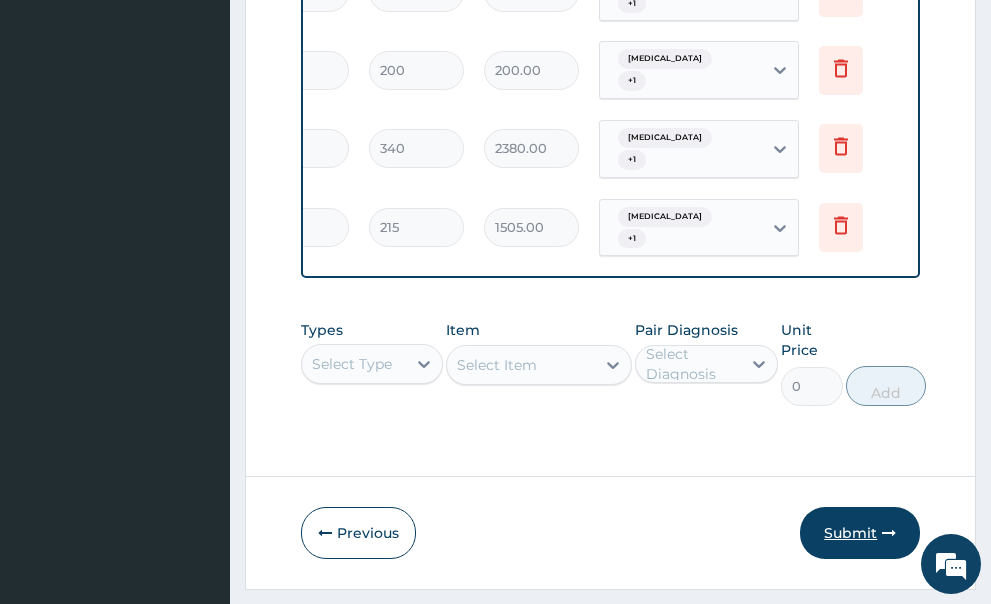 click on "Submit" at bounding box center (860, 533) 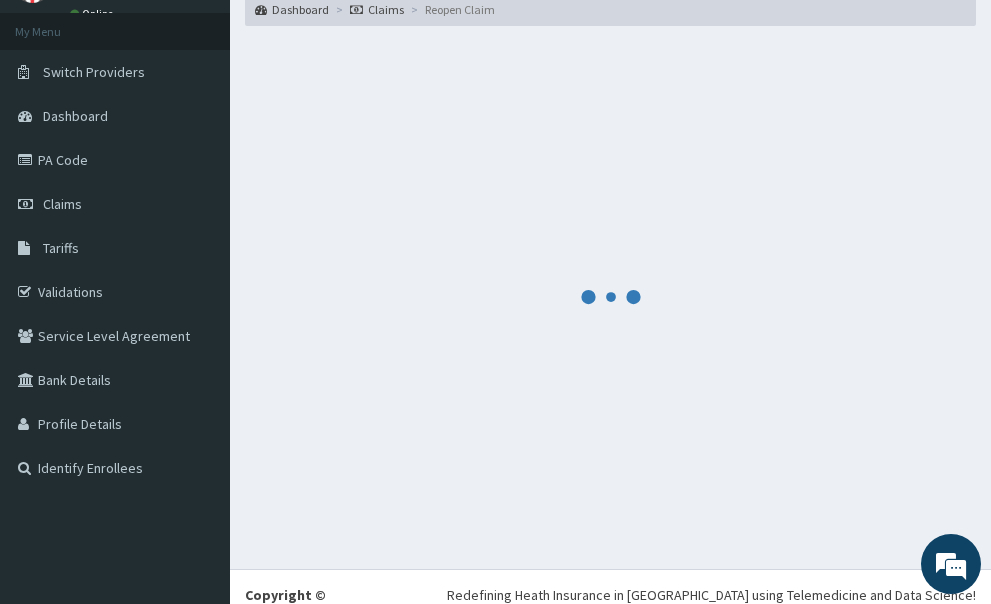 scroll, scrollTop: 819, scrollLeft: 0, axis: vertical 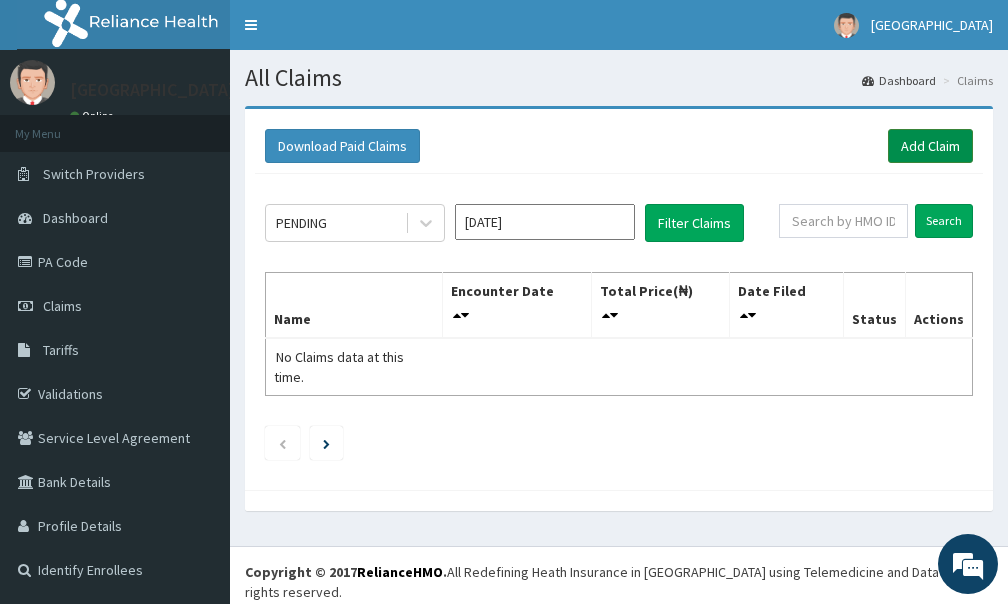 click on "Add Claim" at bounding box center [930, 146] 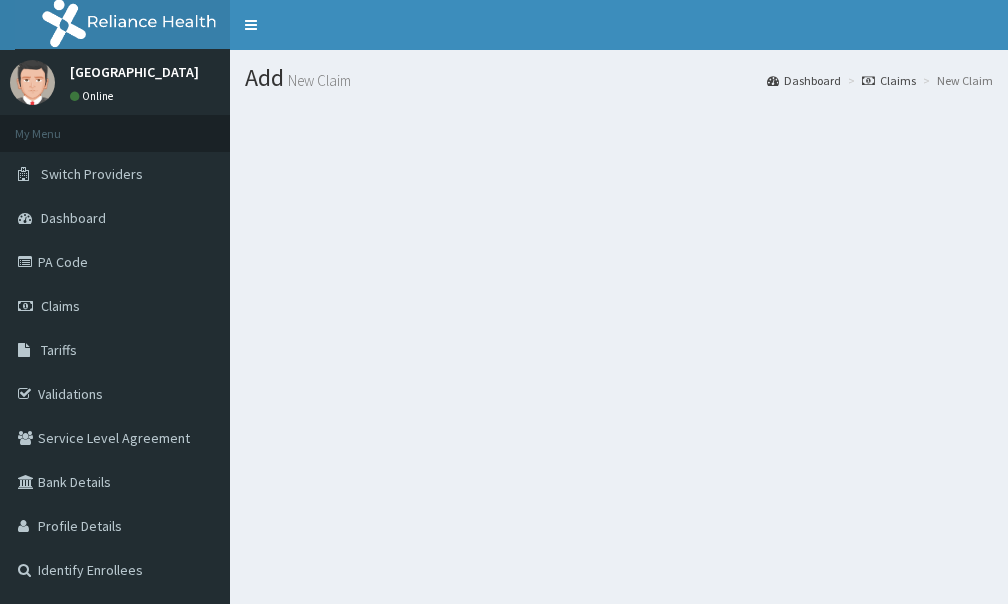 scroll, scrollTop: 0, scrollLeft: 0, axis: both 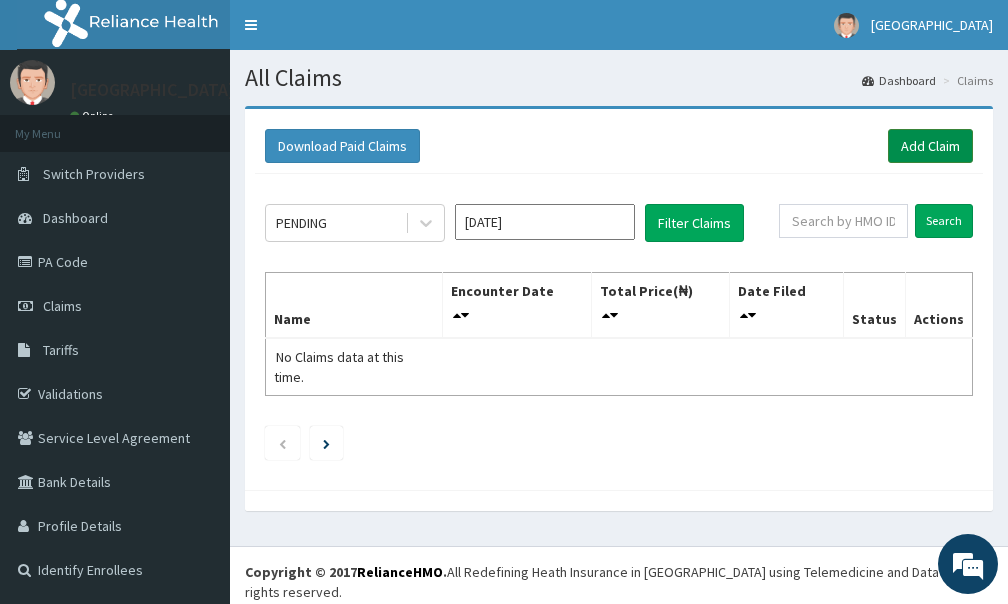 click on "Add Claim" at bounding box center (930, 146) 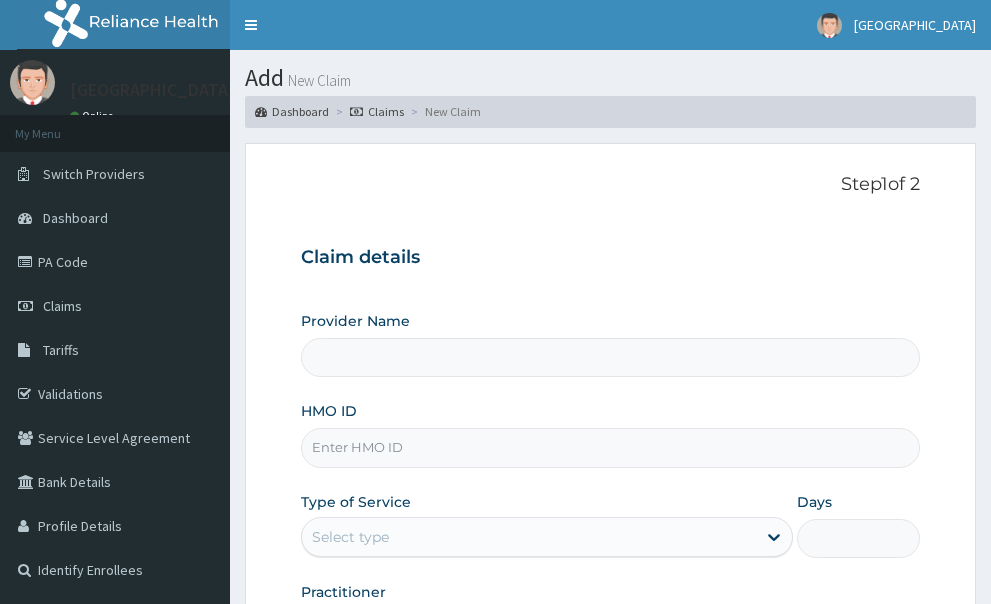 scroll, scrollTop: 0, scrollLeft: 0, axis: both 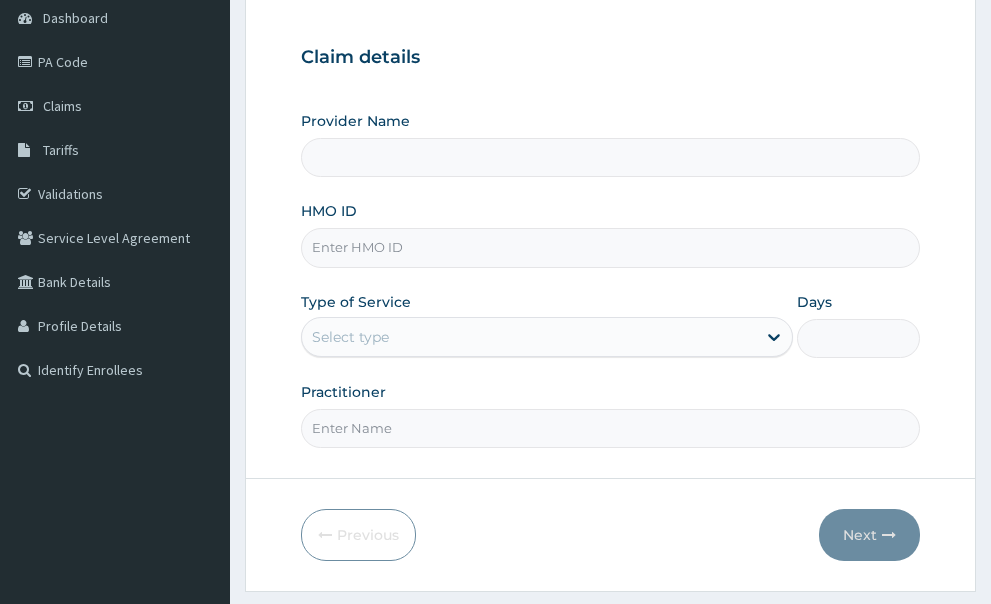type on "[GEOGRAPHIC_DATA]" 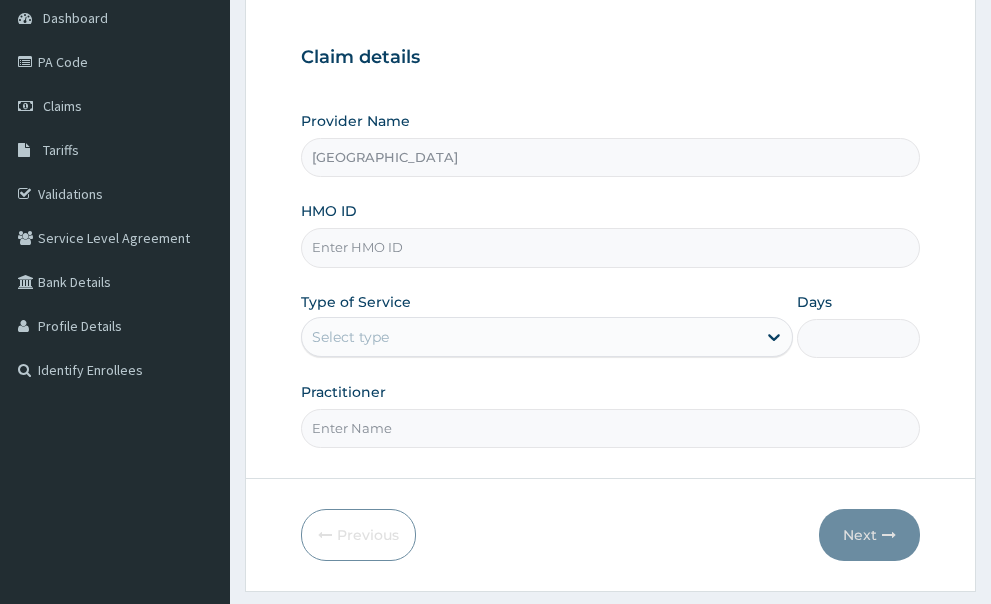 click on "HMO ID" at bounding box center (611, 247) 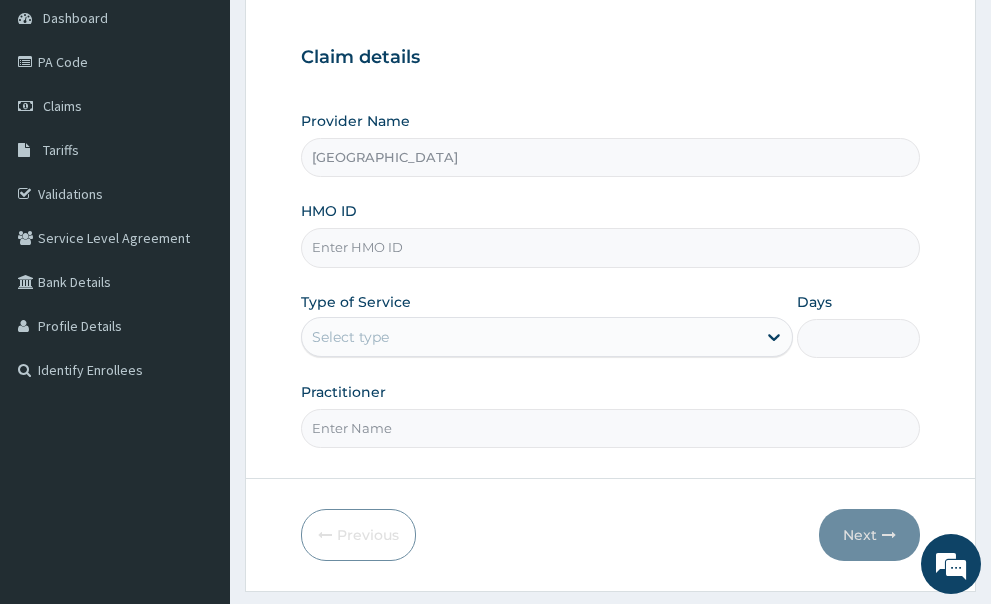 paste on "JNY/10010/A" 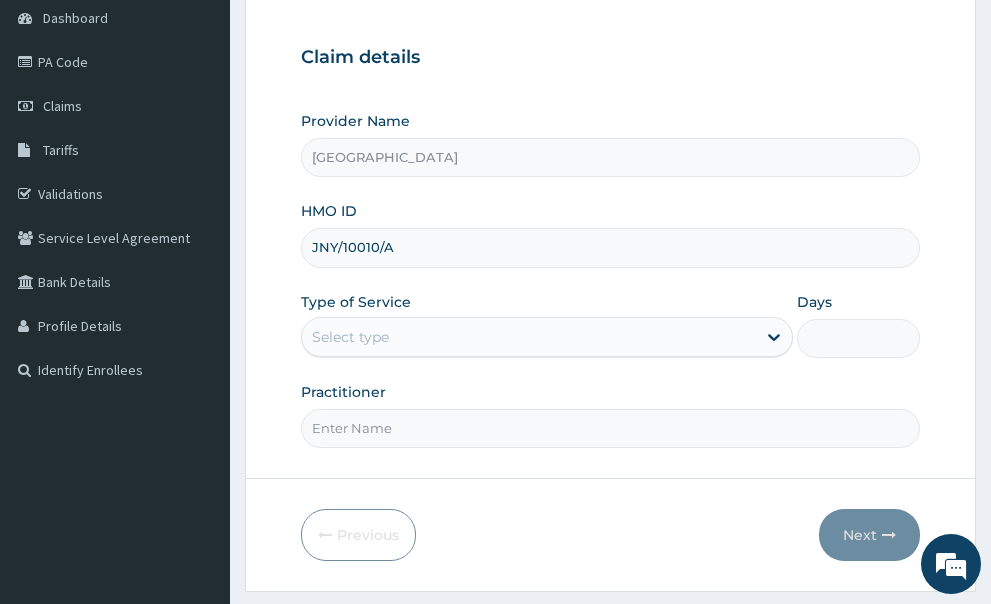 type on "JNY/10010/A" 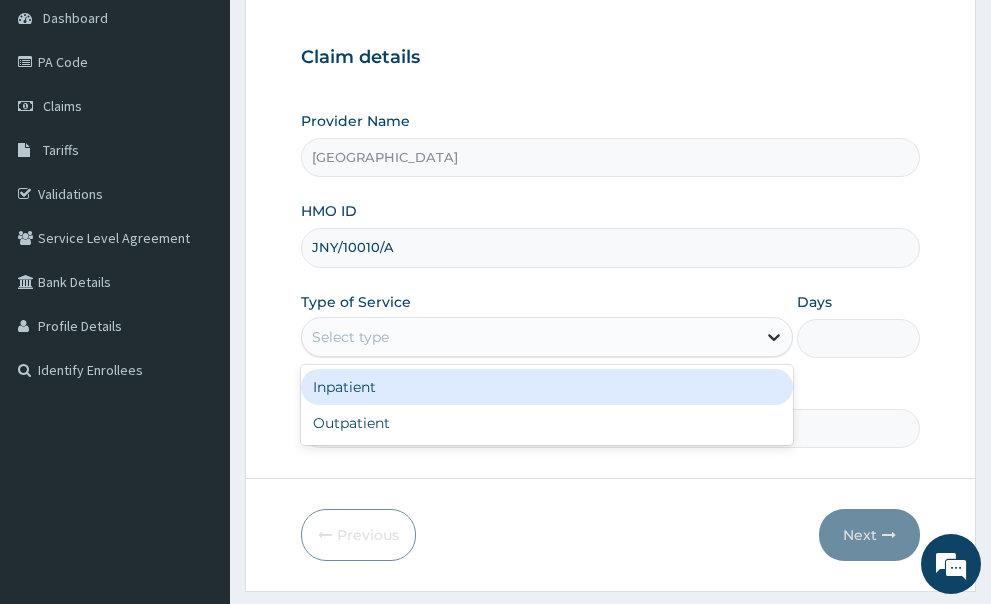 click 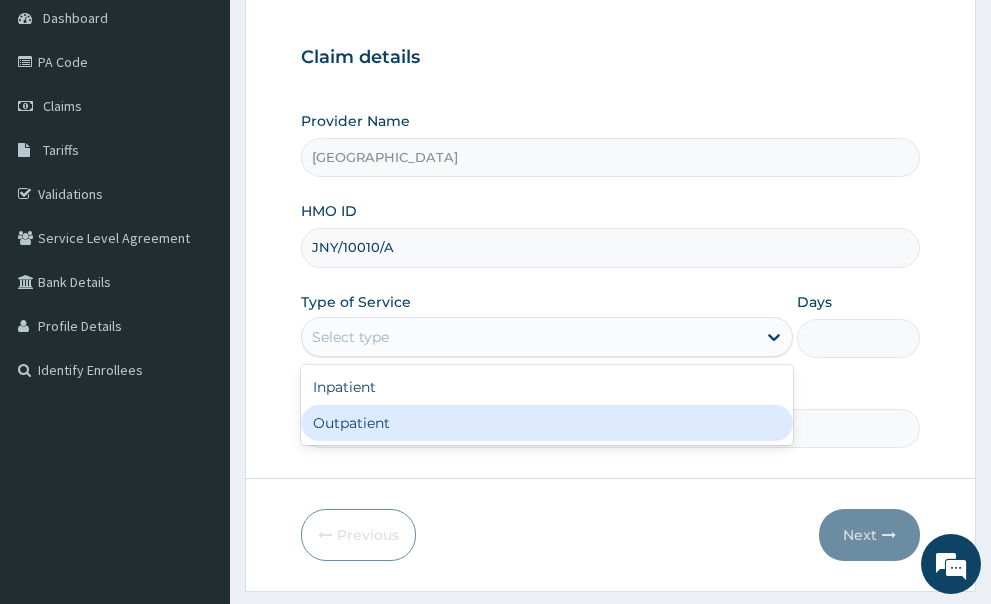 click on "Outpatient" at bounding box center [547, 423] 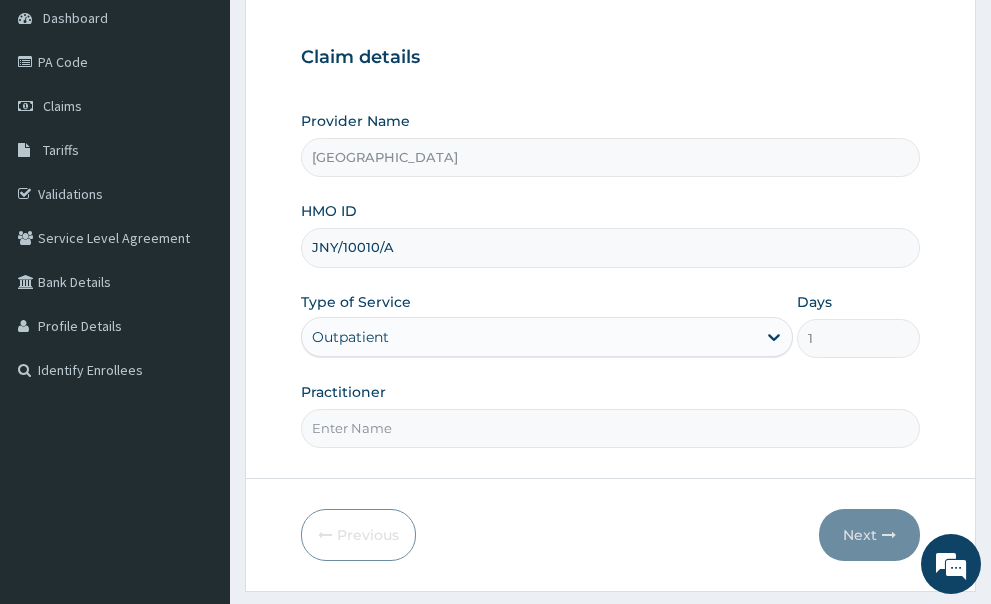 scroll, scrollTop: 0, scrollLeft: 0, axis: both 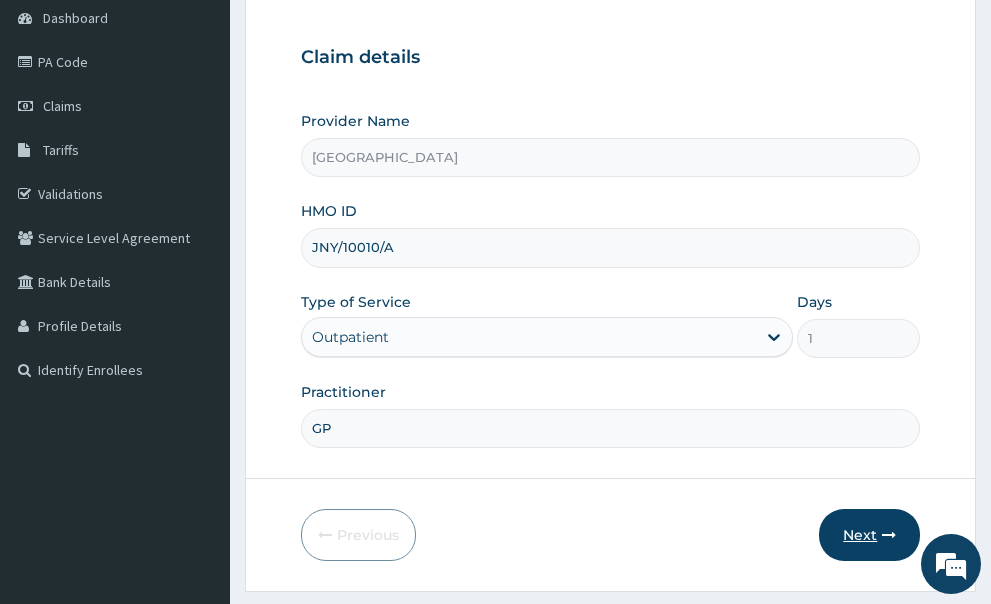type on "GP" 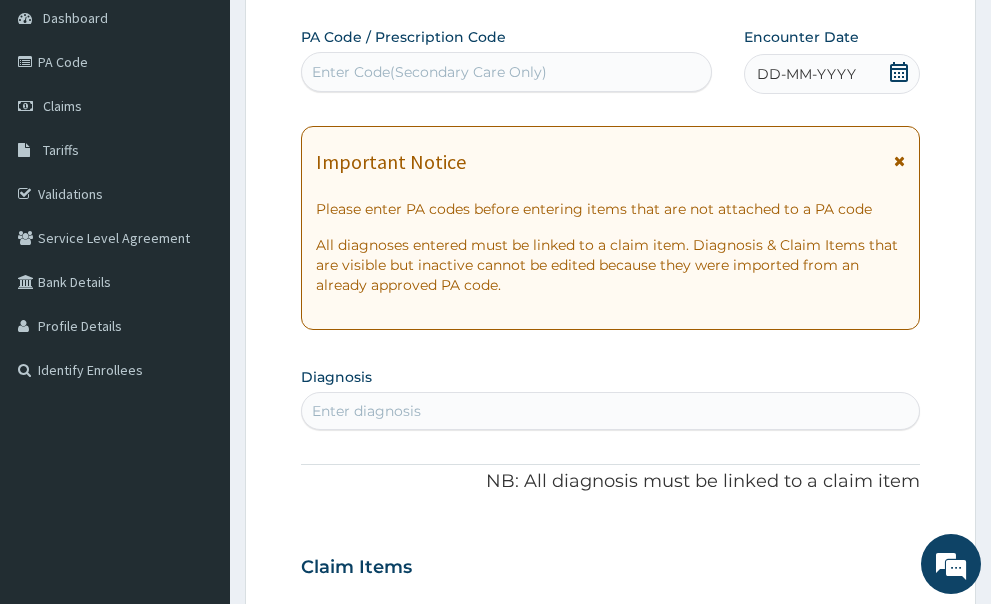 click at bounding box center [899, 161] 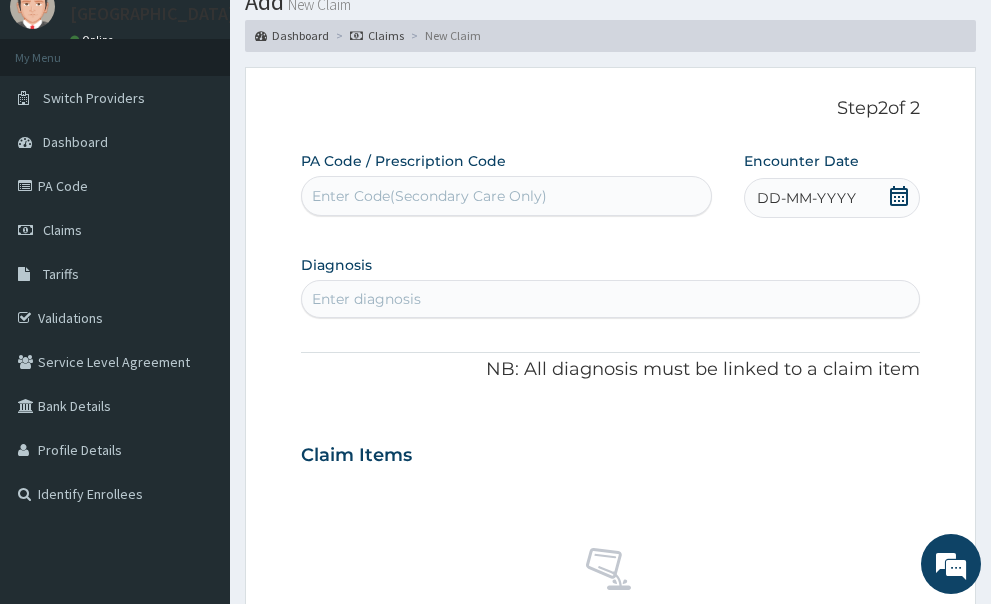 scroll, scrollTop: 0, scrollLeft: 0, axis: both 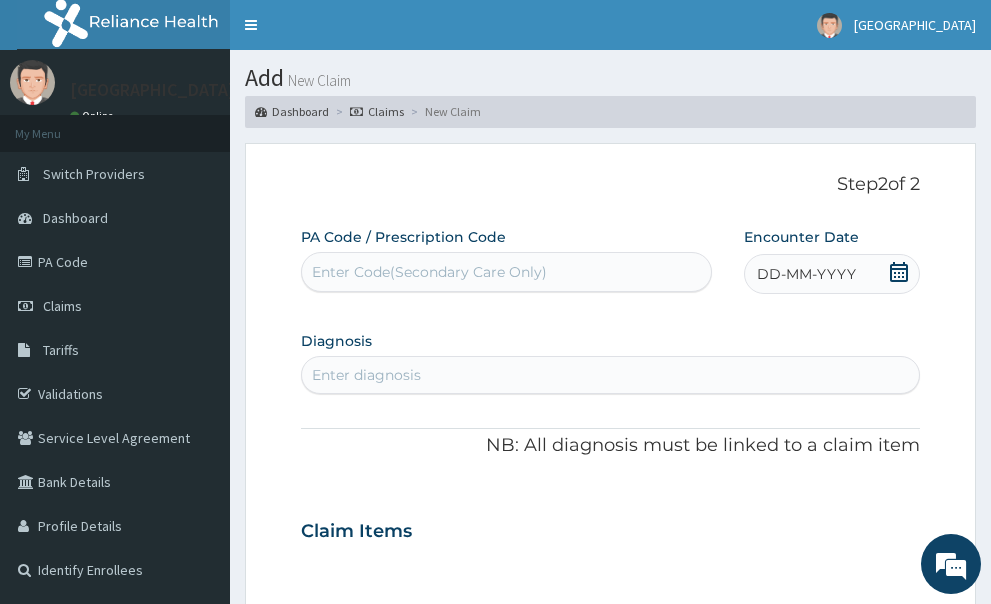 click 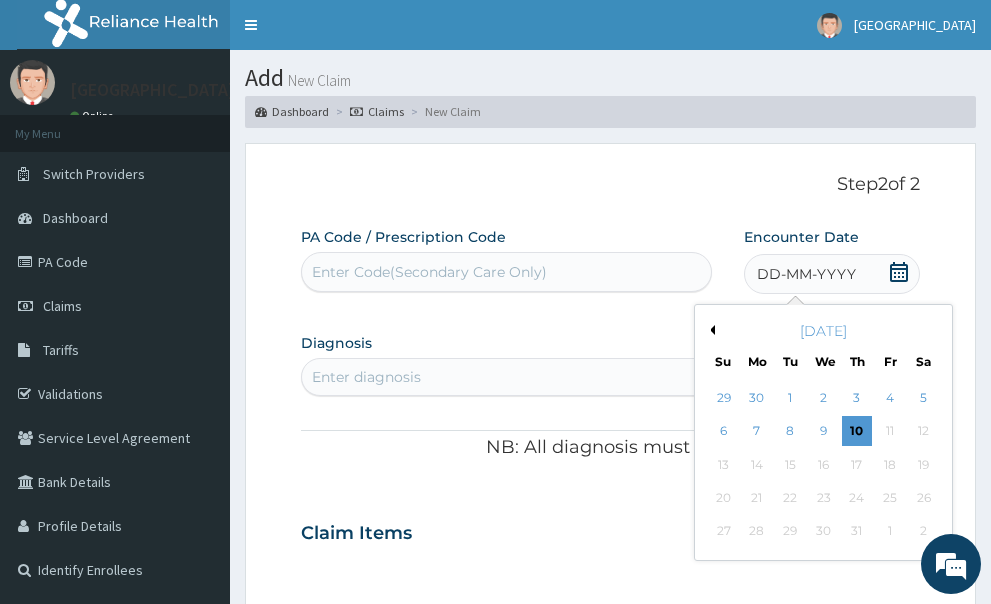 click on "Previous Month" at bounding box center (710, 330) 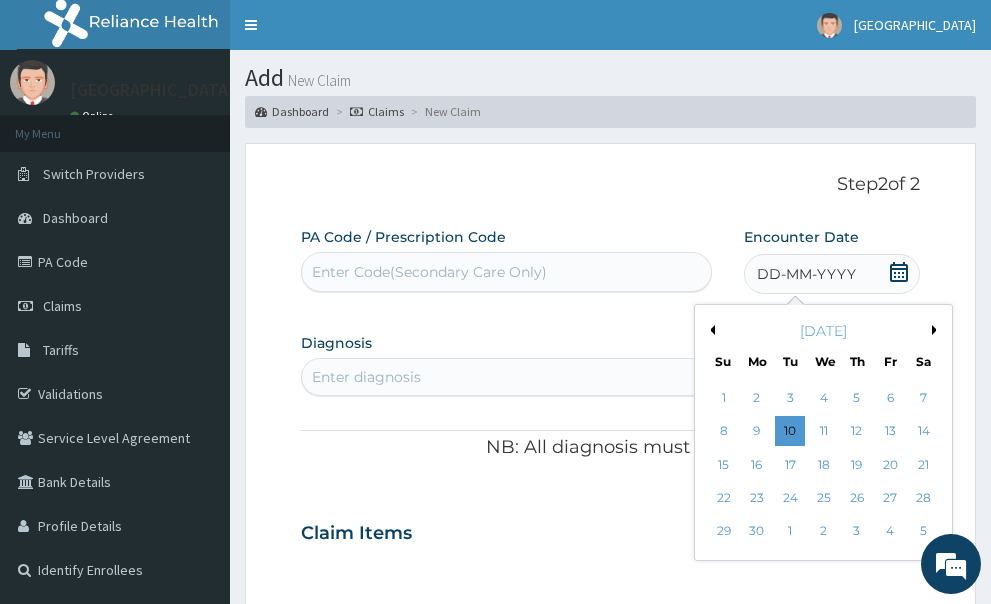 click on "Previous Month" at bounding box center (710, 330) 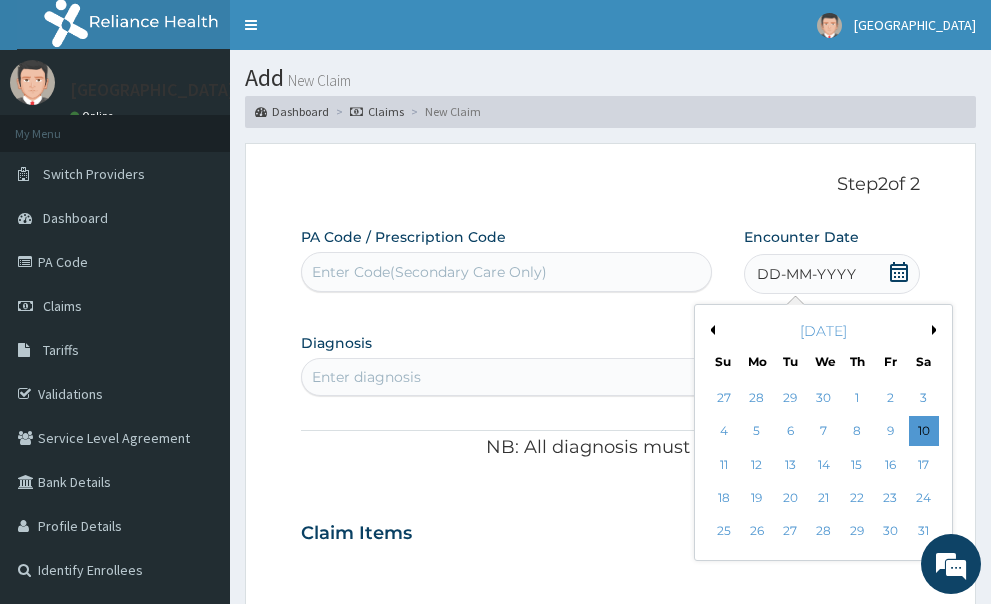 click on "Next Month" at bounding box center (937, 330) 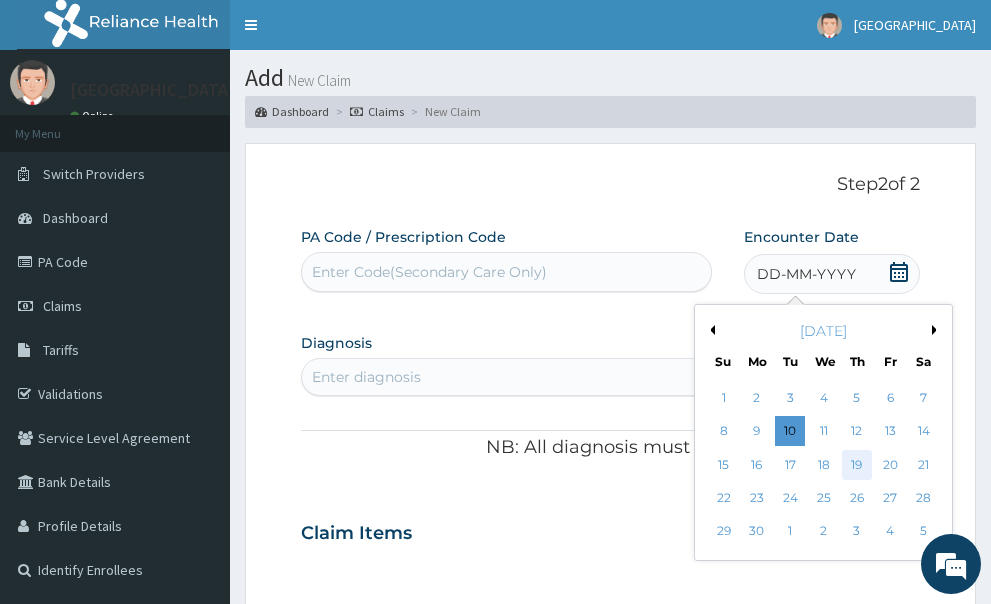 click on "19" at bounding box center [857, 465] 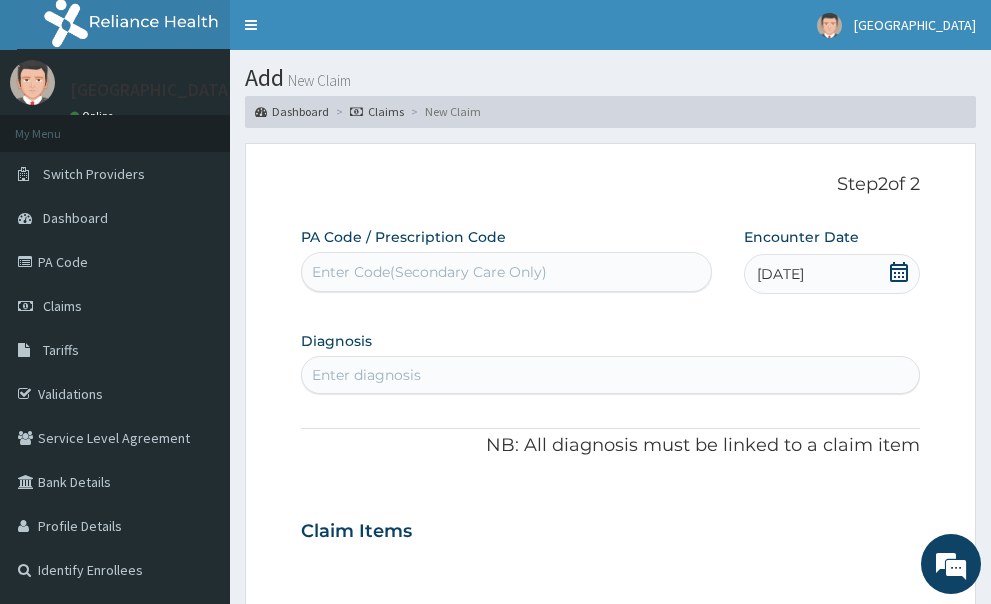 click on "Enter diagnosis" at bounding box center [611, 375] 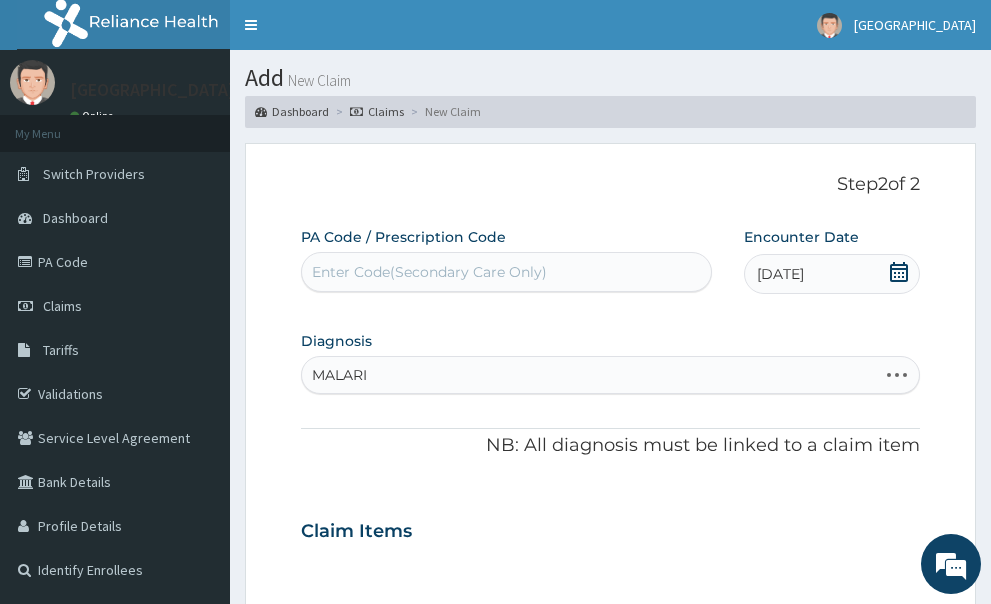 type on "[MEDICAL_DATA]" 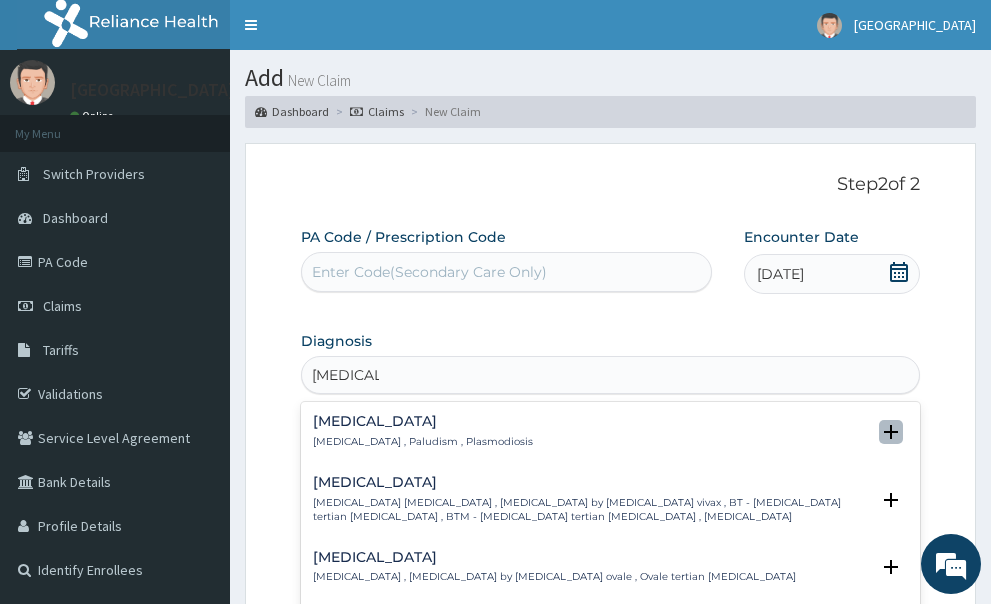 click 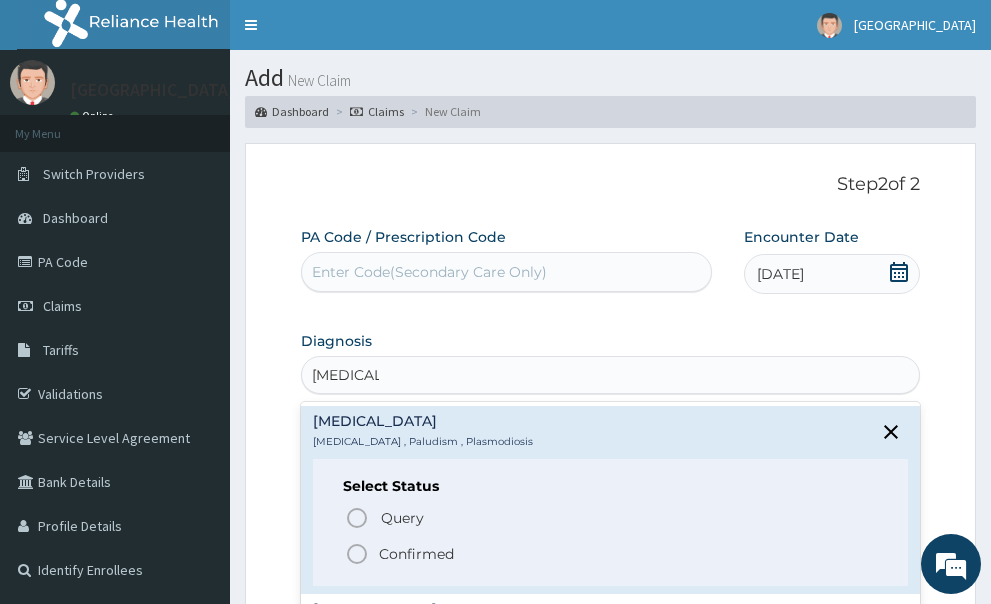 click 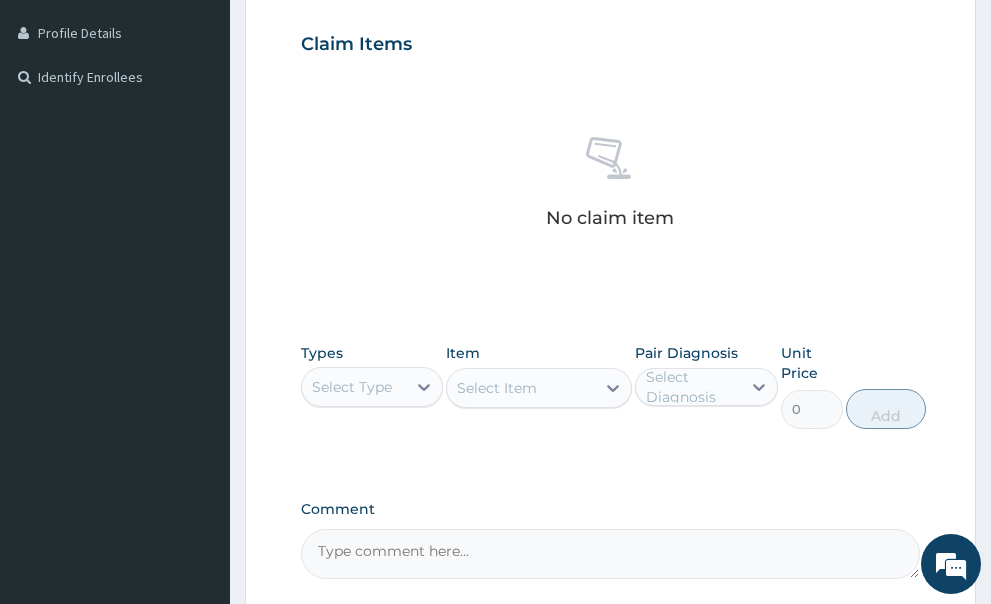 scroll, scrollTop: 500, scrollLeft: 0, axis: vertical 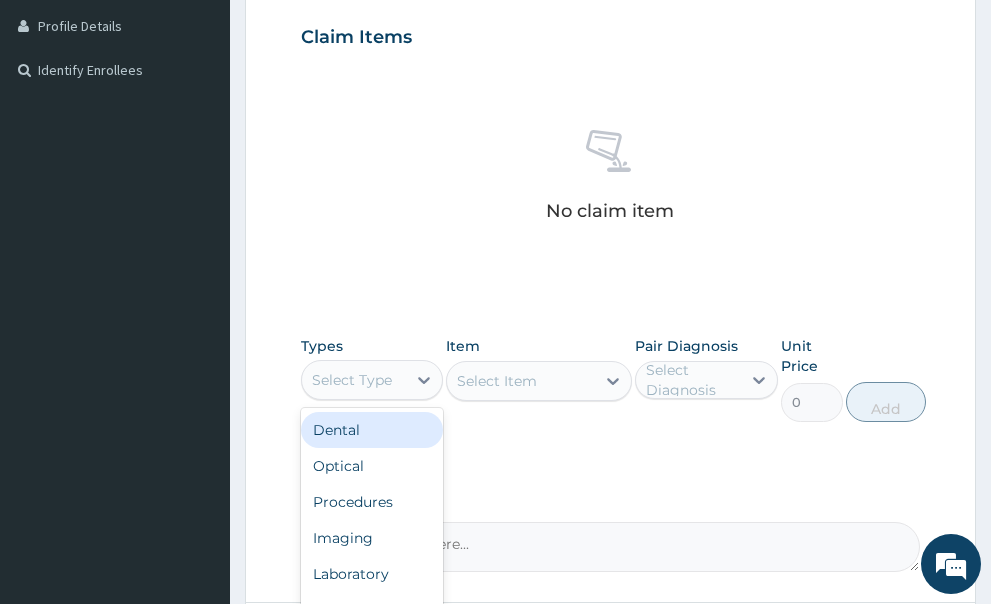 click on "Select Type" at bounding box center (352, 380) 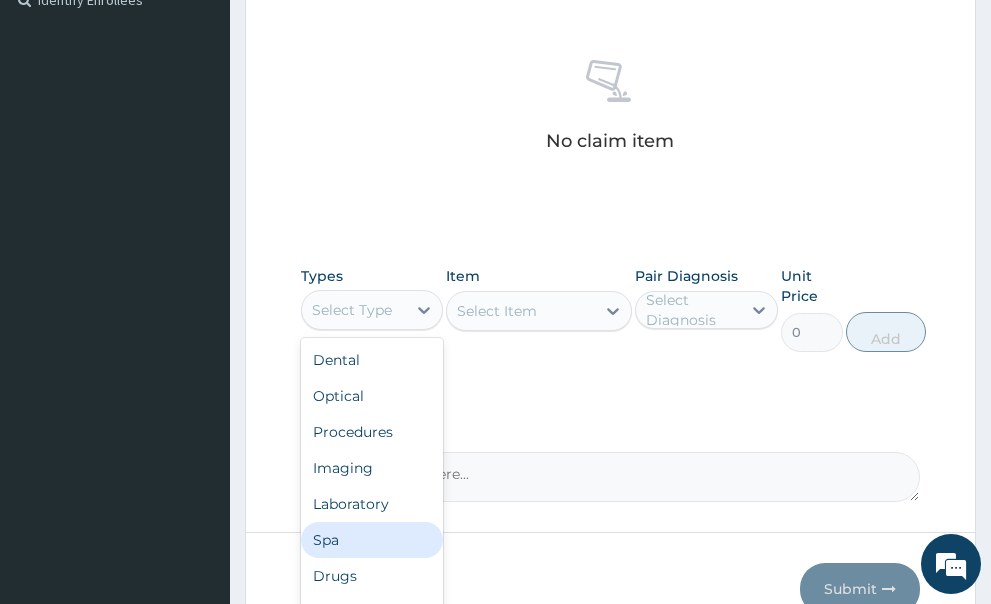 scroll, scrollTop: 662, scrollLeft: 0, axis: vertical 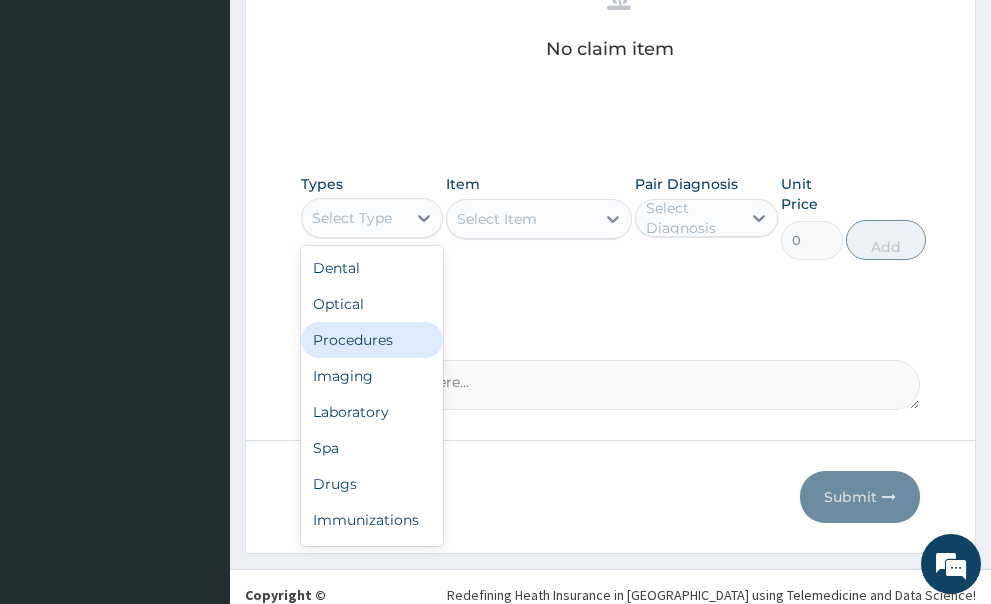 click on "Procedures" at bounding box center (372, 340) 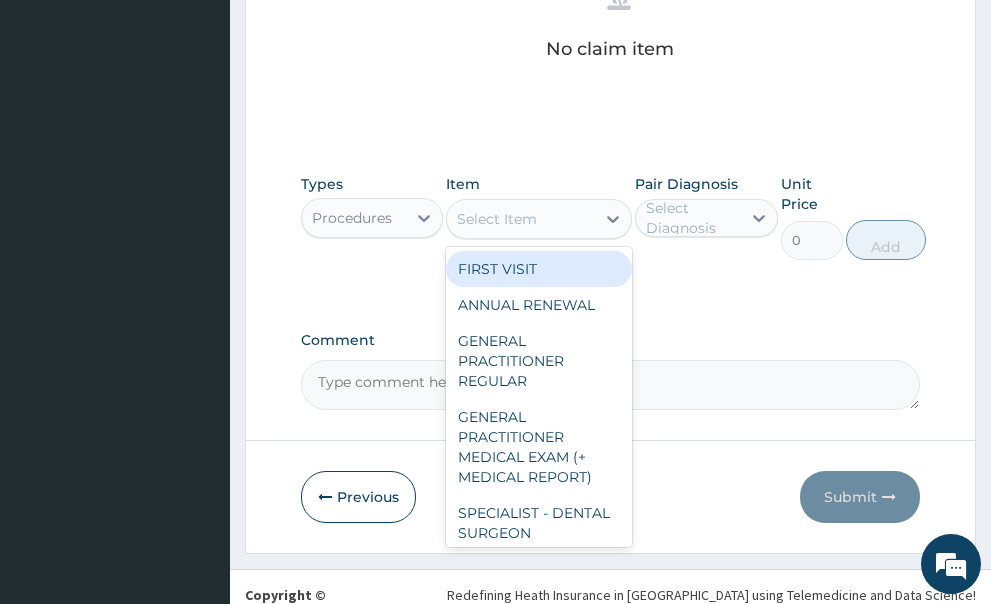 click on "Select Item" at bounding box center (521, 219) 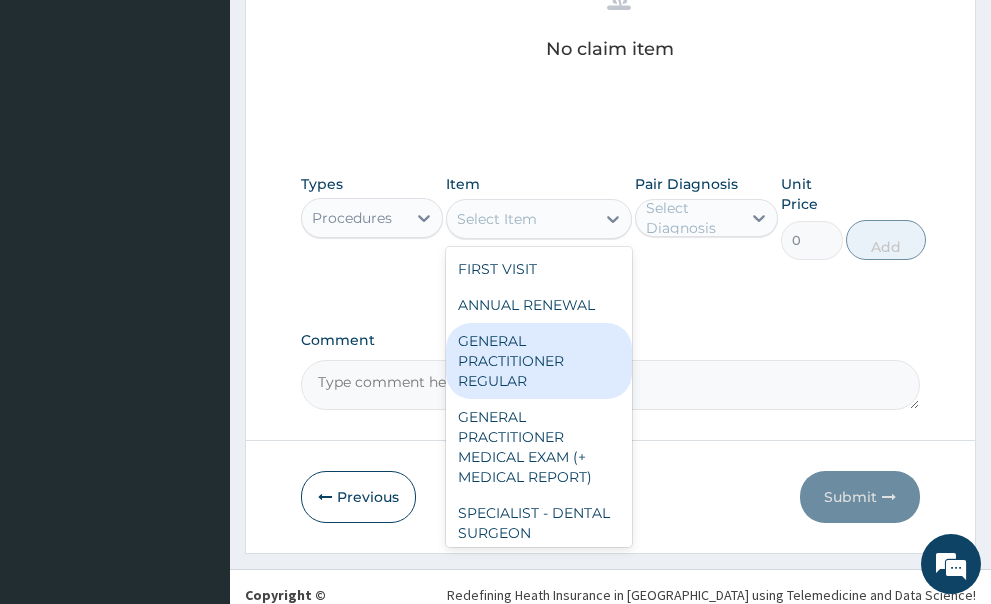 click on "GENERAL  PRACTITIONER   REGULAR" at bounding box center (539, 361) 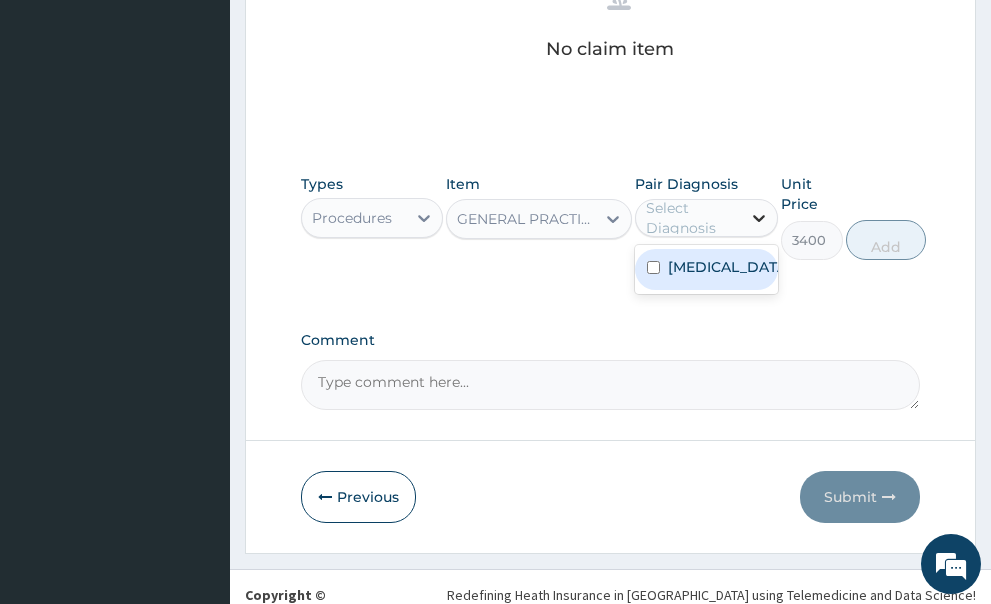 click 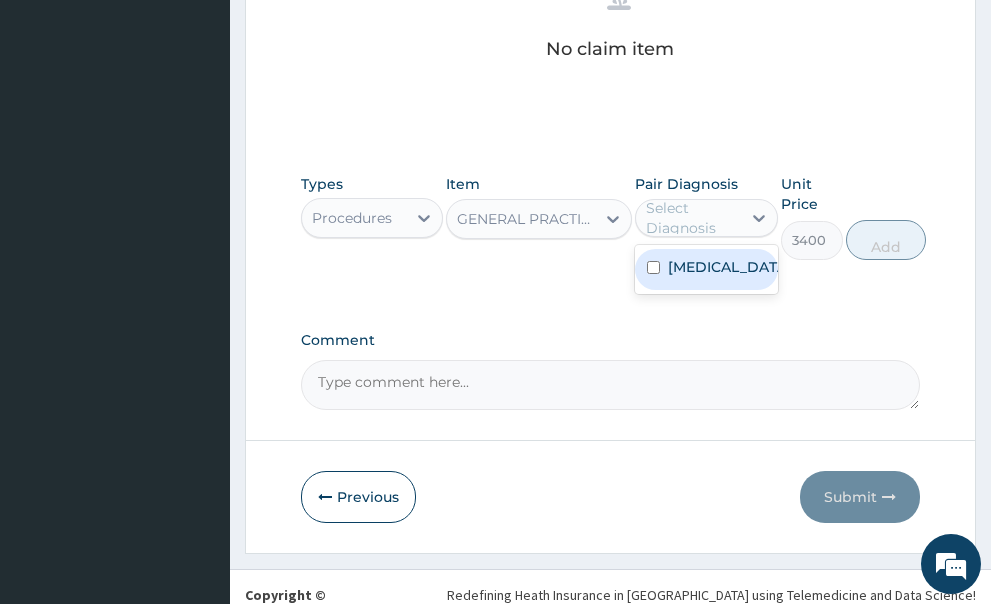 click at bounding box center (653, 267) 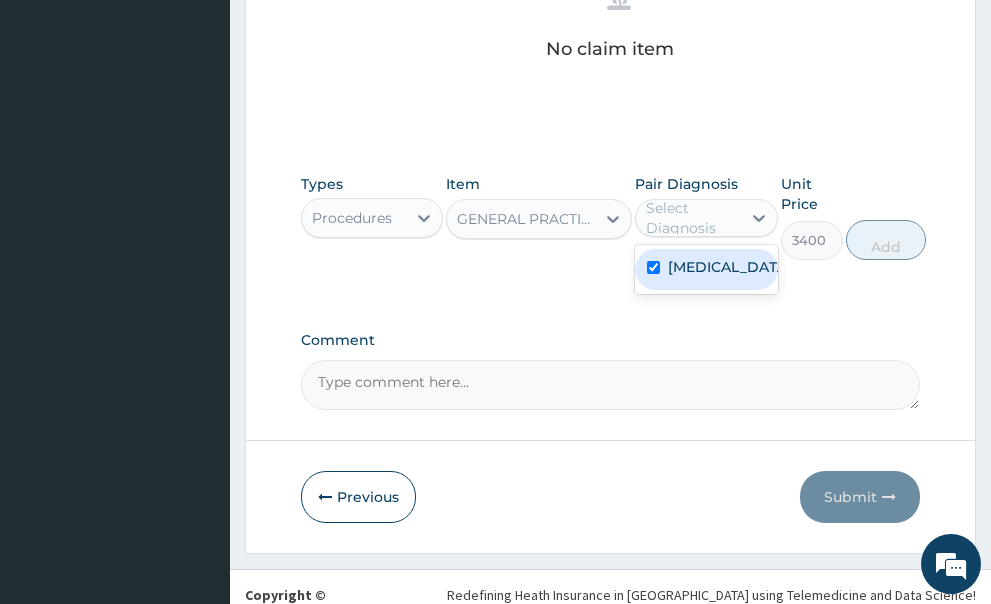 checkbox on "true" 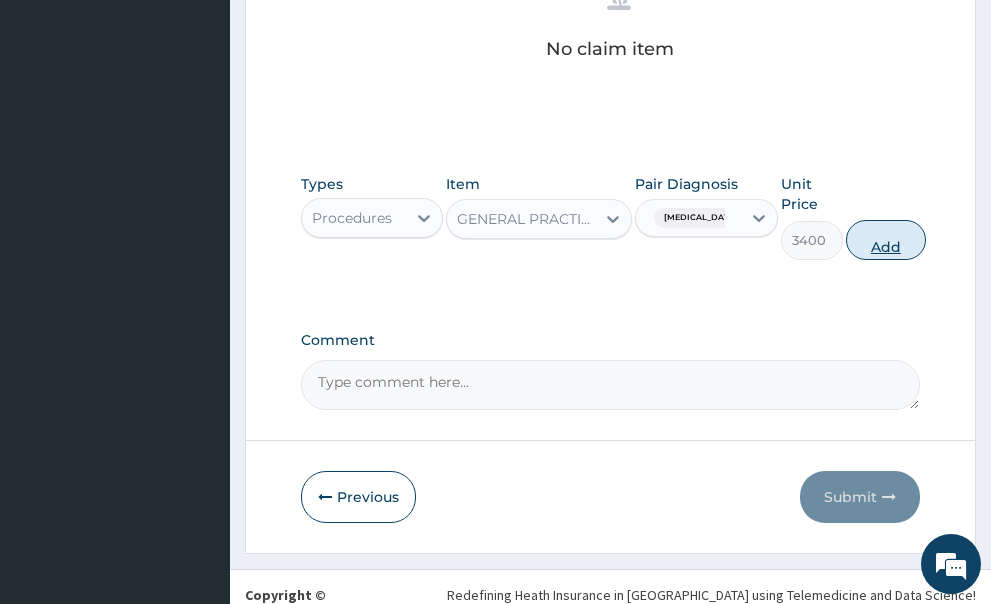 click on "Add" at bounding box center (886, 240) 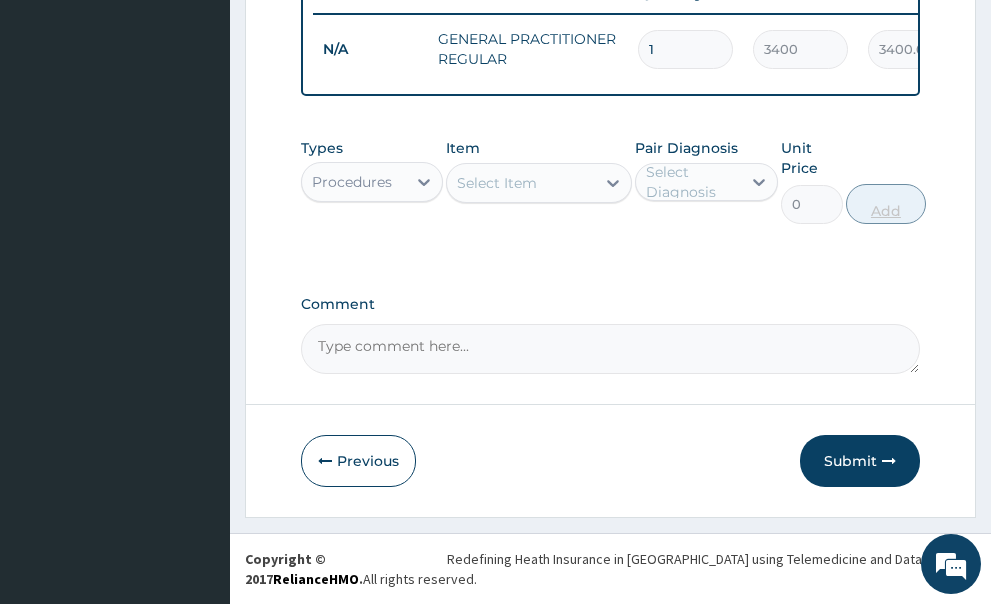 scroll, scrollTop: 584, scrollLeft: 0, axis: vertical 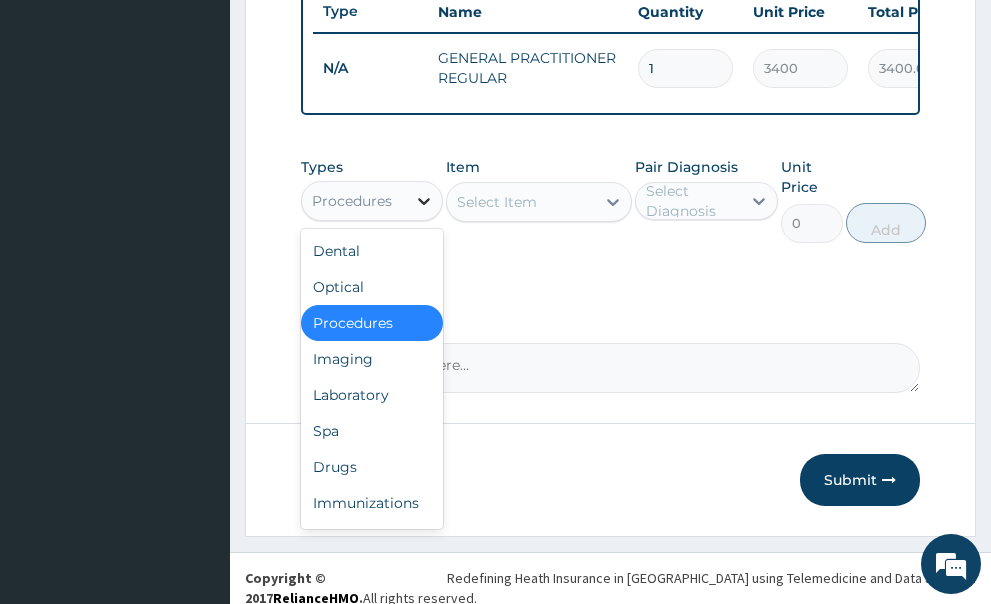 click 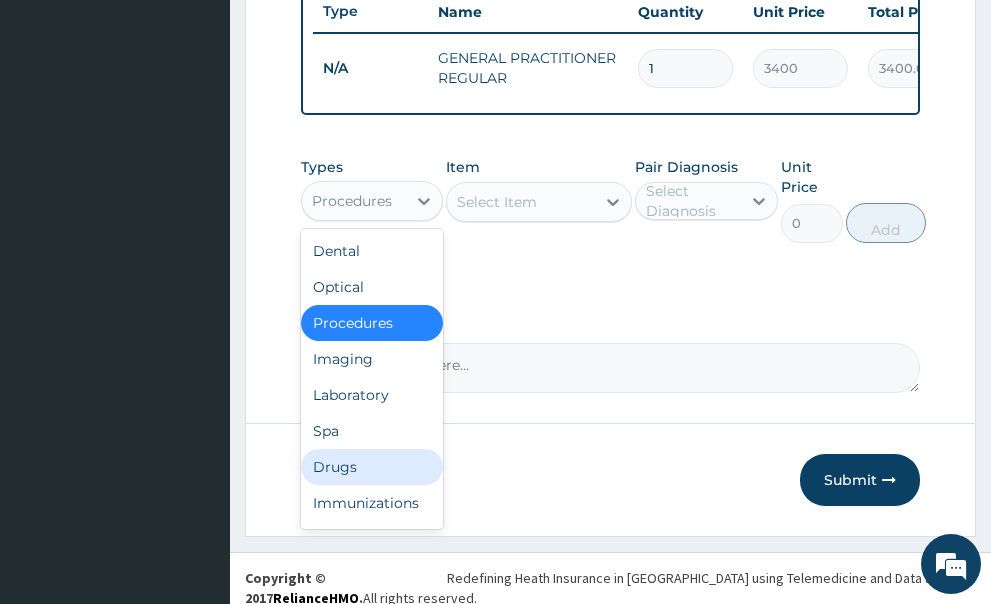 click on "Drugs" at bounding box center [372, 467] 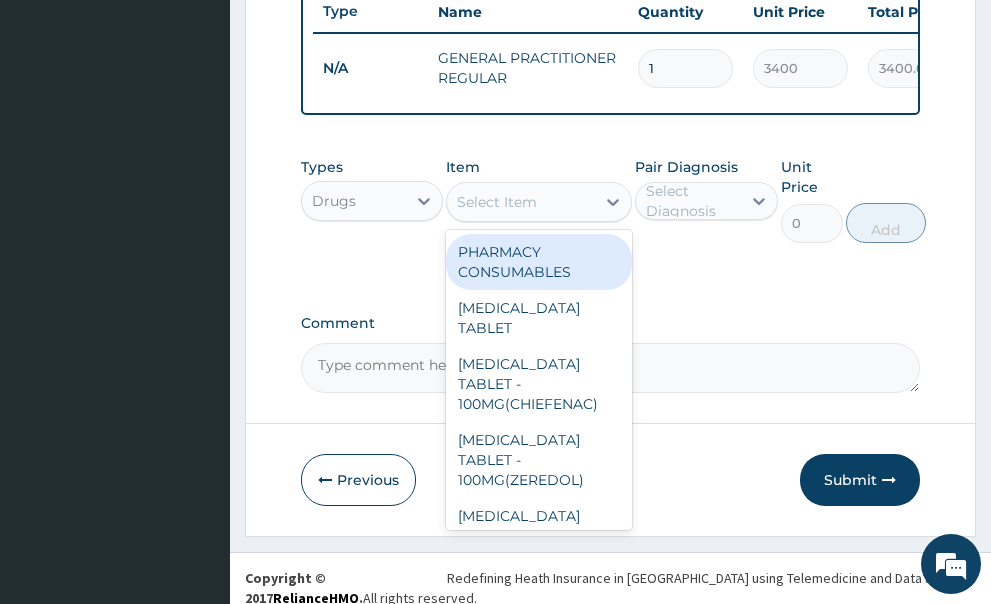 click on "Select Item" at bounding box center (521, 202) 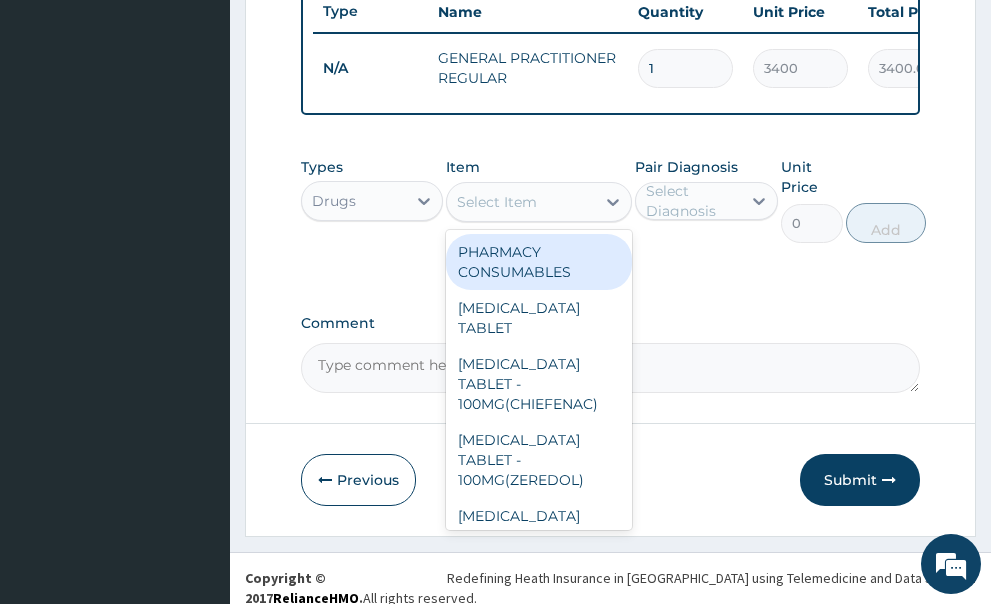 click on "PHARMACY CONSUMABLES" at bounding box center [539, 262] 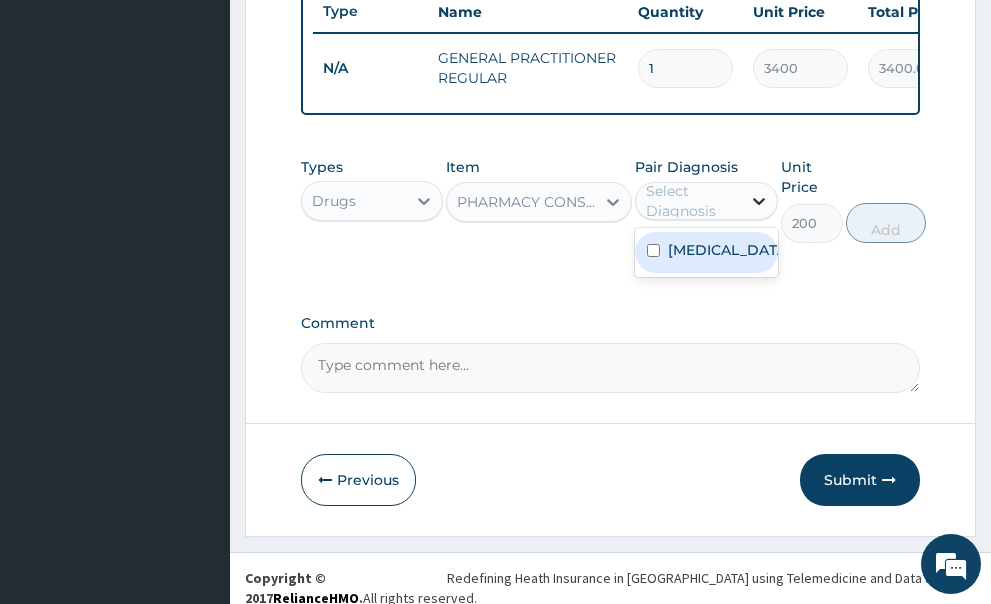 click 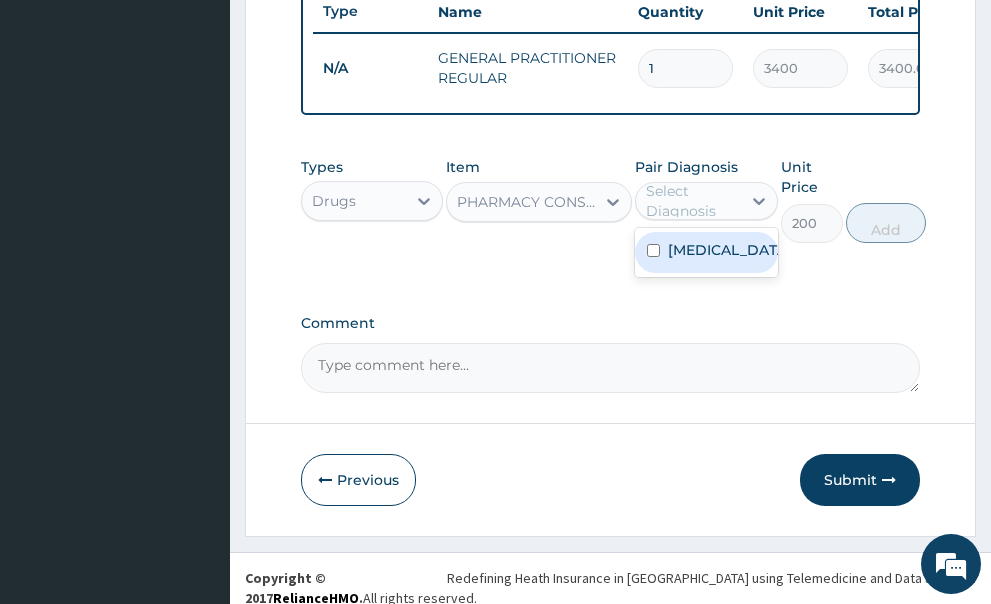 click at bounding box center (653, 250) 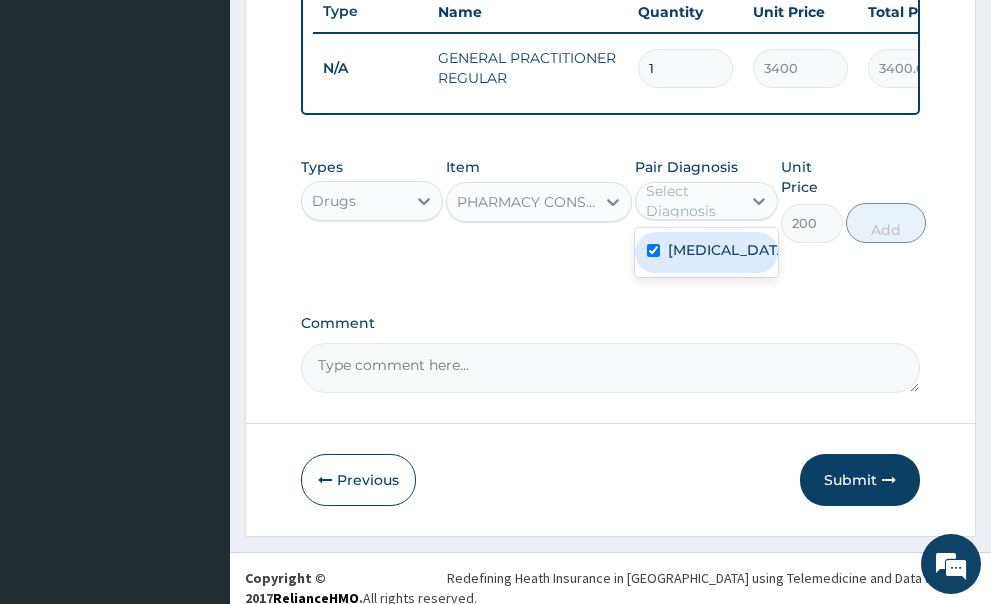 checkbox on "true" 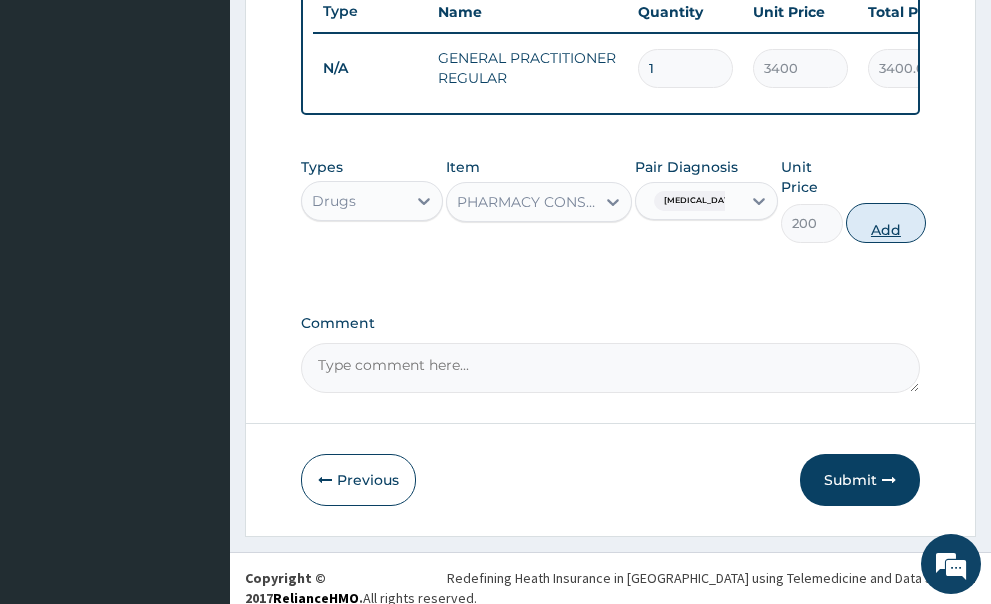 click on "Add" at bounding box center (886, 223) 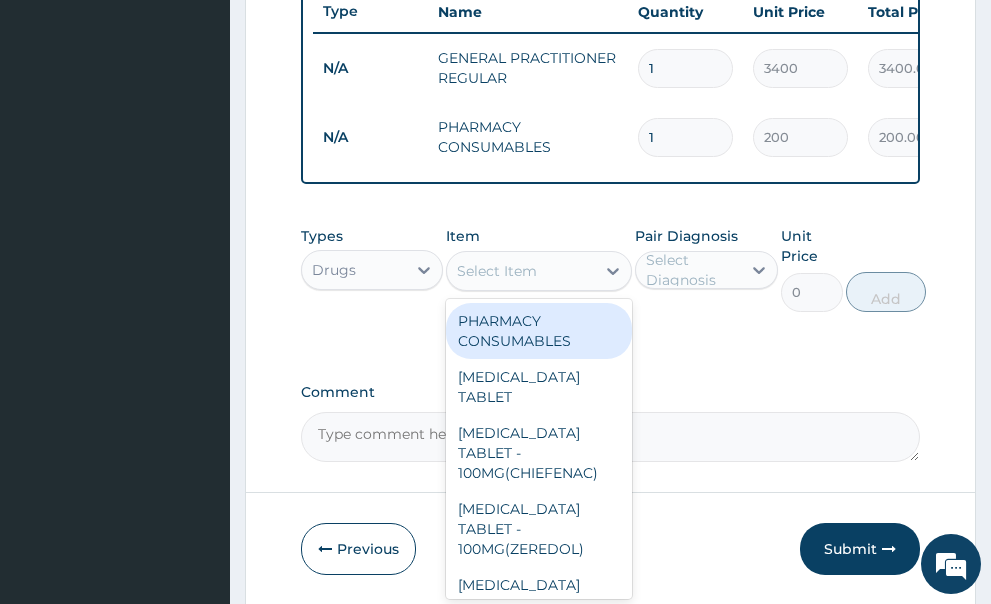 click on "Select Item" at bounding box center (521, 271) 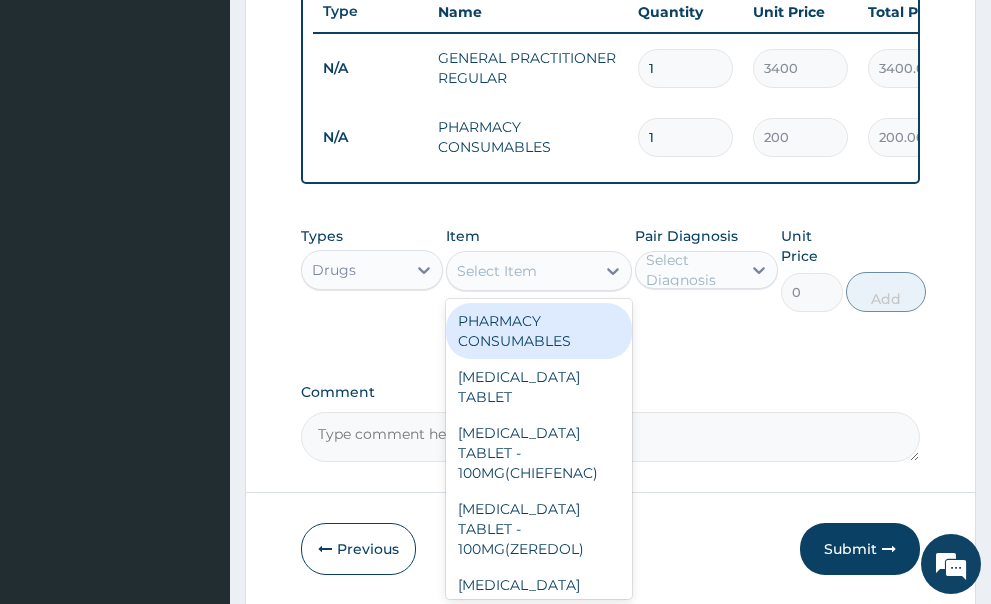 type on "[" 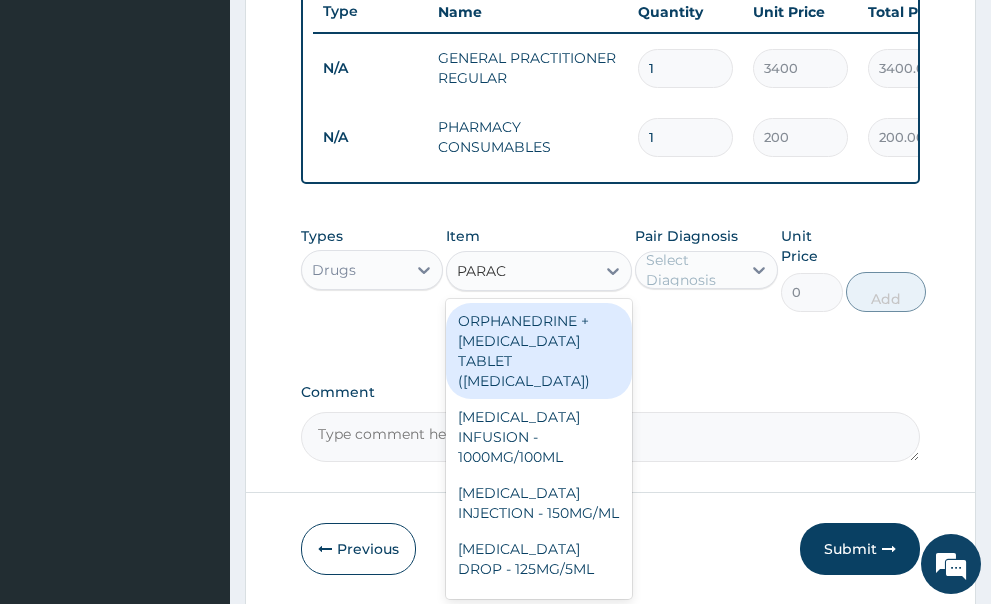 type on "PARACE" 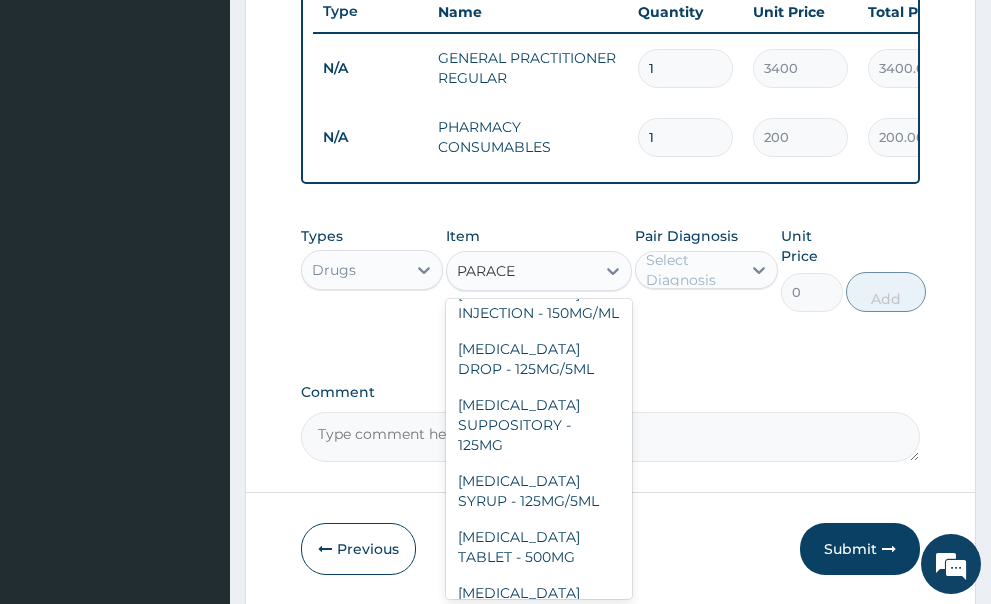 scroll, scrollTop: 240, scrollLeft: 0, axis: vertical 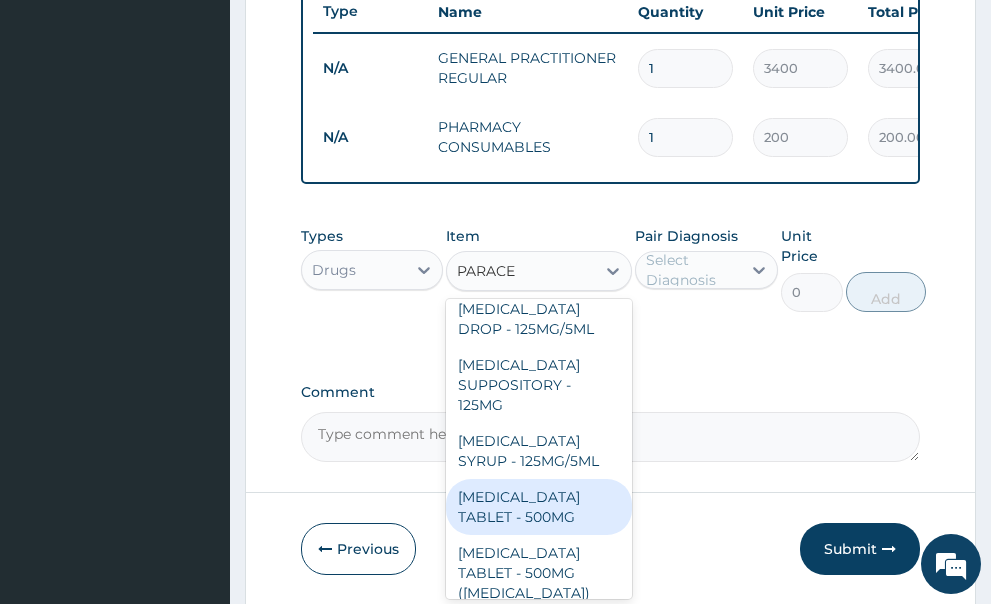 click on "[MEDICAL_DATA] TABLET - 500MG" at bounding box center [539, 507] 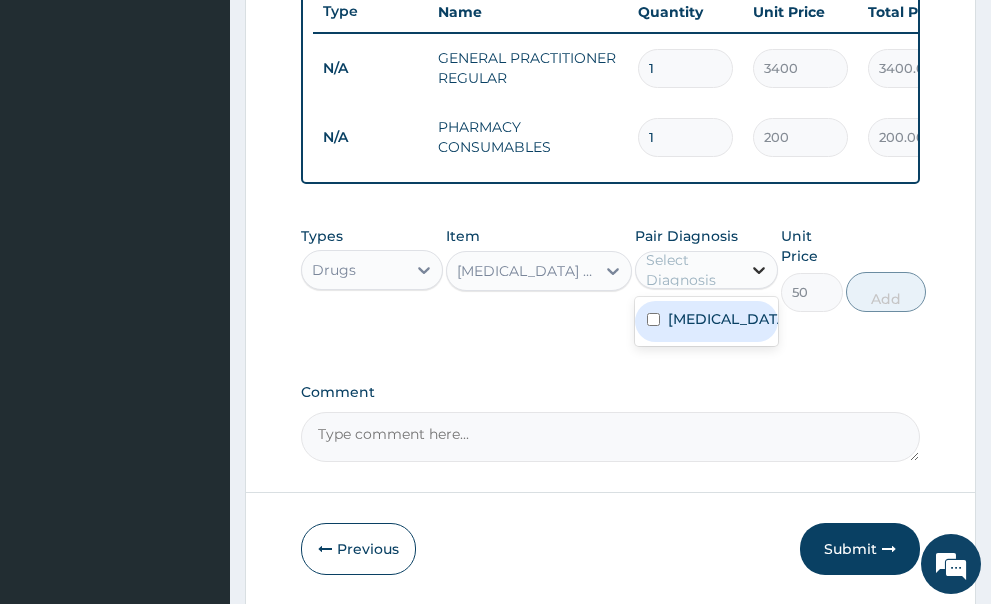 click 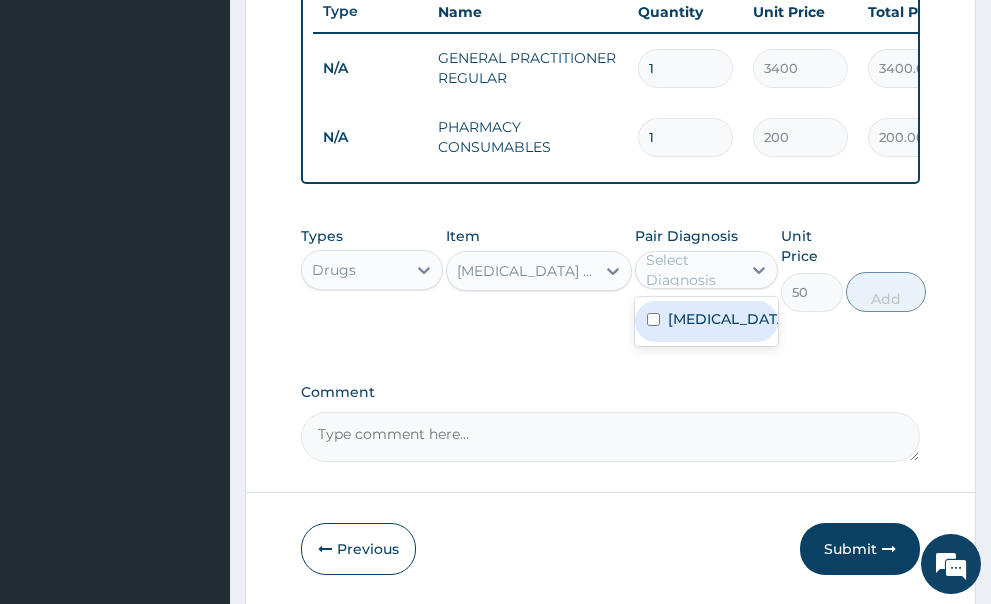 click at bounding box center (653, 319) 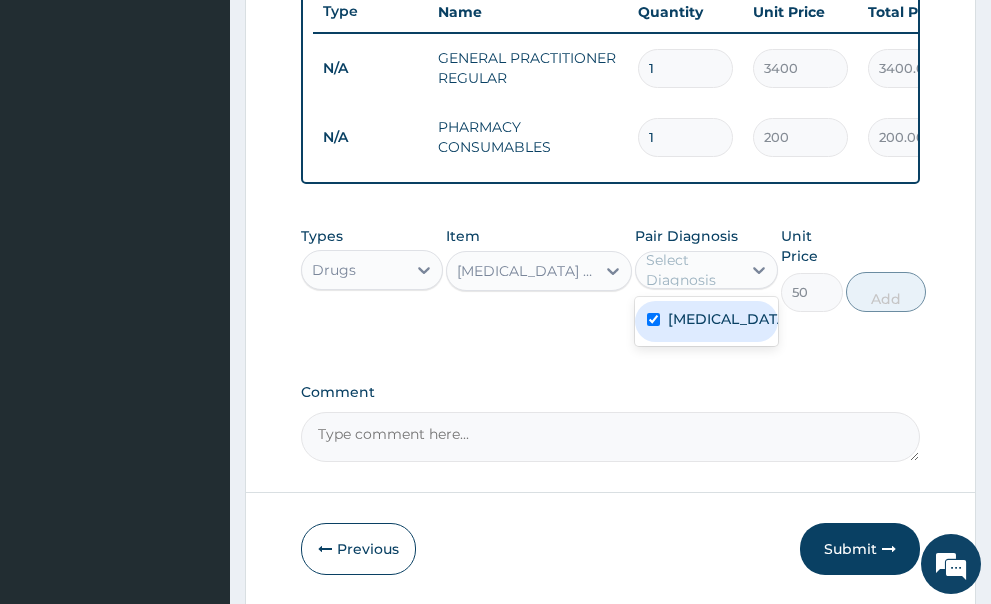 checkbox on "true" 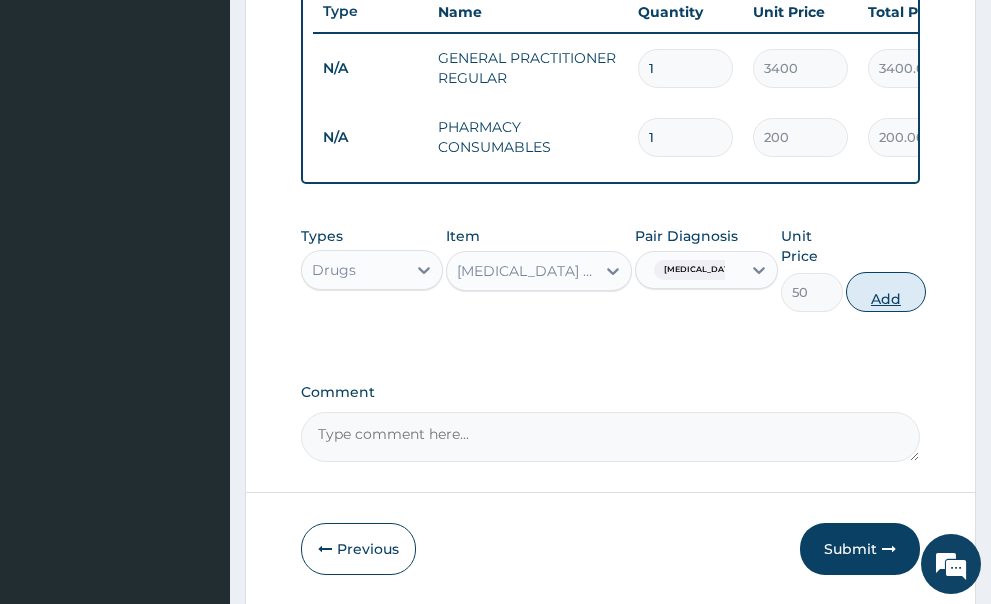 click on "Add" at bounding box center [886, 292] 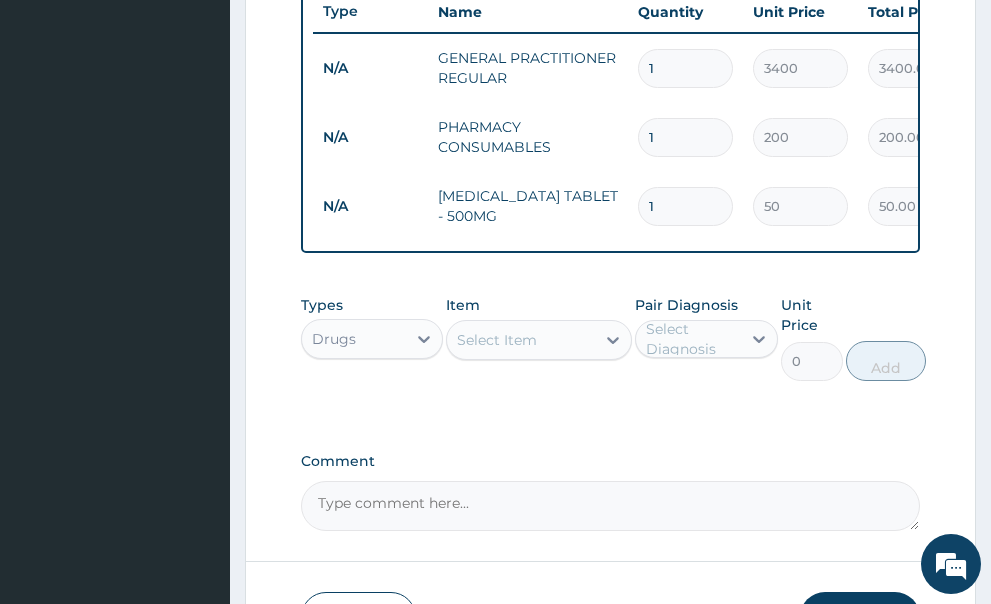 type on "18" 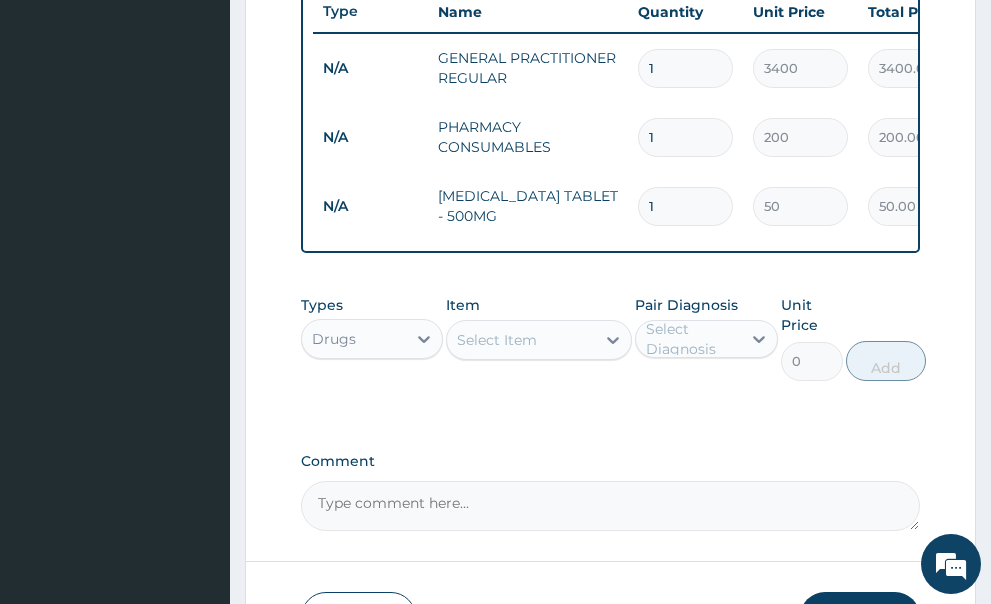 type on "900.00" 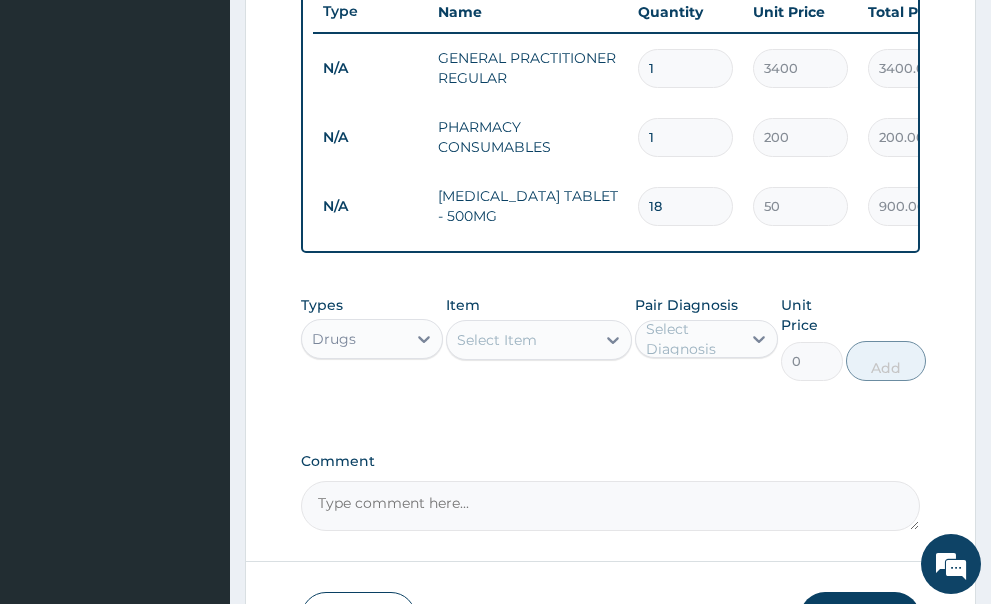type on "18" 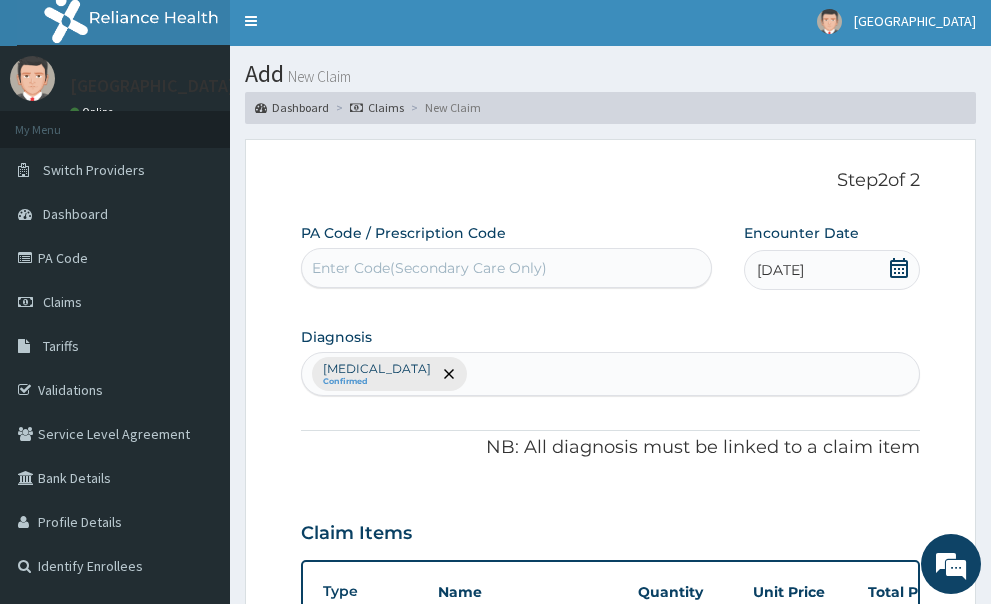 scroll, scrollTop: 0, scrollLeft: 0, axis: both 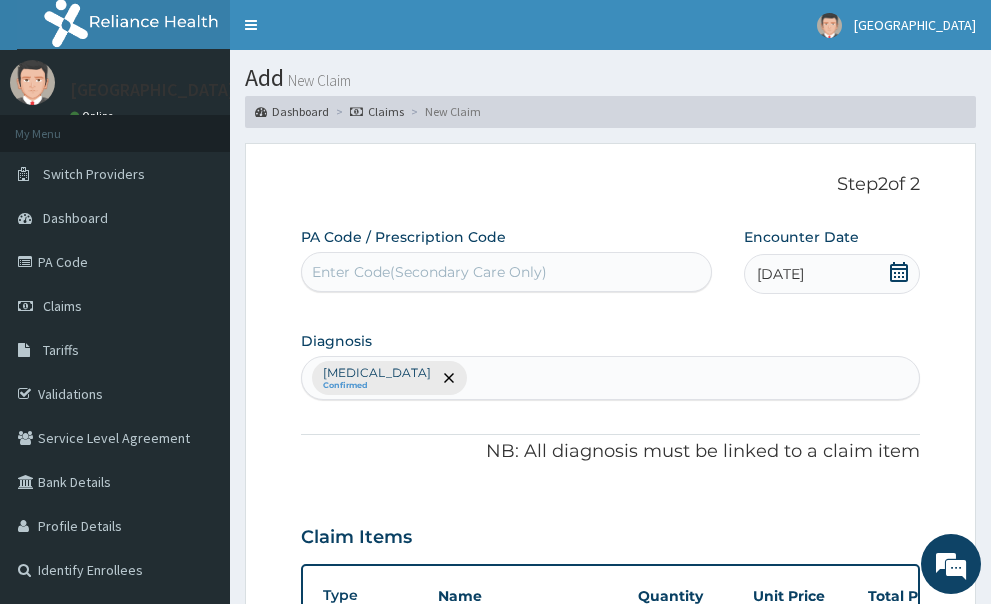 click on "Malaria Confirmed" at bounding box center (611, 378) 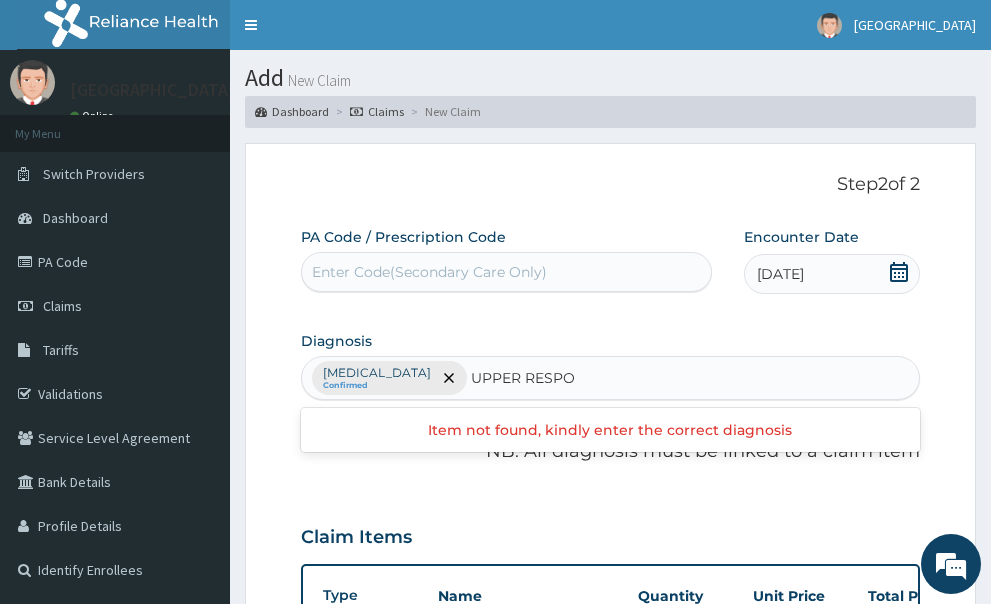 type on "UPPER RESP" 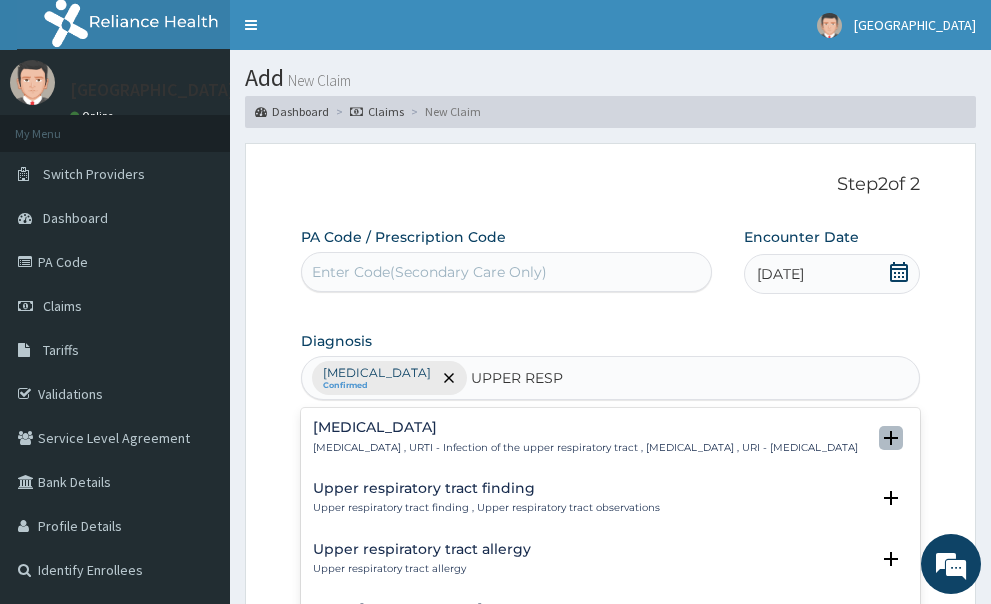 click at bounding box center (891, 438) 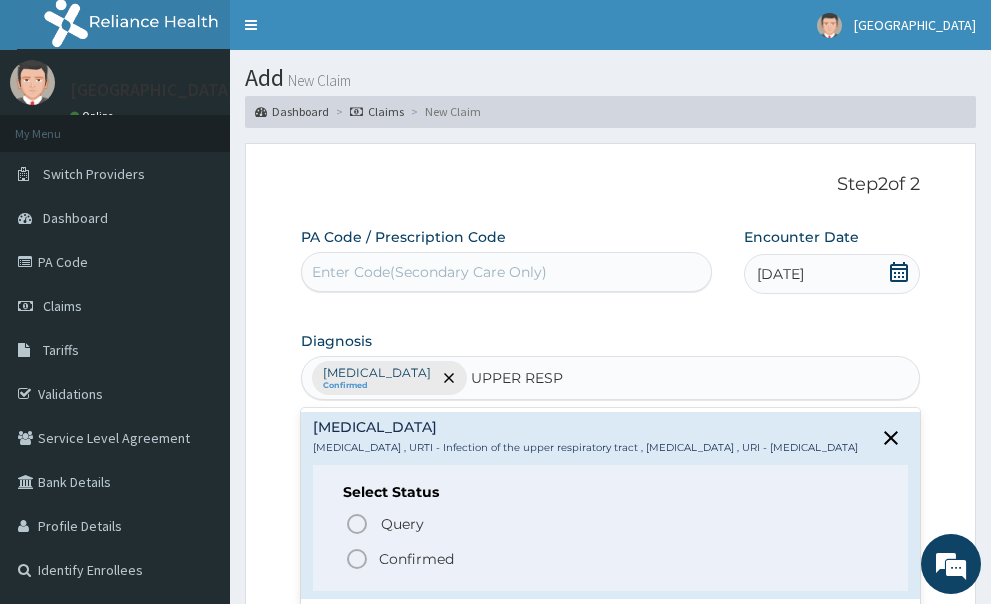click 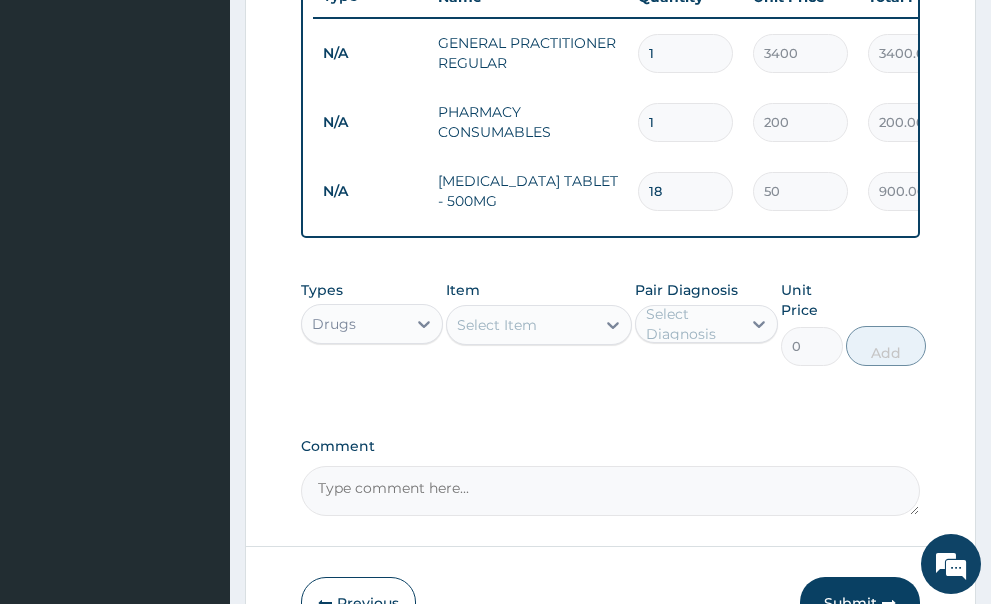 scroll, scrollTop: 600, scrollLeft: 0, axis: vertical 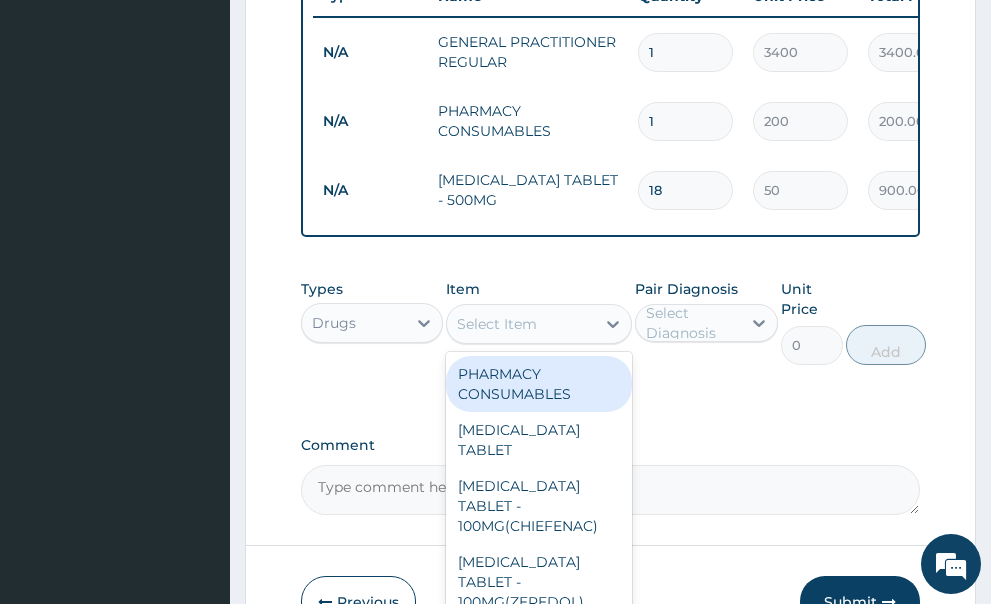 click on "Select Item" at bounding box center (497, 324) 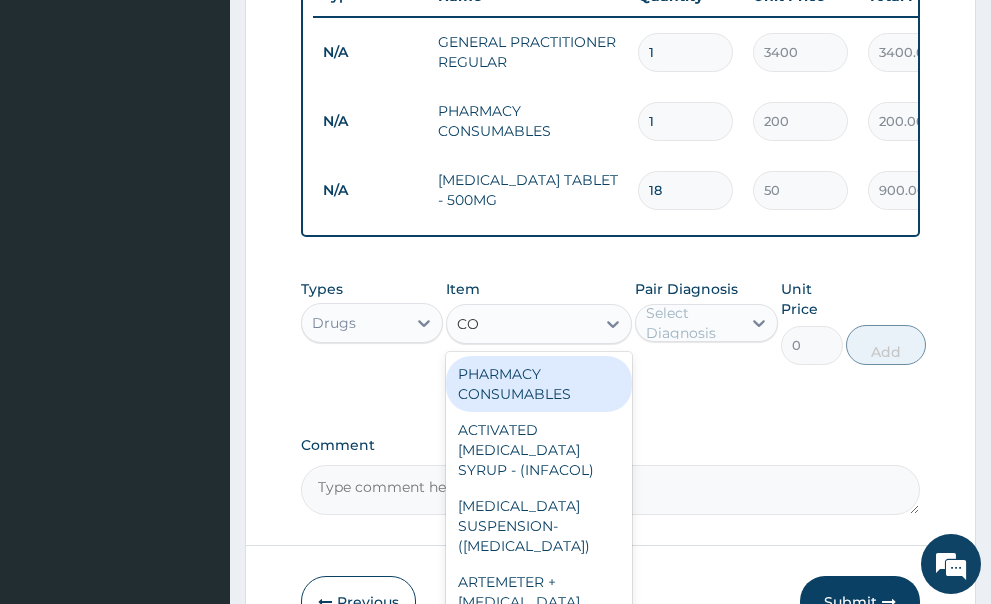 type on "COU" 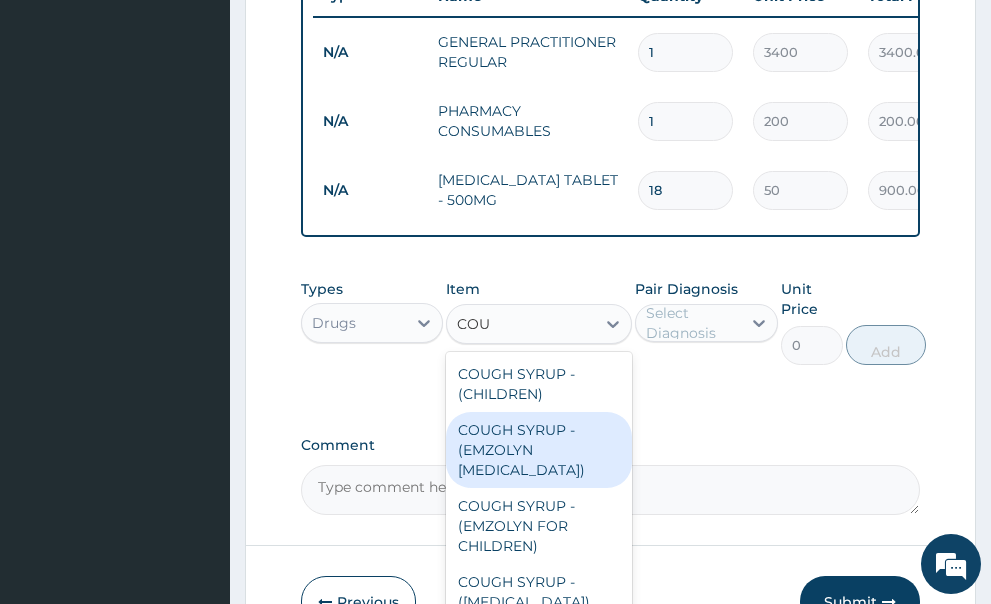 click on "COUGH SYRUP - (EMZOLYN [MEDICAL_DATA])" at bounding box center (539, 450) 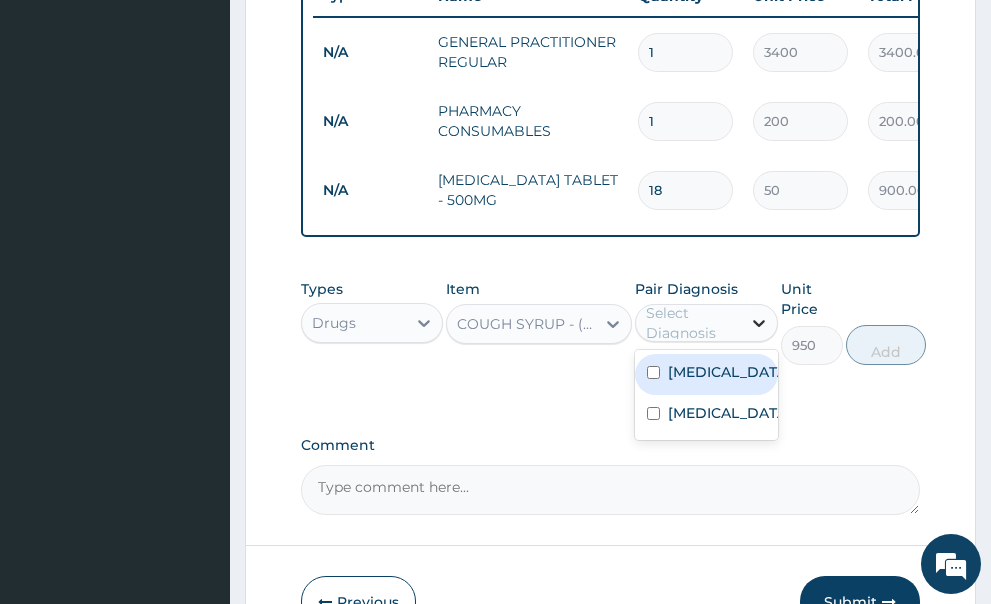 click 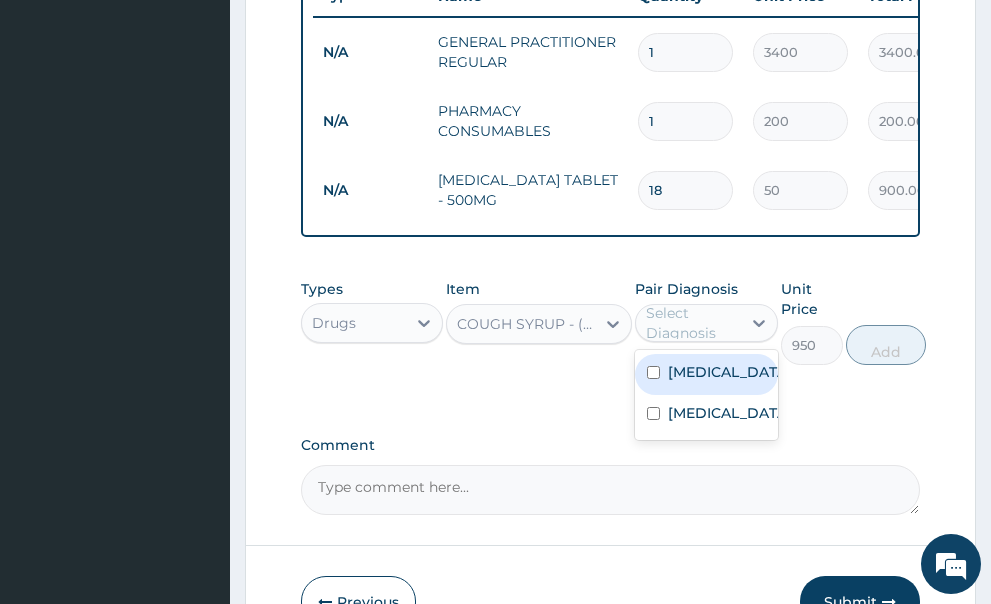 click at bounding box center (653, 372) 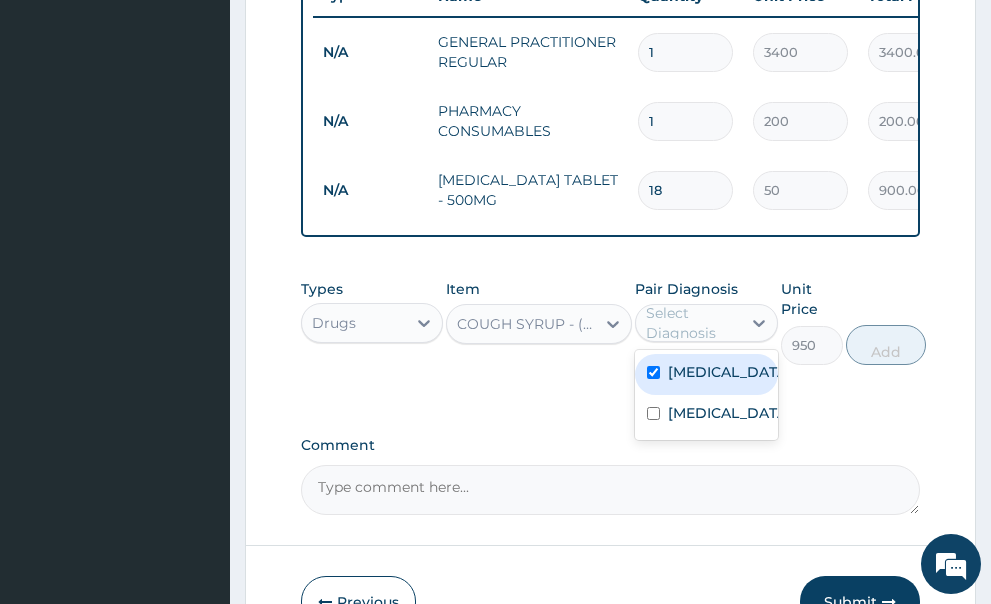 checkbox on "true" 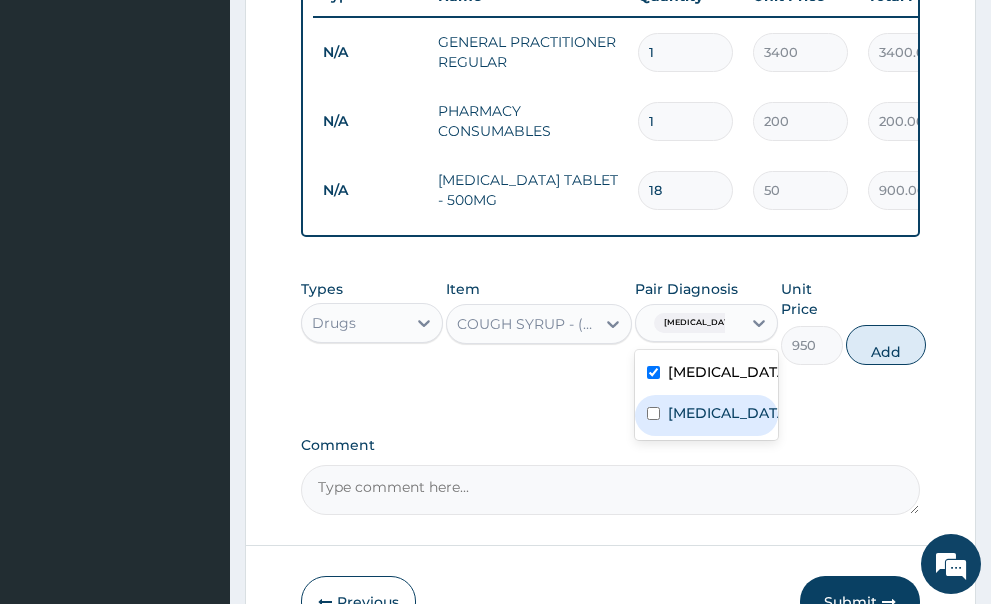 click at bounding box center [653, 413] 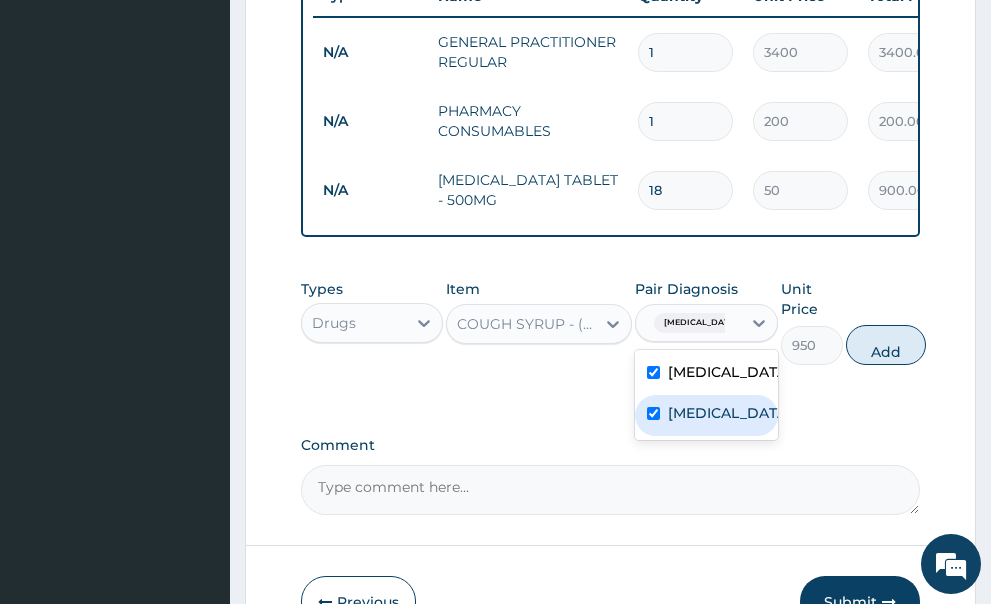 checkbox on "true" 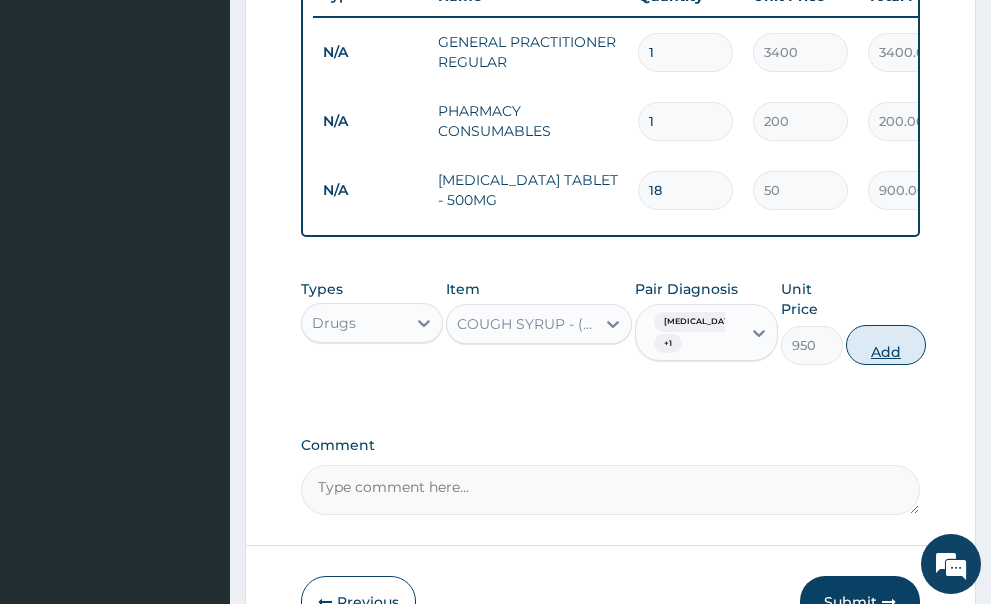 click on "Add" at bounding box center (886, 345) 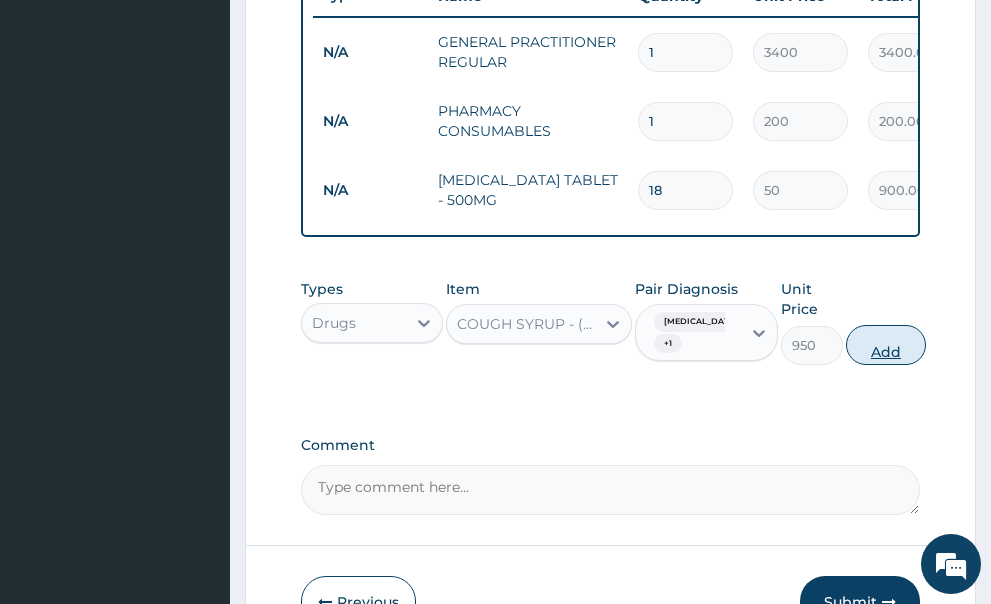 type on "0" 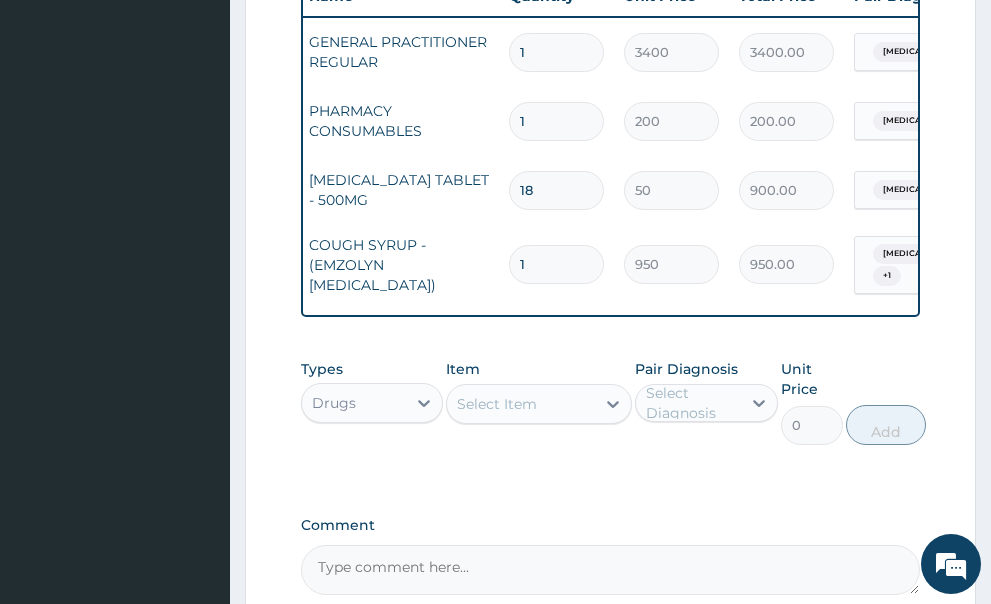 scroll, scrollTop: 0, scrollLeft: 384, axis: horizontal 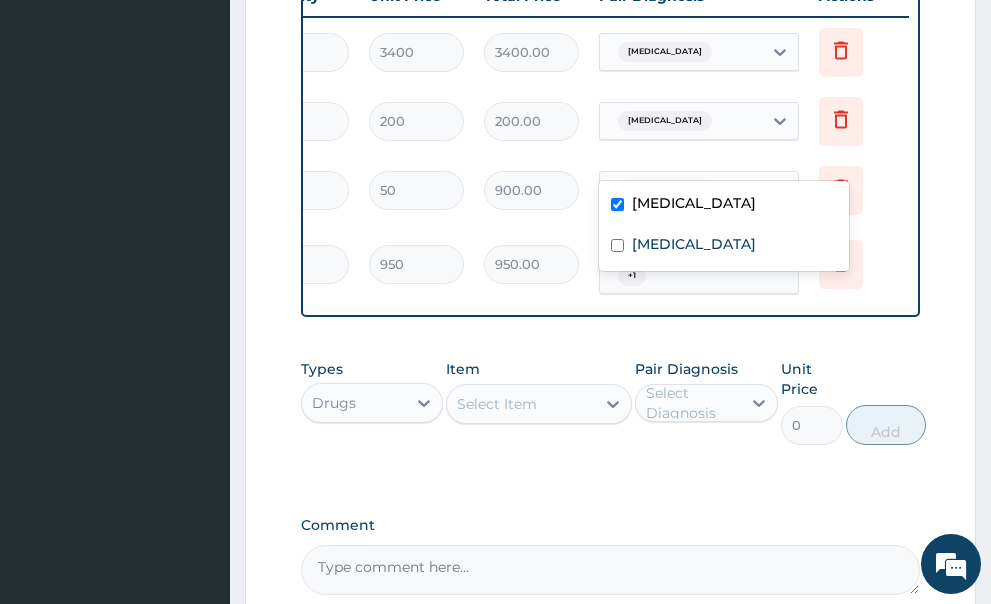 click 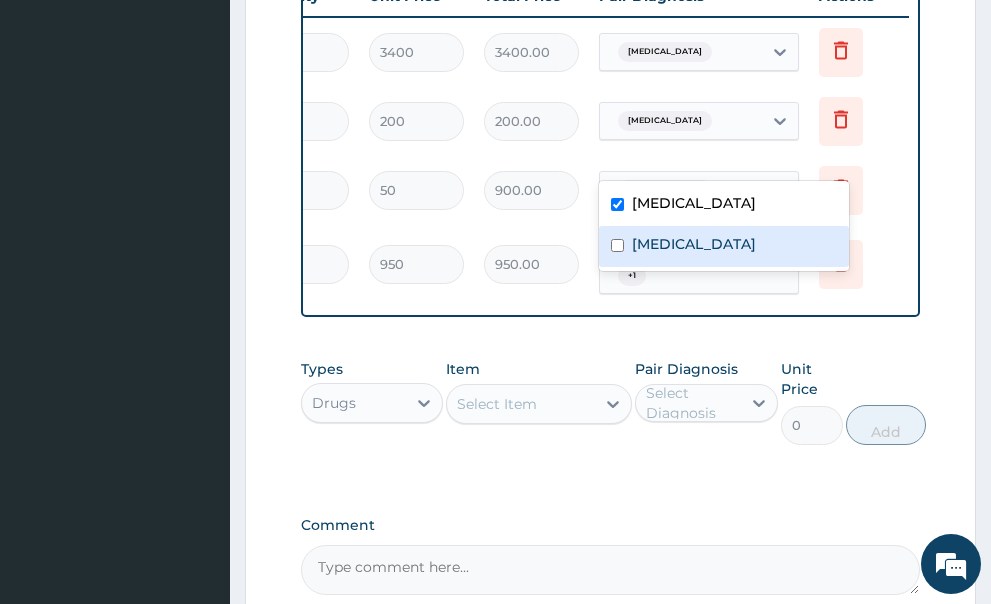click at bounding box center [617, 245] 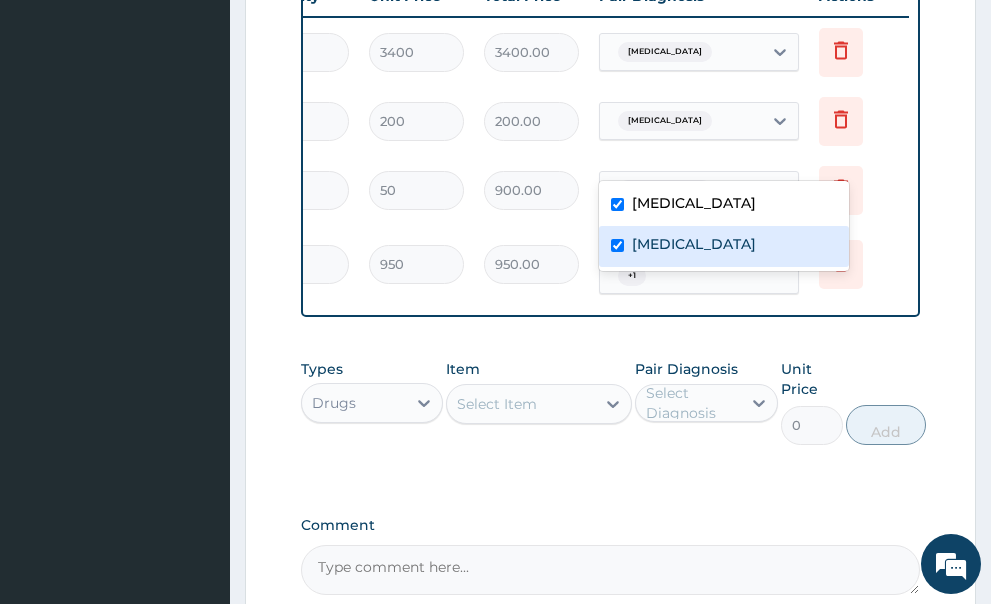 checkbox on "true" 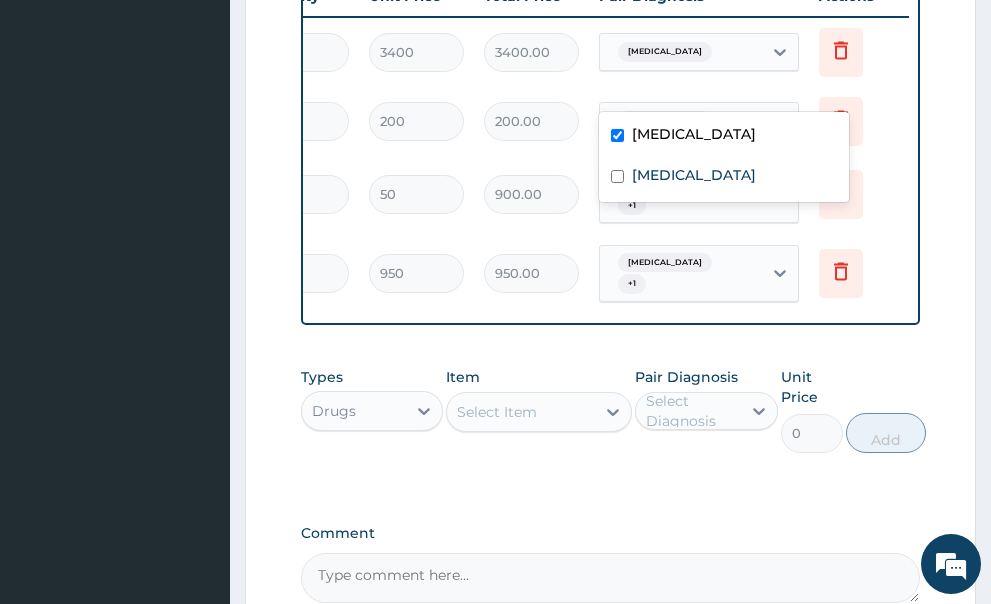 click 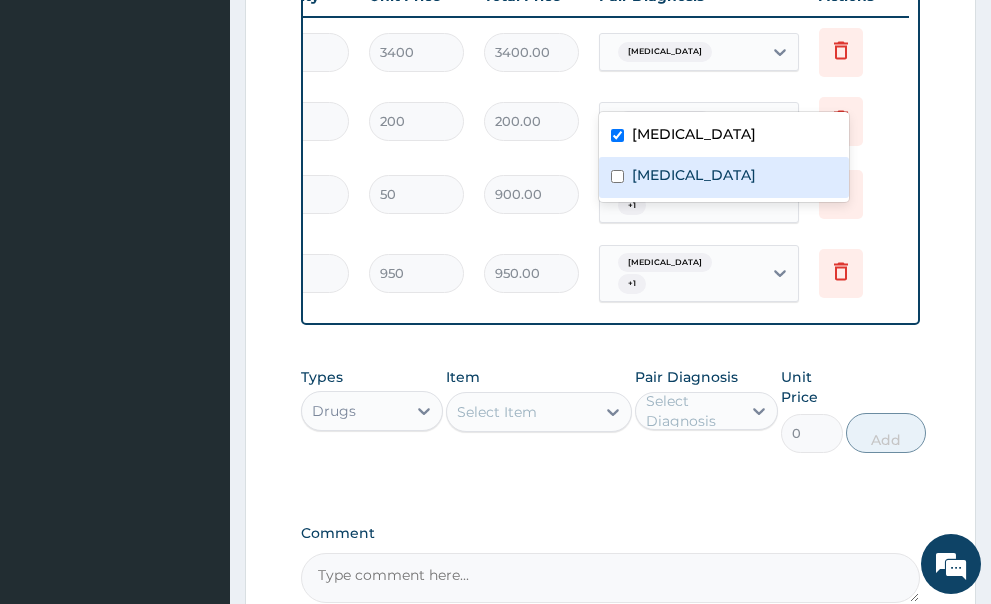 click at bounding box center (617, 176) 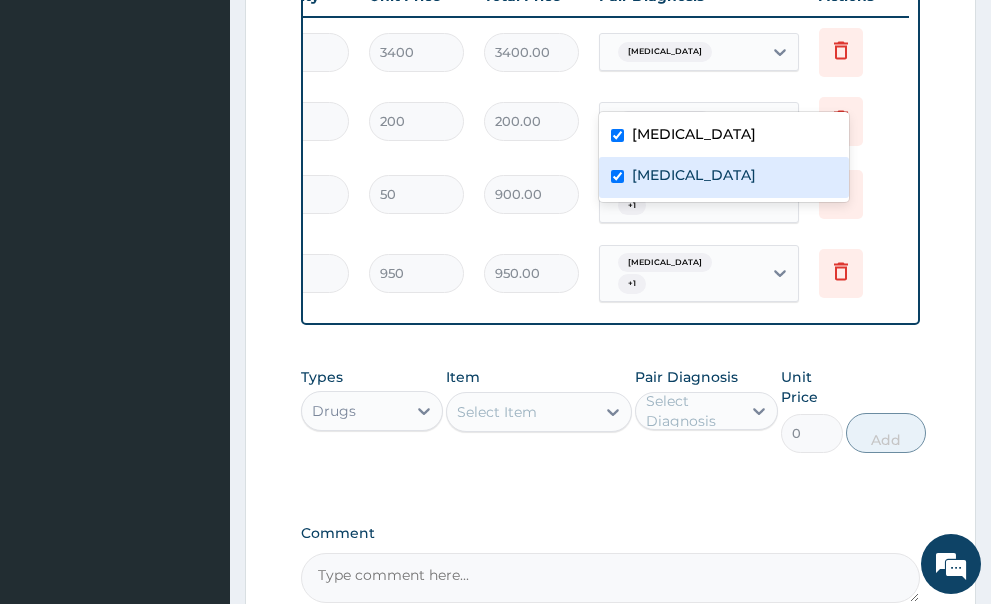 checkbox on "true" 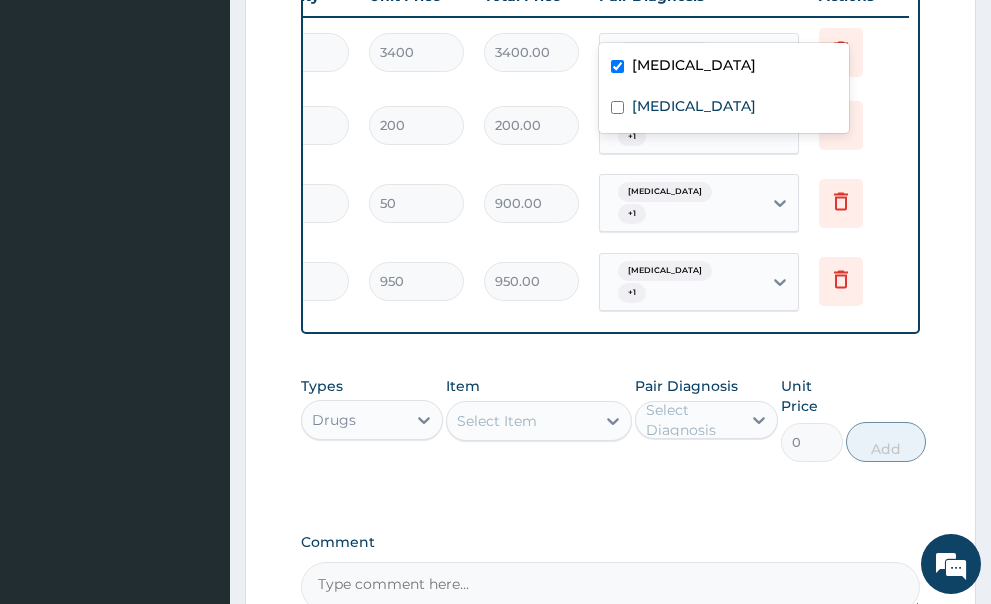 click 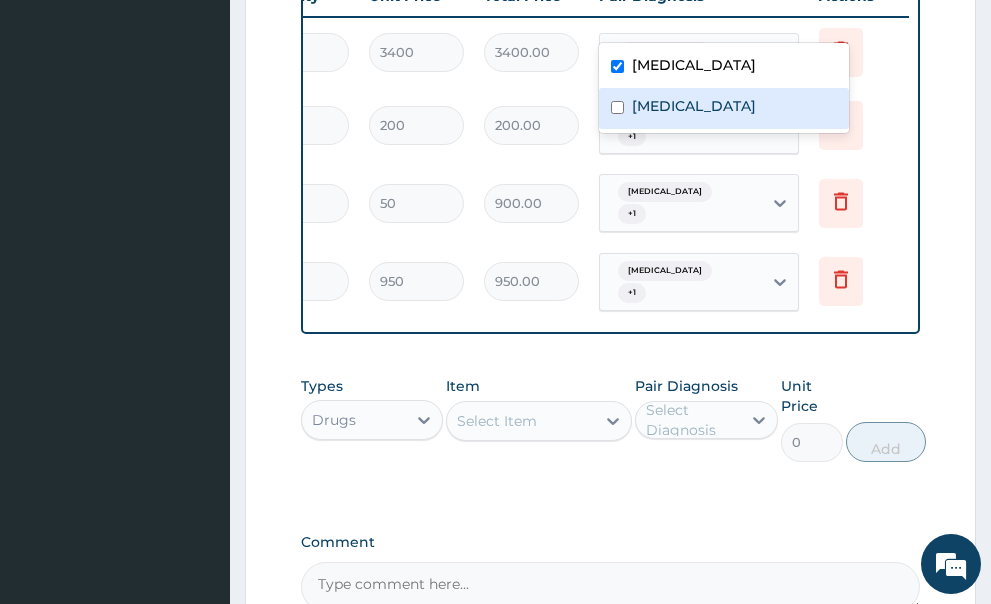 click at bounding box center (617, 107) 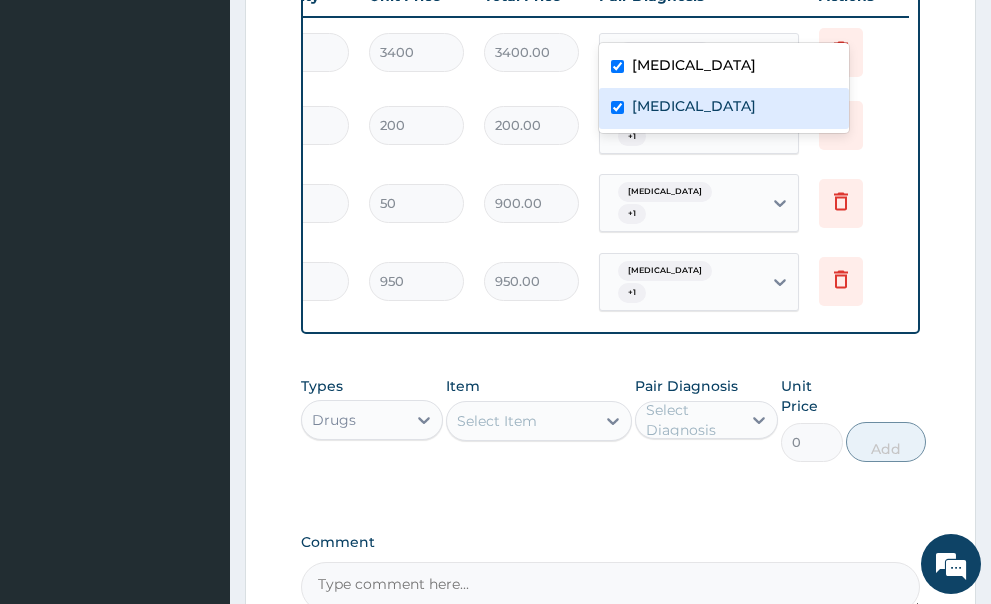 checkbox on "true" 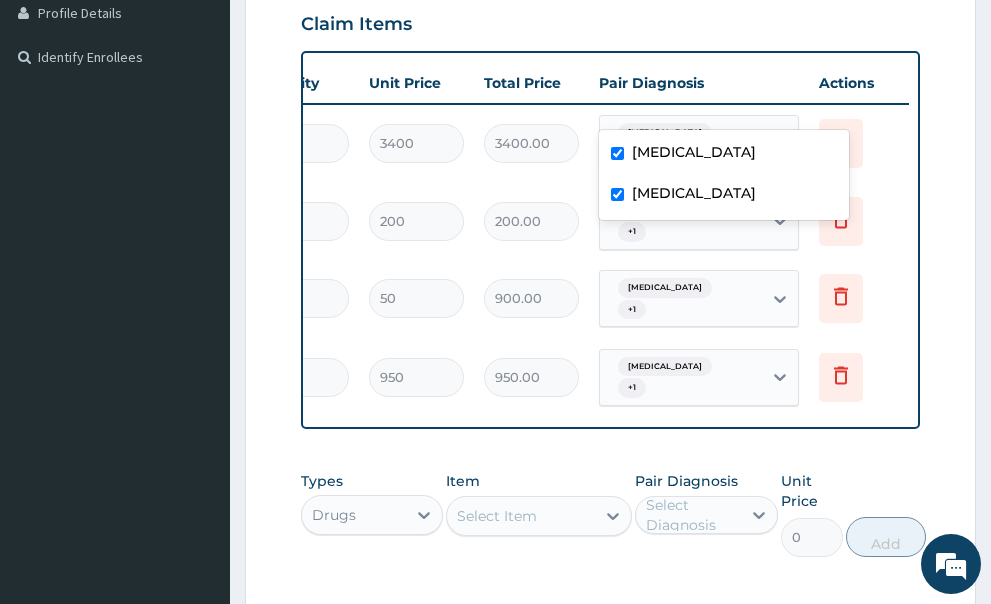 scroll, scrollTop: 400, scrollLeft: 0, axis: vertical 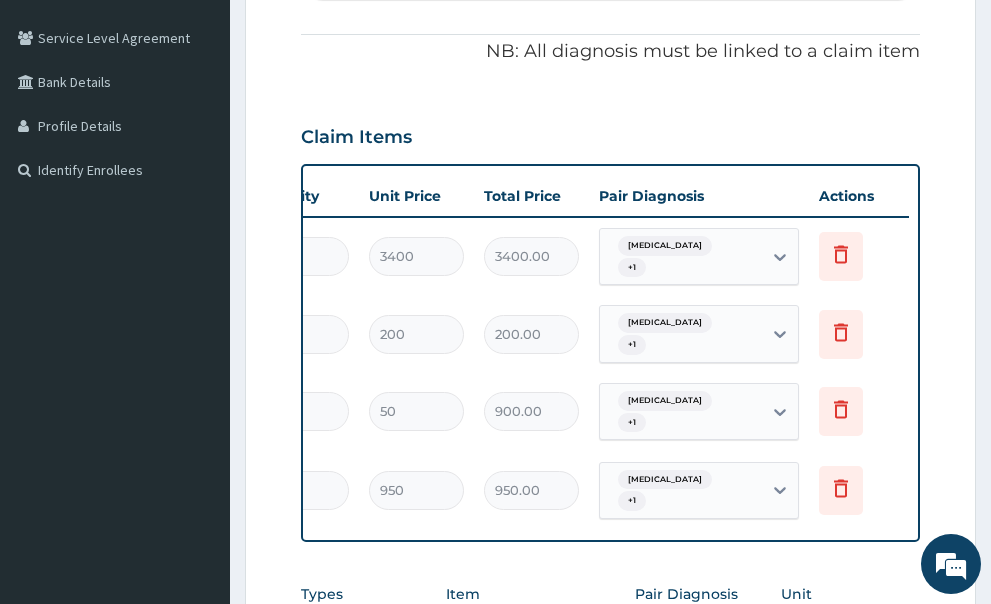 click on "Delete" at bounding box center [859, 256] 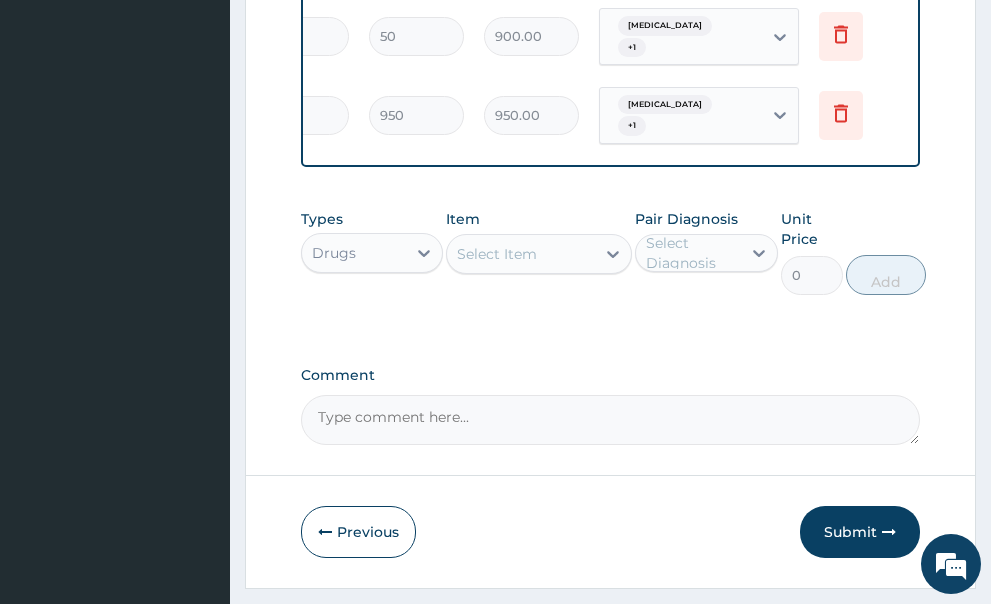 scroll, scrollTop: 800, scrollLeft: 0, axis: vertical 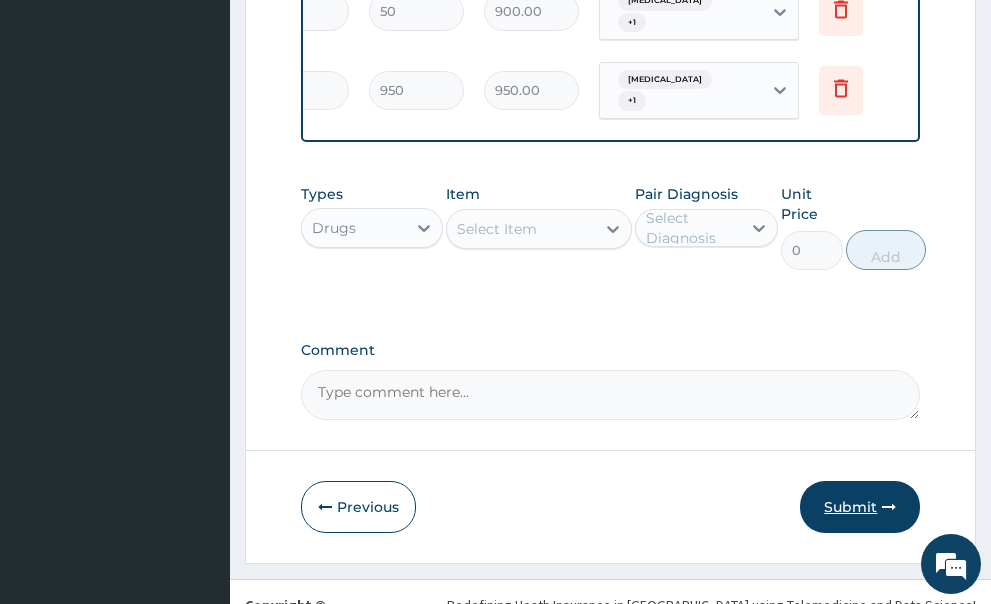 click on "Submit" at bounding box center [860, 507] 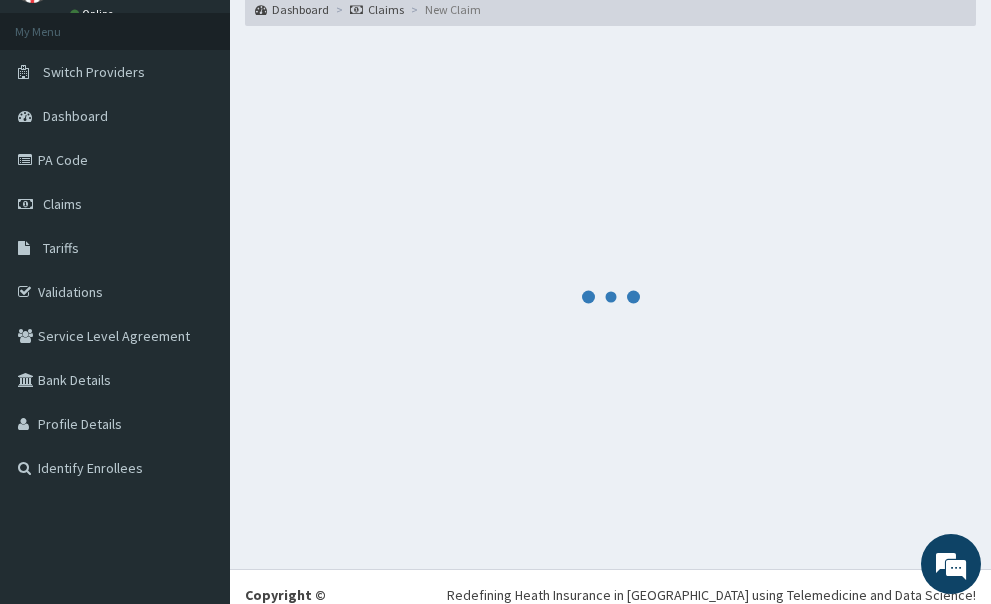 scroll, scrollTop: 800, scrollLeft: 0, axis: vertical 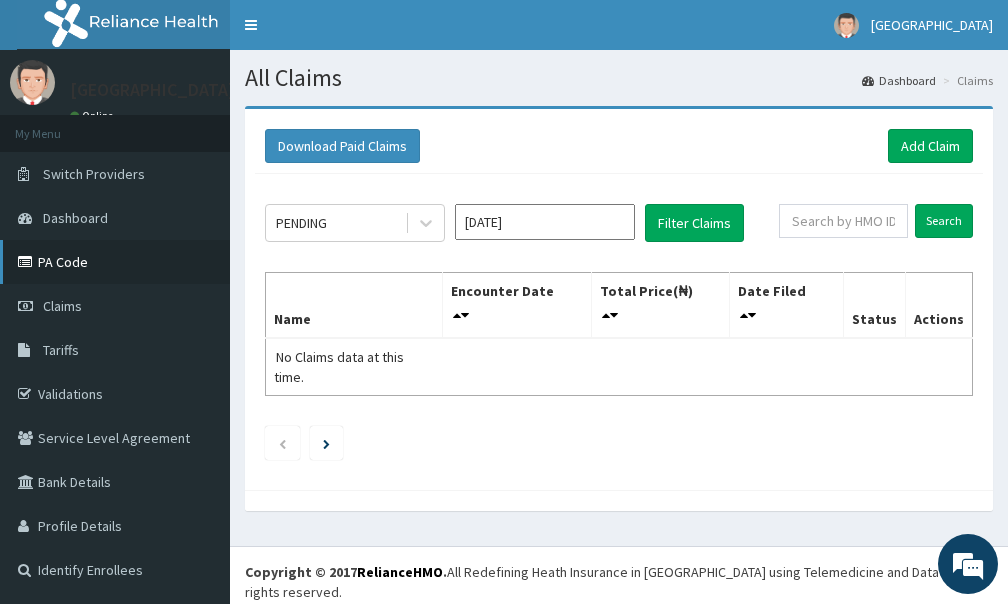 click on "PA Code" at bounding box center (115, 262) 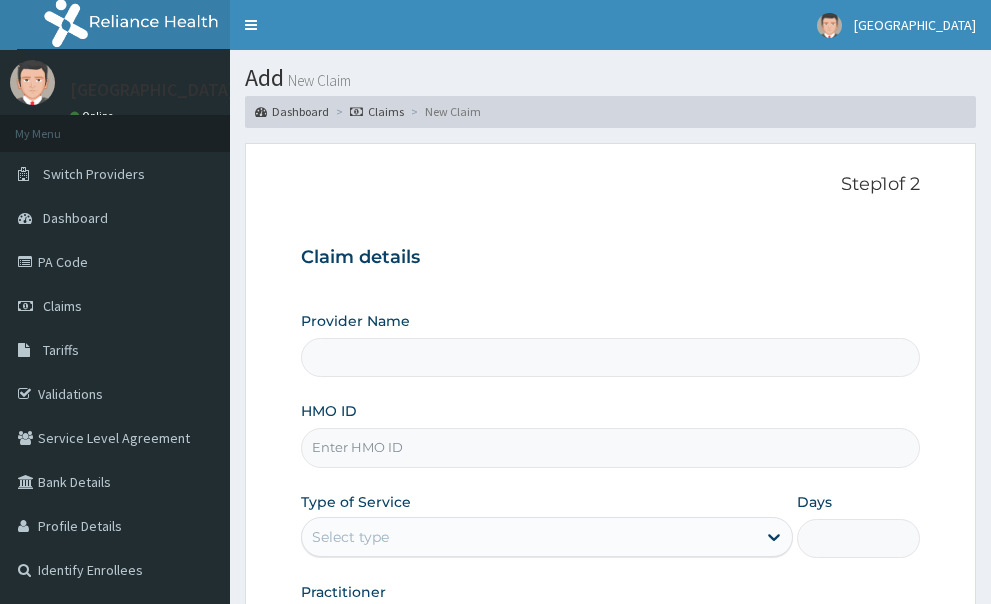 scroll, scrollTop: 0, scrollLeft: 0, axis: both 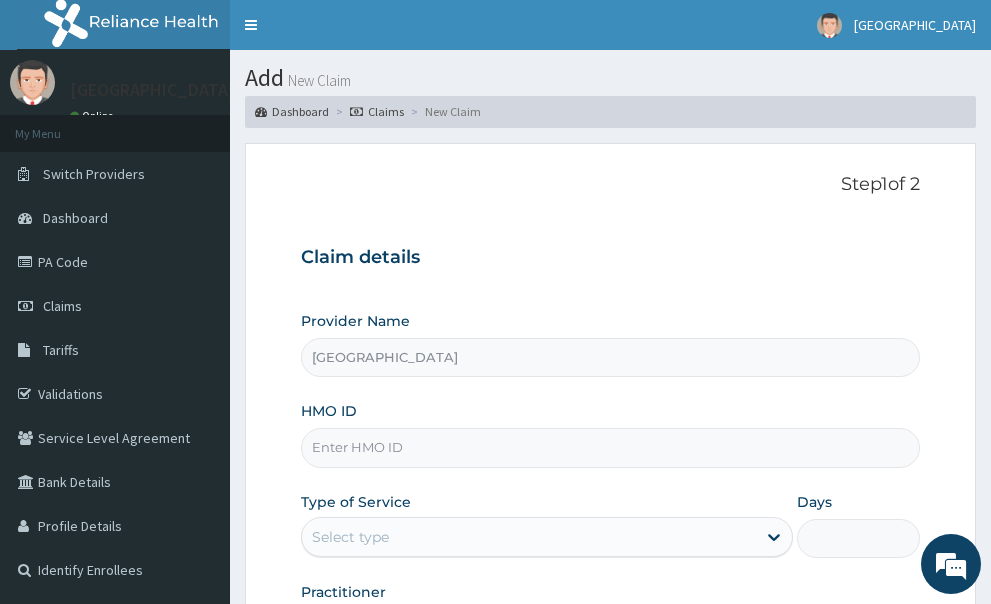 click on "HMO ID" at bounding box center (611, 447) 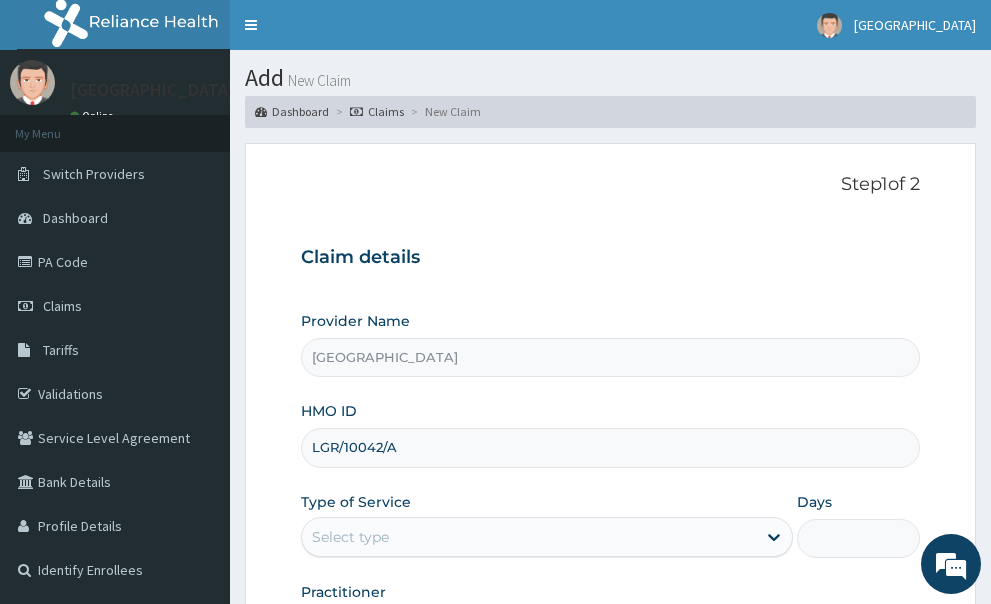 scroll, scrollTop: 0, scrollLeft: 0, axis: both 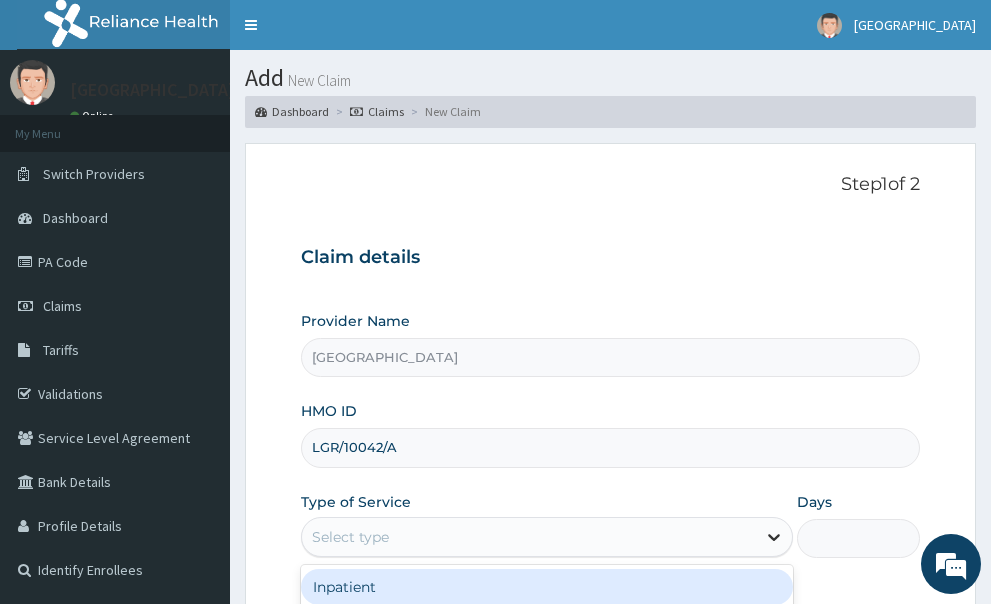 click 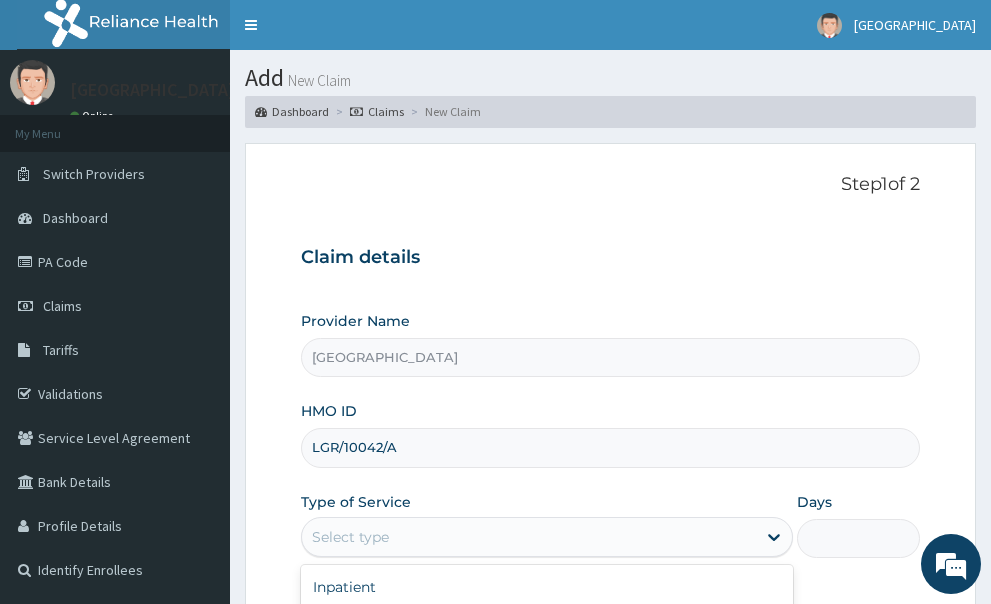 click on "Outpatient" at bounding box center [547, 623] 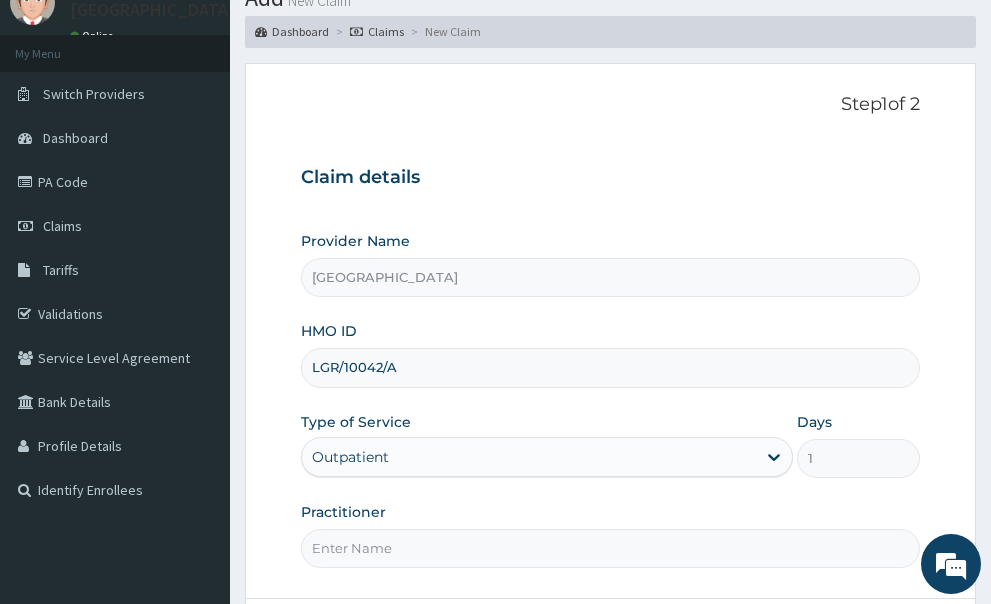 scroll, scrollTop: 200, scrollLeft: 0, axis: vertical 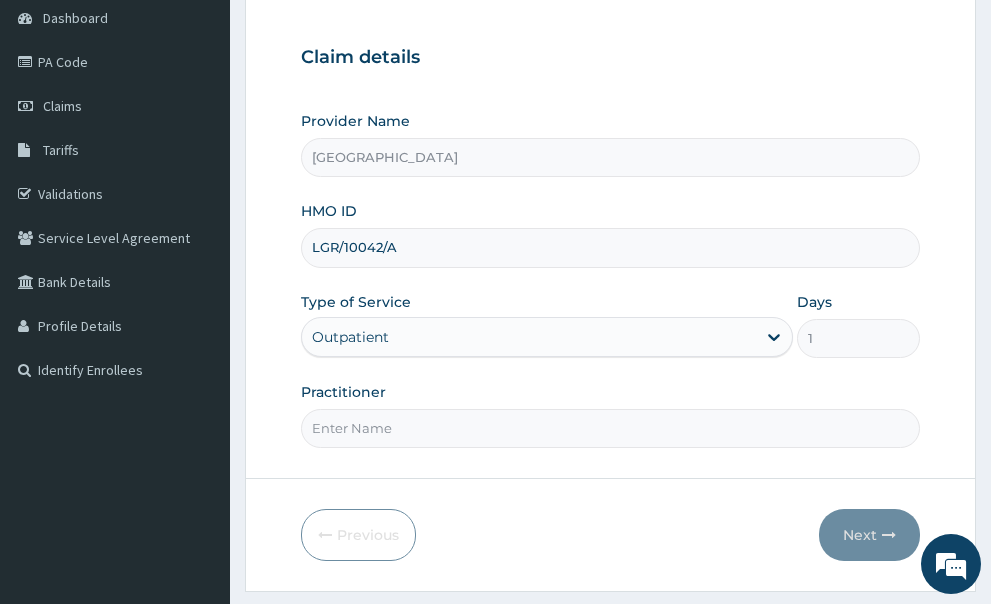 click on "Practitioner" at bounding box center (611, 428) 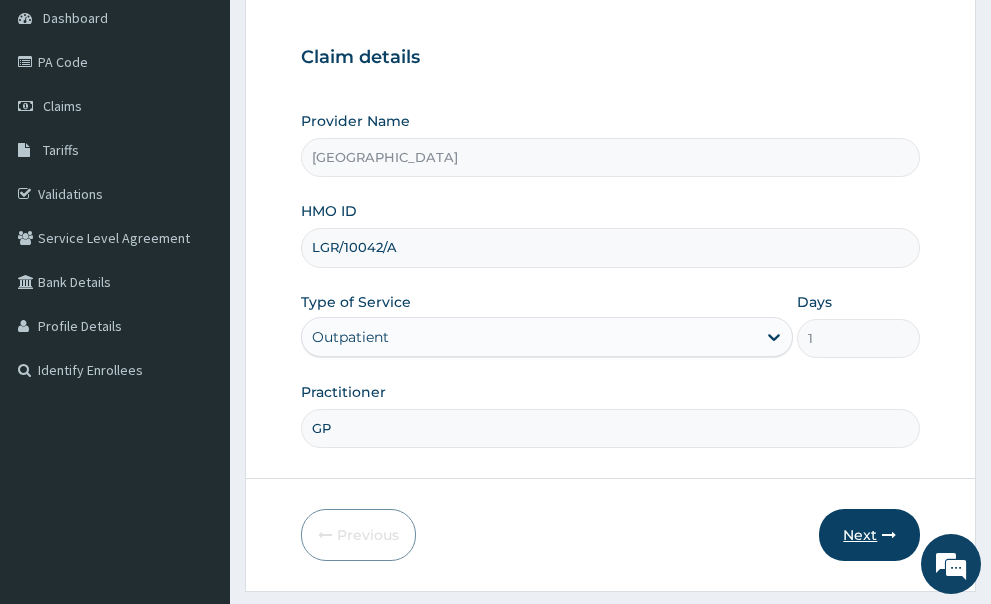 type on "GP" 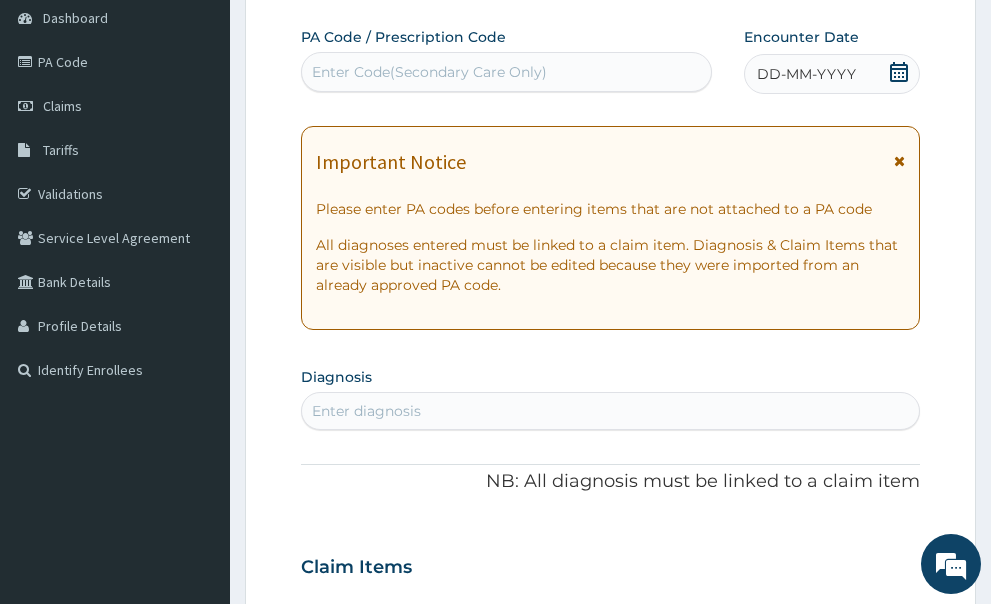 click at bounding box center [899, 161] 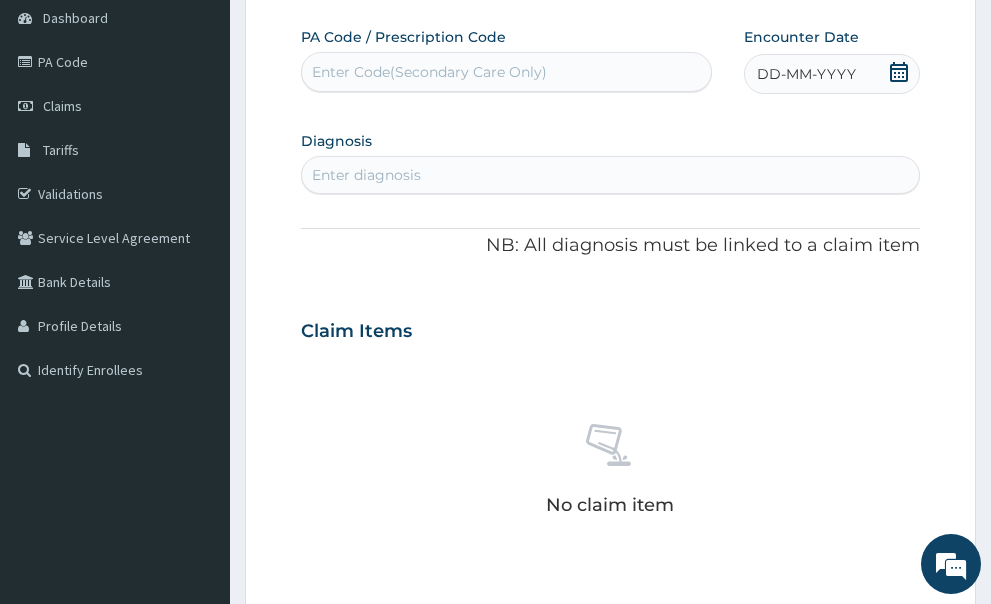 click on "Enter diagnosis" at bounding box center (611, 175) 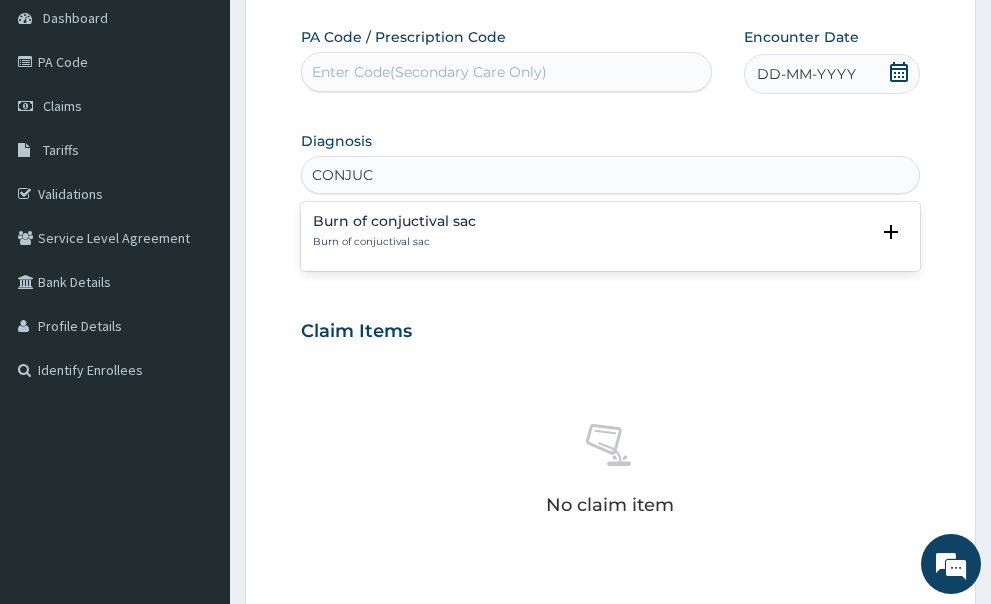 type on "CONJU" 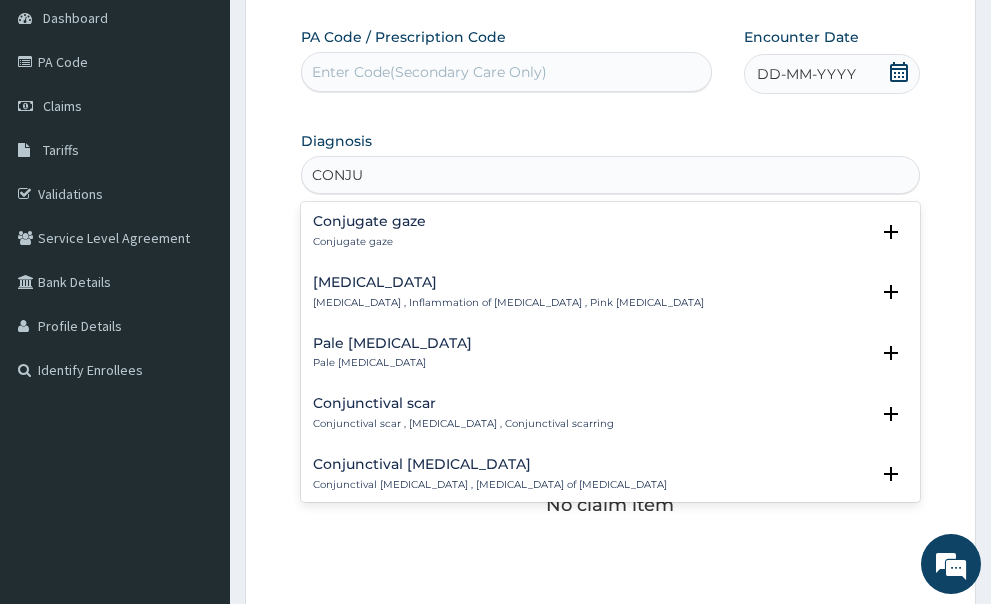 click on "Conjunctivitis Conjunctivitis , Inflammation of conjunctiva , Pink eye disease" at bounding box center [508, 292] 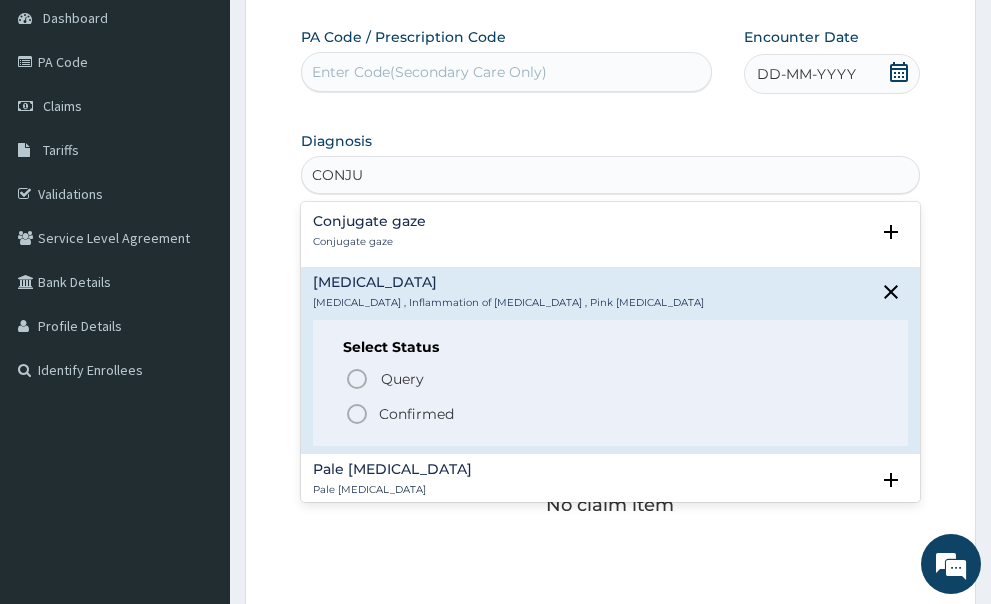 click 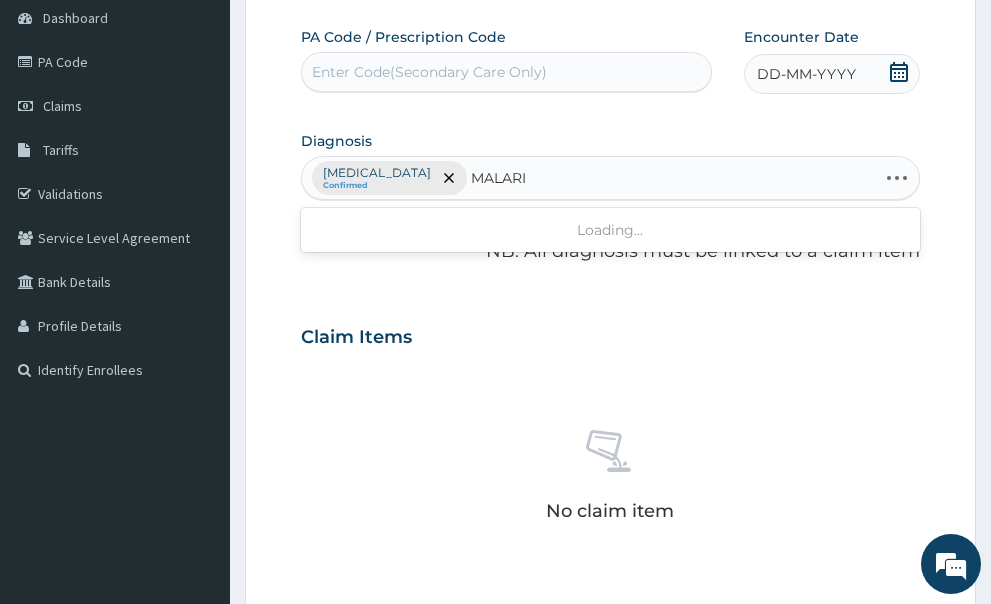 type on "MALARIA" 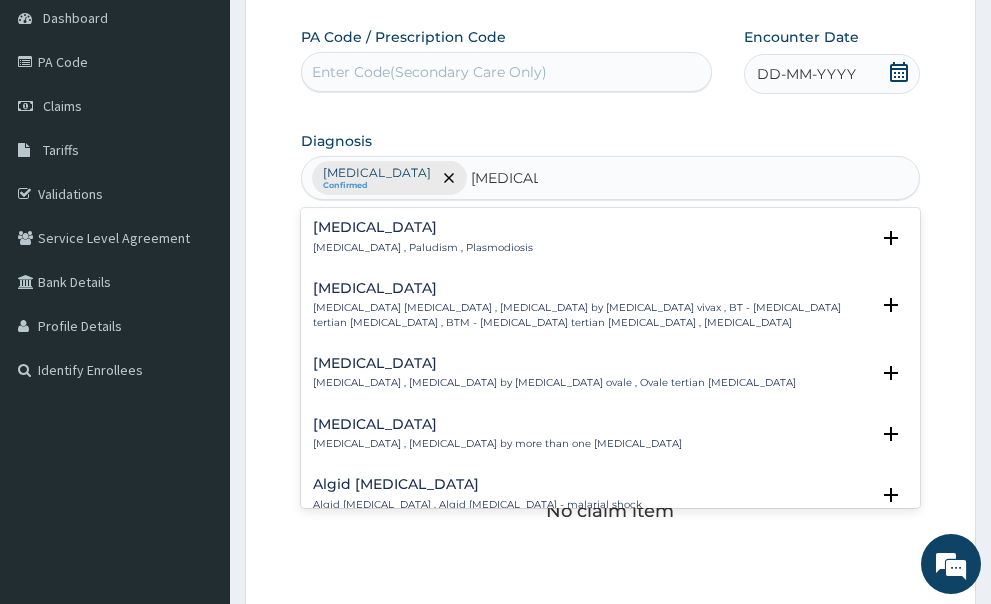 click on "Malaria , Paludism , Plasmodiosis" at bounding box center (423, 248) 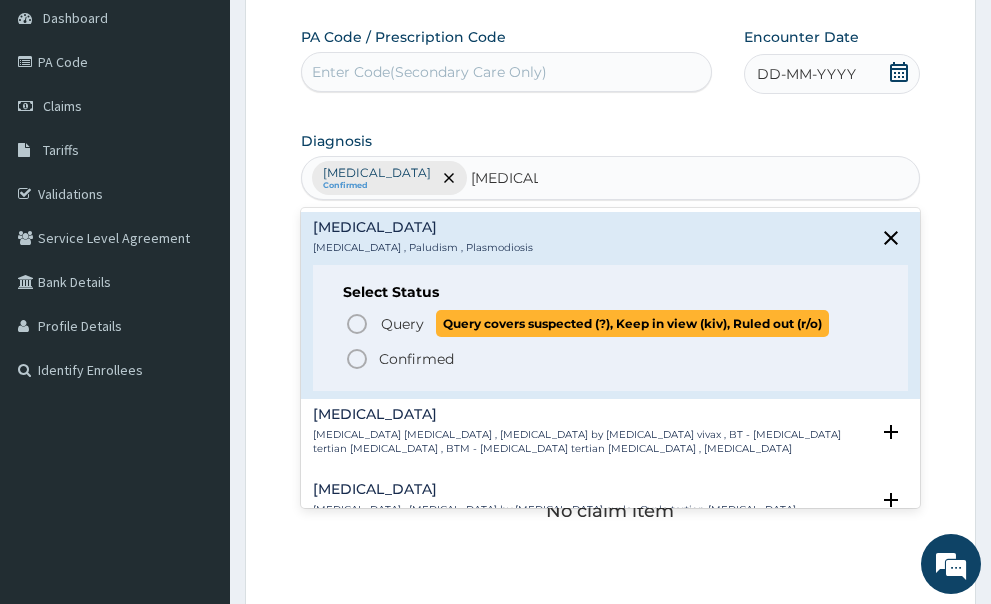 click 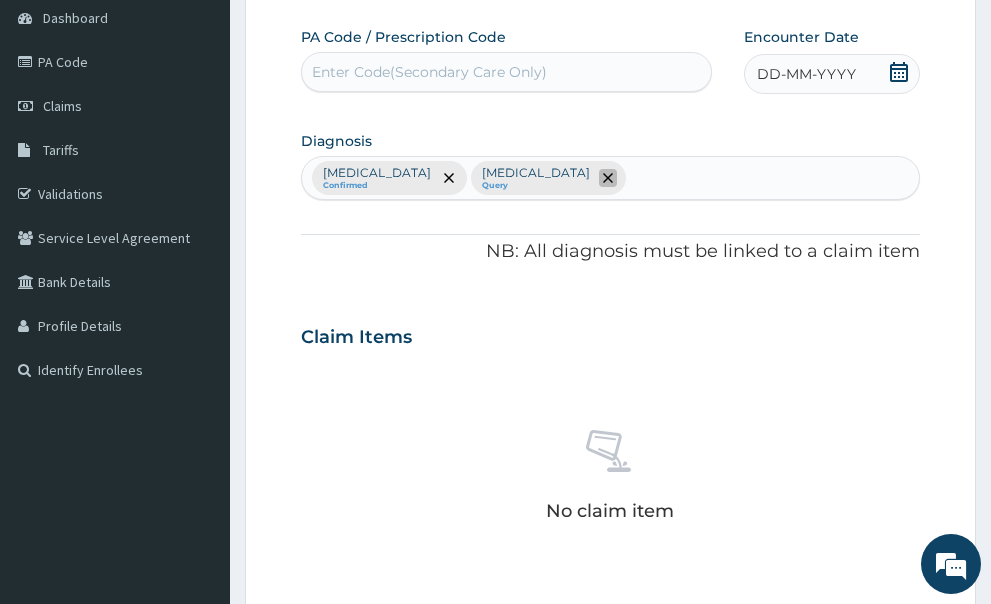 click 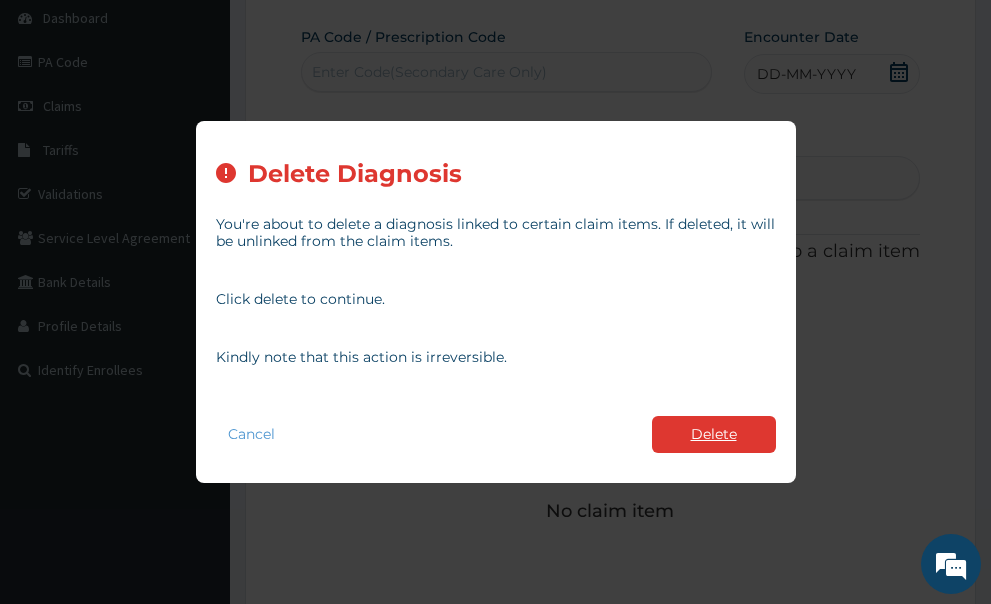 click on "Delete" at bounding box center (714, 434) 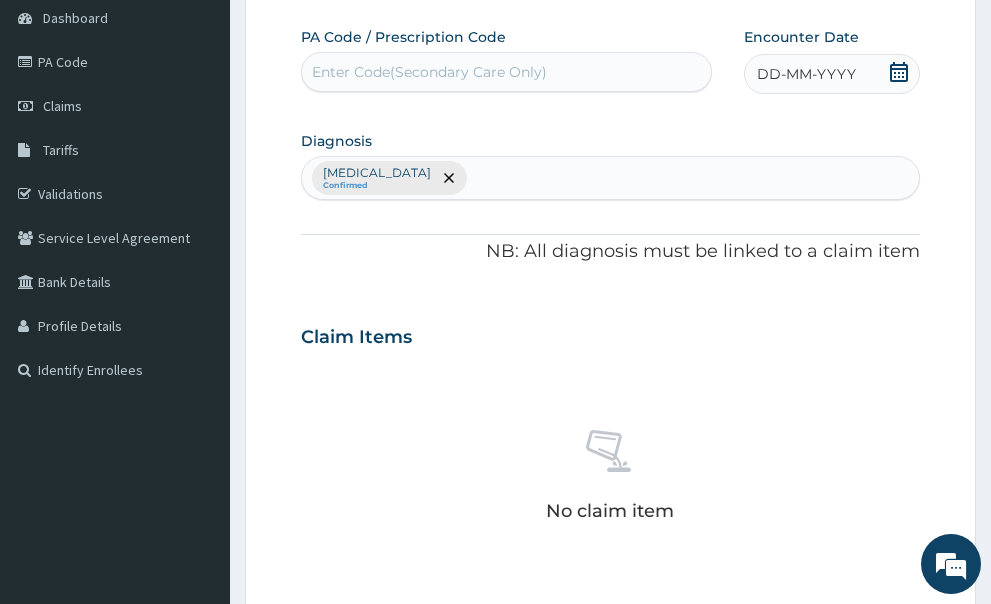 click on "Conjunctivitis Confirmed" at bounding box center (611, 178) 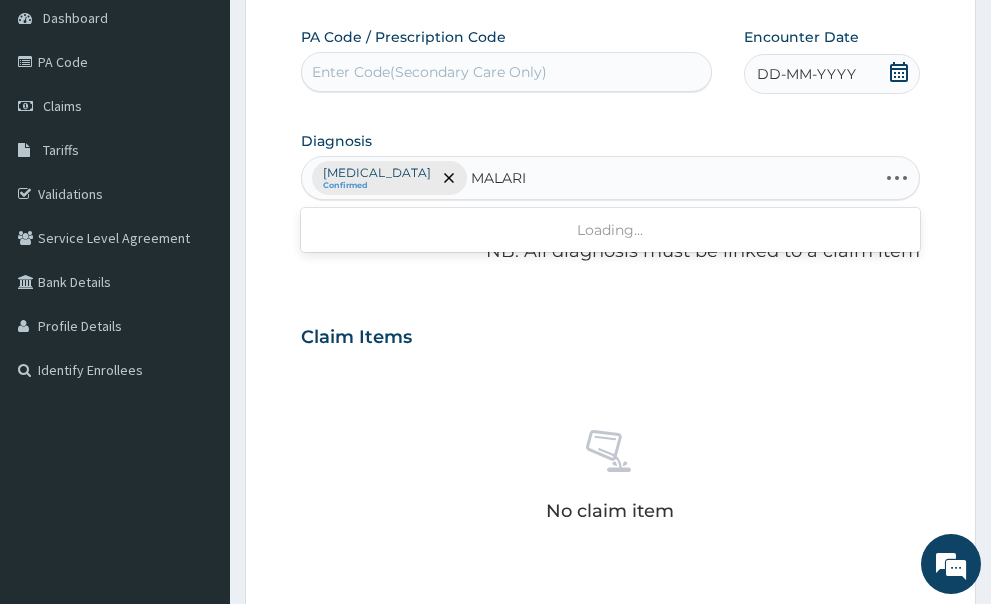 type on "MALARIA" 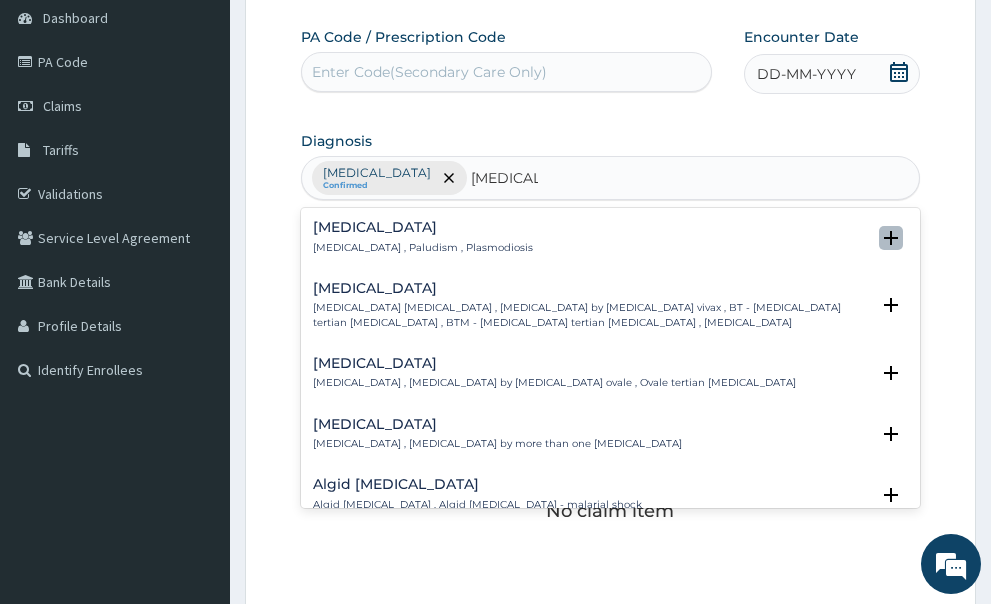 click 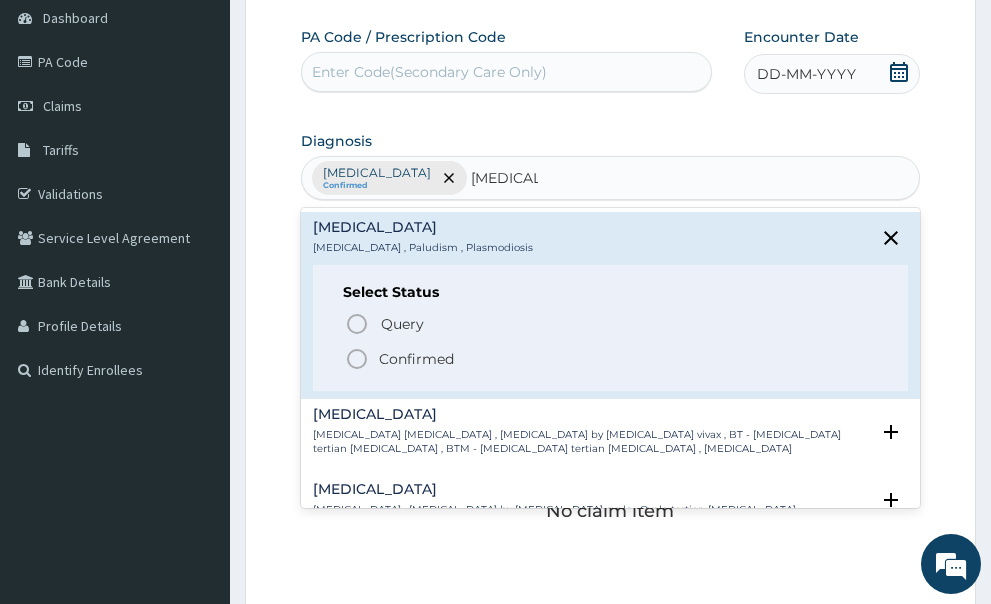 click 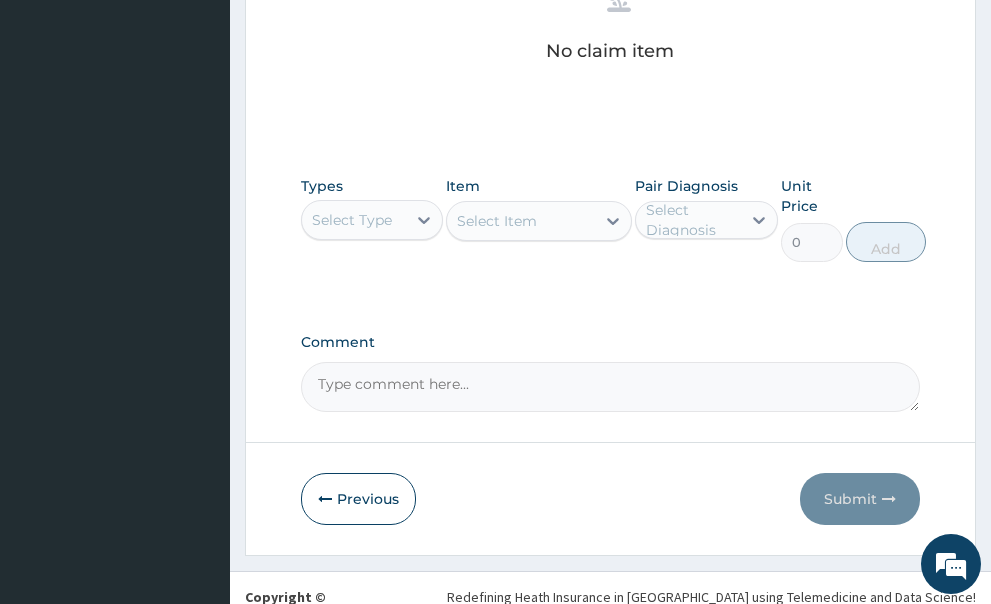 scroll, scrollTop: 662, scrollLeft: 0, axis: vertical 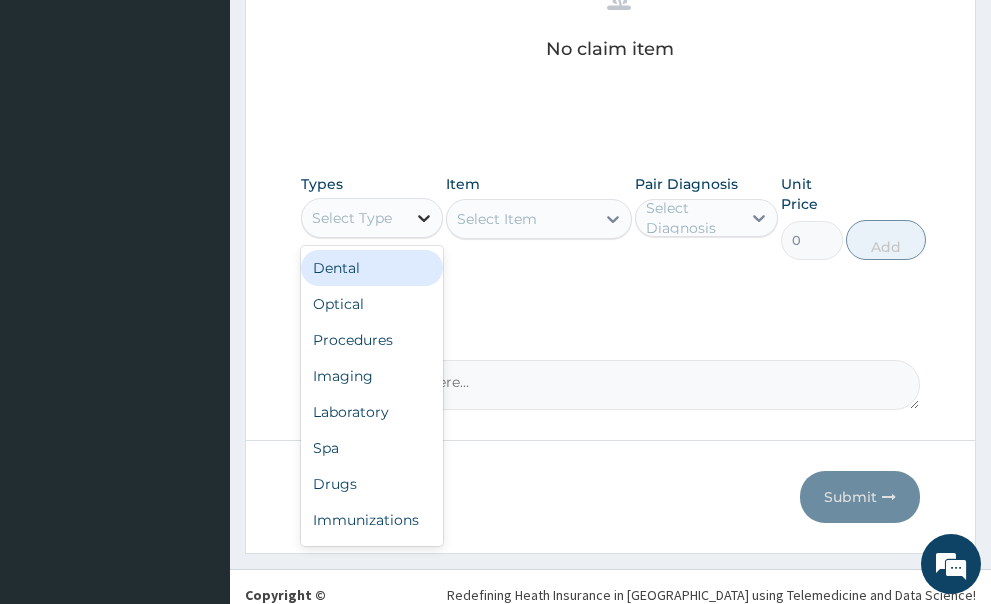 click at bounding box center [424, 218] 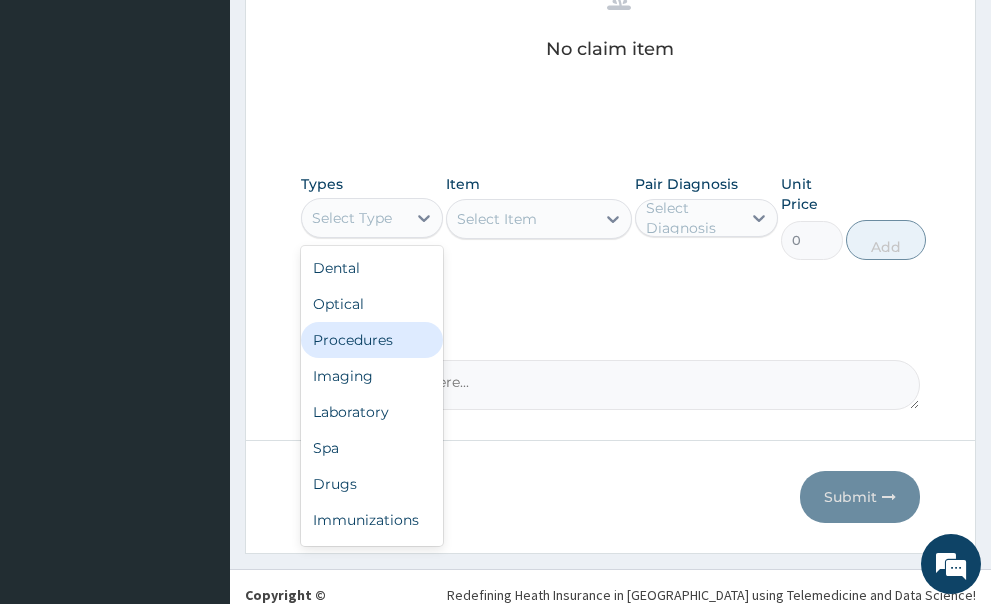 click on "Procedures" at bounding box center (372, 340) 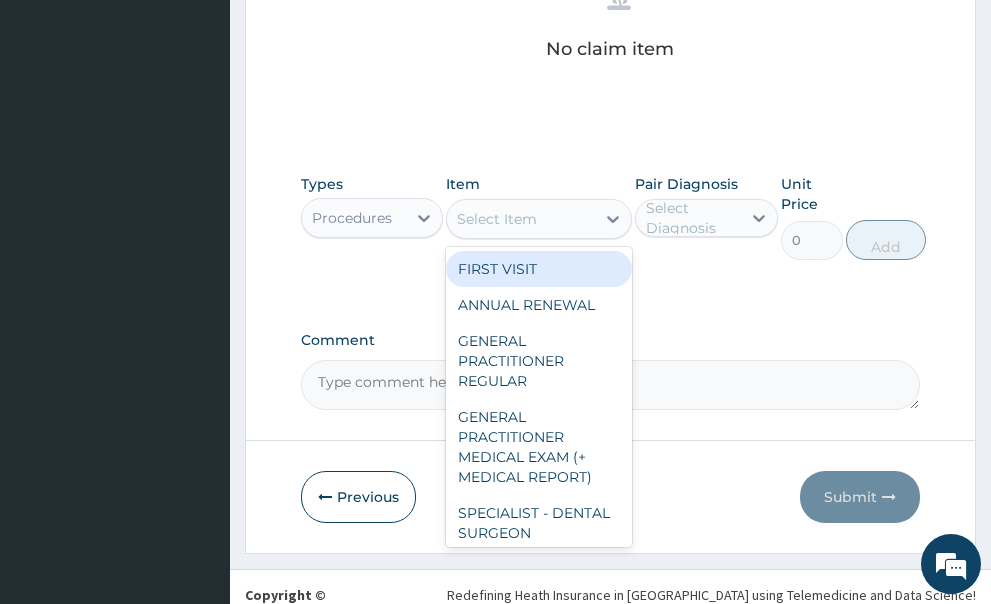click on "Select Item" at bounding box center [521, 219] 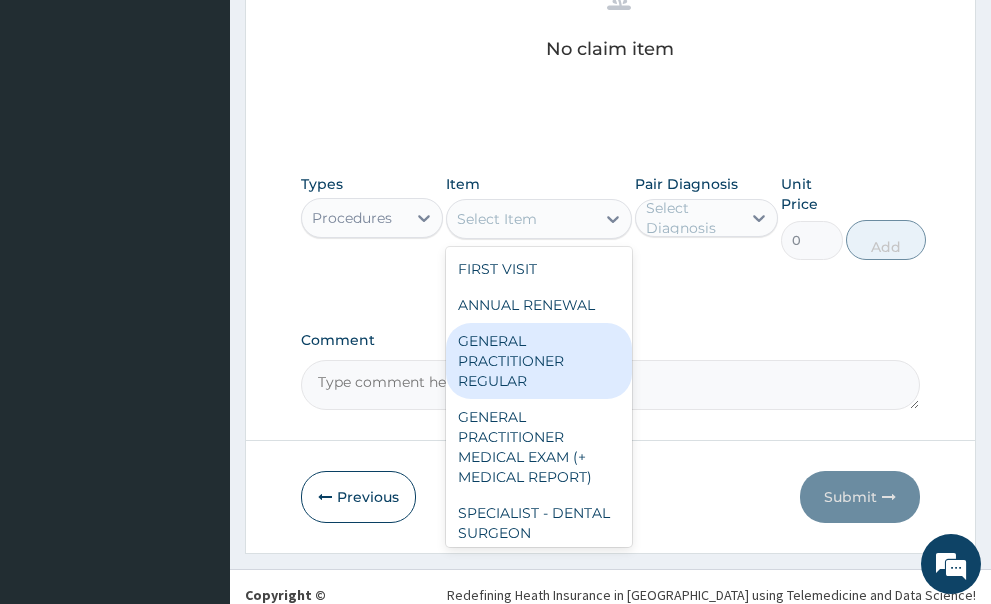 click on "GENERAL  PRACTITIONER   REGULAR" at bounding box center [539, 361] 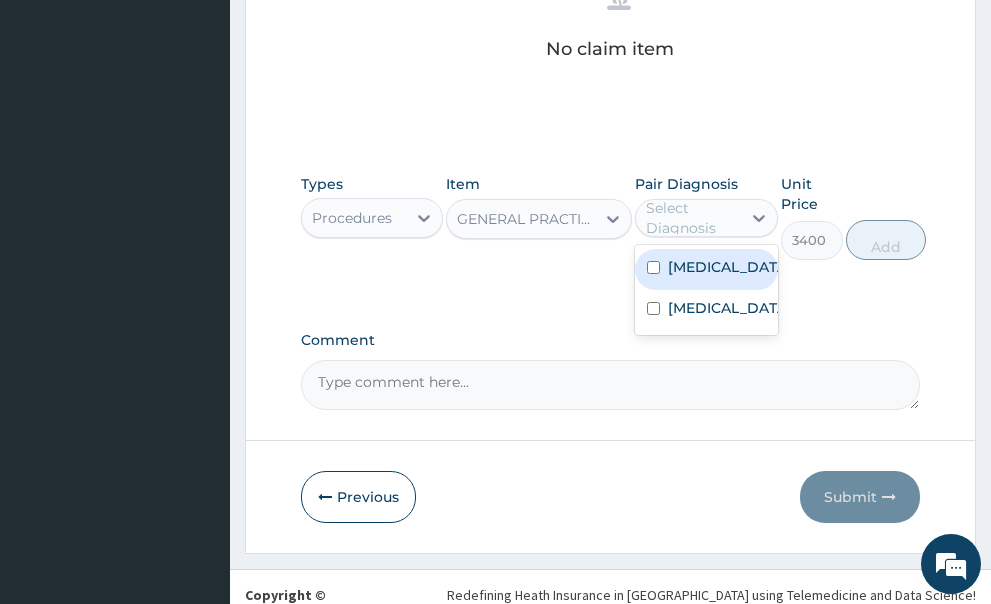 click on "Select Diagnosis" at bounding box center [692, 218] 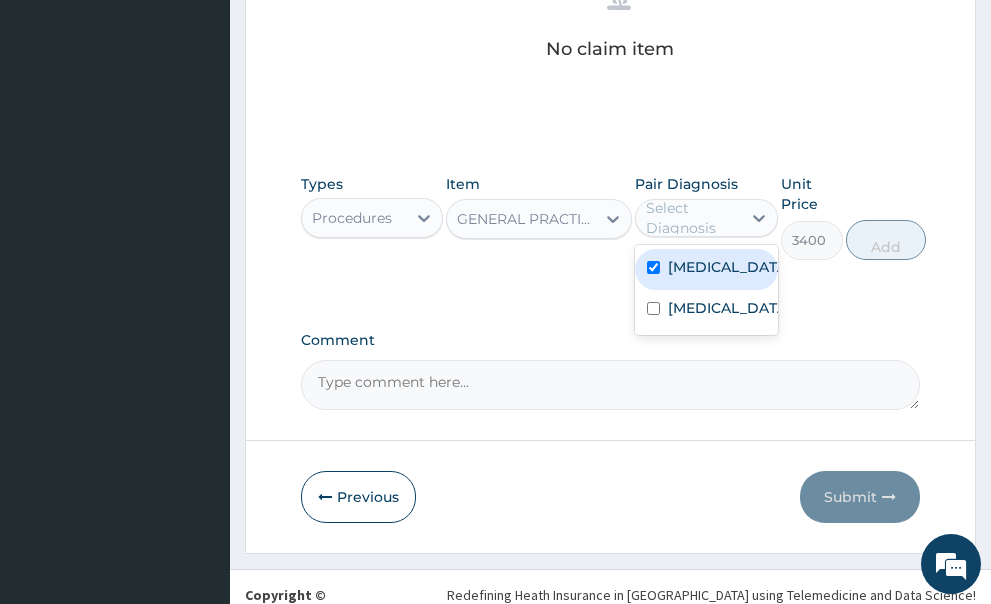 checkbox on "true" 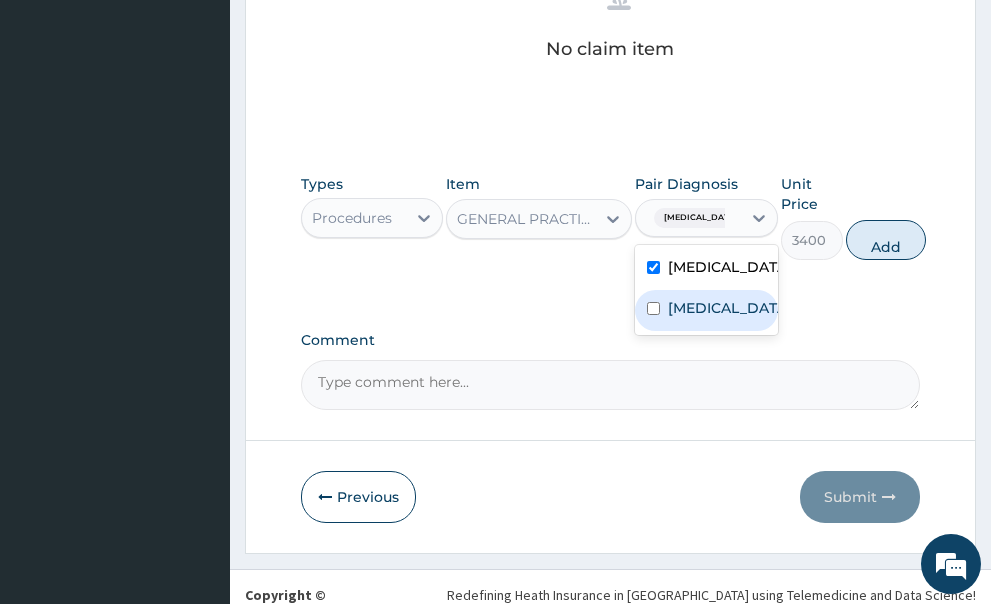 click at bounding box center [653, 308] 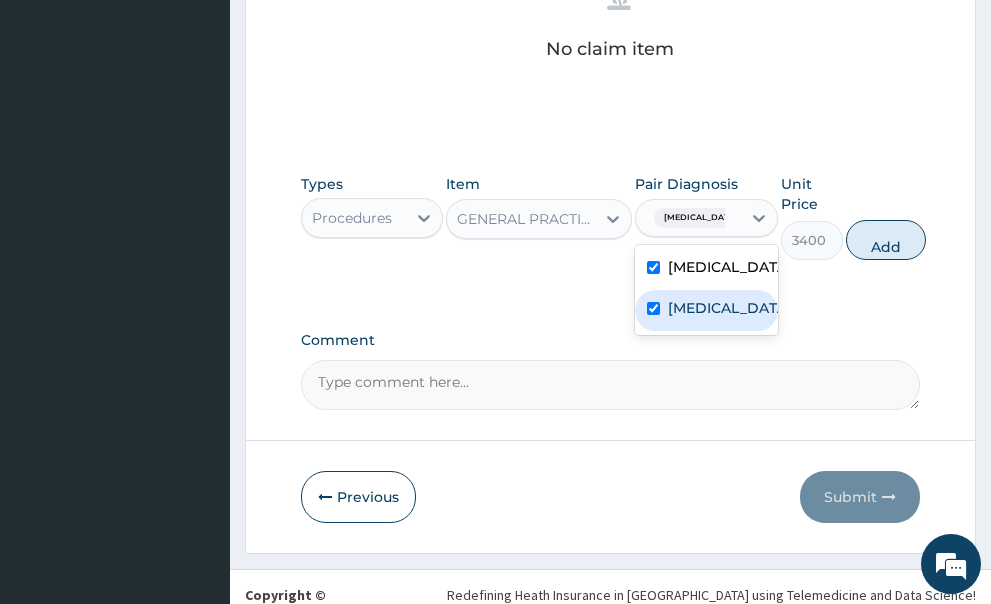 checkbox on "true" 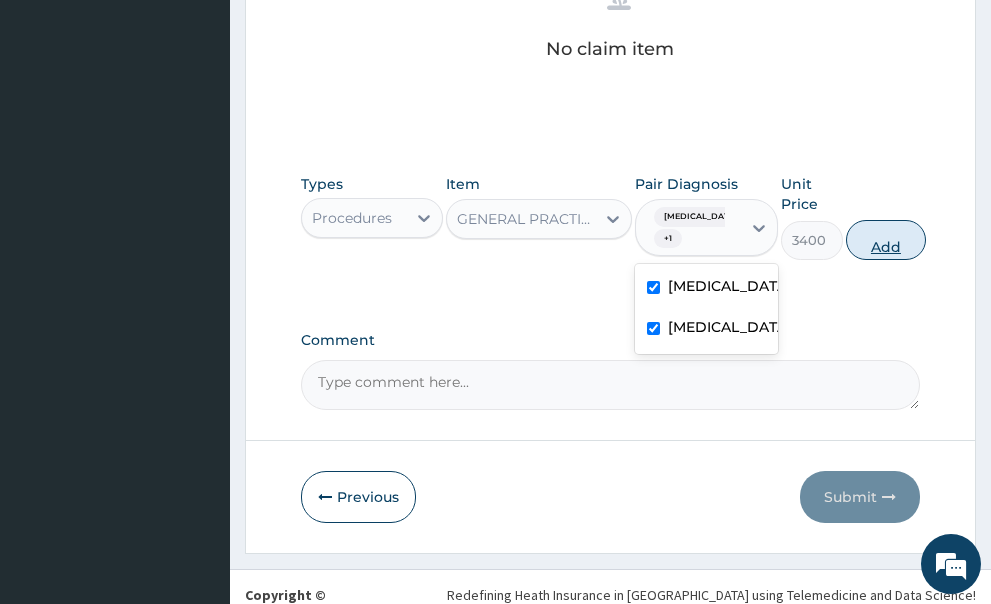 click on "Add" at bounding box center [886, 240] 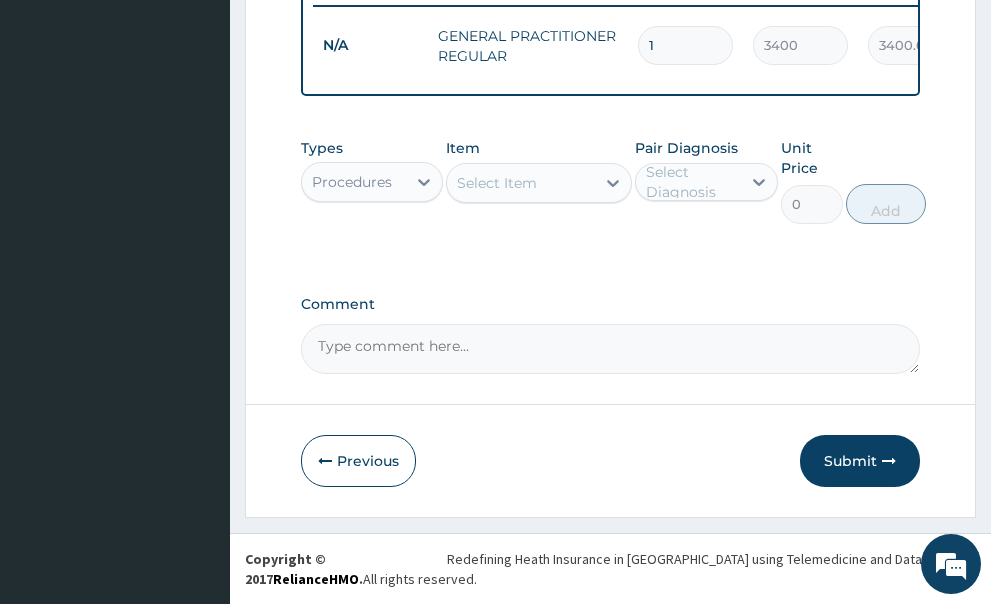 scroll, scrollTop: 584, scrollLeft: 0, axis: vertical 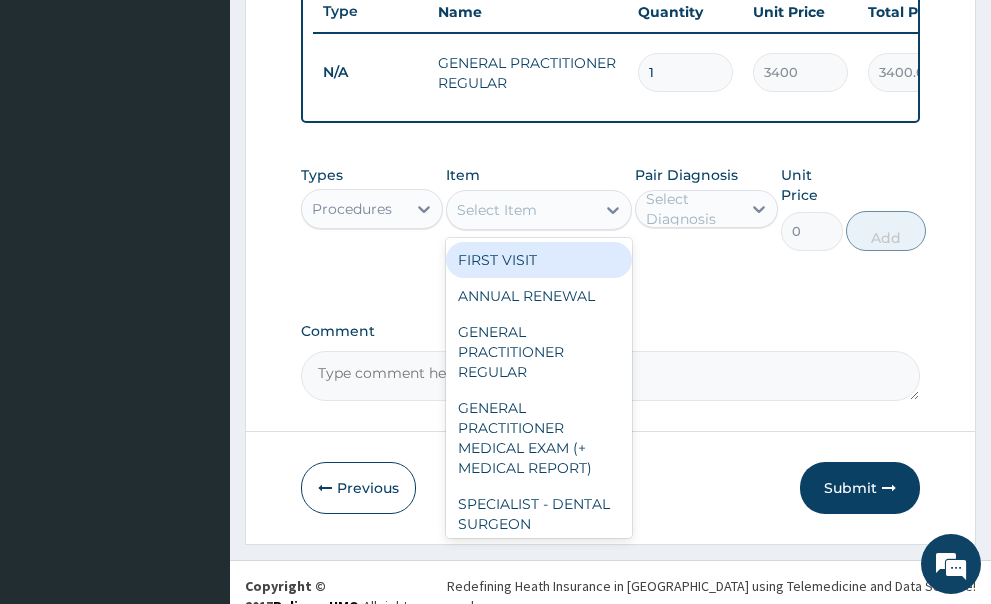 click on "Select Item" at bounding box center [521, 210] 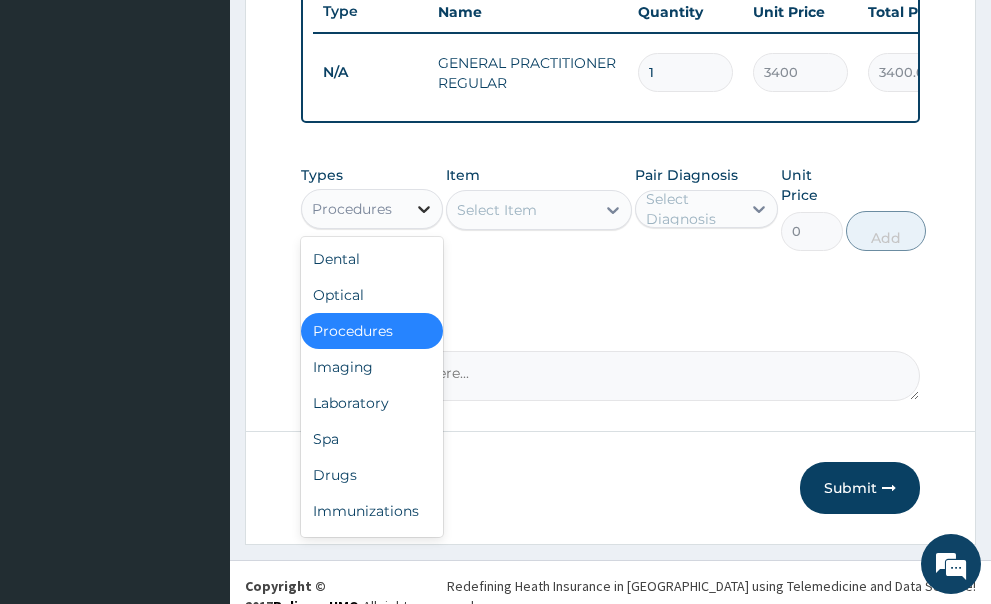 click at bounding box center (424, 209) 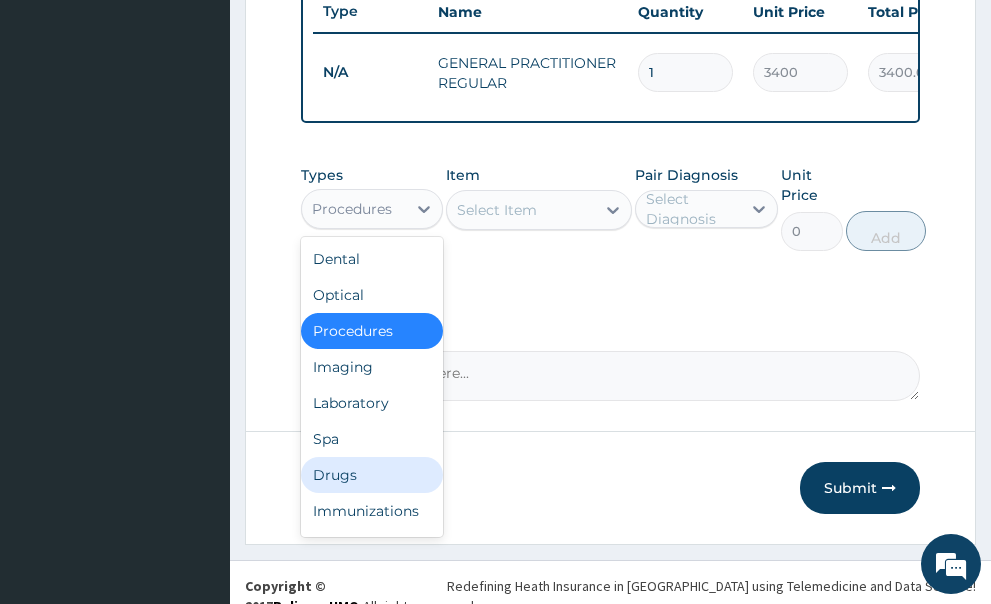 click on "Drugs" at bounding box center [372, 475] 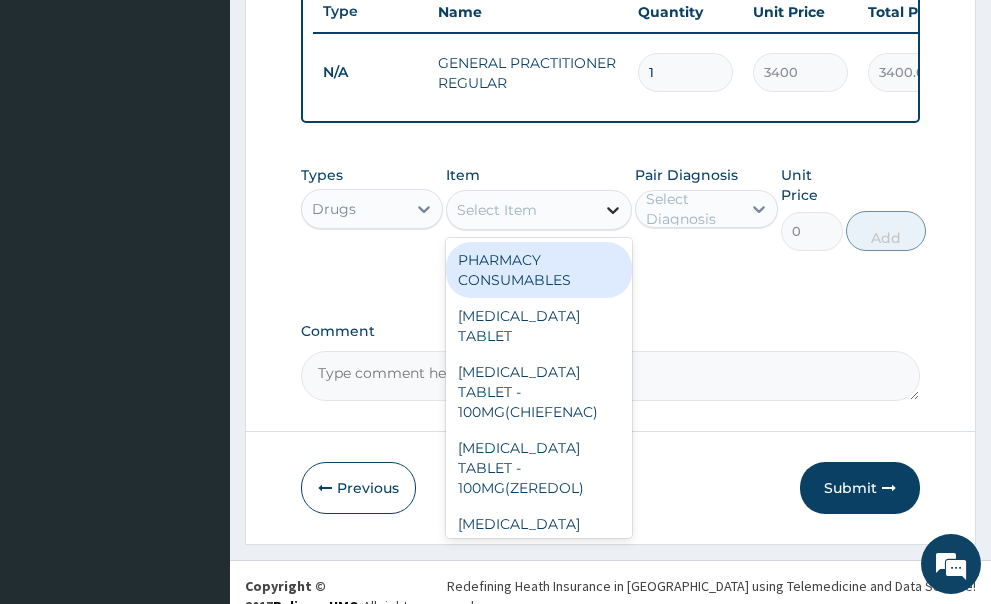click 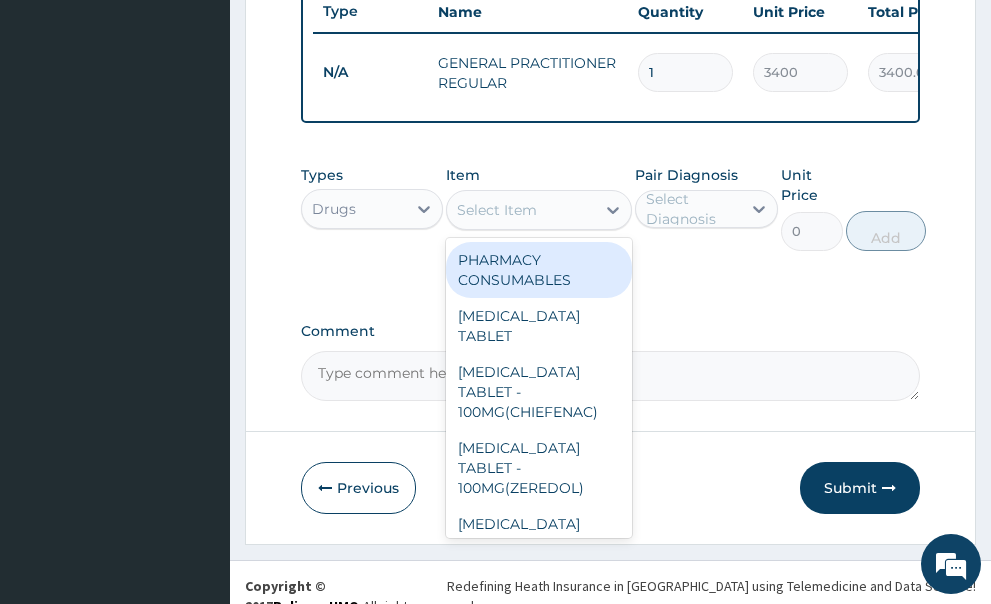 click on "PHARMACY CONSUMABLES" at bounding box center (539, 270) 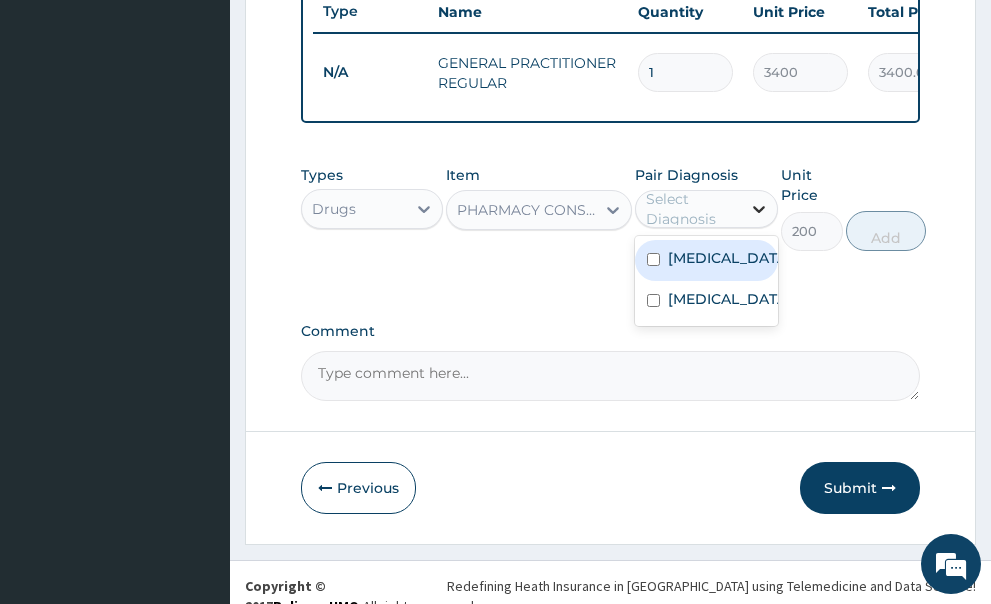 click 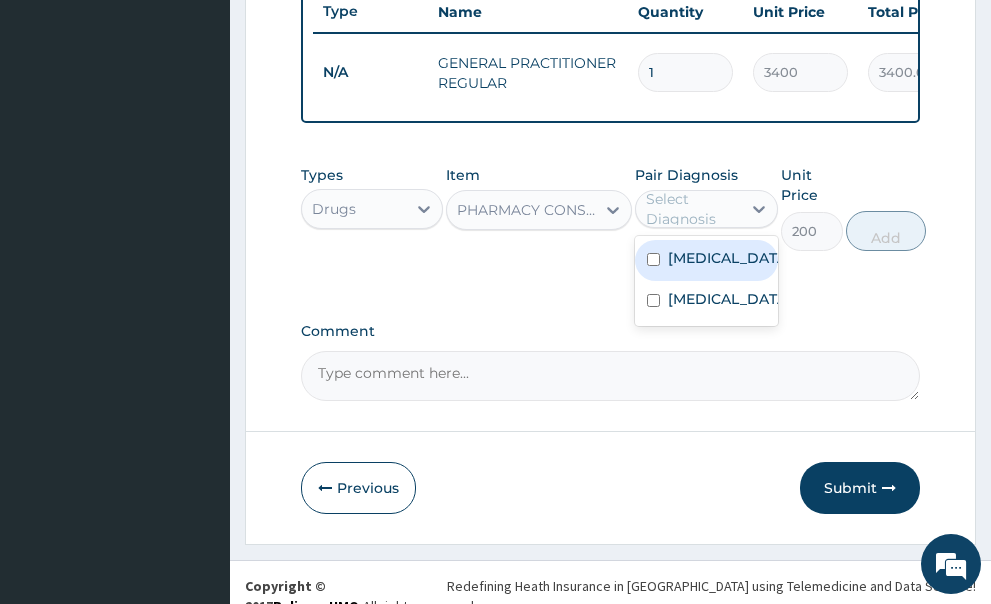 click at bounding box center [653, 259] 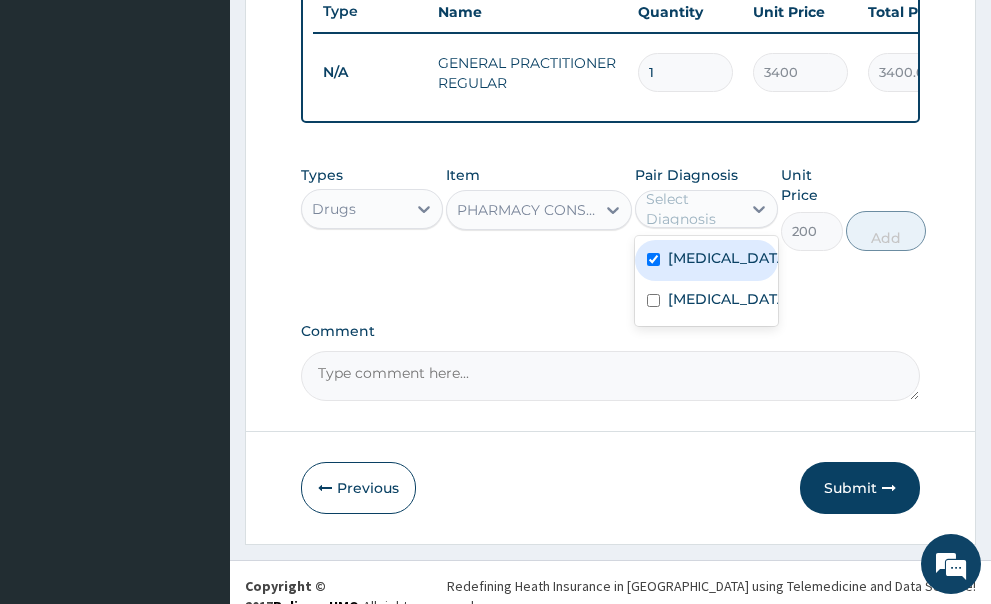 checkbox on "true" 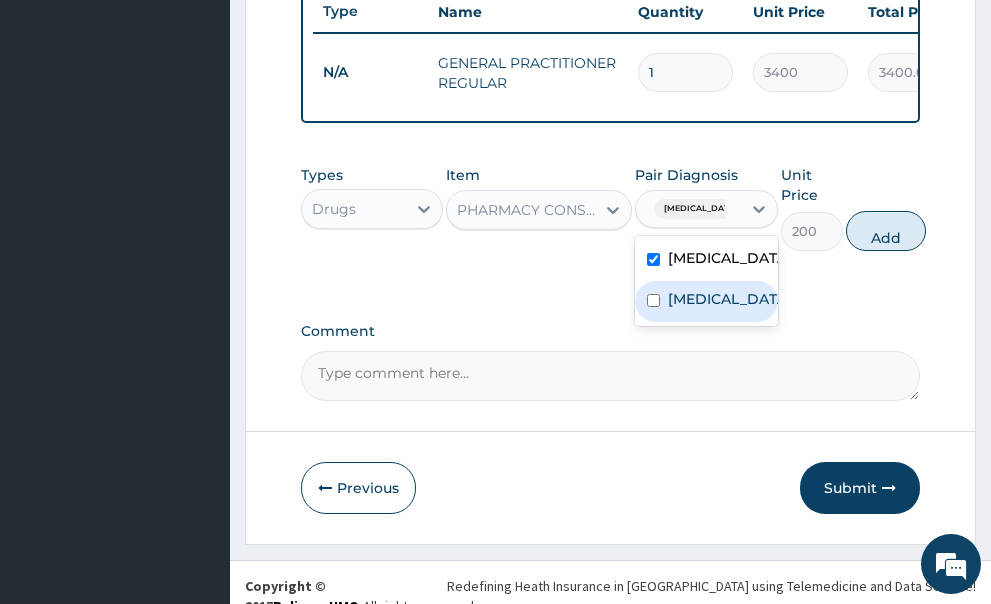 click at bounding box center [653, 300] 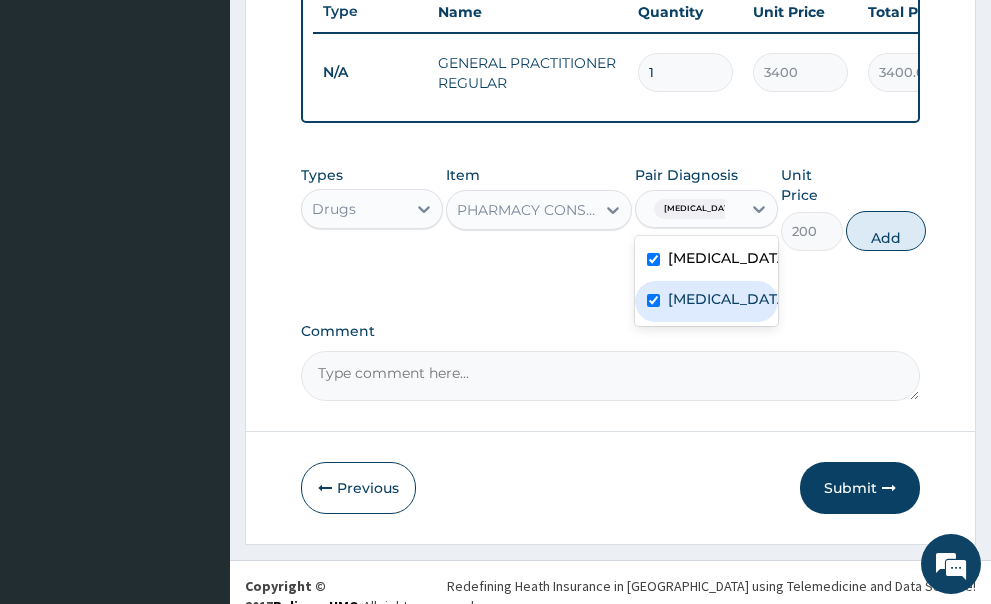checkbox on "true" 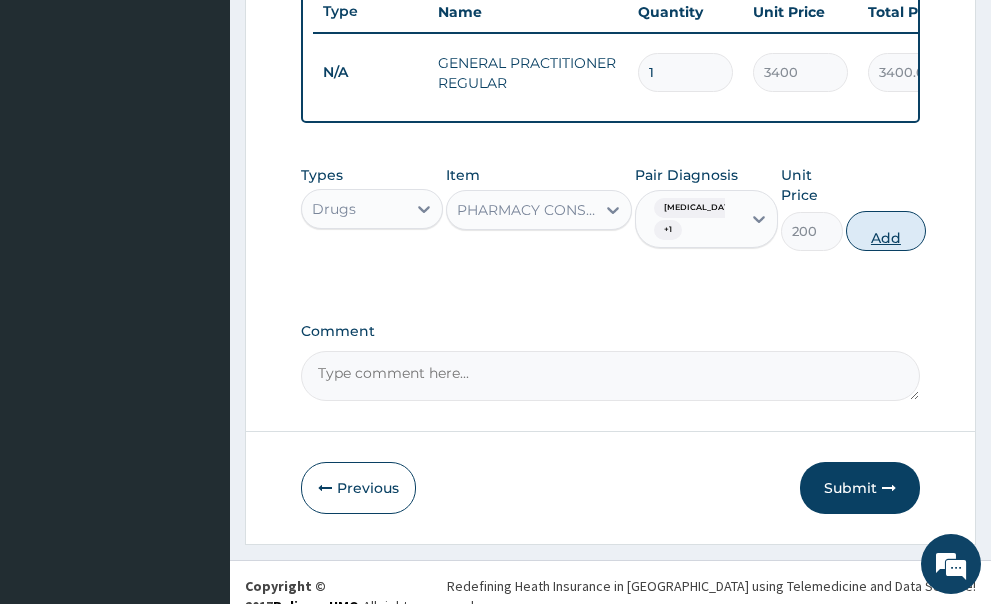 click on "Add" at bounding box center [886, 231] 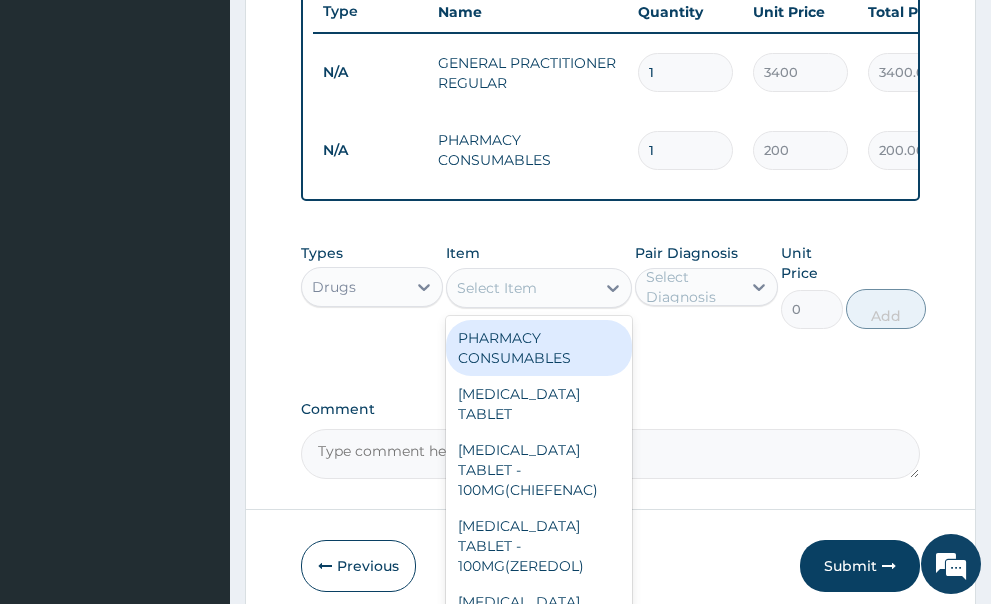click on "Select Item" at bounding box center (497, 288) 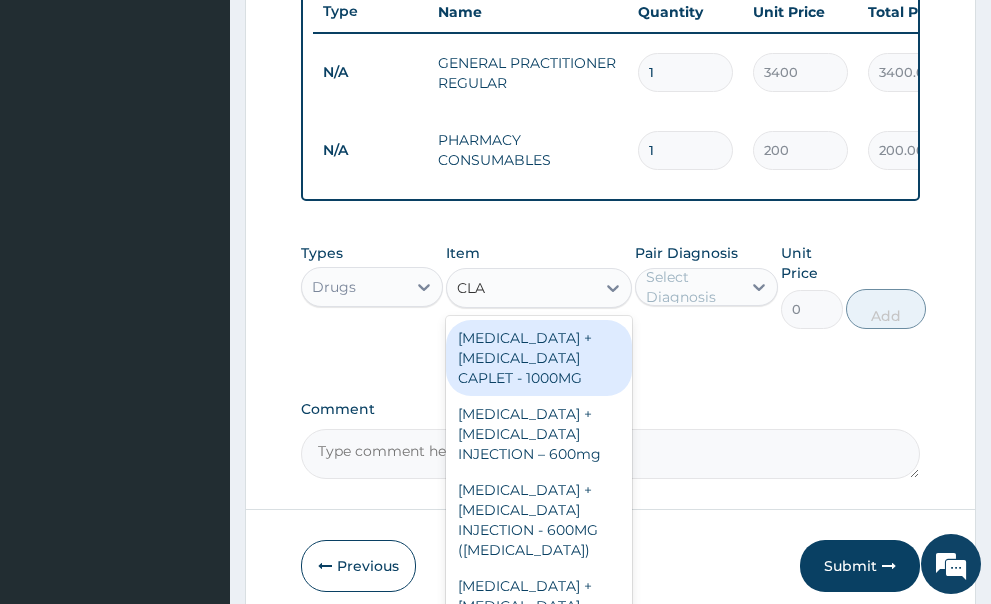 type on "CLAV" 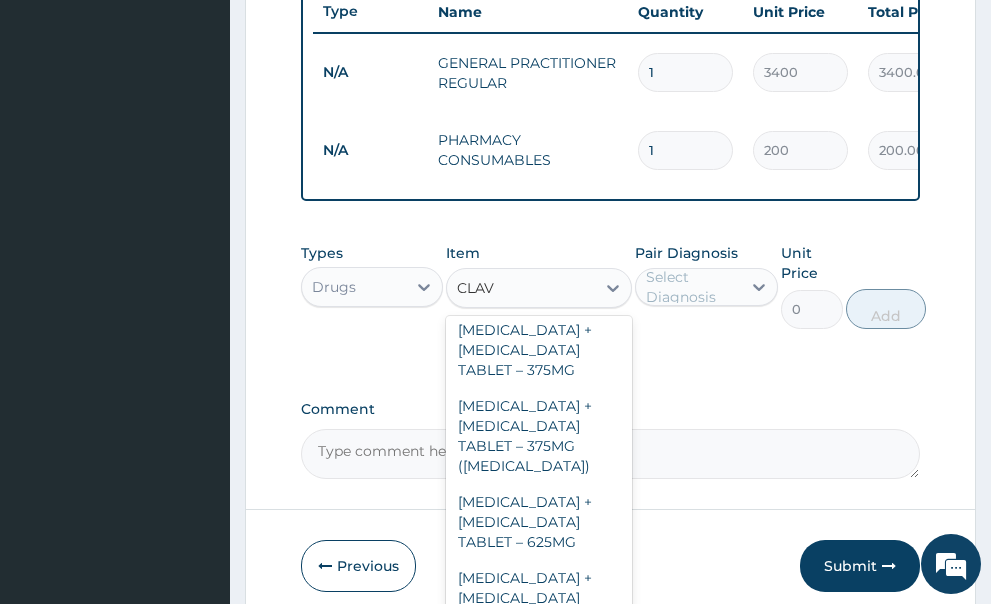 scroll, scrollTop: 680, scrollLeft: 0, axis: vertical 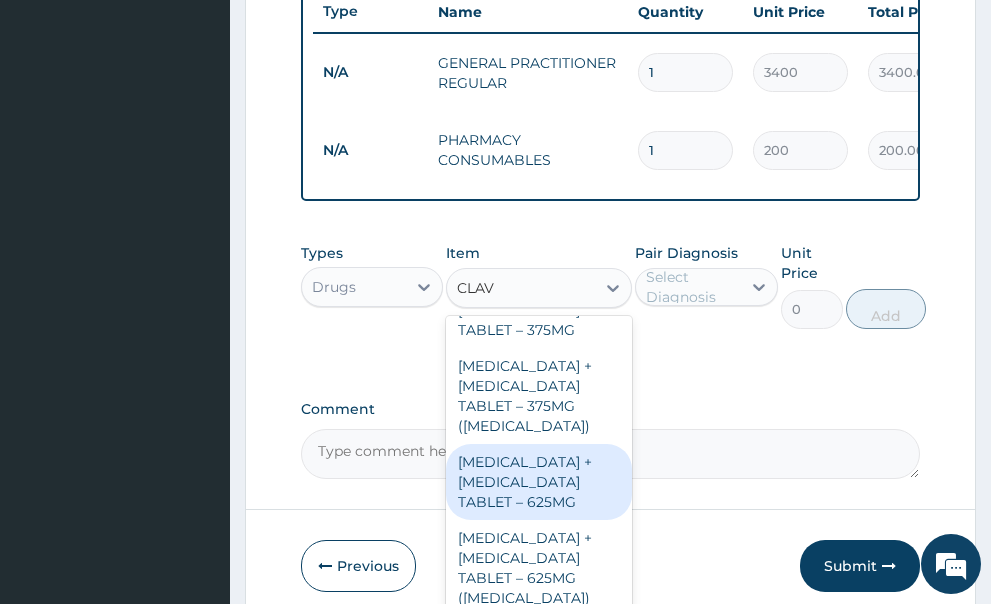 click on "[MEDICAL_DATA] + [MEDICAL_DATA] TABLET – 625MG" at bounding box center [539, 482] 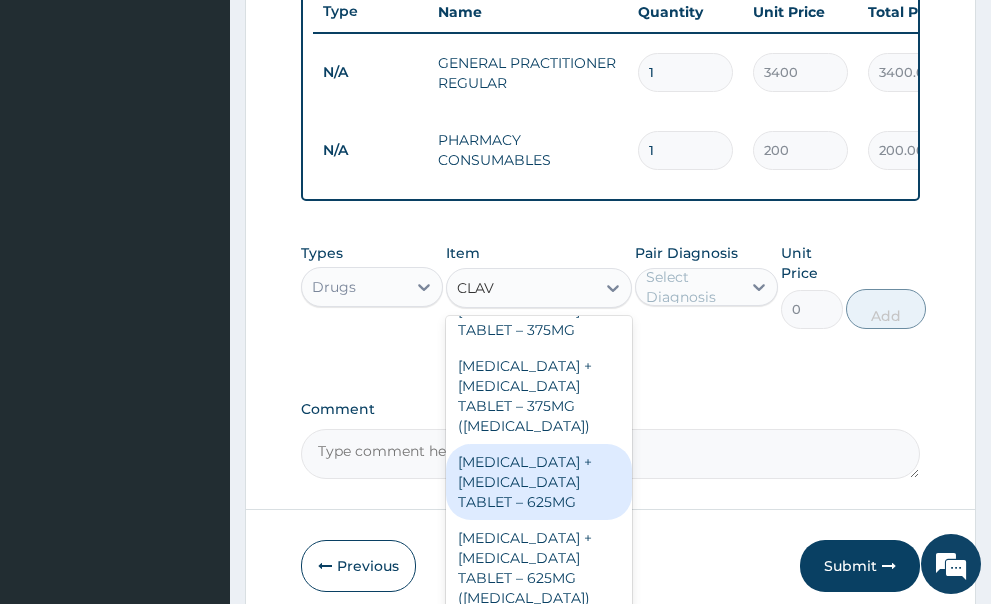 type 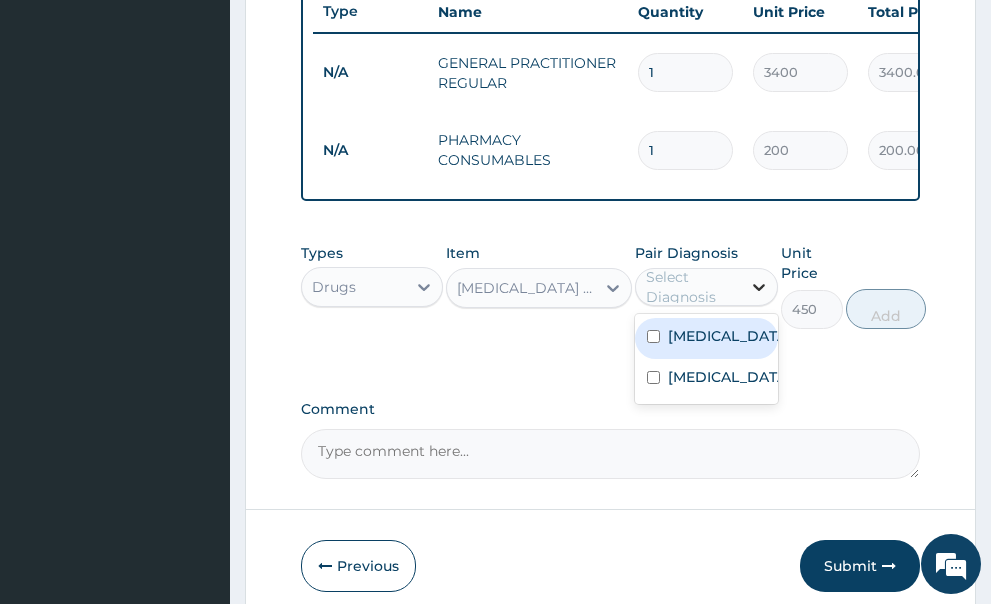 click 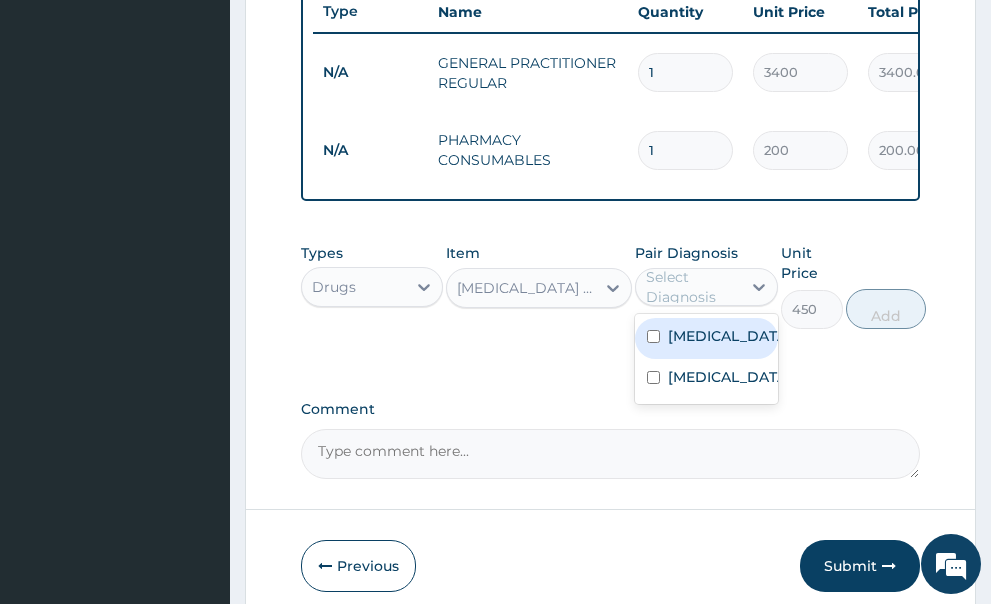 click at bounding box center (653, 336) 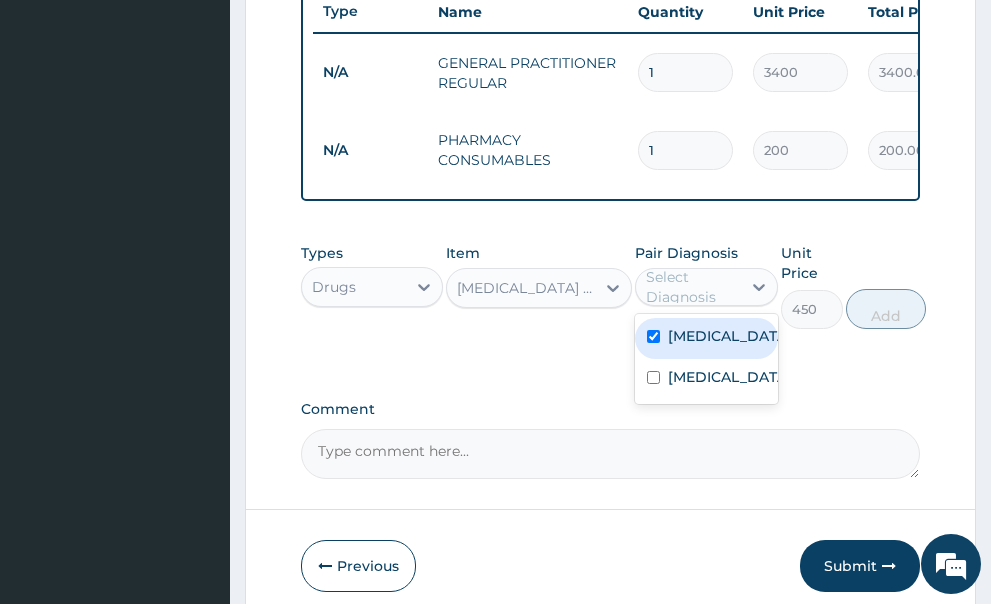 checkbox on "true" 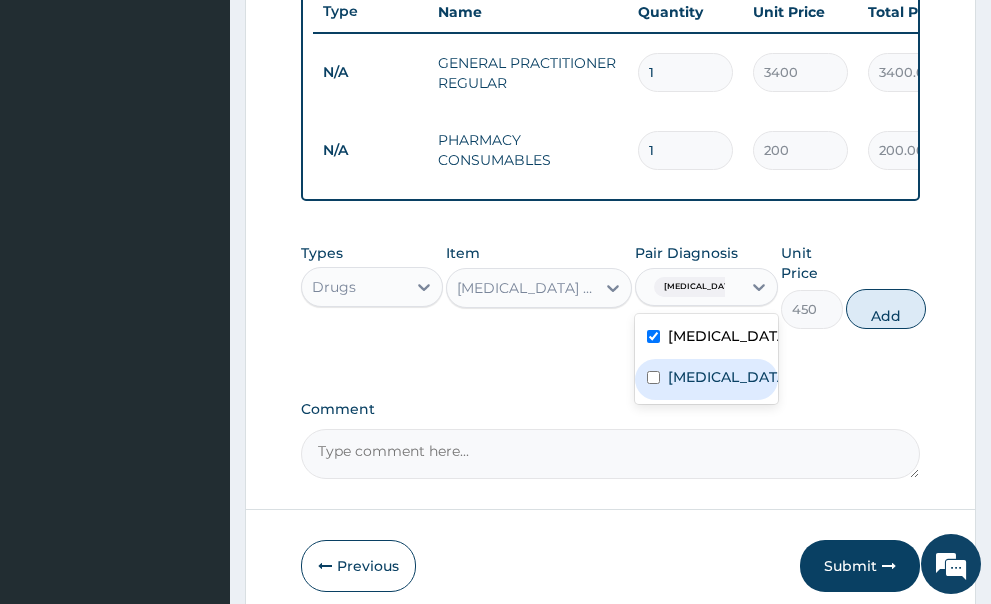 click at bounding box center (653, 377) 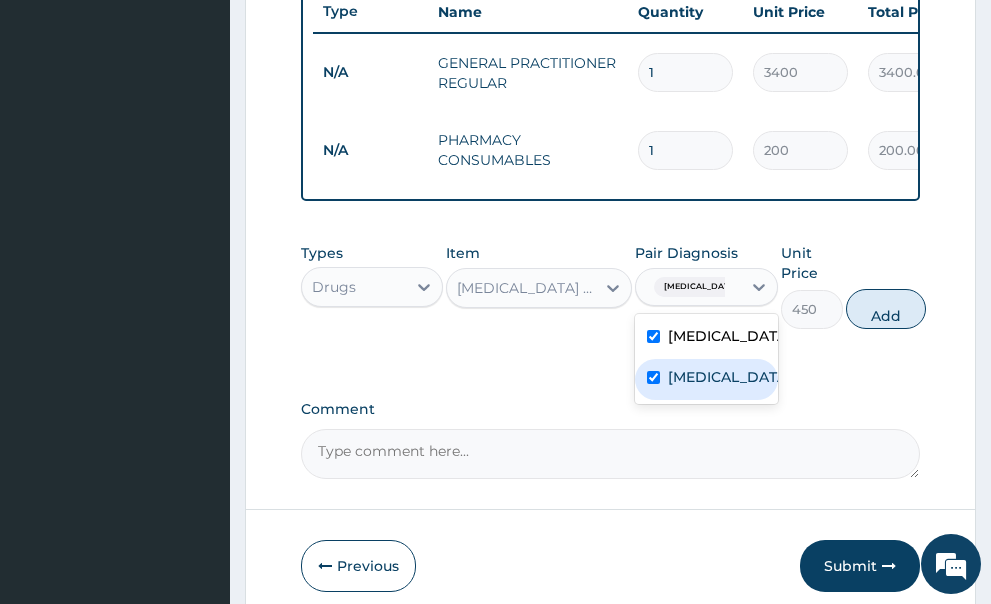 checkbox on "true" 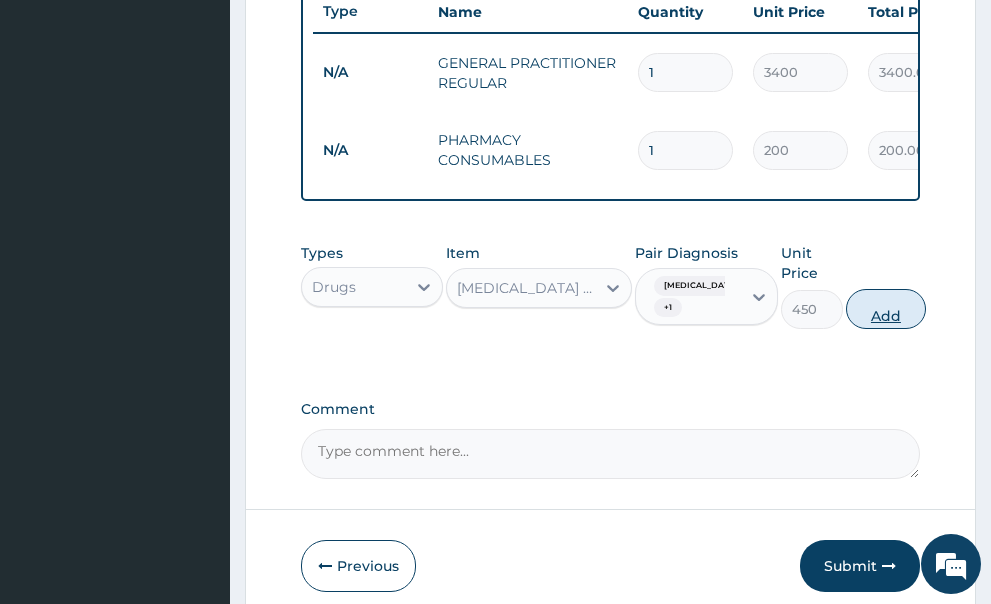 click on "Add" at bounding box center (886, 309) 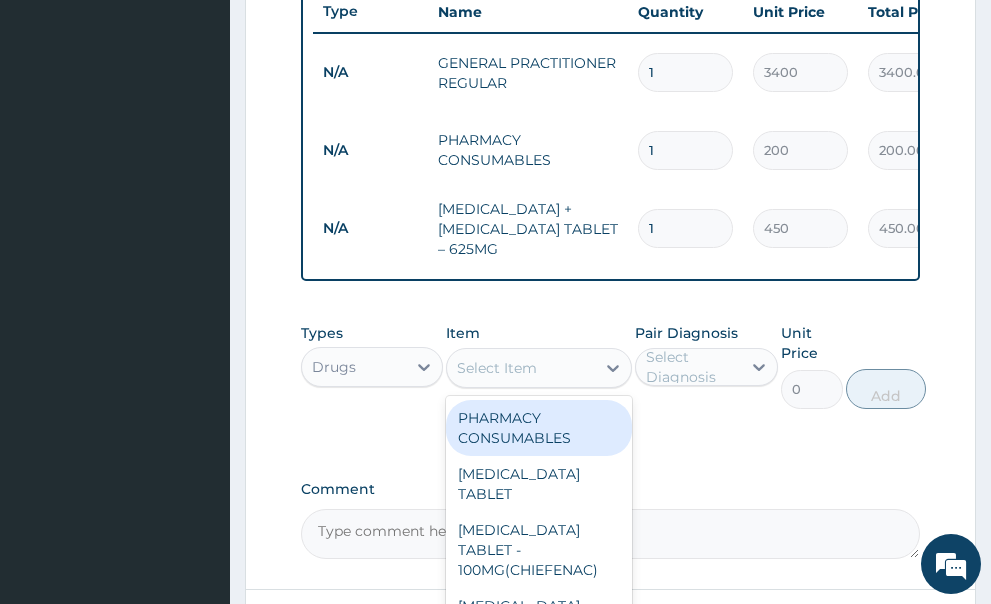 click on "Select Item" at bounding box center [497, 368] 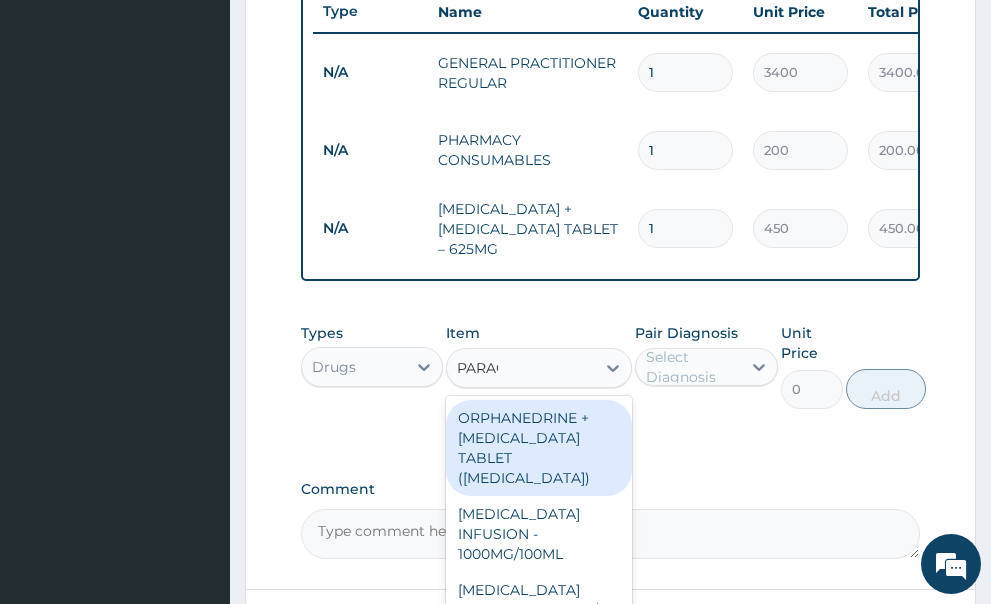 type on "PARACE" 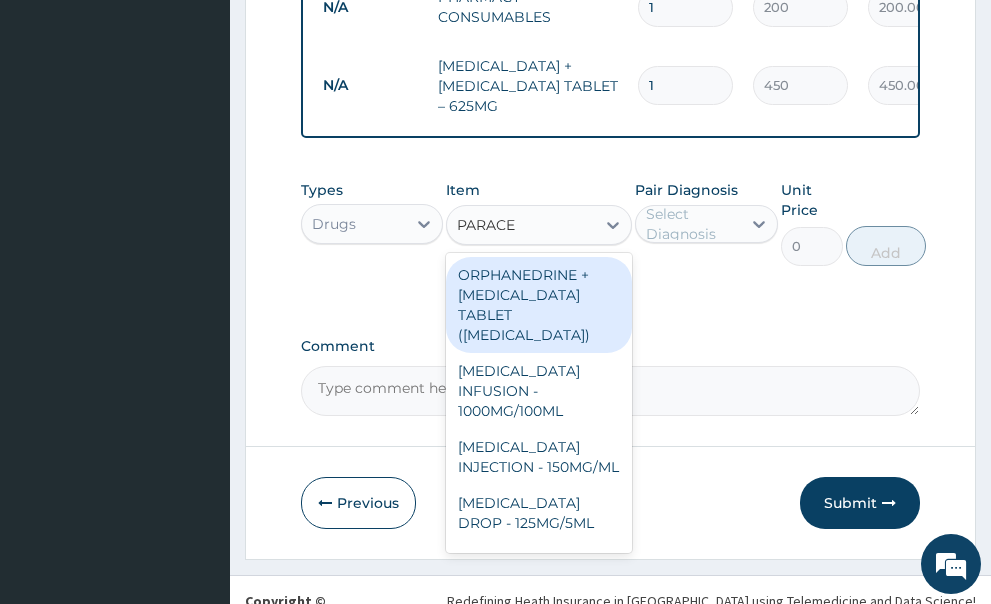 scroll, scrollTop: 733, scrollLeft: 0, axis: vertical 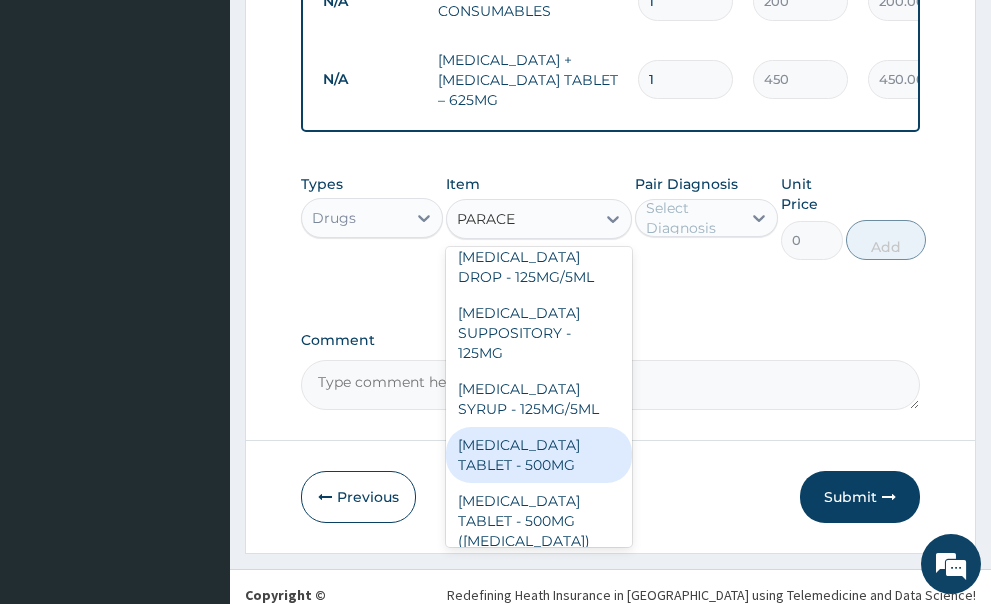 click on "[MEDICAL_DATA] TABLET - 500MG" at bounding box center (539, 455) 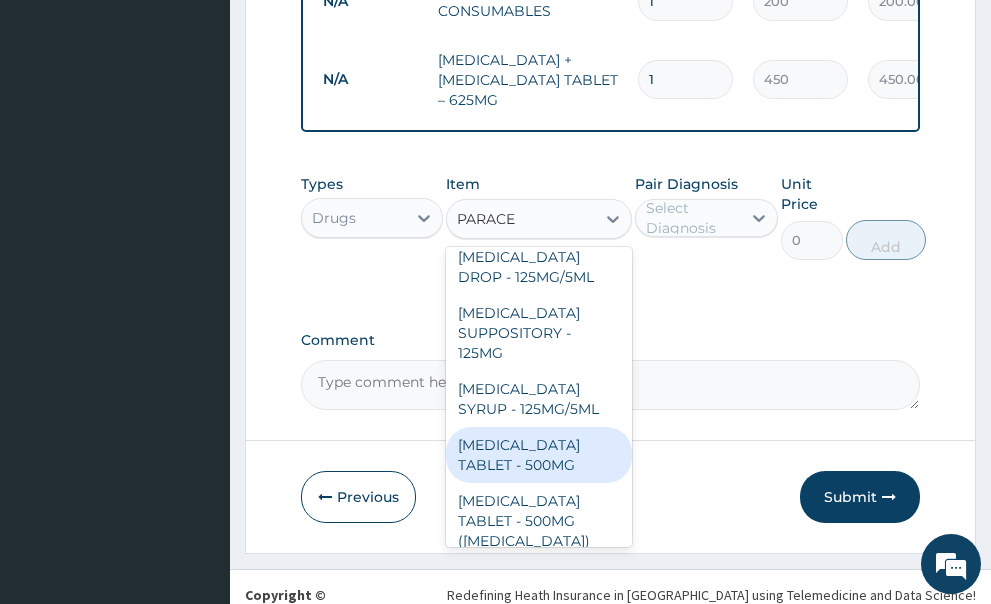 type 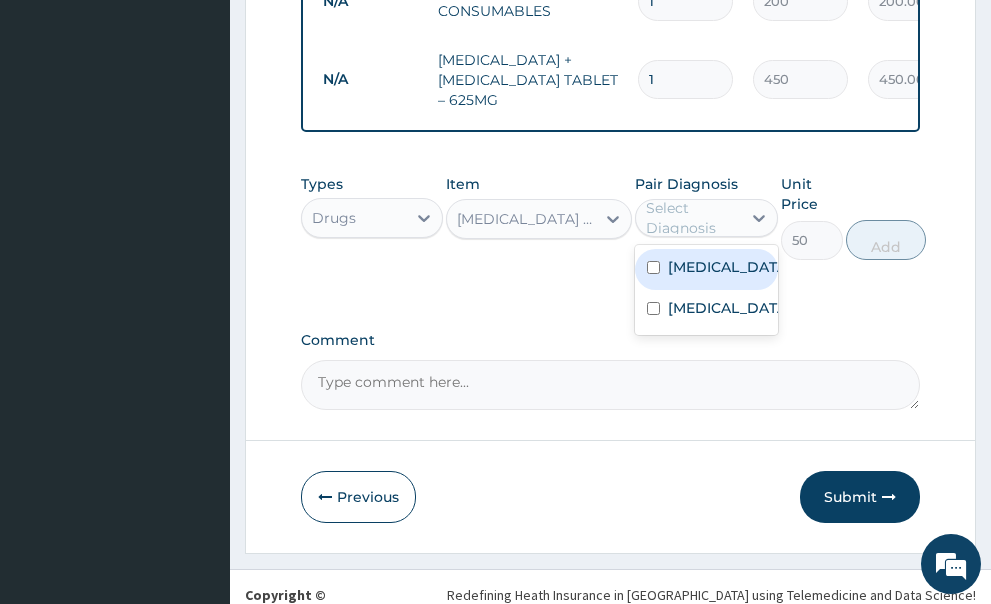click on "Select Diagnosis" at bounding box center (692, 218) 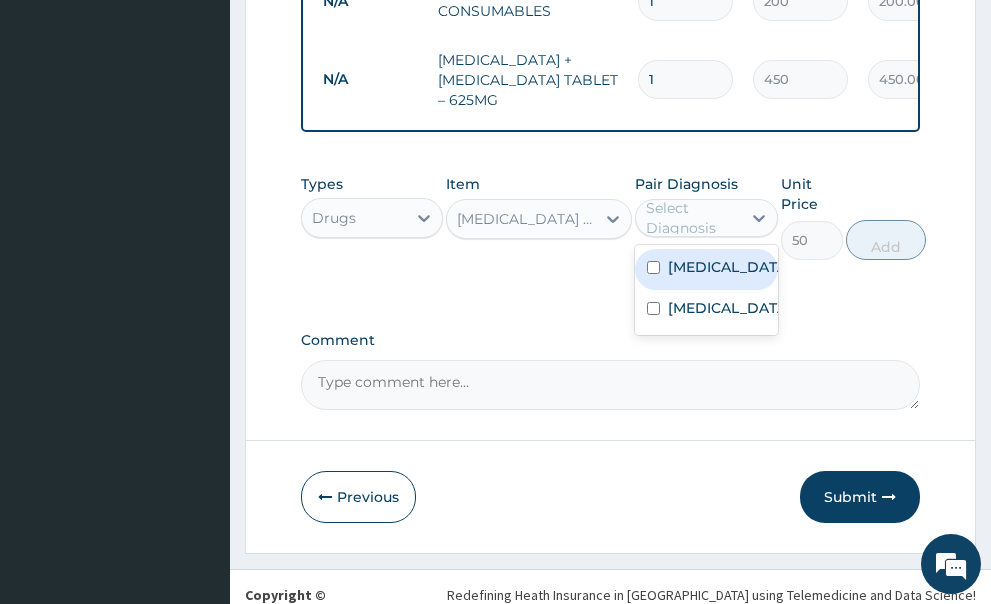 click at bounding box center [653, 267] 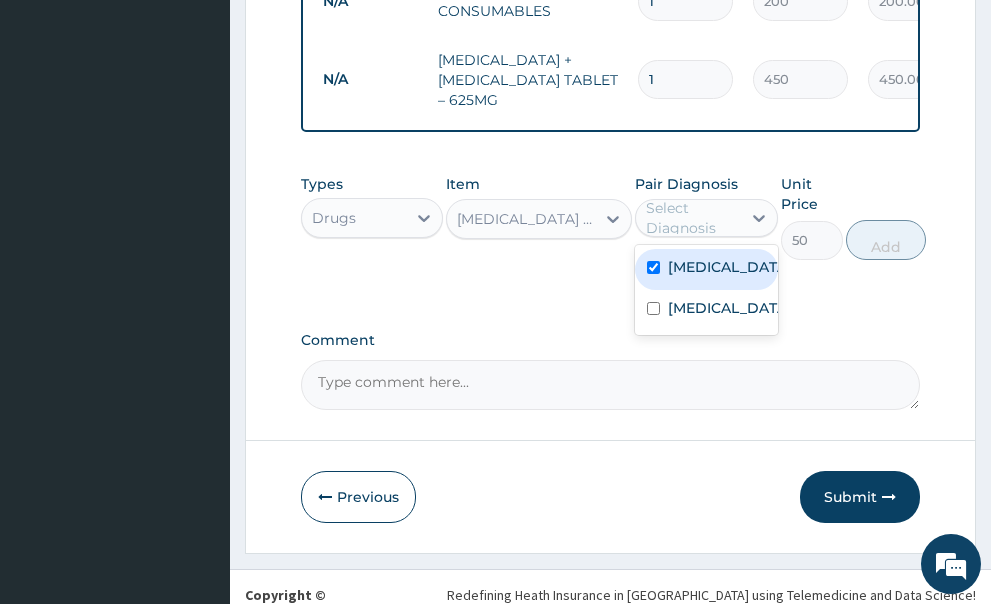 checkbox on "true" 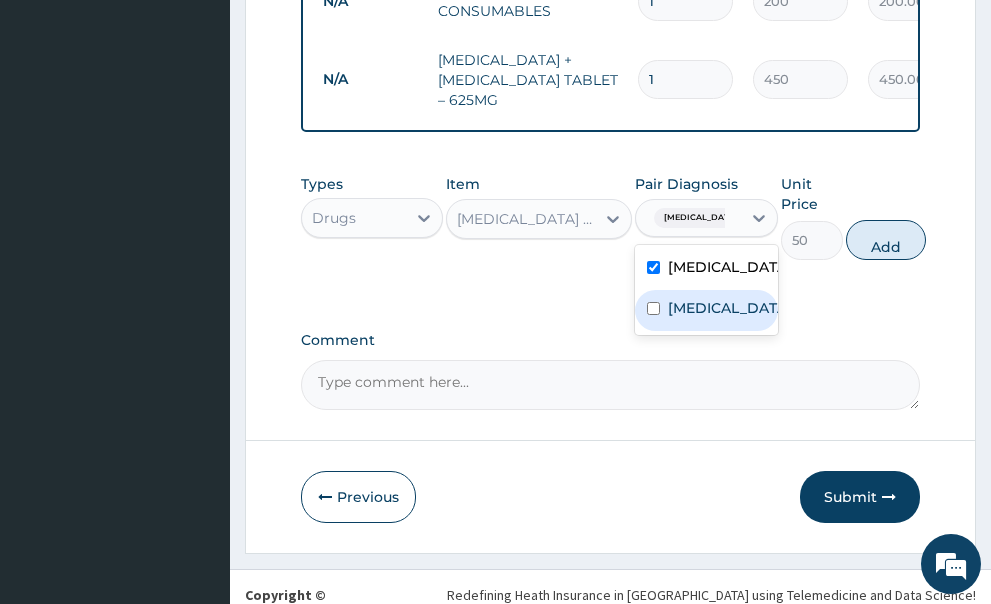 click at bounding box center (653, 308) 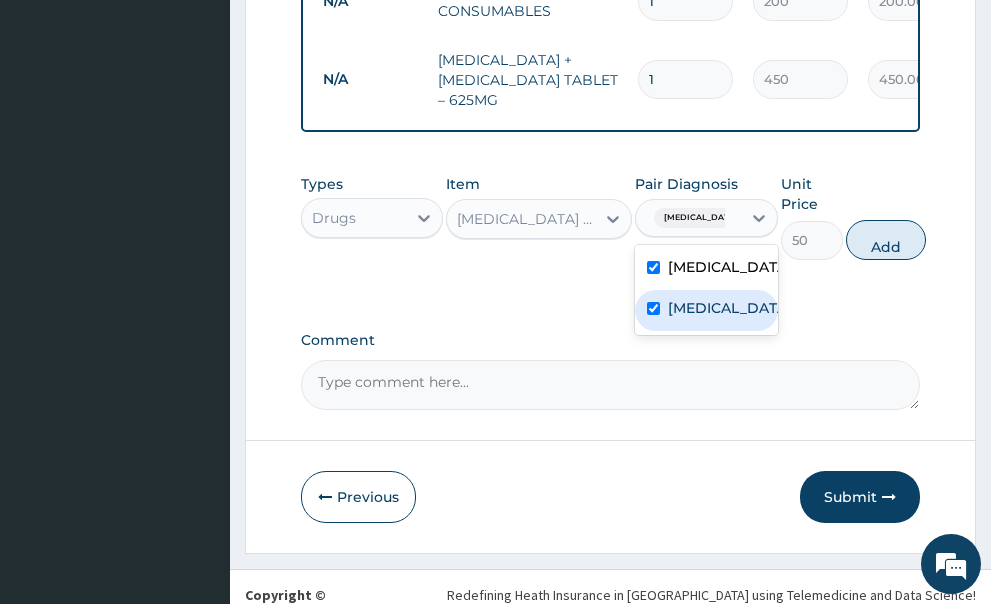 checkbox on "true" 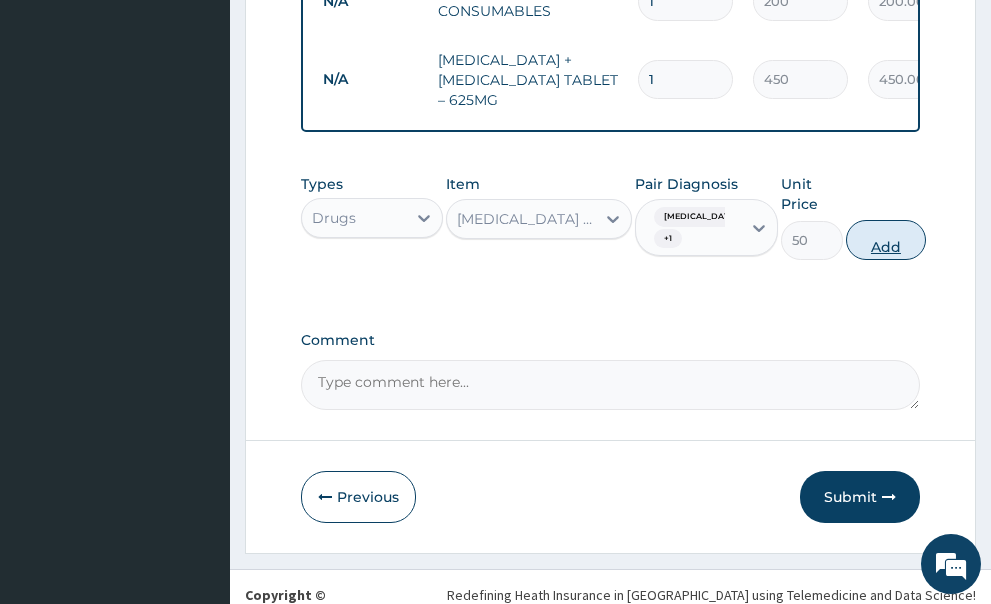click on "Add" at bounding box center [886, 240] 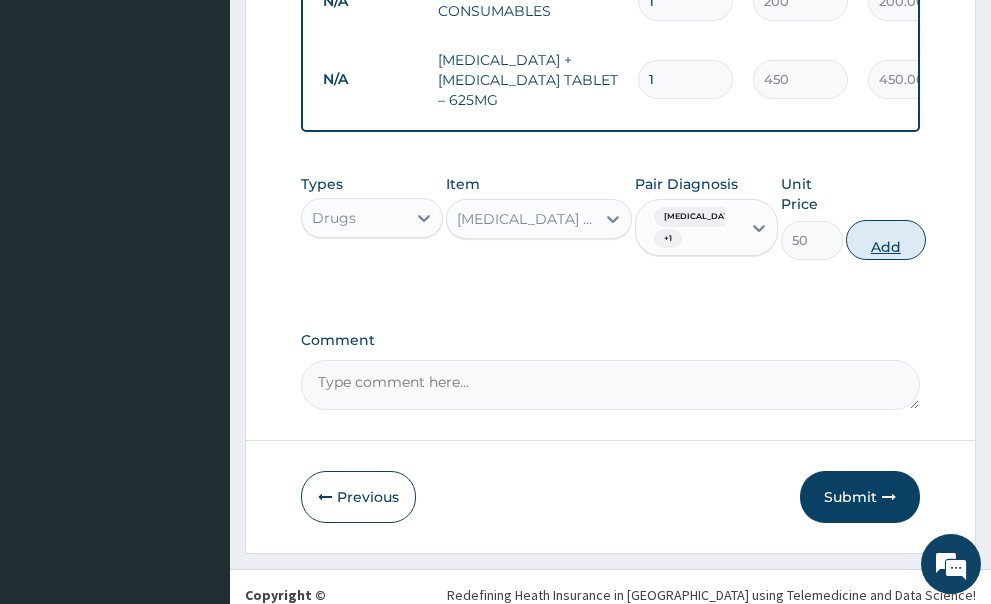 type on "0" 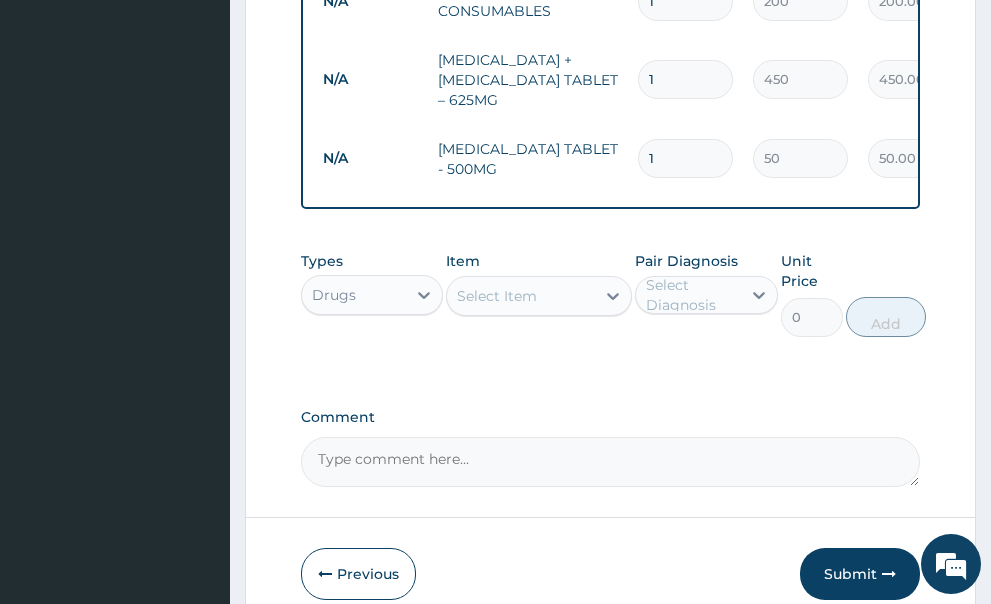 type on "14" 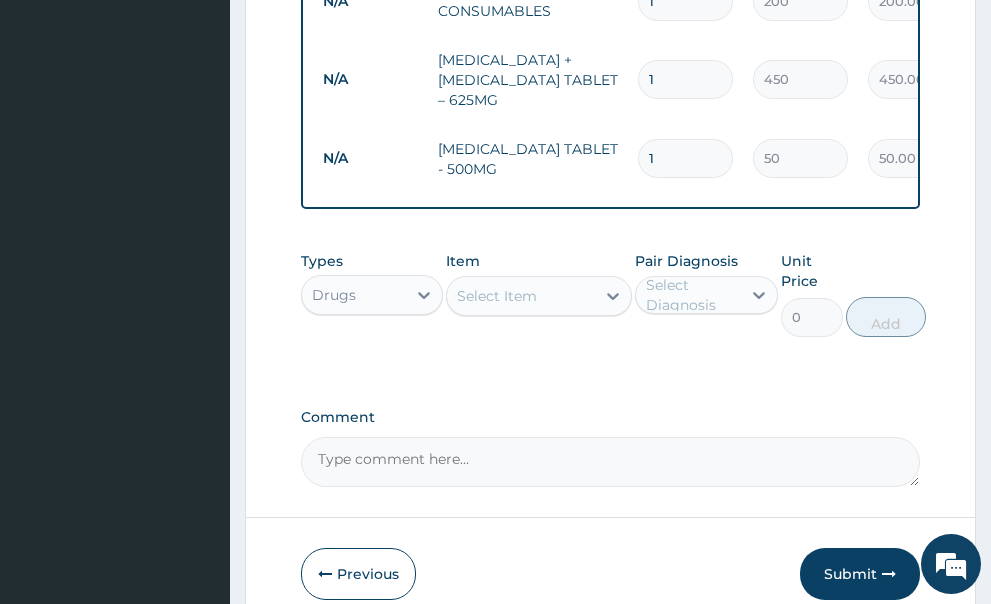 type on "700.00" 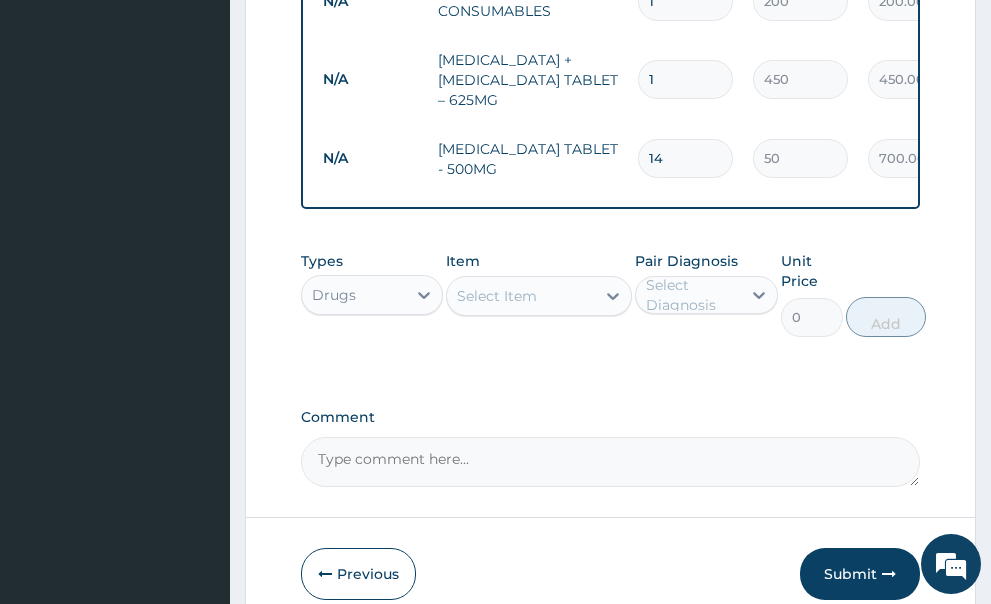 type on "14" 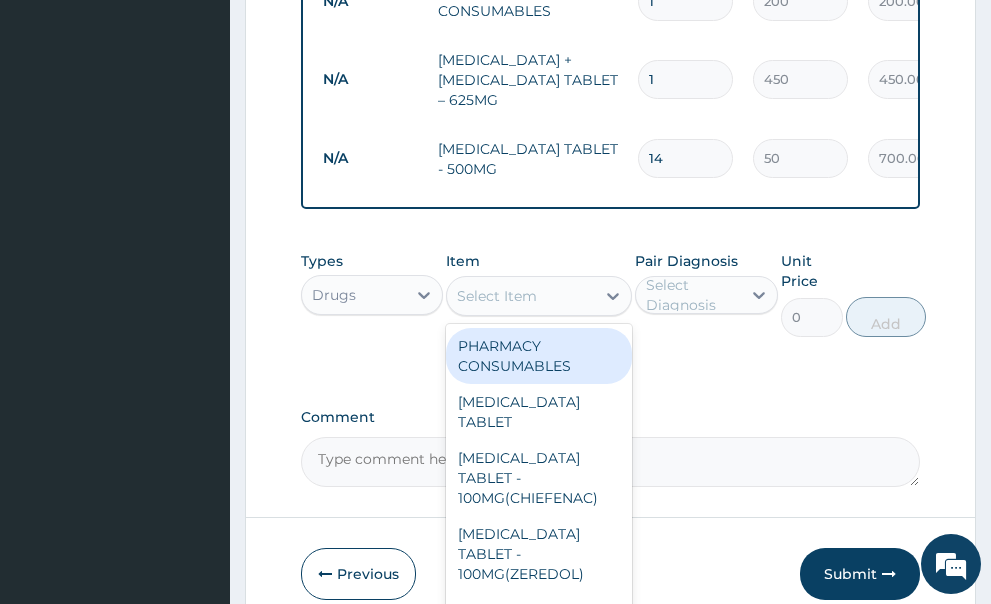 click on "Select Item" at bounding box center (521, 296) 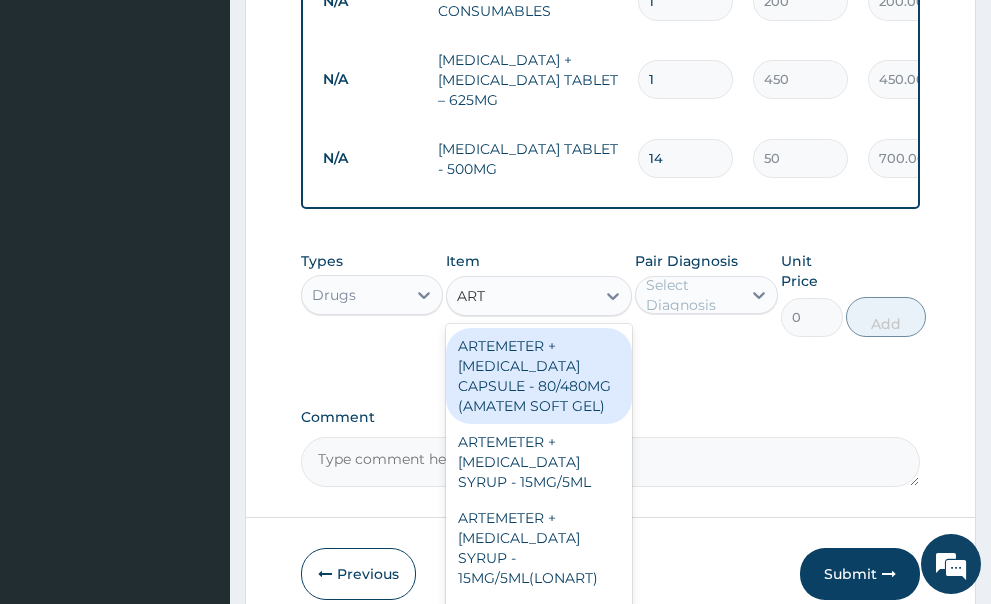 type on "ARTE" 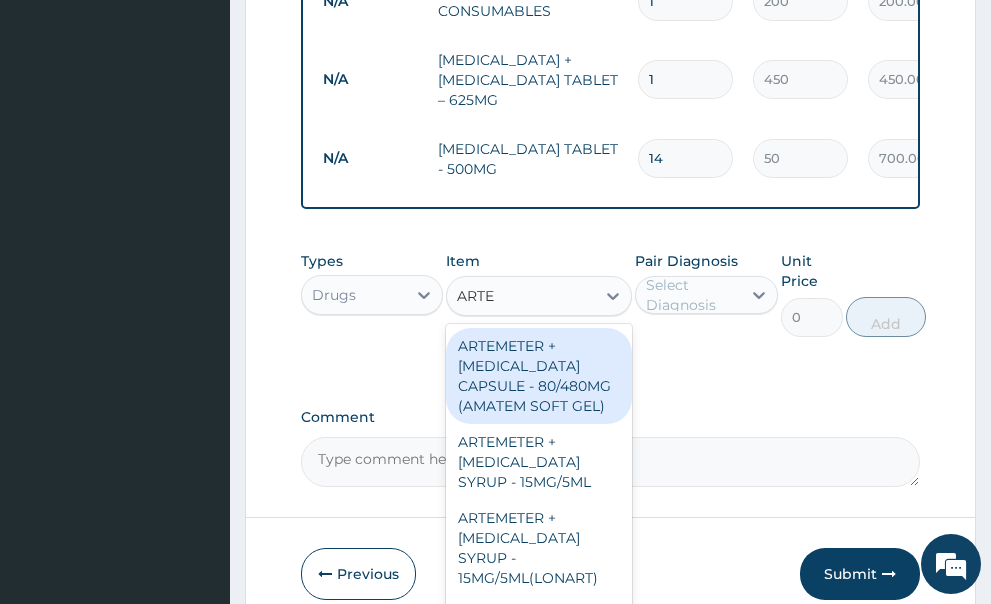 scroll, scrollTop: 40, scrollLeft: 0, axis: vertical 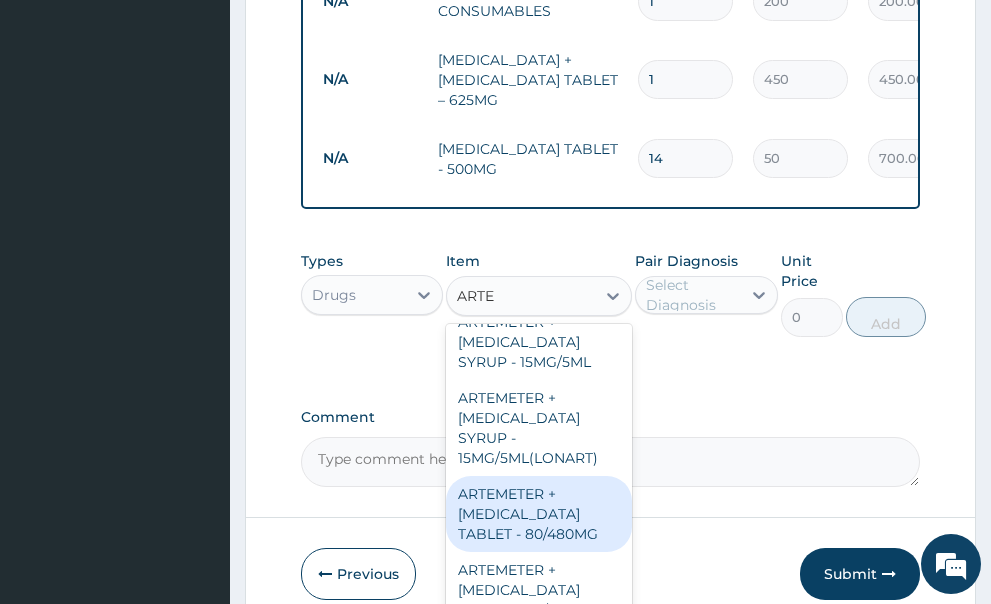 click on "ARTEMETER + [MEDICAL_DATA] TABLET -  80/480MG" at bounding box center [539, 514] 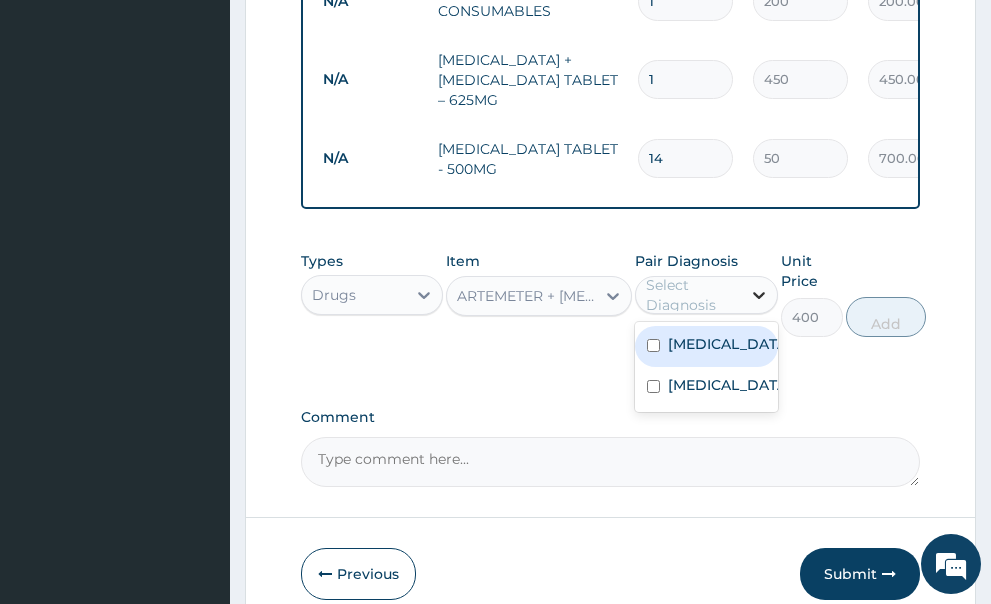 click at bounding box center [759, 295] 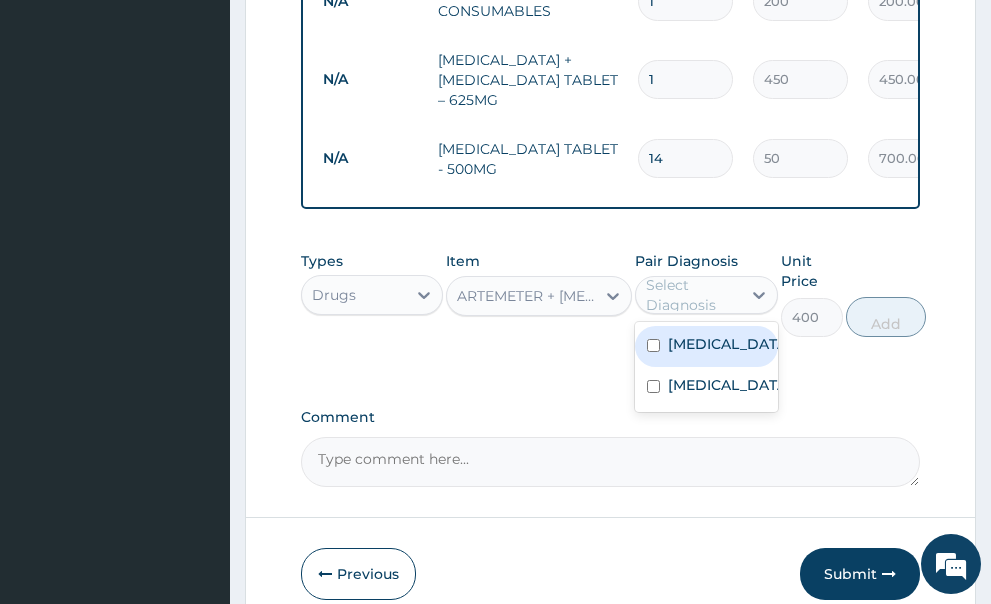 click at bounding box center [653, 345] 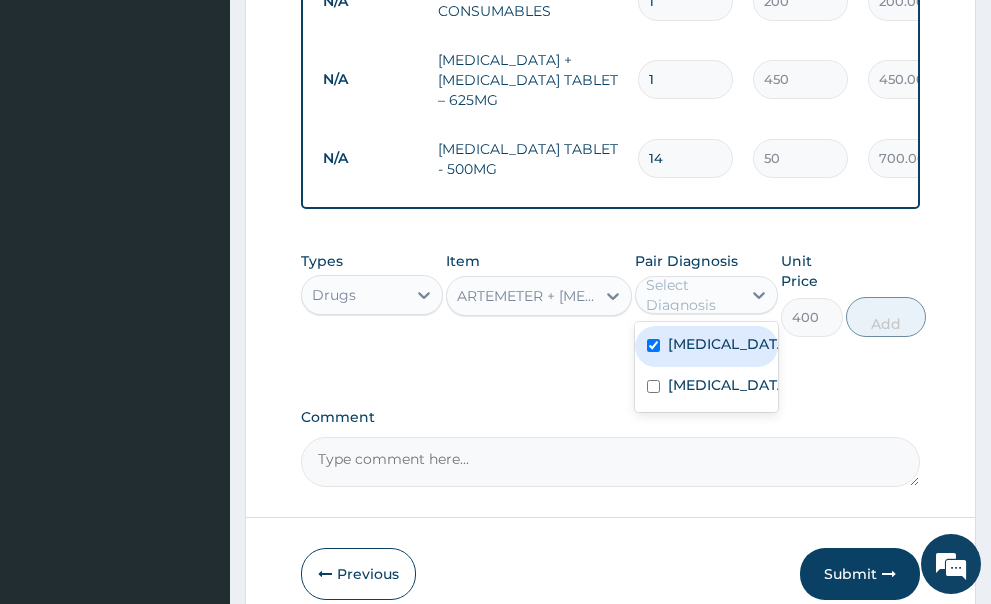 checkbox on "true" 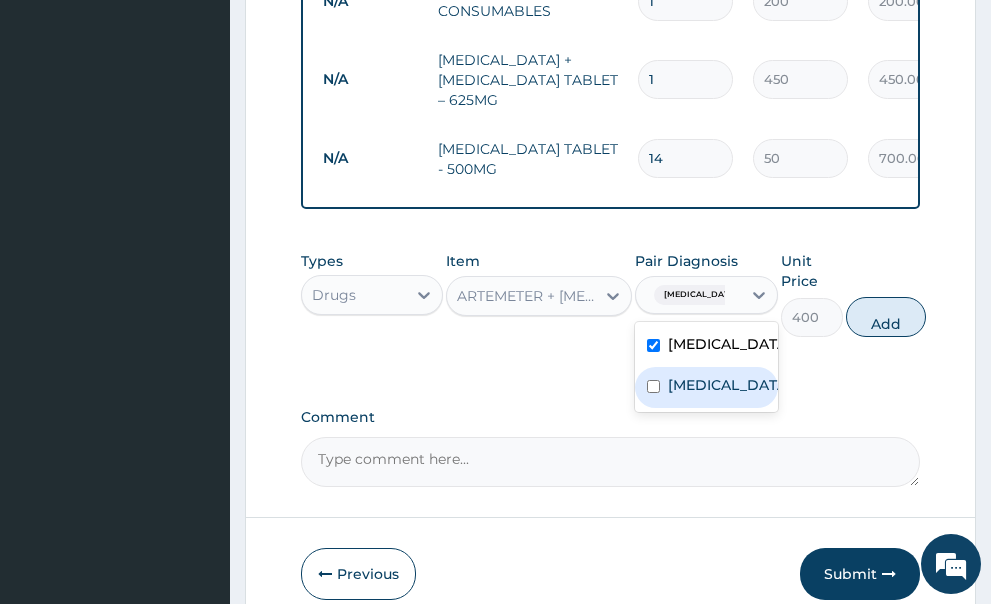 click at bounding box center (653, 386) 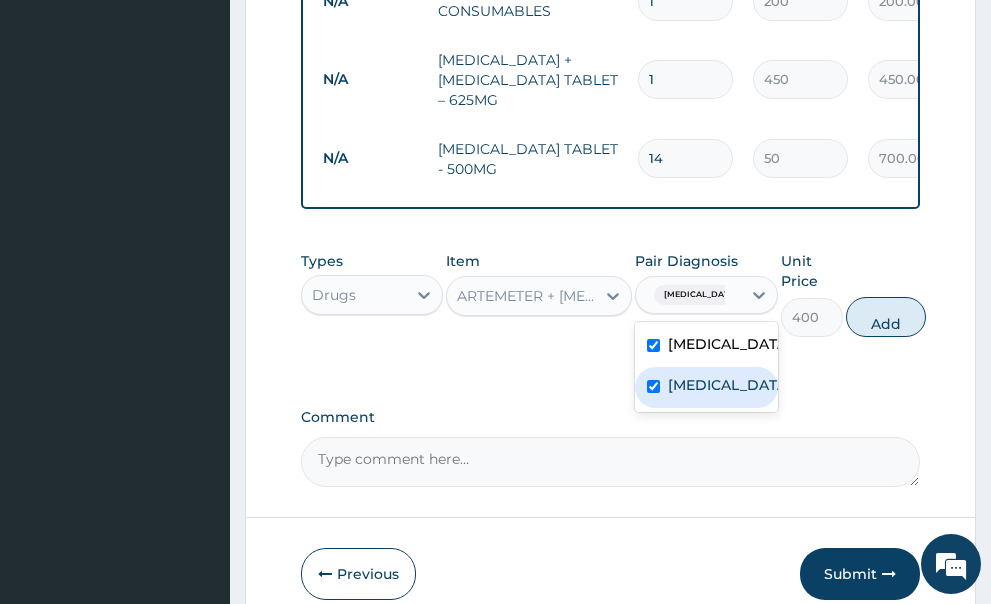 checkbox on "true" 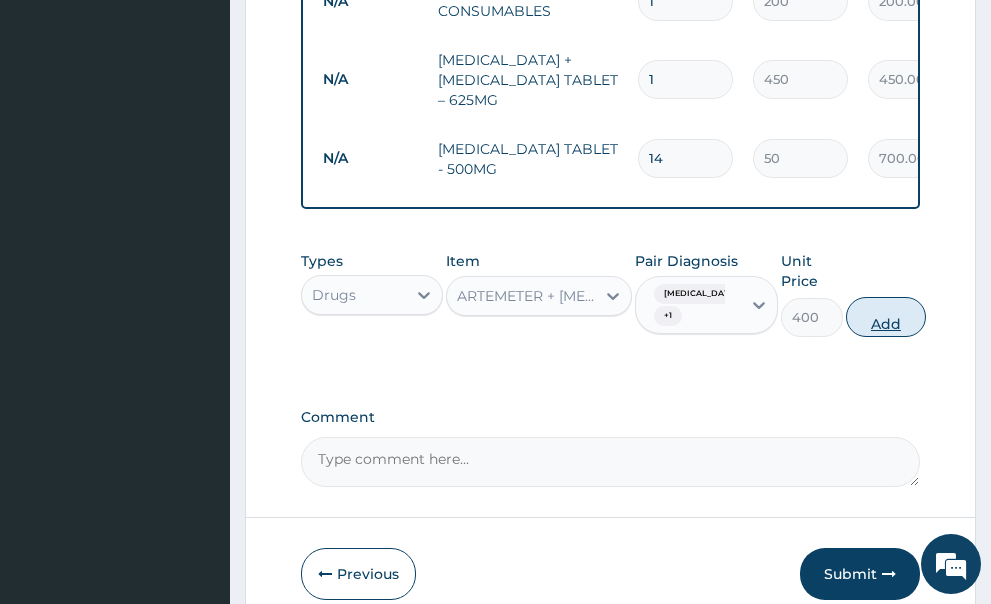 click on "Add" at bounding box center [886, 317] 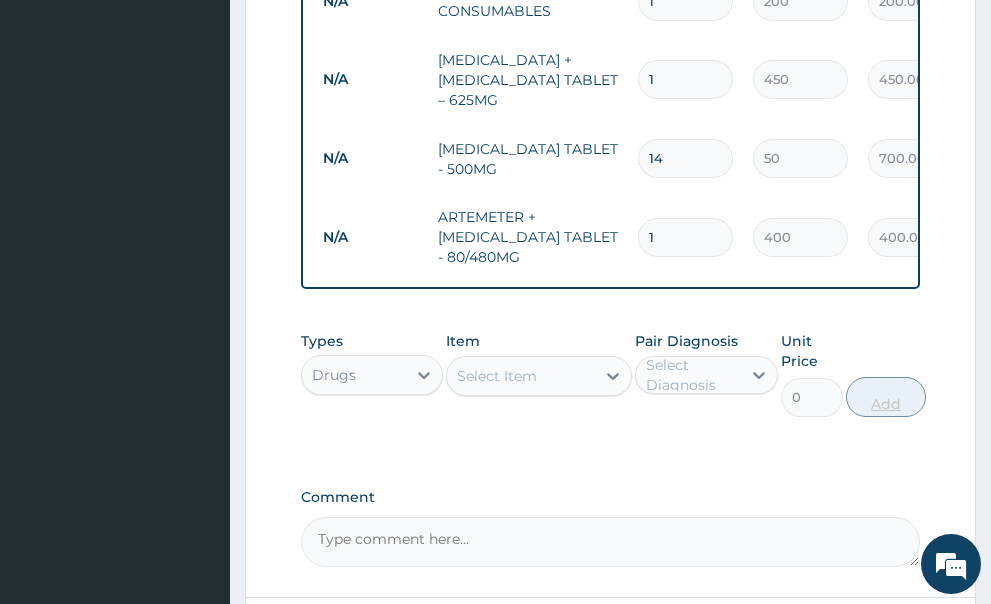 type 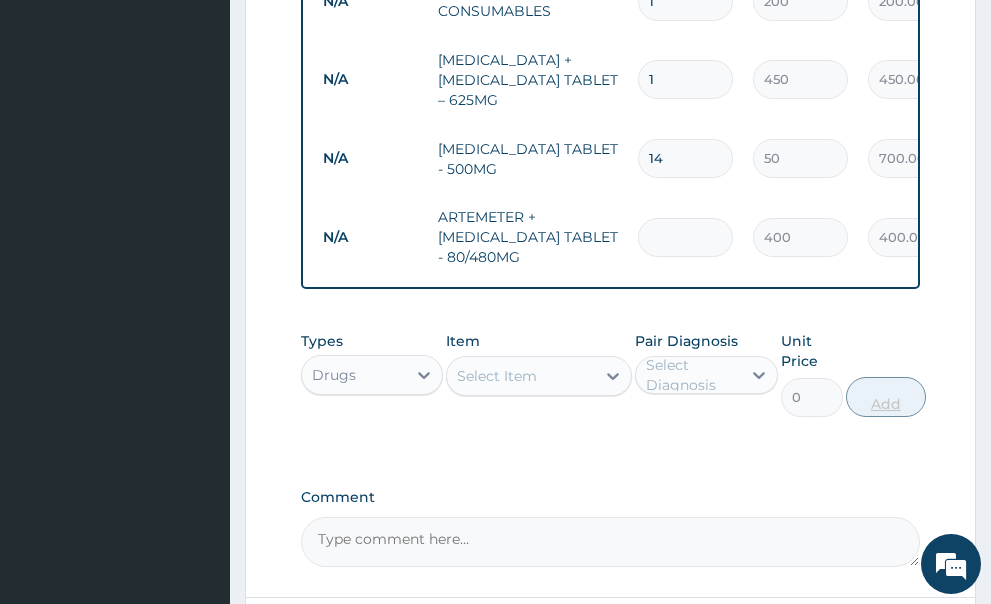 type on "0.00" 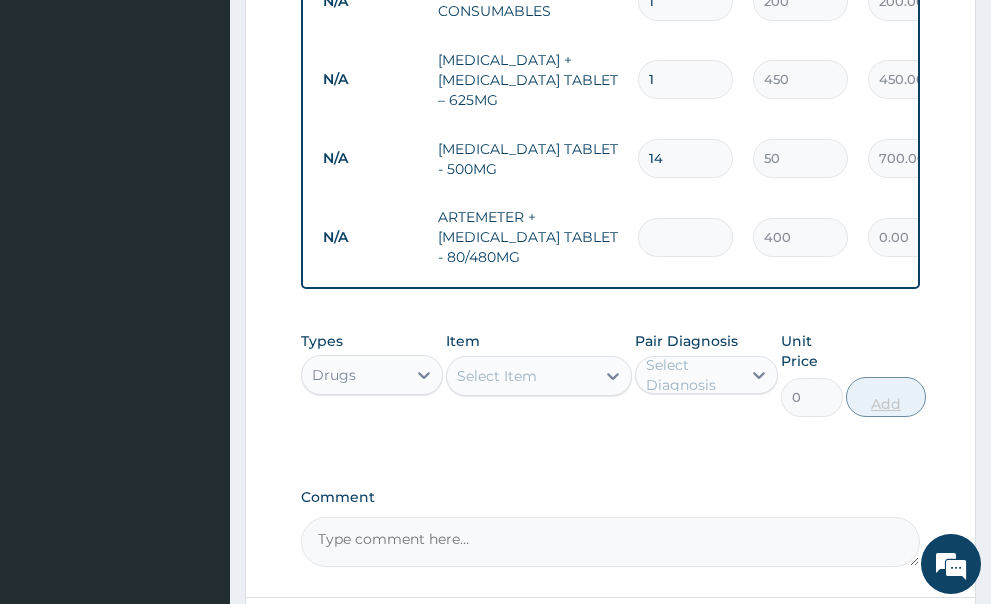 type on "6" 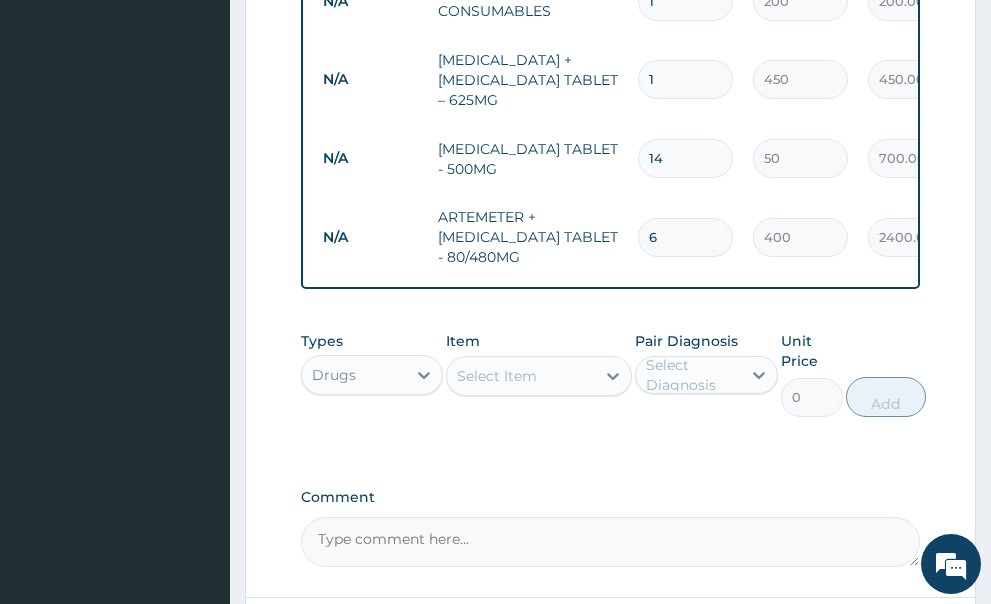 type on "6" 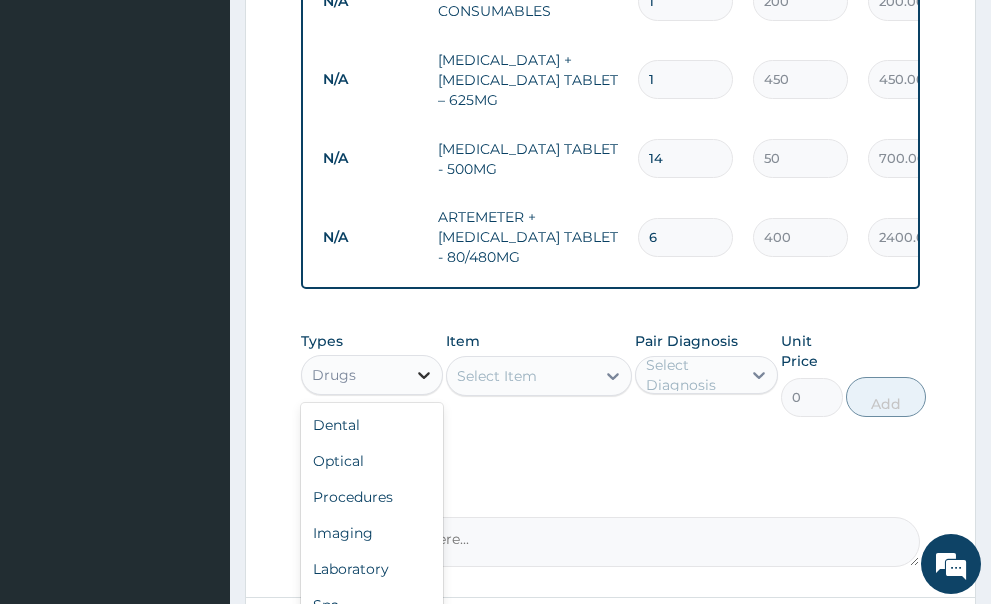 click at bounding box center (424, 375) 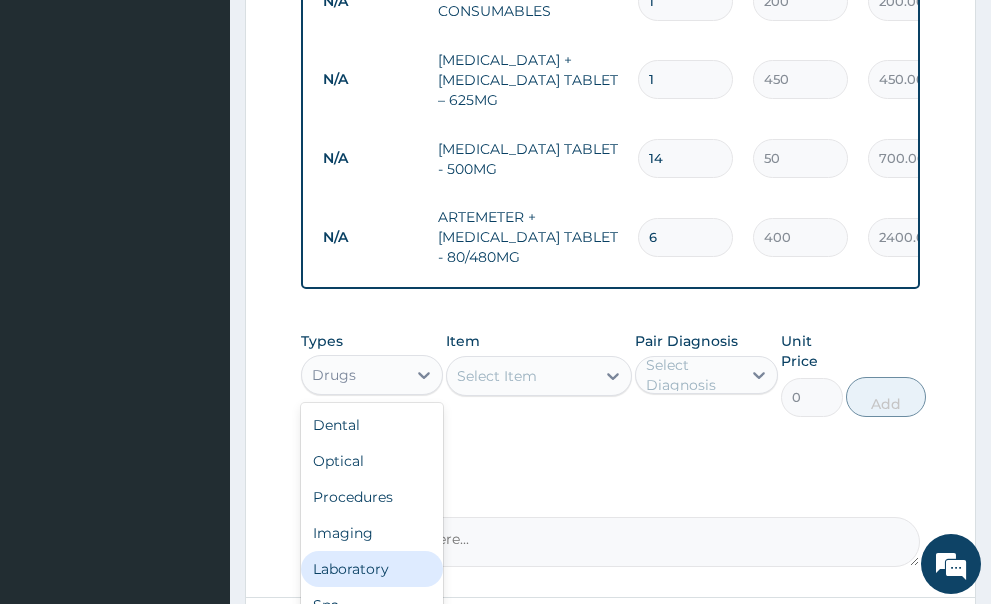 click on "Laboratory" at bounding box center (372, 569) 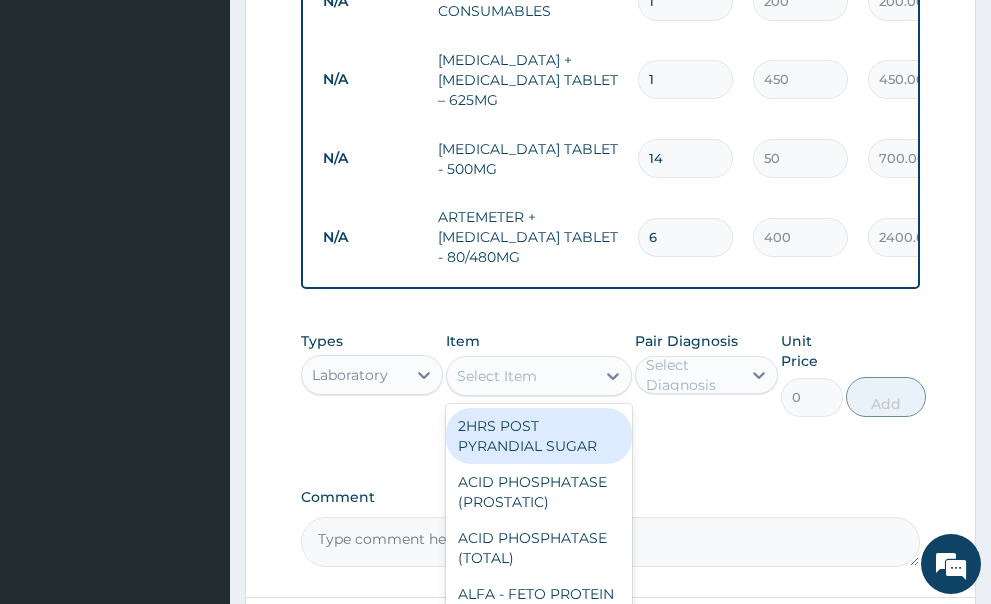 click on "Select Item" at bounding box center (521, 376) 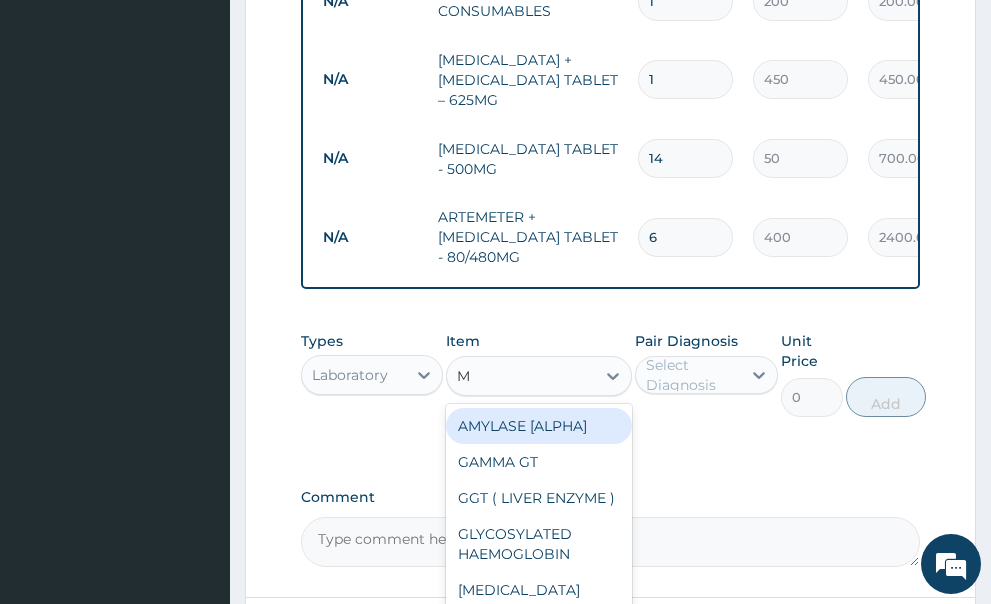 type on "MP" 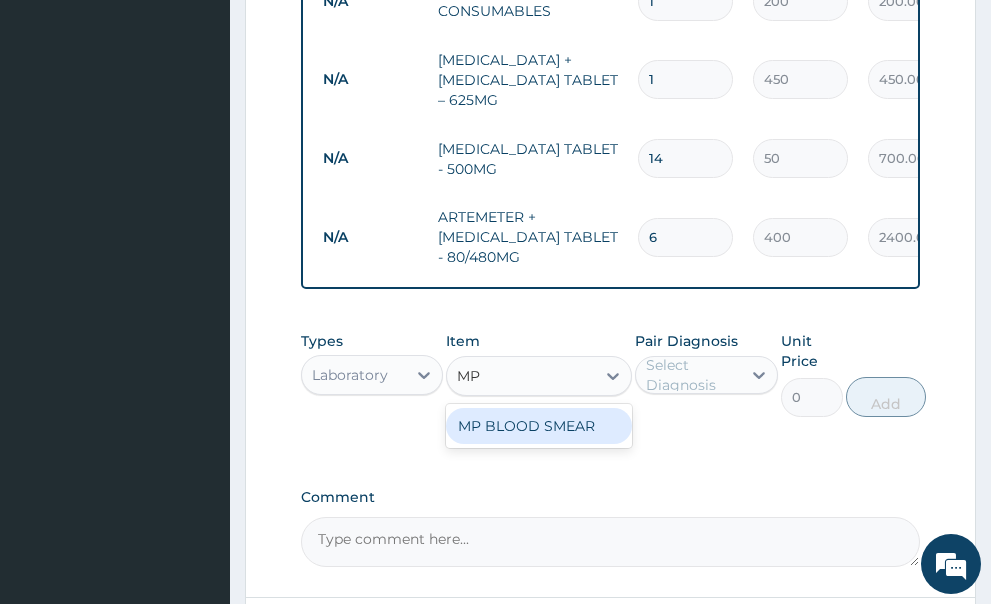 click on "MP BLOOD SMEAR" at bounding box center (539, 426) 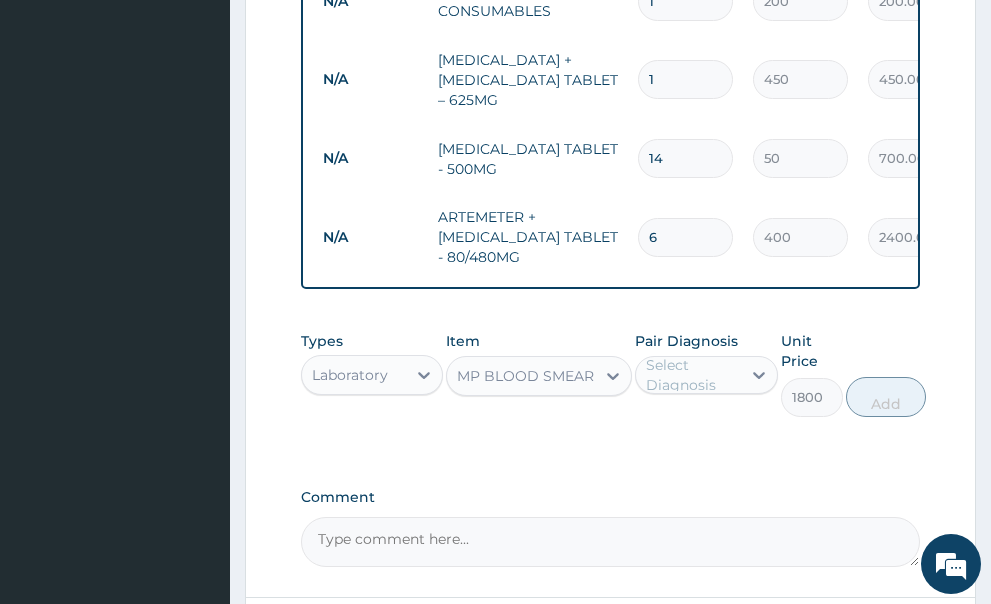 click on "Select Diagnosis" at bounding box center [692, 375] 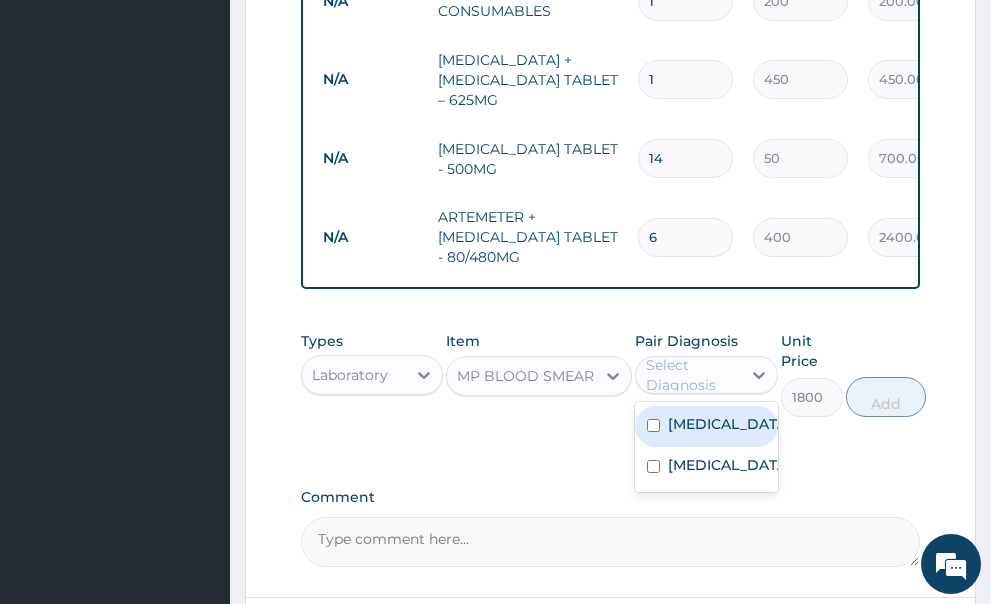 click at bounding box center (653, 425) 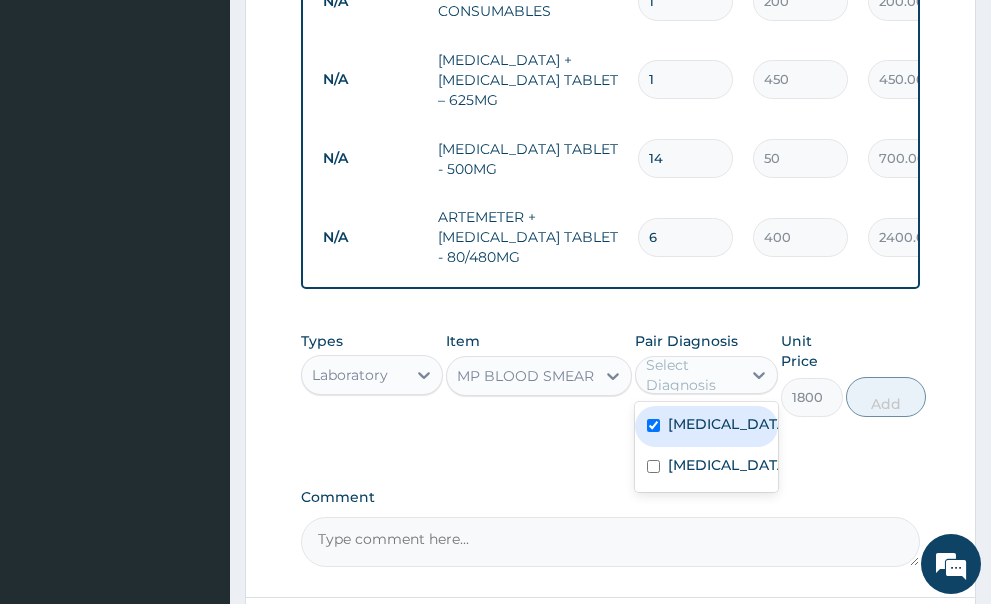 checkbox on "true" 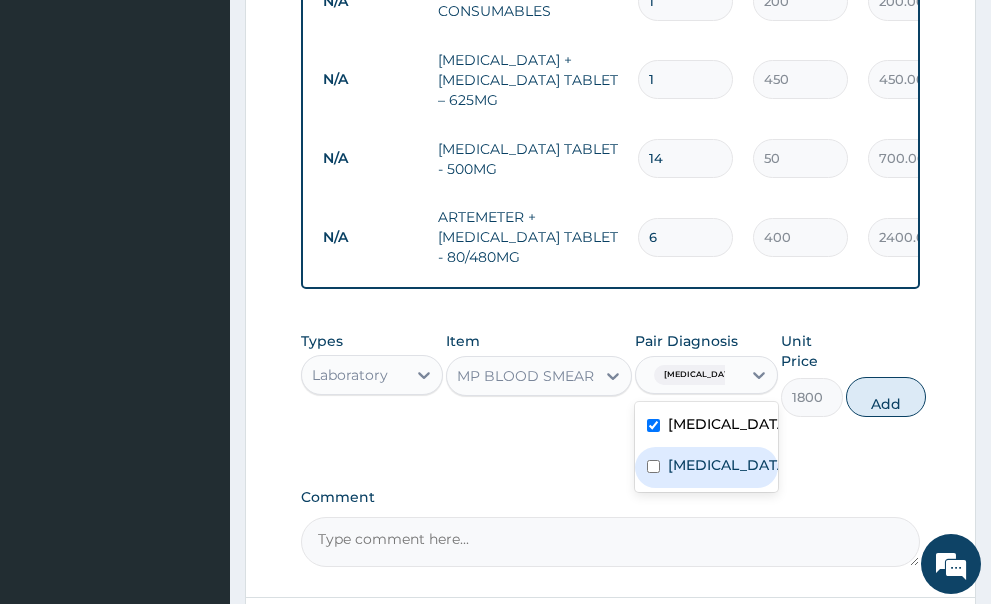 click at bounding box center (653, 466) 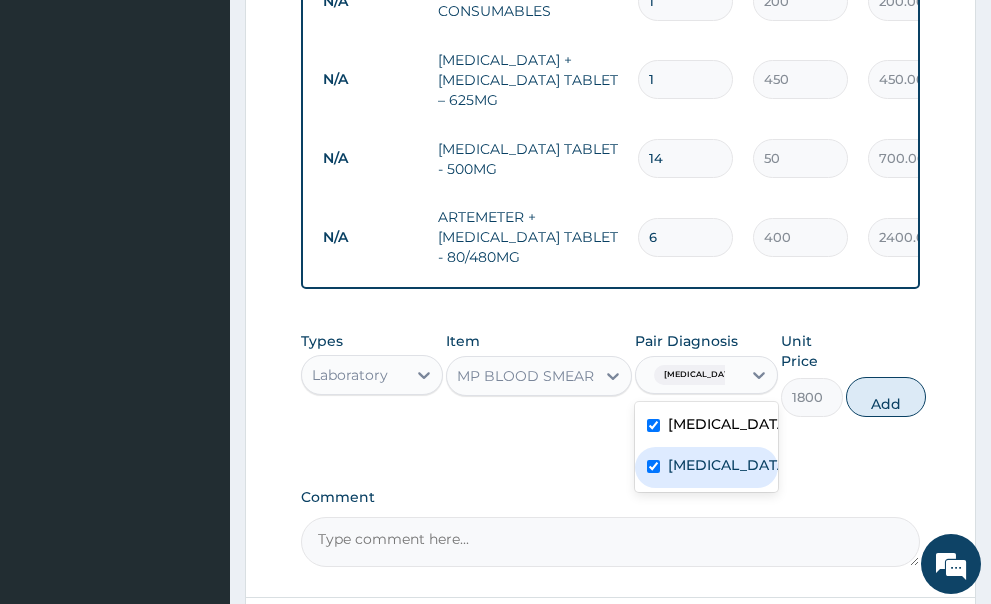checkbox on "true" 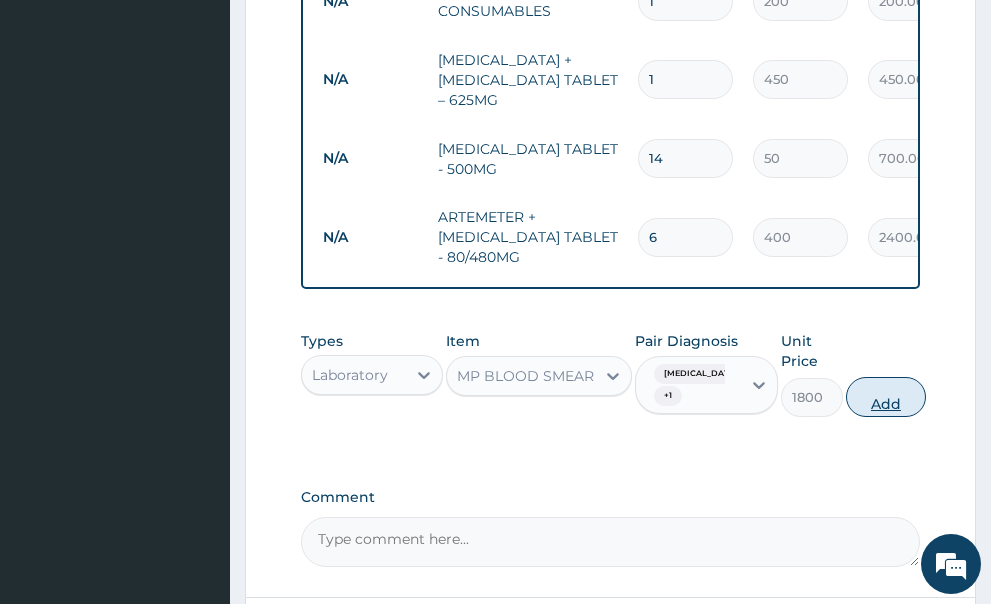 click on "Add" at bounding box center (886, 397) 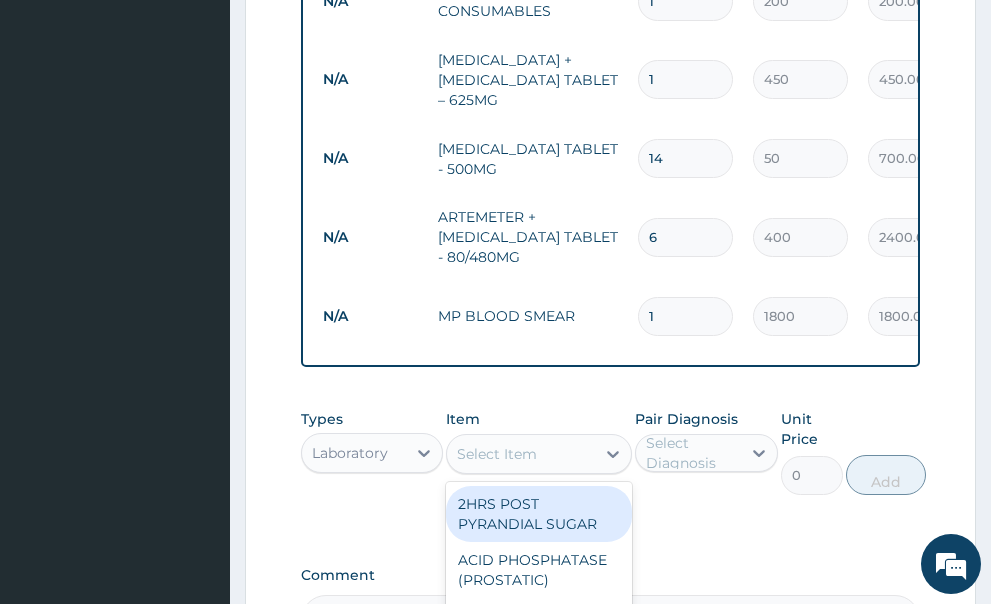 click on "Select Item" at bounding box center (497, 454) 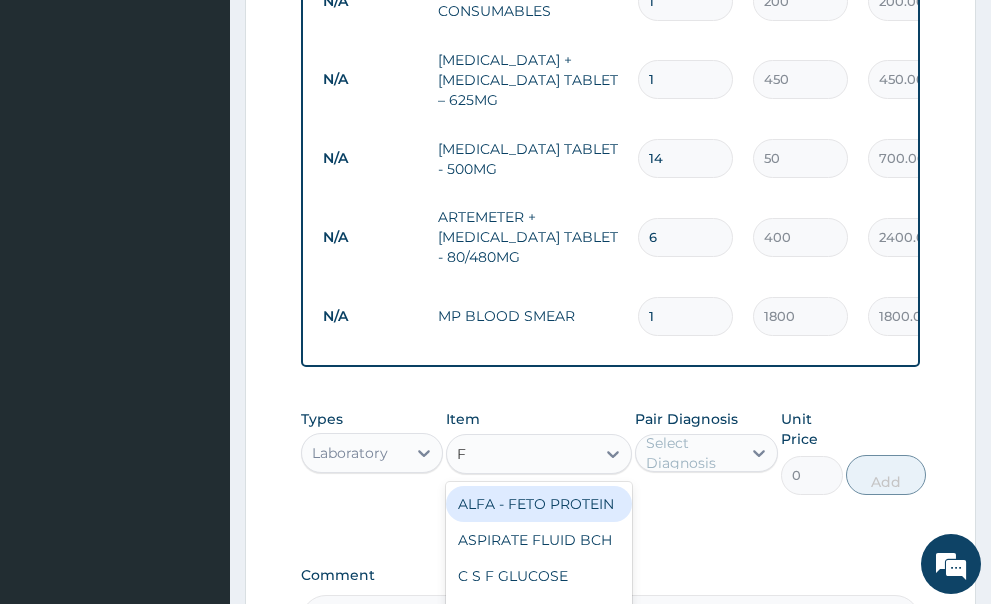 type on "FU" 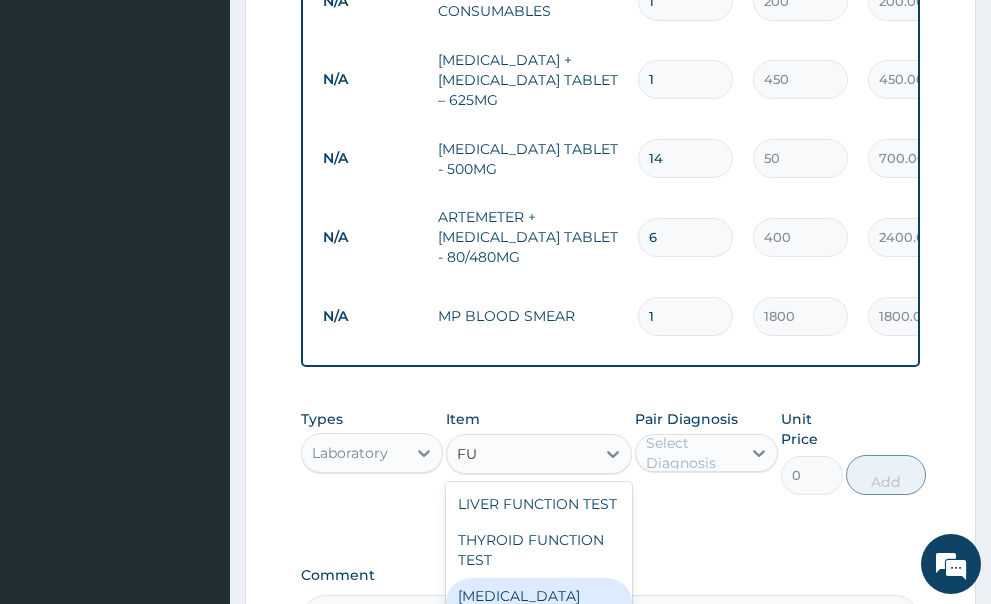 click on "[MEDICAL_DATA] (FBC)" at bounding box center [539, 606] 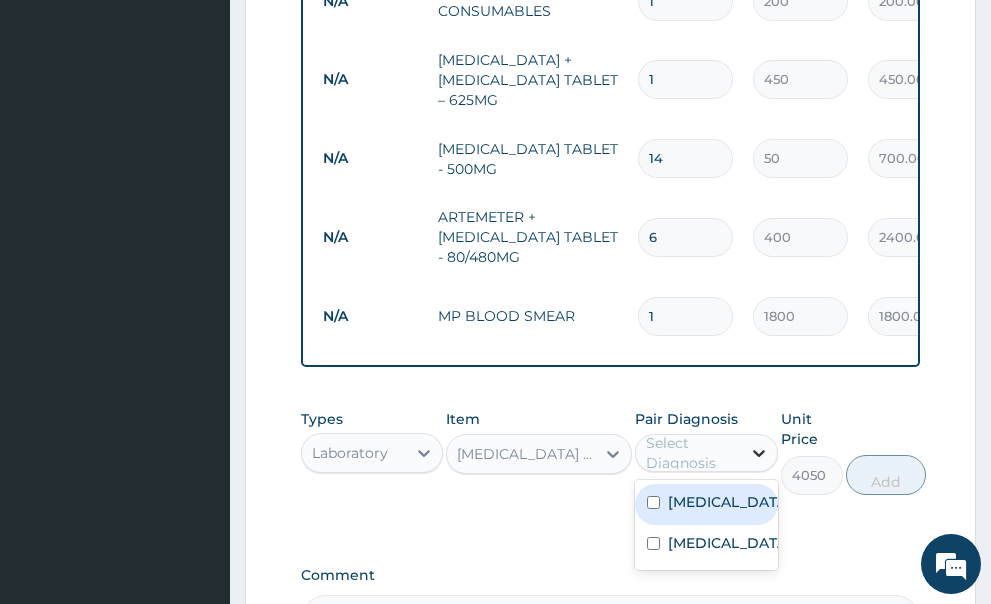 click 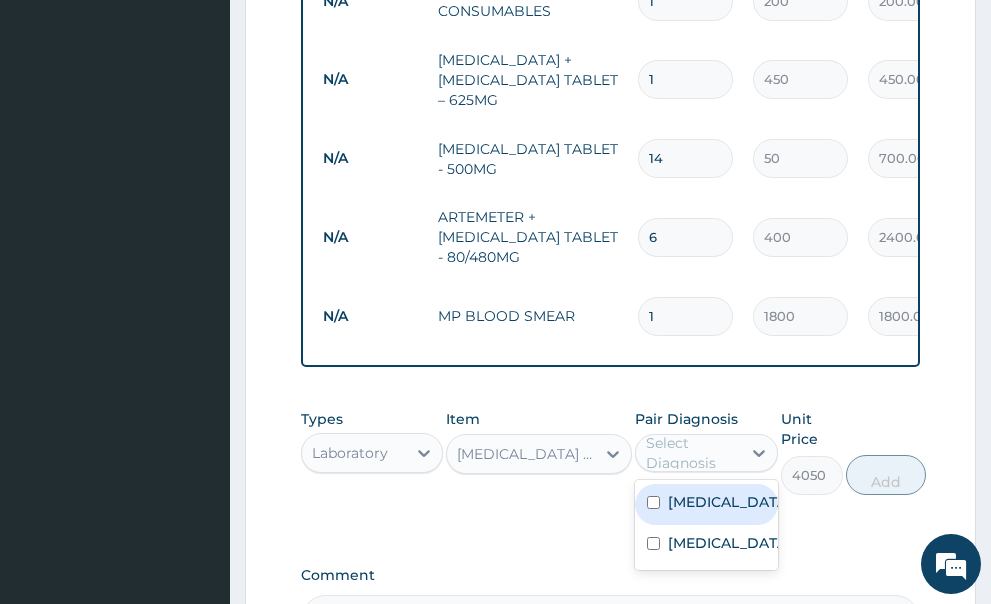 click at bounding box center (653, 502) 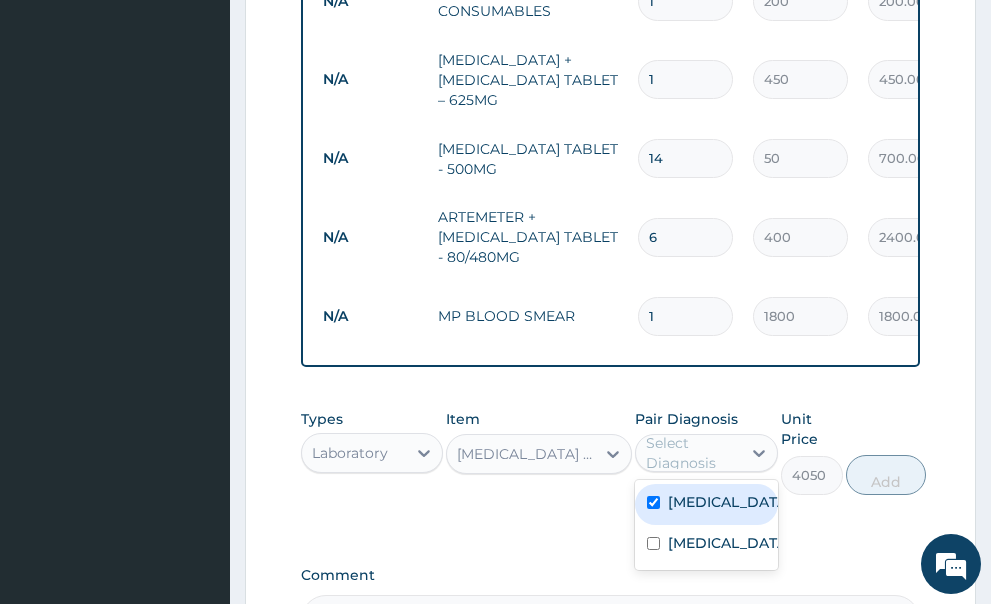 checkbox on "true" 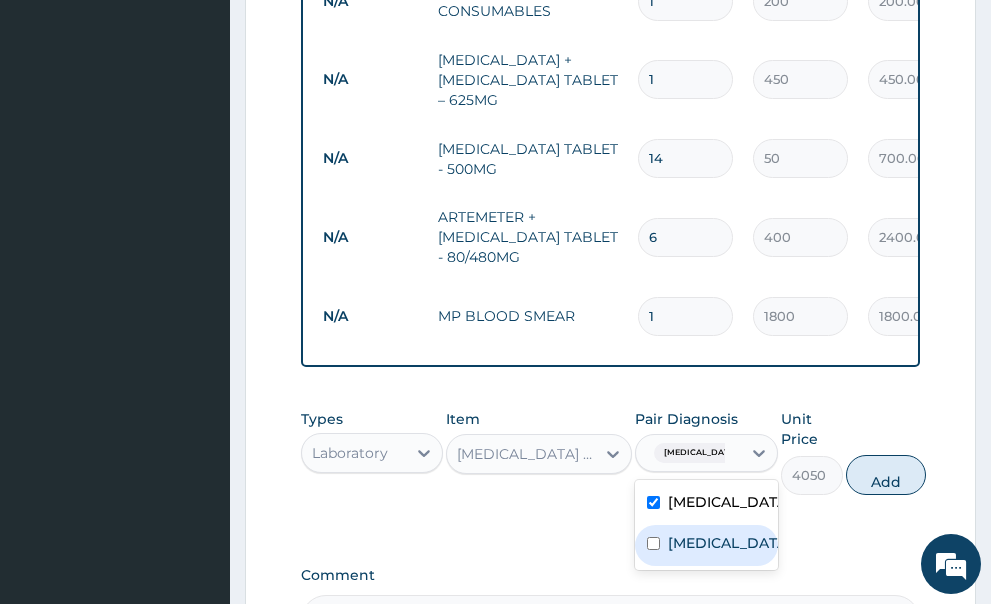 click at bounding box center (653, 543) 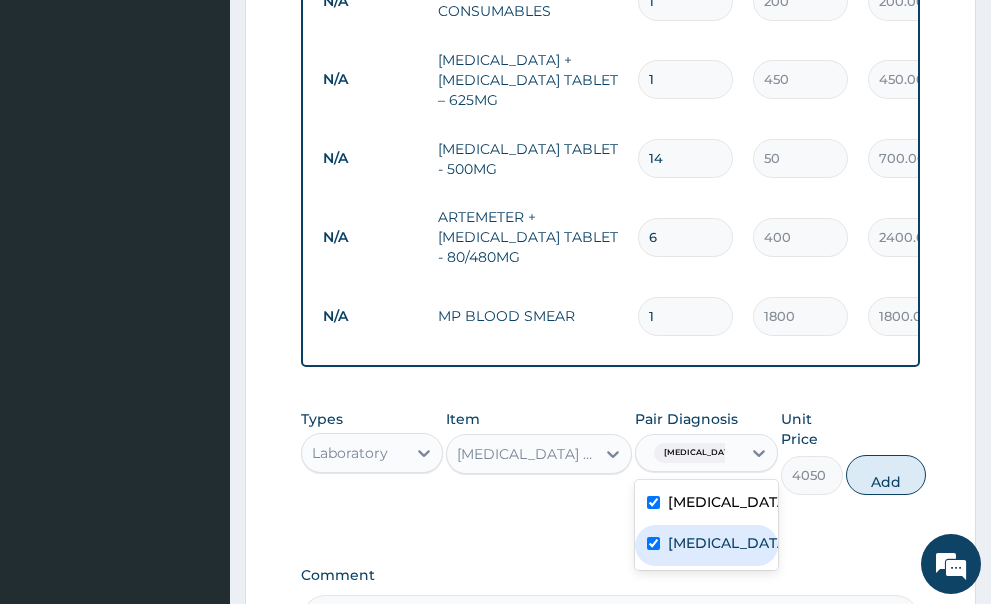checkbox on "true" 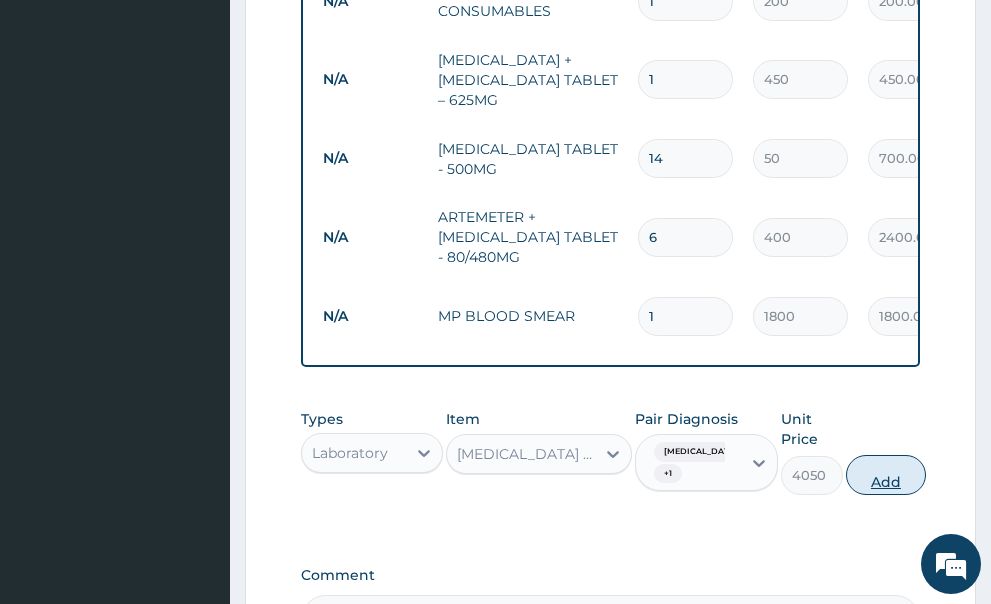 click on "Add" at bounding box center [886, 475] 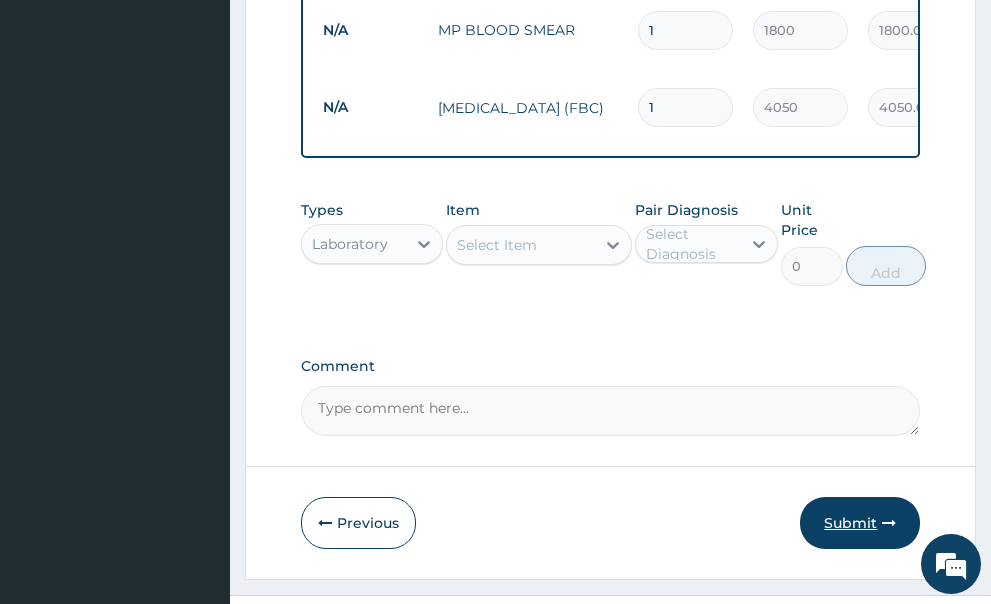 scroll, scrollTop: 1020, scrollLeft: 0, axis: vertical 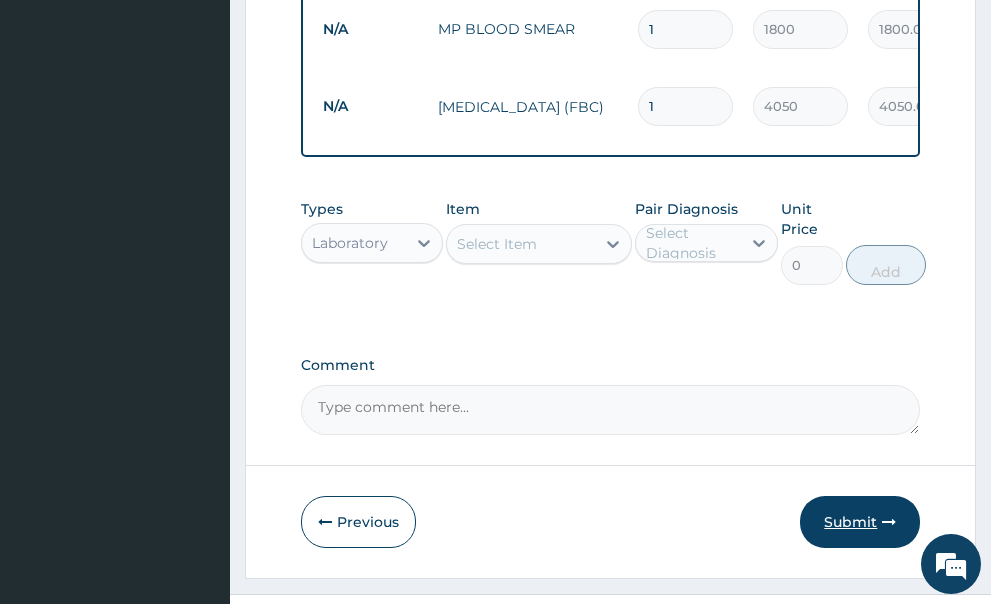 click on "Submit" at bounding box center (860, 522) 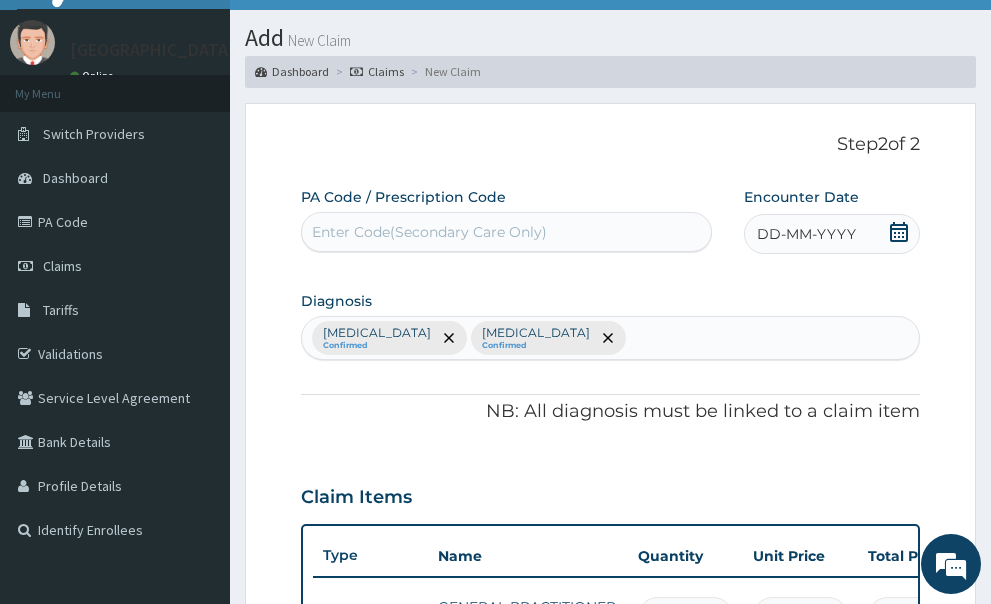 scroll, scrollTop: 20, scrollLeft: 0, axis: vertical 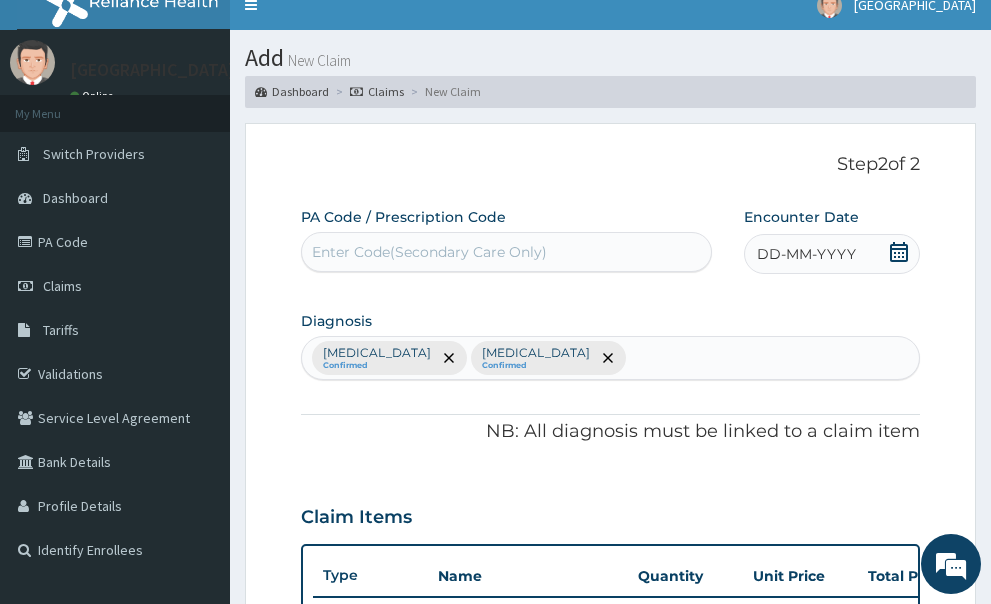 click 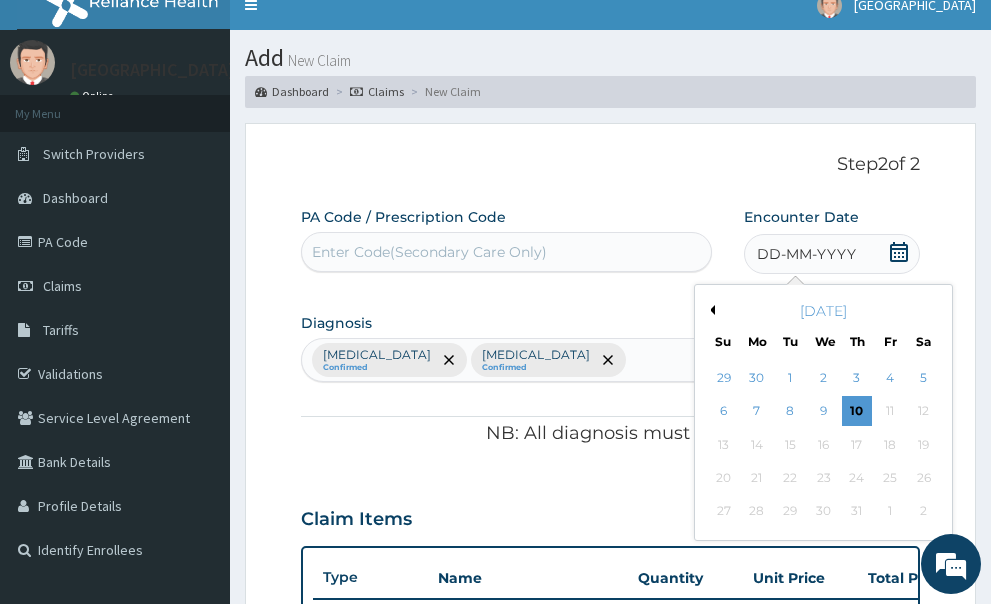 click on "Previous Month" at bounding box center [710, 310] 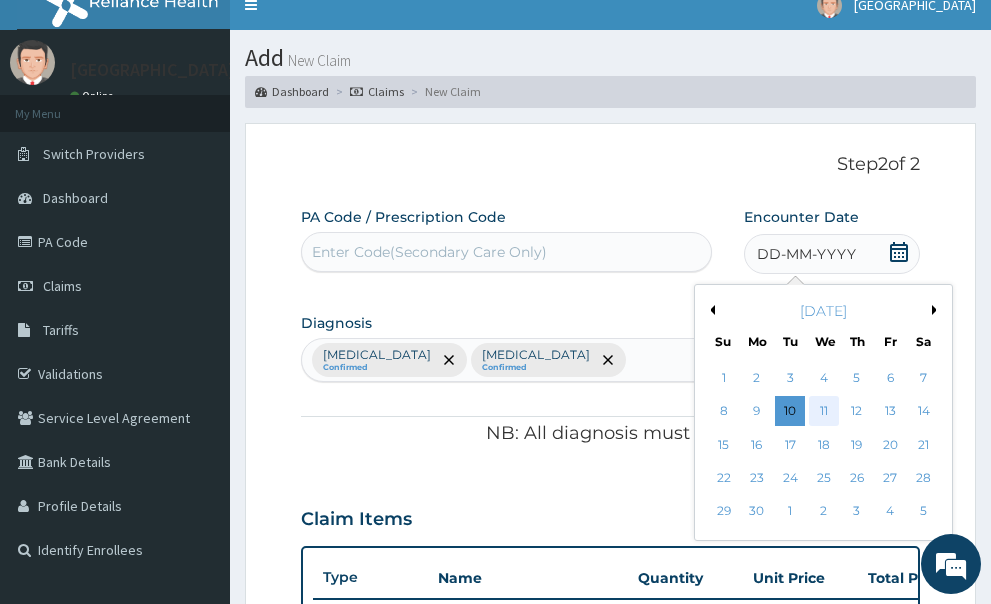 click on "11" at bounding box center (824, 412) 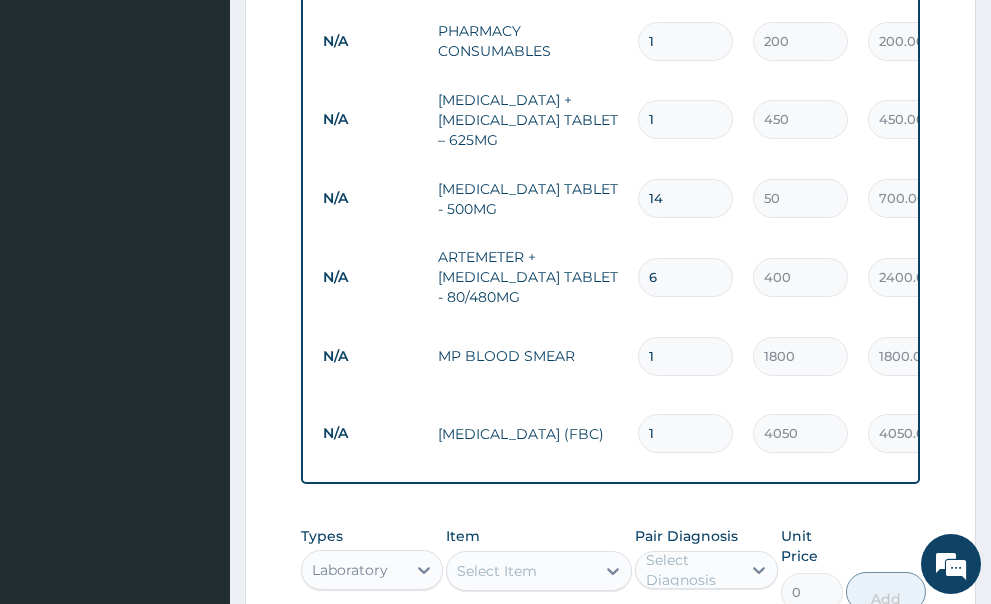 scroll, scrollTop: 1020, scrollLeft: 0, axis: vertical 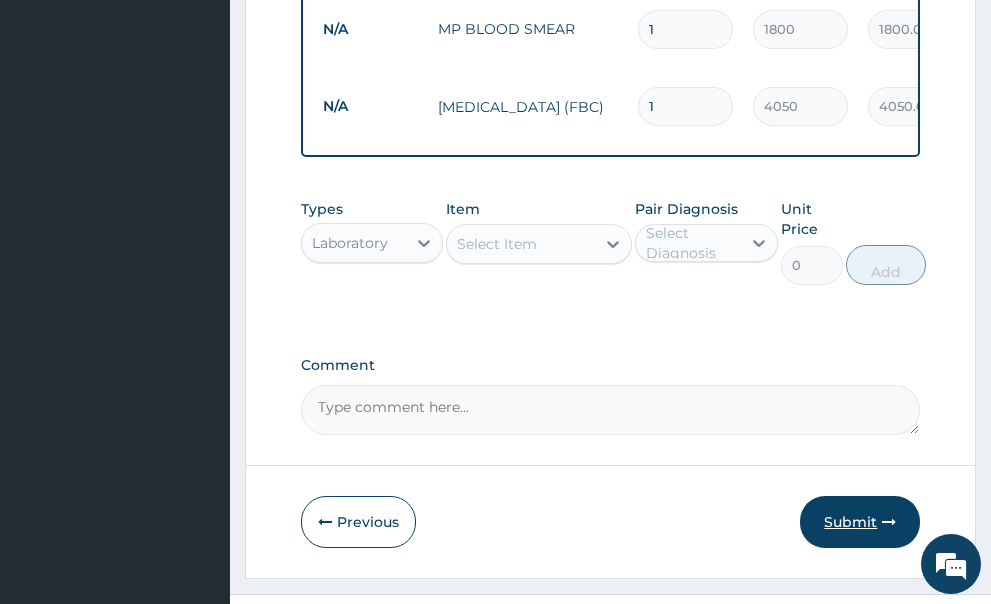 click on "Submit" at bounding box center [860, 522] 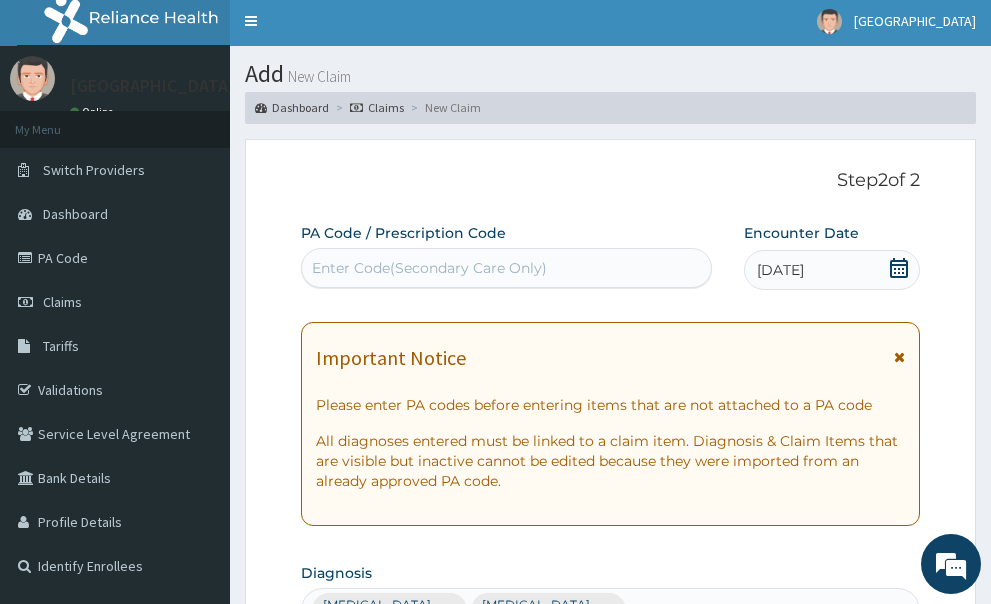 scroll, scrollTop: 0, scrollLeft: 0, axis: both 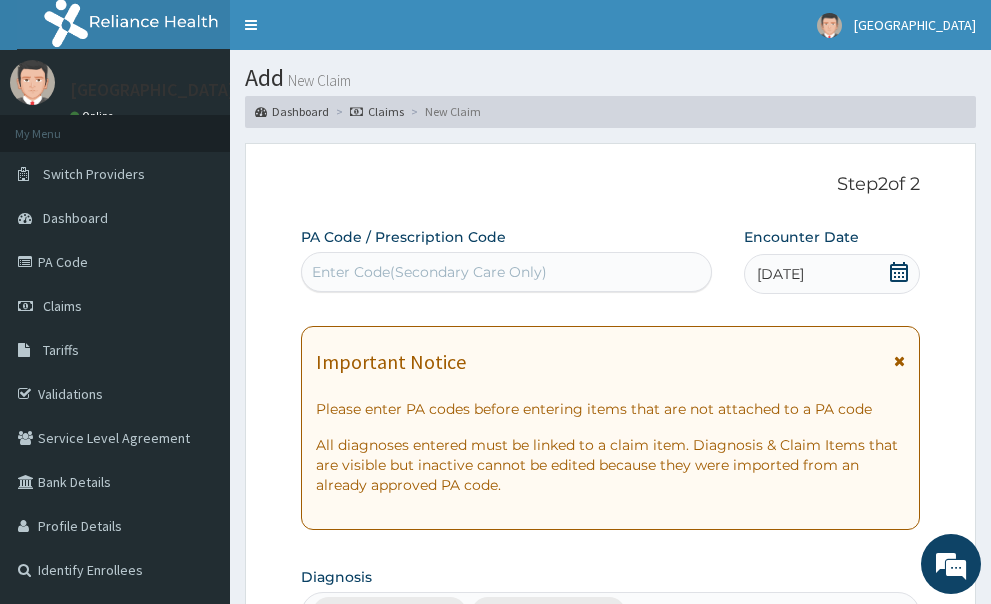 click at bounding box center (899, 361) 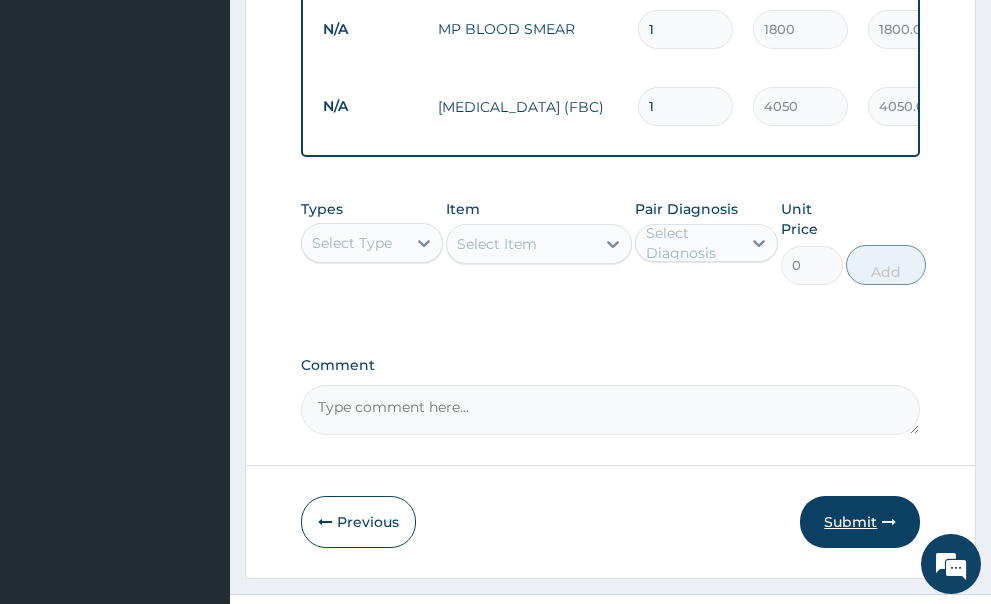 click on "Submit" at bounding box center (860, 522) 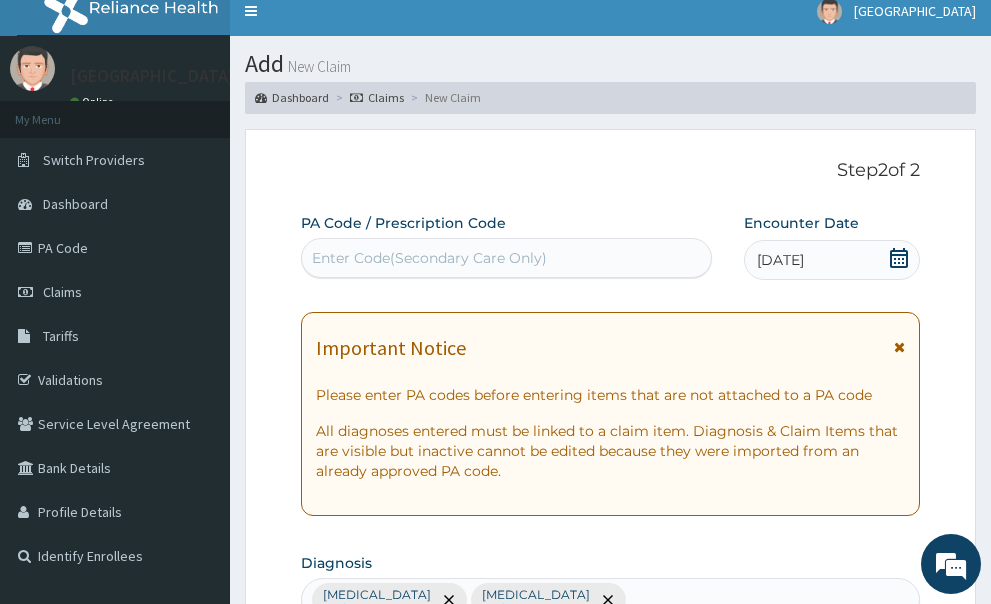 scroll, scrollTop: 0, scrollLeft: 0, axis: both 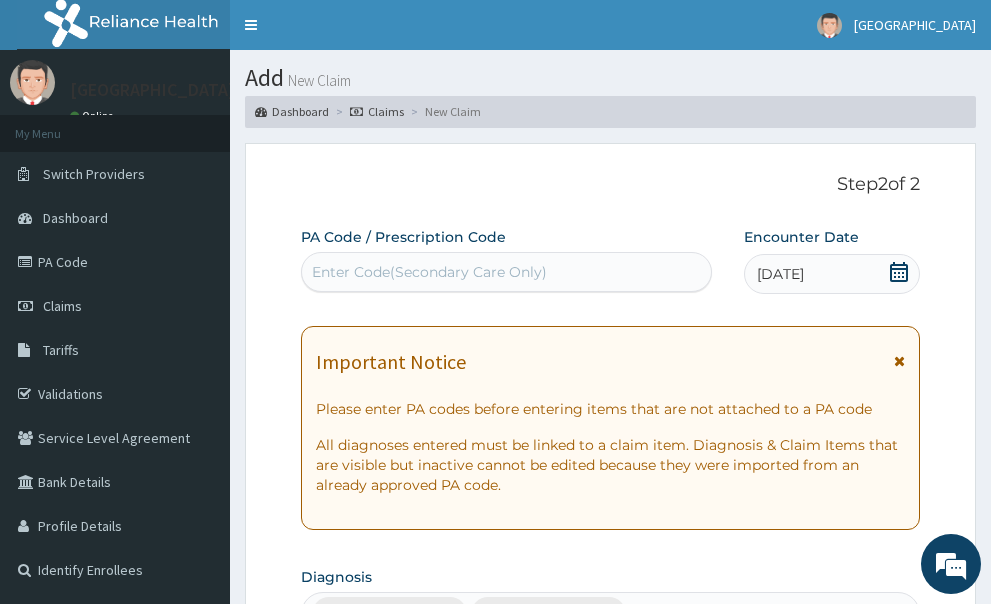 click at bounding box center (899, 361) 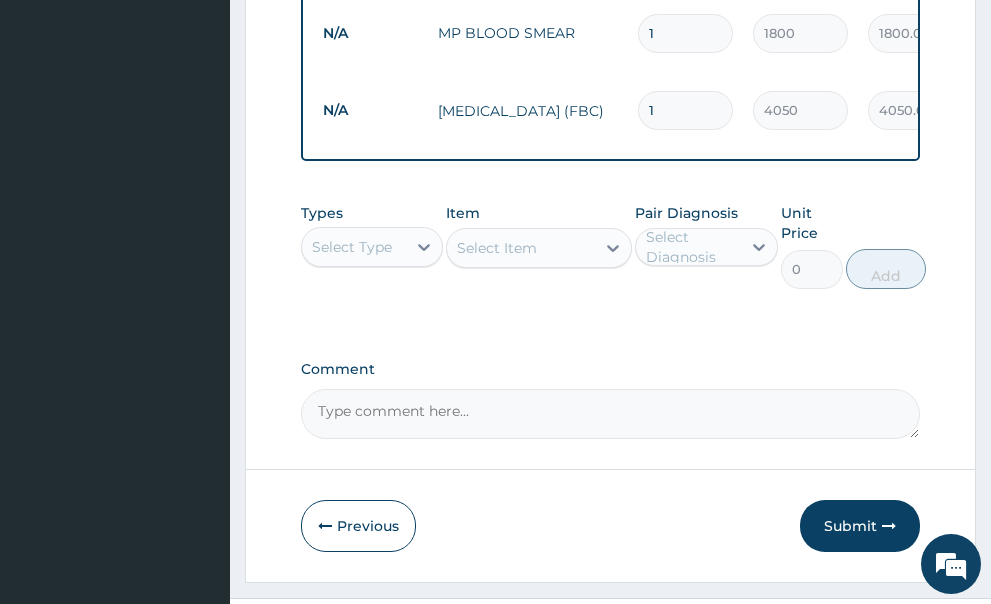 scroll, scrollTop: 1020, scrollLeft: 0, axis: vertical 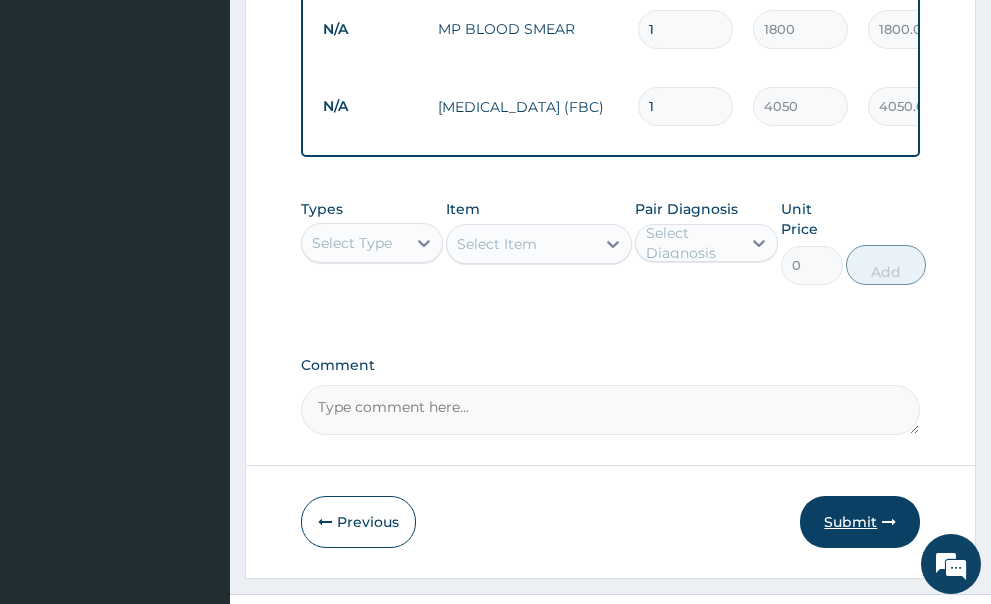 click on "Submit" at bounding box center [860, 522] 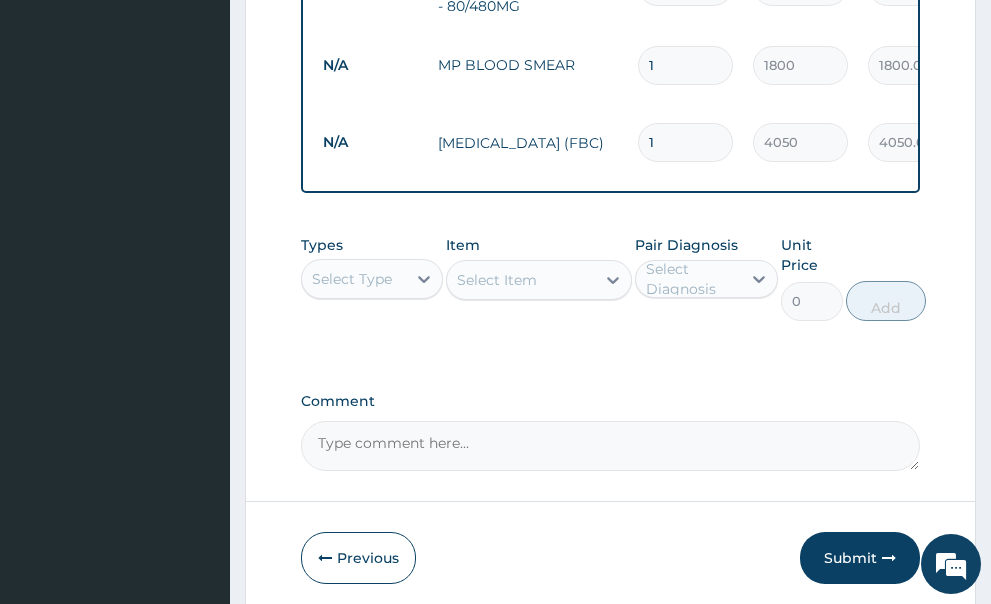 scroll, scrollTop: 1256, scrollLeft: 0, axis: vertical 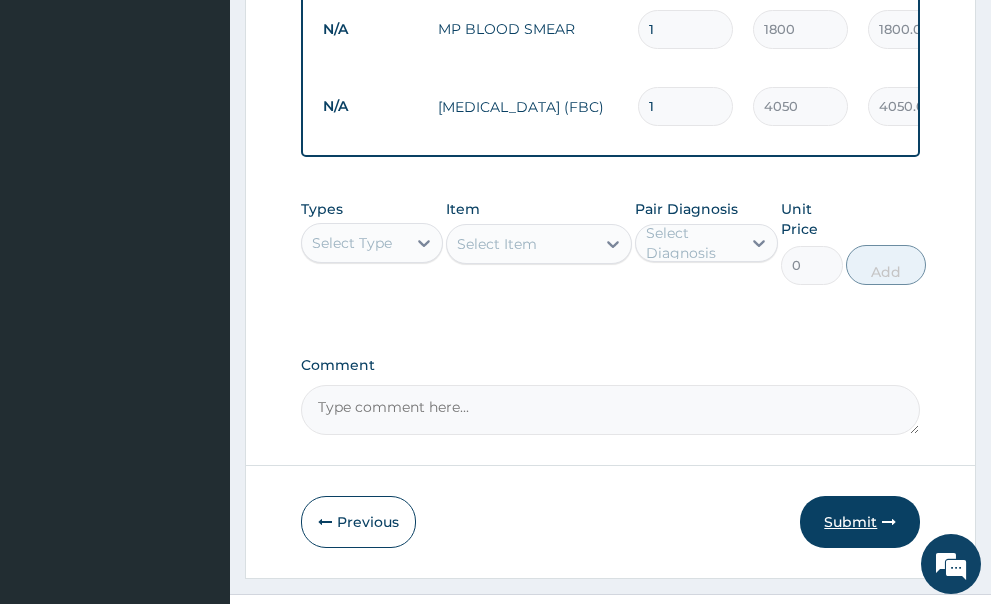 click on "Submit" at bounding box center [860, 522] 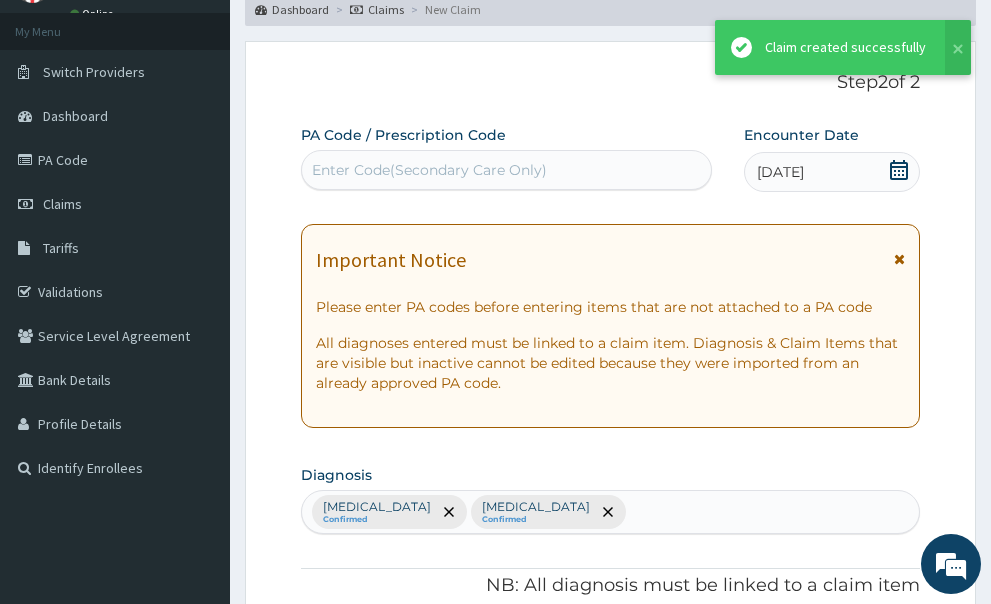 scroll, scrollTop: 1256, scrollLeft: 0, axis: vertical 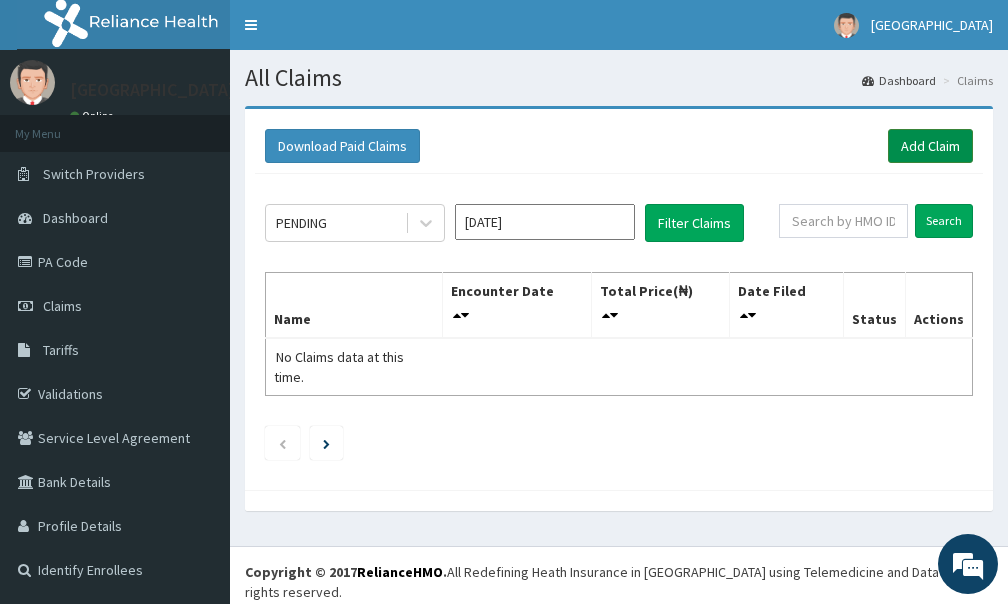 click on "Add Claim" at bounding box center [930, 146] 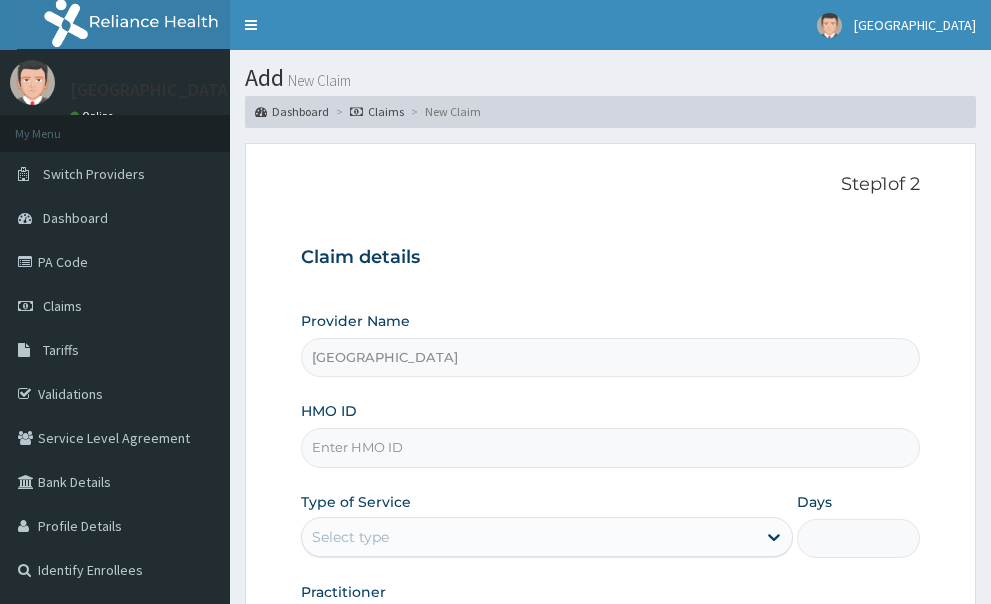 scroll, scrollTop: 0, scrollLeft: 0, axis: both 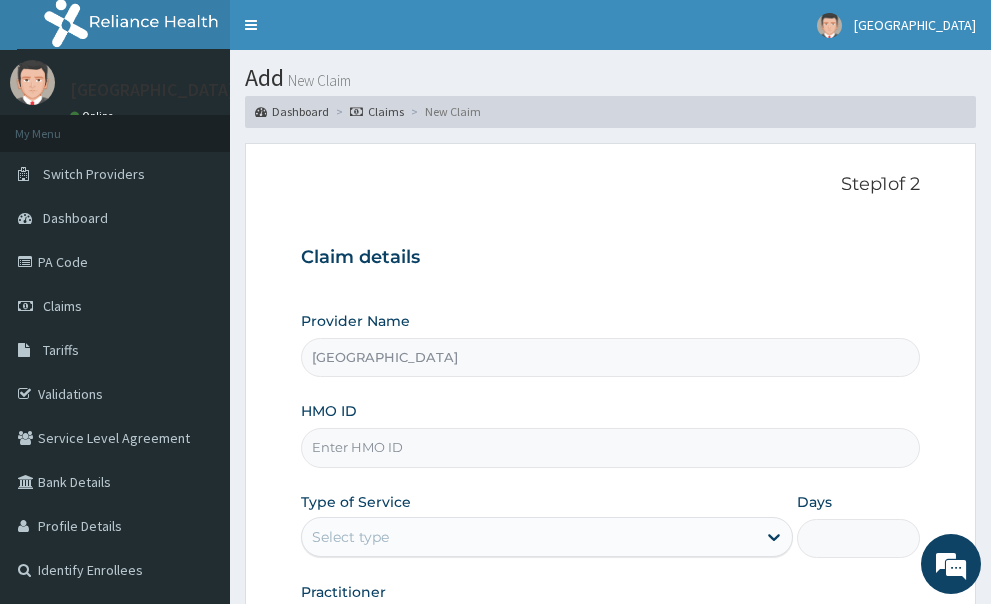 click on "HMO ID" at bounding box center (611, 447) 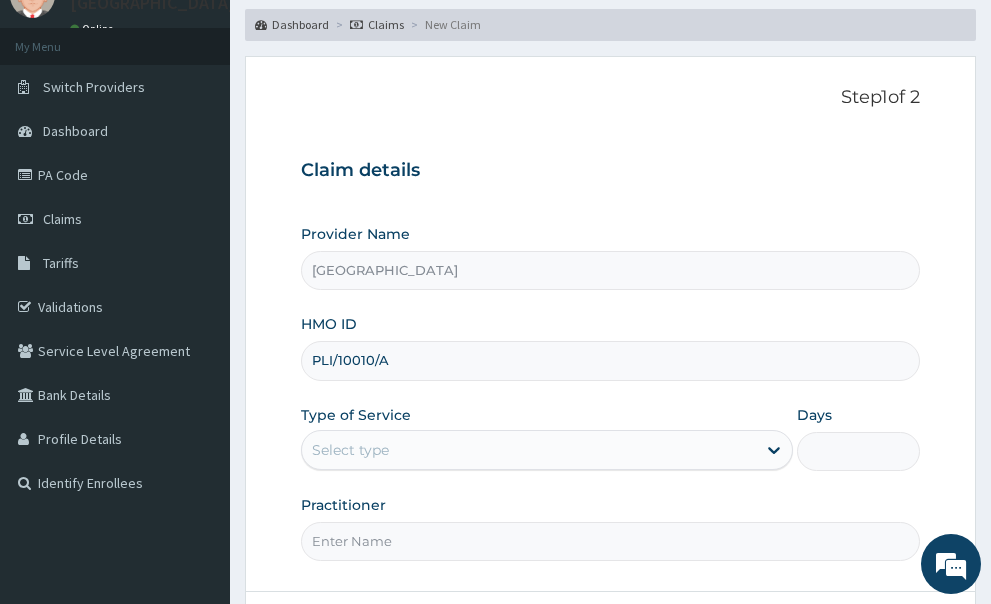 scroll, scrollTop: 100, scrollLeft: 0, axis: vertical 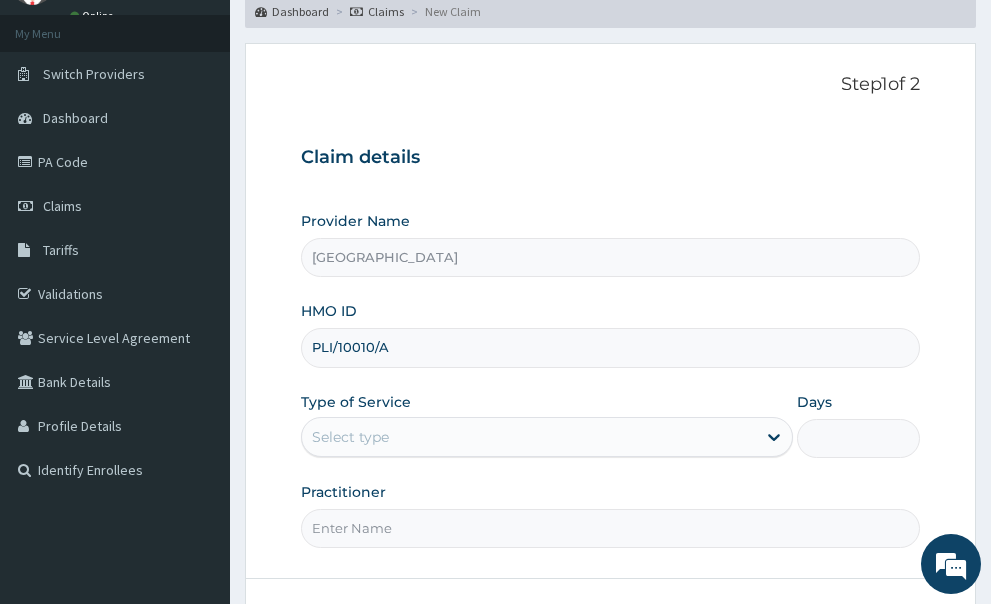 type on "PLI/10010/A" 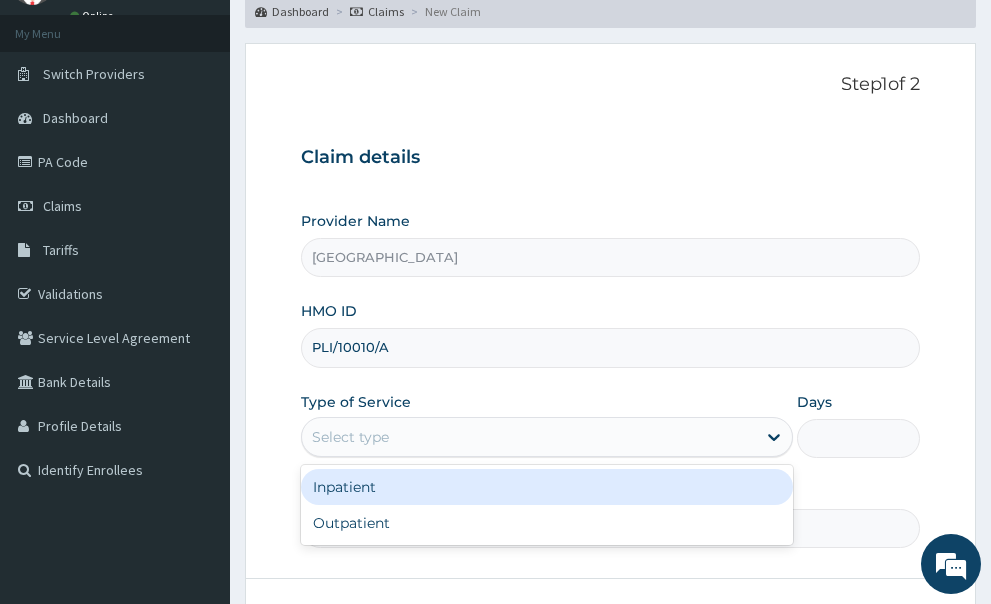 click on "Select type" at bounding box center [547, 437] 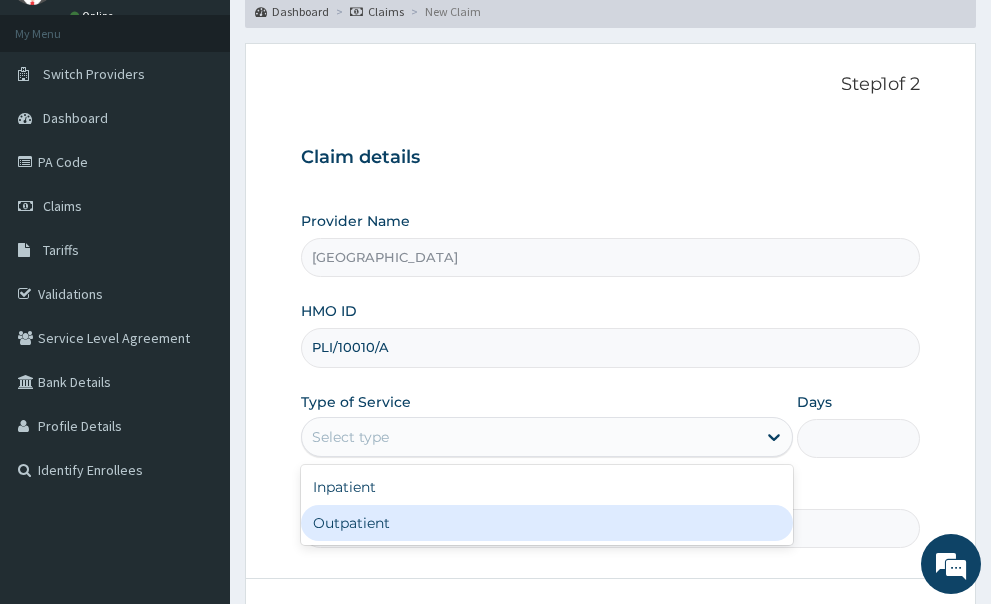 click on "Outpatient" at bounding box center [547, 523] 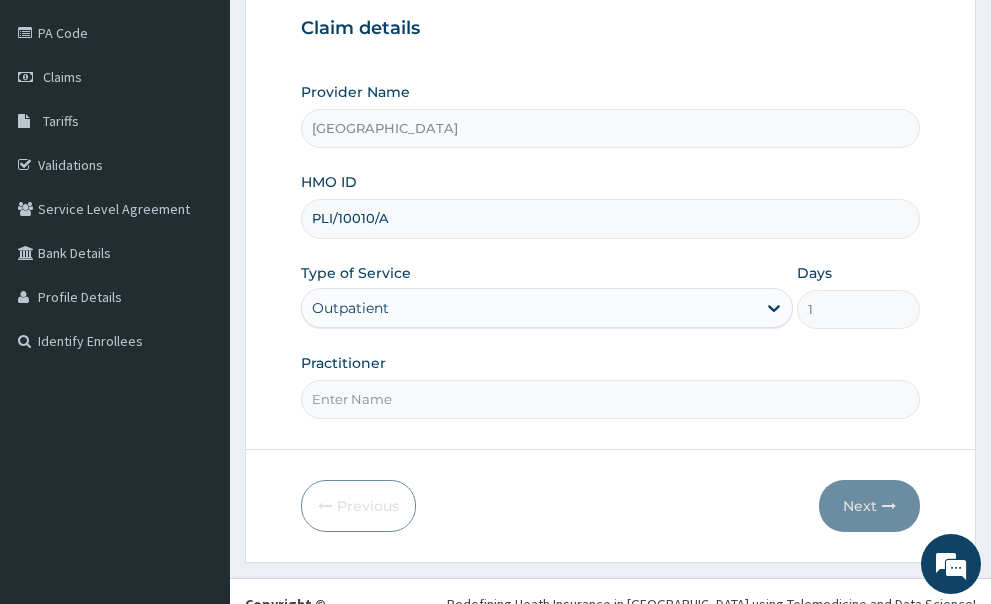 scroll, scrollTop: 238, scrollLeft: 0, axis: vertical 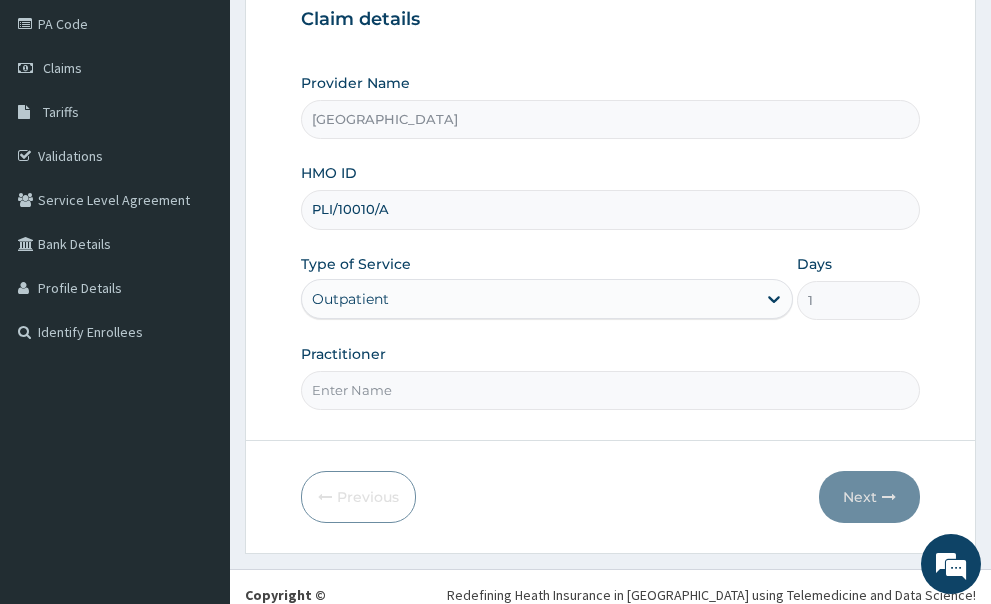 click on "Practitioner" at bounding box center [611, 390] 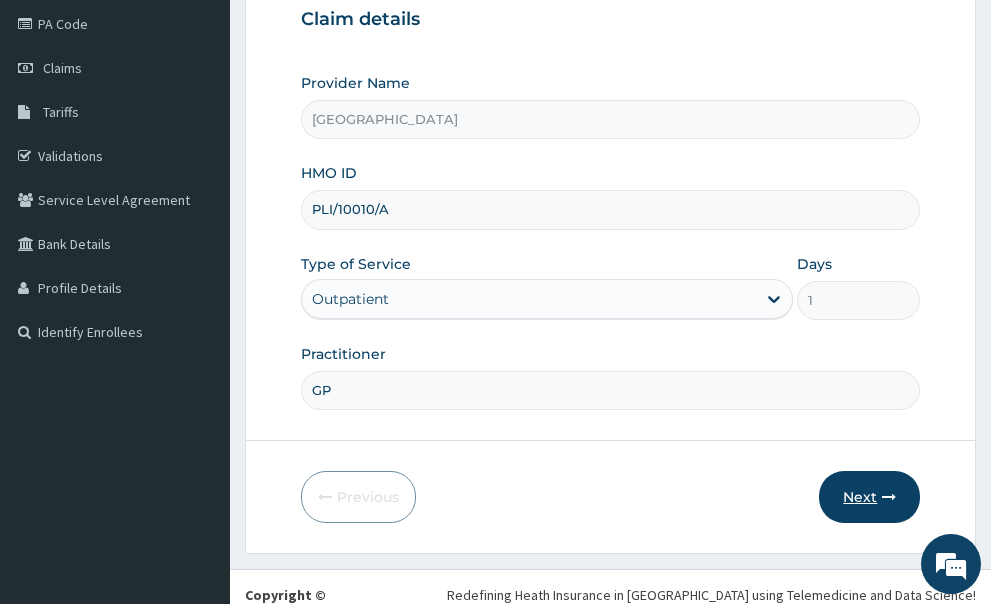 type on "GP" 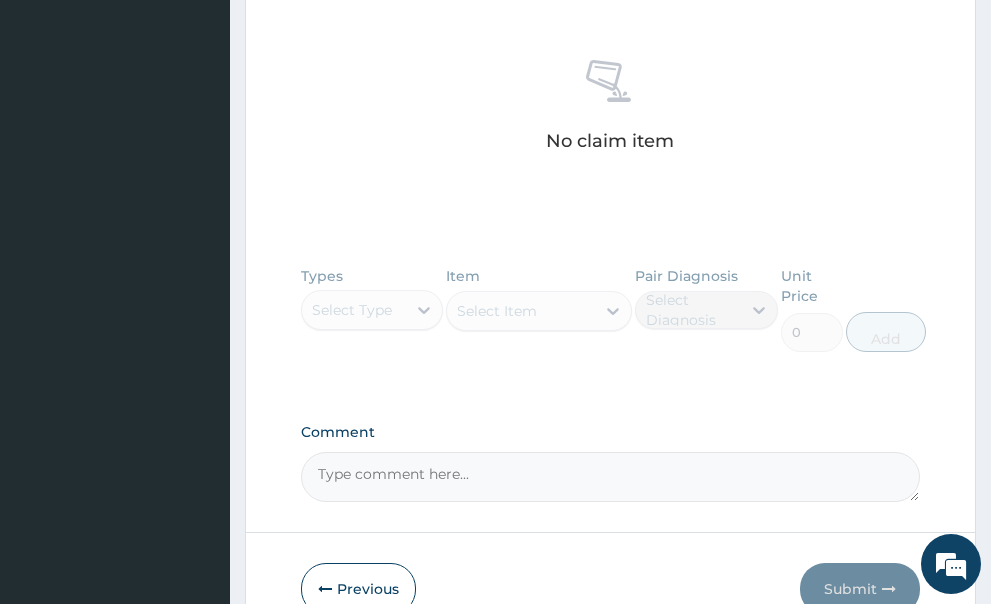 scroll, scrollTop: 892, scrollLeft: 0, axis: vertical 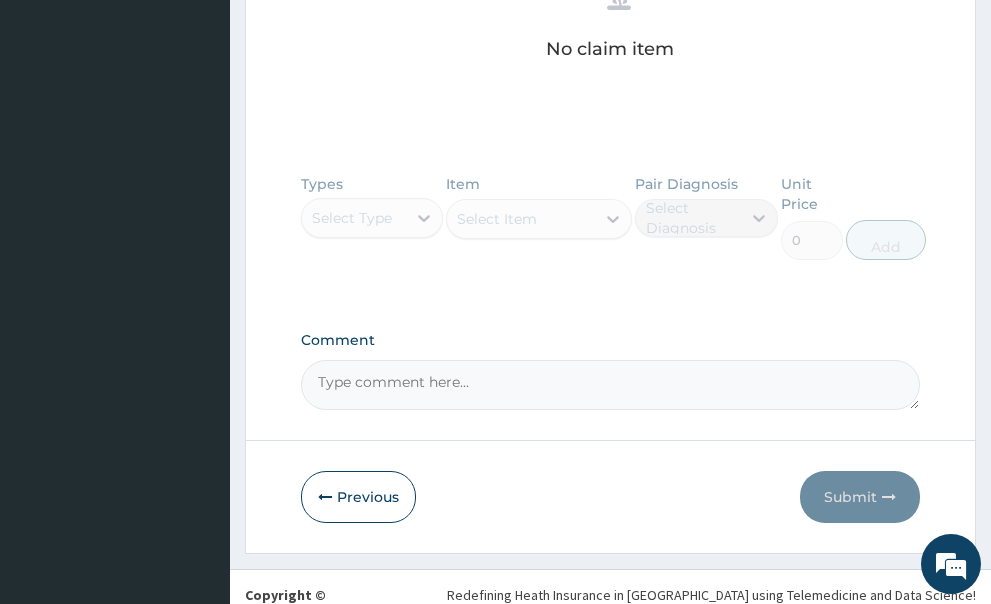 click on "Comment" at bounding box center [611, 385] 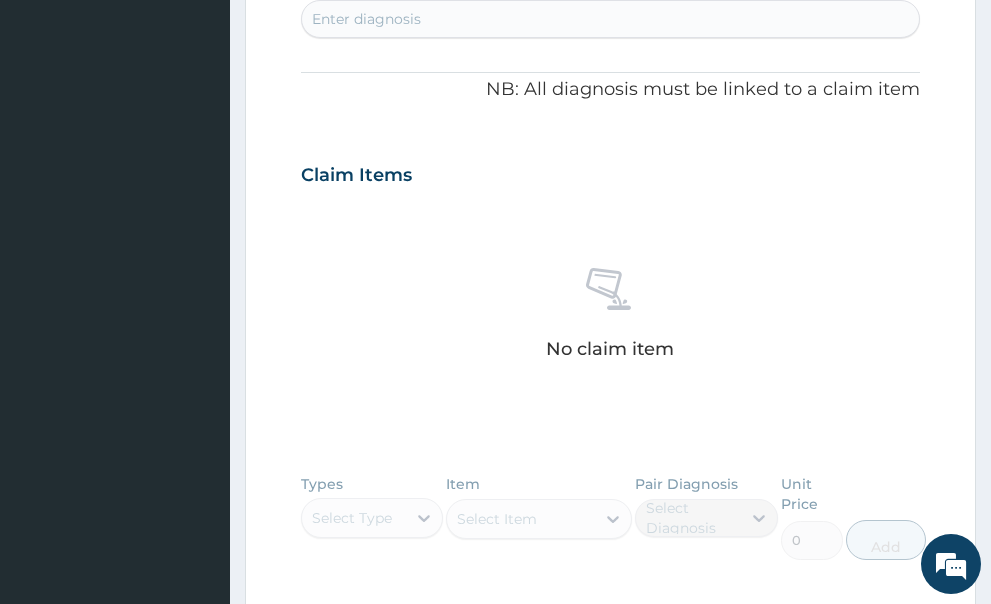 click on "Types Select Type Item Select Item Pair Diagnosis Select Diagnosis Unit Price 0 Add" at bounding box center [611, 532] 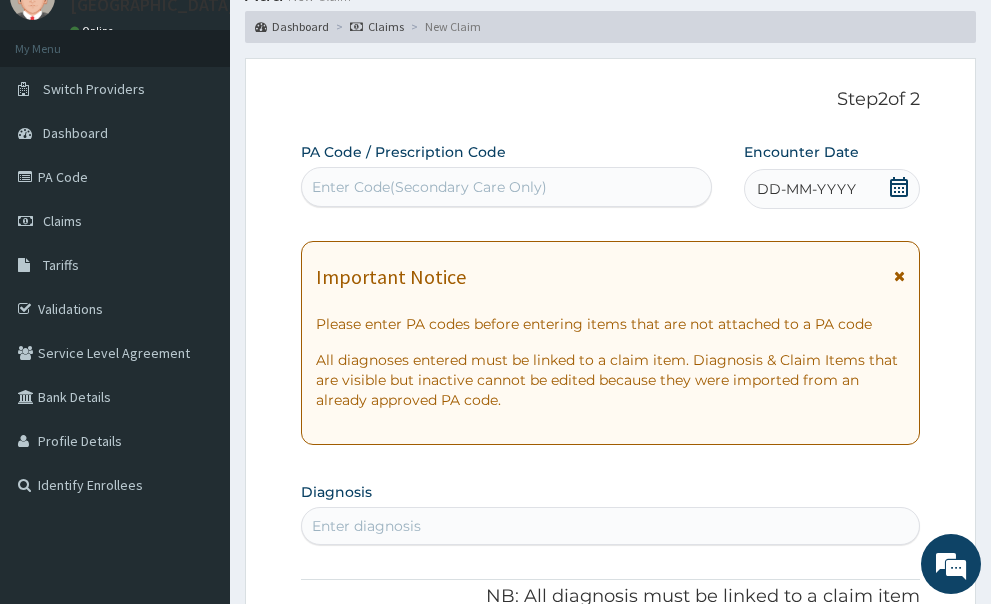 scroll, scrollTop: 0, scrollLeft: 0, axis: both 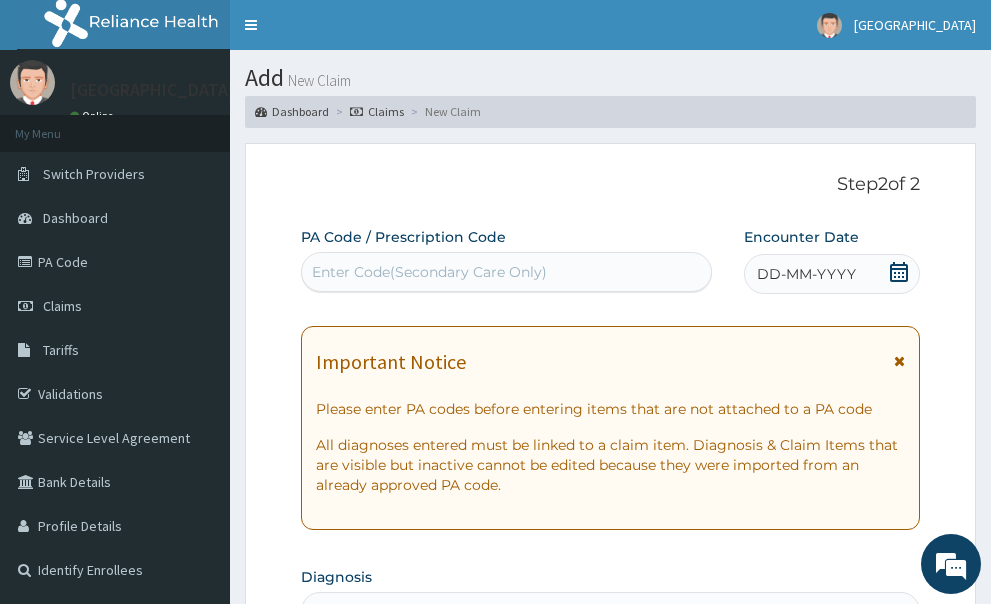 click at bounding box center [899, 274] 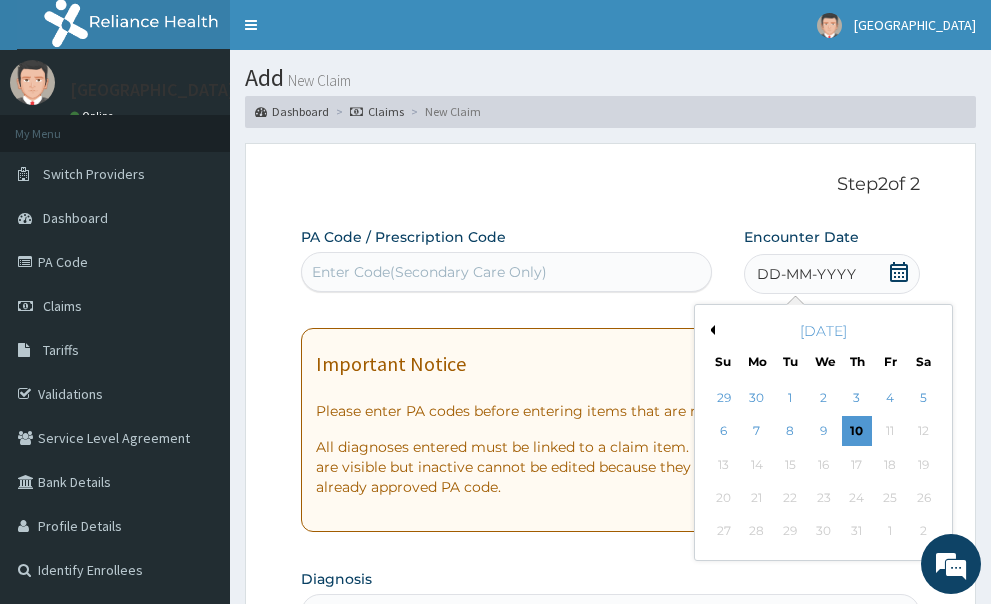 click on "[DATE]" at bounding box center [823, 331] 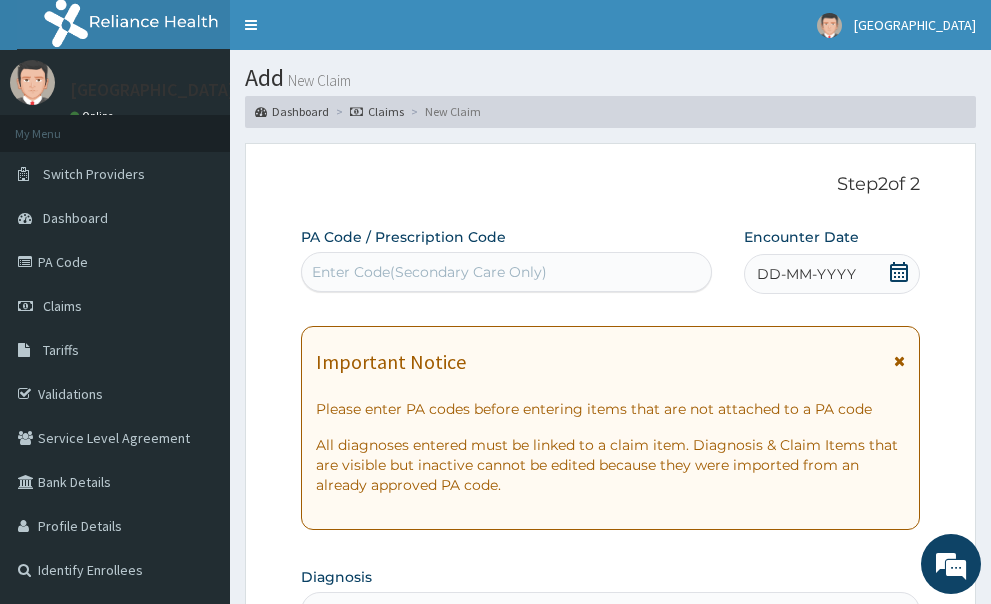 click on "New Claim" at bounding box center [317, 80] 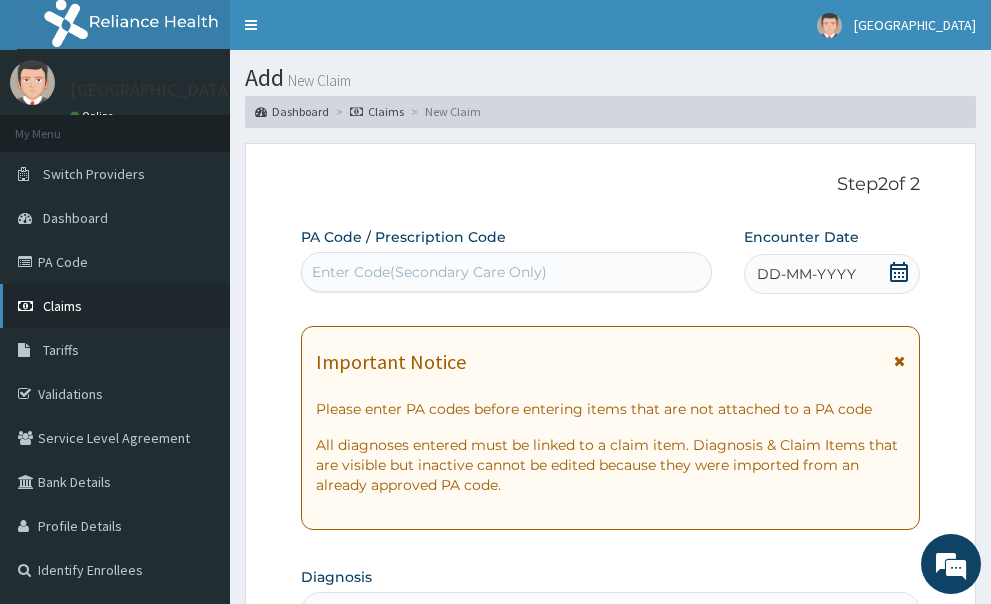 click on "Claims" at bounding box center [62, 306] 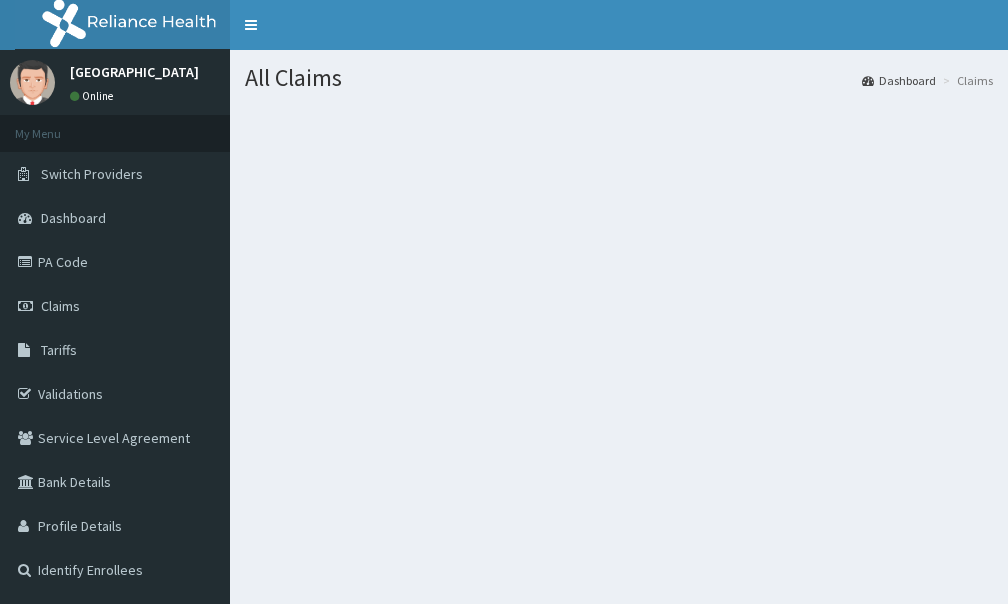 scroll, scrollTop: 0, scrollLeft: 0, axis: both 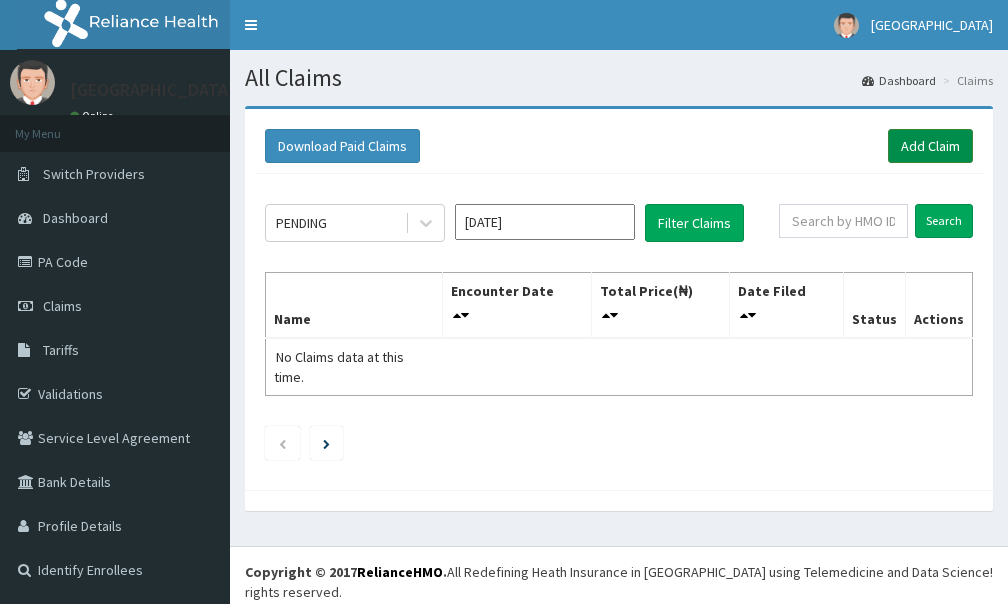 click on "Add Claim" at bounding box center [930, 146] 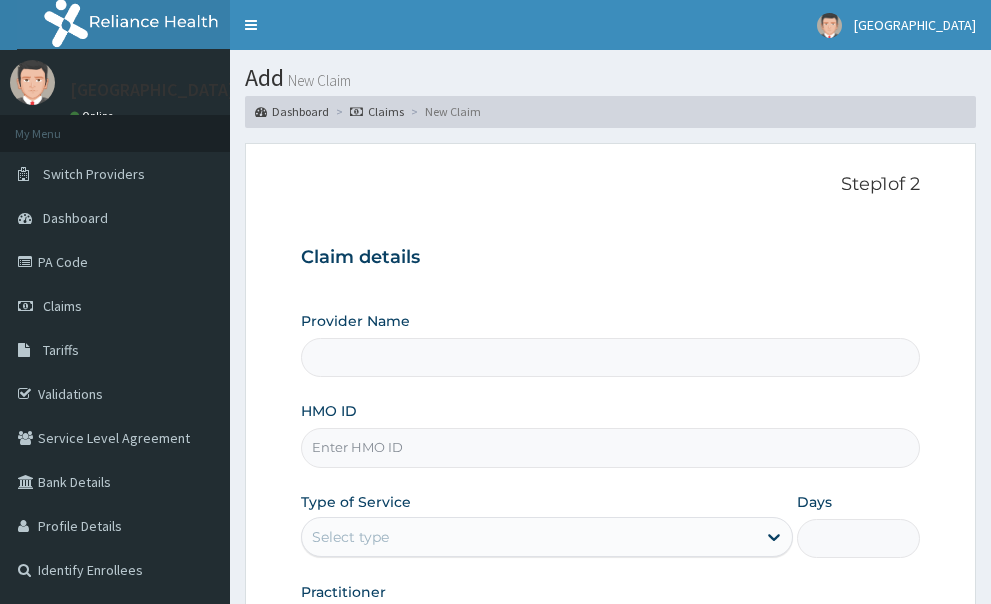 scroll, scrollTop: 0, scrollLeft: 0, axis: both 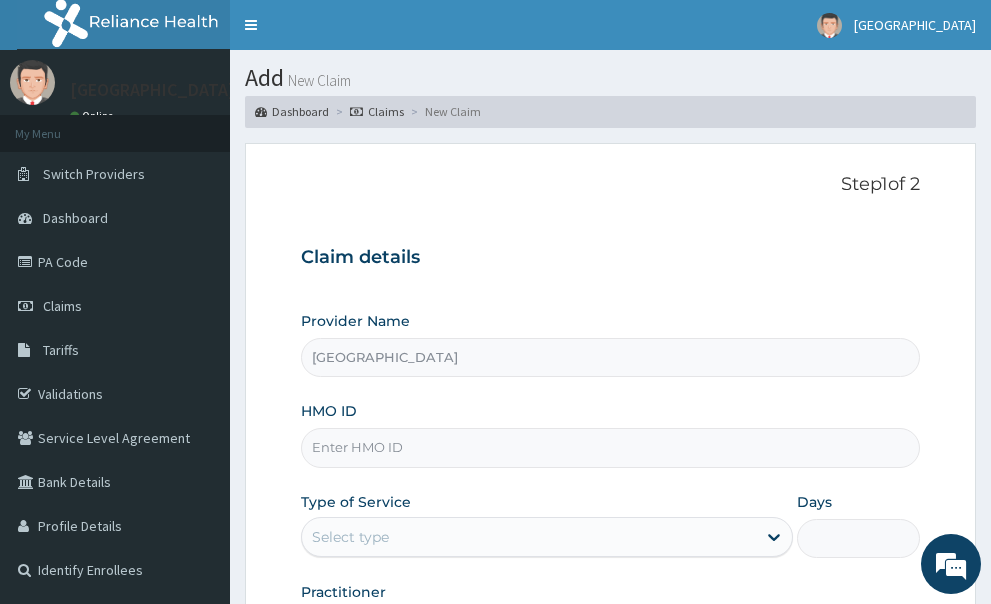 click on "HMO ID" at bounding box center [611, 447] 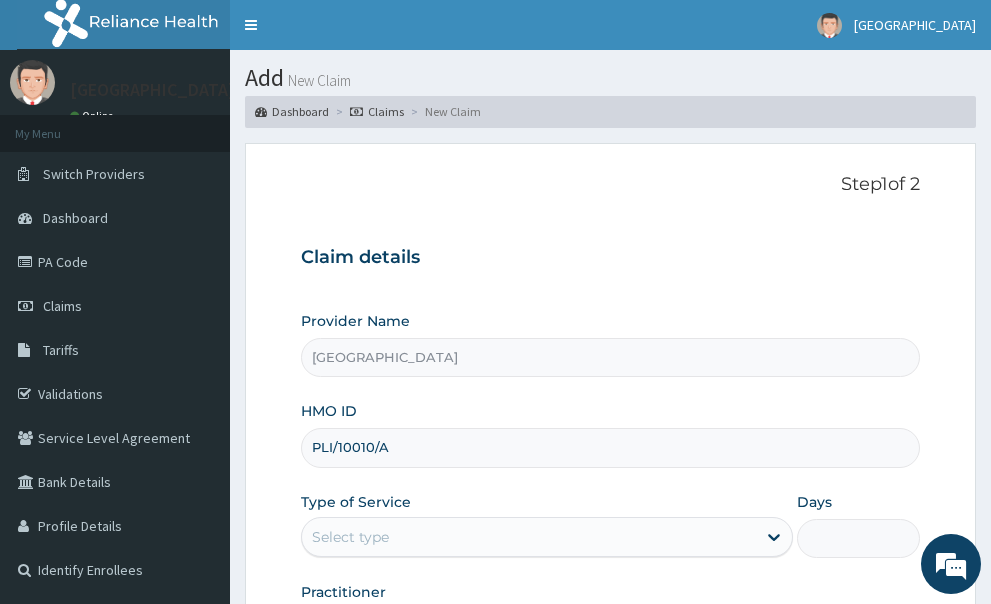 type on "PLI/10010/A" 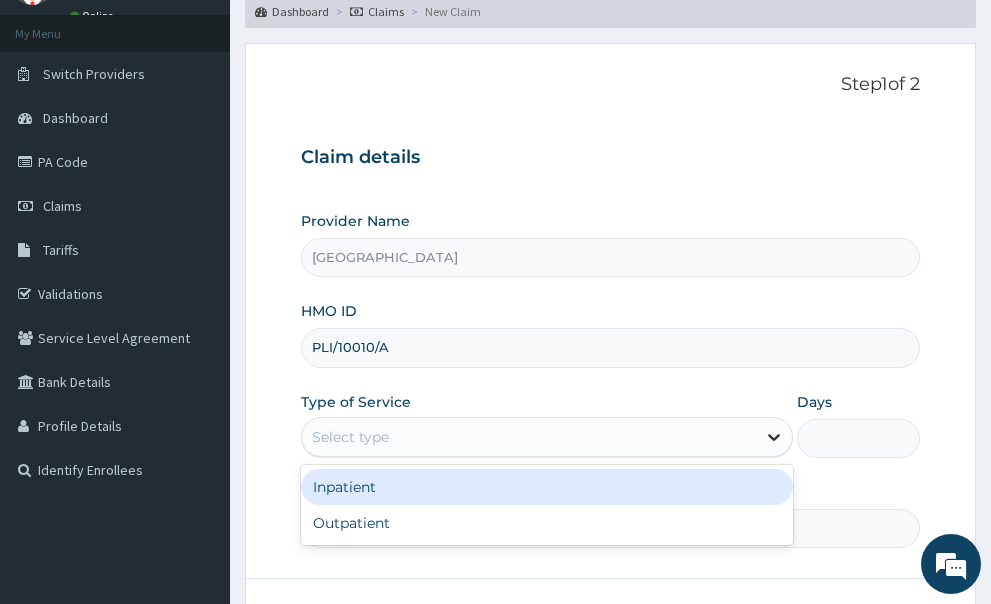 click 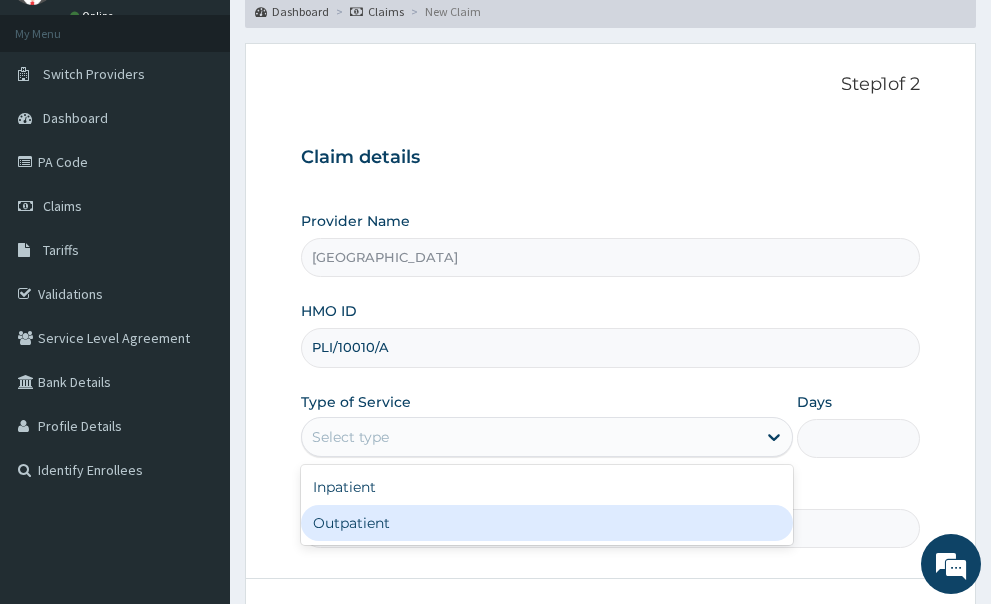 click on "Outpatient" at bounding box center [547, 523] 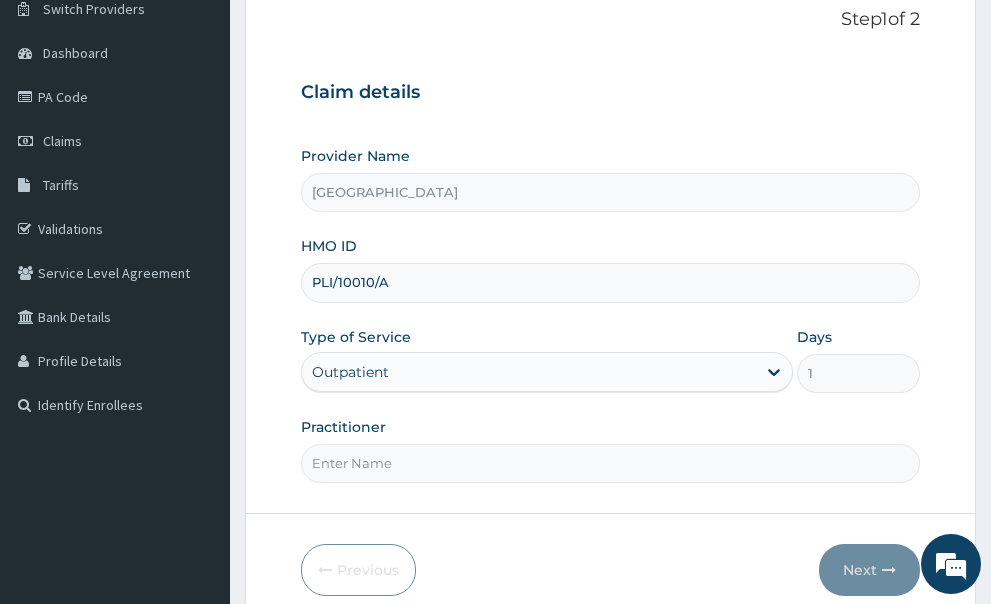 scroll, scrollTop: 200, scrollLeft: 0, axis: vertical 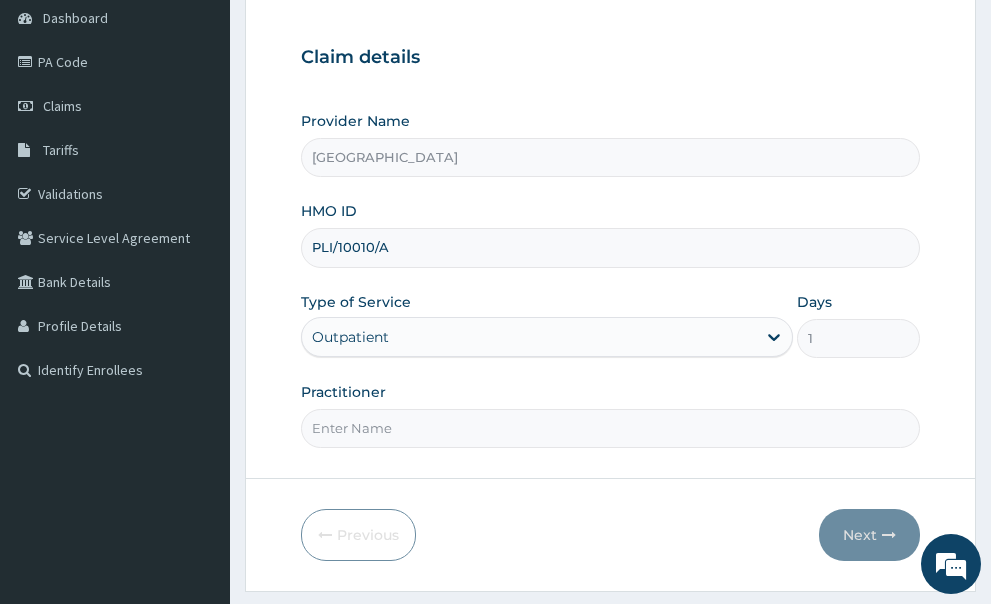 click on "Practitioner" at bounding box center [611, 428] 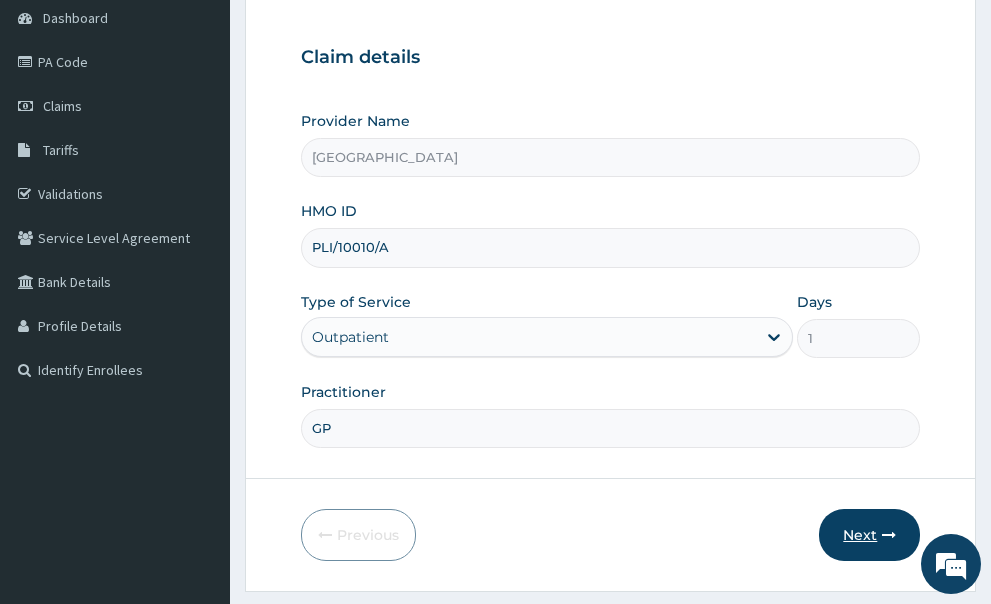 type on "GP" 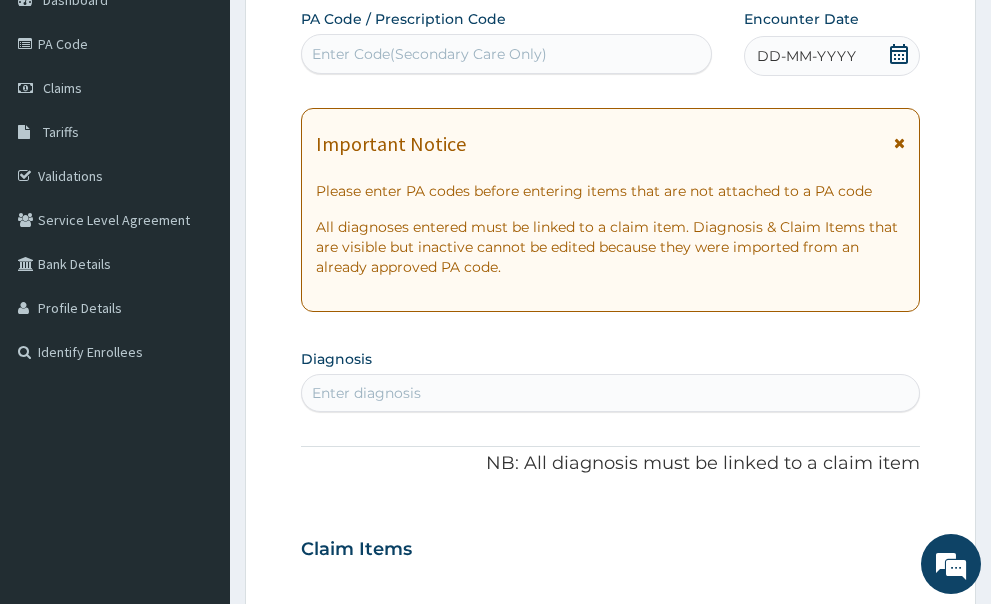 scroll, scrollTop: 200, scrollLeft: 0, axis: vertical 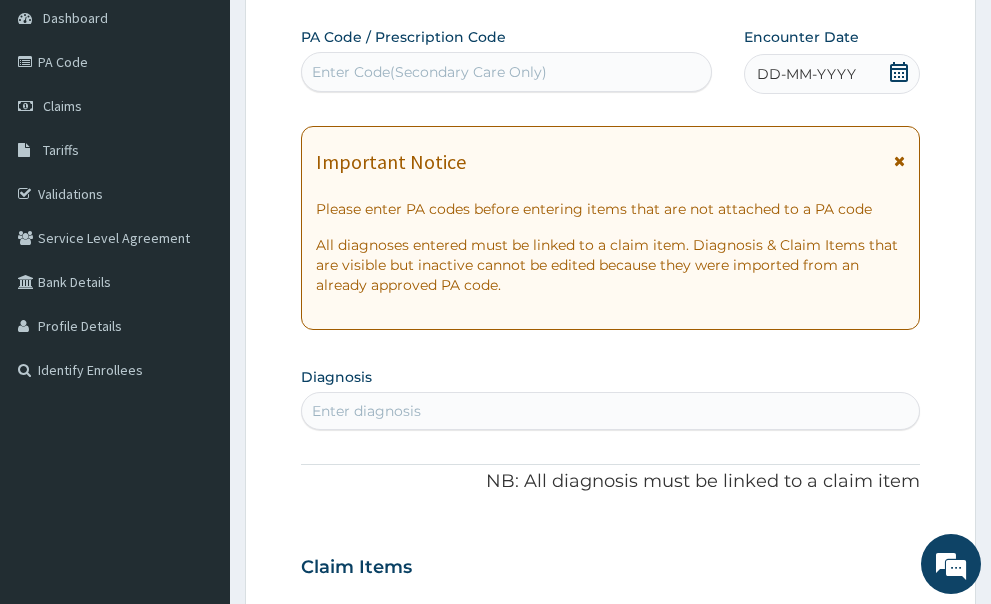 click 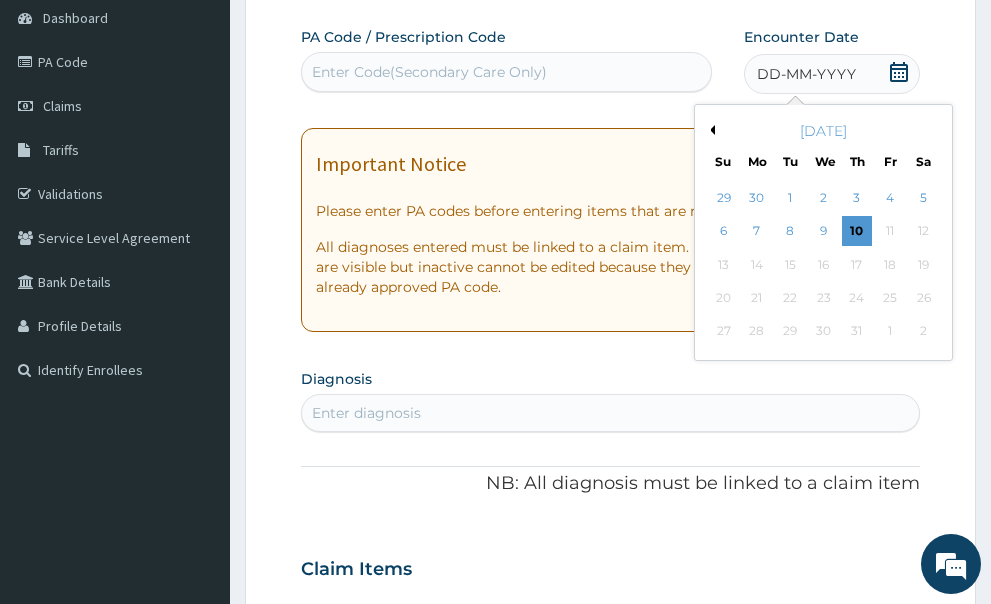 click on "Previous Month" at bounding box center (710, 130) 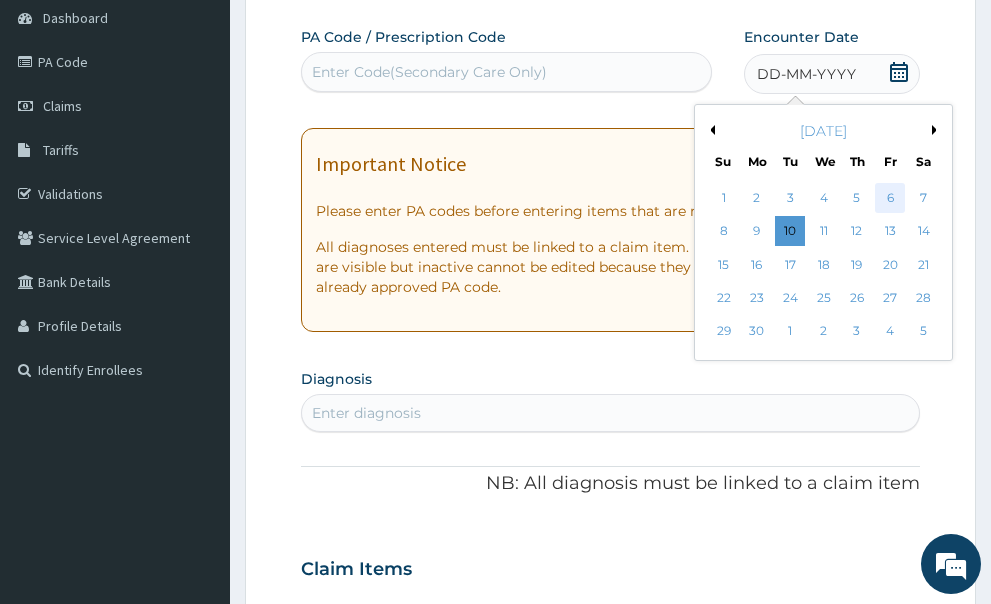 click on "6" at bounding box center (890, 198) 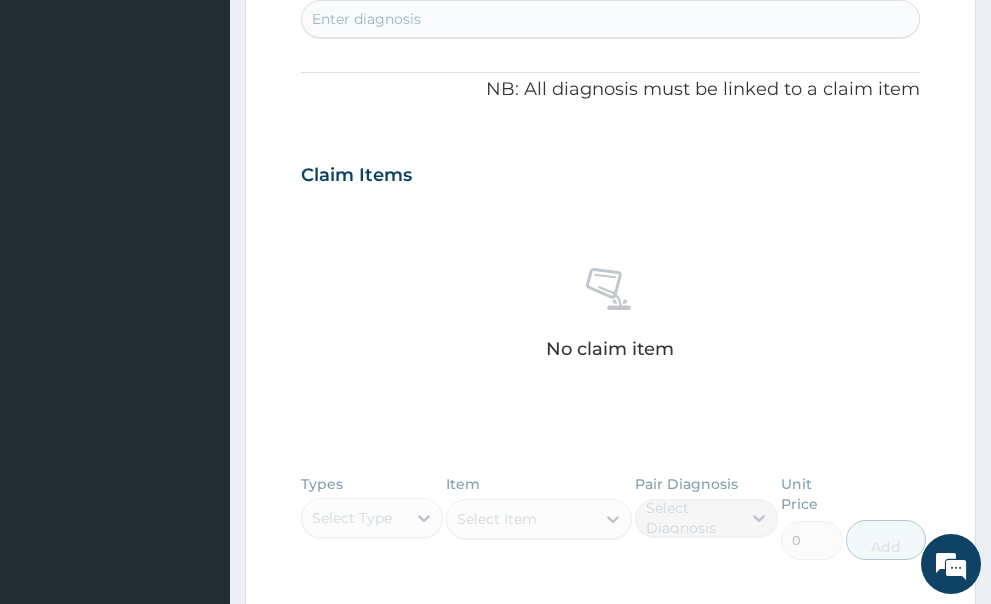 scroll, scrollTop: 192, scrollLeft: 0, axis: vertical 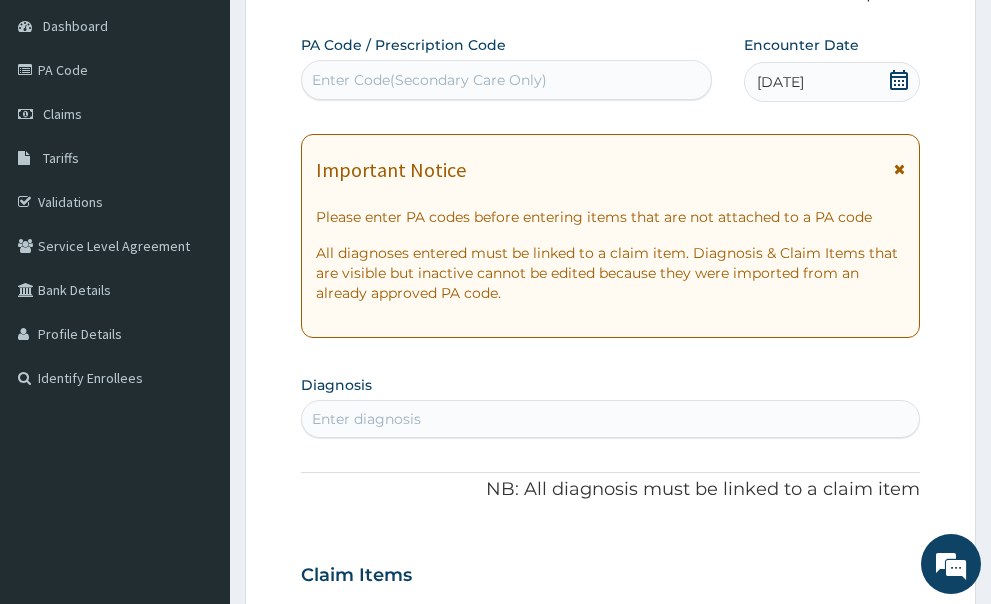 click on "Enter diagnosis" at bounding box center [611, 419] 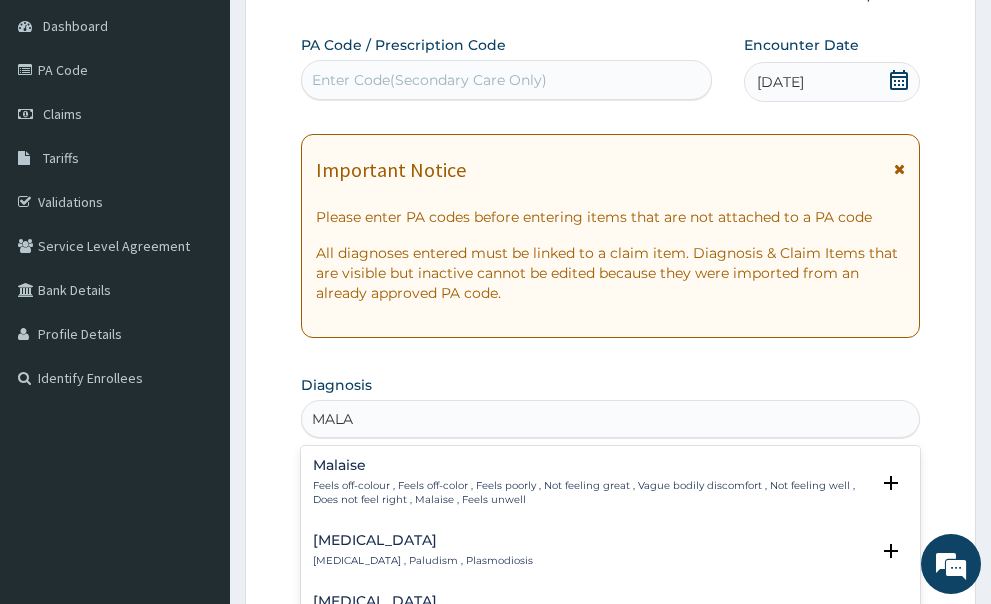 type on "MALAR" 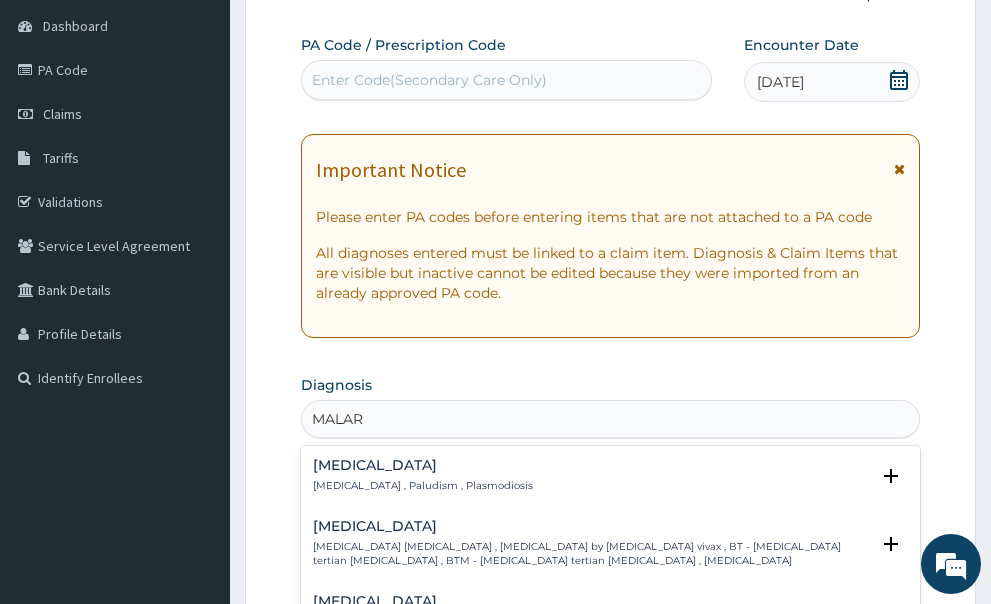 click on "[MEDICAL_DATA] , Paludism , Plasmodiosis" at bounding box center (423, 486) 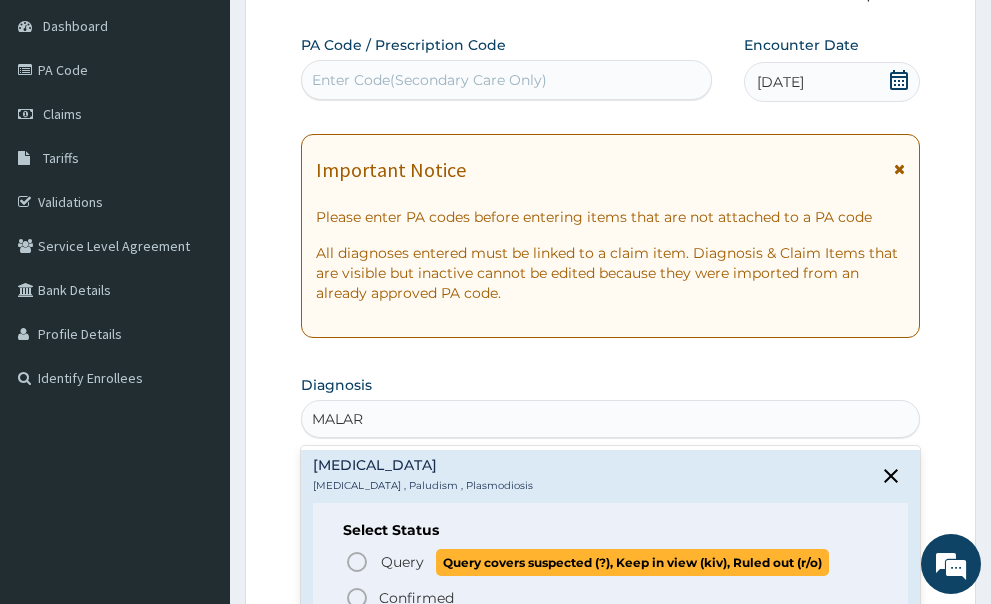 click on "Query Query covers suspected (?), Keep in view (kiv), Ruled out (r/o)" at bounding box center [612, 562] 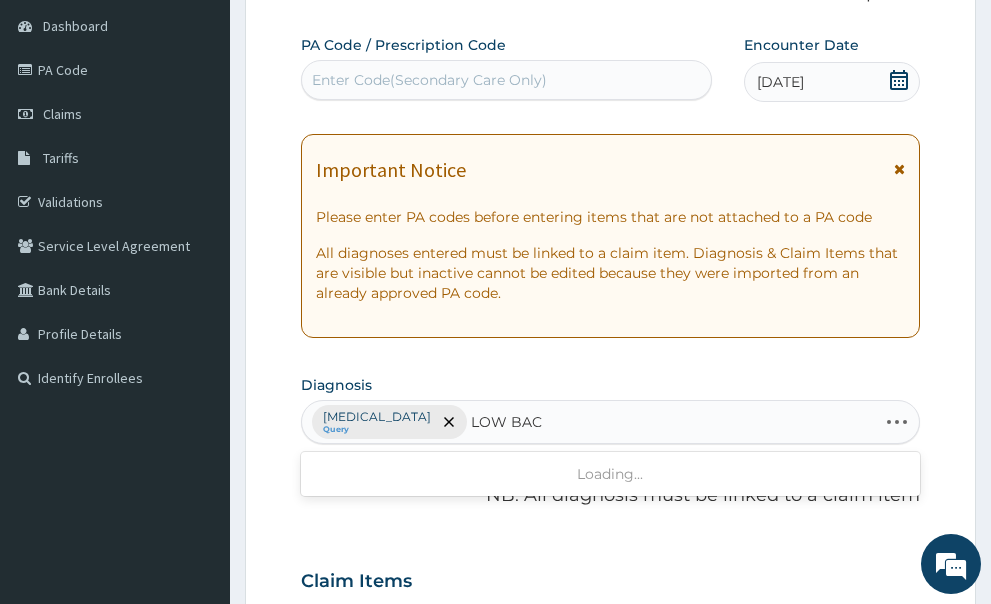type on "LOW BACK" 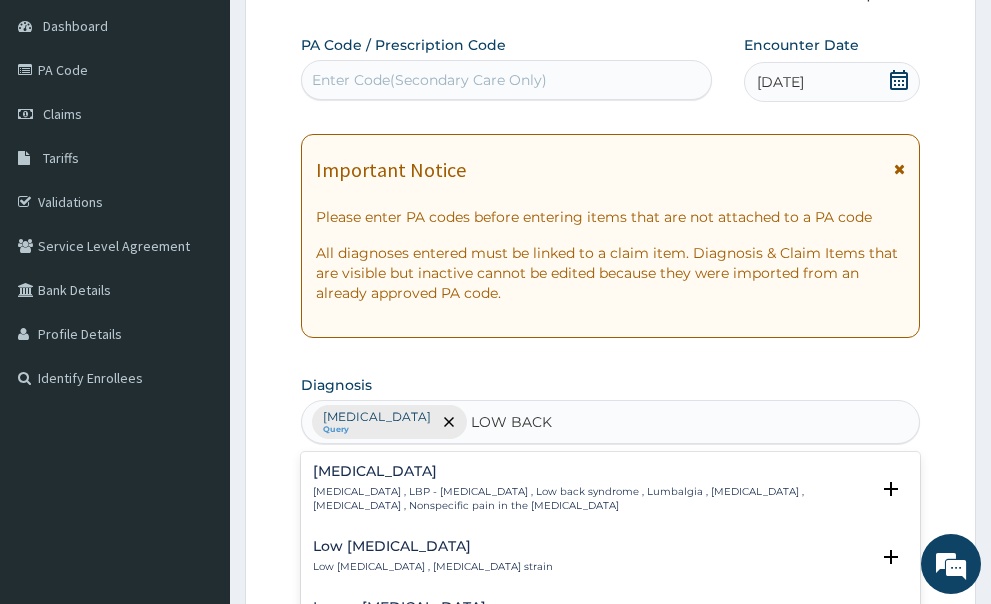 click on "[MEDICAL_DATA]" at bounding box center [591, 471] 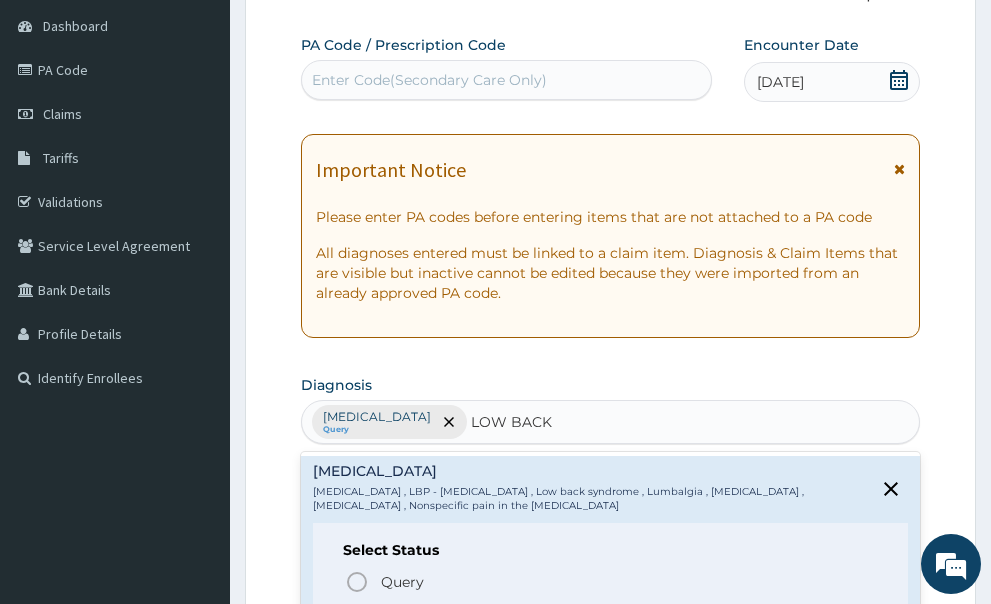 click 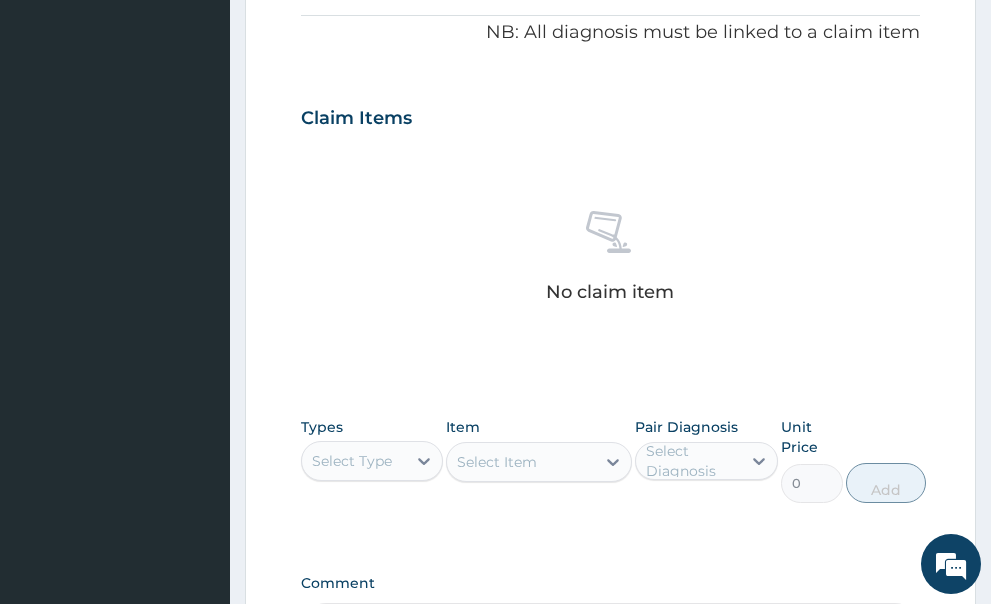 scroll, scrollTop: 692, scrollLeft: 0, axis: vertical 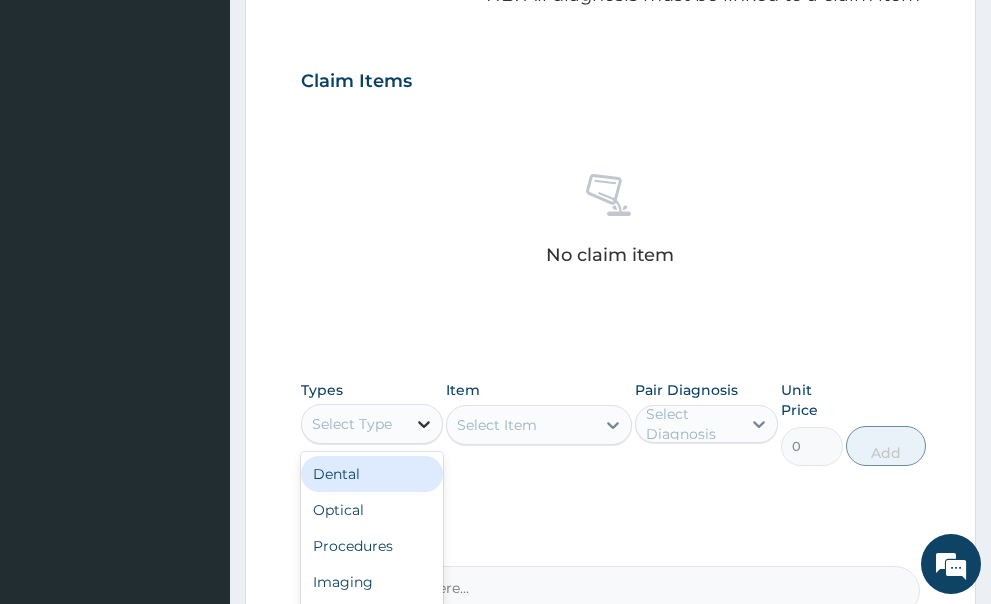 click 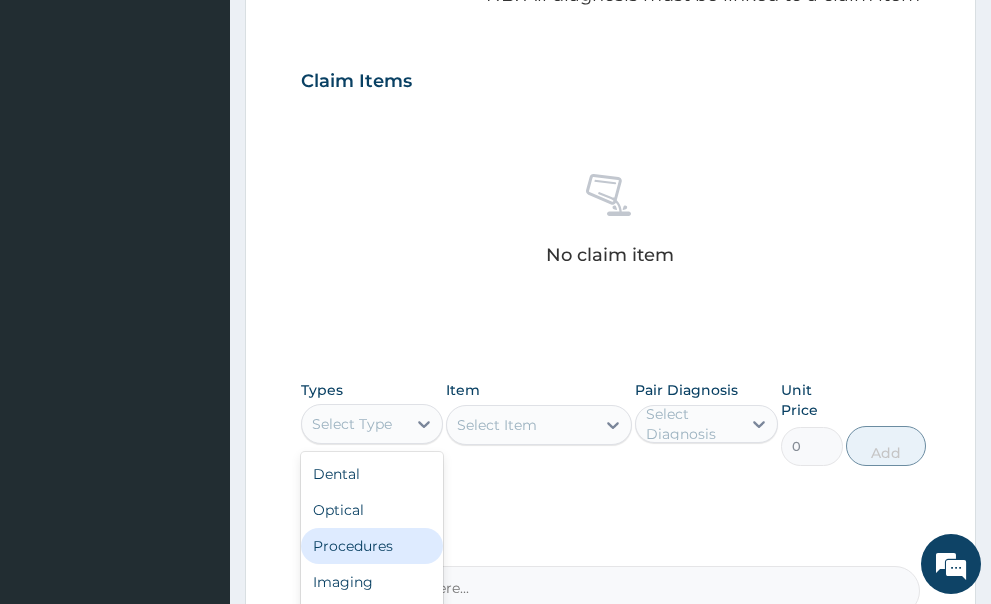 click on "Procedures" at bounding box center [372, 546] 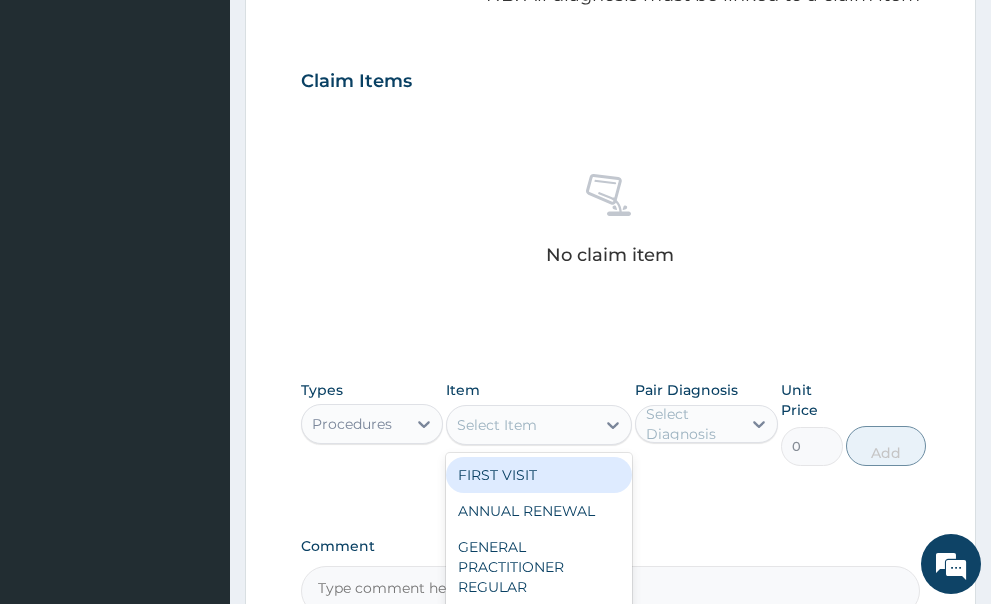click on "Select Item" at bounding box center [521, 425] 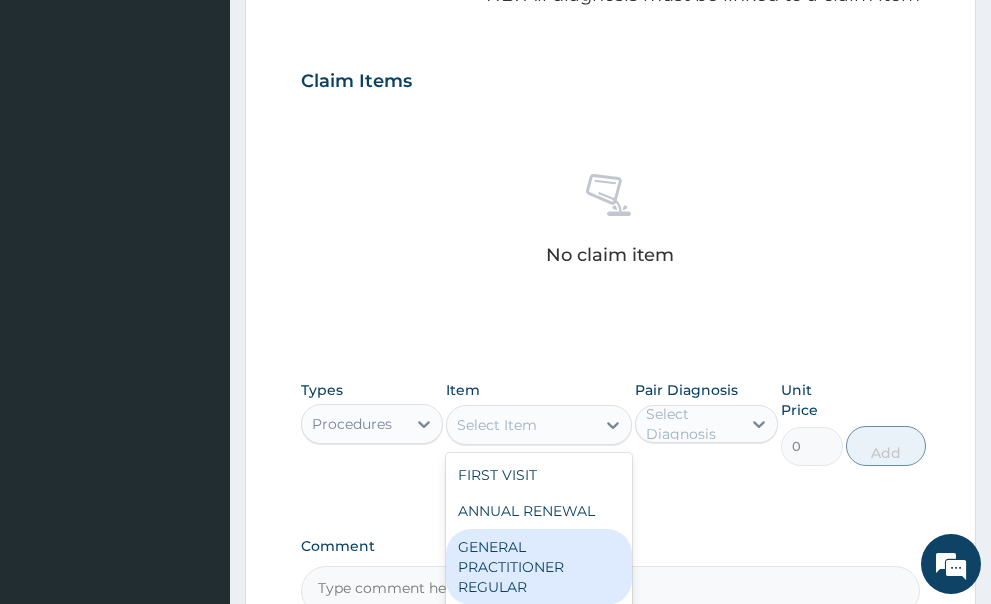click on "GENERAL  PRACTITIONER   REGULAR" at bounding box center [539, 567] 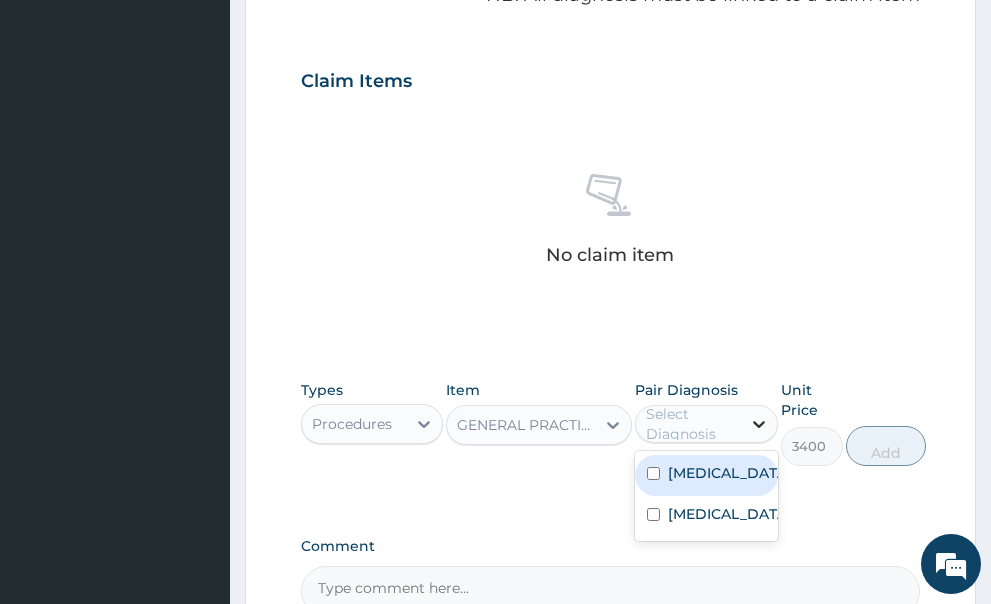 click 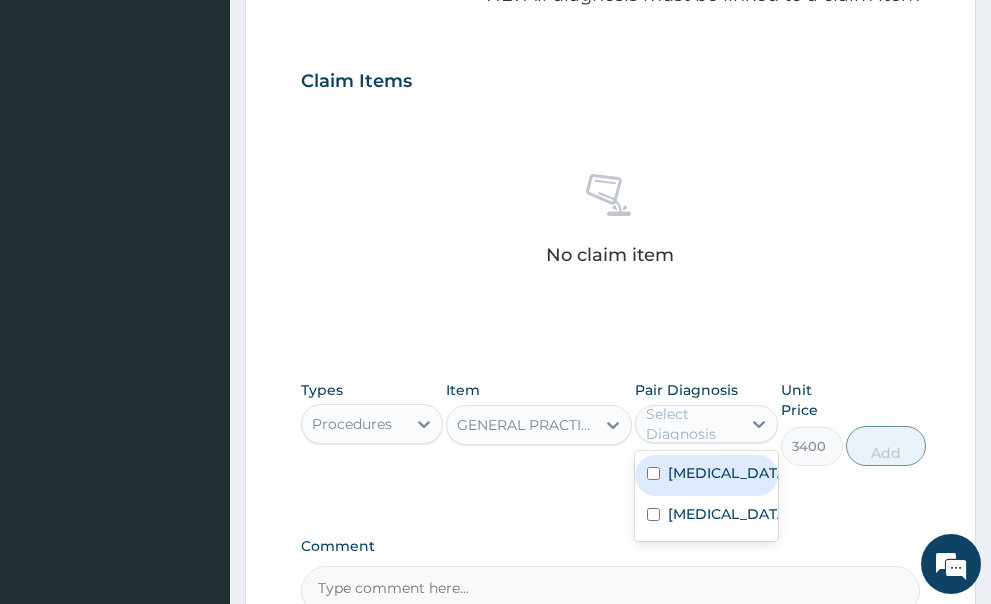 click at bounding box center [653, 473] 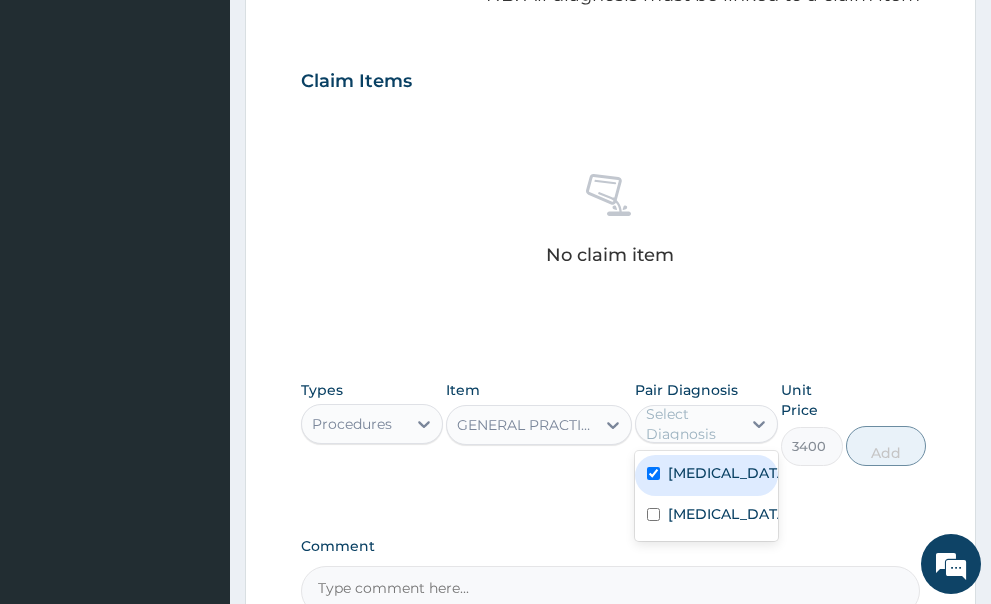 checkbox on "true" 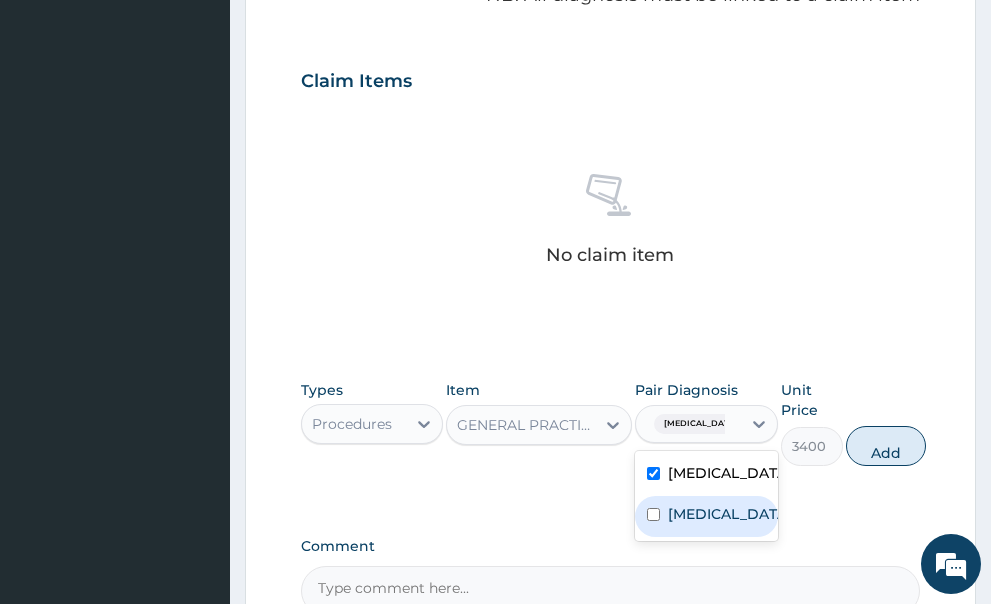 click at bounding box center [653, 514] 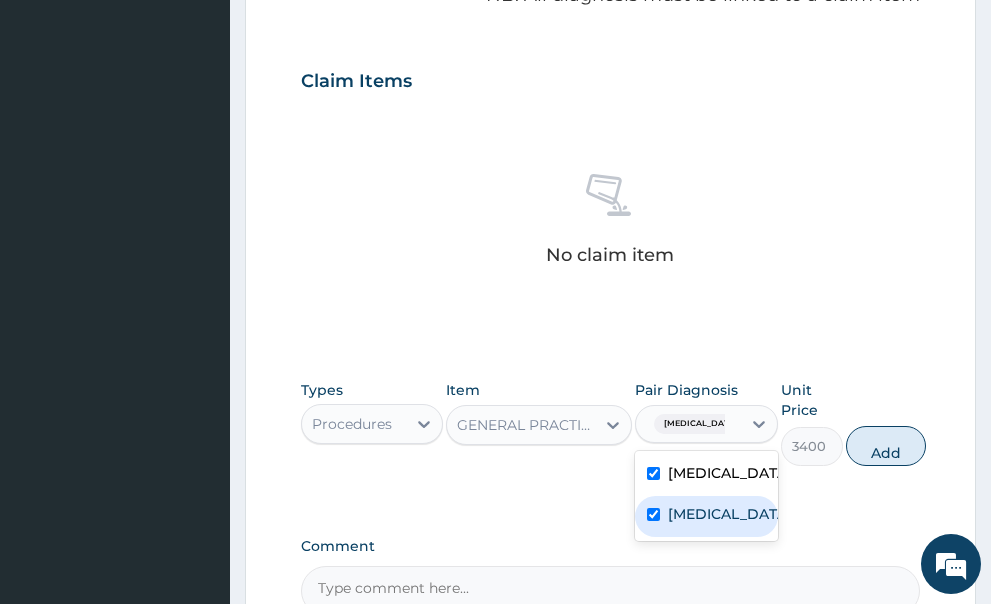 checkbox on "true" 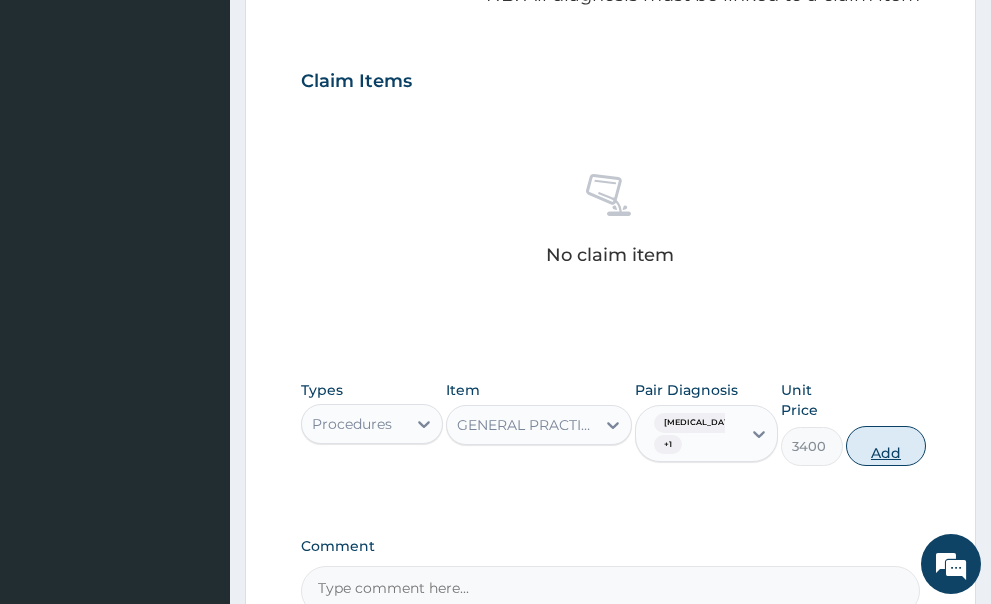 click on "Add" at bounding box center (886, 446) 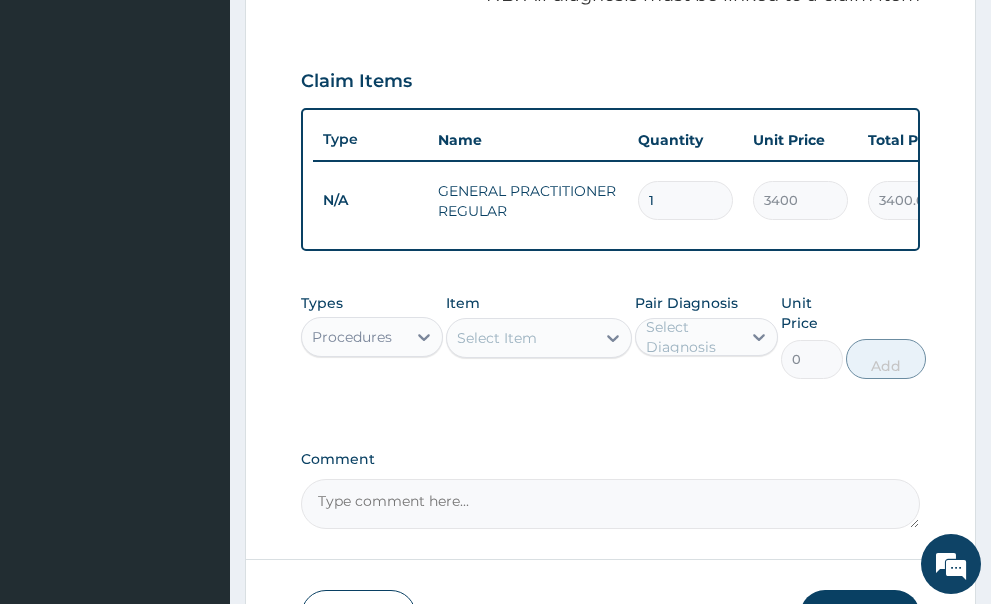 click on "Procedures" at bounding box center (352, 337) 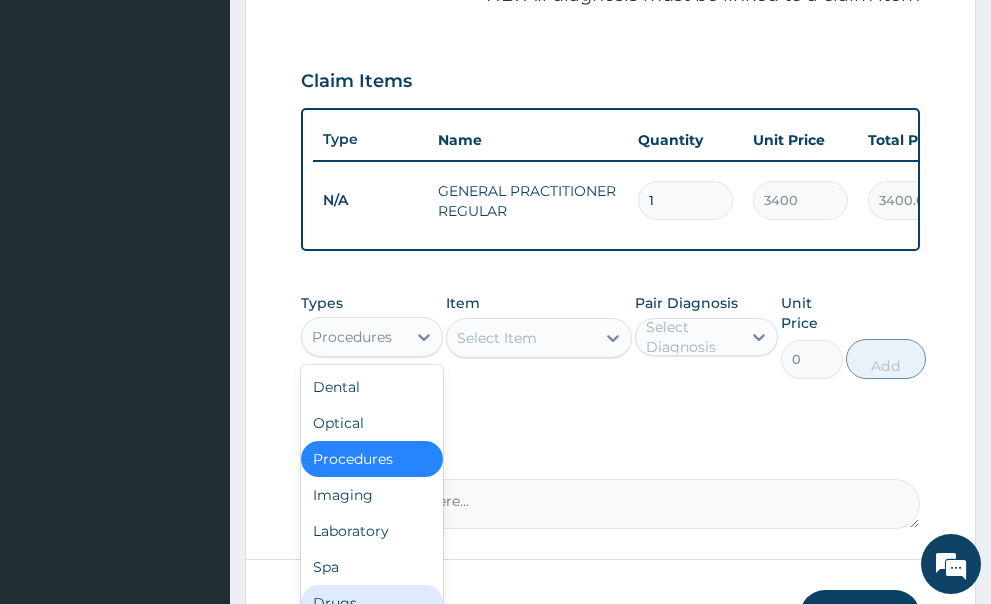 click on "Drugs" at bounding box center (372, 603) 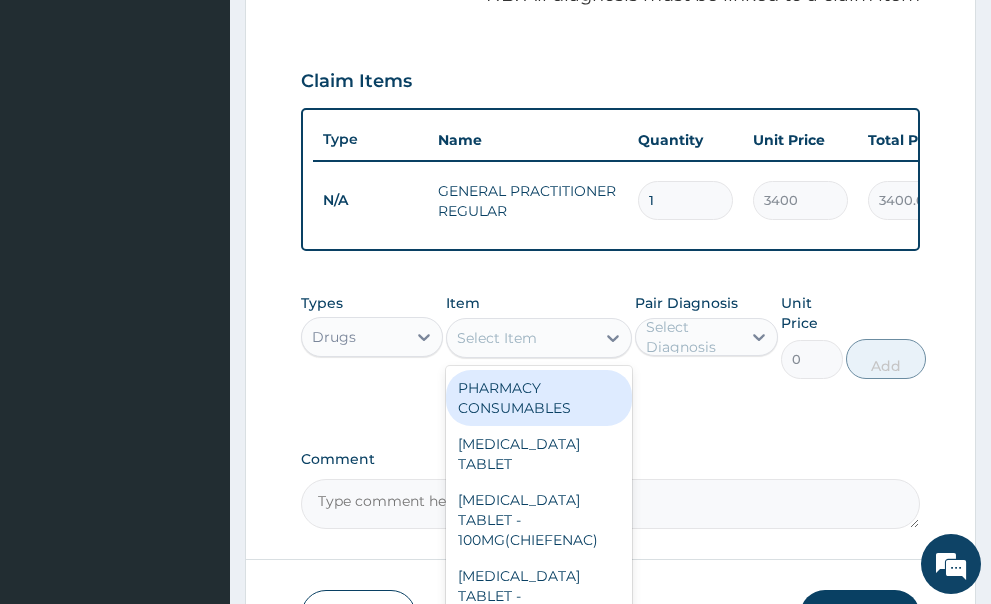 click on "Select Item" at bounding box center [521, 338] 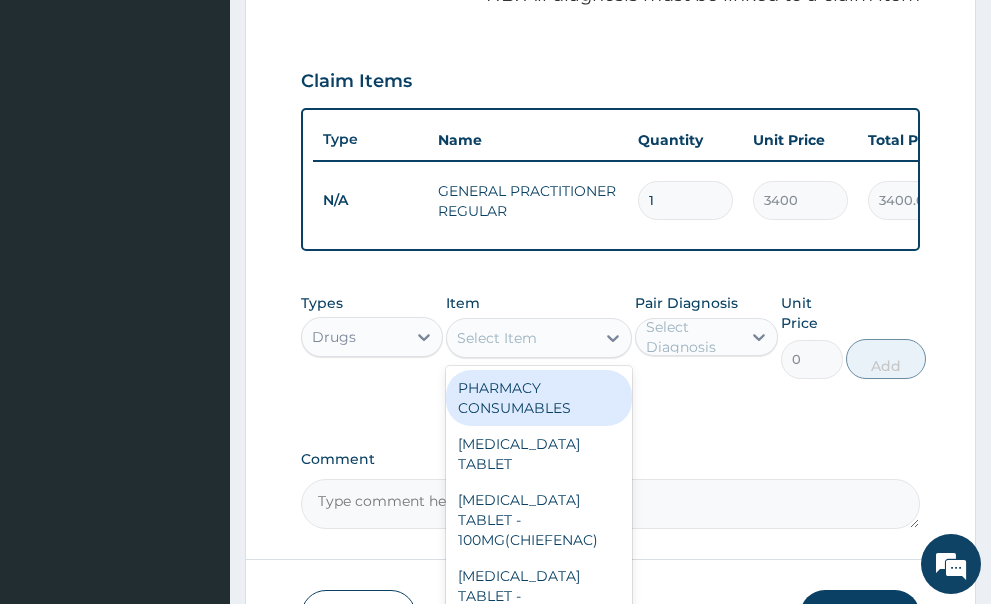 click on "PHARMACY CONSUMABLES" at bounding box center [539, 398] 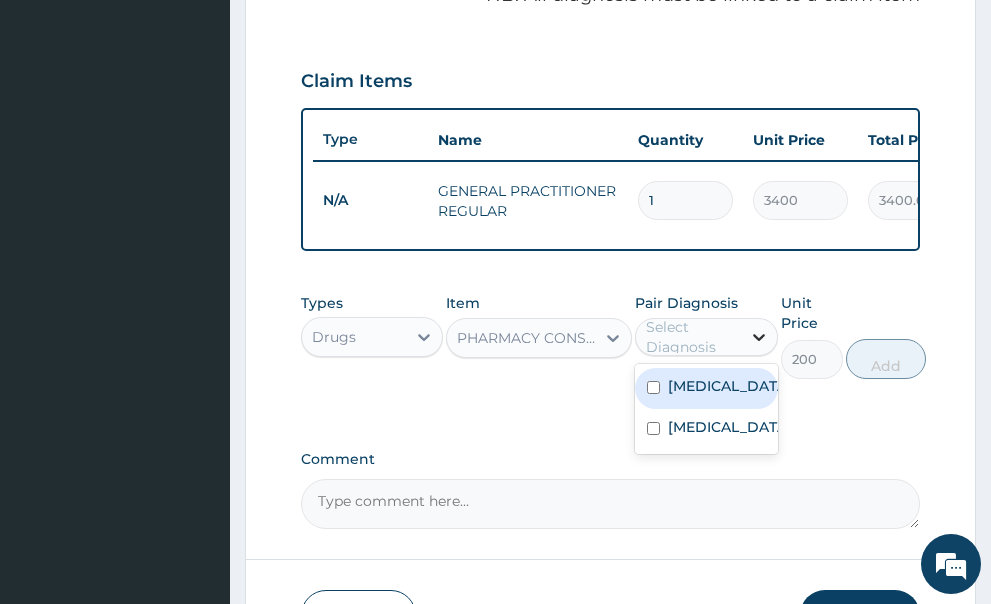 click 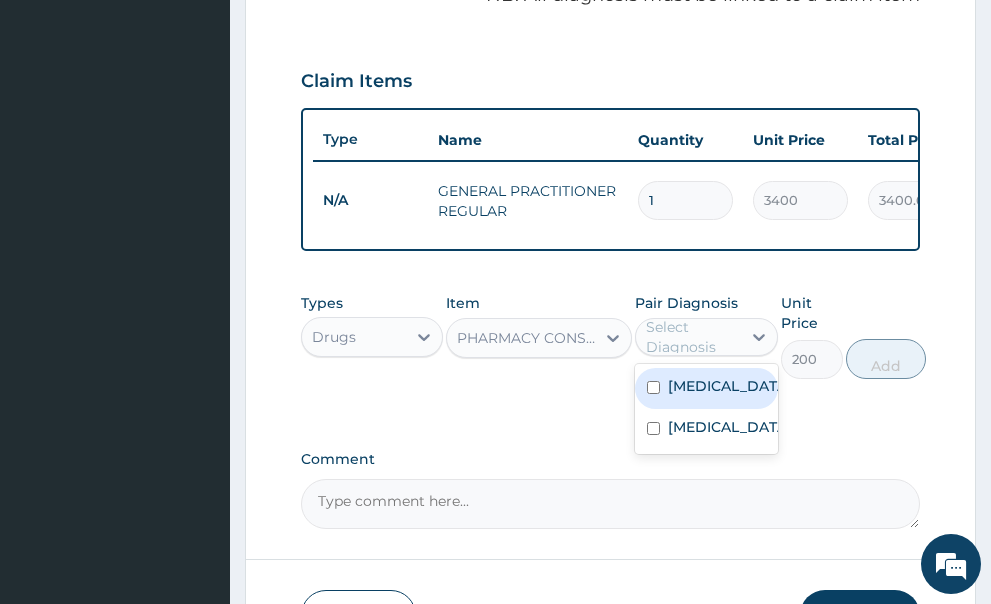 click at bounding box center (653, 387) 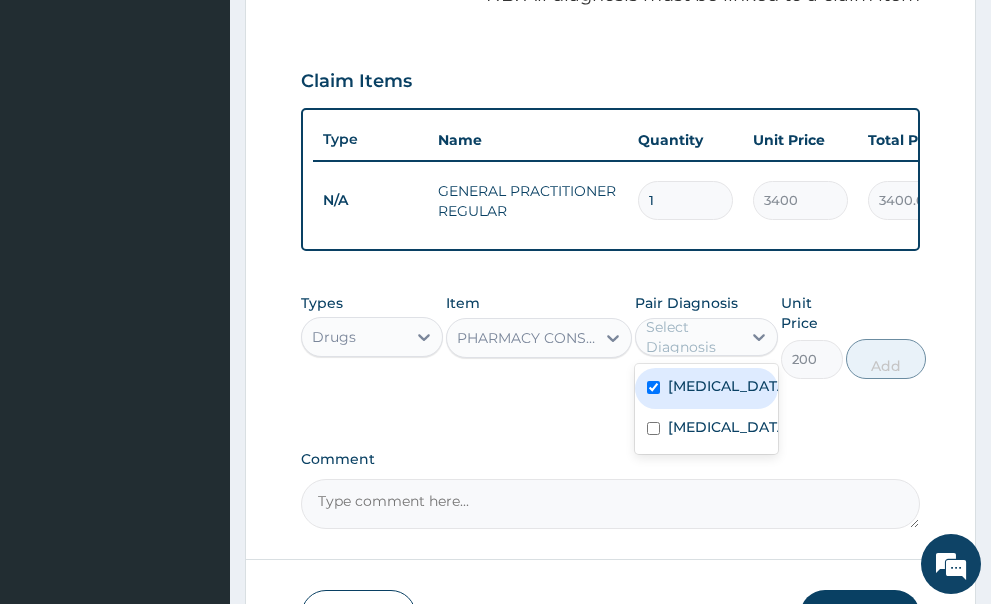 checkbox on "true" 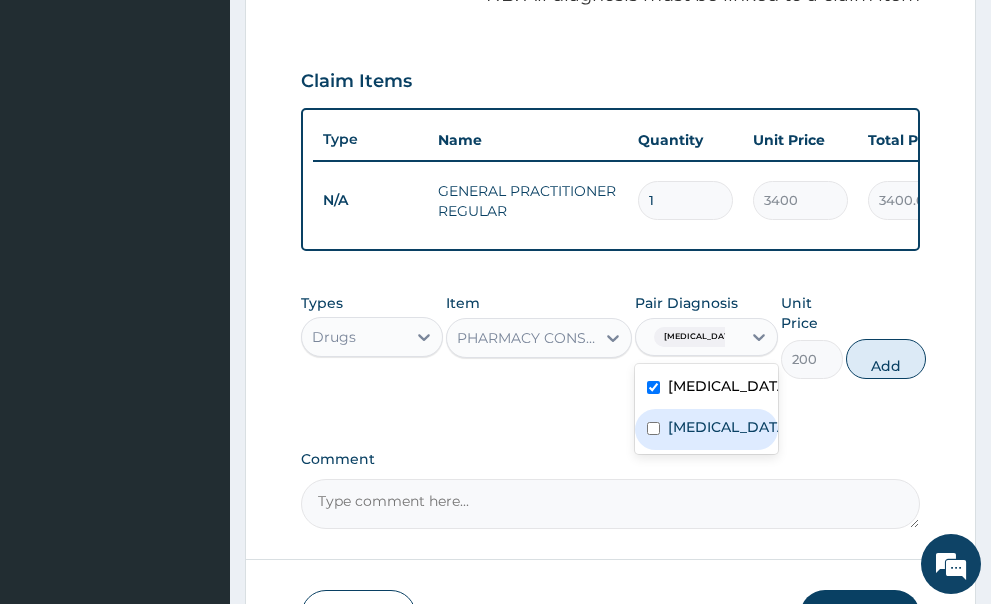 click at bounding box center [653, 428] 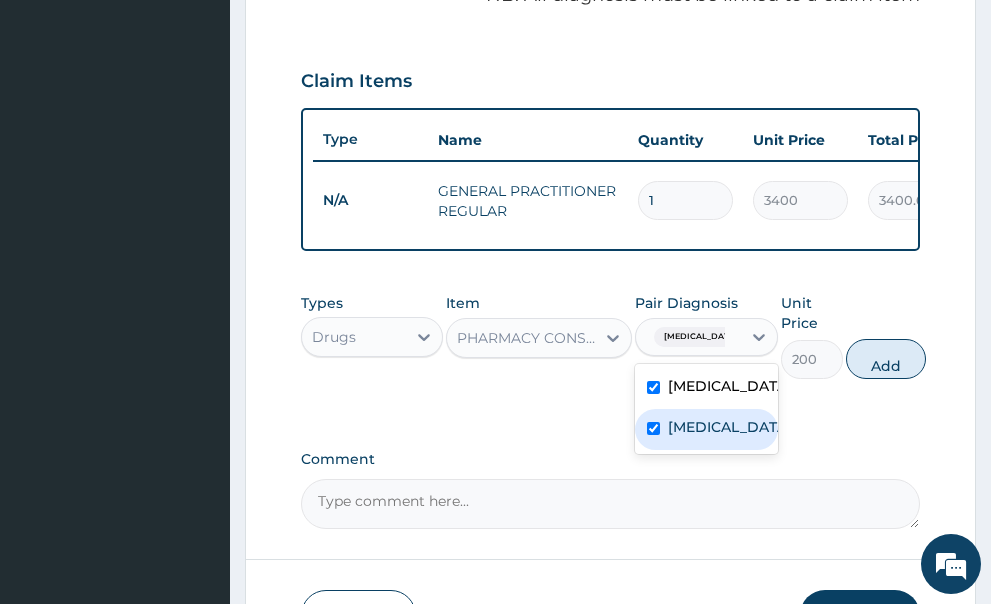 checkbox on "true" 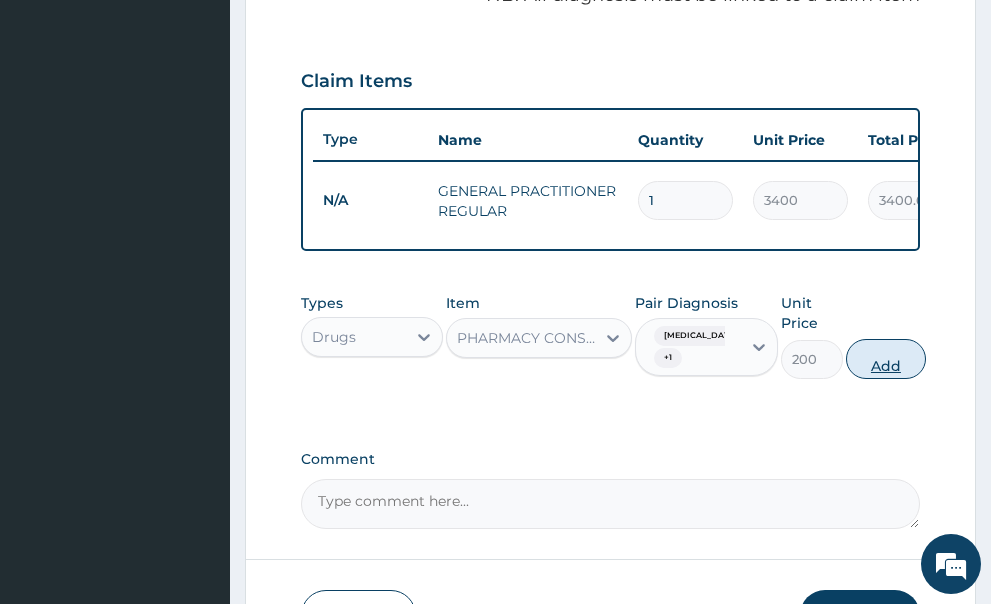 click on "Add" at bounding box center [886, 359] 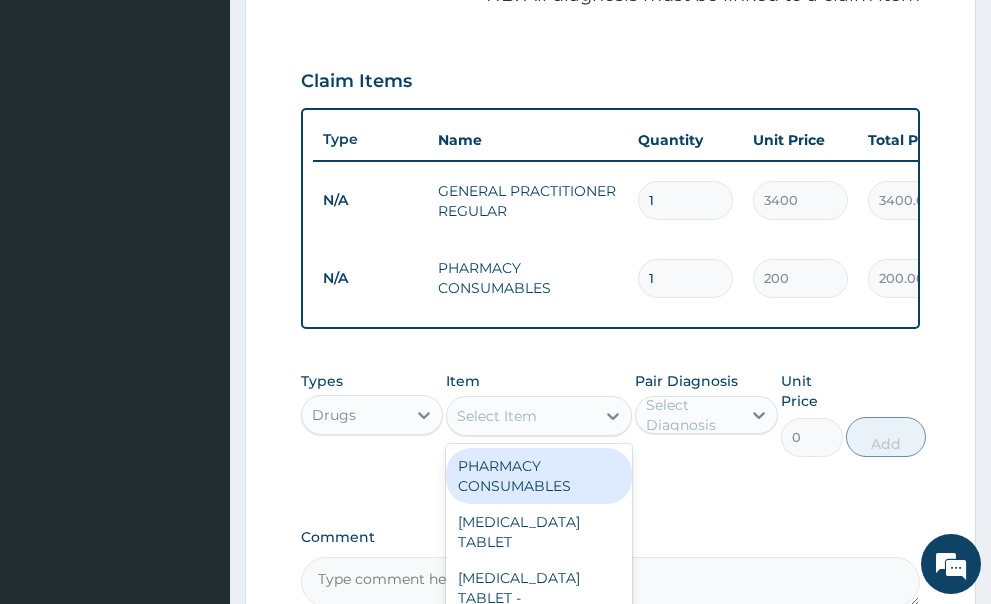 click on "Select Item" at bounding box center (497, 416) 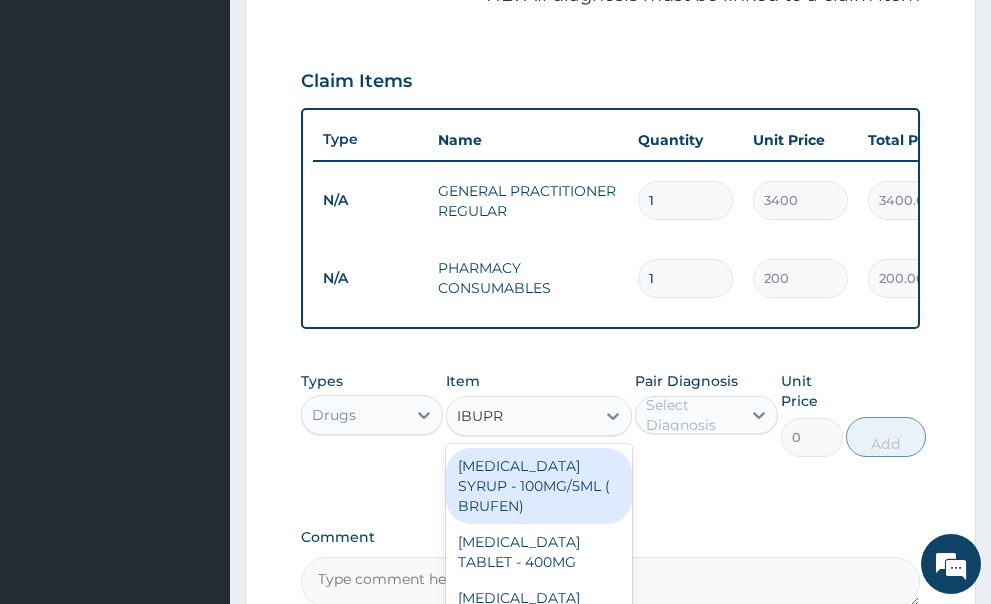 type on "IBUPRO" 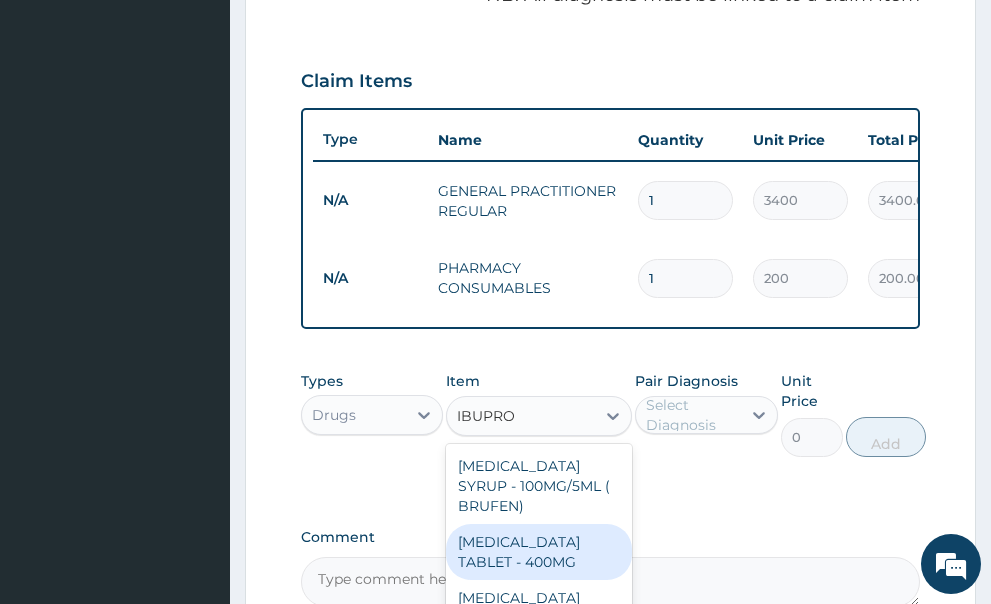 click on "[MEDICAL_DATA] TABLET - 400MG" at bounding box center (539, 552) 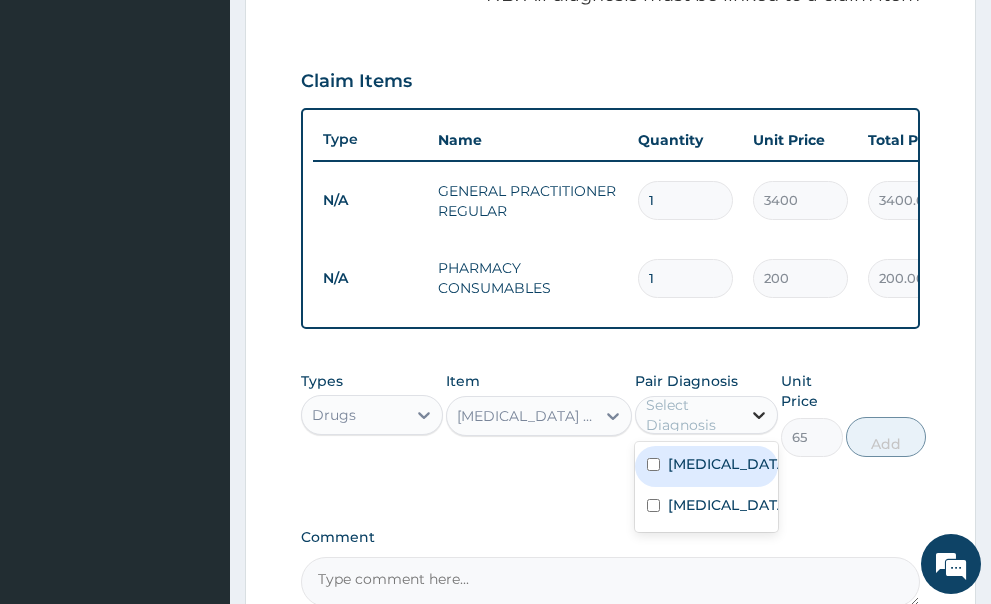 click 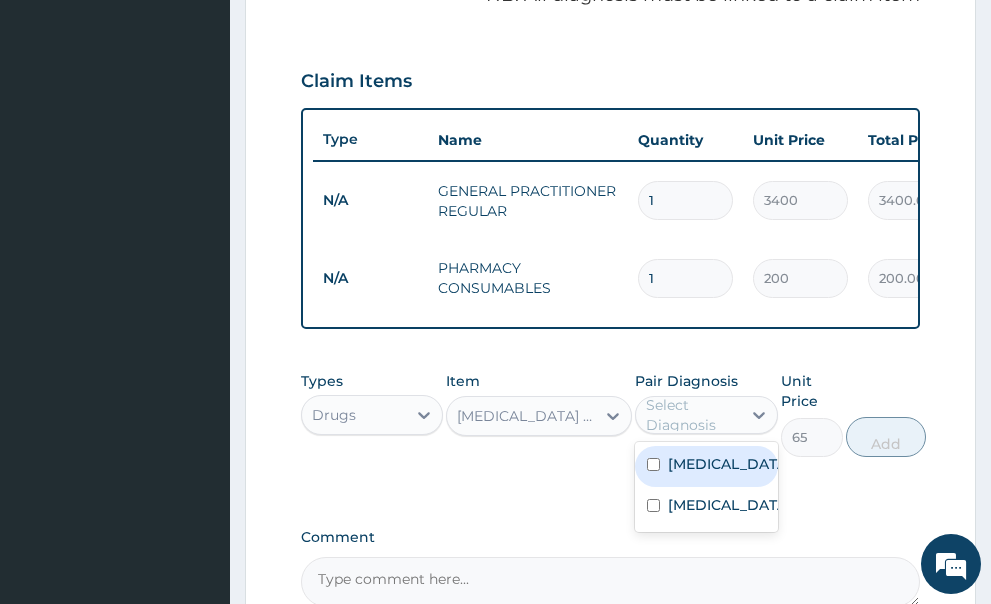 drag, startPoint x: 654, startPoint y: 428, endPoint x: 654, endPoint y: 470, distance: 42 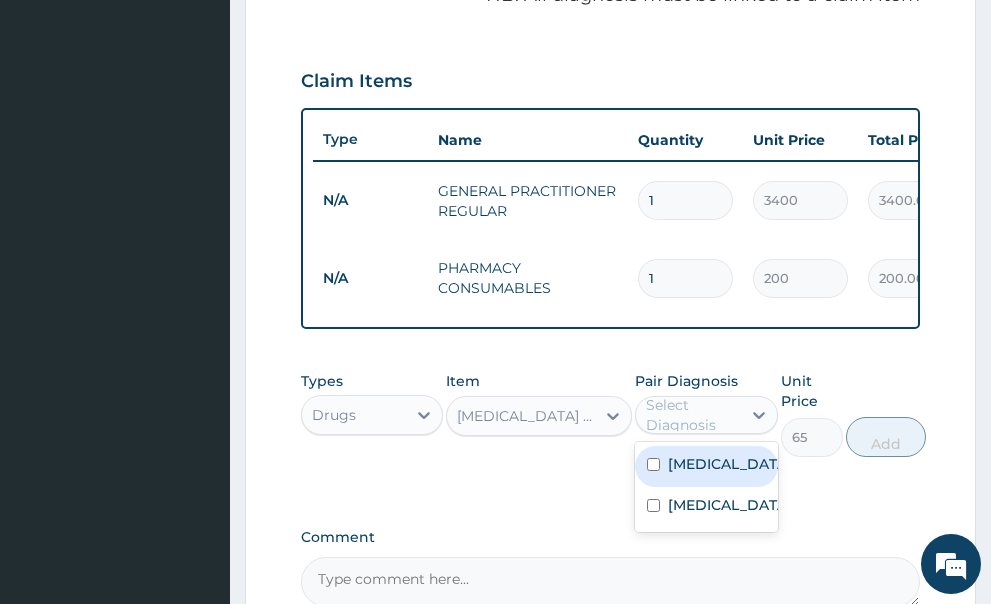 click at bounding box center (653, 464) 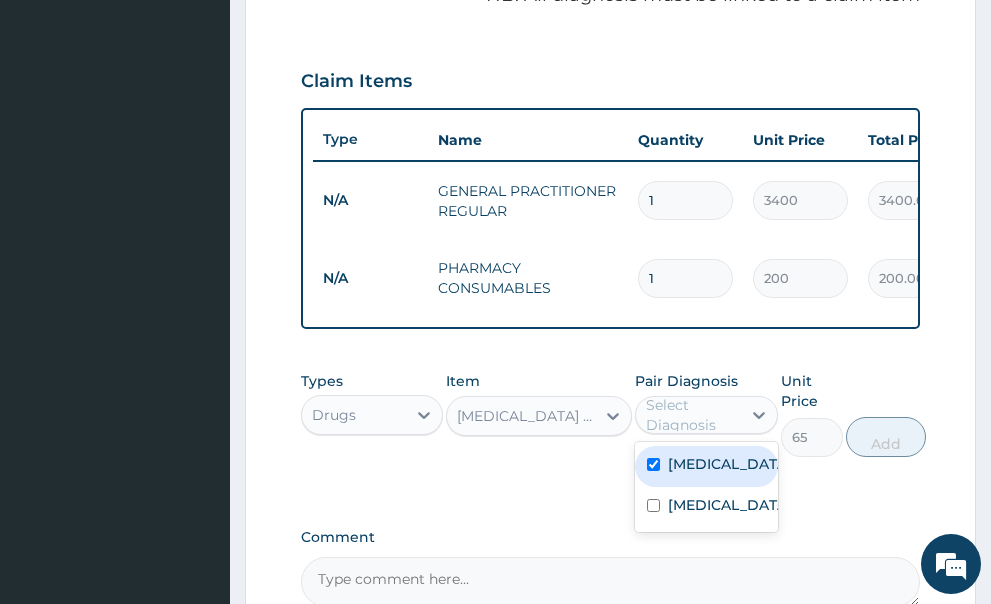 checkbox on "true" 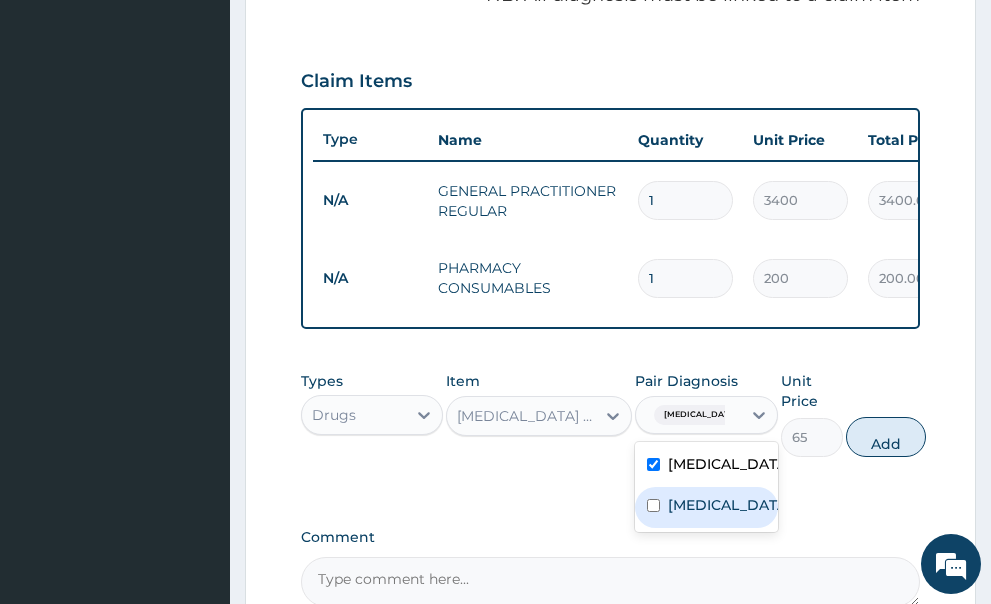 click at bounding box center (653, 505) 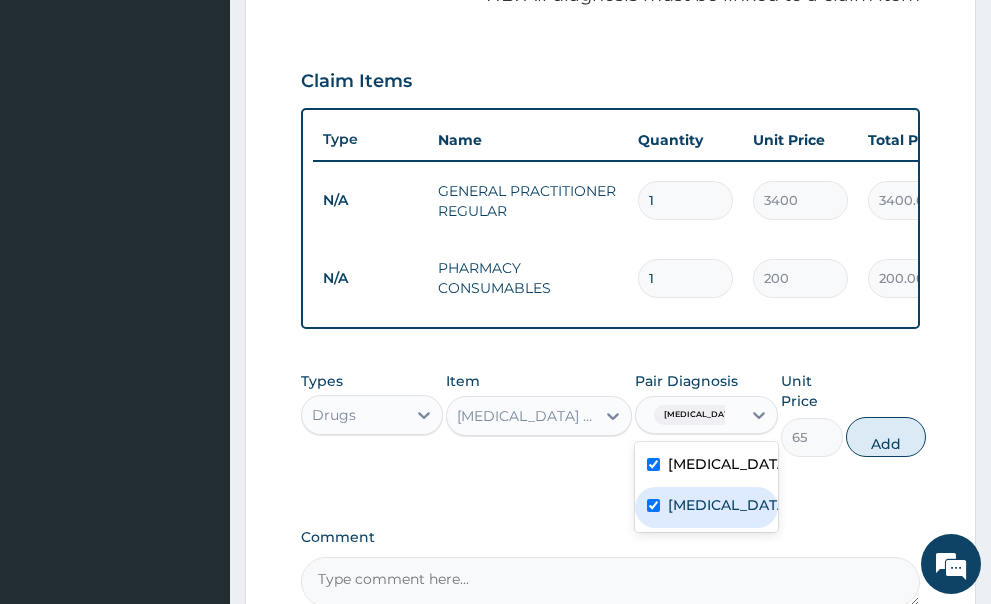 checkbox on "true" 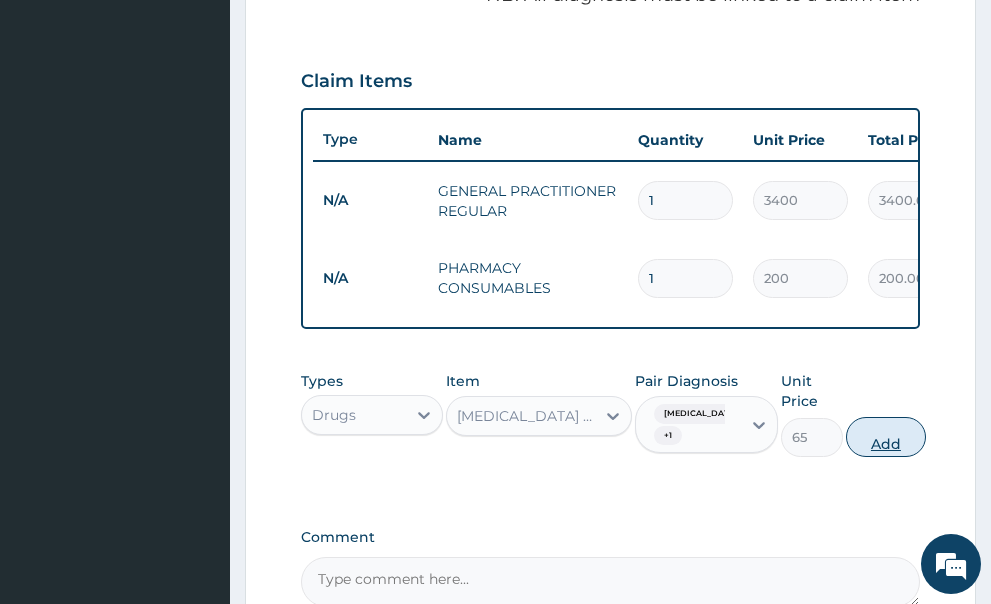 click on "Add" at bounding box center [886, 437] 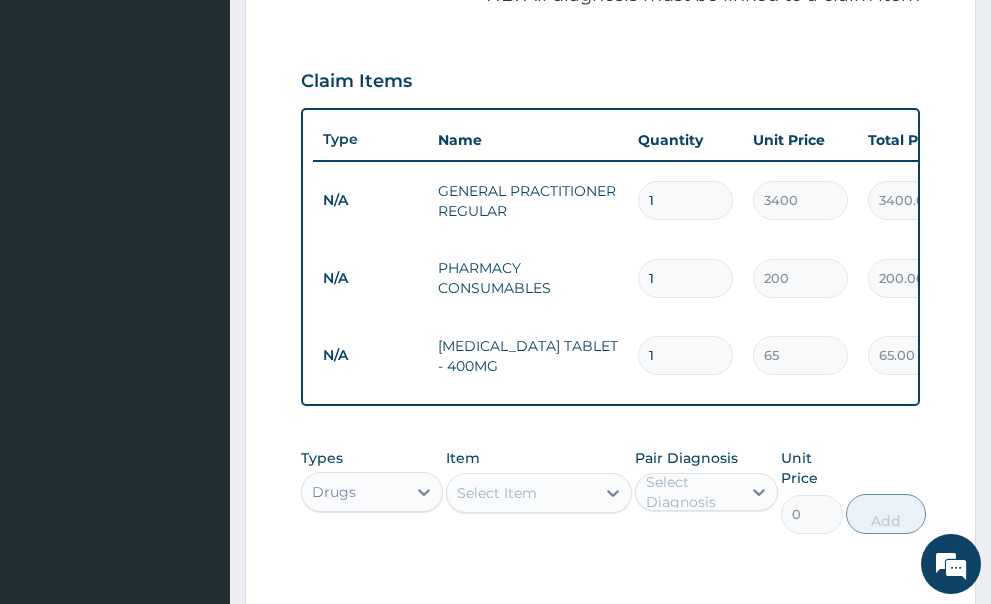 type 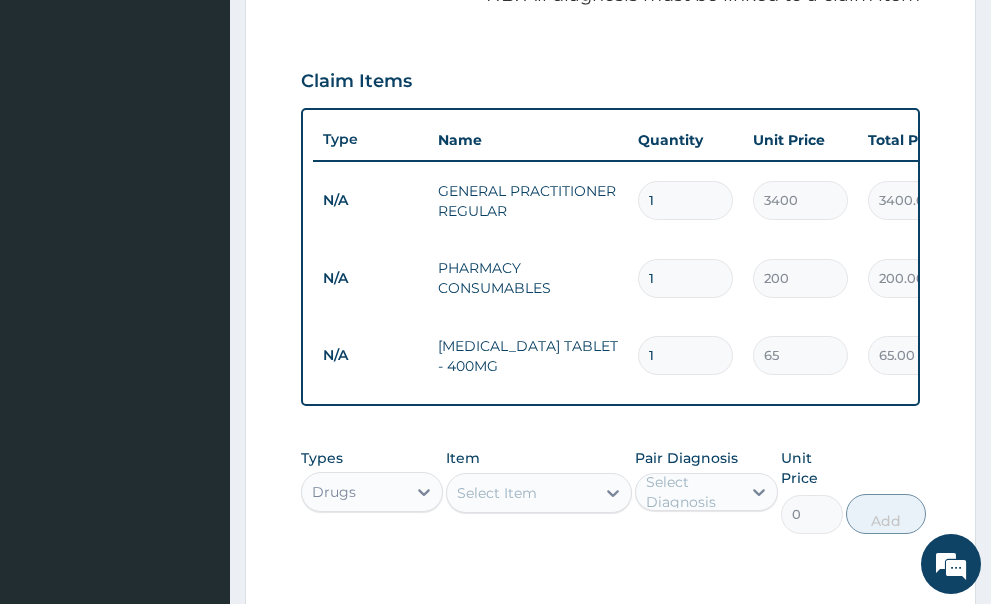 type on "0.00" 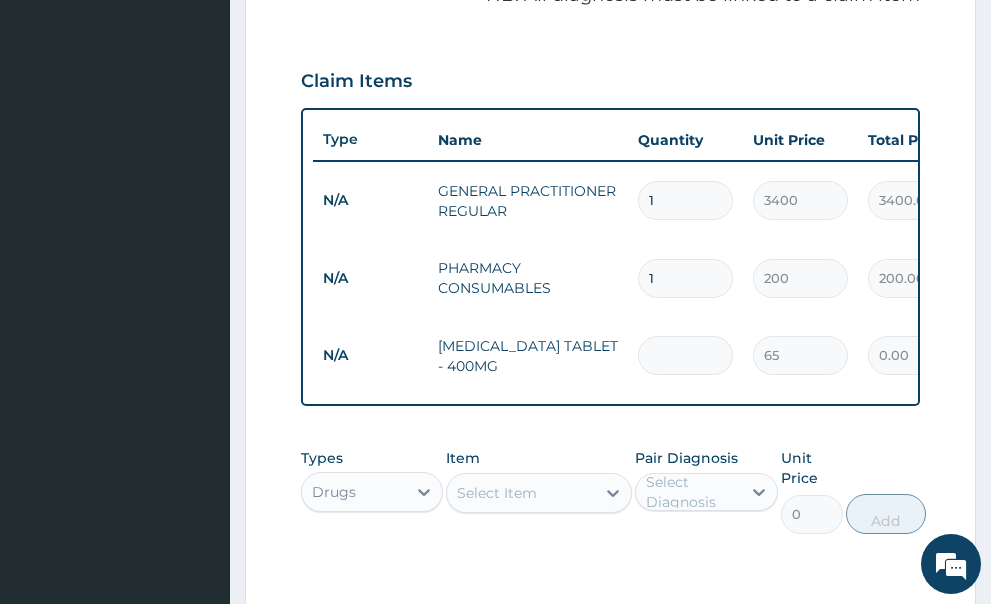 type on "6" 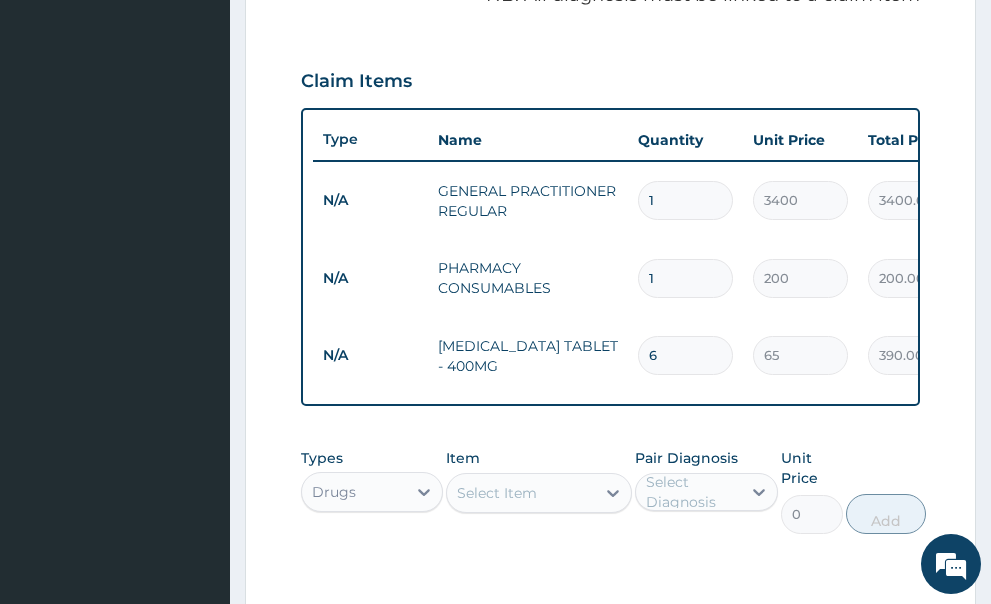 type on "6" 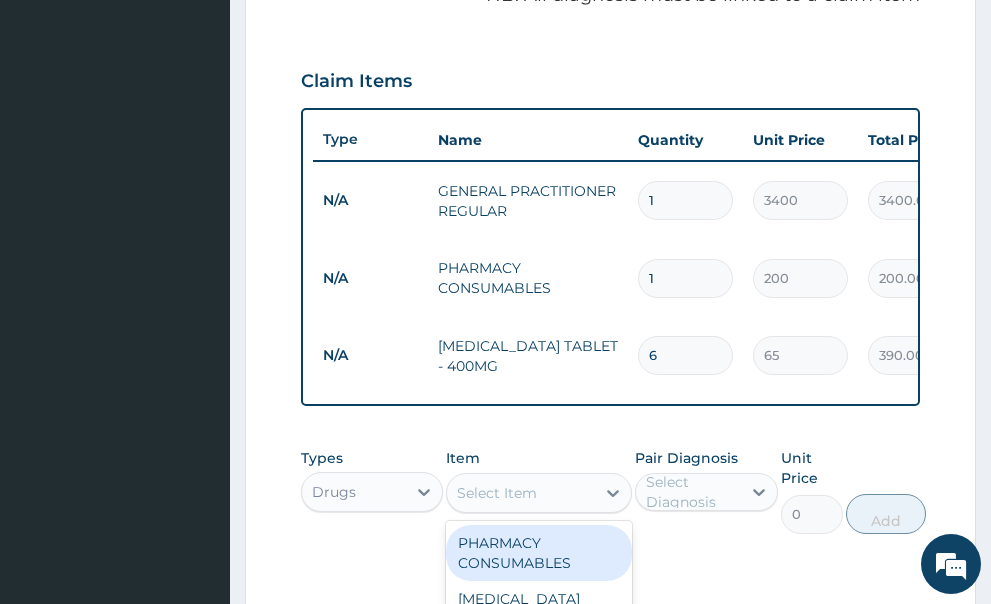 click on "Select Item" at bounding box center (497, 493) 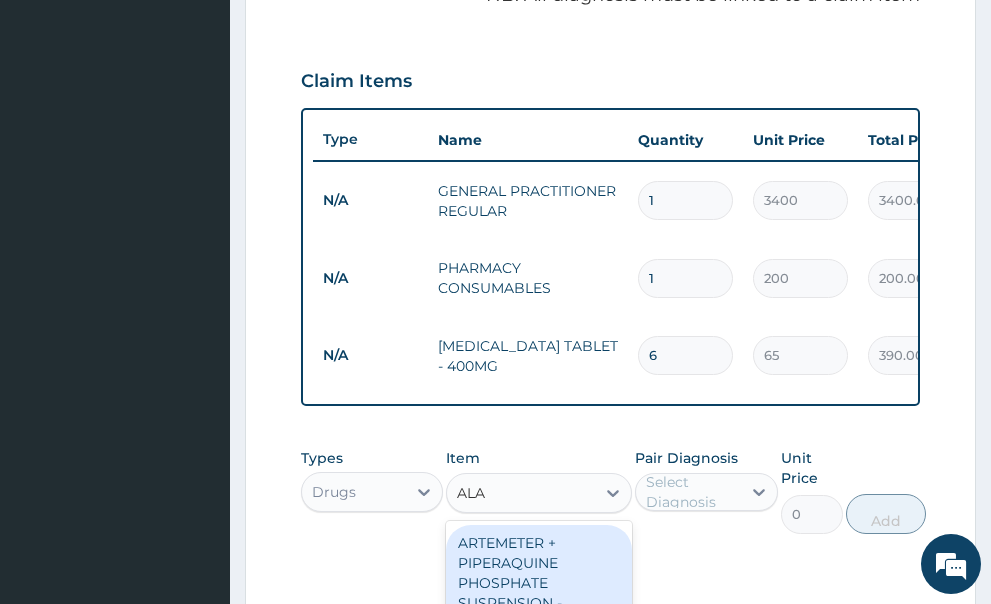type on "ALAX" 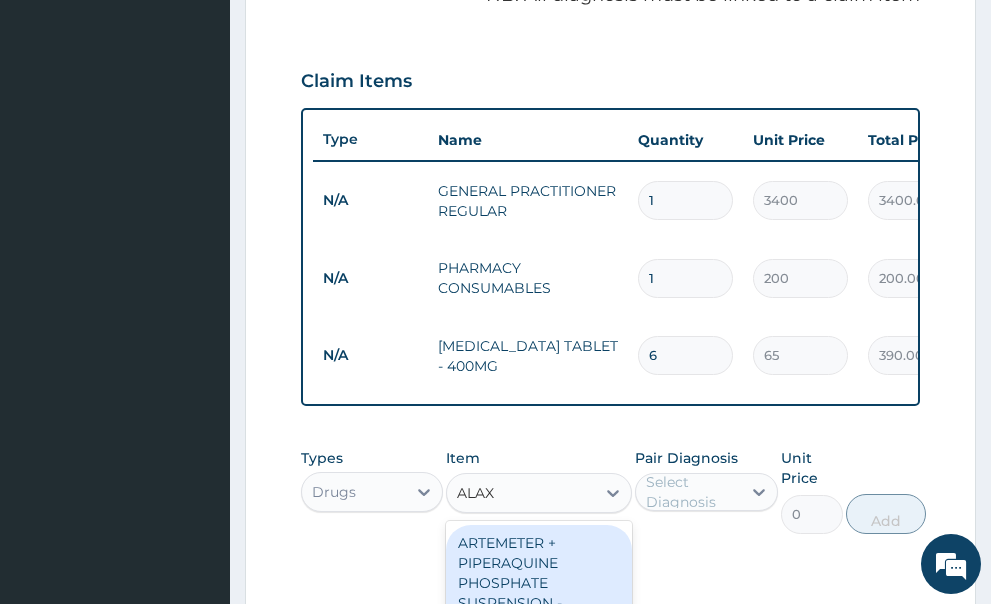 click on "ARTEMETER + PIPERAQUINE PHOSPHATE SUSPENSION - 10MG/5ML(P-ALAXIN)" at bounding box center [539, 583] 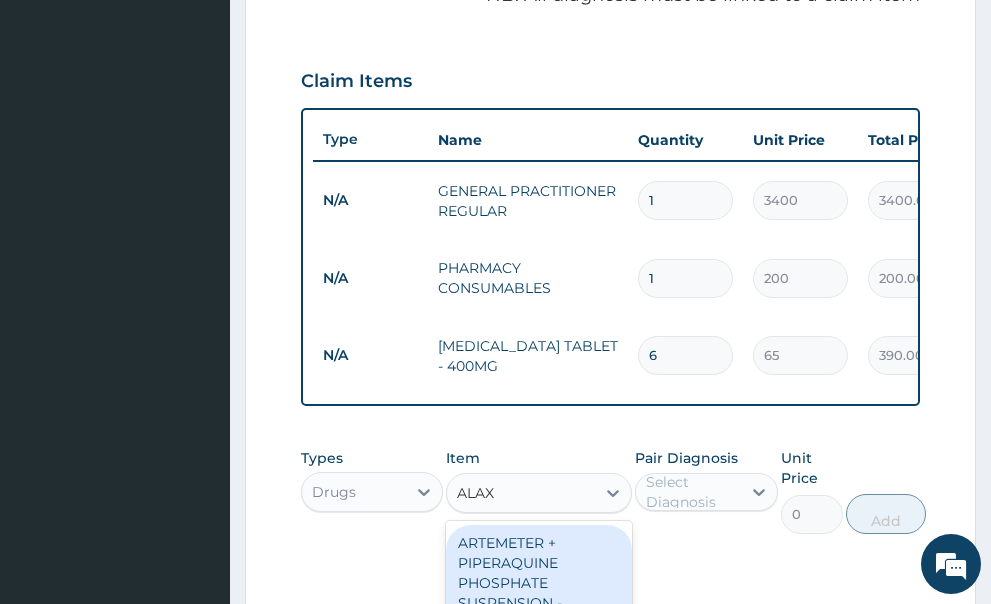 type 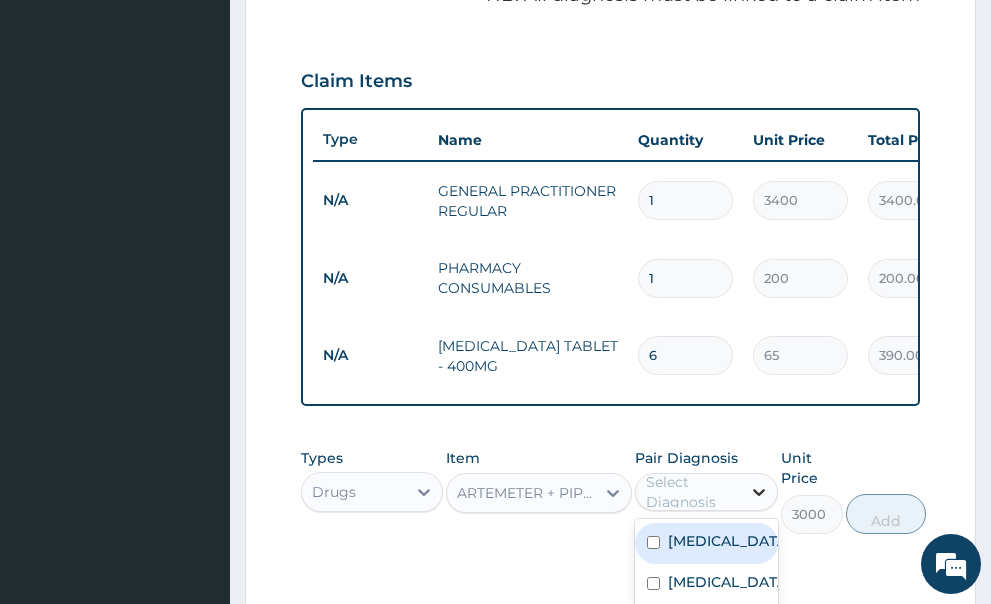 click 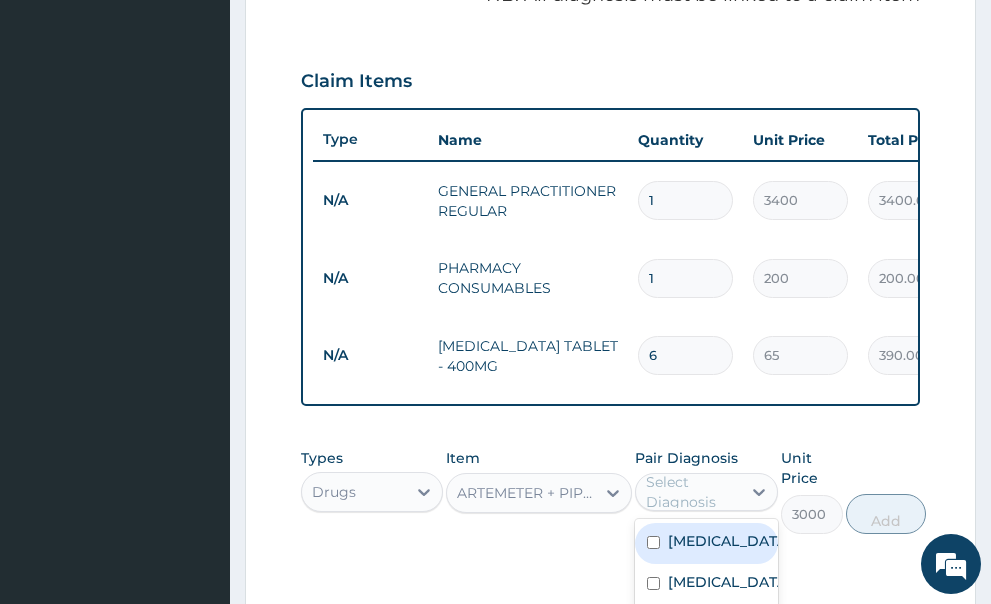click at bounding box center [653, 542] 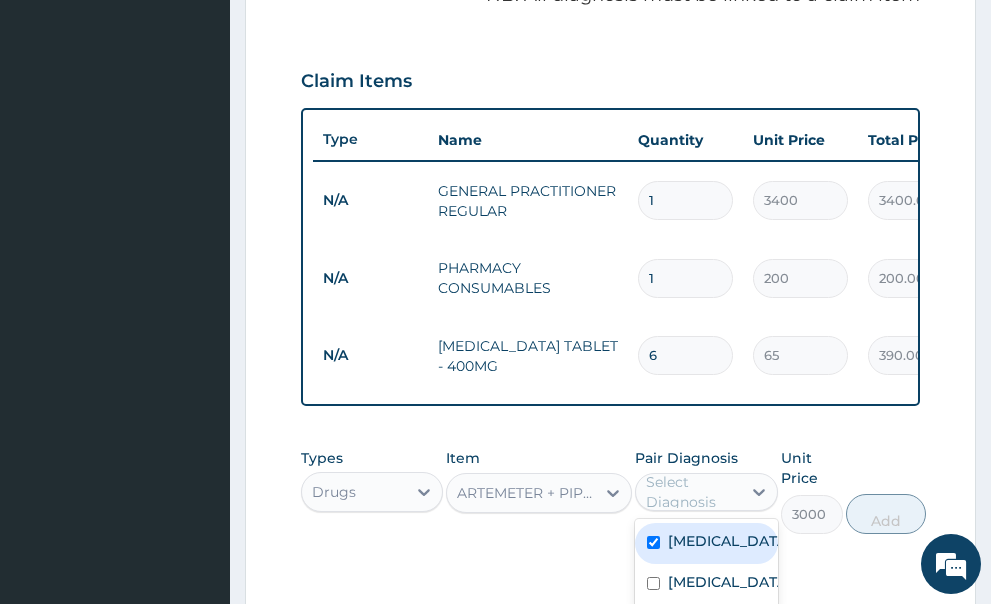 checkbox on "true" 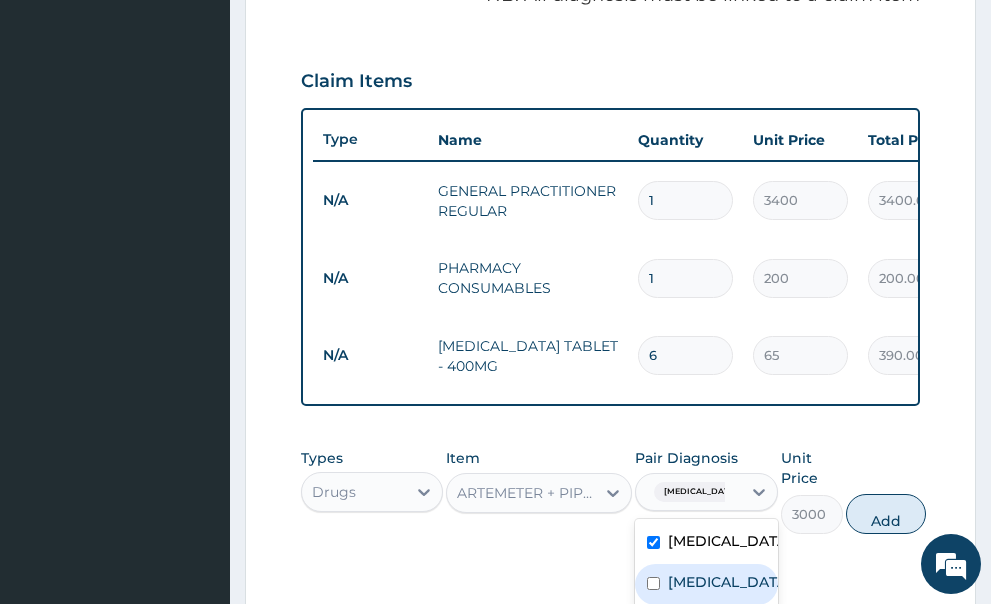 click at bounding box center (653, 583) 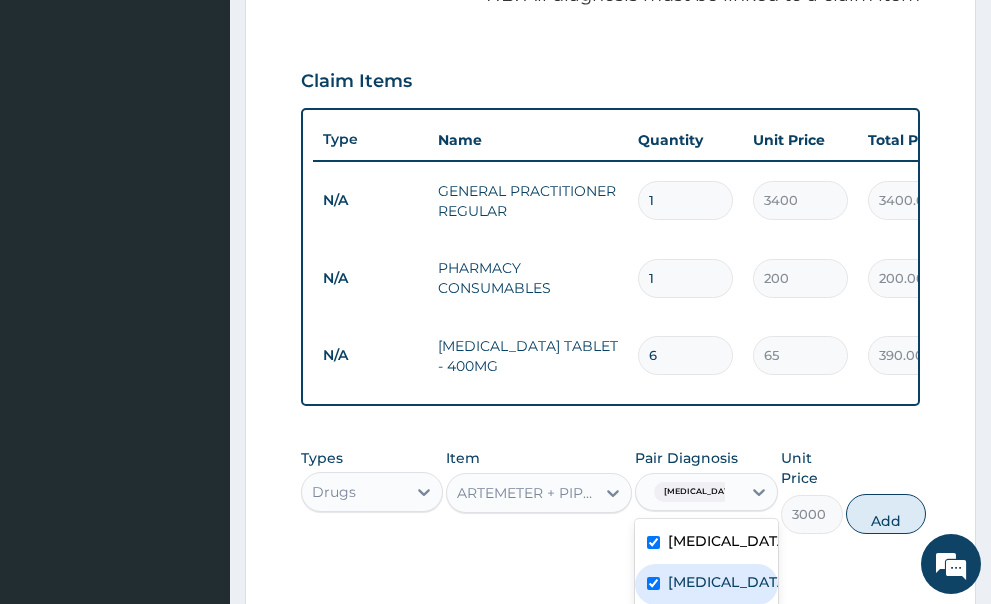 checkbox on "true" 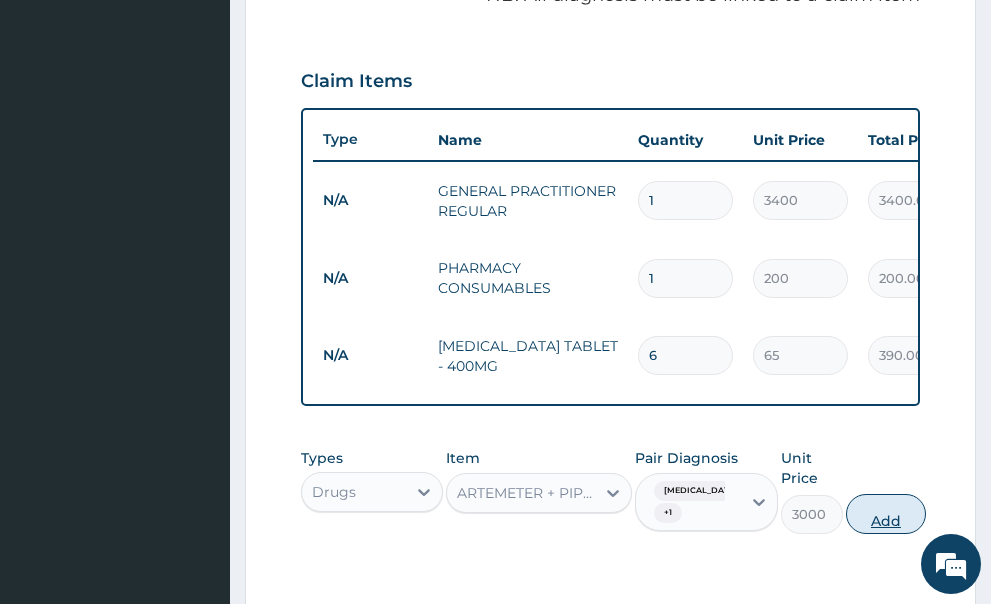 click on "Add" at bounding box center [886, 514] 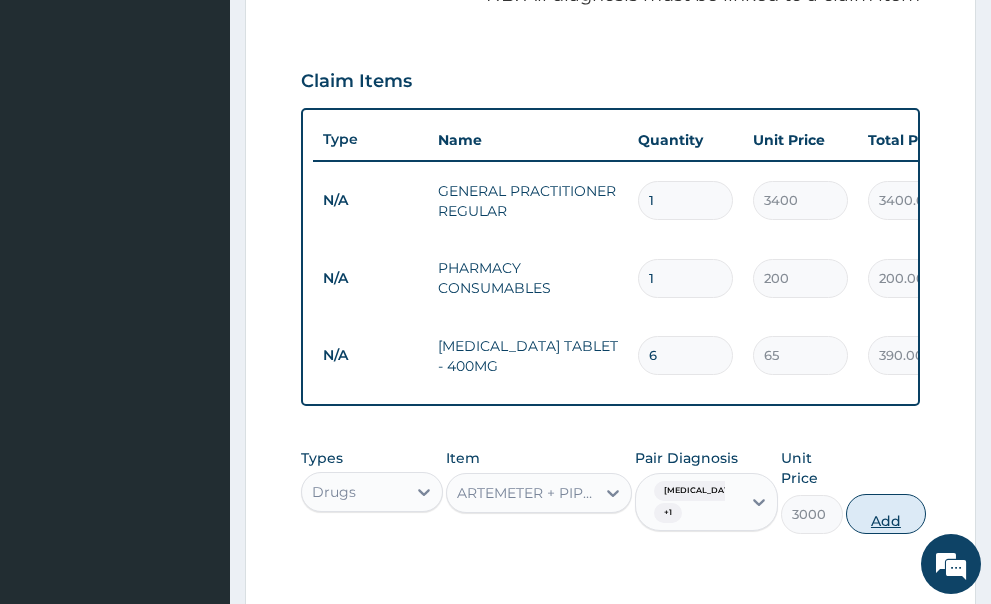 type on "0" 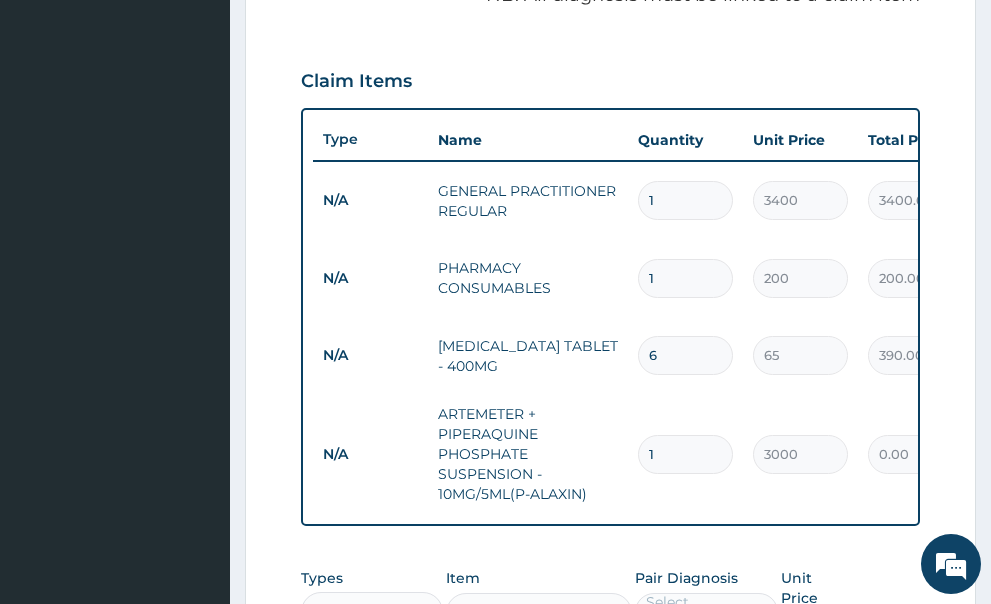 type 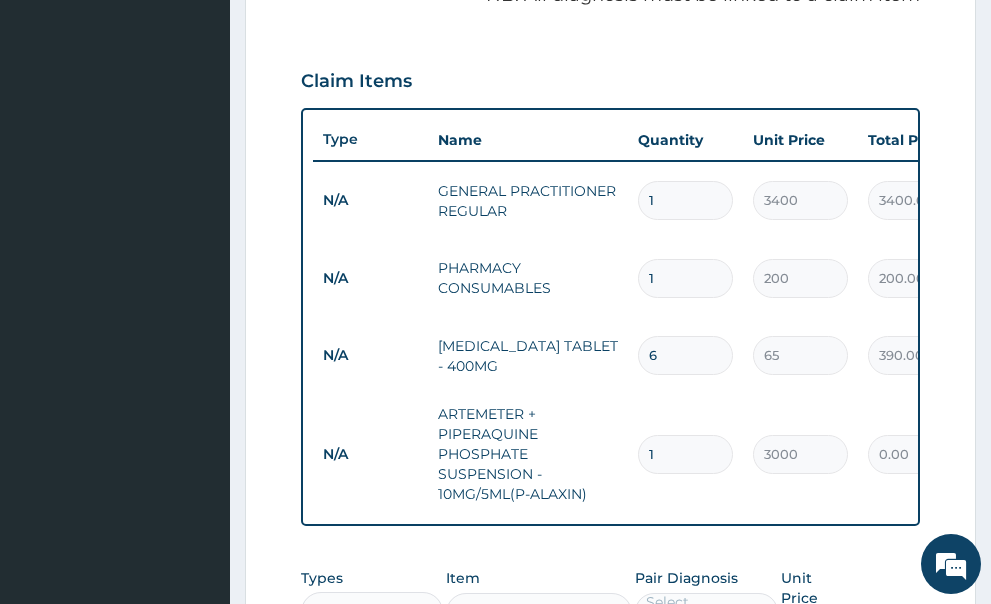 type on "0.00" 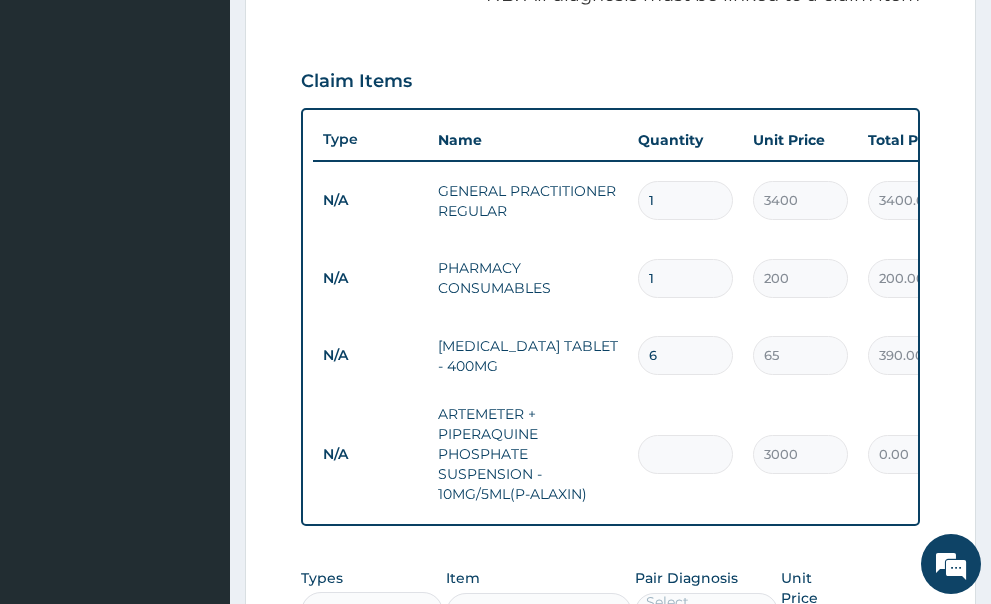 type on "9" 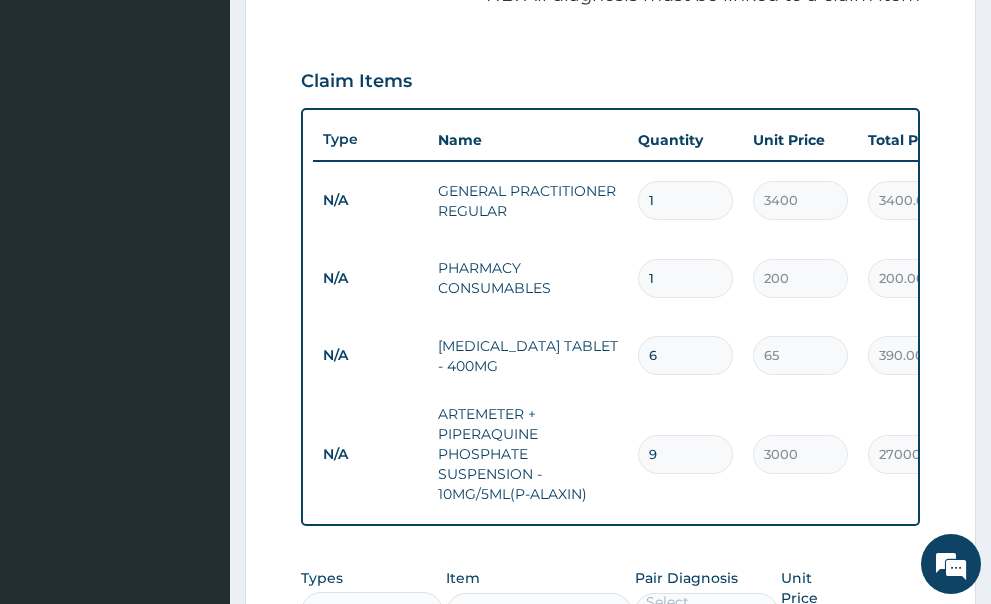 type on "9" 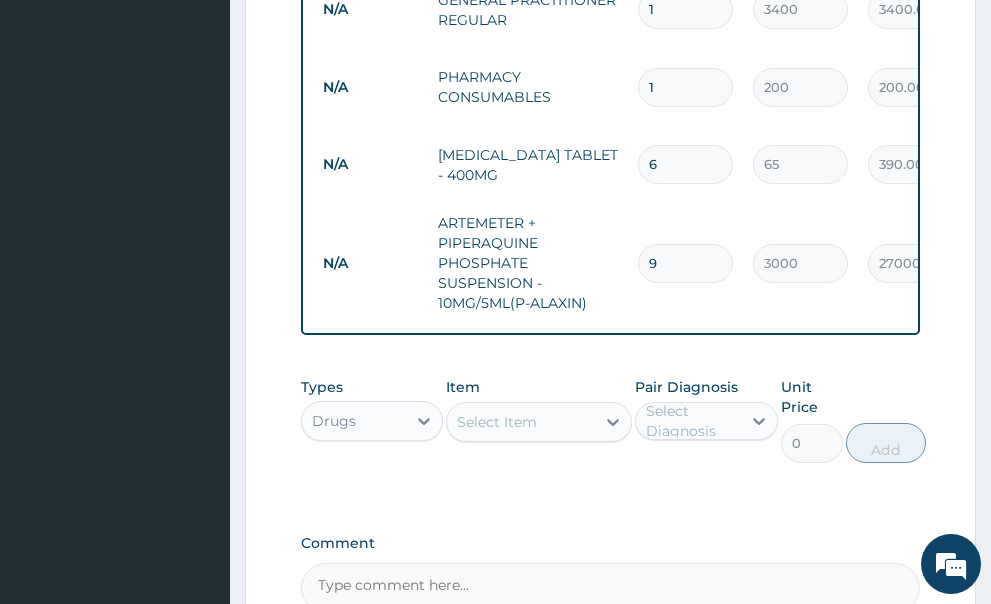 scroll, scrollTop: 892, scrollLeft: 0, axis: vertical 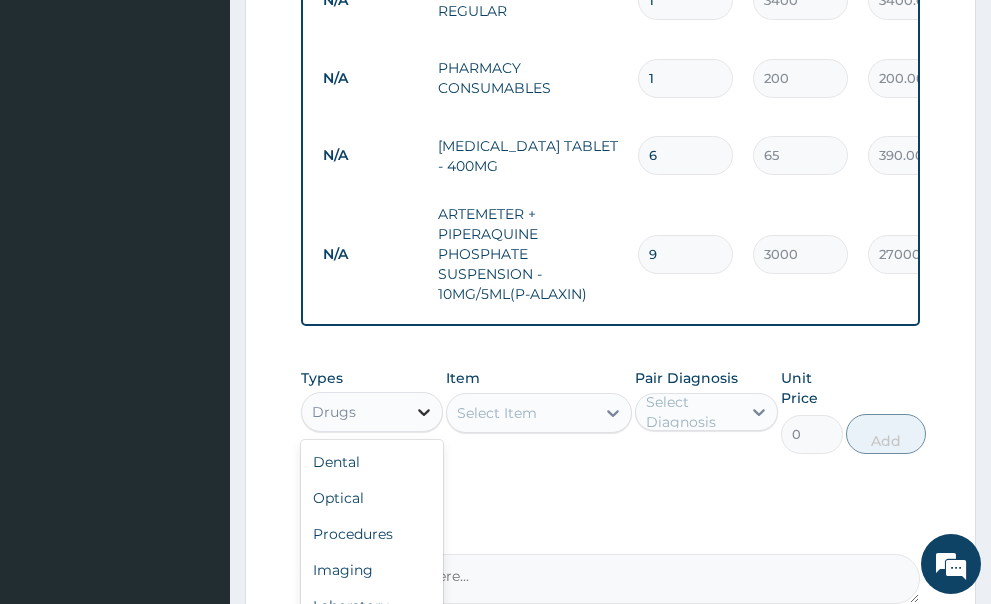 click 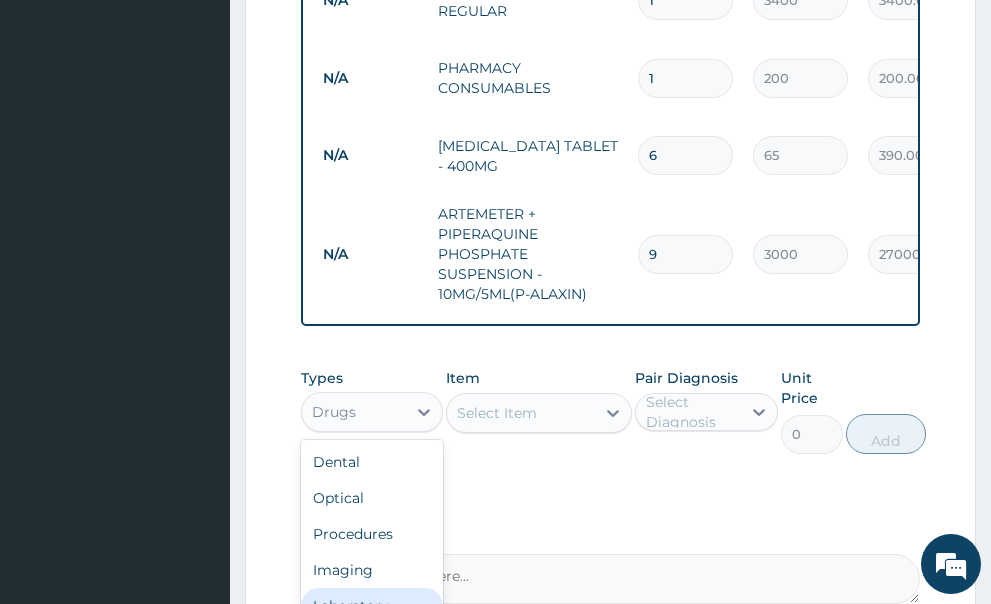 click on "Laboratory" at bounding box center (372, 606) 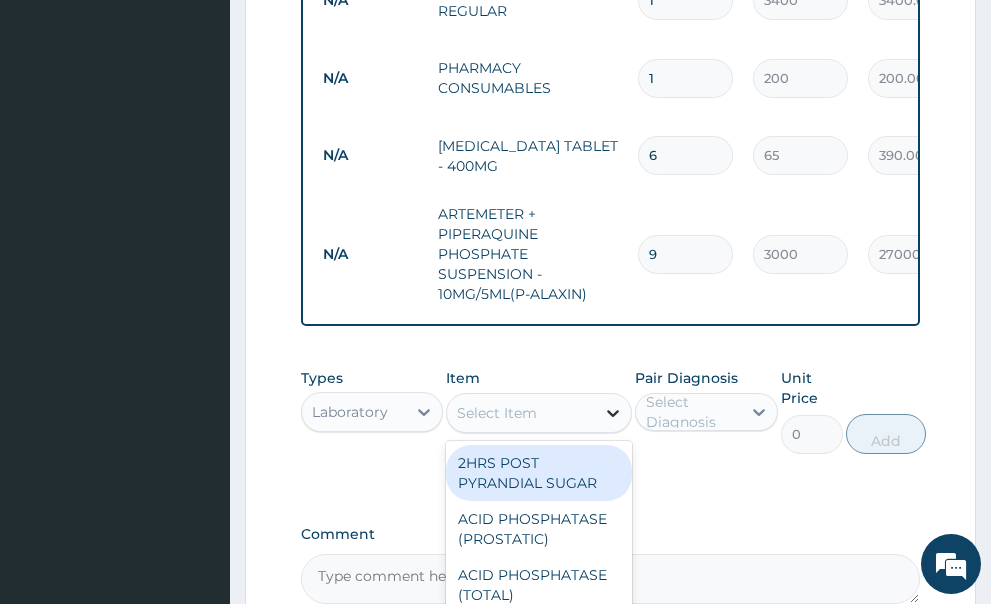 click 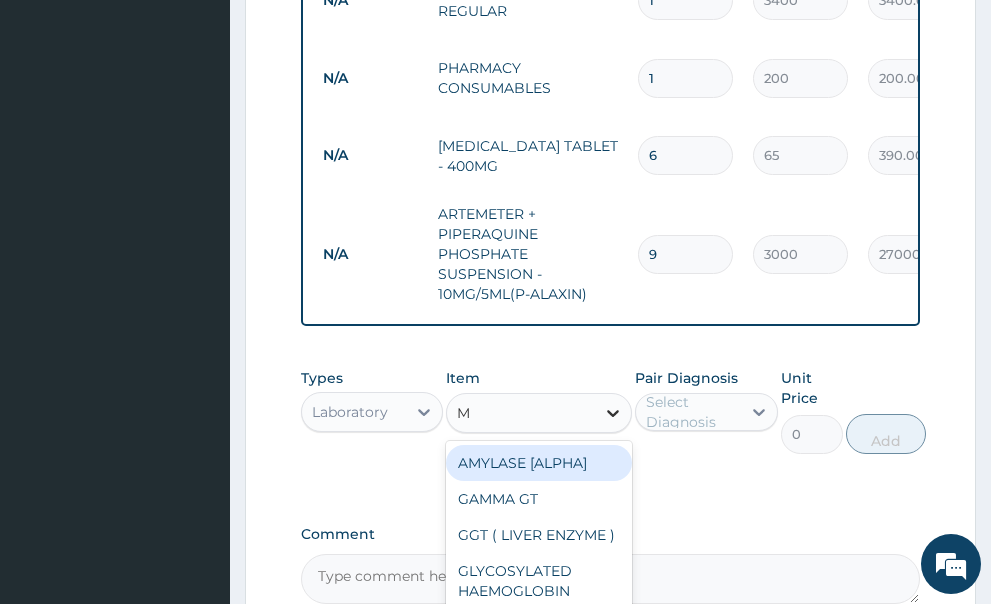 type on "MP" 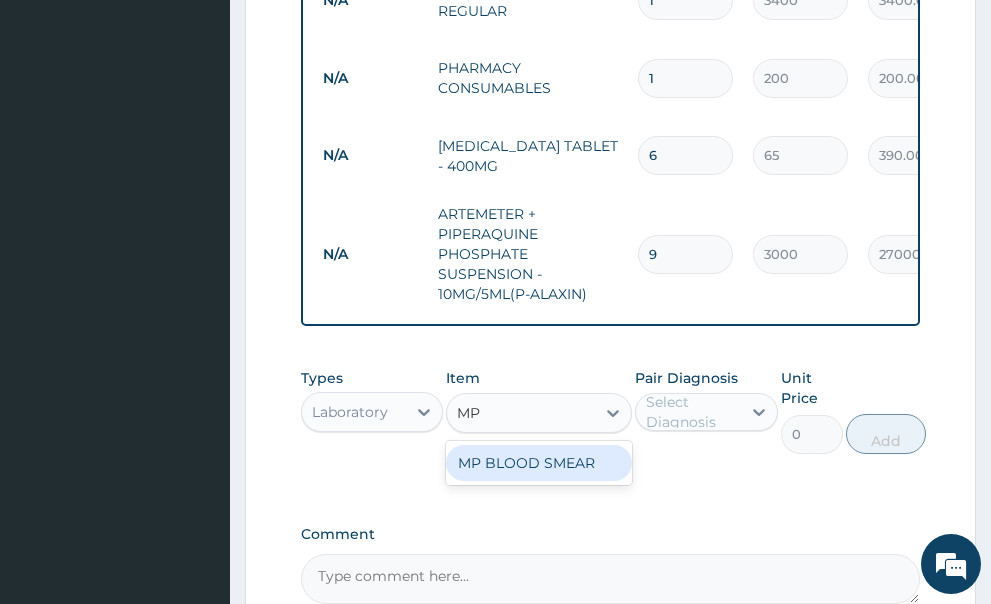 click on "MP BLOOD SMEAR" at bounding box center [539, 463] 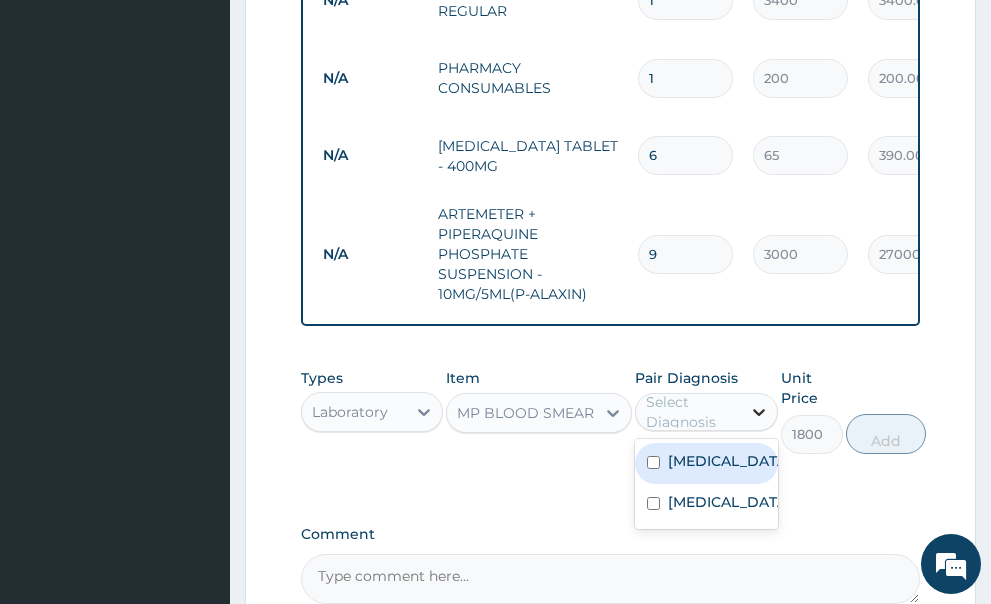 click 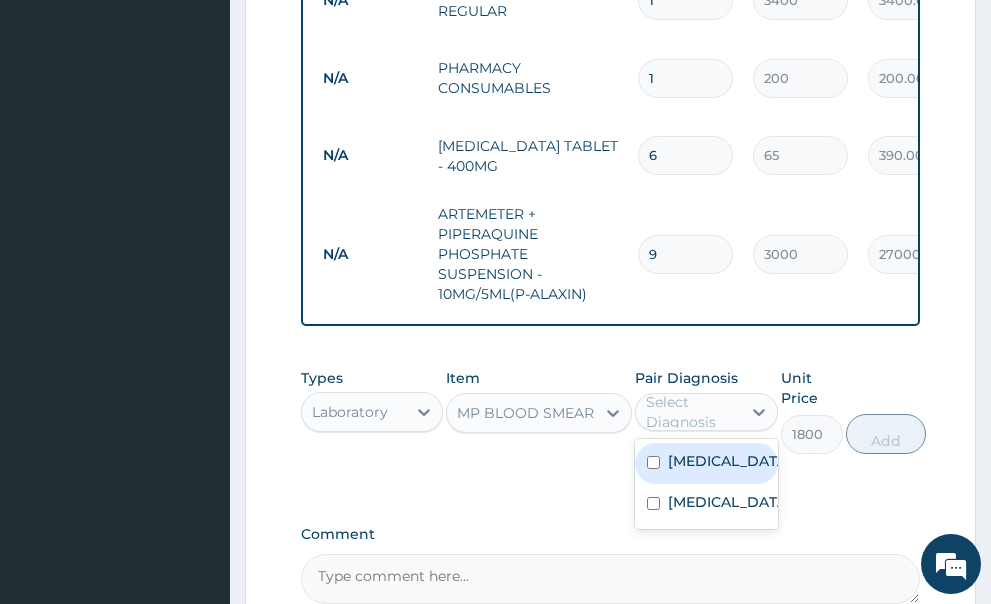 click at bounding box center (653, 462) 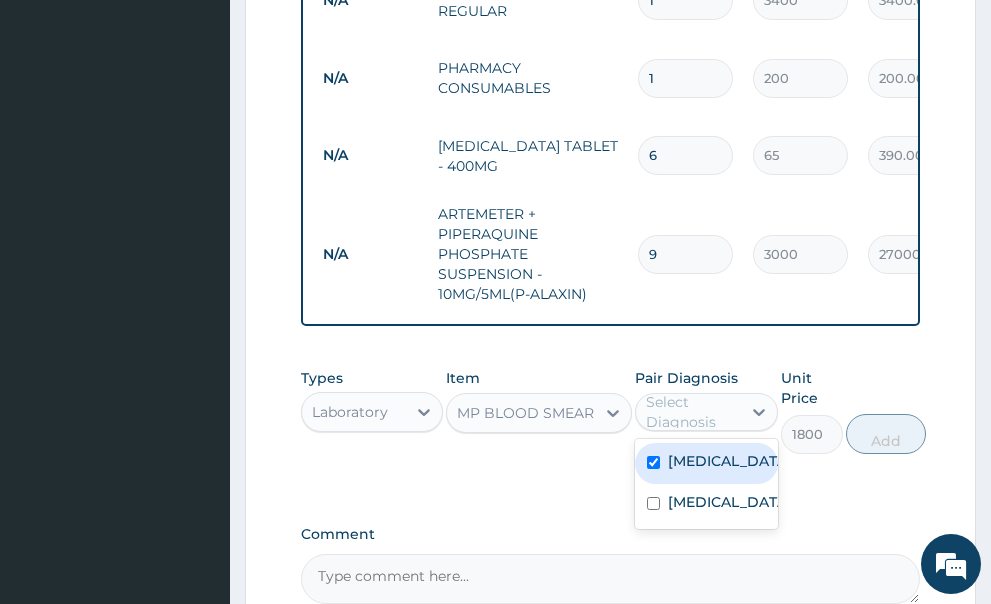 checkbox on "true" 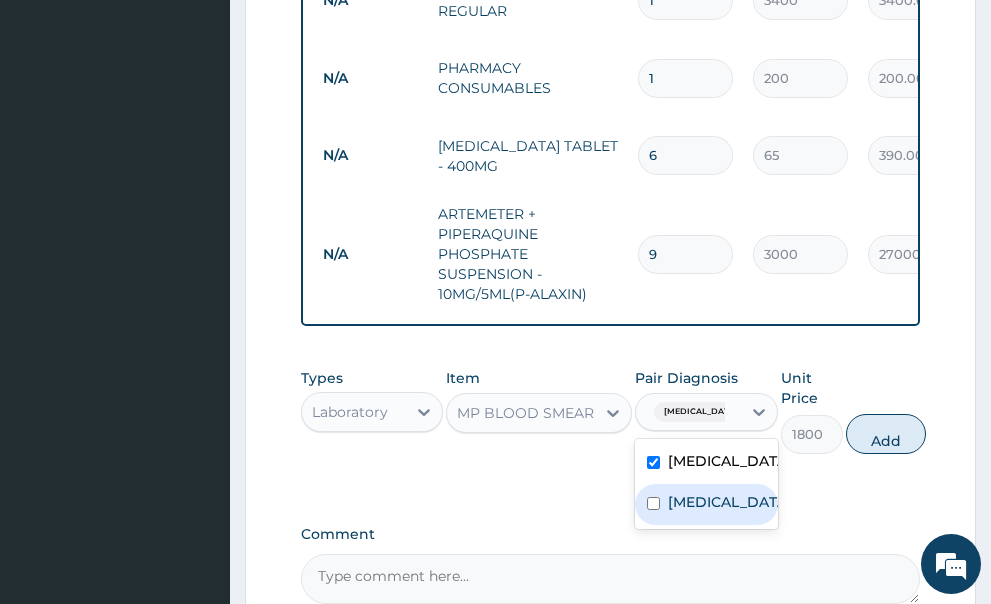 click at bounding box center (653, 503) 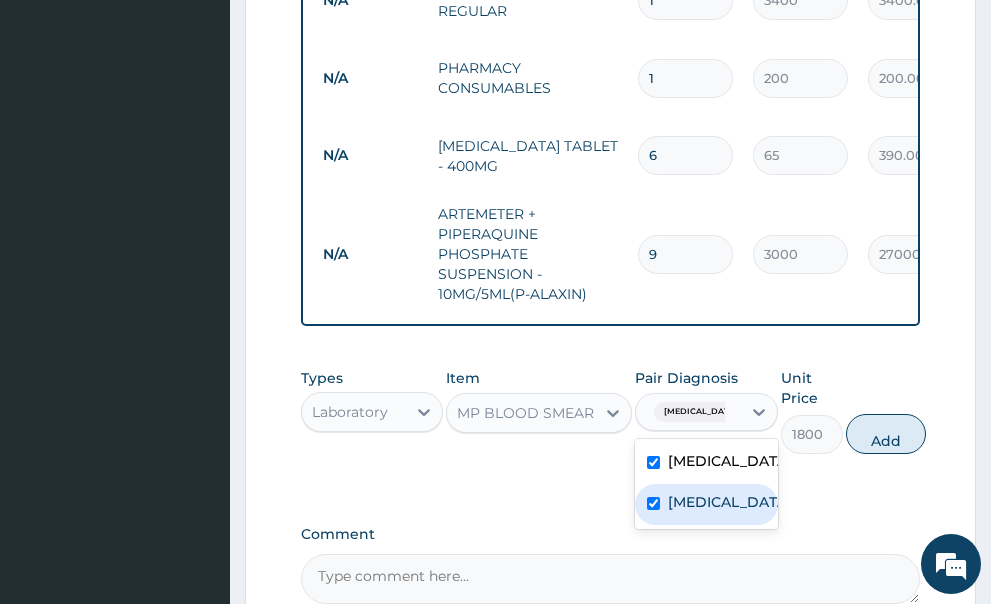 checkbox on "true" 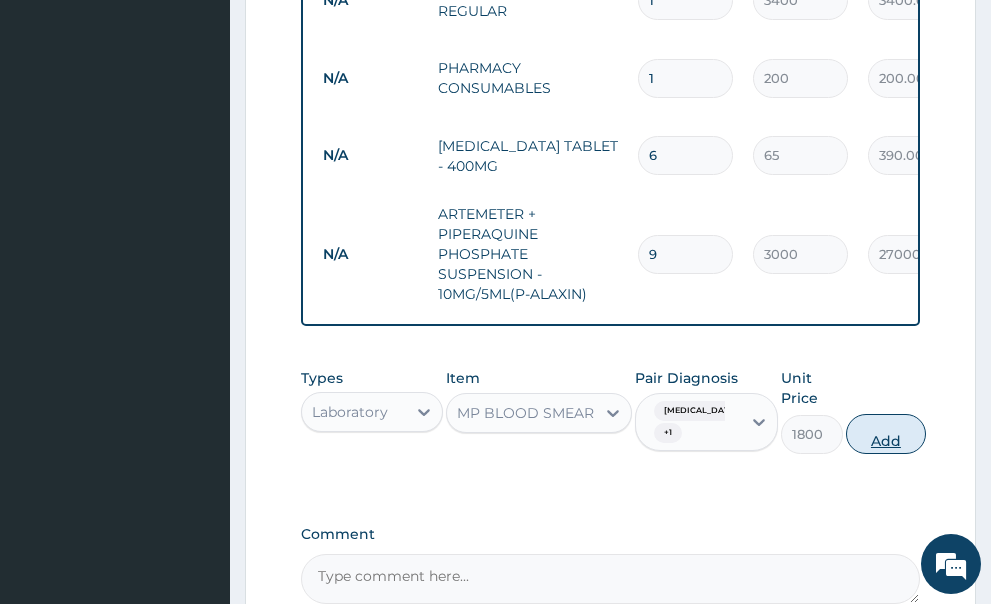 click on "Add" at bounding box center [886, 434] 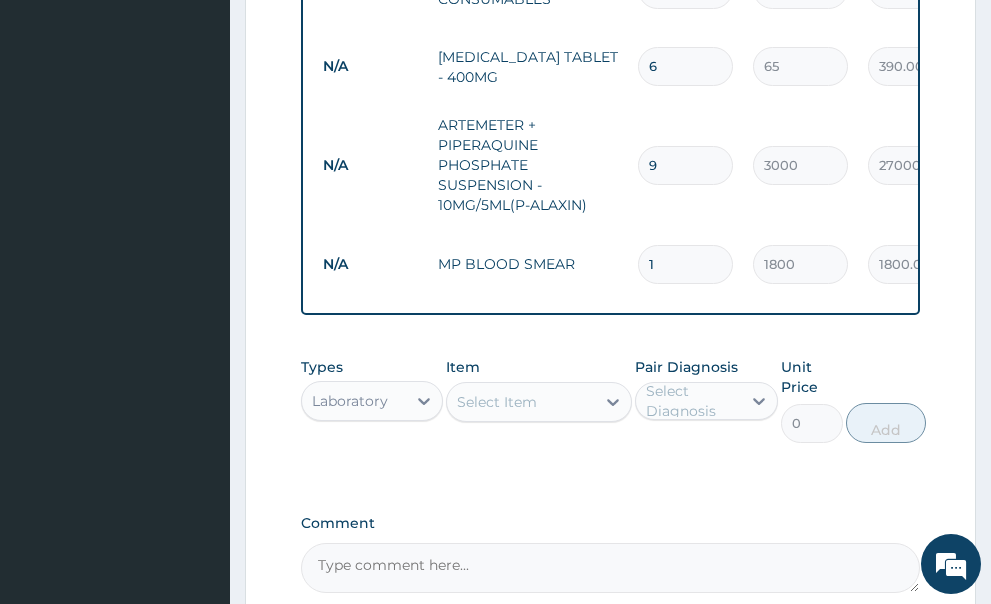 scroll, scrollTop: 1147, scrollLeft: 0, axis: vertical 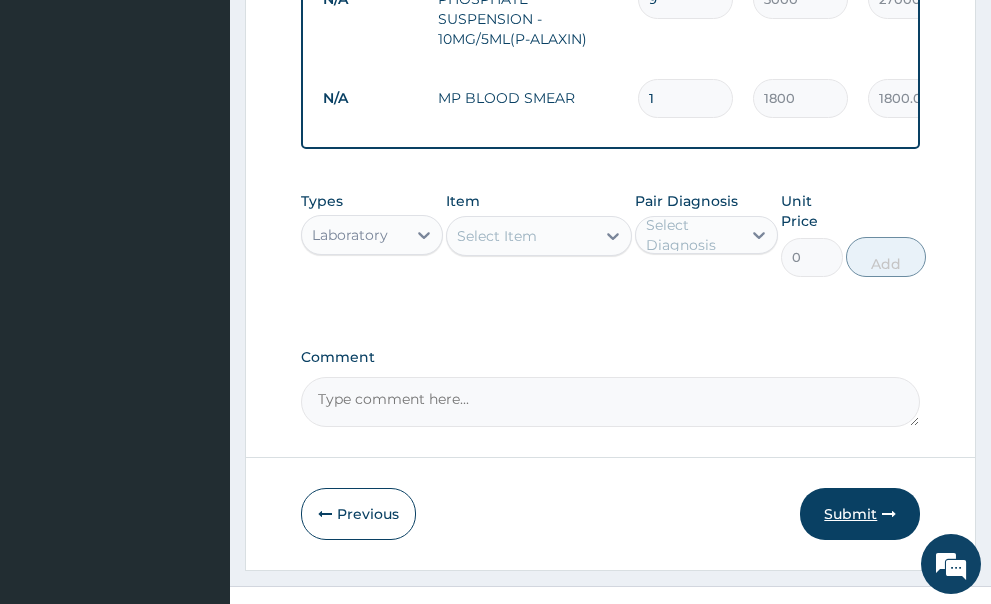click on "Submit" at bounding box center (860, 514) 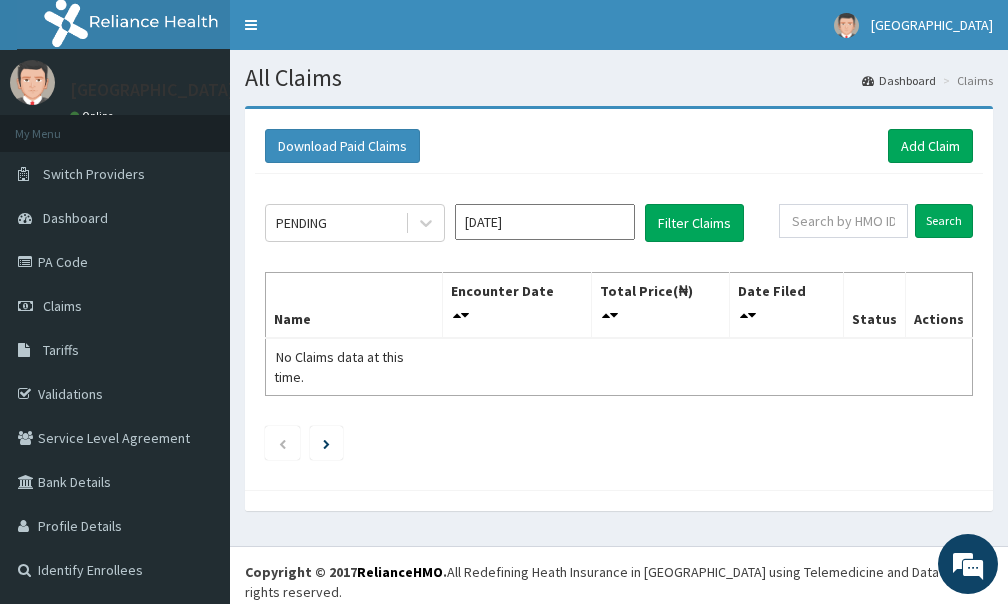 scroll, scrollTop: 0, scrollLeft: 0, axis: both 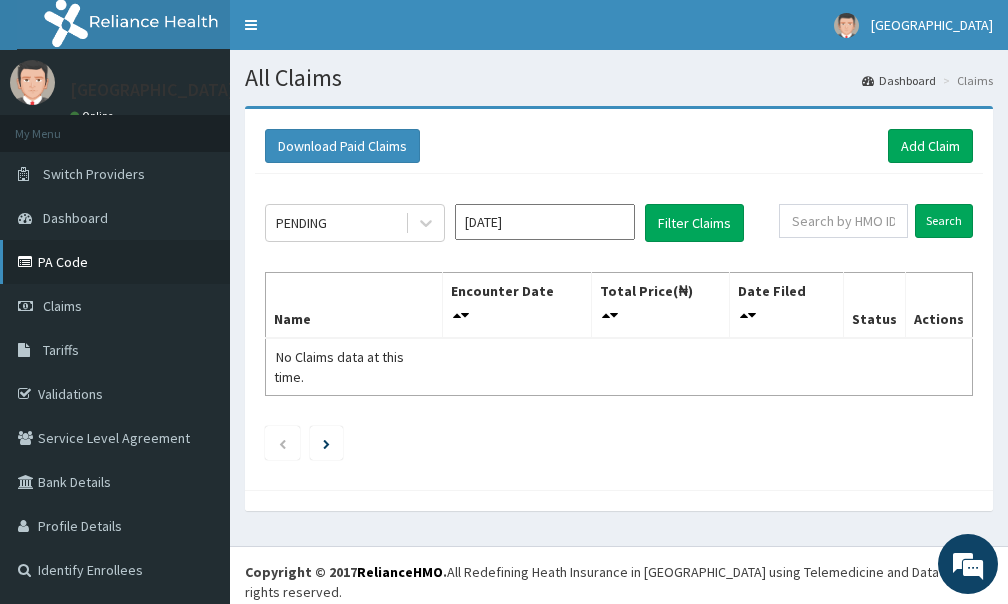 click on "PA Code" at bounding box center [115, 262] 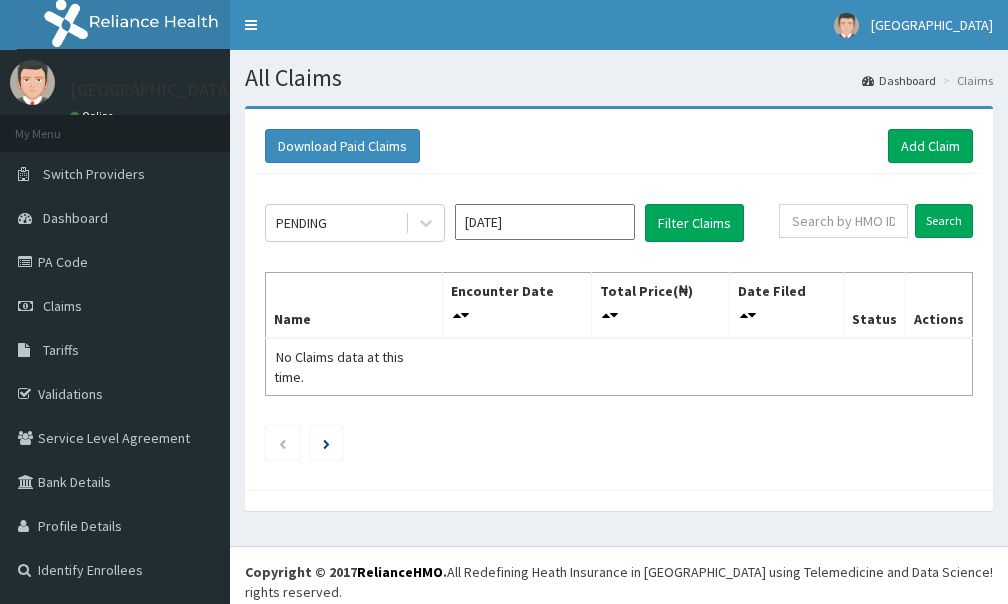 scroll, scrollTop: 0, scrollLeft: 0, axis: both 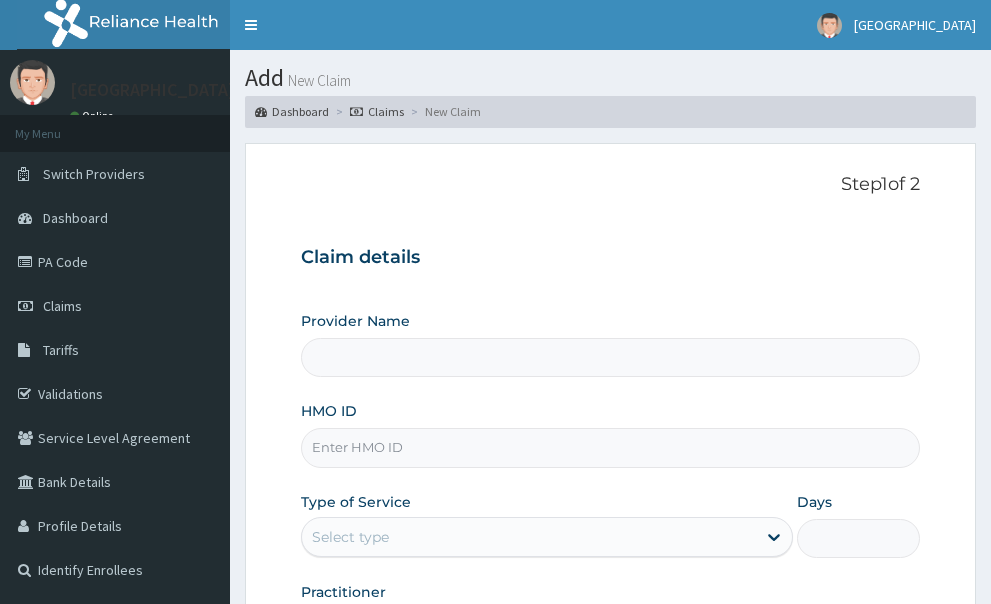 type on "[GEOGRAPHIC_DATA]" 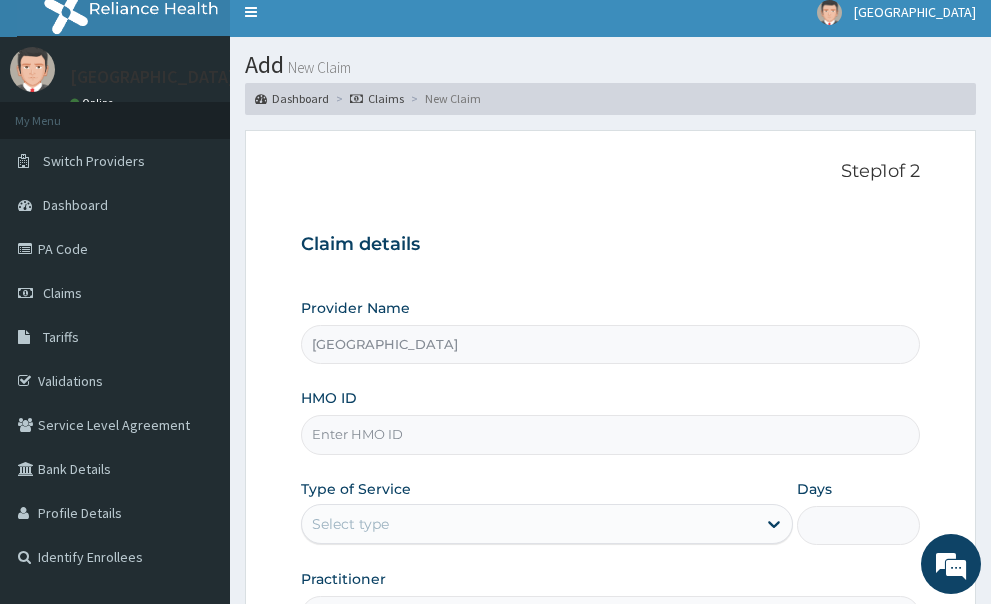scroll, scrollTop: 100, scrollLeft: 0, axis: vertical 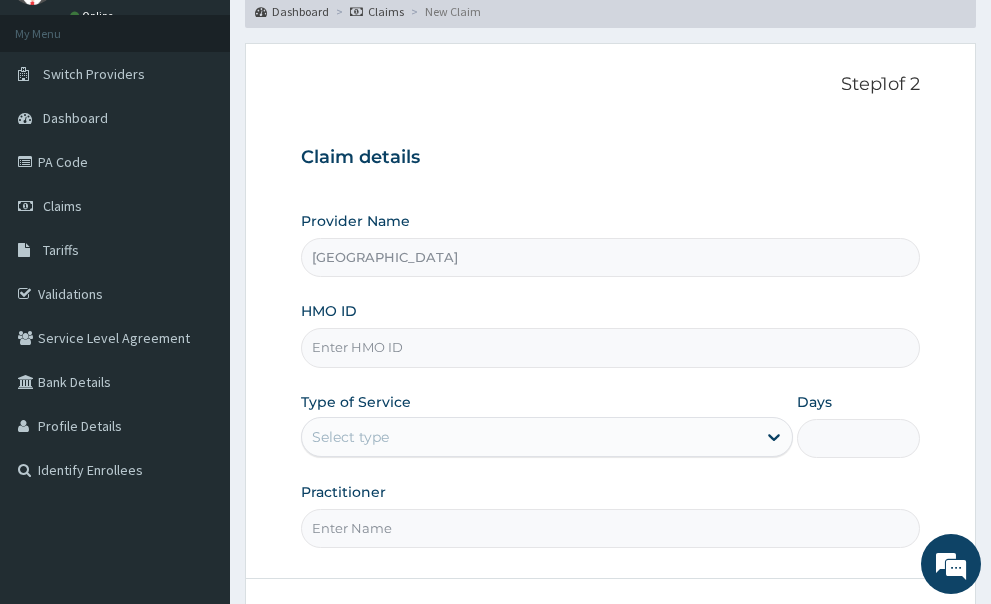click on "HMO ID" at bounding box center [611, 347] 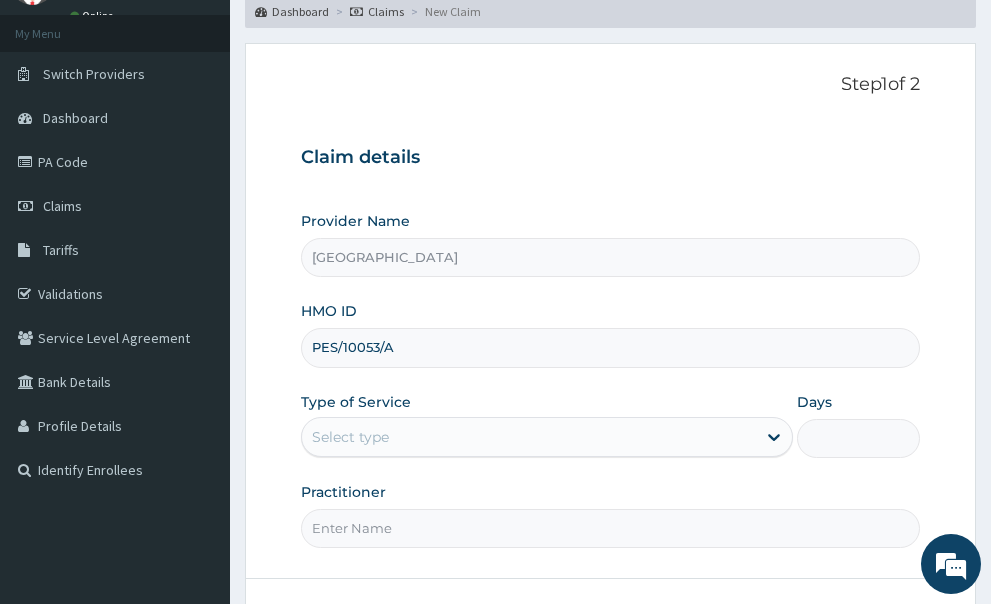 scroll, scrollTop: 0, scrollLeft: 0, axis: both 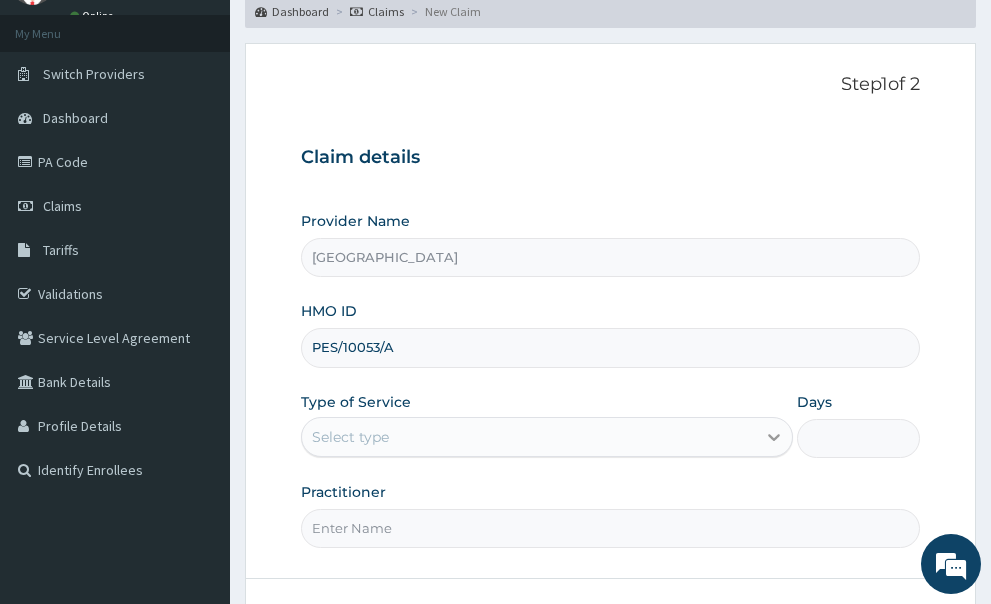 type on "PES/10053/A" 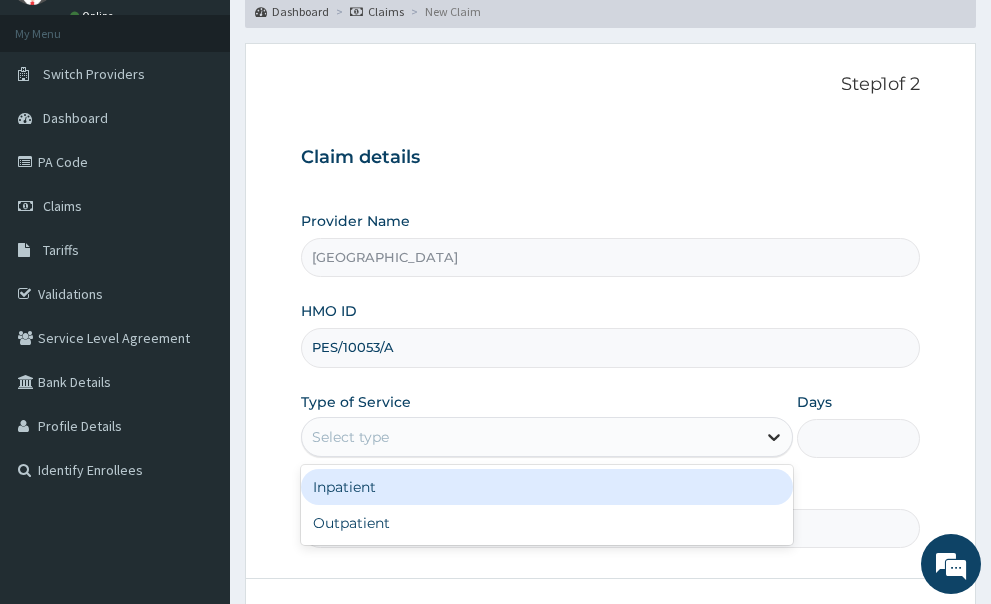 click 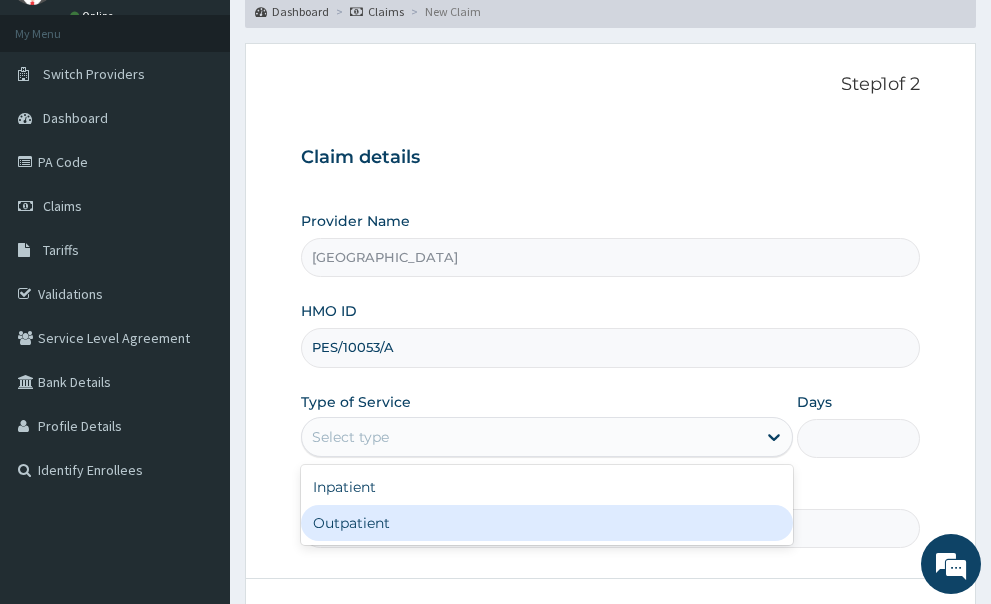 click on "Outpatient" at bounding box center [547, 523] 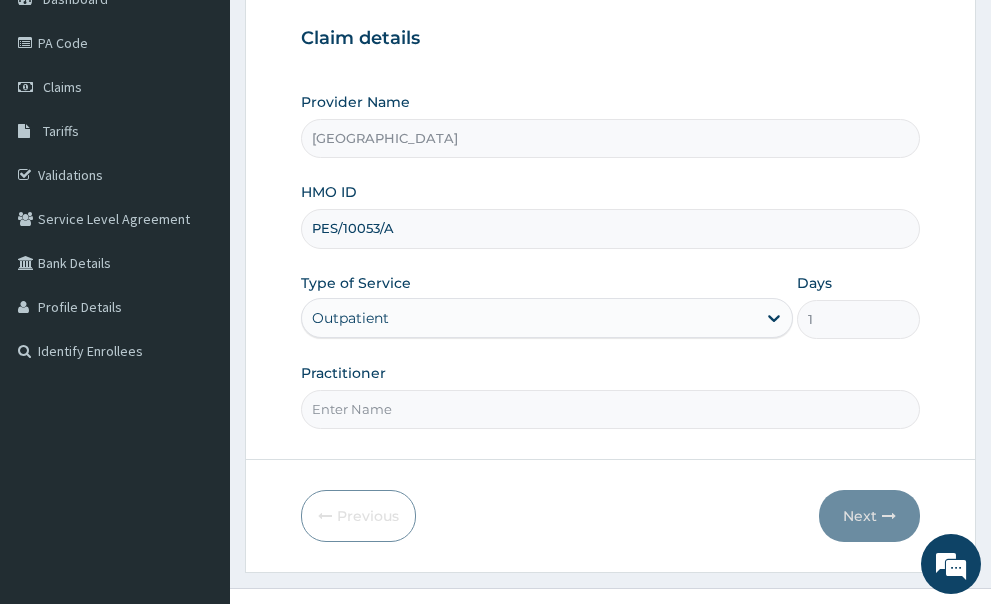 scroll, scrollTop: 238, scrollLeft: 0, axis: vertical 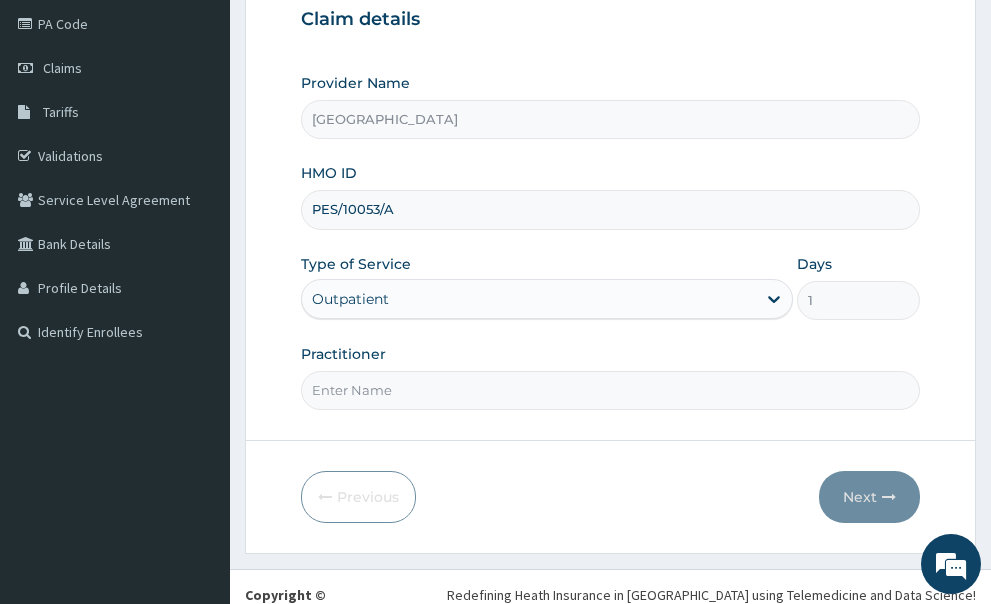 click on "Practitioner" at bounding box center [611, 390] 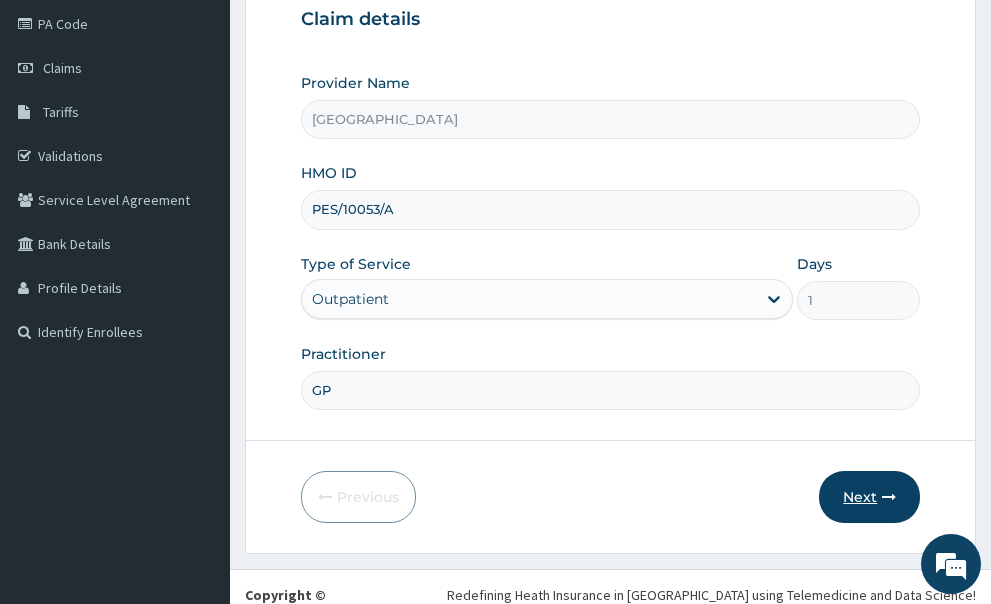type on "GP" 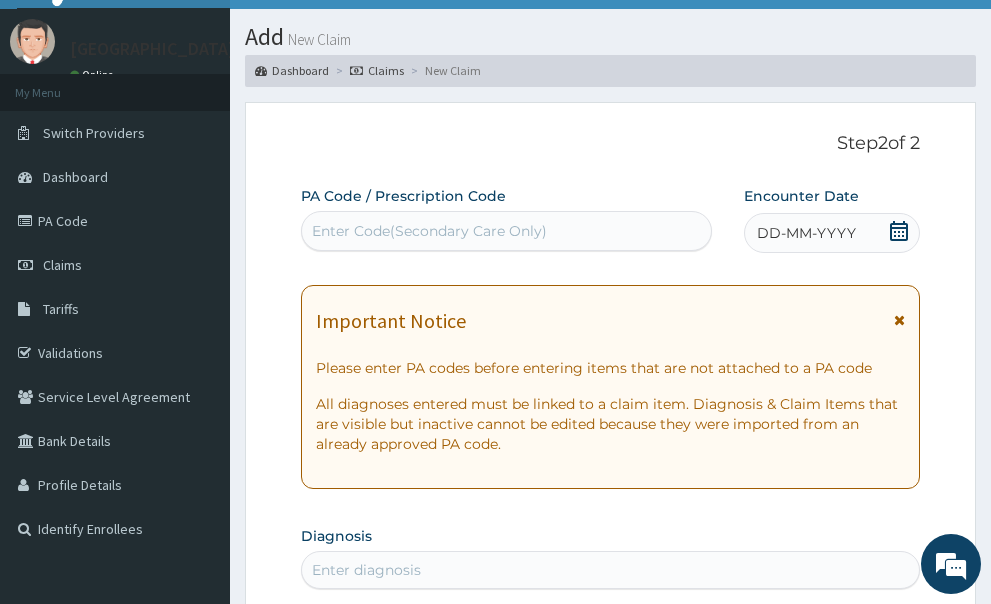 scroll, scrollTop: 0, scrollLeft: 0, axis: both 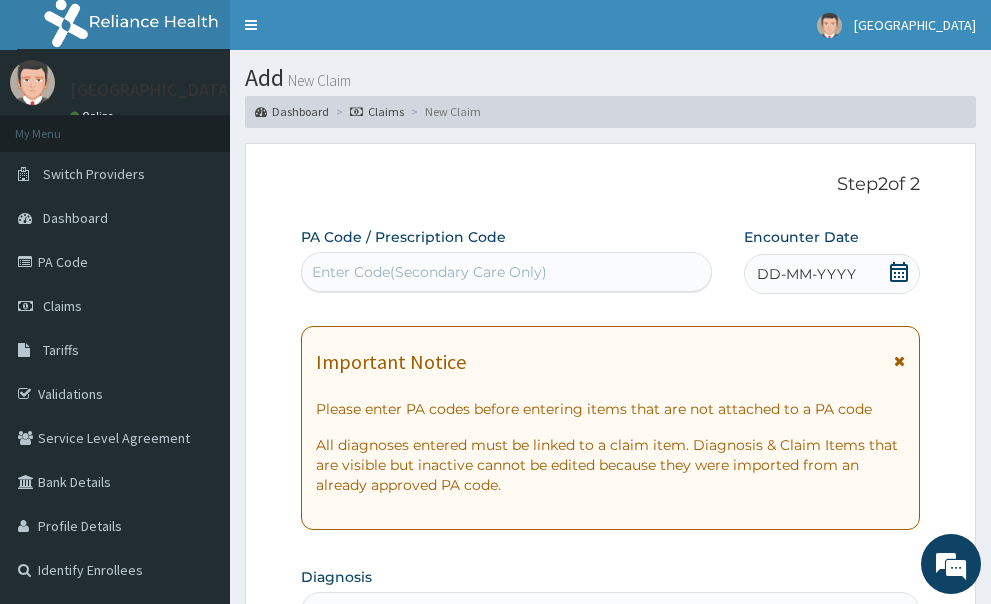 click on "Enter Code(Secondary Care Only)" at bounding box center [506, 272] 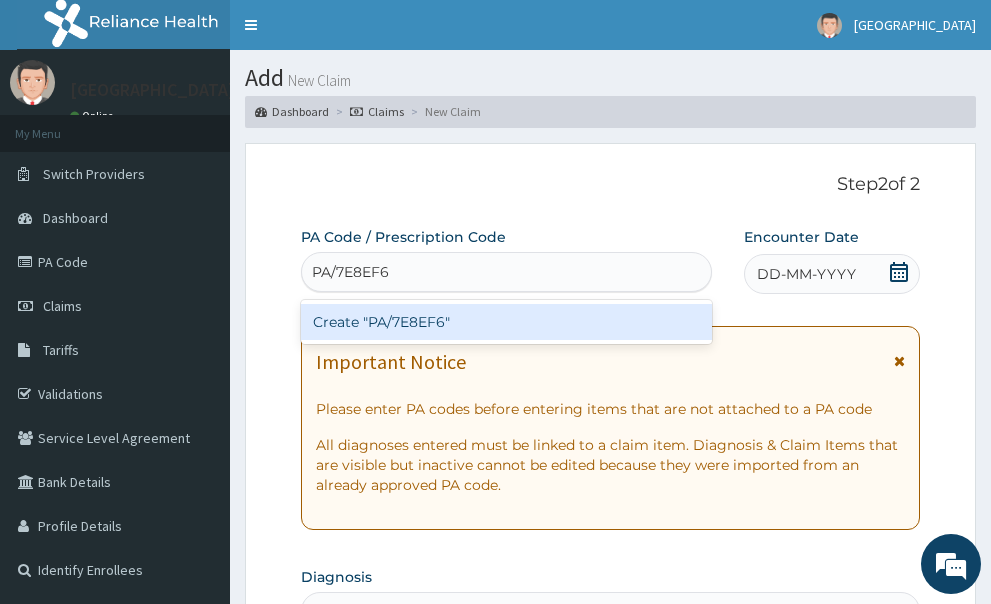 type on "PA/7E8EF6" 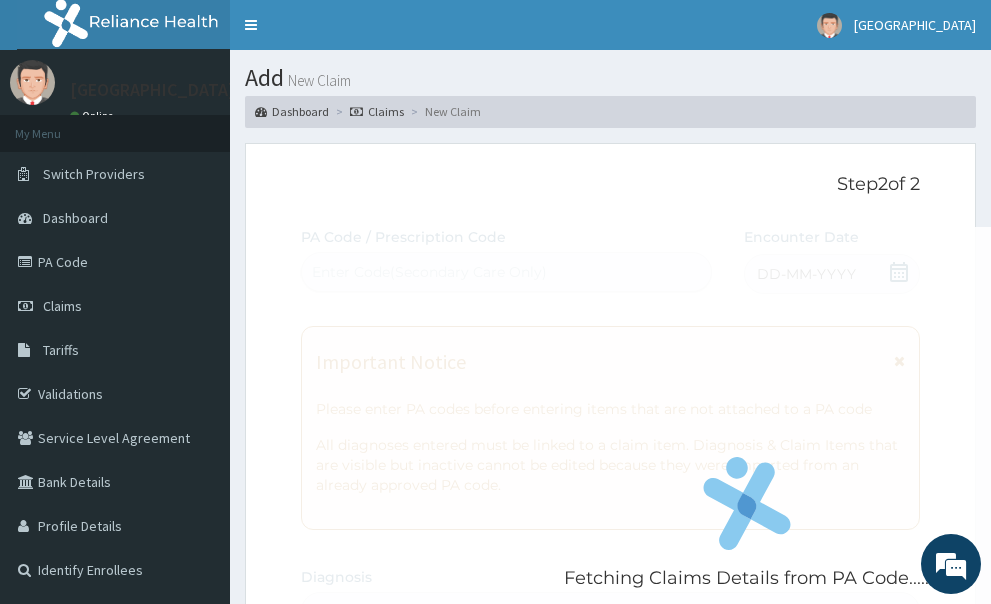 click on "Step  2  of 2 Fetching Claims Details from PA Code..... PA Code / Prescription Code Enter Code(Secondary Care Only) Encounter Date DD-MM-YYYY Important Notice Please enter PA codes before entering items that are not attached to a PA code   All diagnoses entered must be linked to a claim item. Diagnosis & Claim Items that are visible but inactive cannot be edited because they were imported from an already approved PA code. Diagnosis Enter diagnosis NB: All diagnosis must be linked to a claim item Claim Items No claim item Types Select Type Item Select Item Pair Diagnosis Select Diagnosis Unit Price 0 Add Comment" at bounding box center (611, 738) 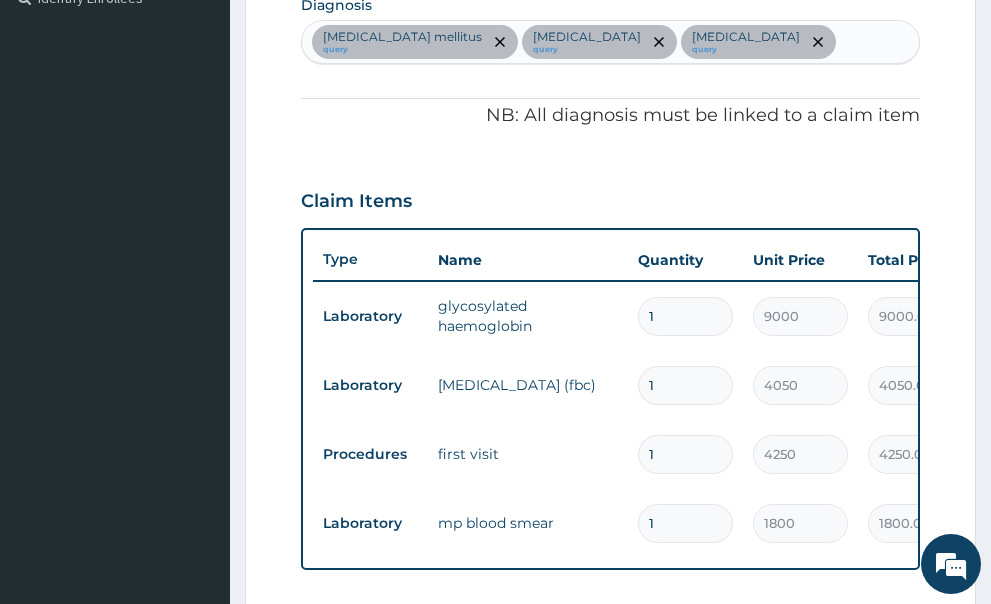 scroll, scrollTop: 600, scrollLeft: 0, axis: vertical 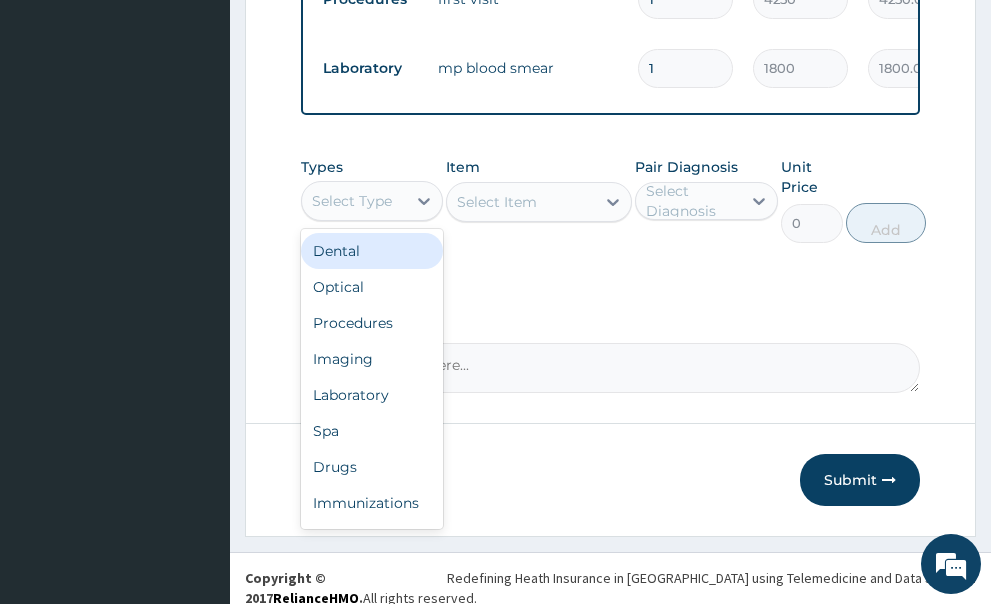 click on "Select Type" at bounding box center [352, 201] 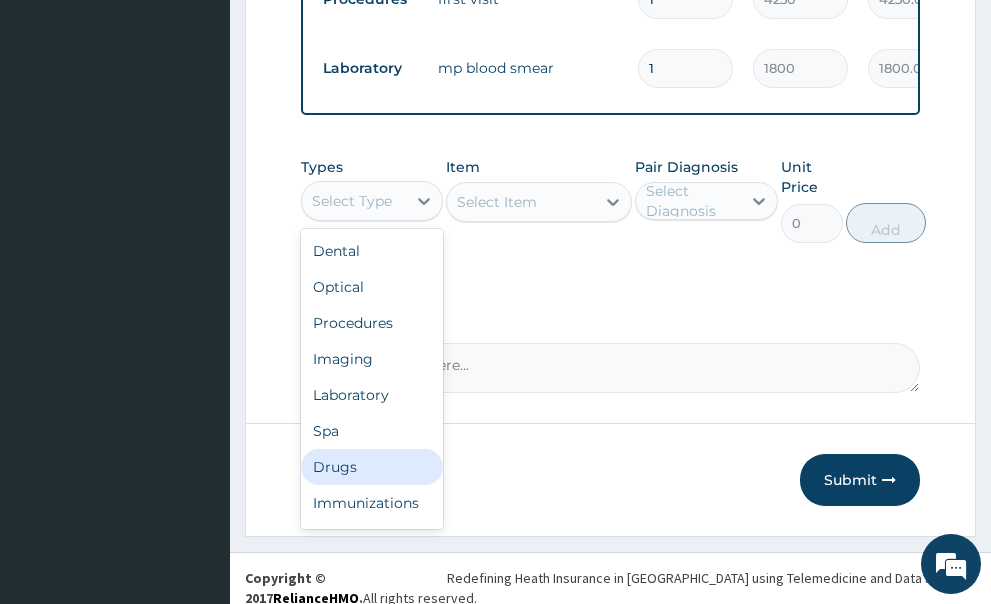 click on "Drugs" at bounding box center (372, 467) 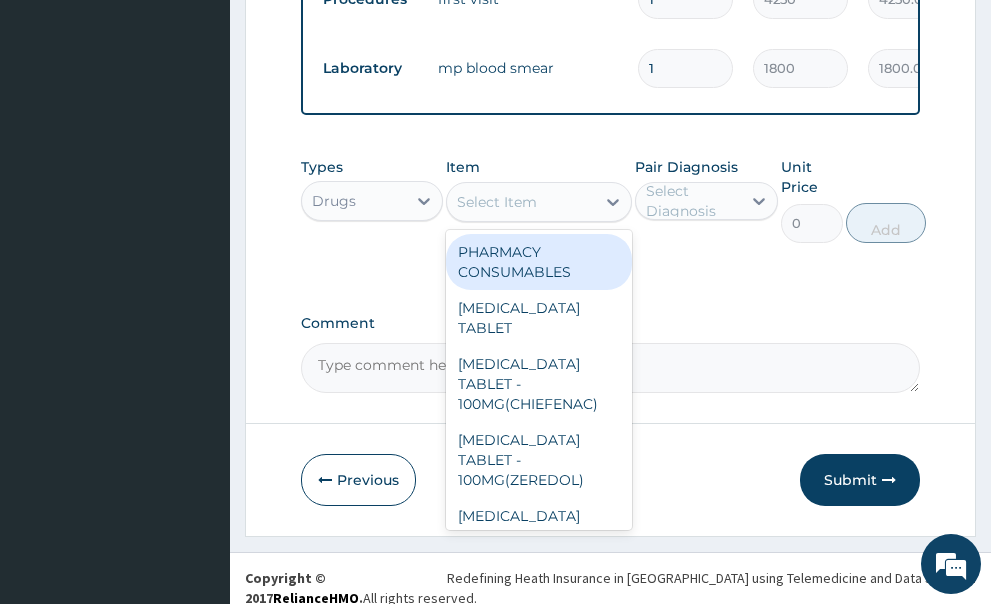click on "Select Item" at bounding box center (521, 202) 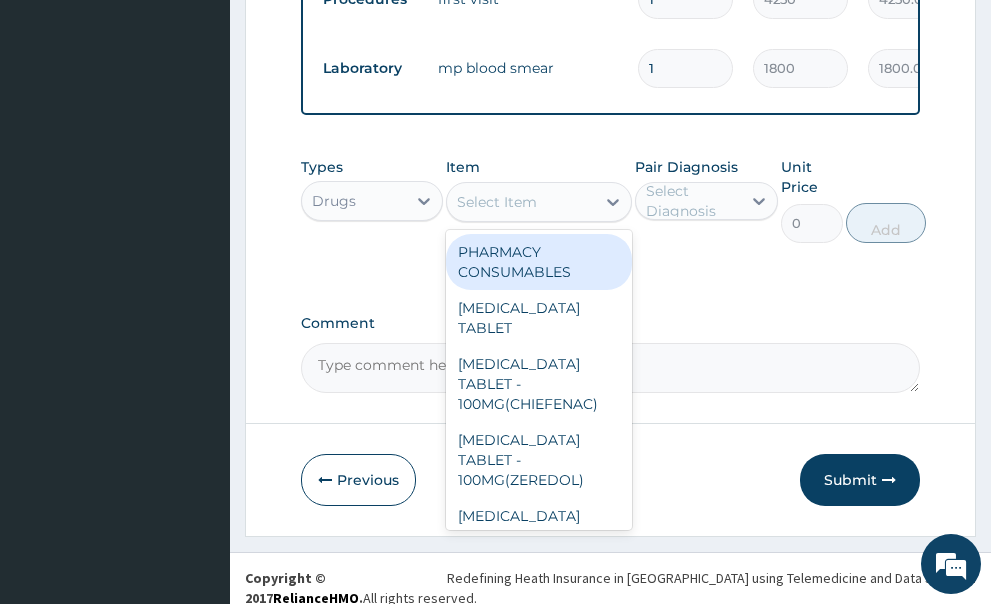 click on "PHARMACY CONSUMABLES" at bounding box center (539, 262) 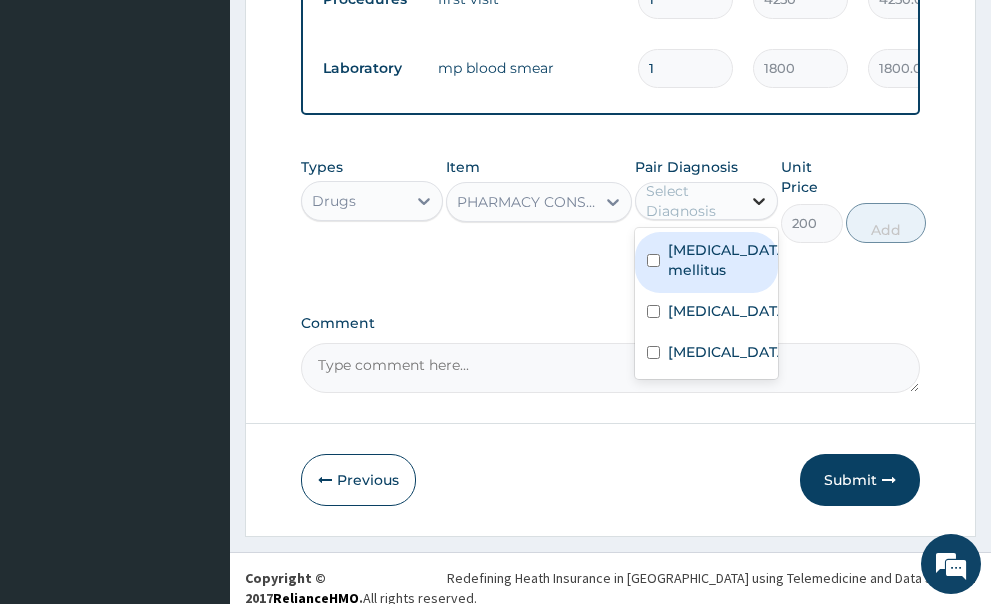 click 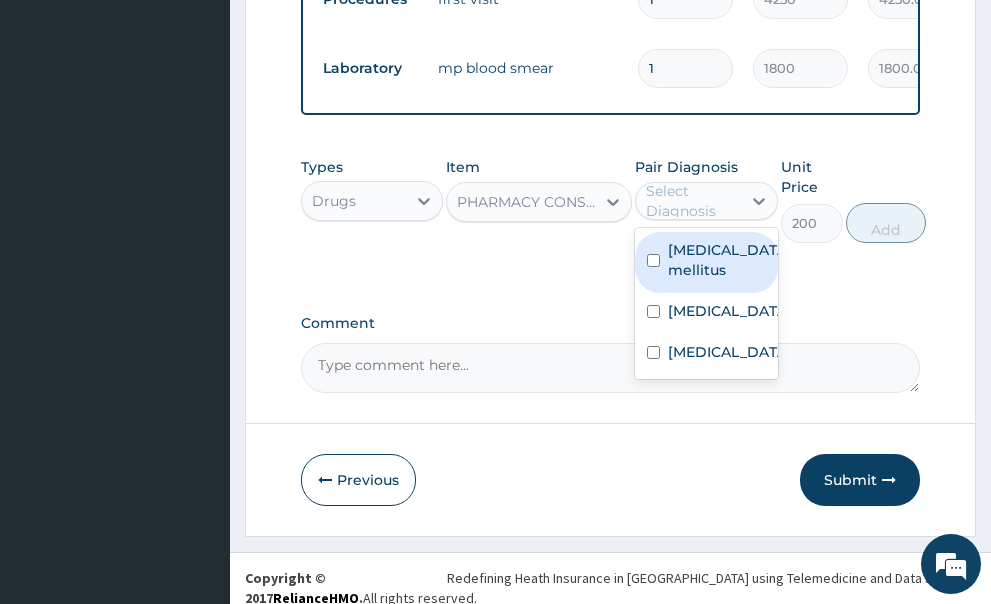 click at bounding box center (653, 260) 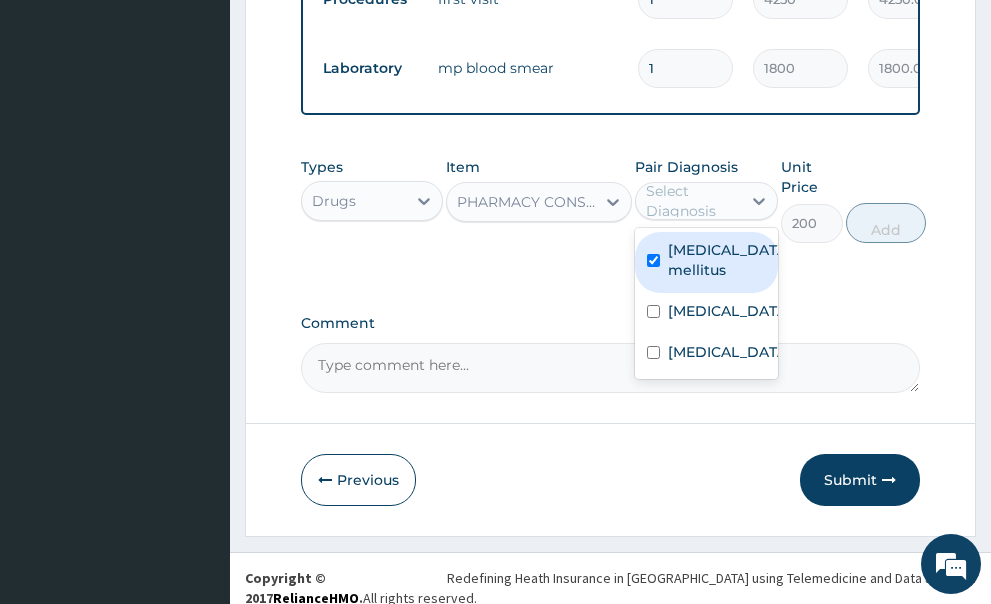 checkbox on "true" 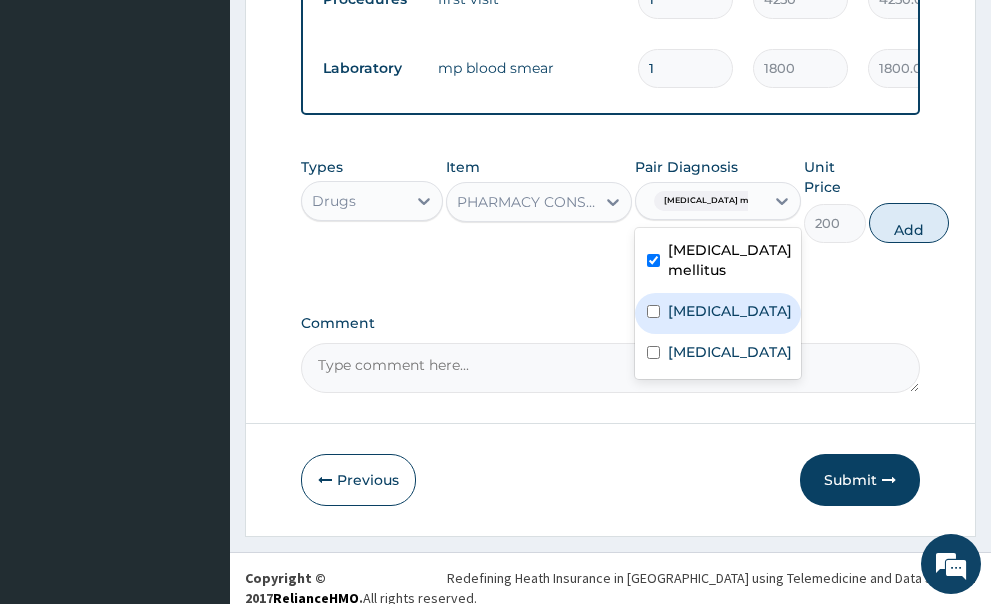 drag, startPoint x: 652, startPoint y: 291, endPoint x: 654, endPoint y: 331, distance: 40.04997 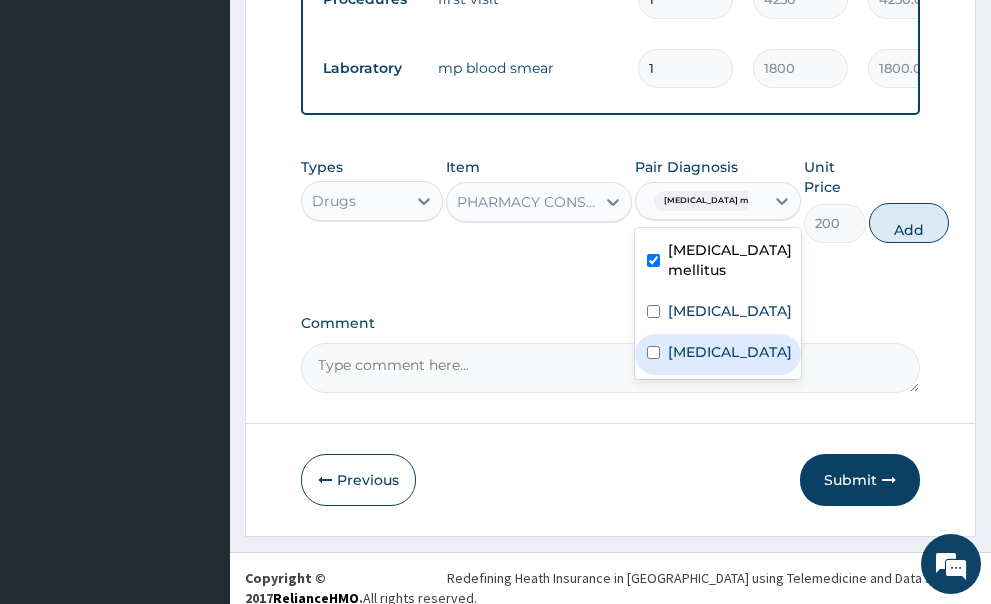click at bounding box center [653, 352] 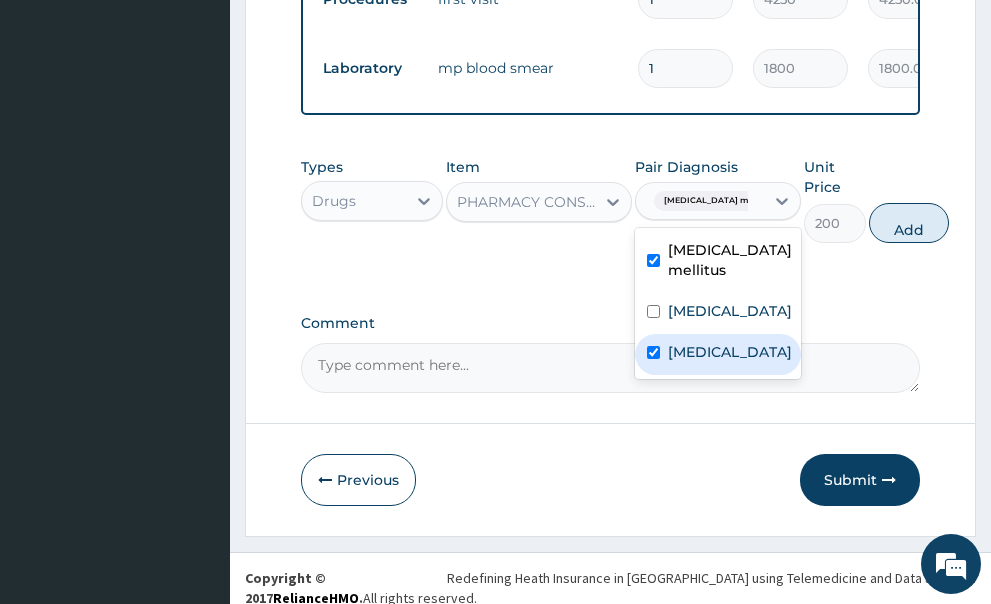 checkbox on "true" 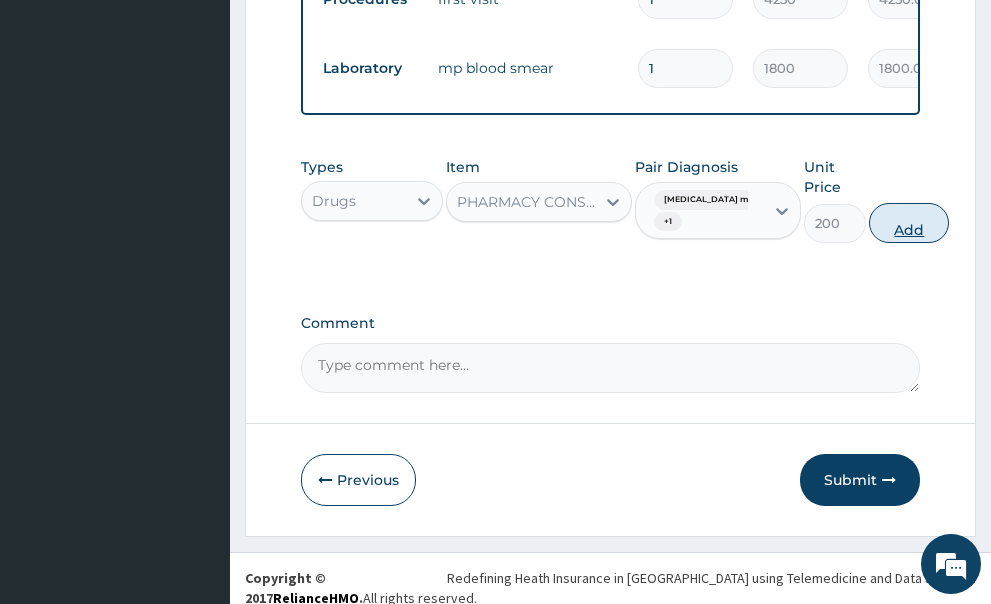 click on "Add" at bounding box center [909, 223] 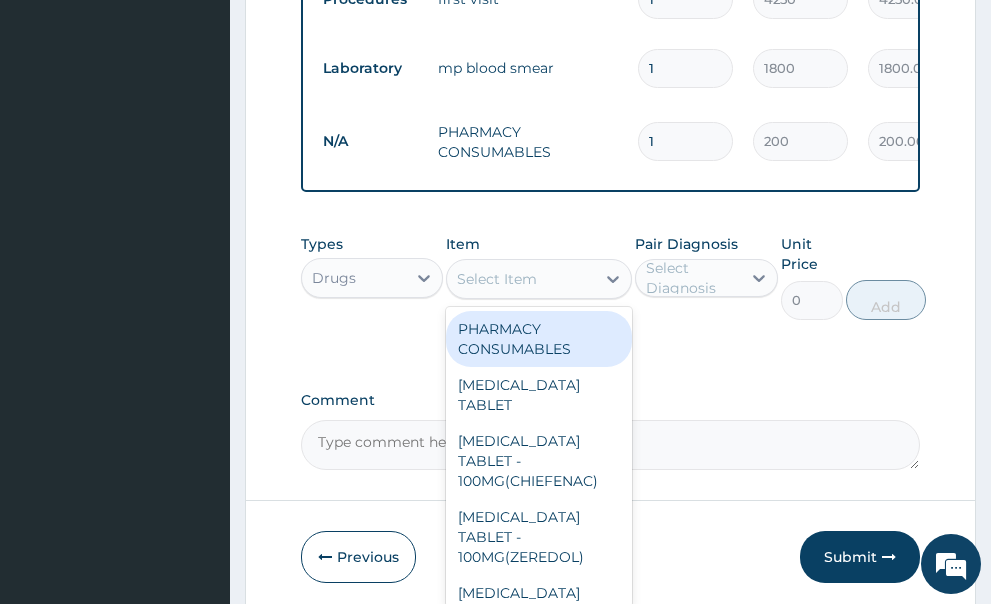 click on "Select Item" at bounding box center (497, 279) 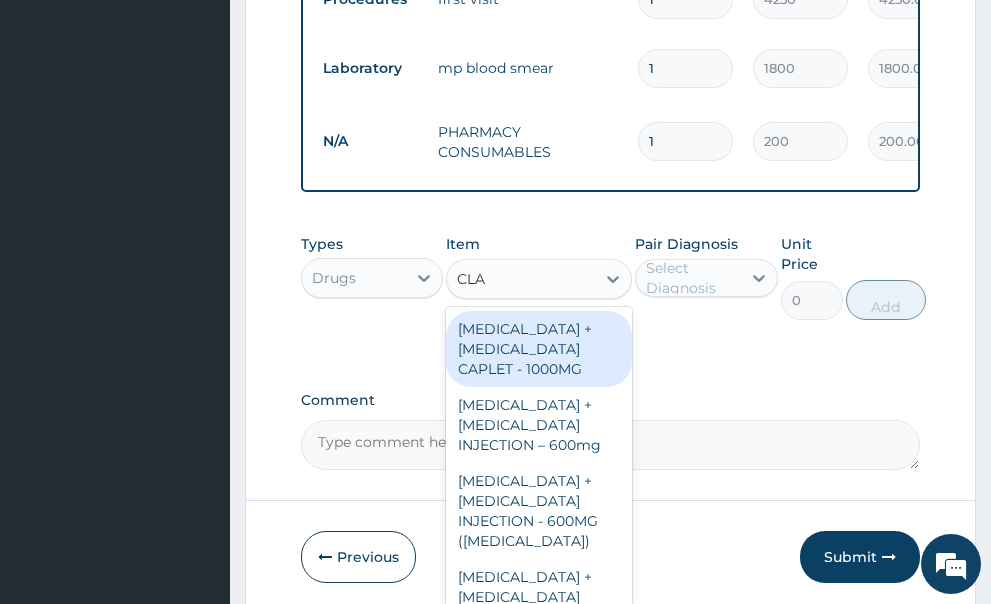 type on "CLAV" 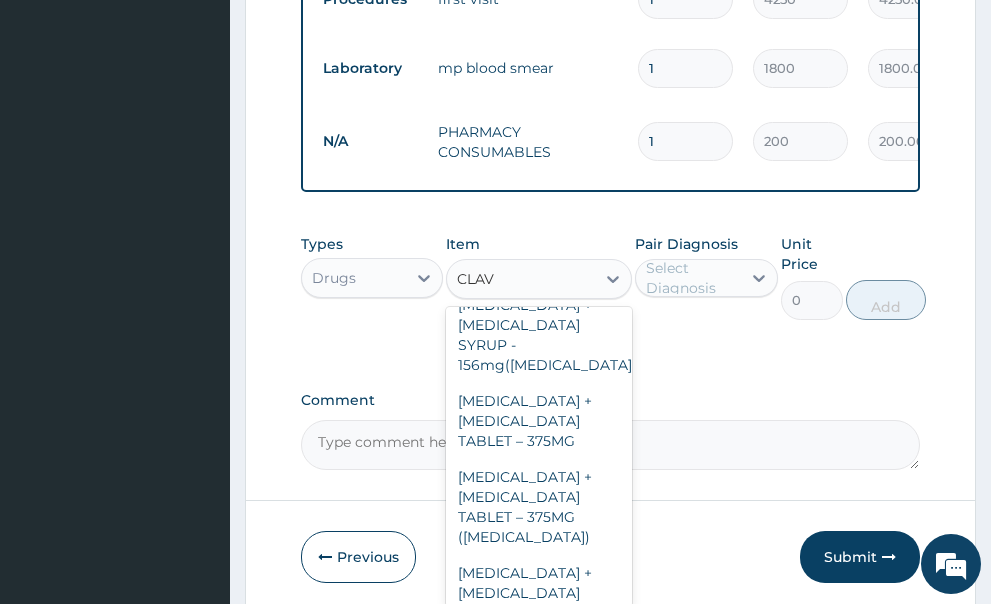 scroll, scrollTop: 600, scrollLeft: 0, axis: vertical 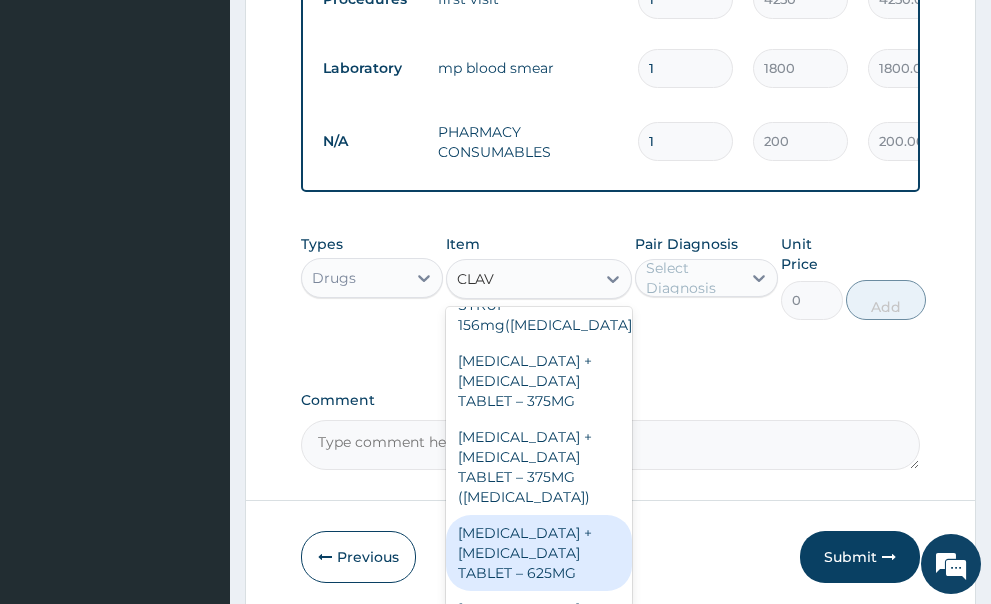 click on "[MEDICAL_DATA] + [MEDICAL_DATA] TABLET – 625MG" at bounding box center (539, 553) 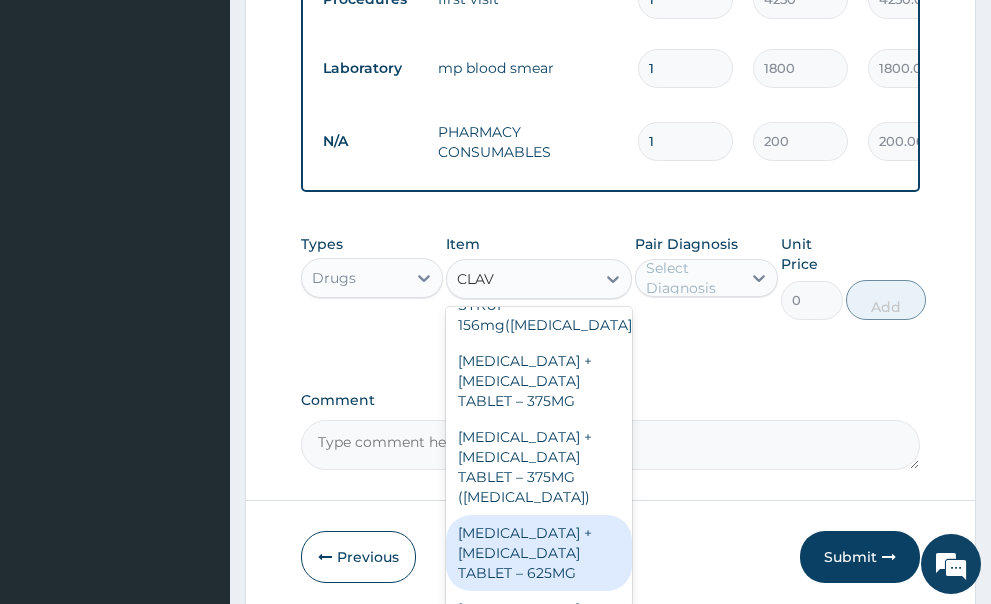 type 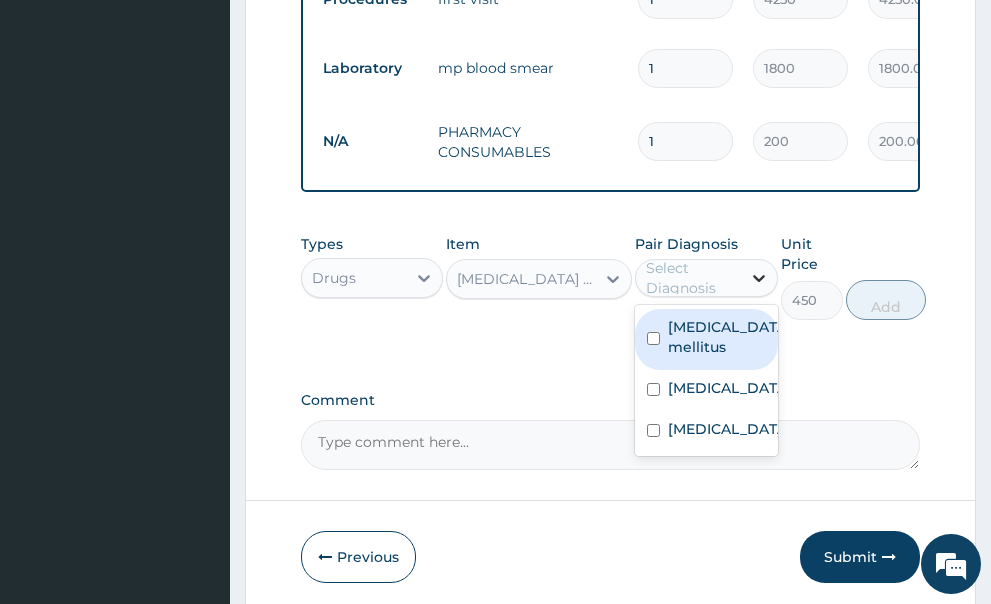 click 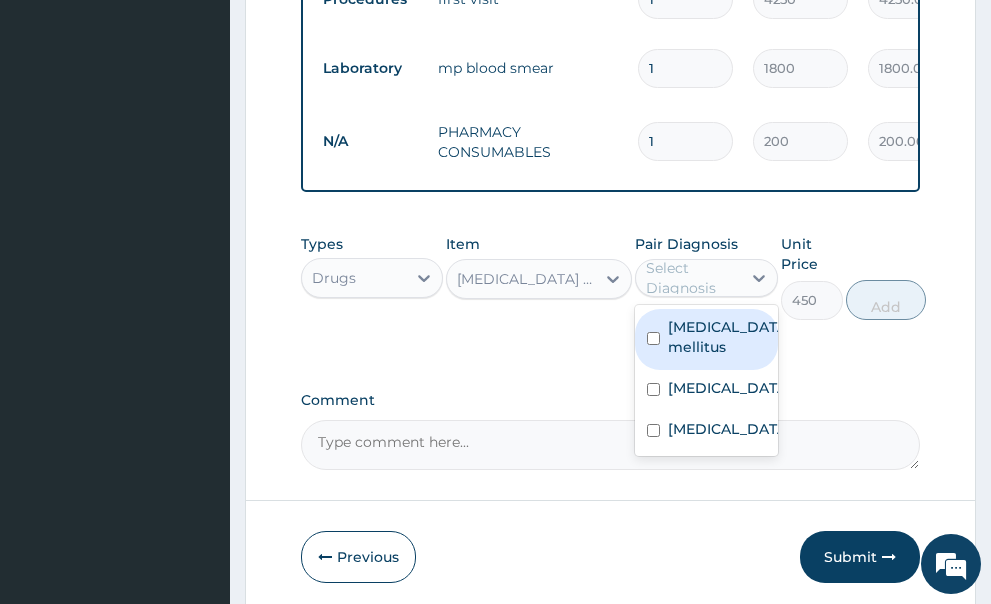 click at bounding box center [653, 338] 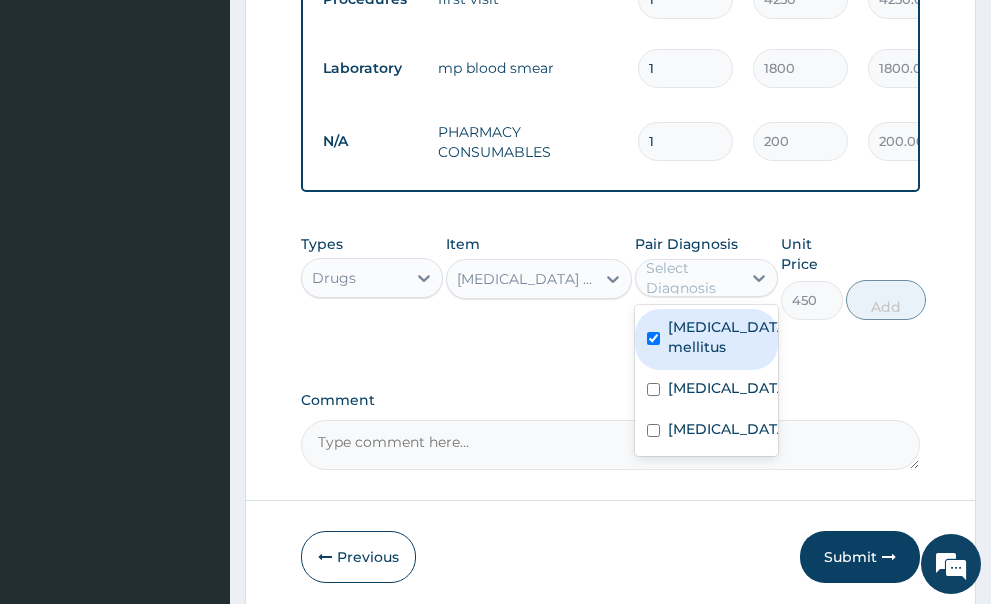 checkbox on "true" 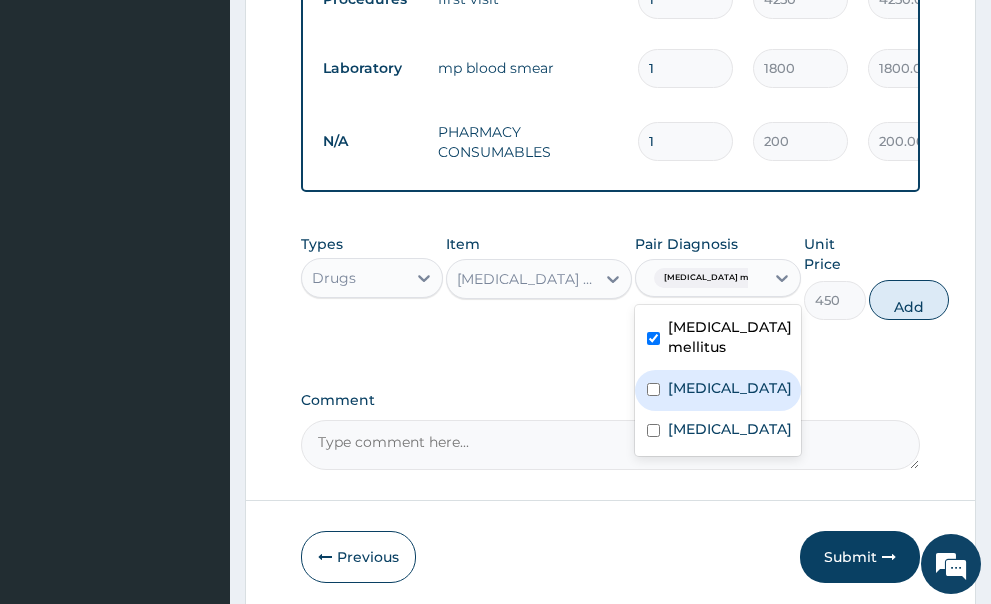 click at bounding box center [653, 389] 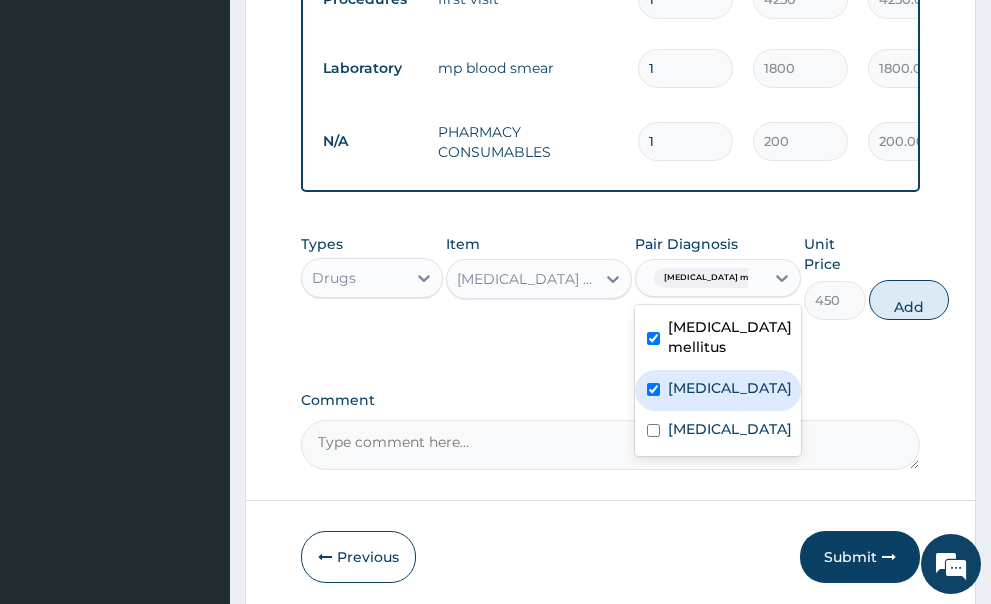 checkbox on "true" 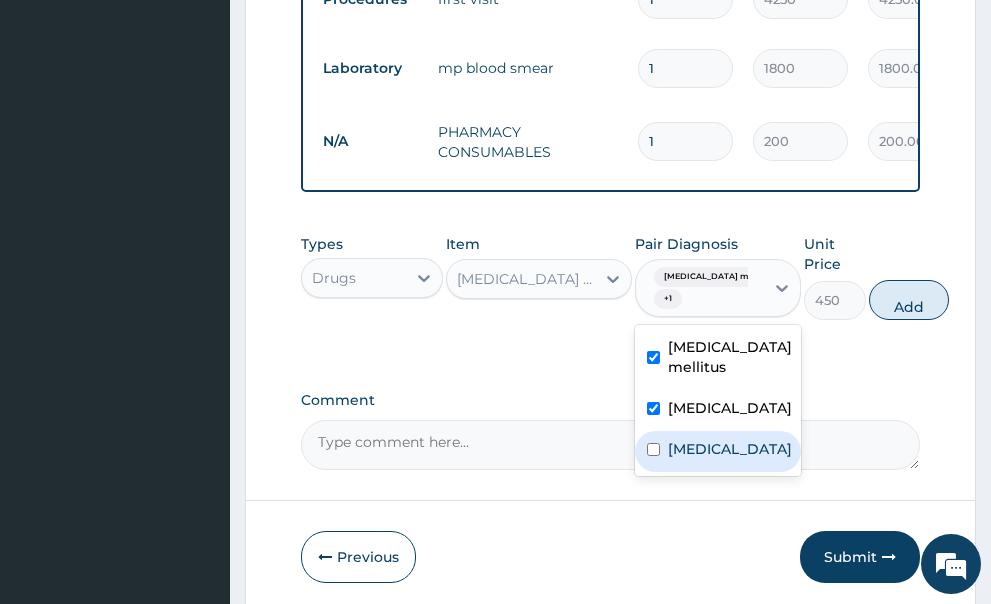 click at bounding box center (653, 449) 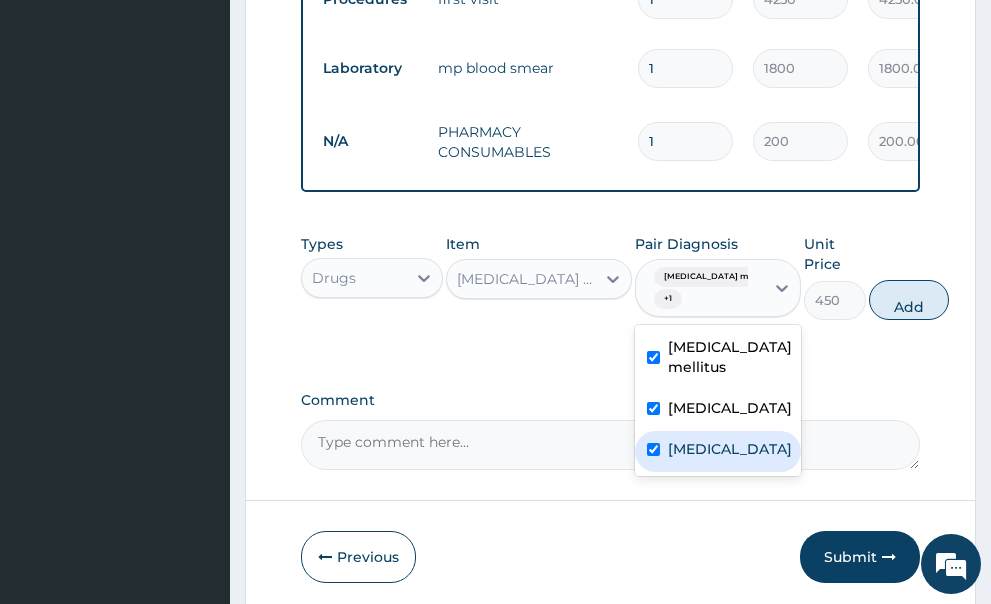 checkbox on "true" 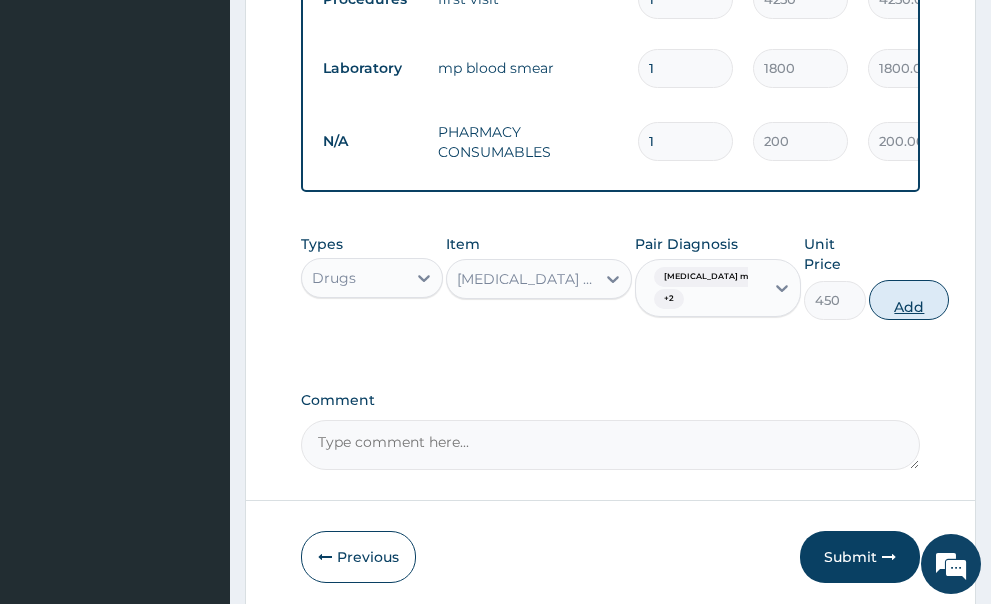 click on "Add" at bounding box center [909, 300] 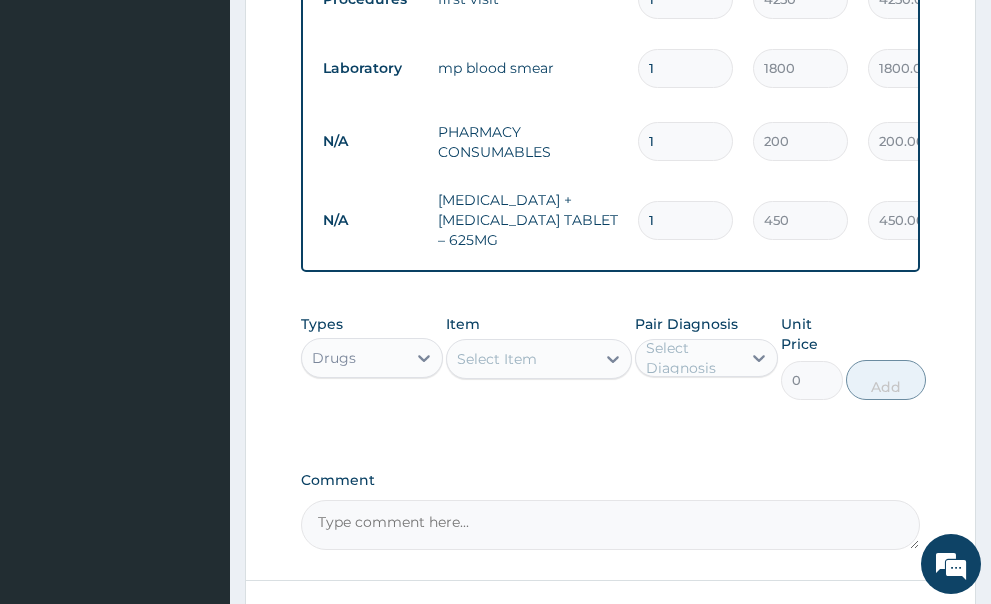 type on "10" 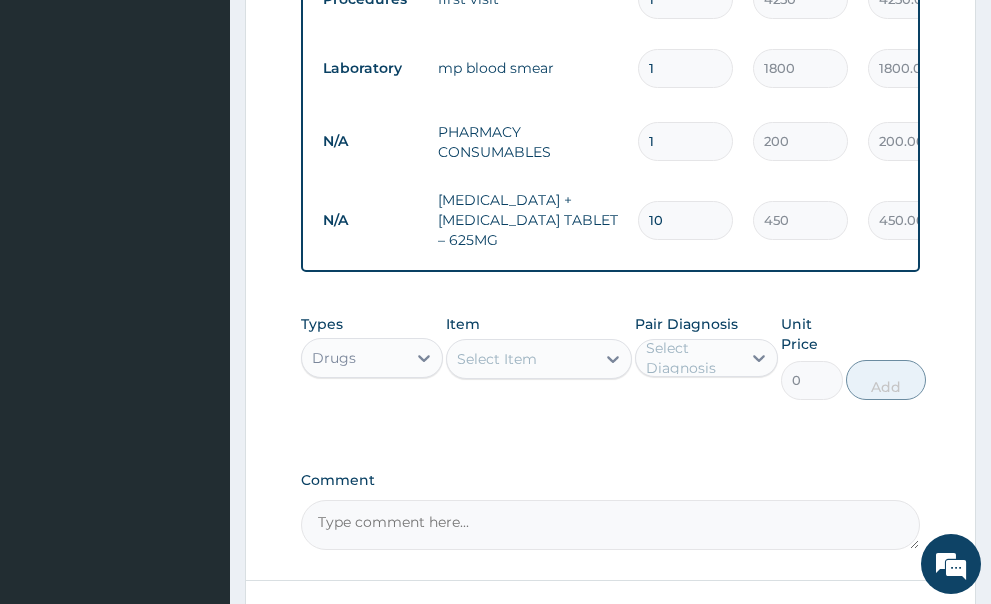 type on "4500.00" 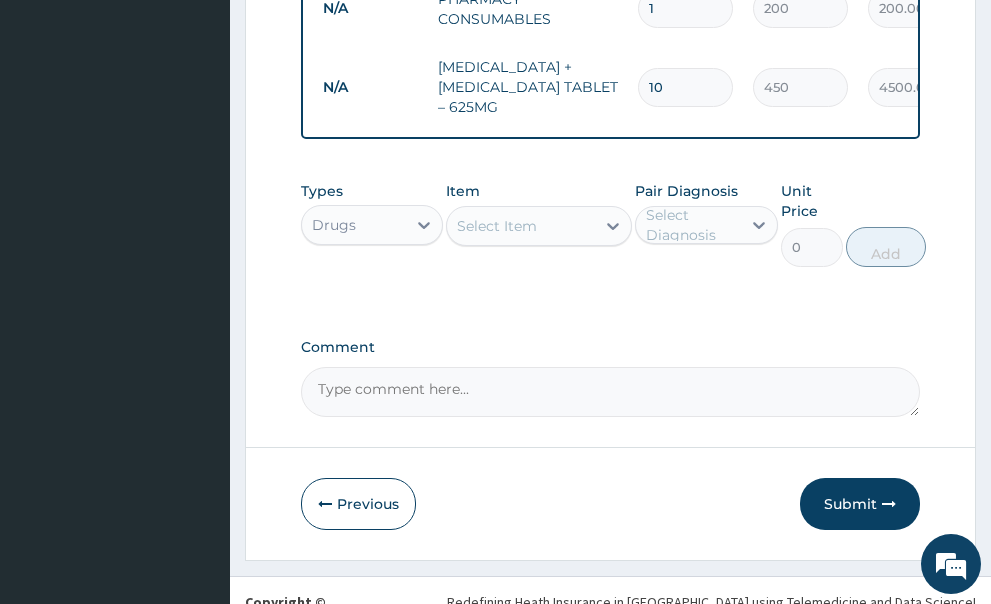 scroll, scrollTop: 1176, scrollLeft: 0, axis: vertical 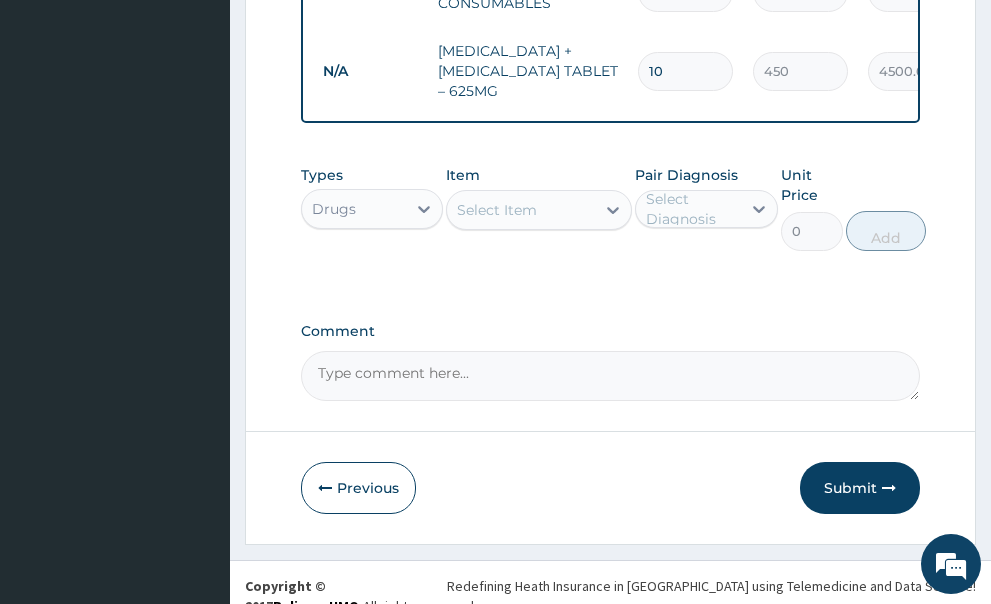 type on "10" 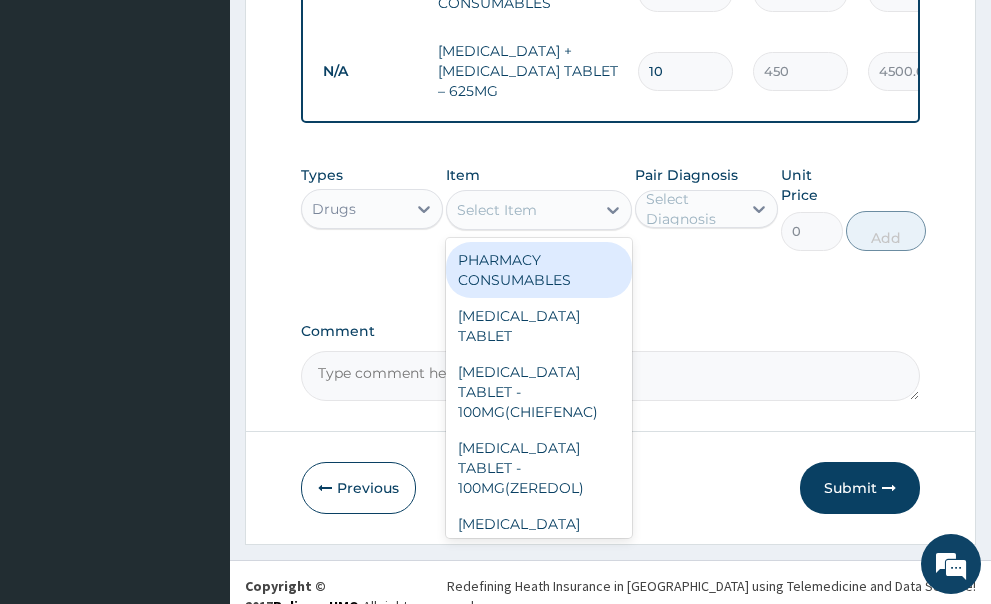 click on "Select Item" at bounding box center [497, 210] 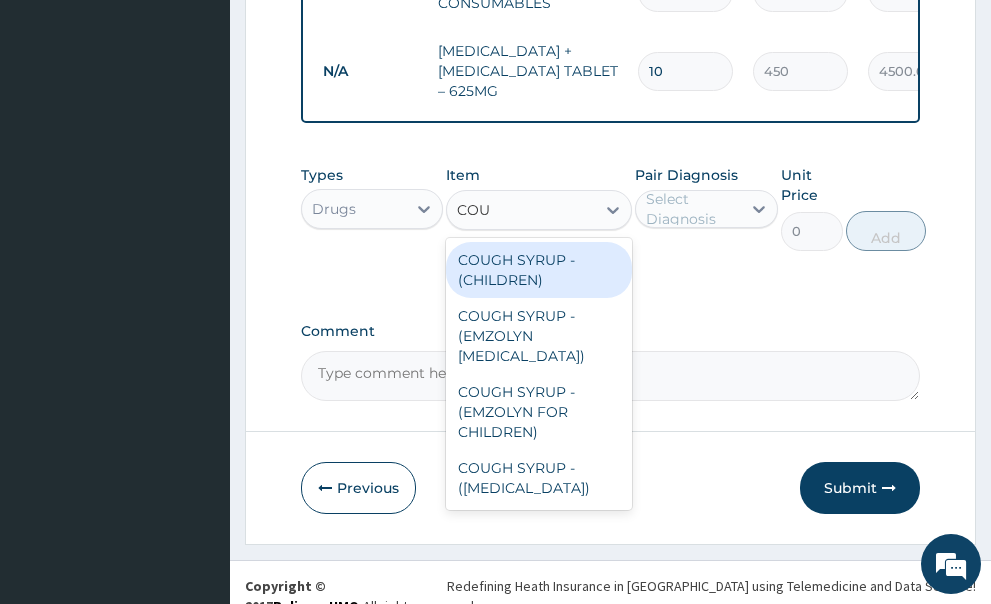 type on "COUG" 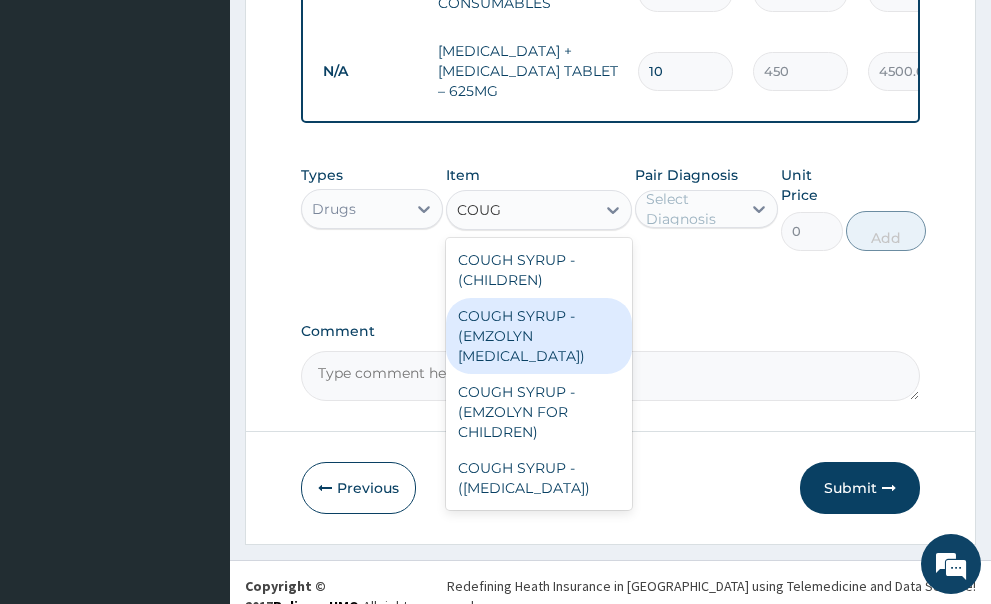 click on "COUGH SYRUP - (EMZOLYN [MEDICAL_DATA])" at bounding box center (539, 336) 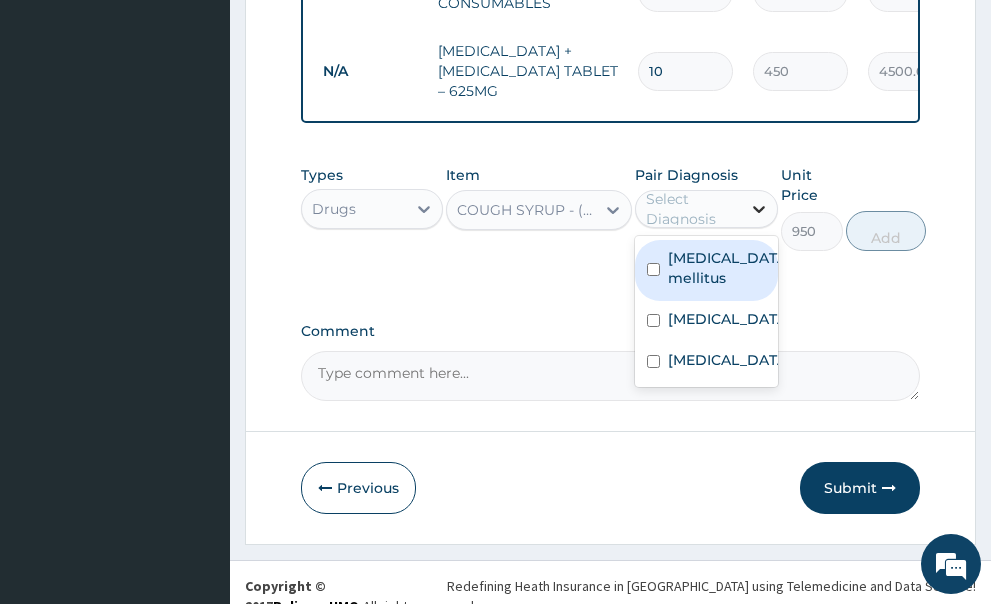 click 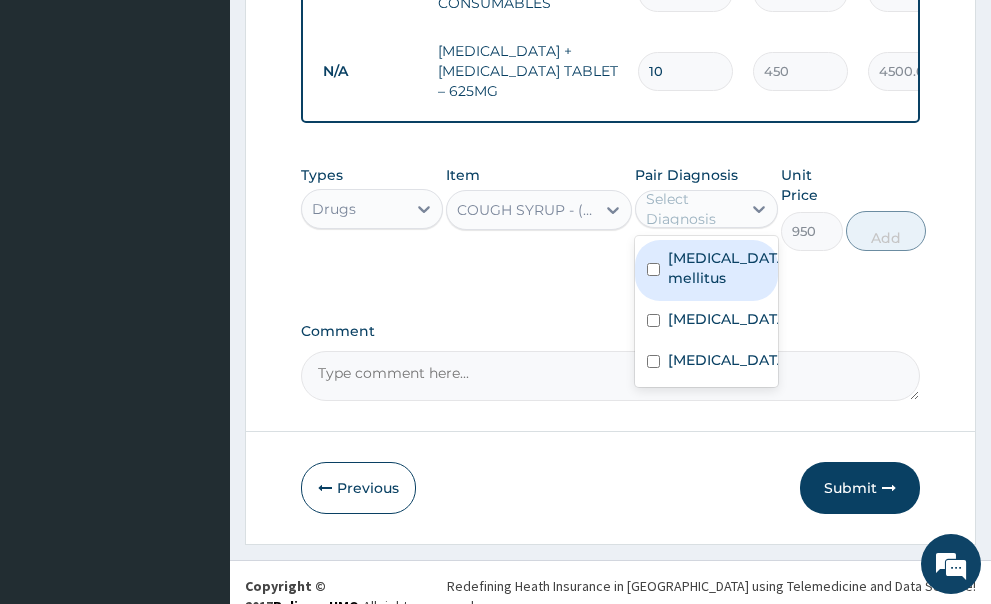 click at bounding box center [653, 269] 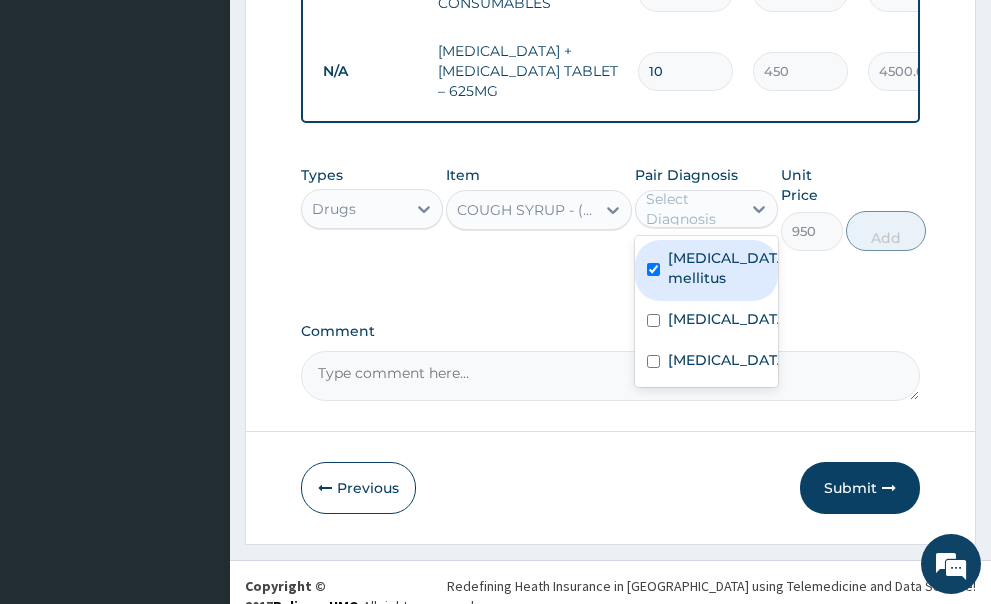 checkbox on "true" 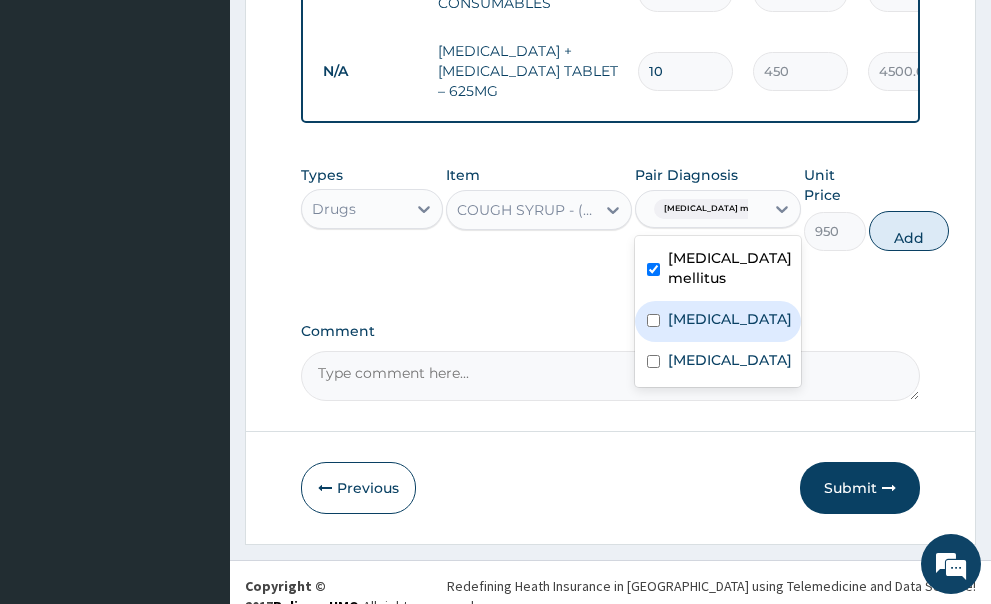 click at bounding box center (653, 320) 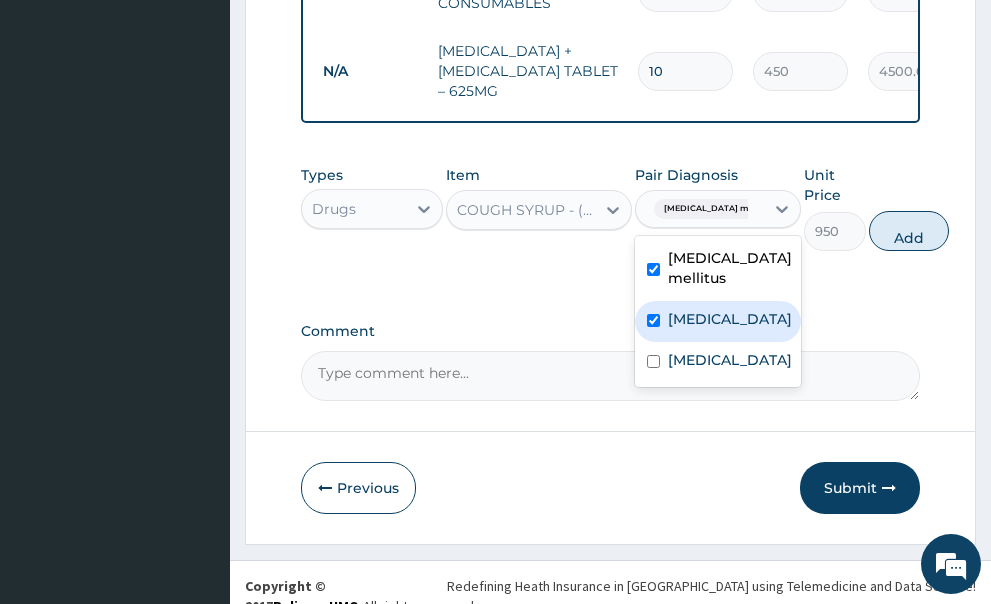 checkbox on "true" 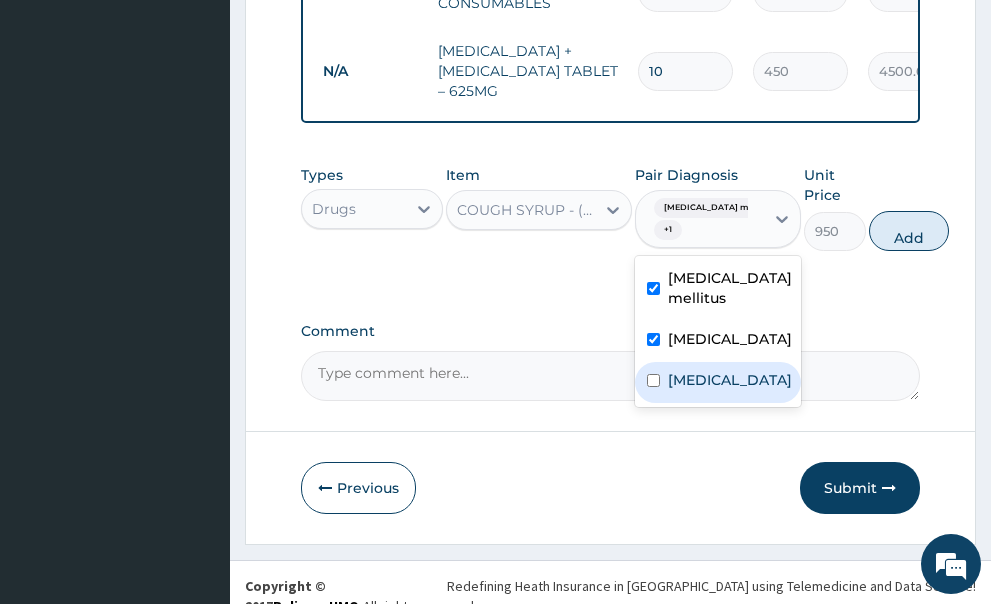click at bounding box center (653, 380) 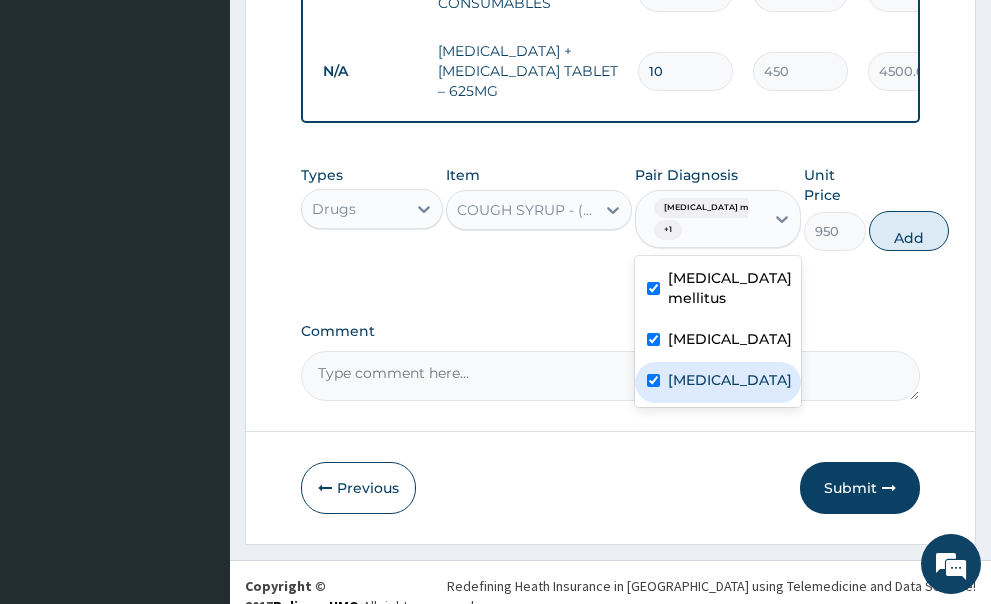 checkbox on "true" 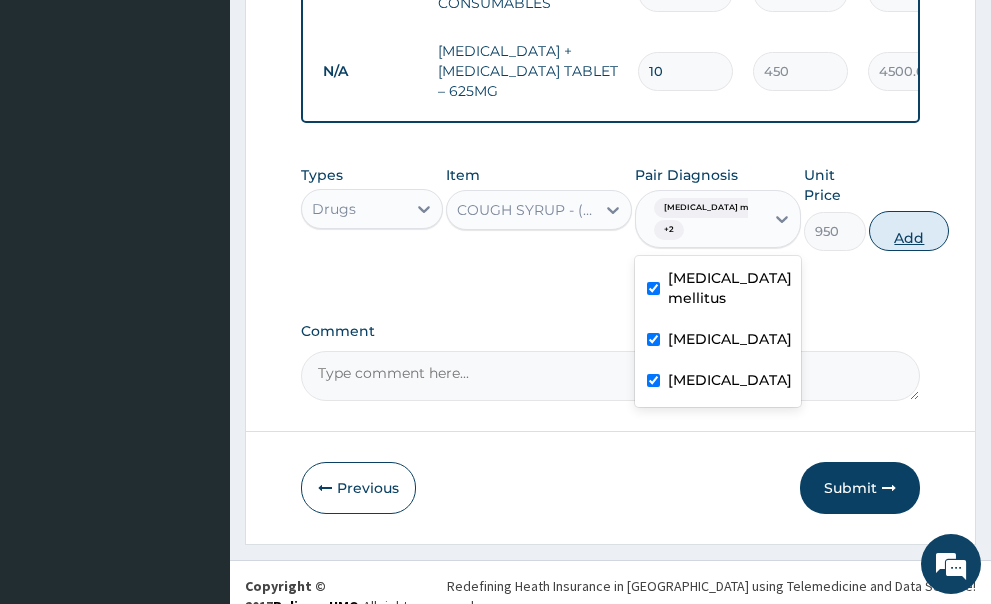 click on "Add" at bounding box center [909, 231] 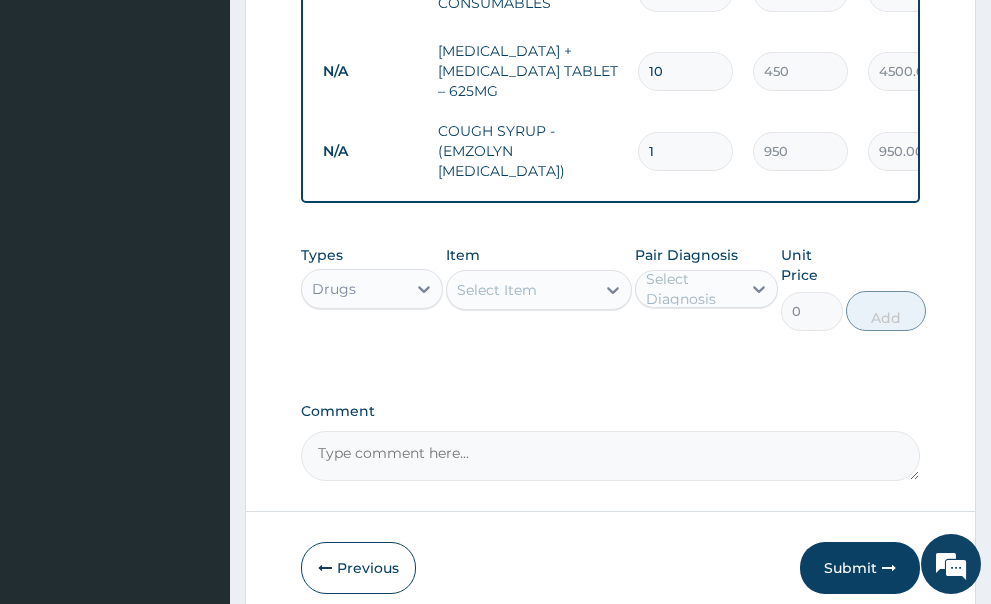 click on "Select Item" at bounding box center [497, 290] 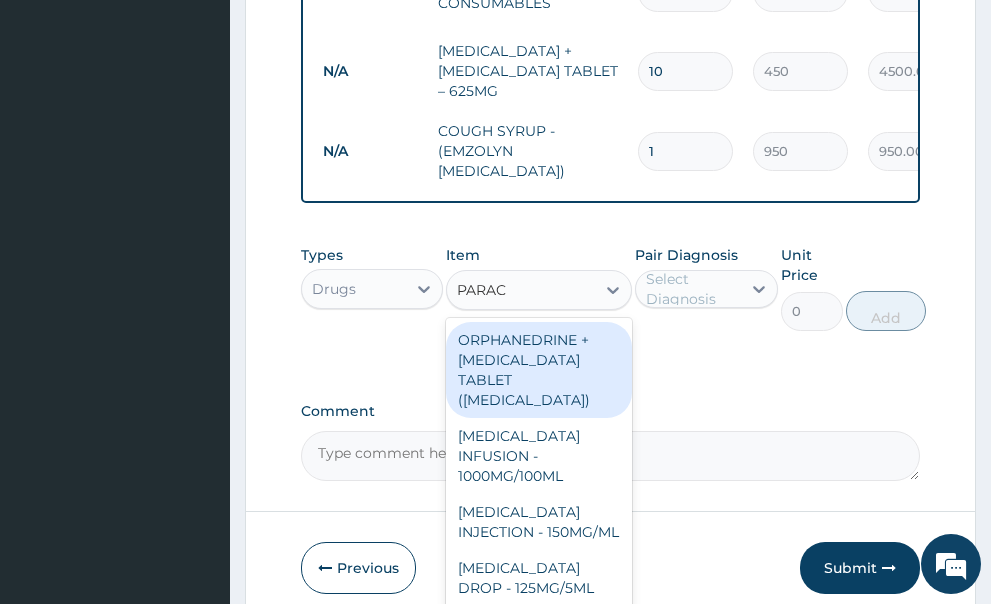 type on "PARACE" 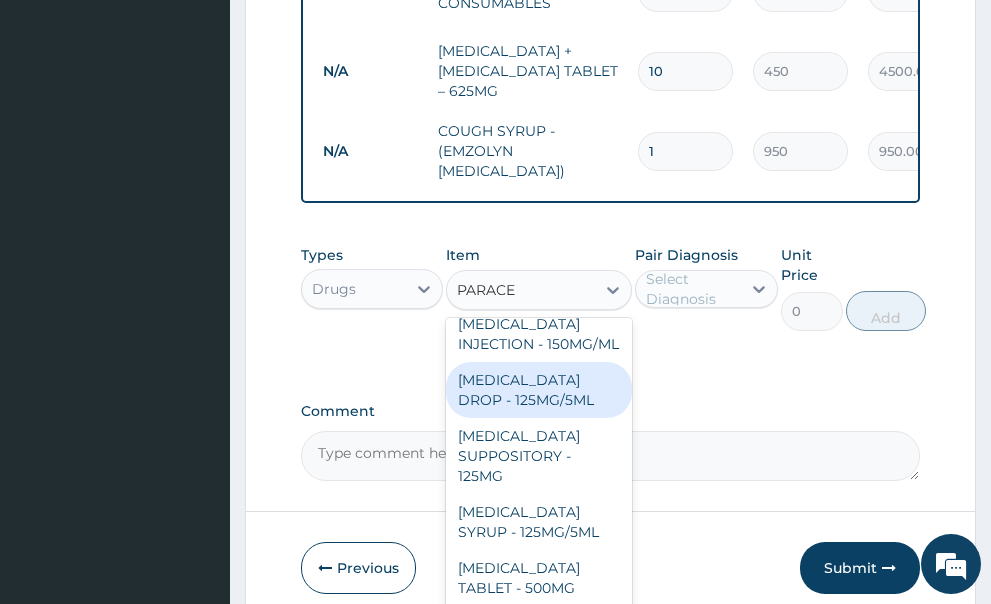 scroll, scrollTop: 240, scrollLeft: 0, axis: vertical 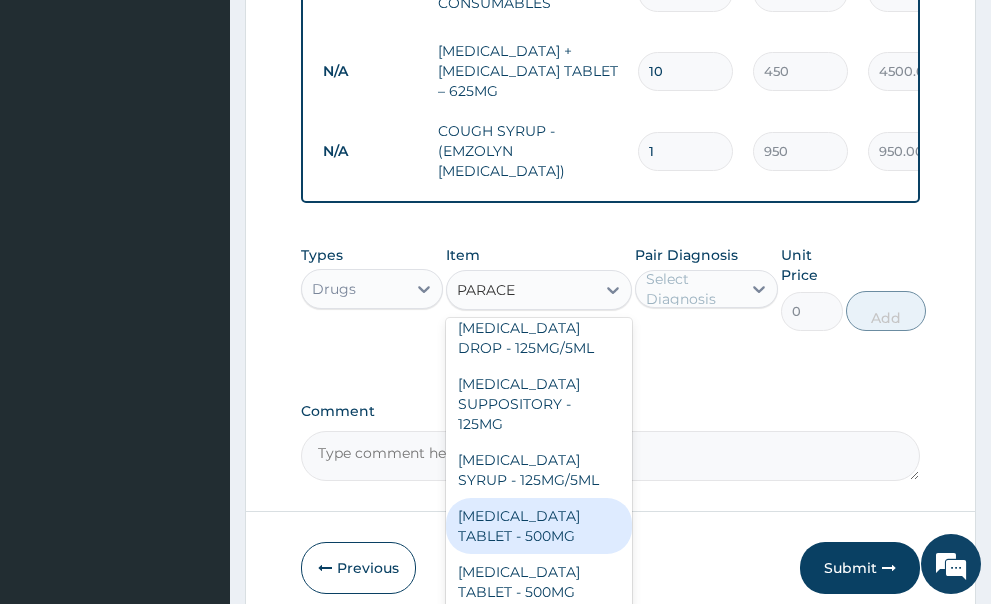 click on "[MEDICAL_DATA] TABLET - 500MG" at bounding box center [539, 526] 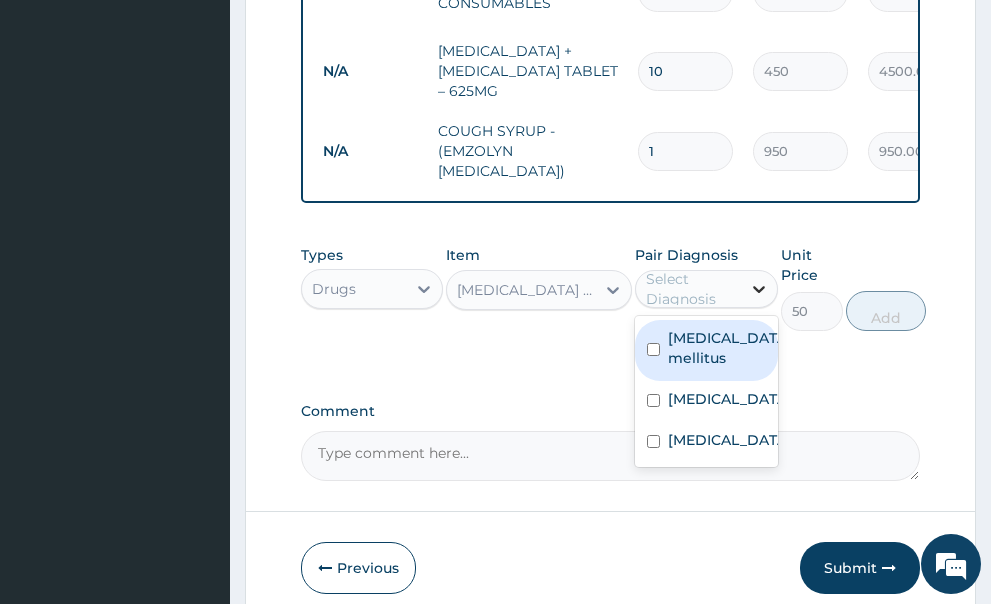 click 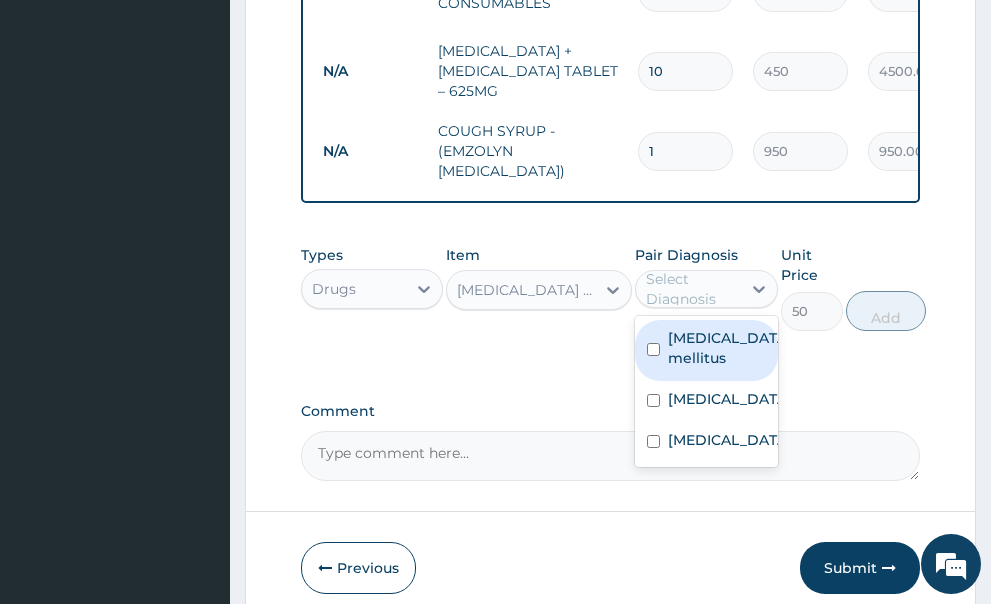 click at bounding box center (653, 349) 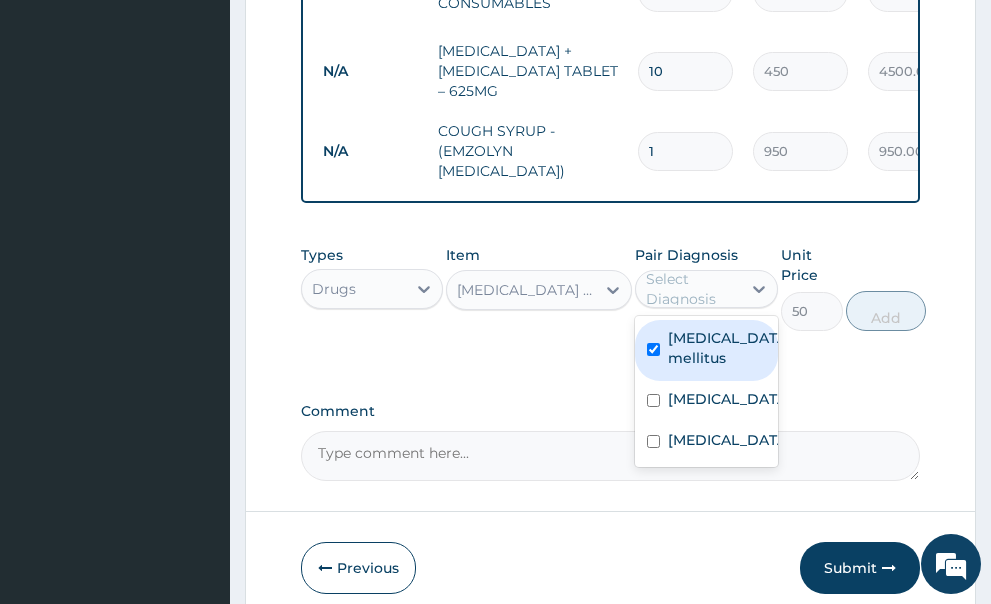checkbox on "true" 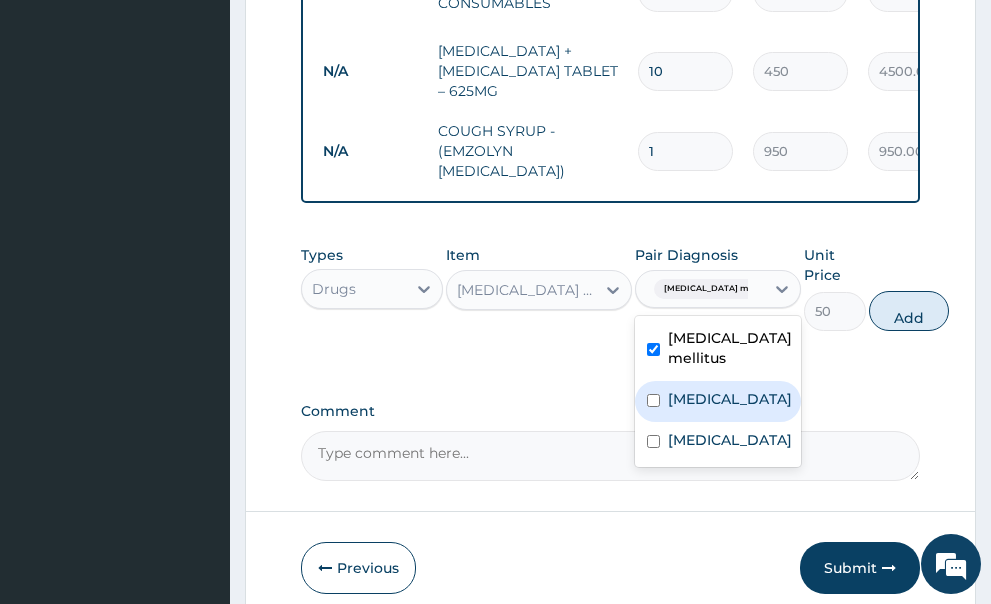 click at bounding box center [653, 400] 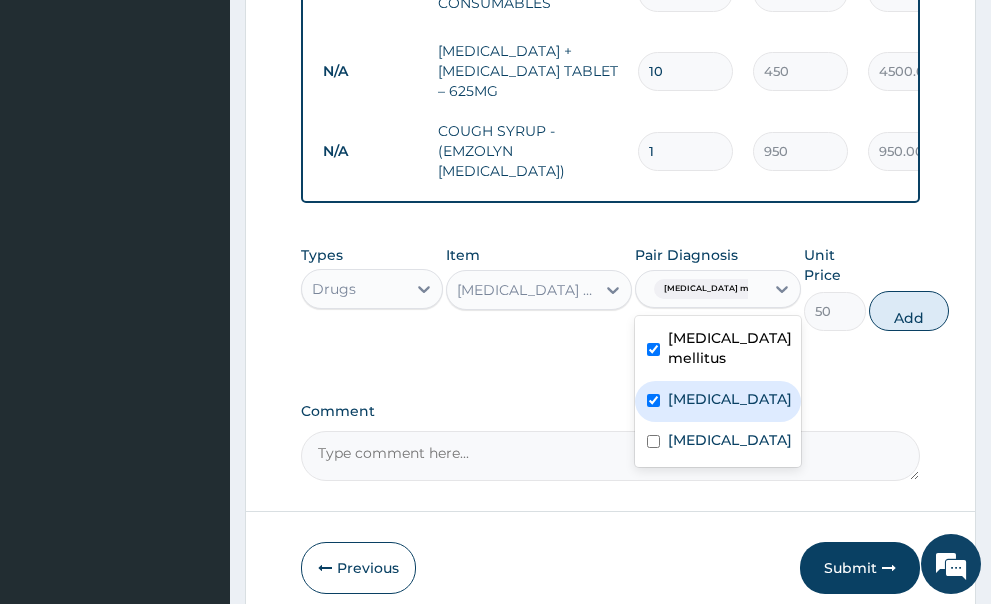 checkbox on "true" 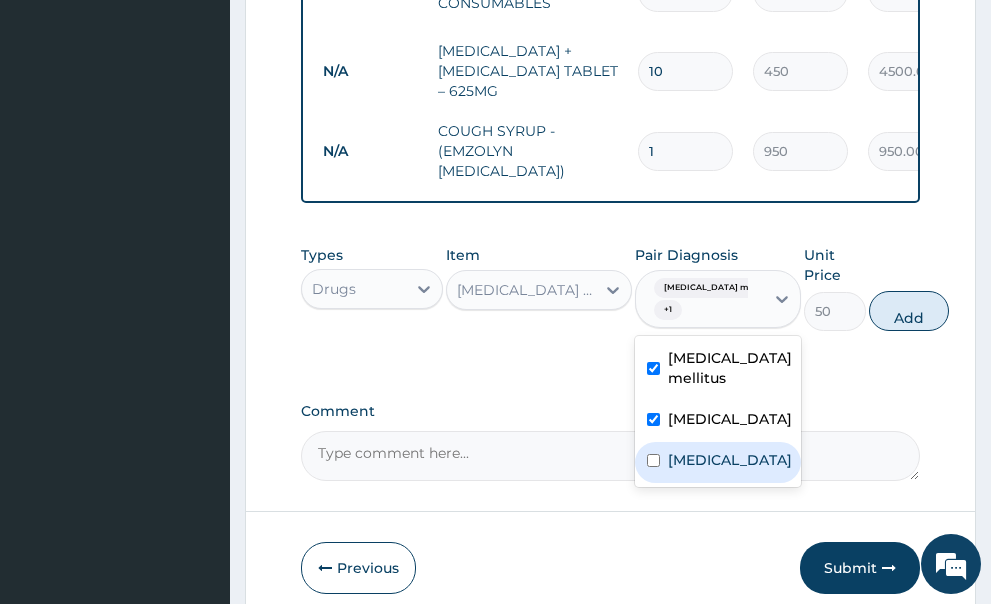 click on "Malaria" at bounding box center (718, 462) 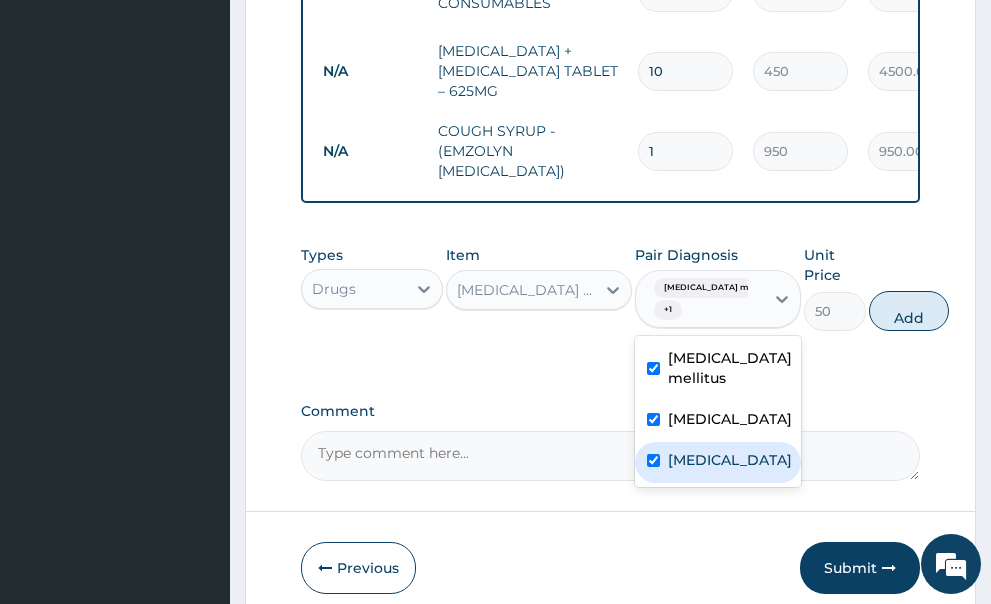 checkbox on "true" 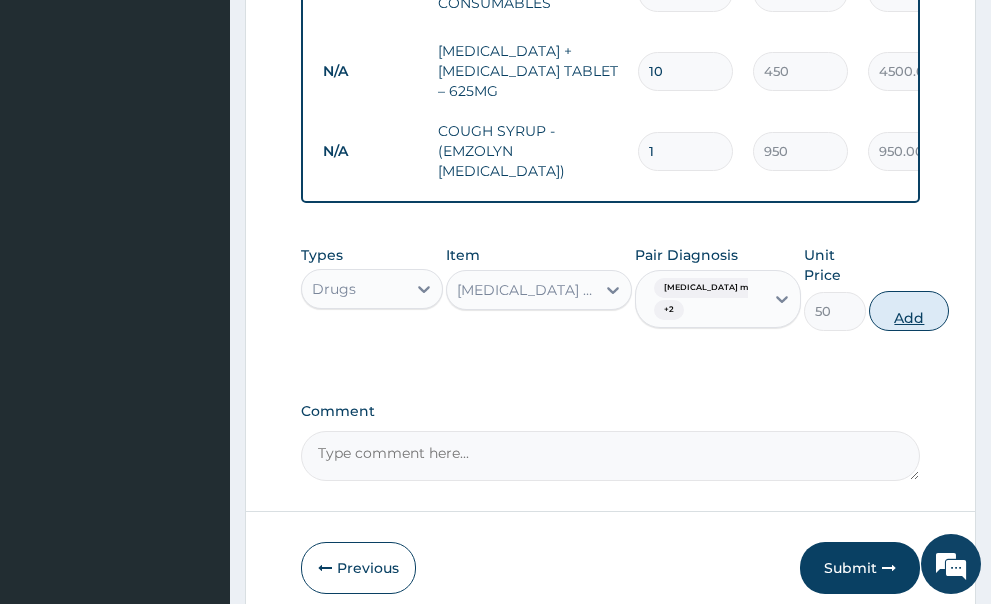 click on "Add" at bounding box center [909, 311] 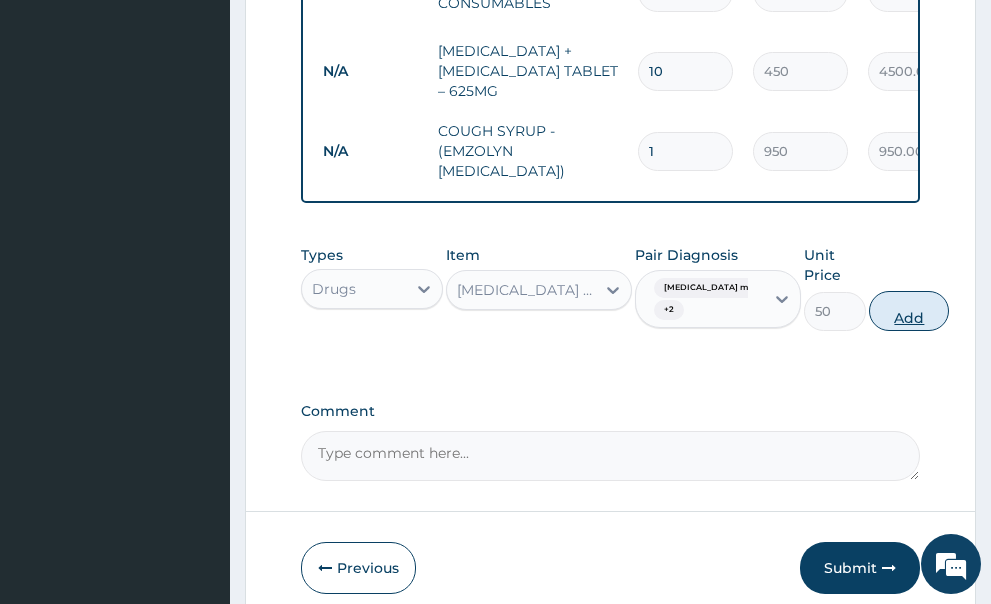 type on "0" 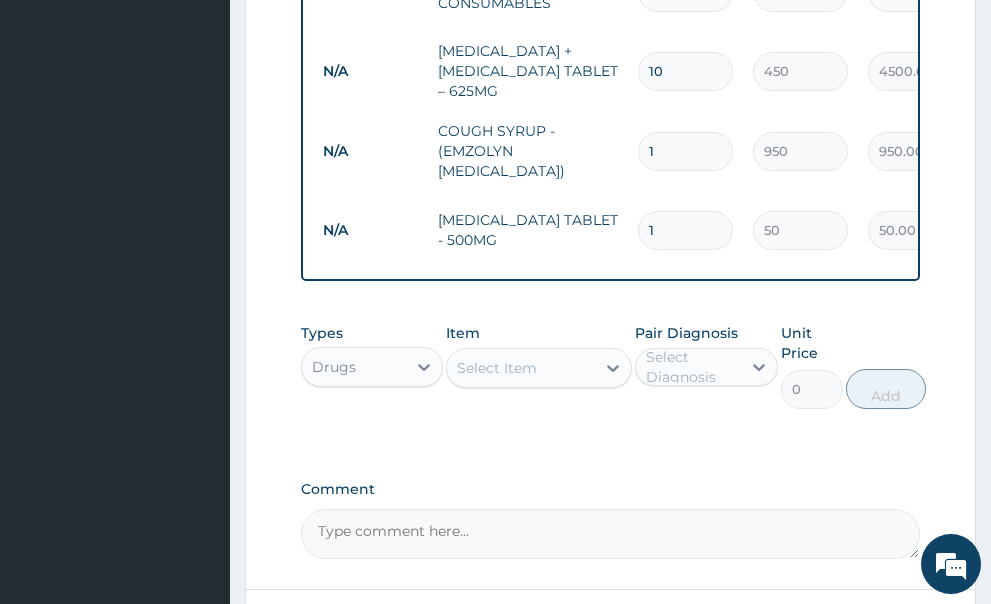 type on "18" 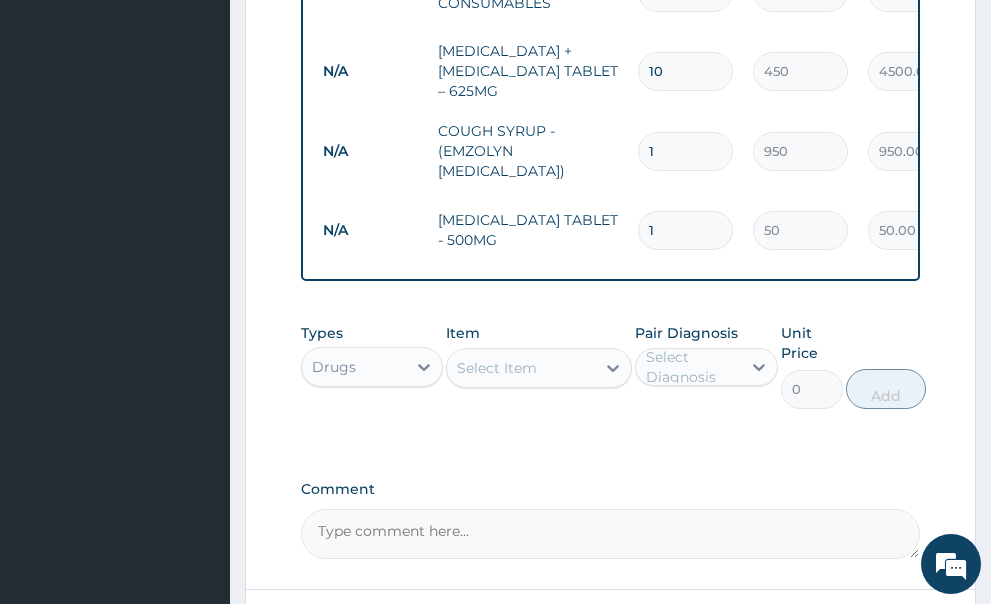 type on "900.00" 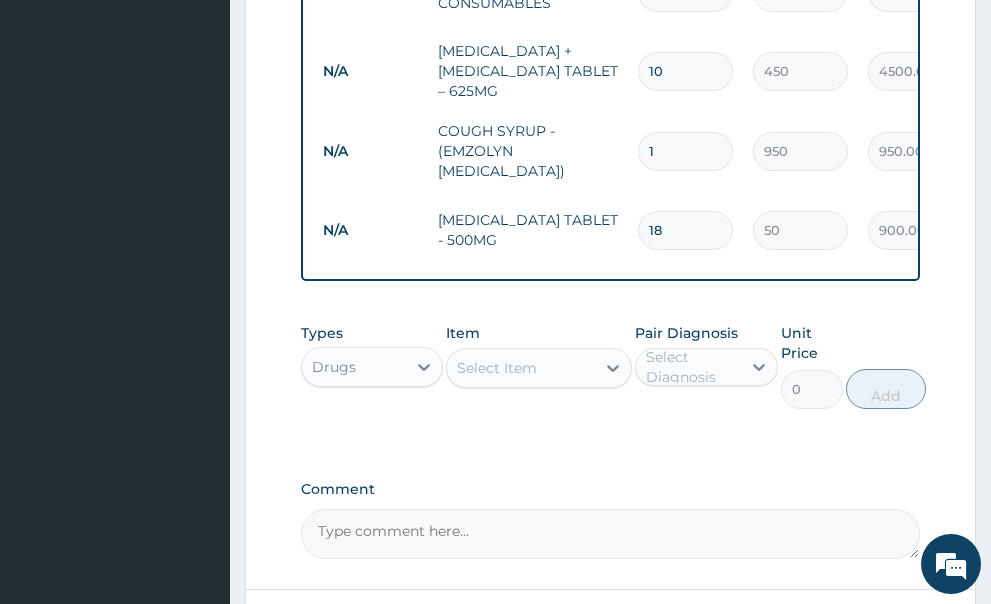 type on "18" 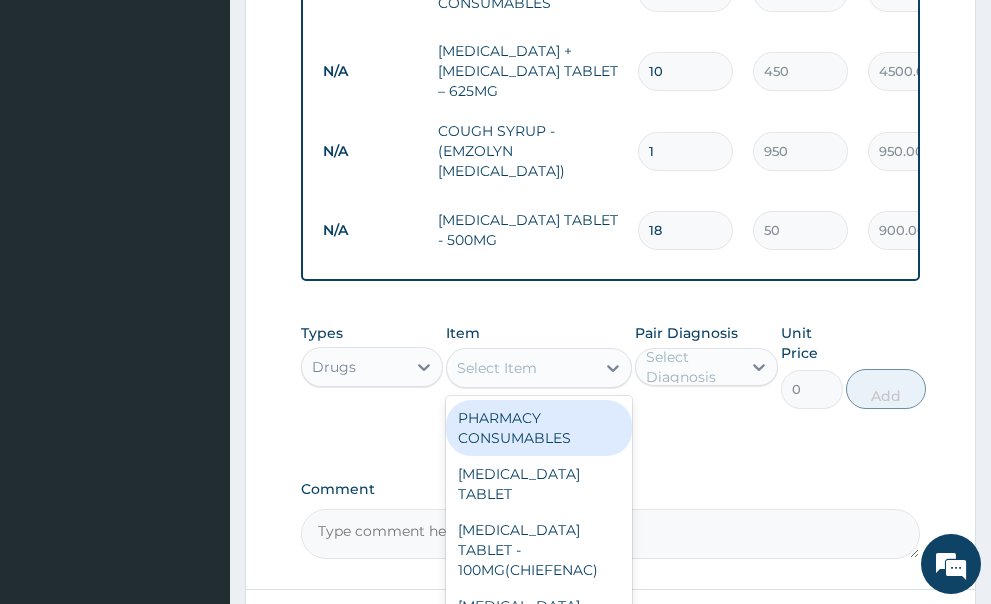 click on "Select Item" at bounding box center (521, 368) 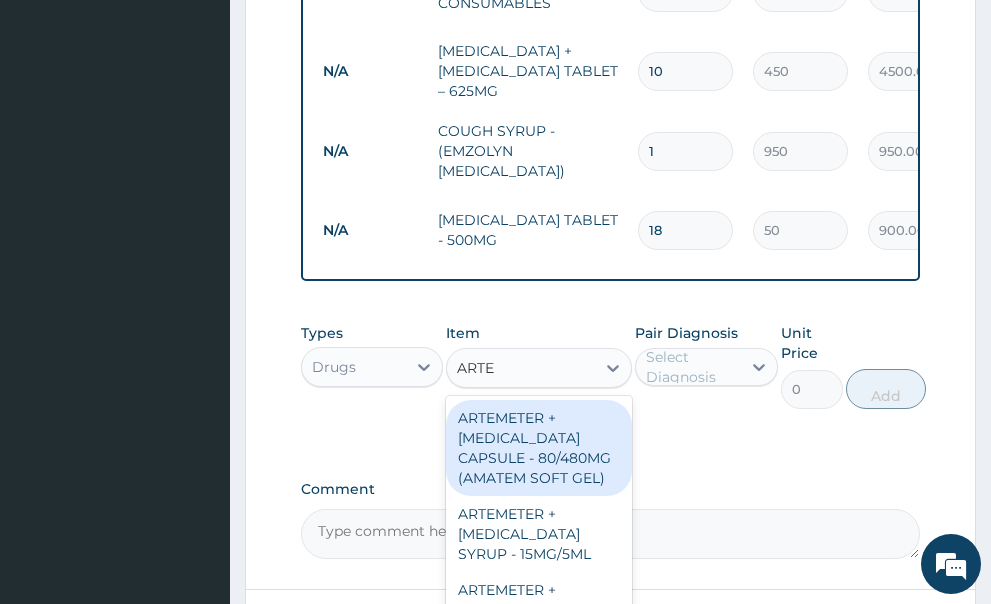 type on "ARTEM" 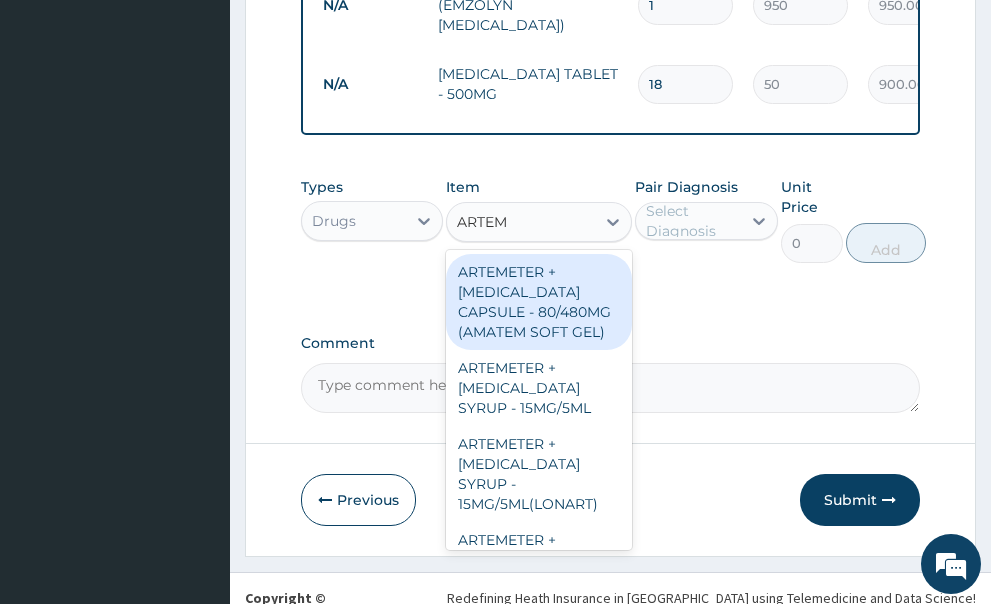 scroll, scrollTop: 1325, scrollLeft: 0, axis: vertical 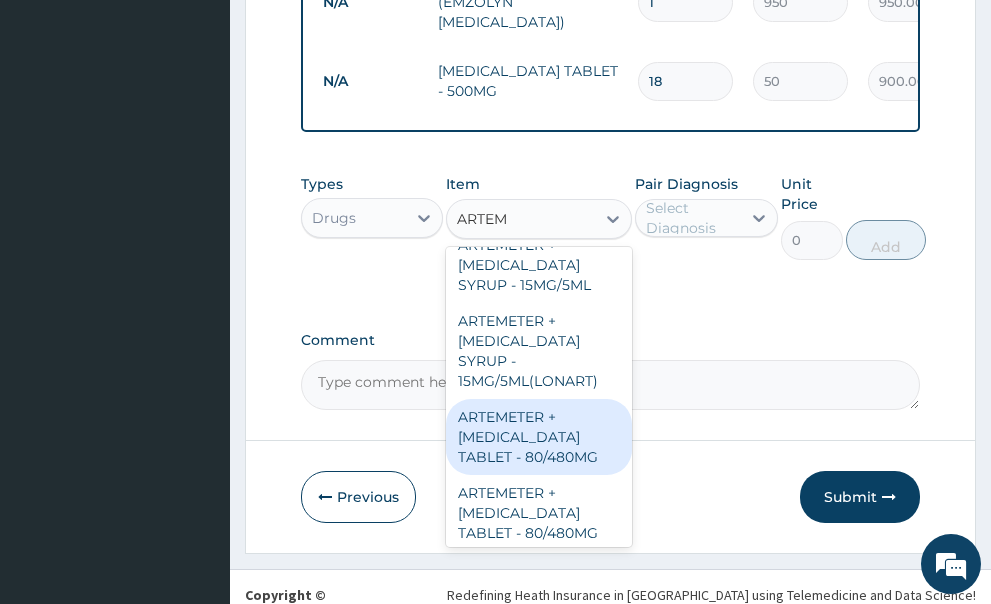 click on "ARTEMETER + [MEDICAL_DATA] TABLET -  80/480MG" at bounding box center [539, 437] 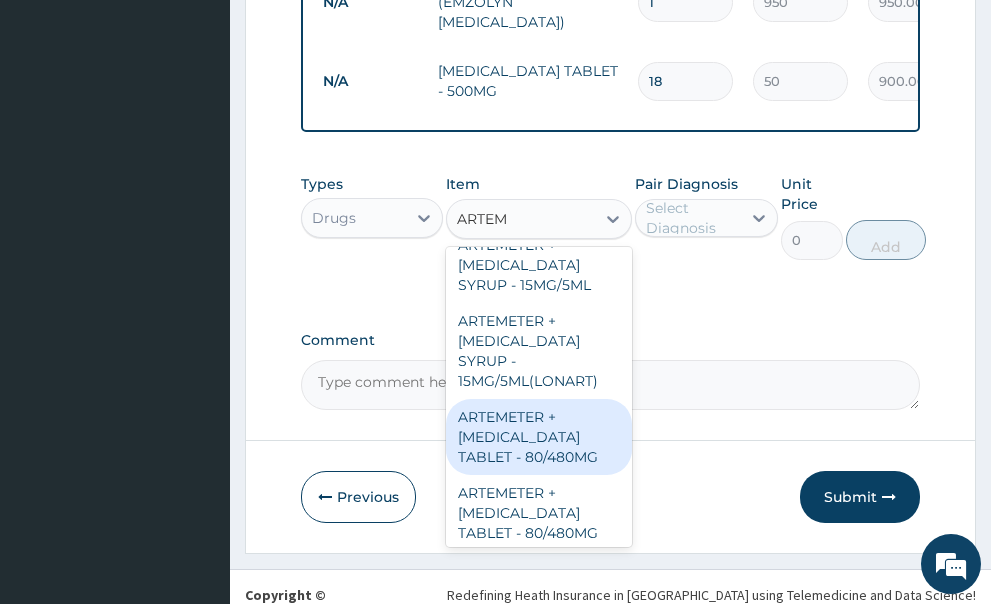 type 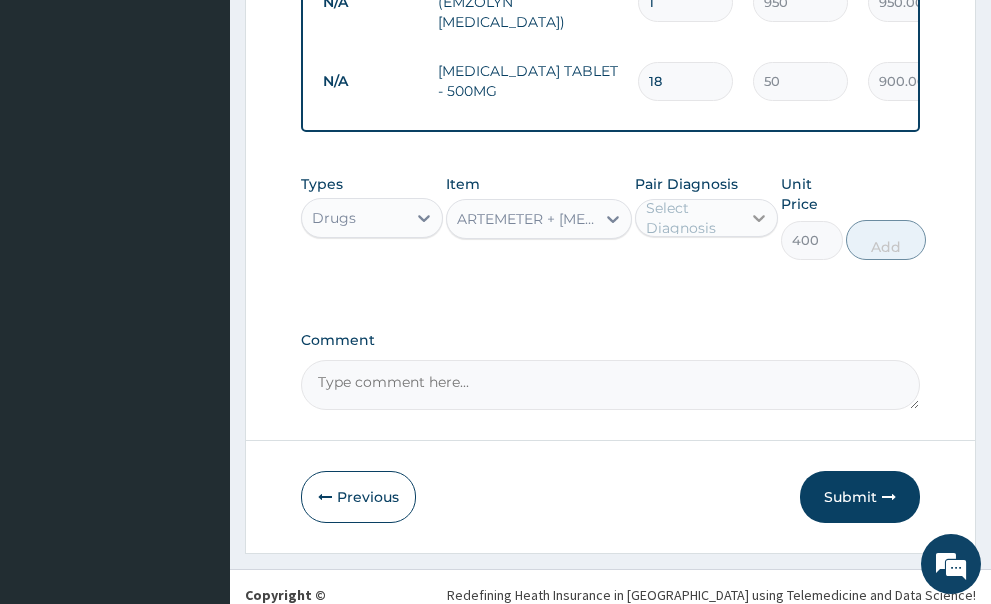 click 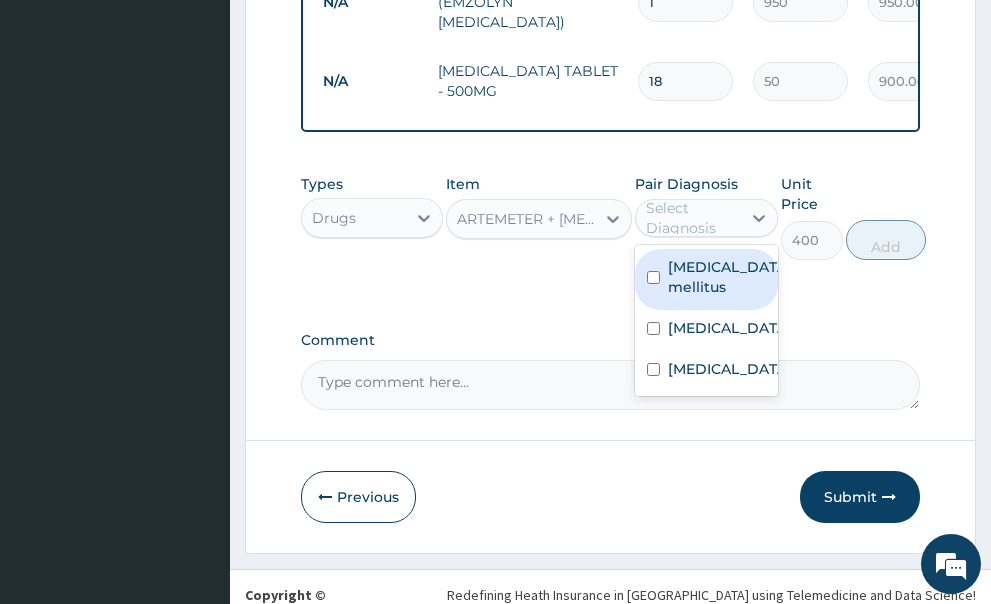 click at bounding box center (653, 277) 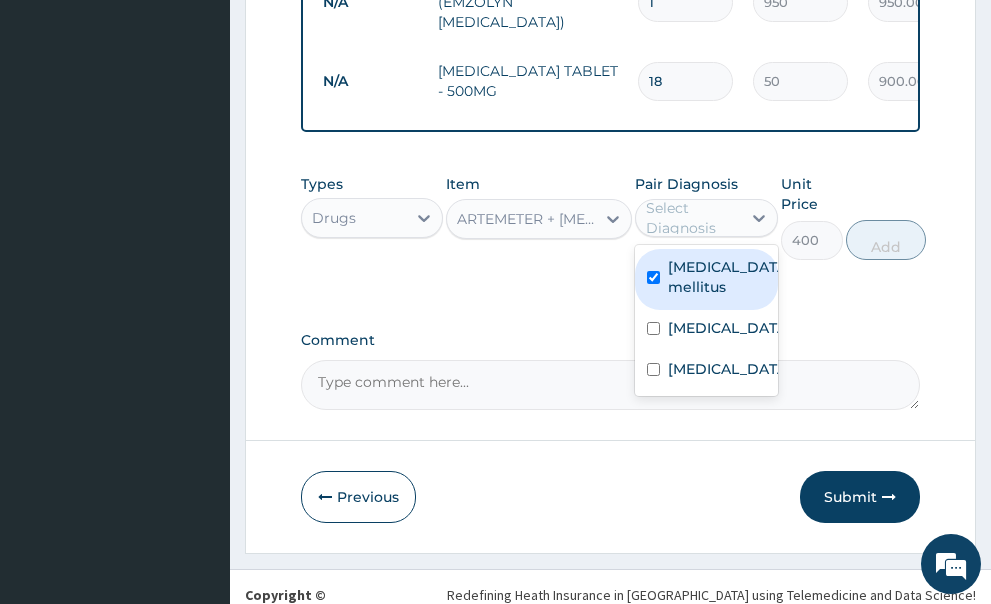 checkbox on "true" 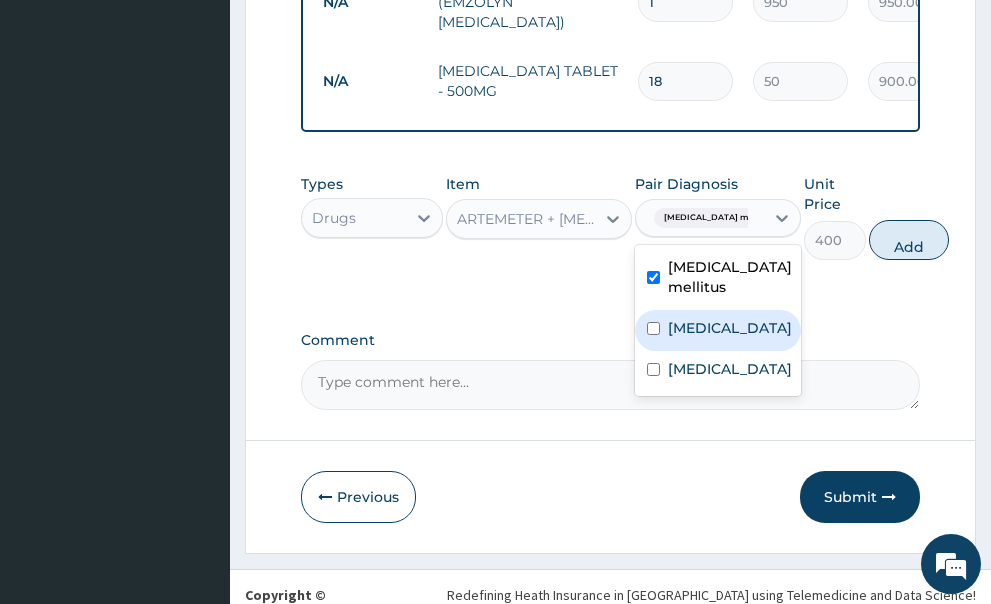 click at bounding box center [653, 328] 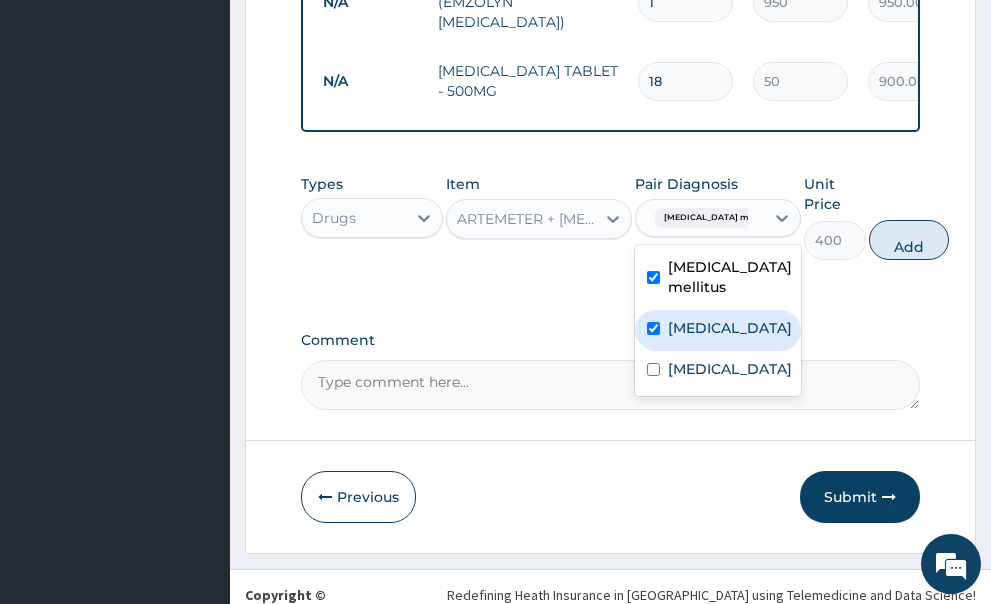 checkbox on "true" 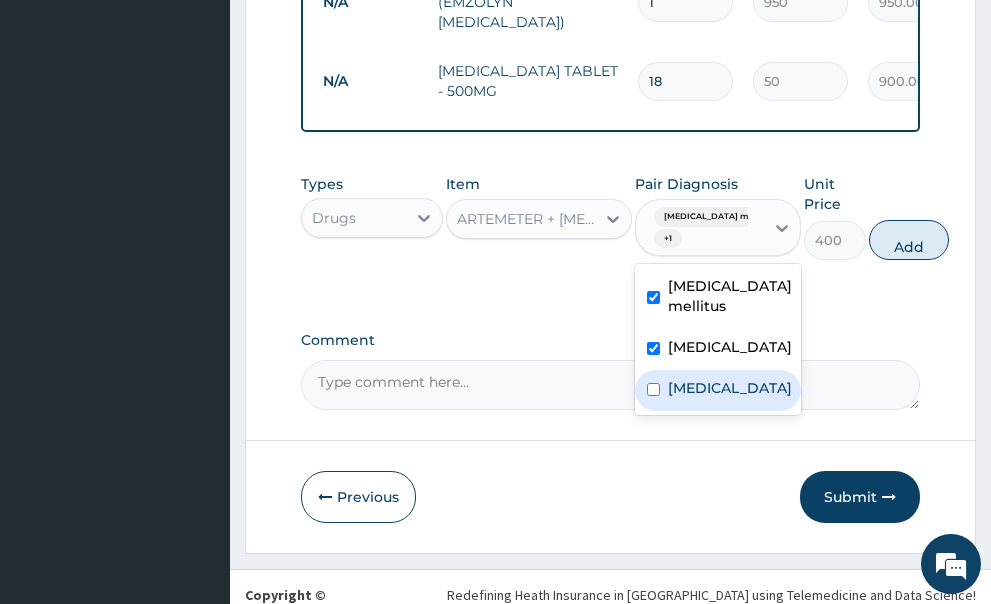 click at bounding box center (653, 389) 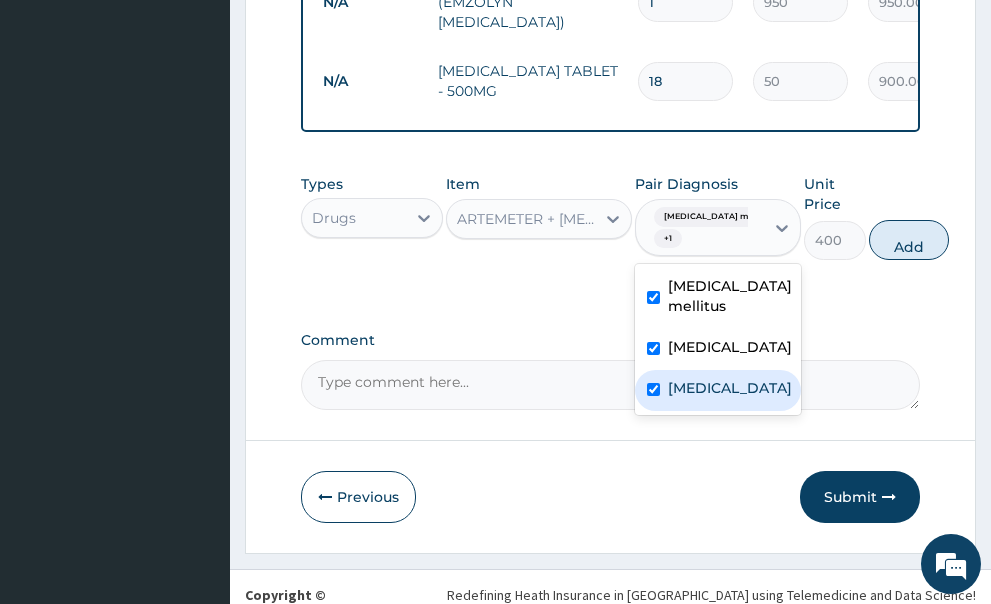 checkbox on "true" 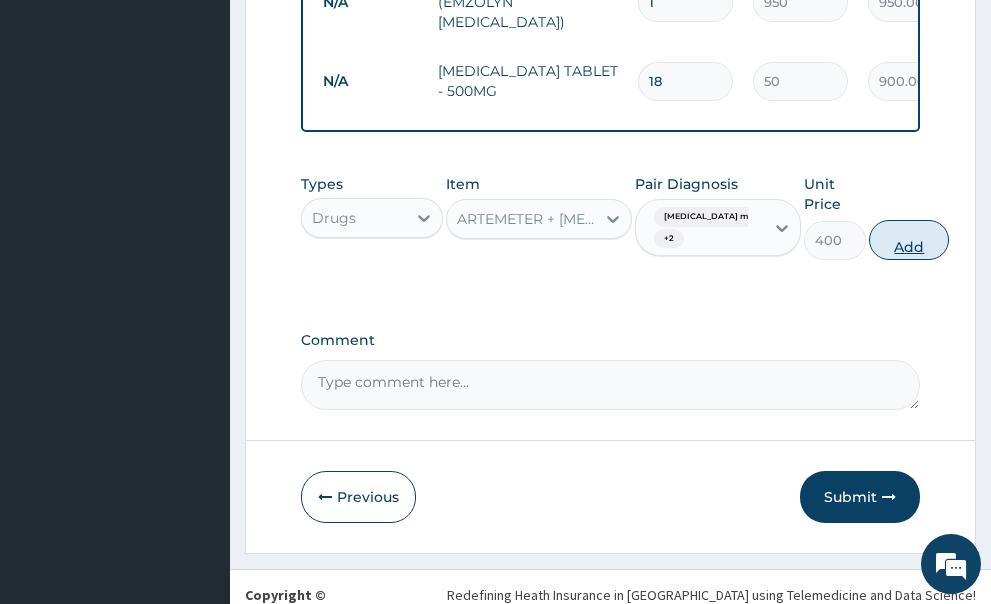 click on "Add" at bounding box center [909, 240] 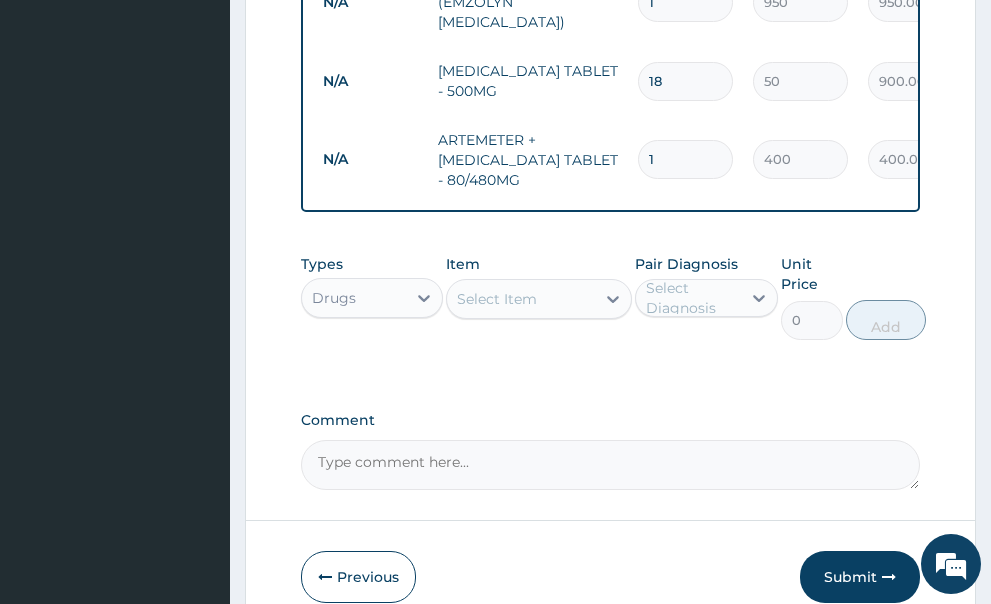 type 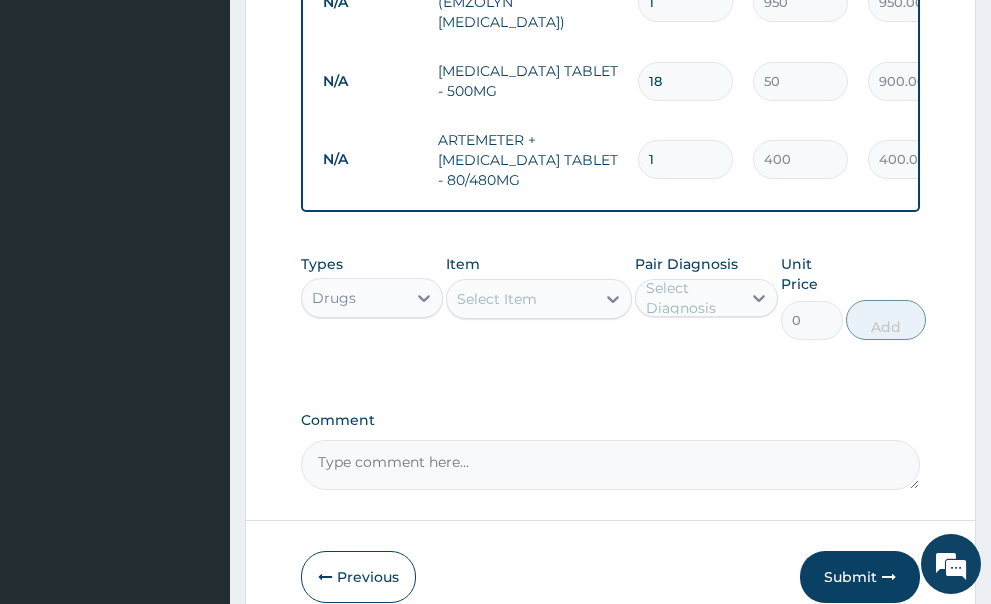 type on "0.00" 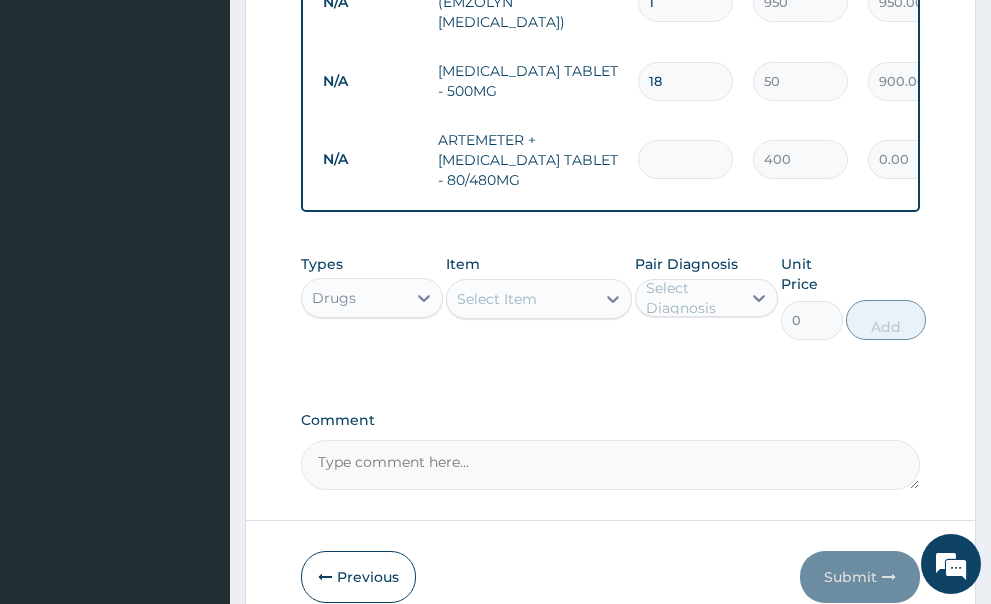 type on "6" 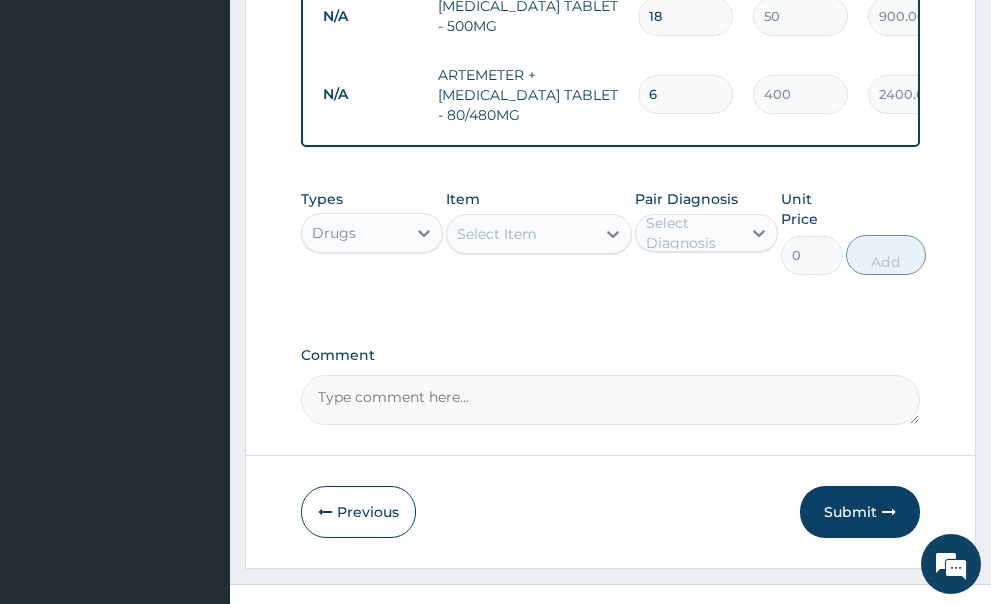 scroll, scrollTop: 1405, scrollLeft: 0, axis: vertical 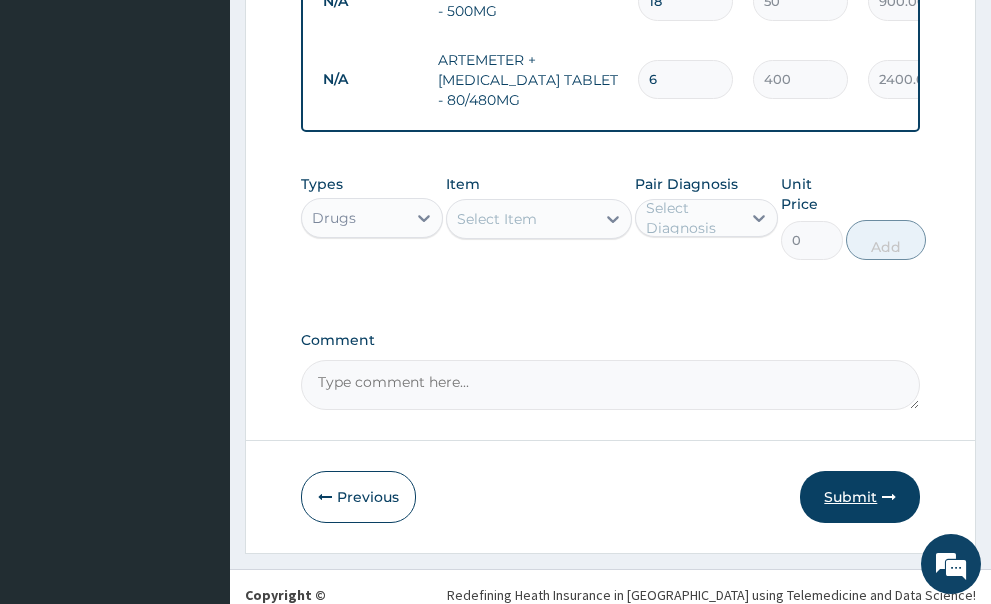 type on "6" 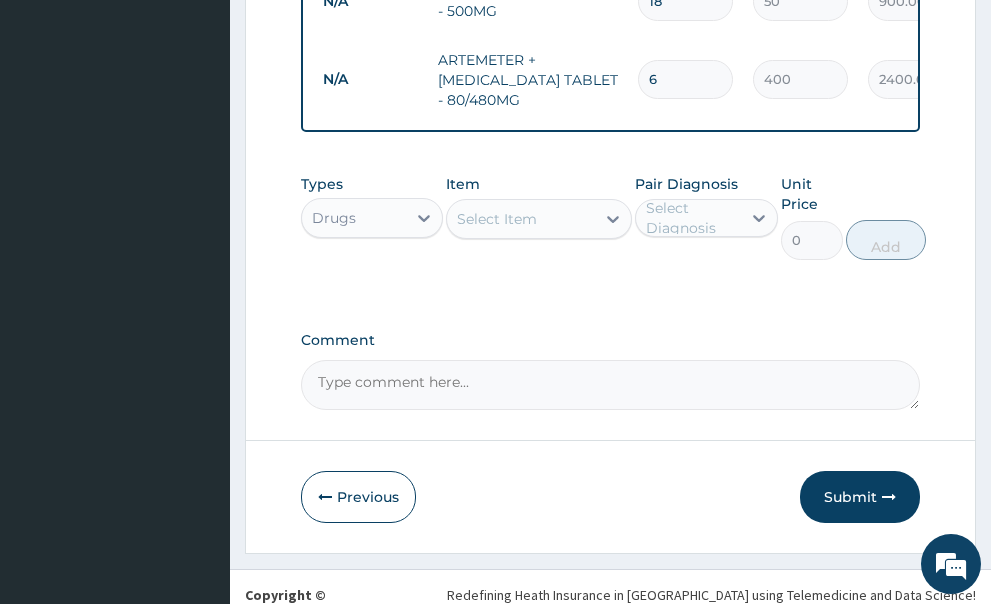 click on "Submit" at bounding box center [860, 497] 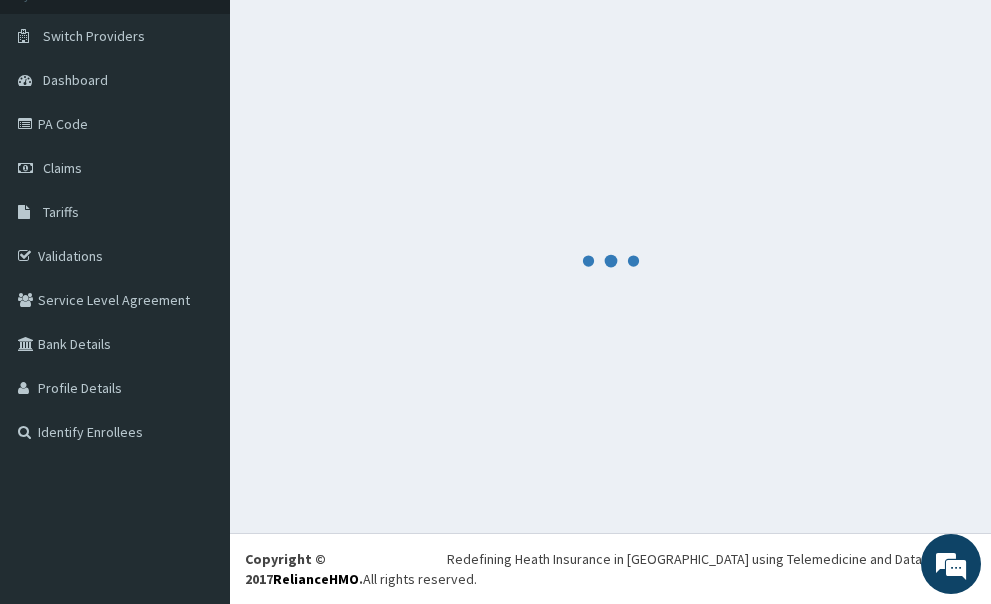 scroll, scrollTop: 102, scrollLeft: 0, axis: vertical 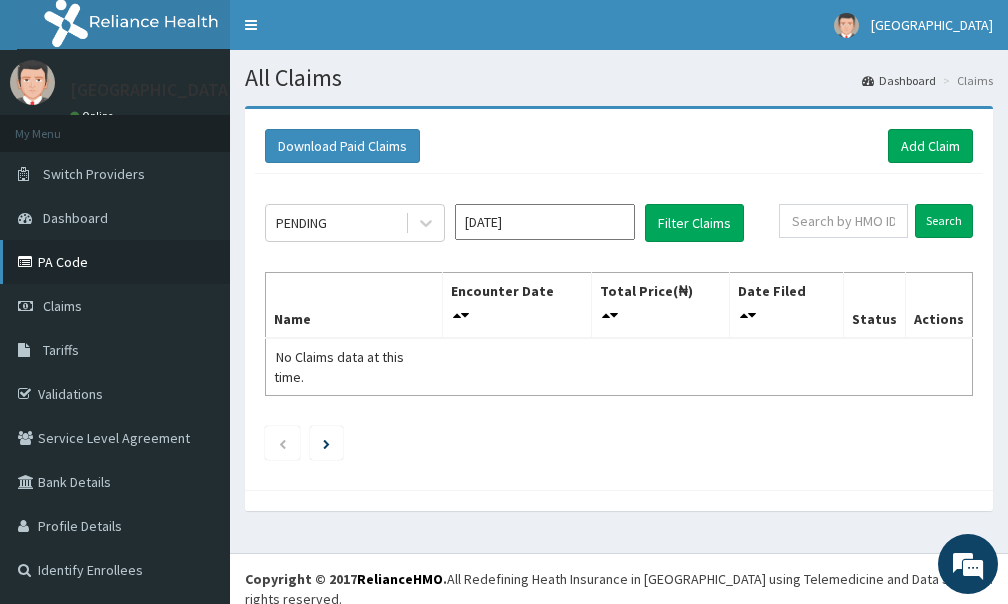 click on "PA Code" at bounding box center (115, 262) 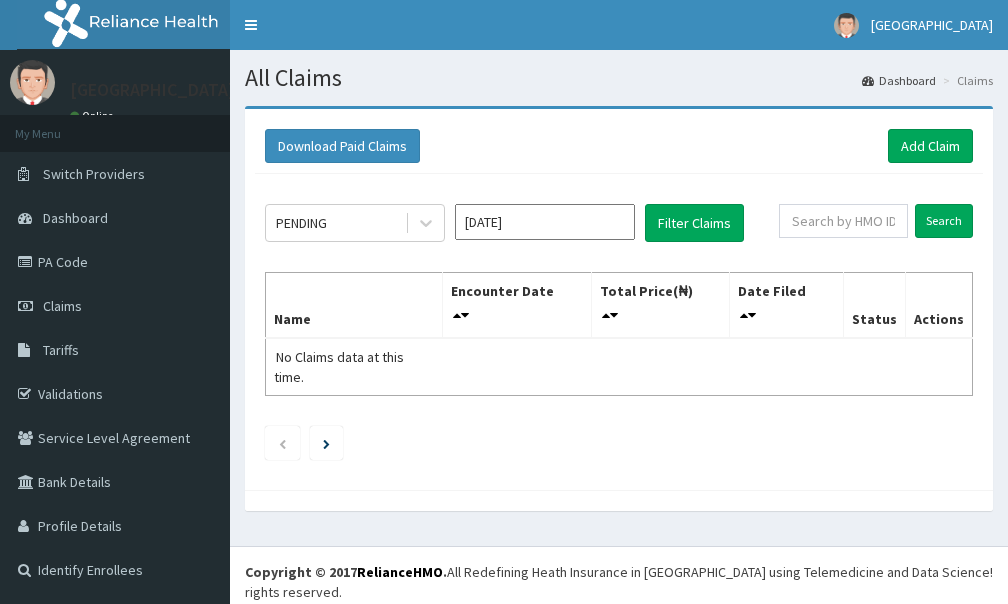 scroll, scrollTop: 0, scrollLeft: 0, axis: both 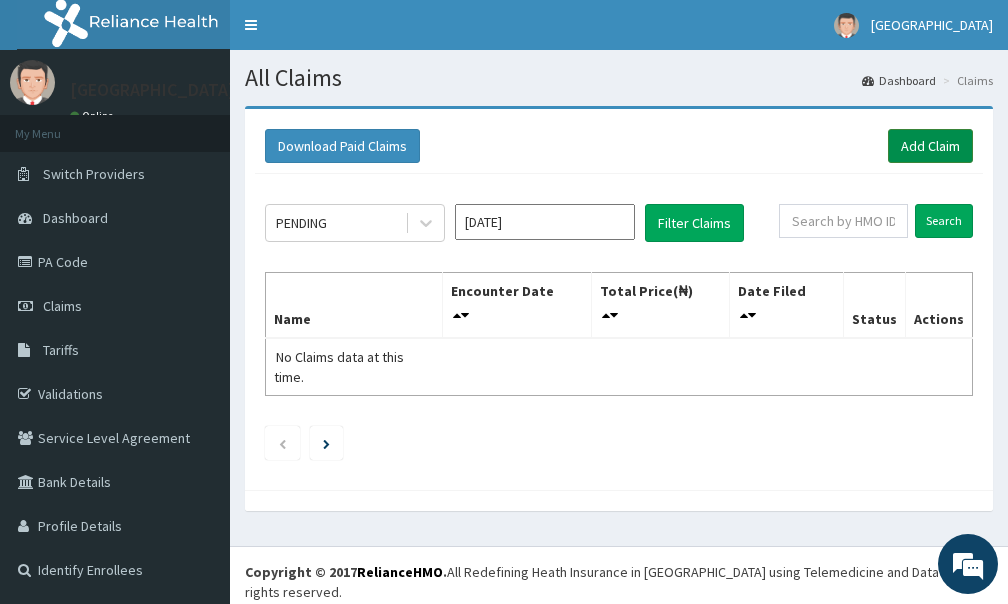 click on "Add Claim" at bounding box center (930, 146) 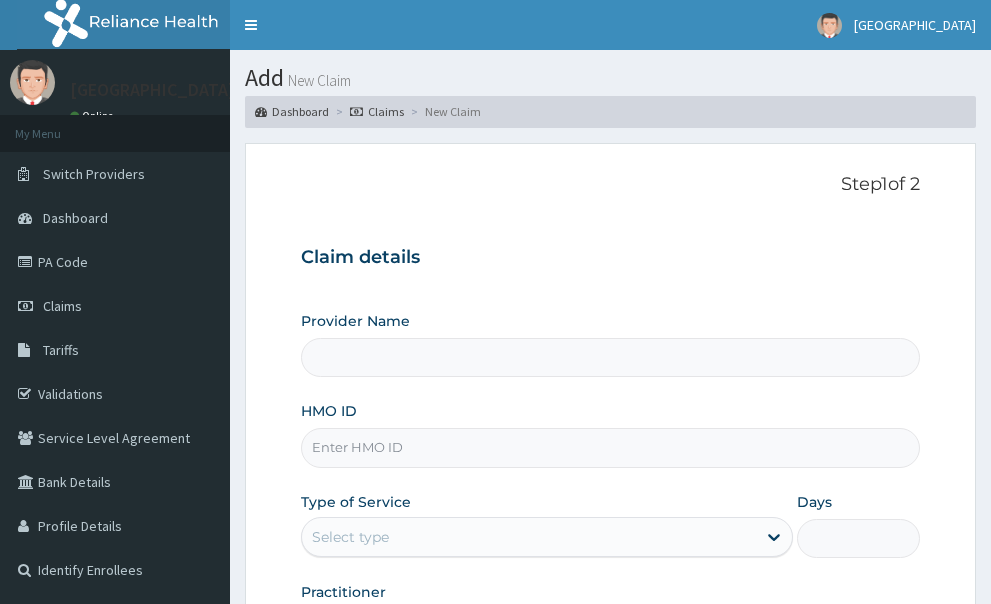 scroll, scrollTop: 0, scrollLeft: 0, axis: both 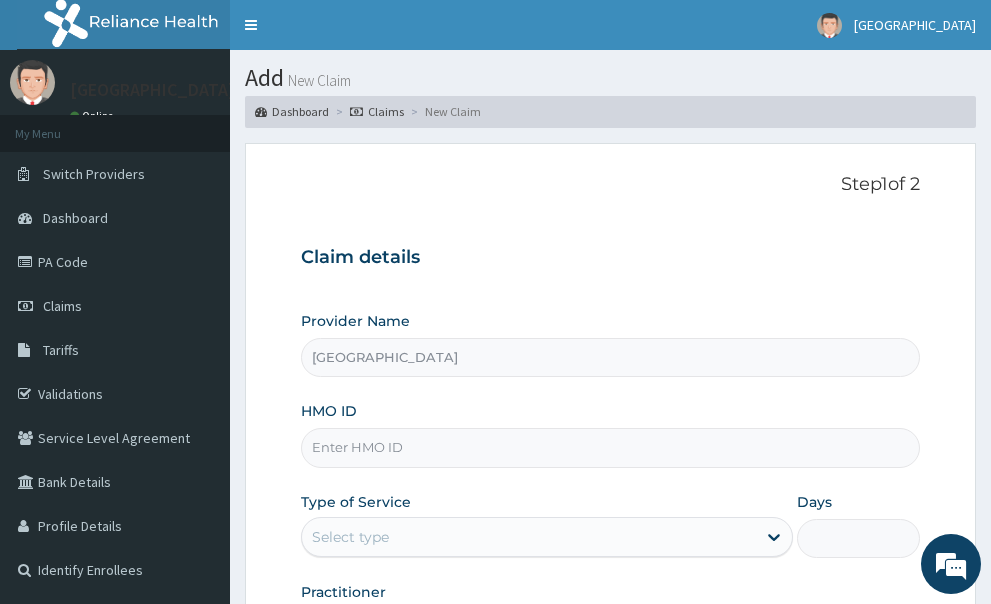 click on "HMO ID" at bounding box center (611, 447) 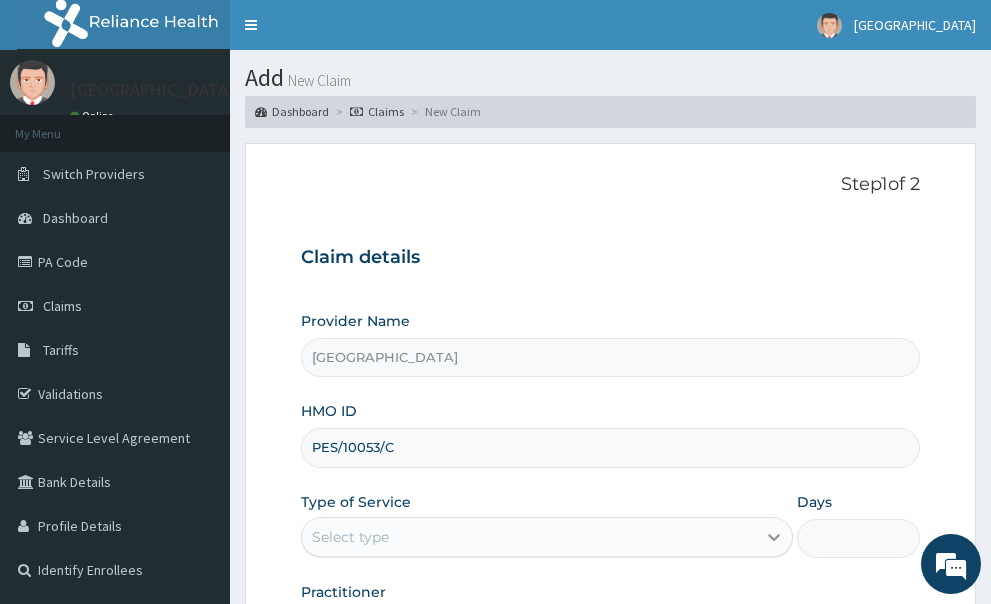 type on "PES/10053/C" 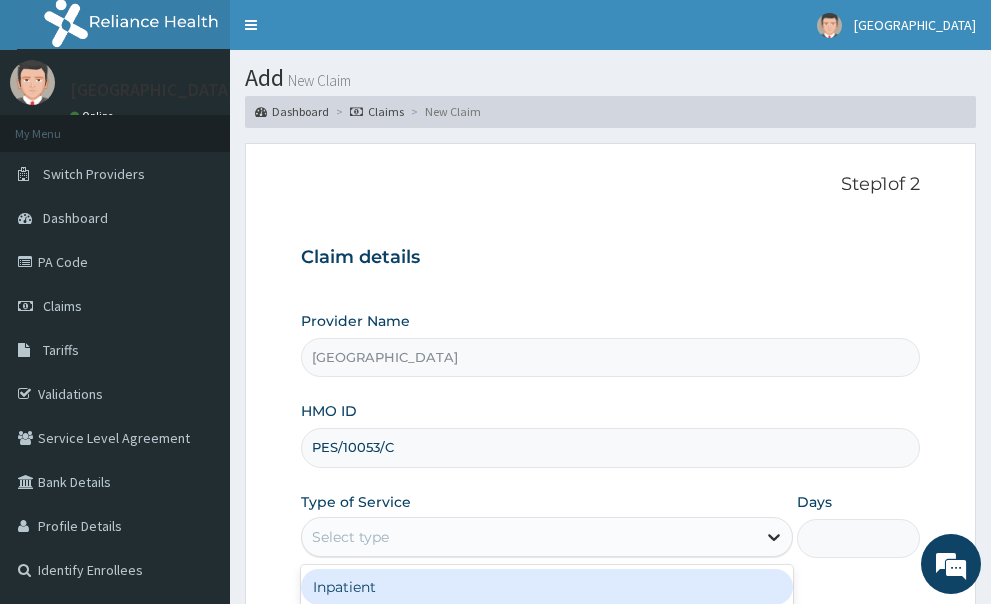 click at bounding box center (774, 537) 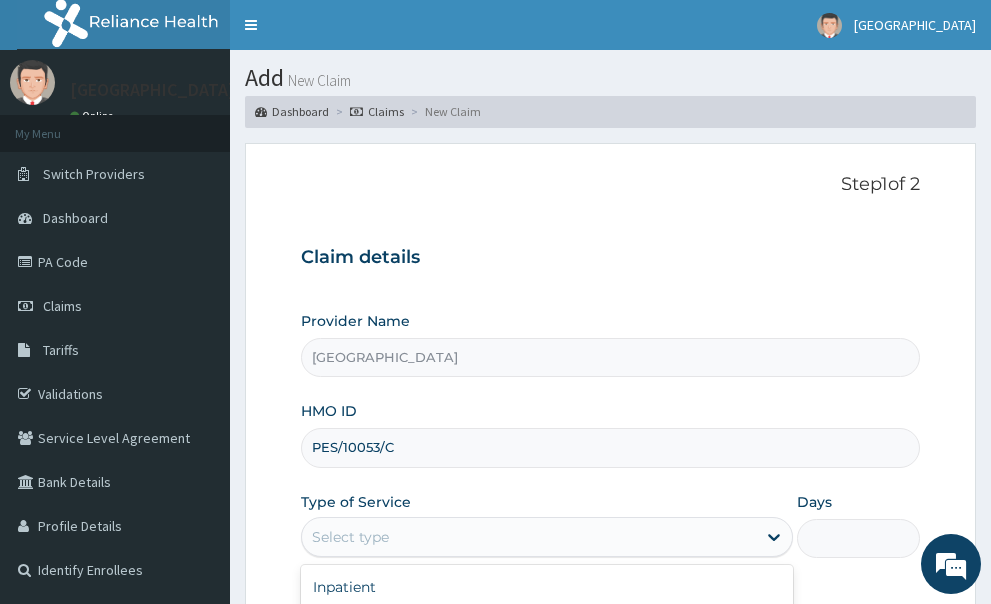 click on "Outpatient" at bounding box center [547, 623] 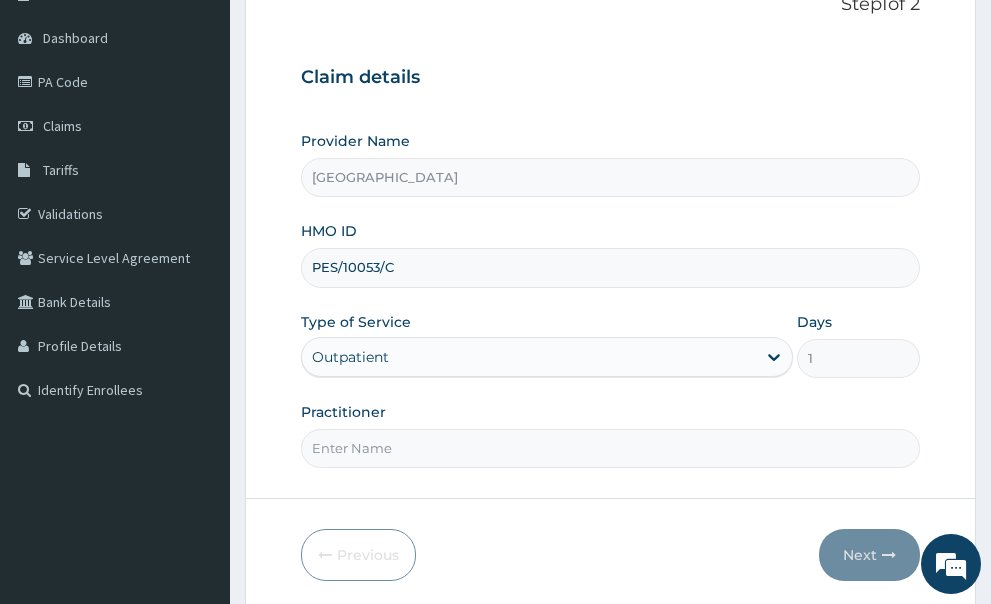 scroll, scrollTop: 238, scrollLeft: 0, axis: vertical 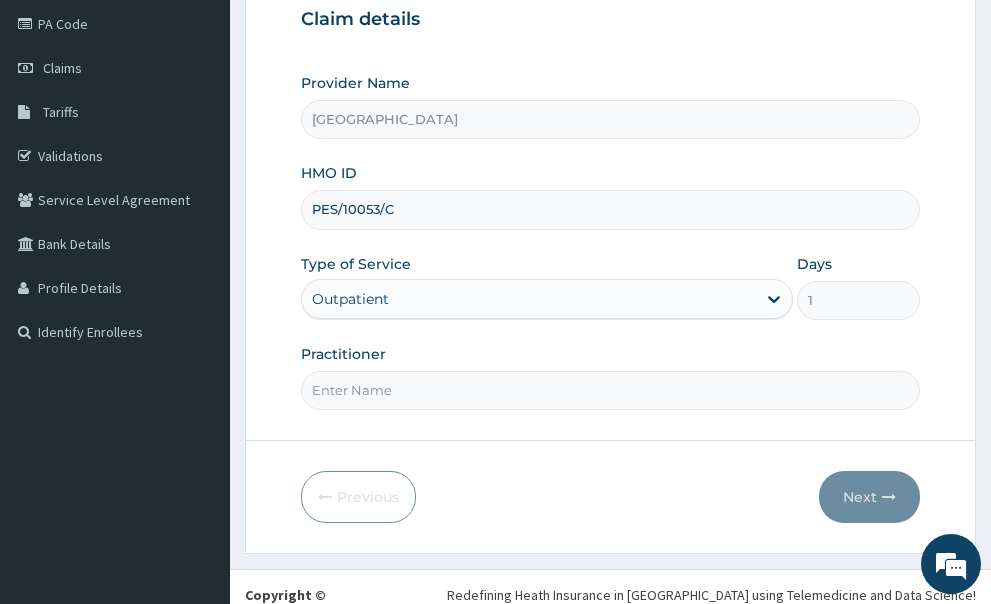 click on "Practitioner" at bounding box center [611, 390] 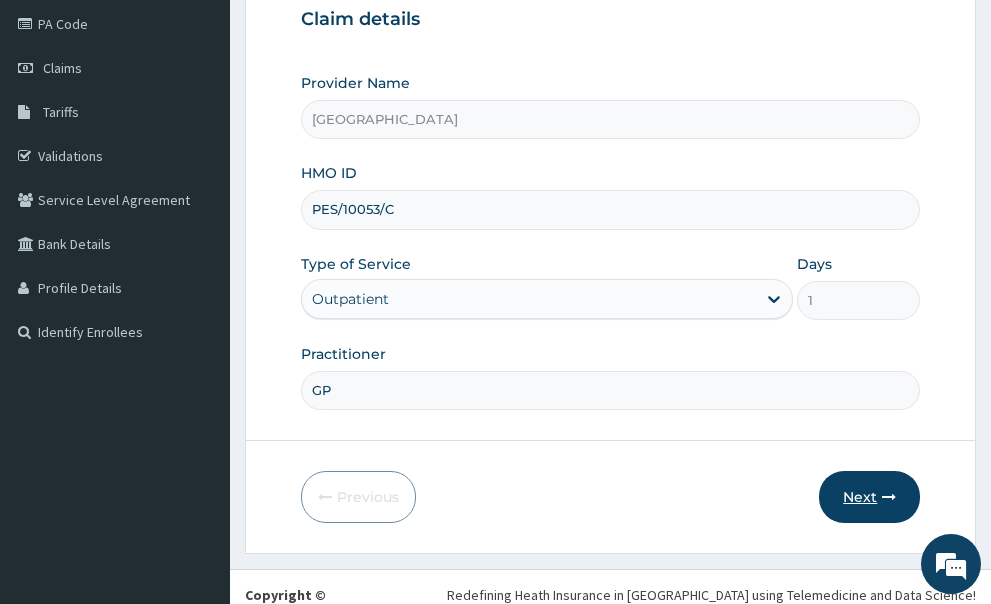 type on "GP" 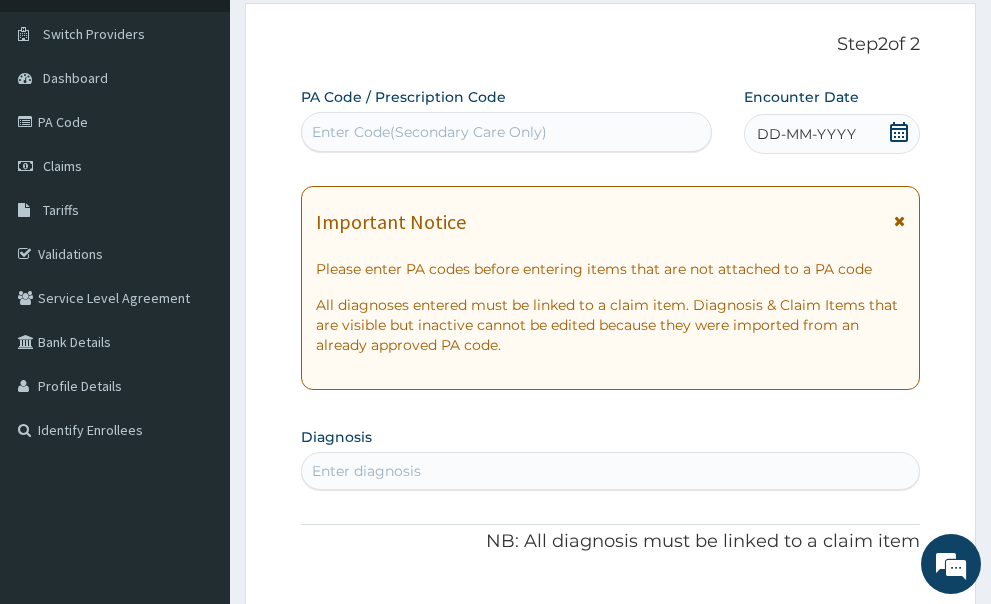 scroll, scrollTop: 0, scrollLeft: 0, axis: both 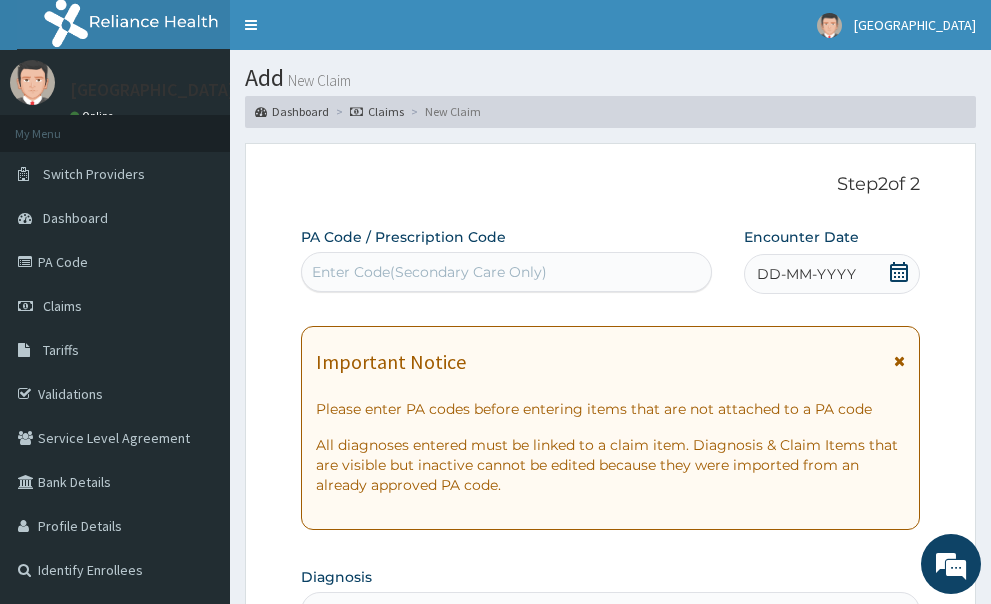 click 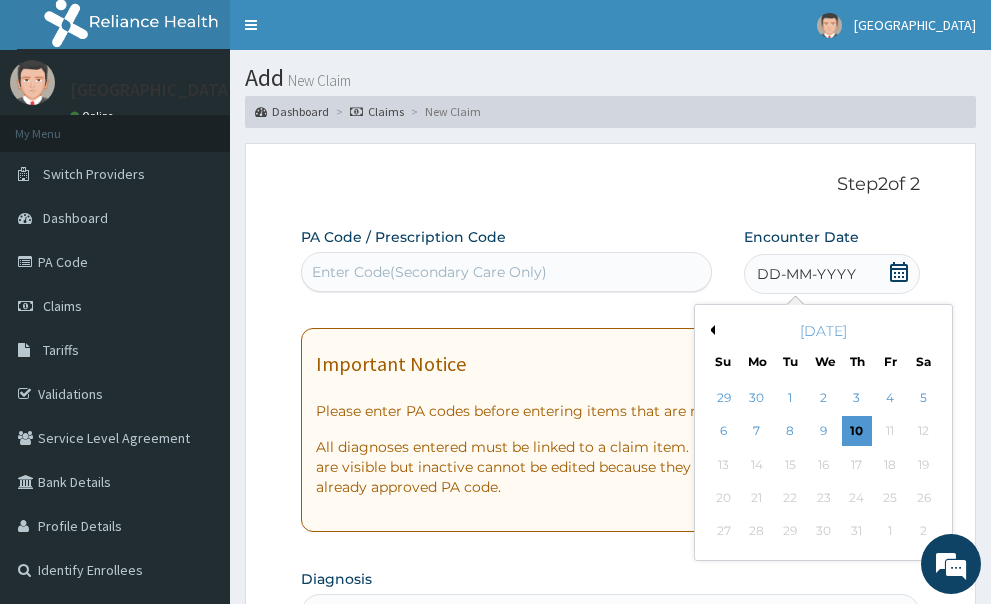click on "Previous Month" at bounding box center [710, 330] 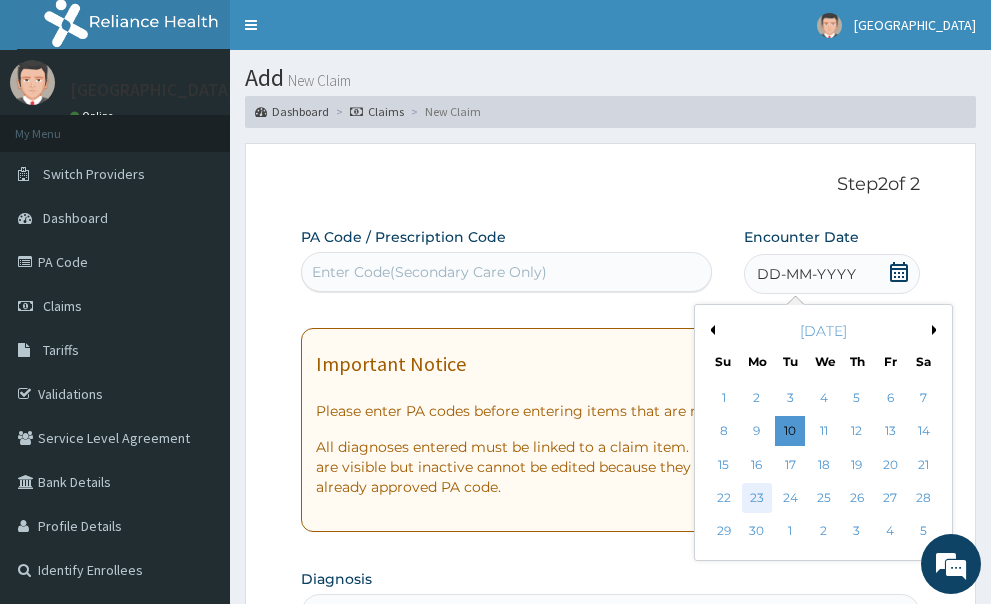 click on "23" at bounding box center [757, 498] 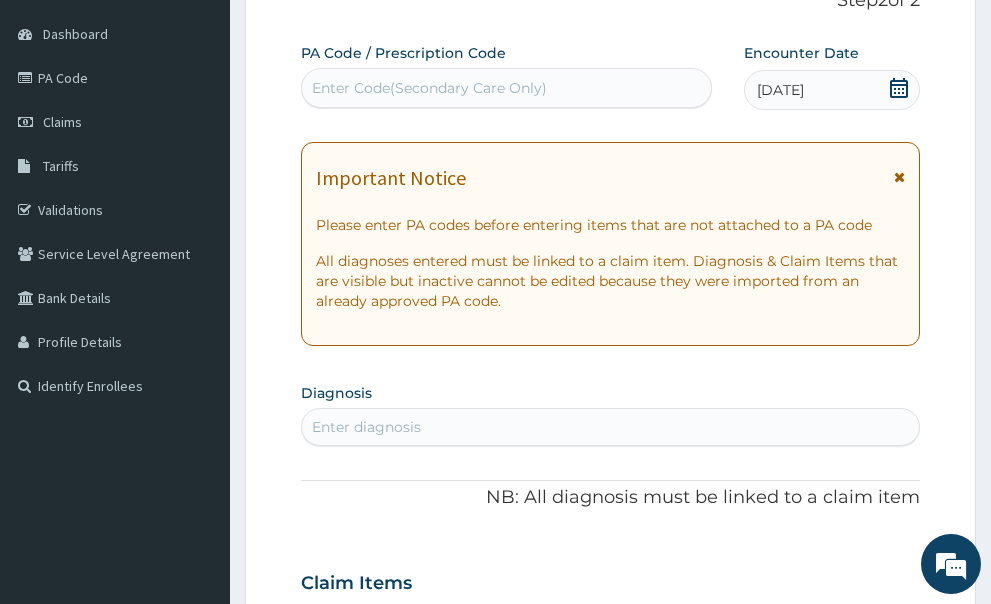 scroll, scrollTop: 200, scrollLeft: 0, axis: vertical 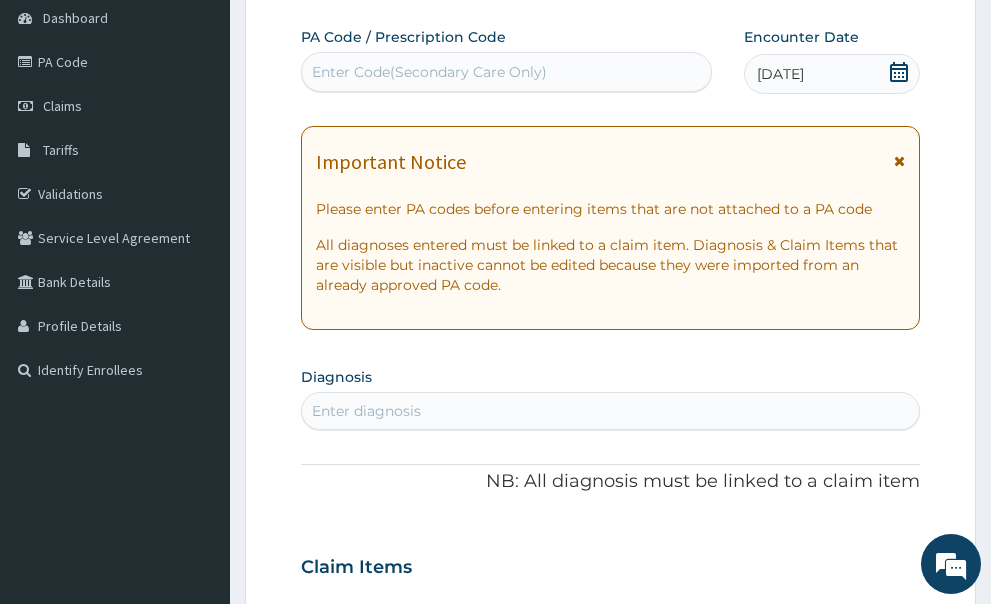 click on "Enter diagnosis" at bounding box center [611, 411] 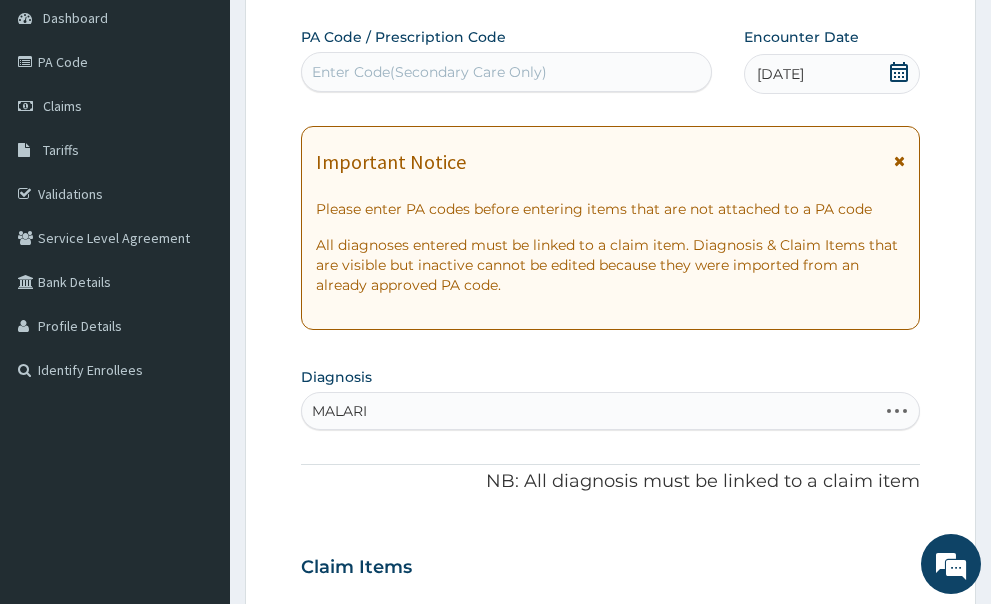 type on "MALARIA" 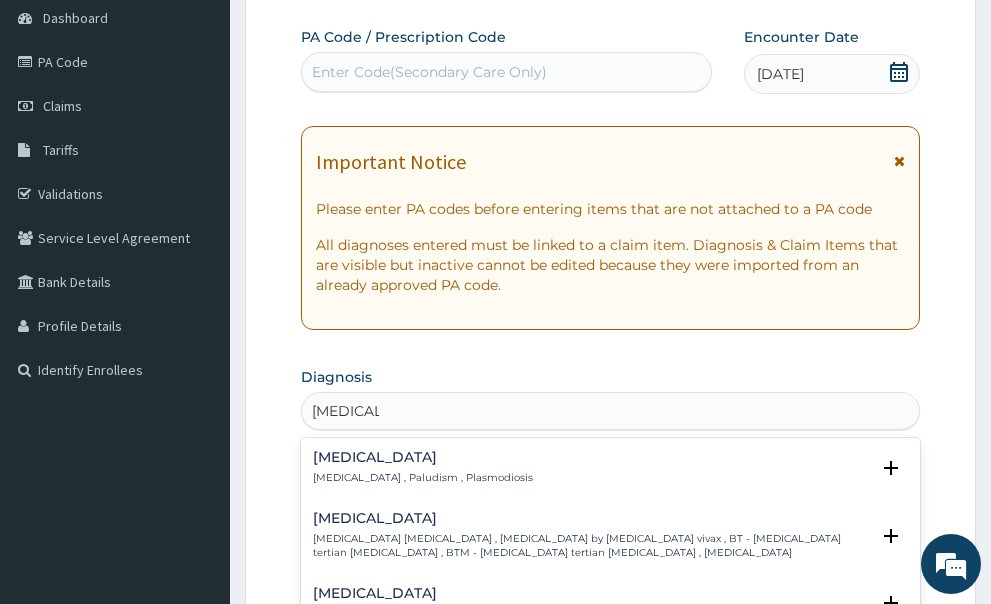 click on "Malaria , Paludism , Plasmodiosis" at bounding box center [423, 478] 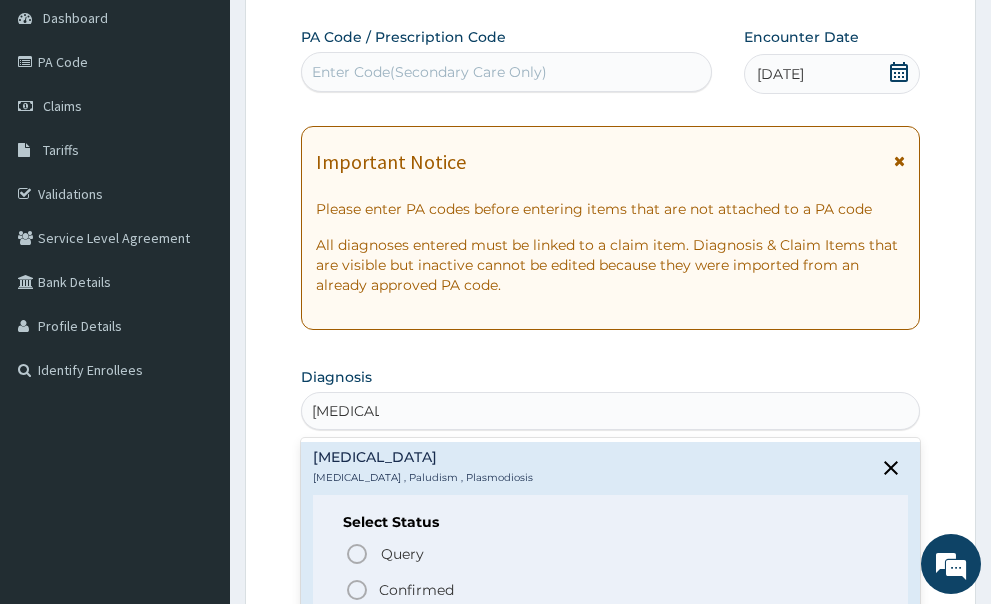 click 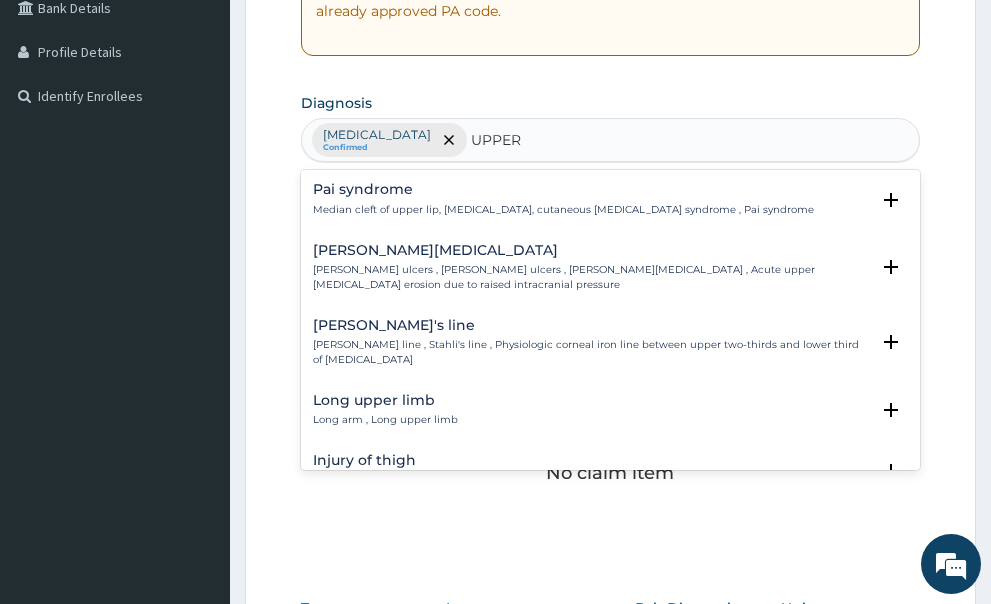 scroll, scrollTop: 500, scrollLeft: 0, axis: vertical 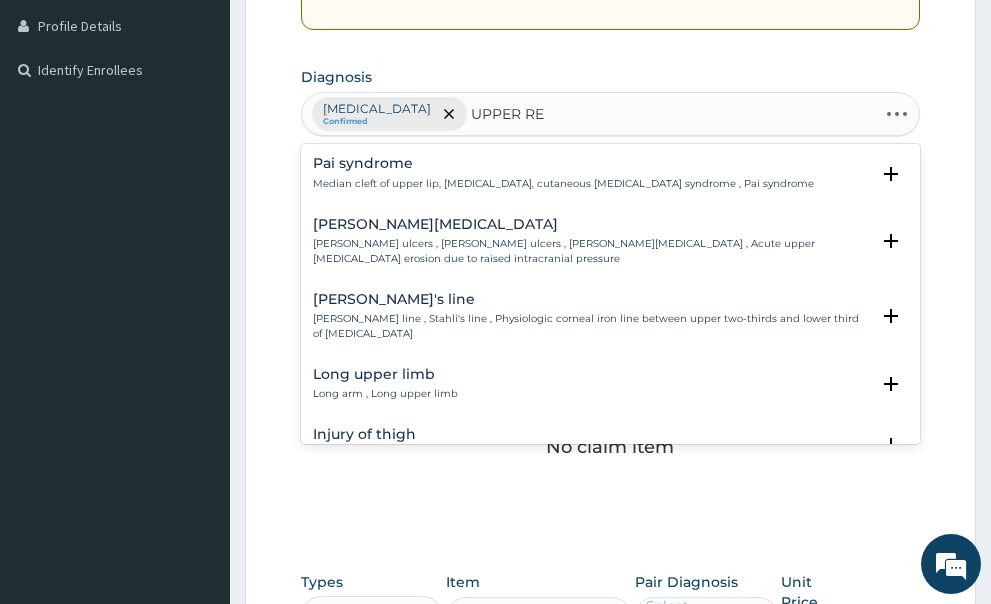 type on "UPPER RES" 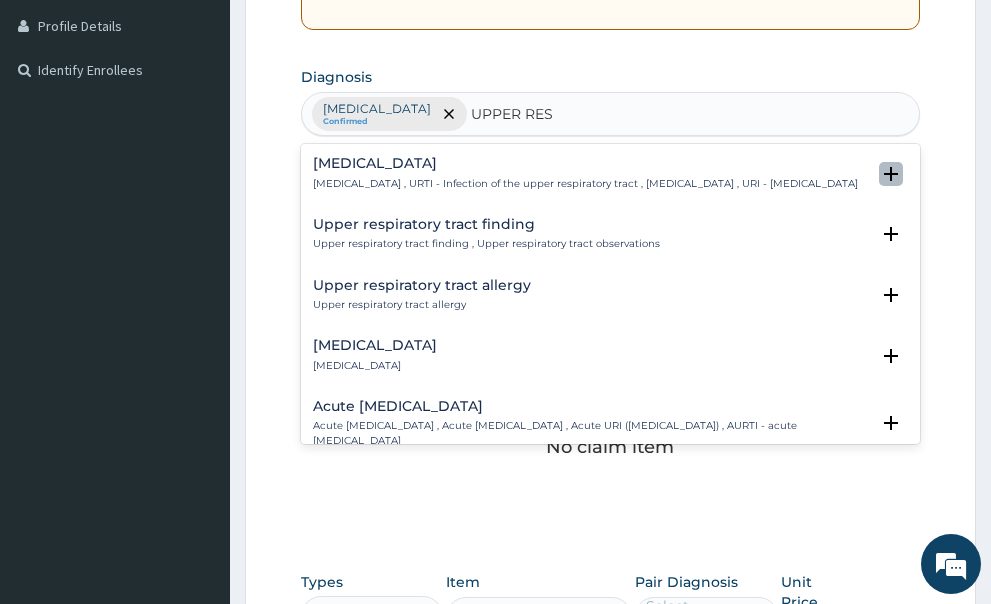 click 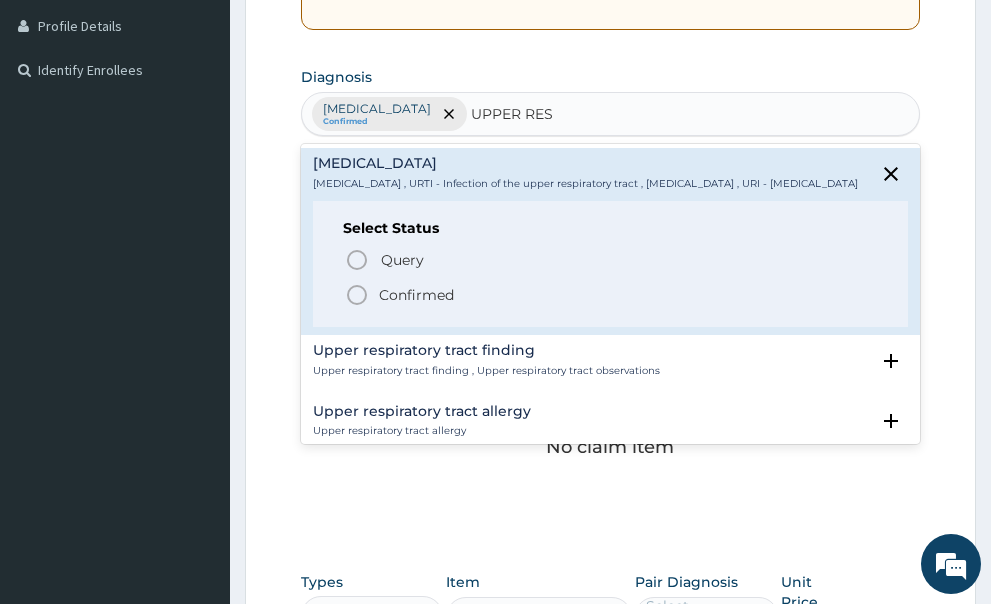 click 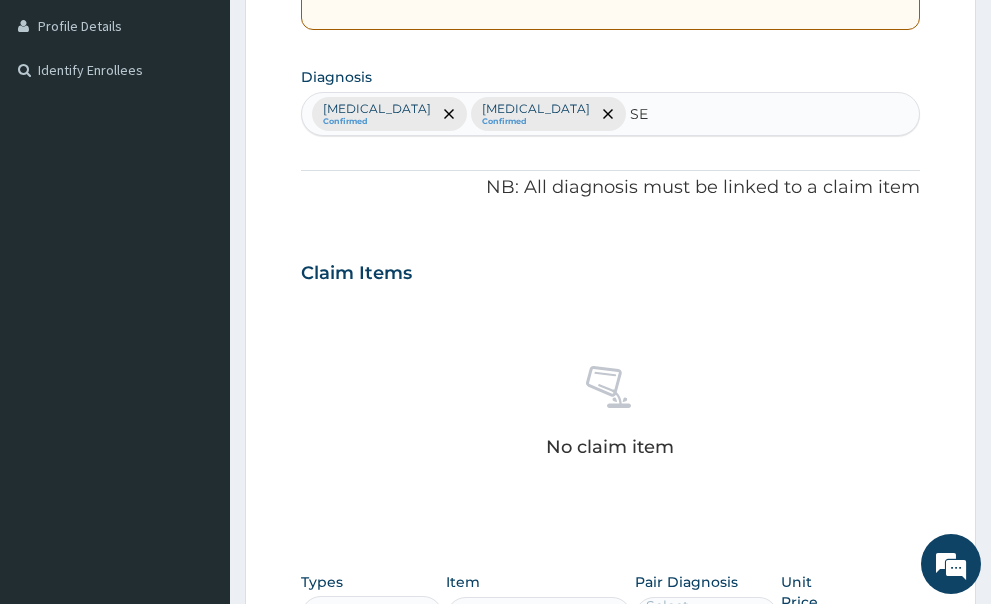 type on "SEP" 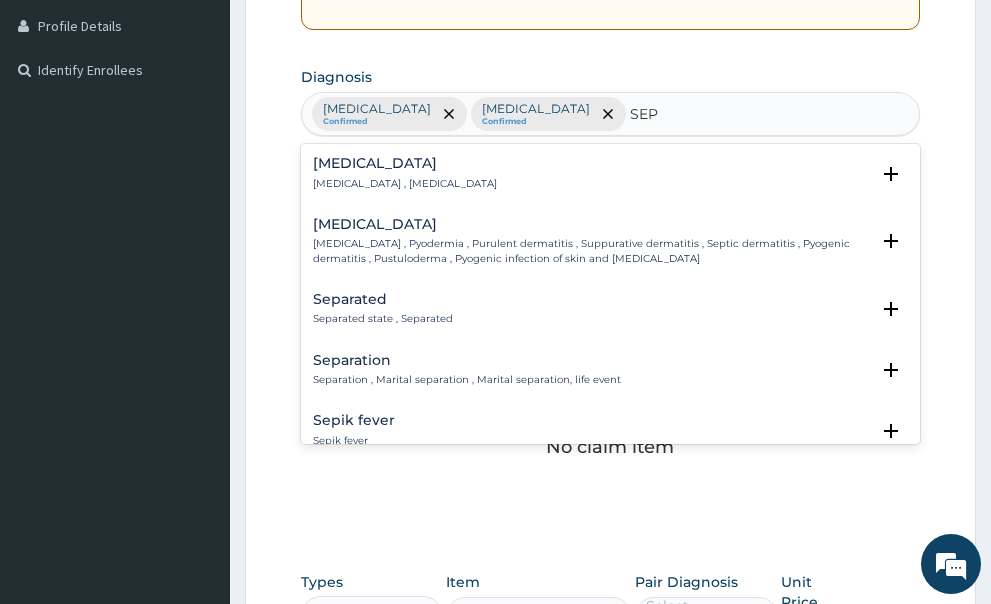 click on "Systemic infection , Sepsis" at bounding box center [405, 184] 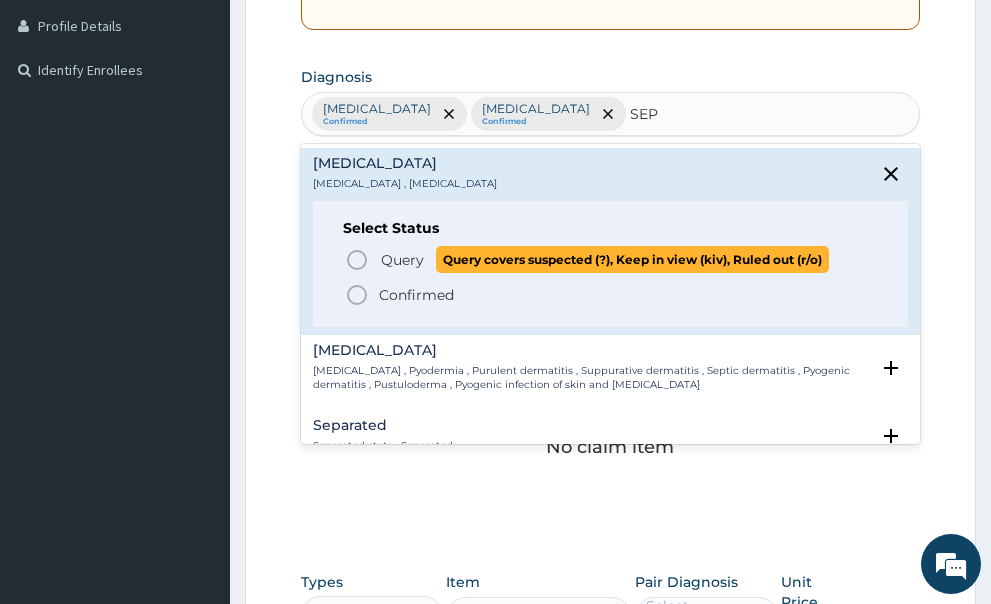 click 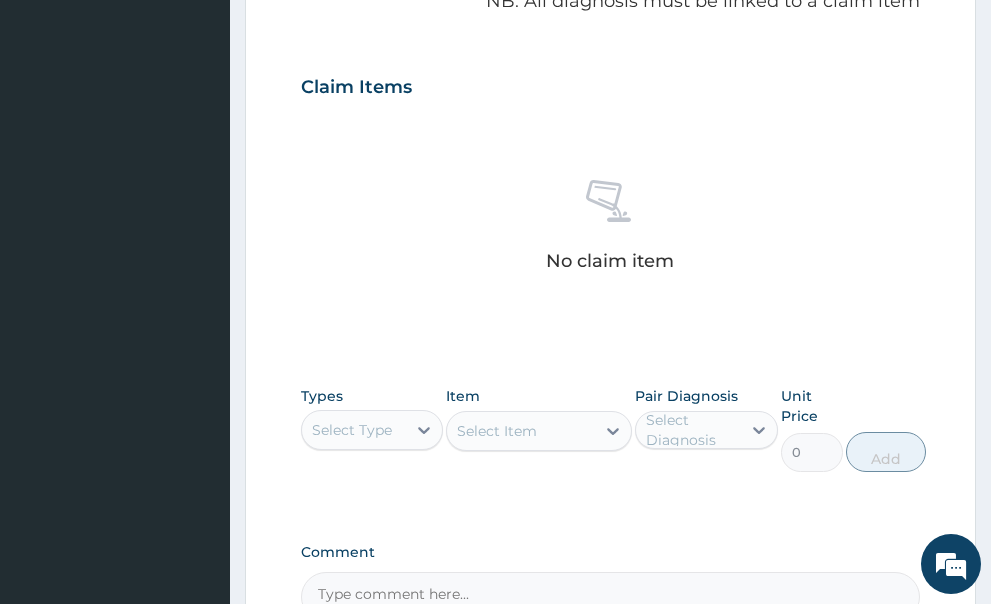 scroll, scrollTop: 700, scrollLeft: 0, axis: vertical 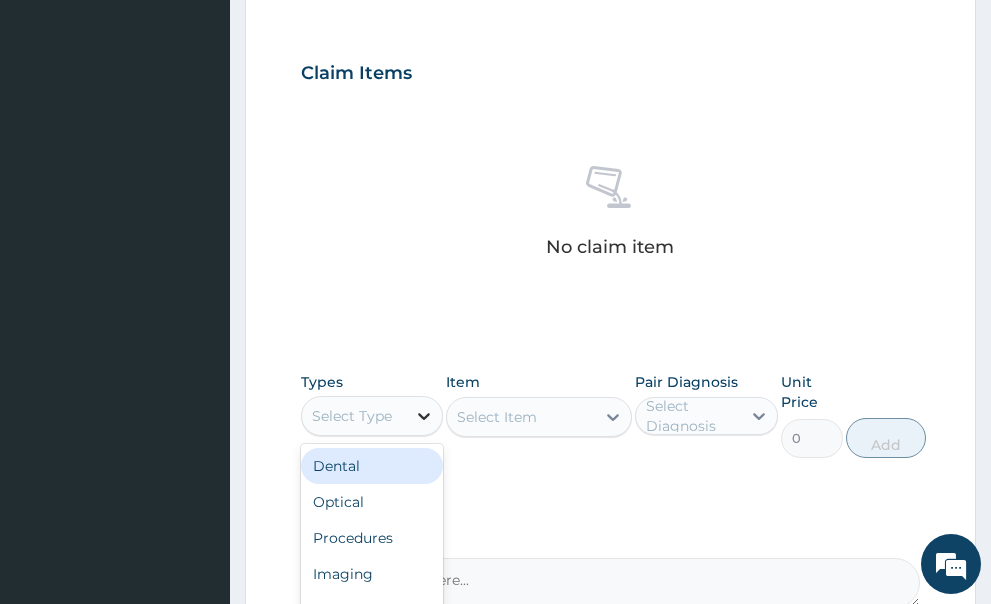 click 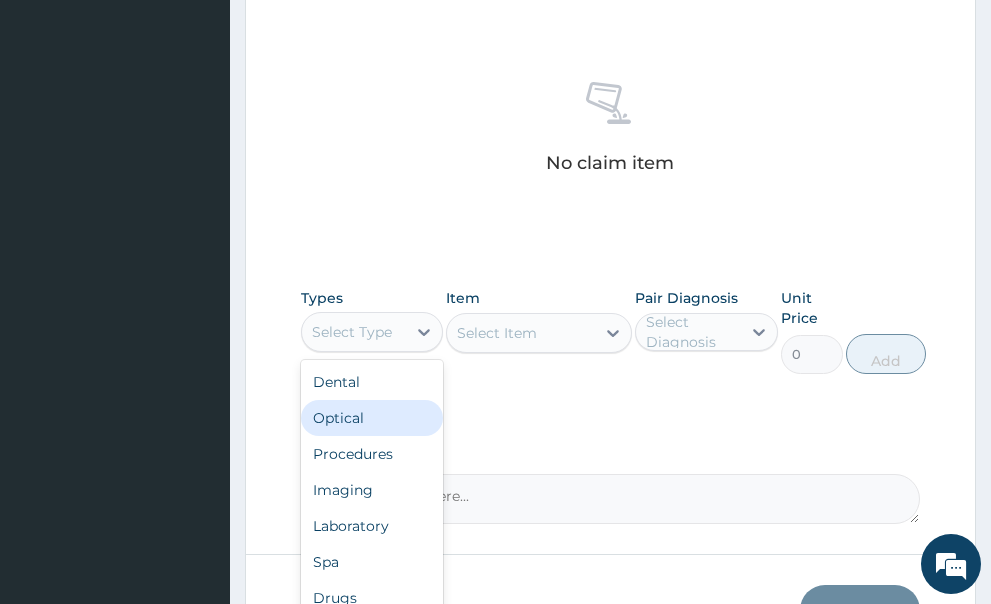 scroll, scrollTop: 898, scrollLeft: 0, axis: vertical 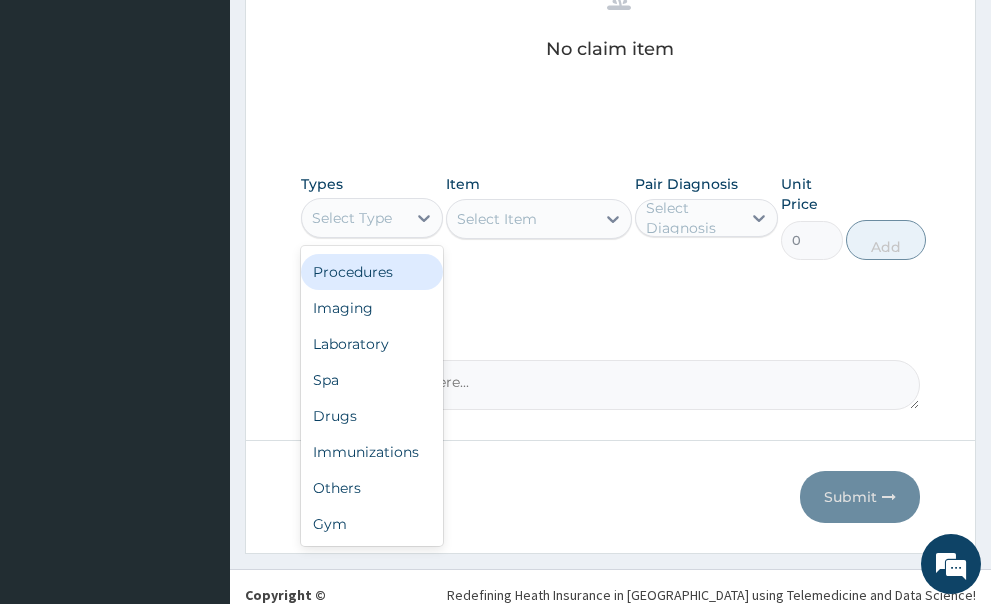 click on "Procedures" at bounding box center (372, 272) 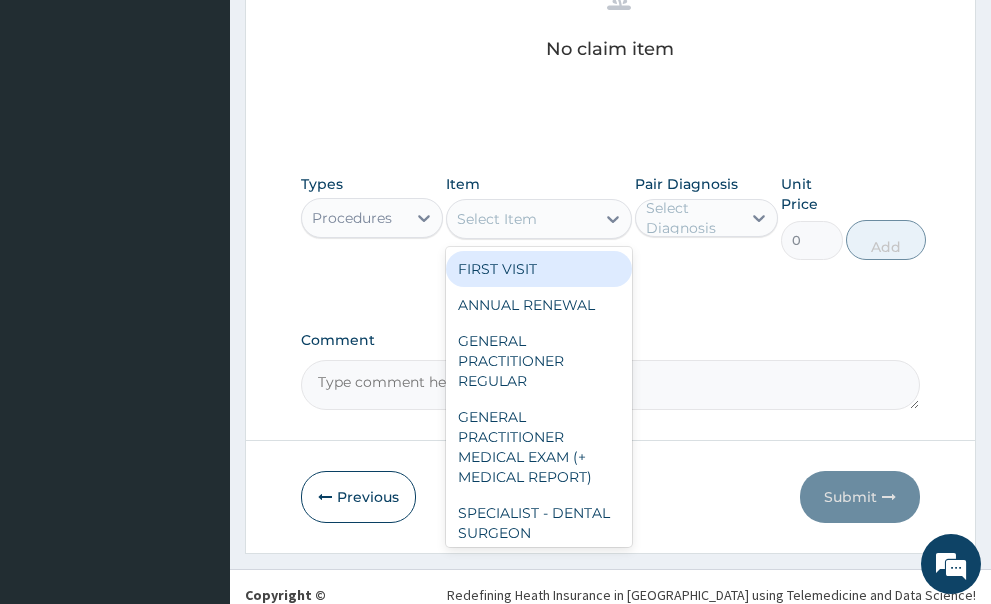click on "Select Item" at bounding box center (521, 219) 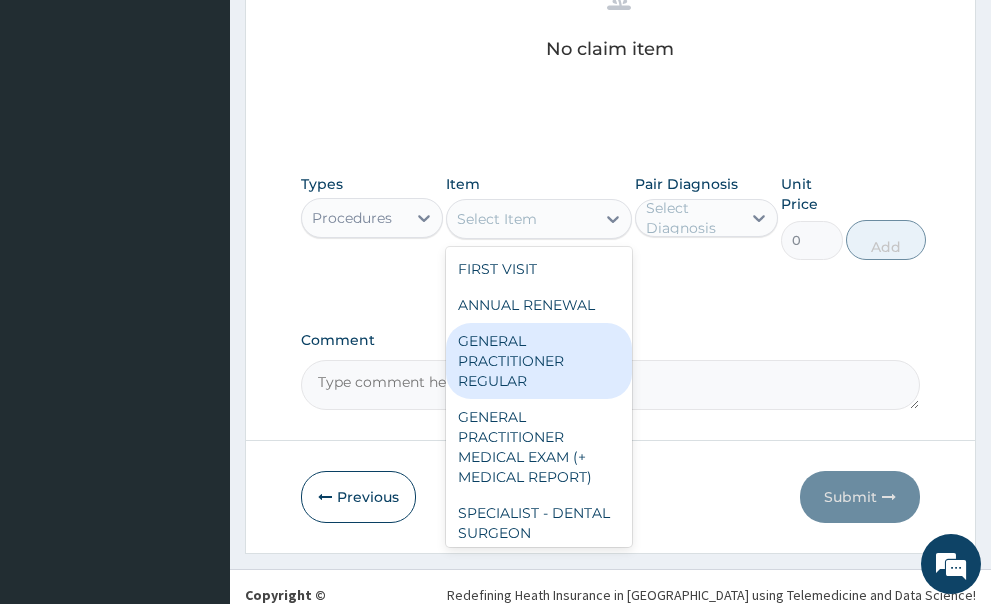 click on "GENERAL  PRACTITIONER   REGULAR" at bounding box center (539, 361) 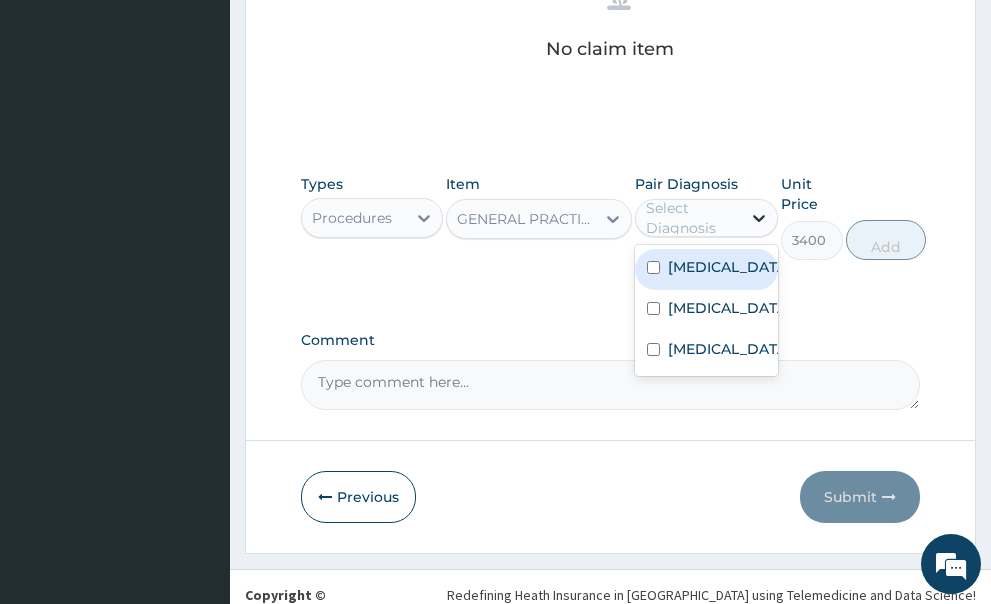 click 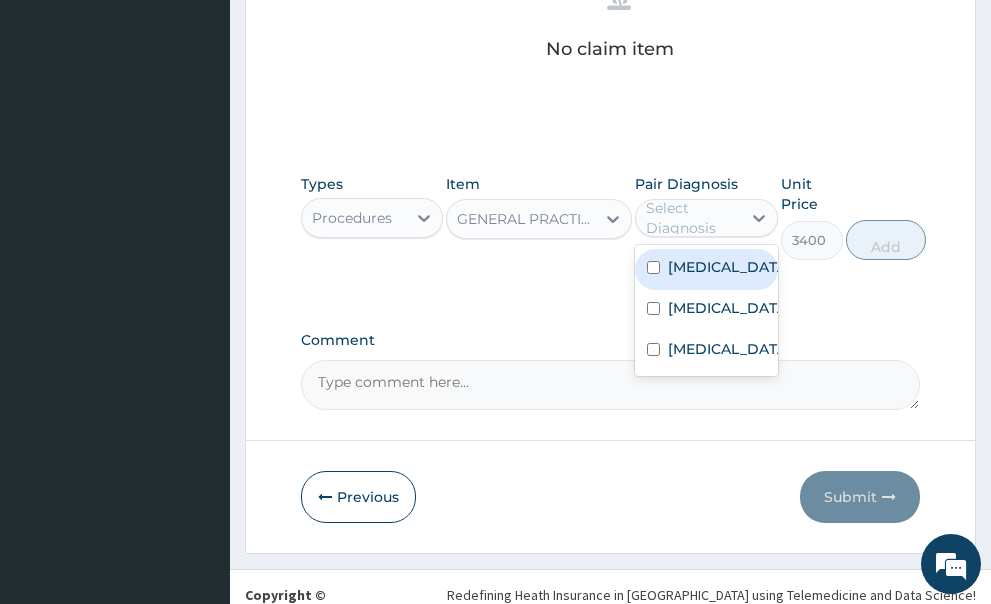 click at bounding box center [653, 267] 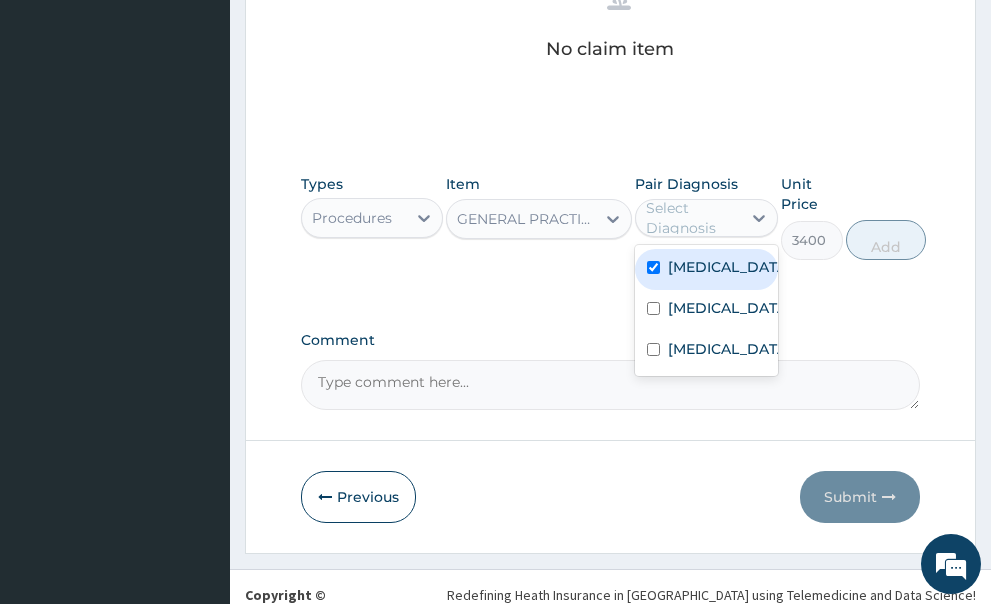 checkbox on "true" 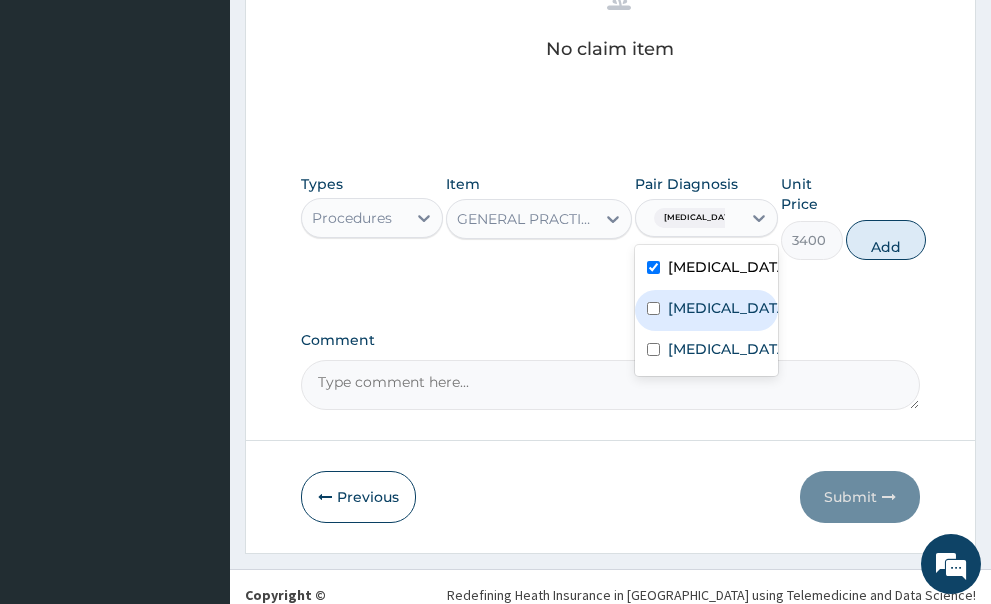click at bounding box center (653, 308) 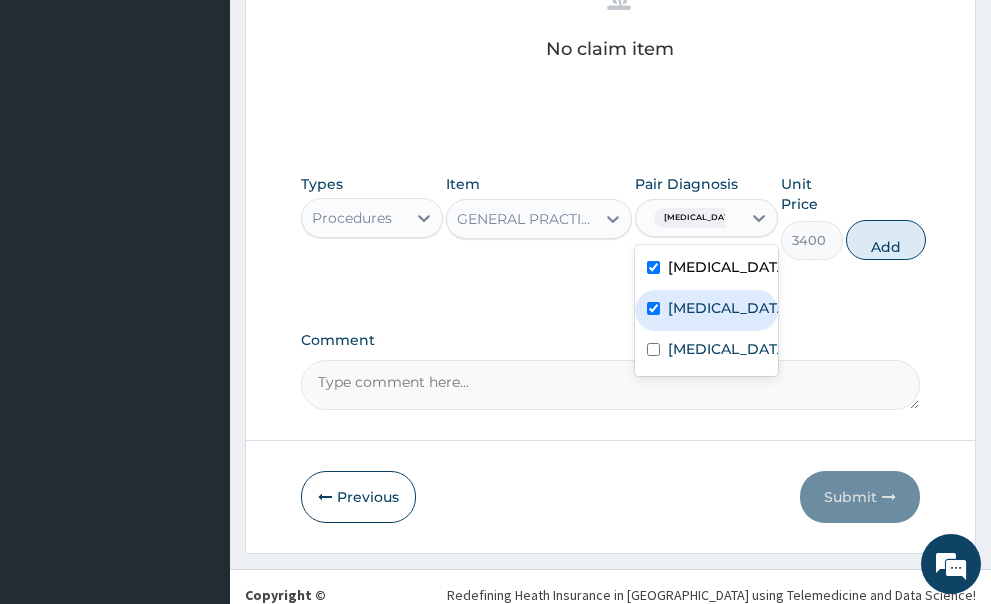 checkbox on "true" 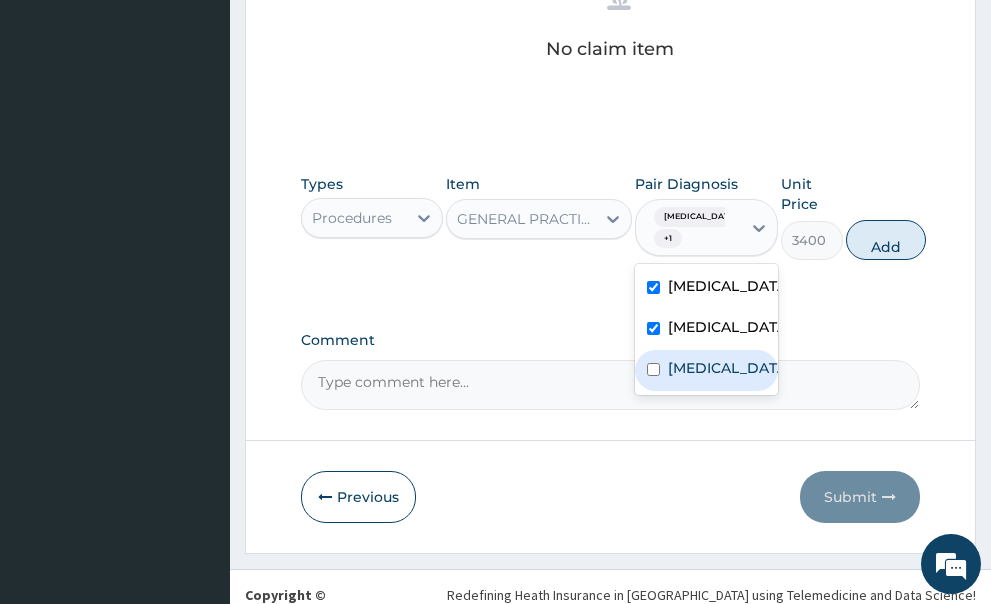 click at bounding box center (653, 369) 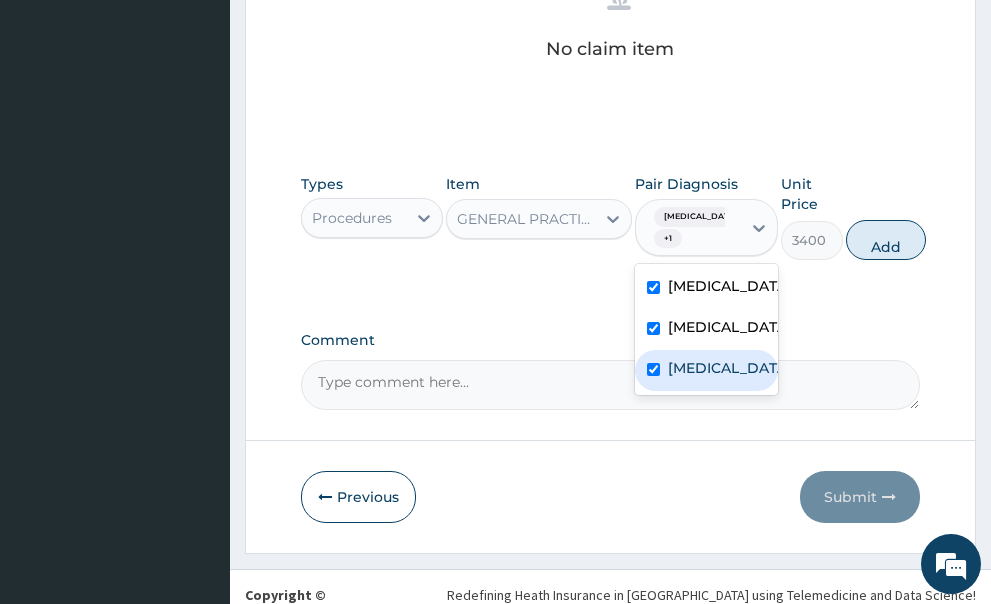 checkbox on "true" 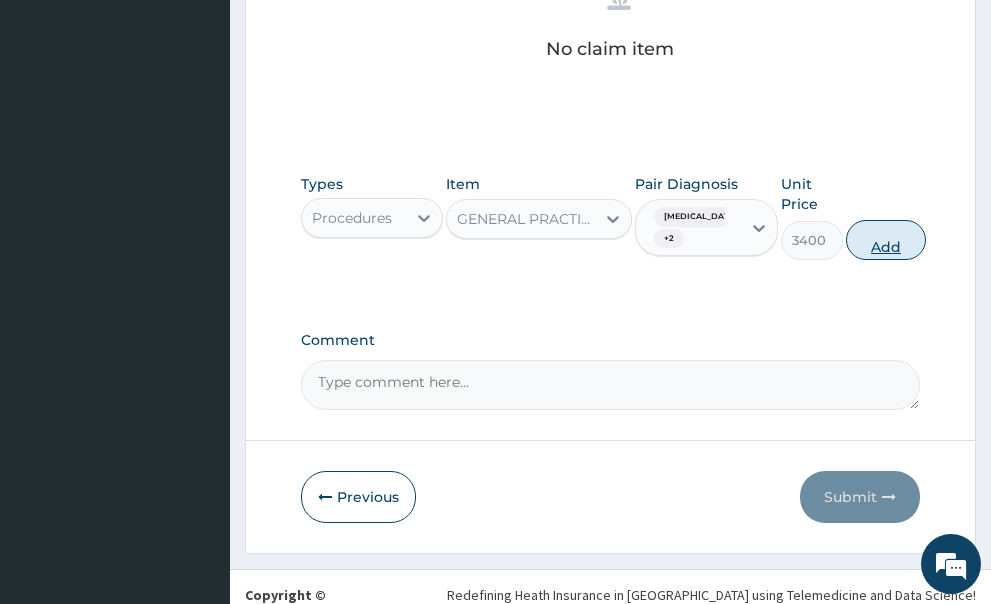 click on "Add" at bounding box center (886, 240) 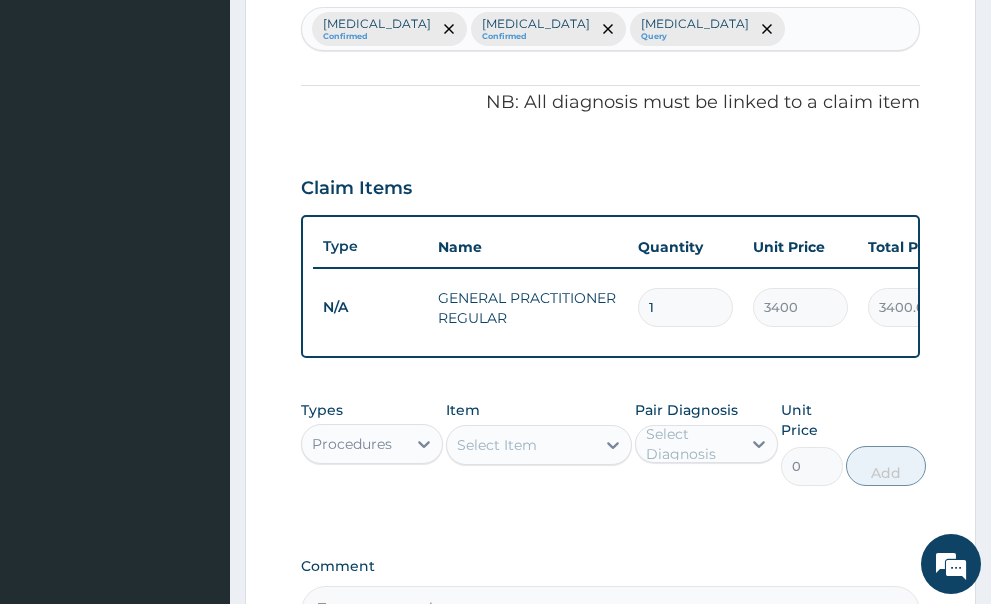 scroll, scrollTop: 620, scrollLeft: 0, axis: vertical 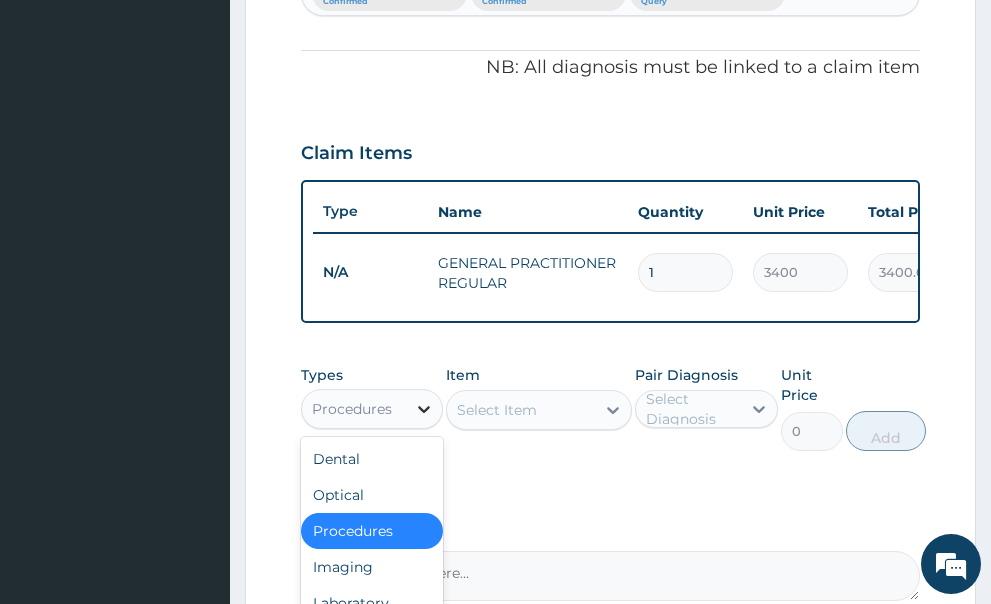 click 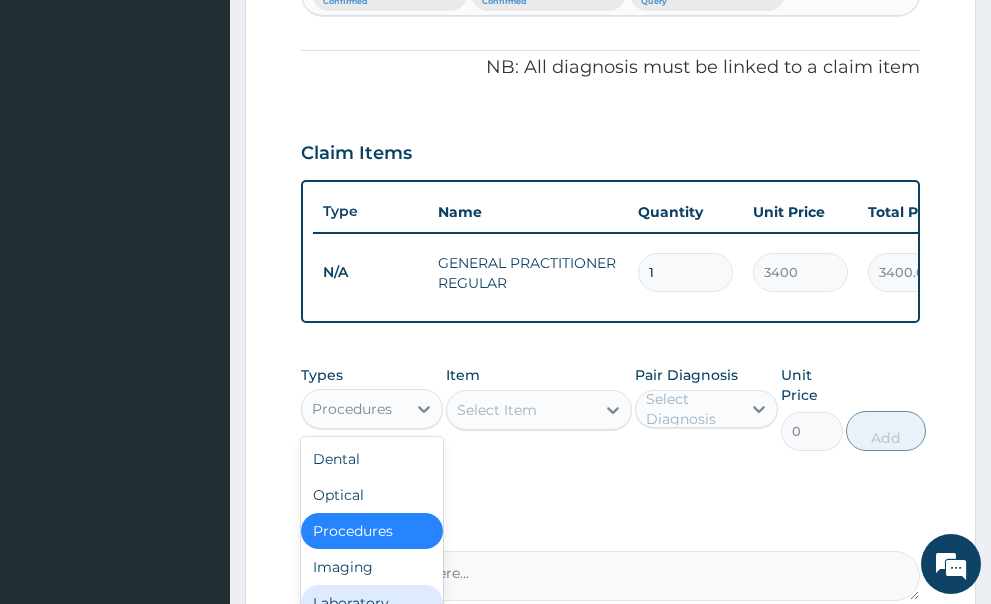 click on "Laboratory" at bounding box center (372, 603) 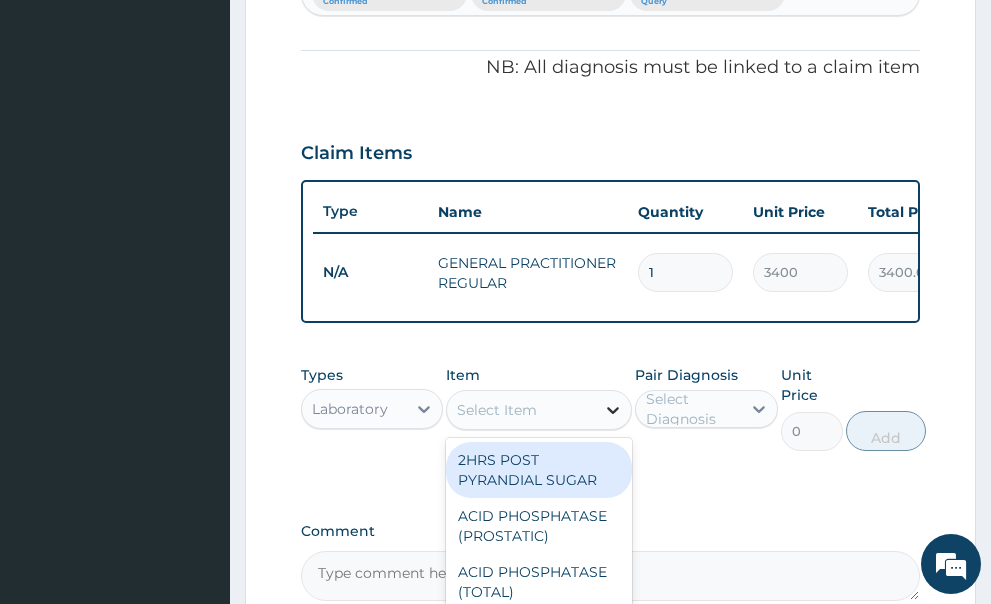 click 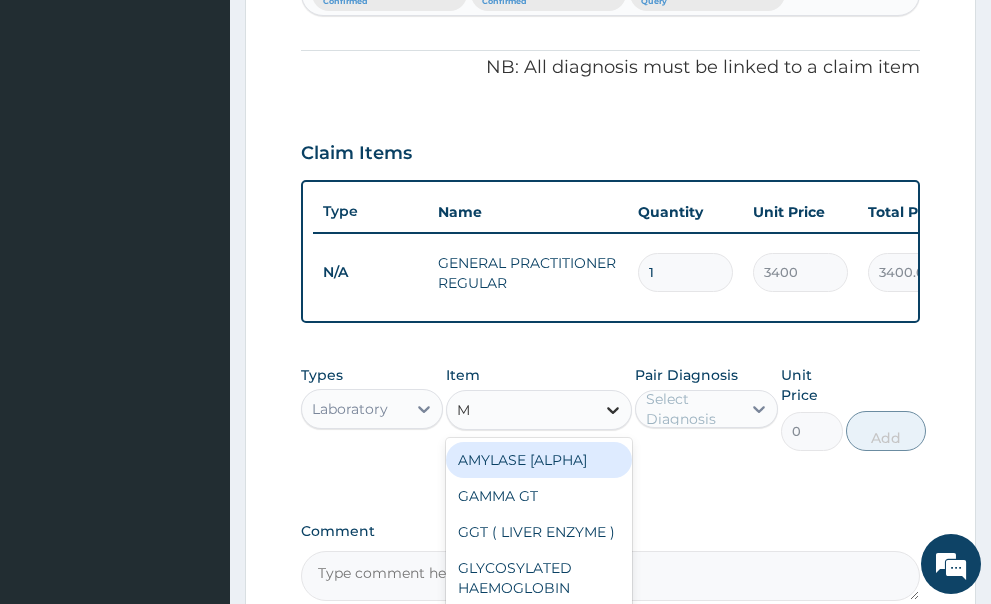 type on "MP" 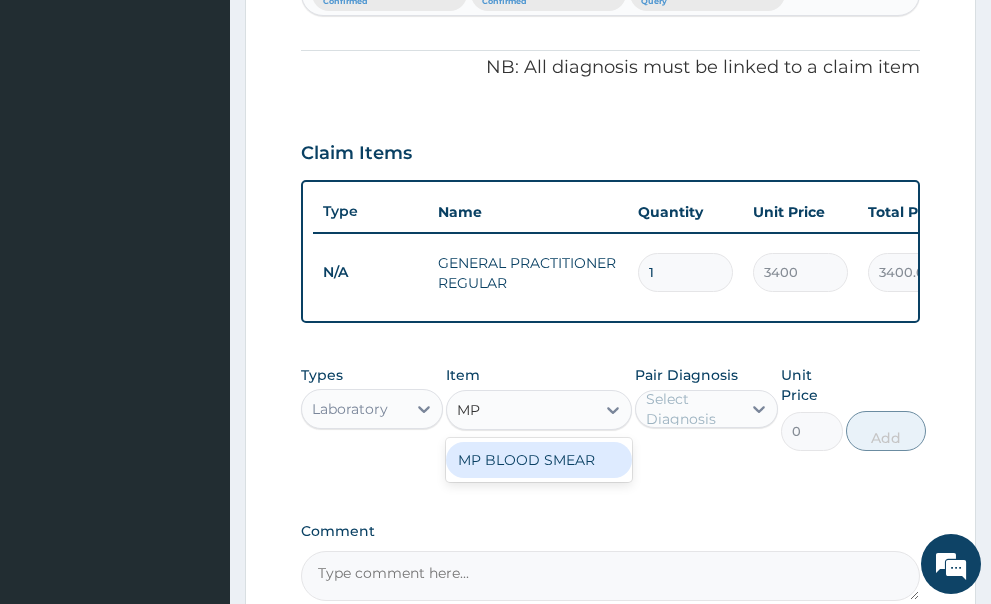 click on "MP BLOOD SMEAR" at bounding box center [539, 460] 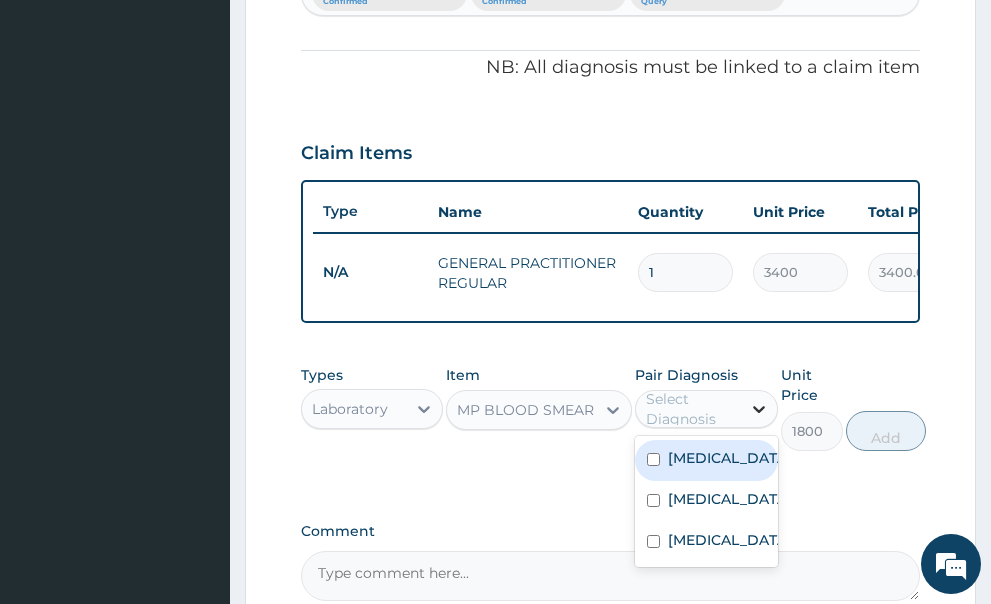 click 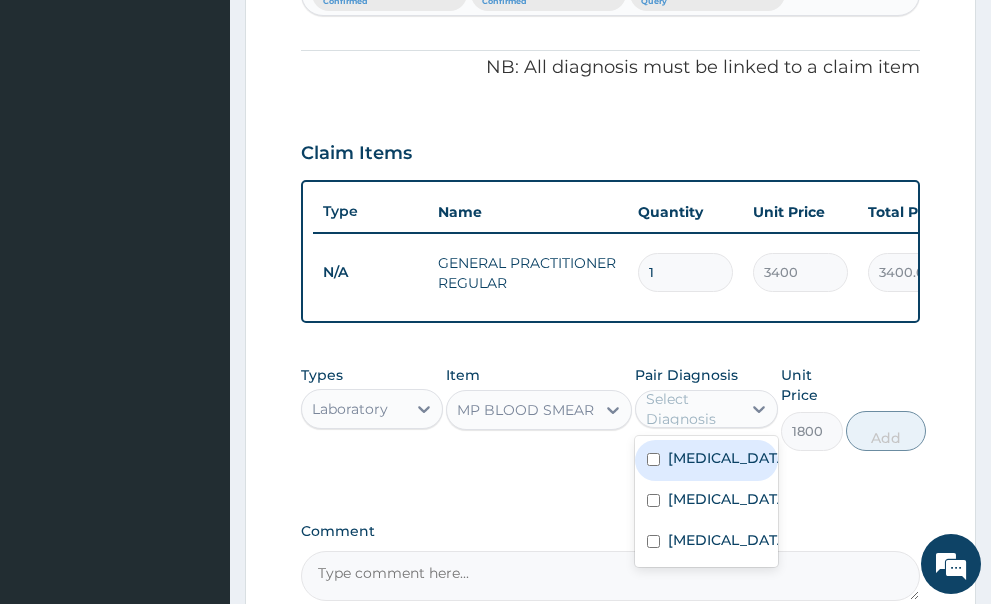 click on "Malaria" at bounding box center [706, 460] 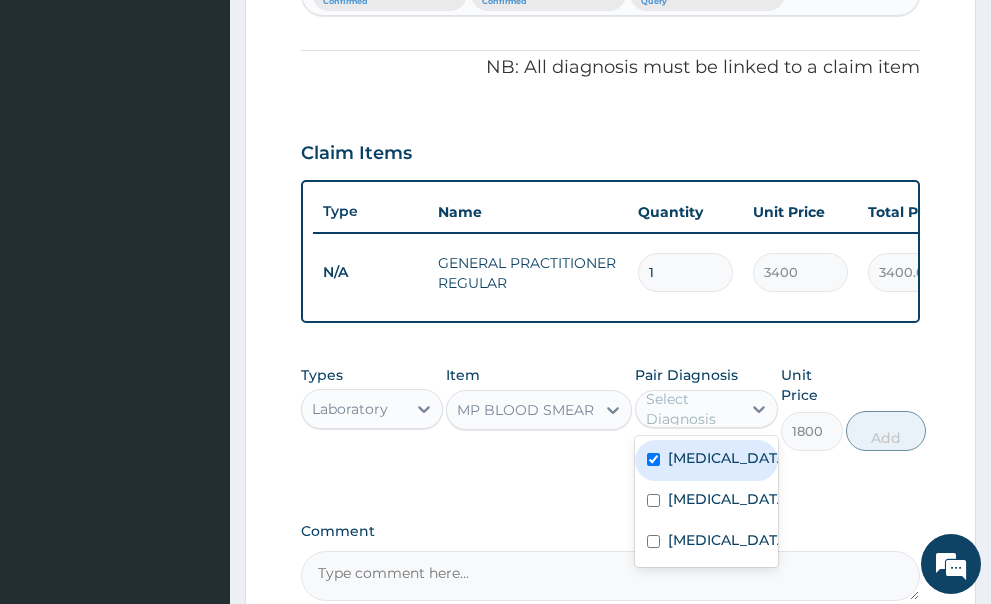 checkbox on "true" 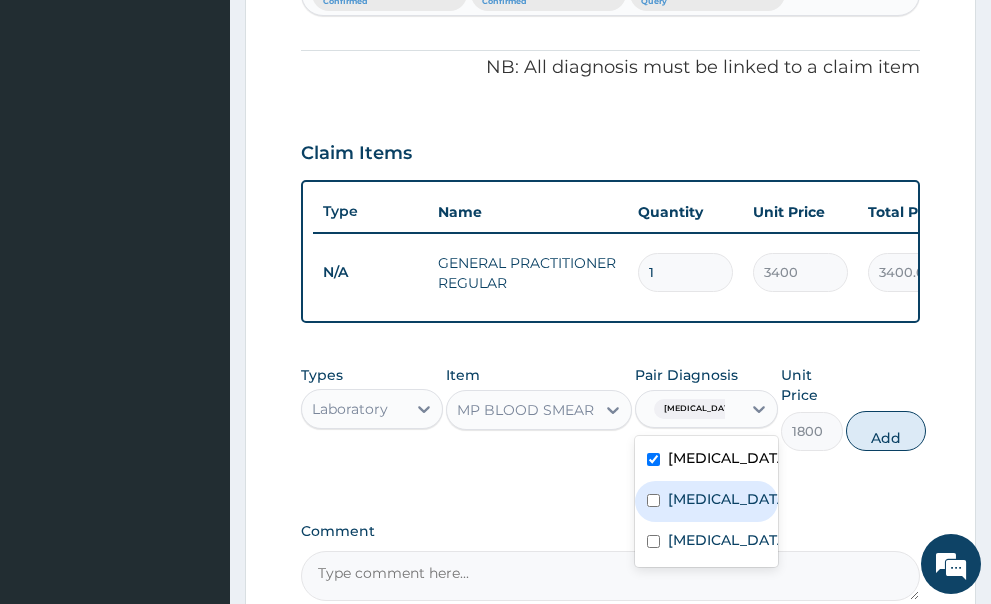 click on "Upper respiratory infection" at bounding box center (706, 501) 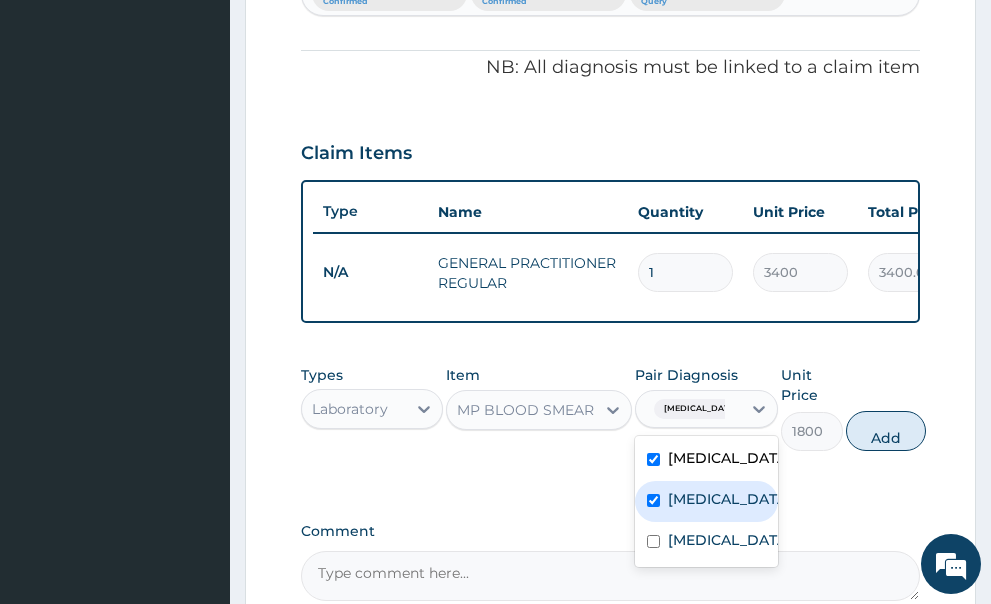 checkbox on "true" 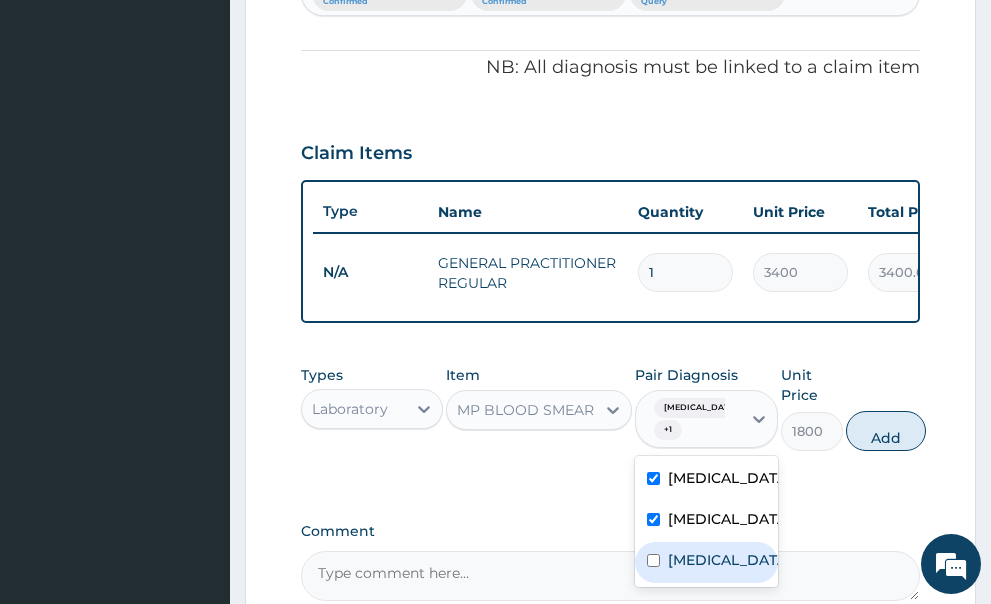 click at bounding box center (653, 560) 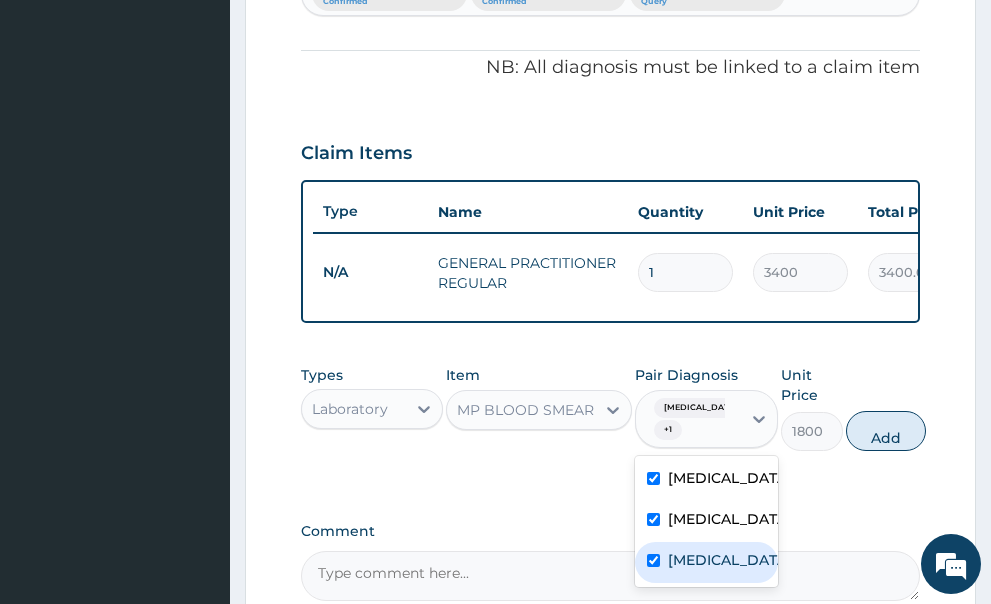 checkbox on "true" 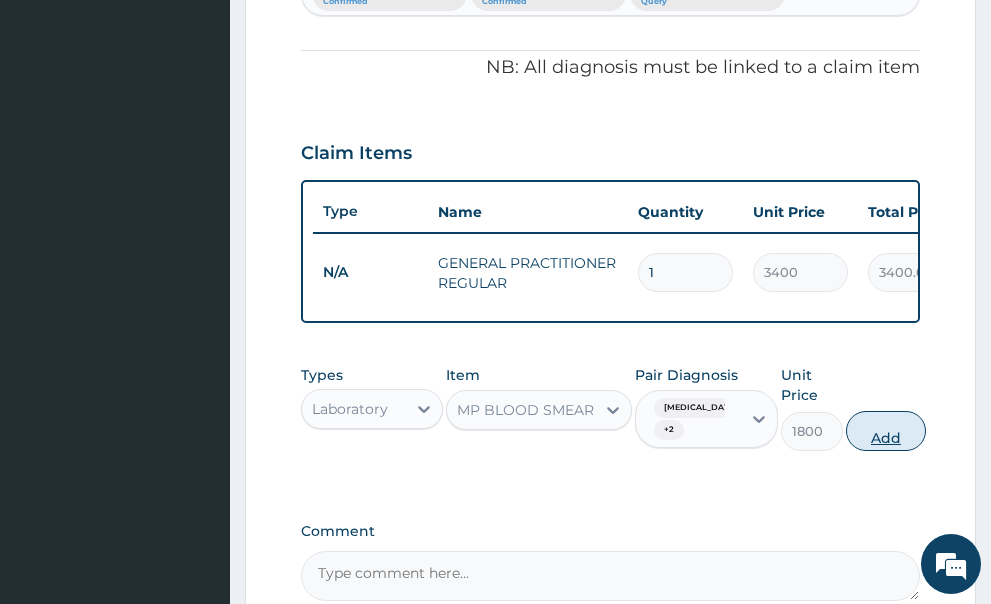 click on "Add" at bounding box center (886, 431) 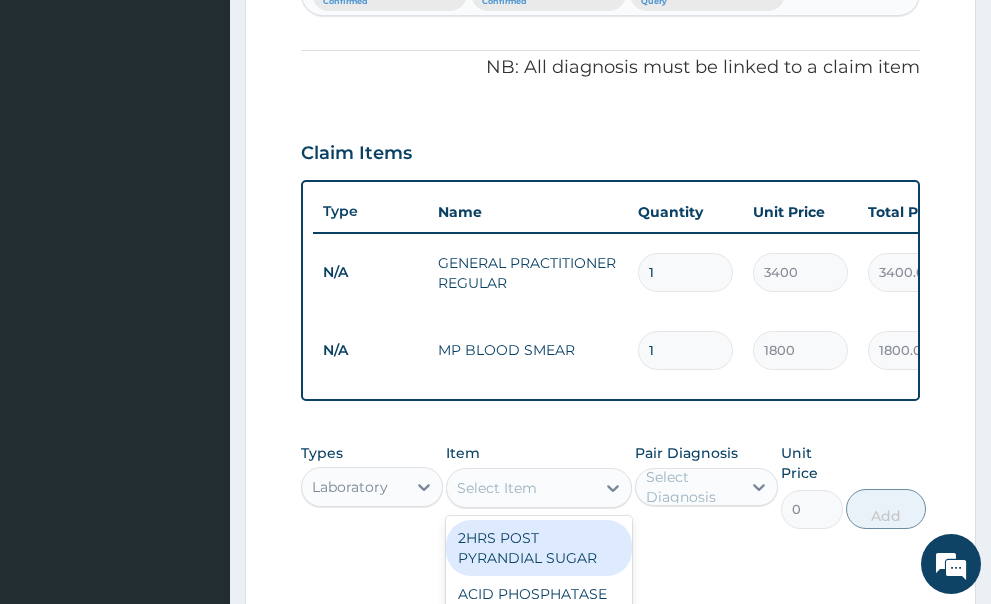 click on "Select Item" at bounding box center (497, 488) 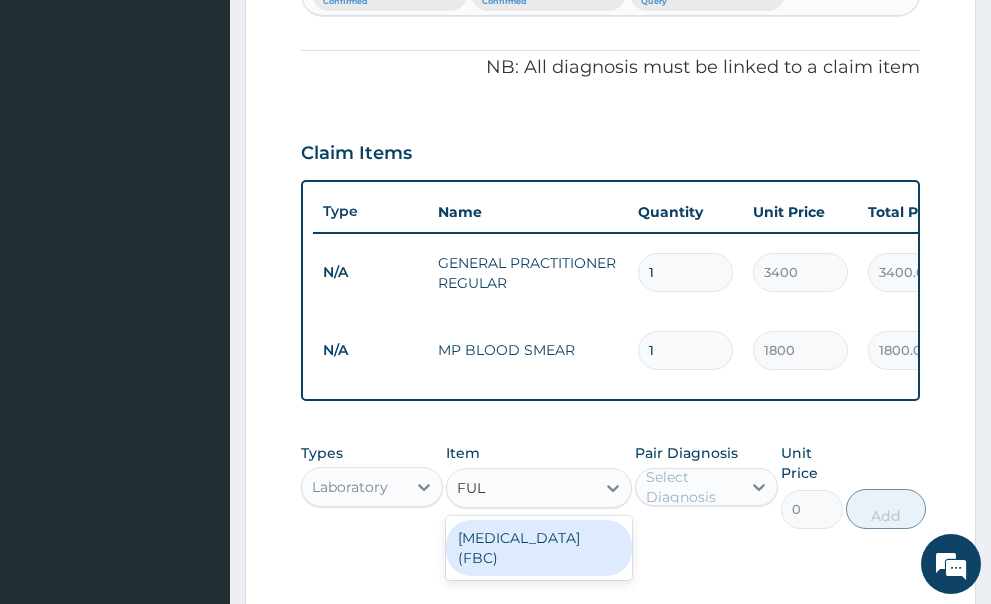 type on "FULL" 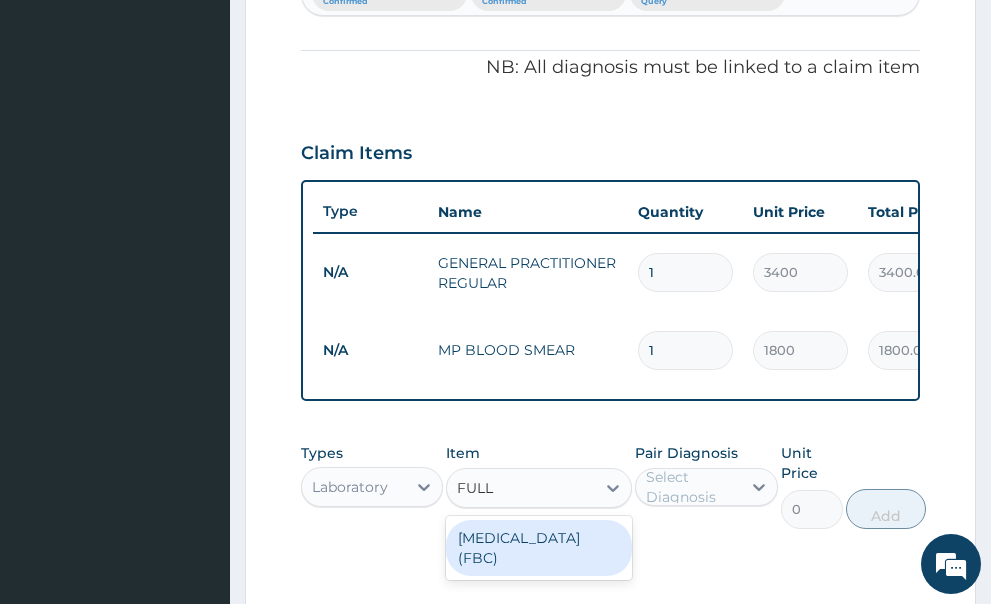 click on "FULL BLOOD COUNT (FBC)" at bounding box center (539, 548) 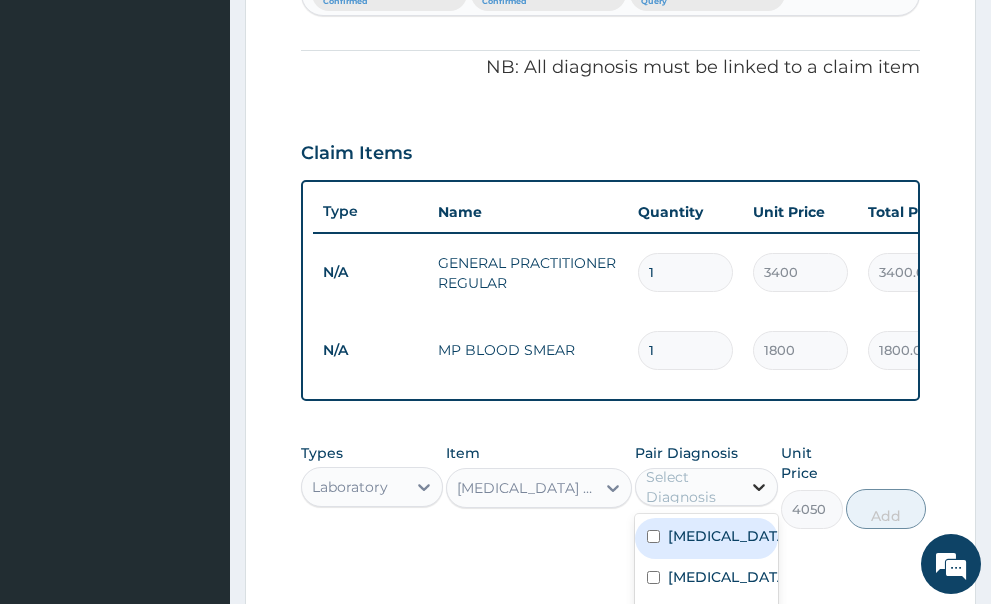 click 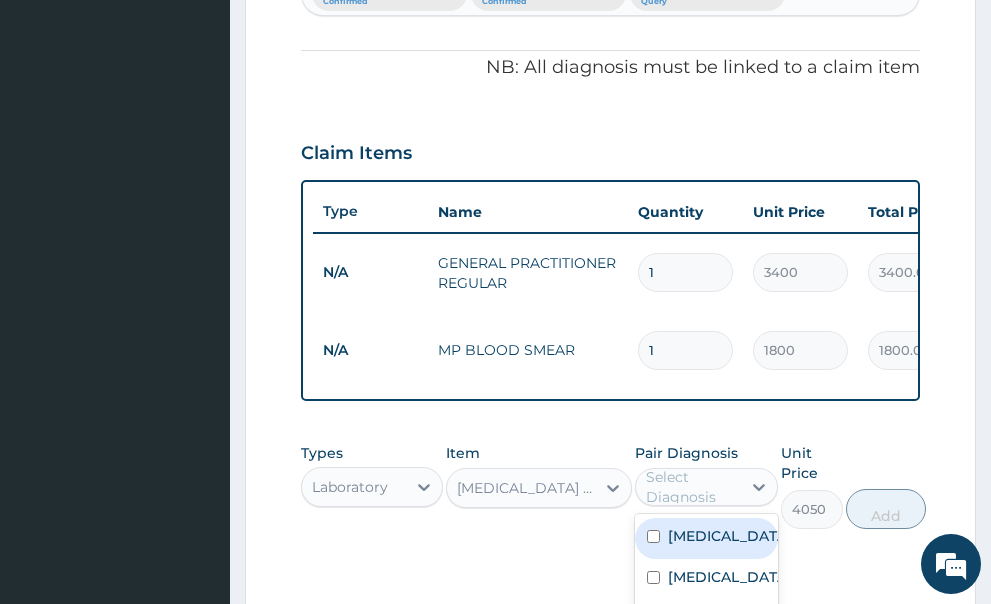 click at bounding box center (653, 536) 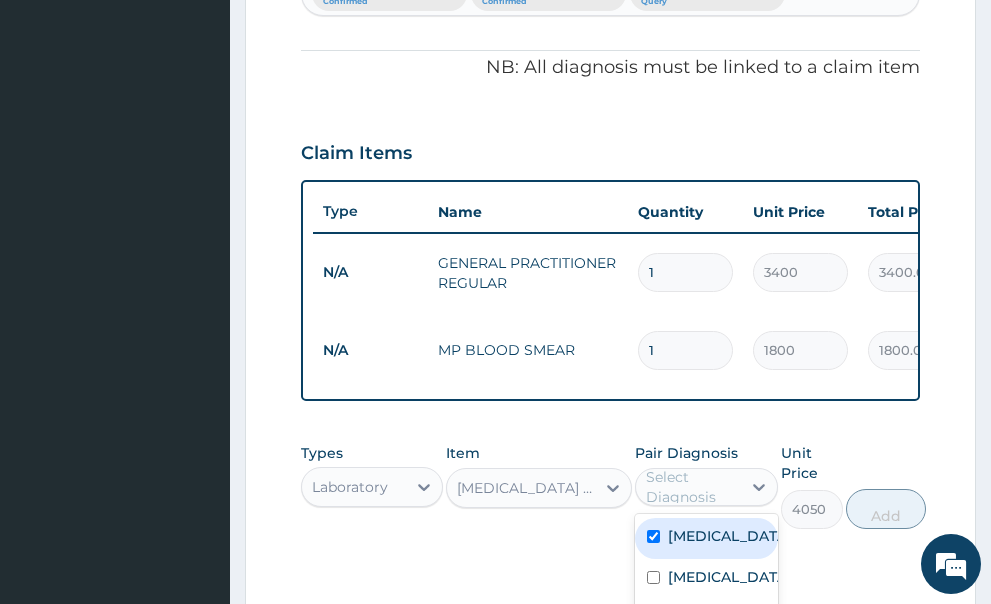 checkbox on "true" 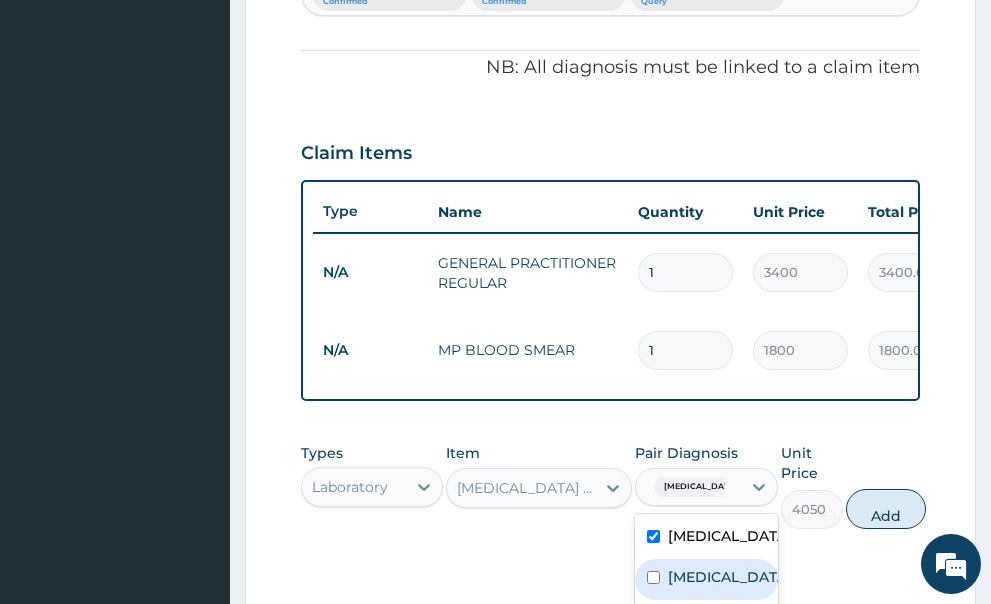 click at bounding box center [653, 577] 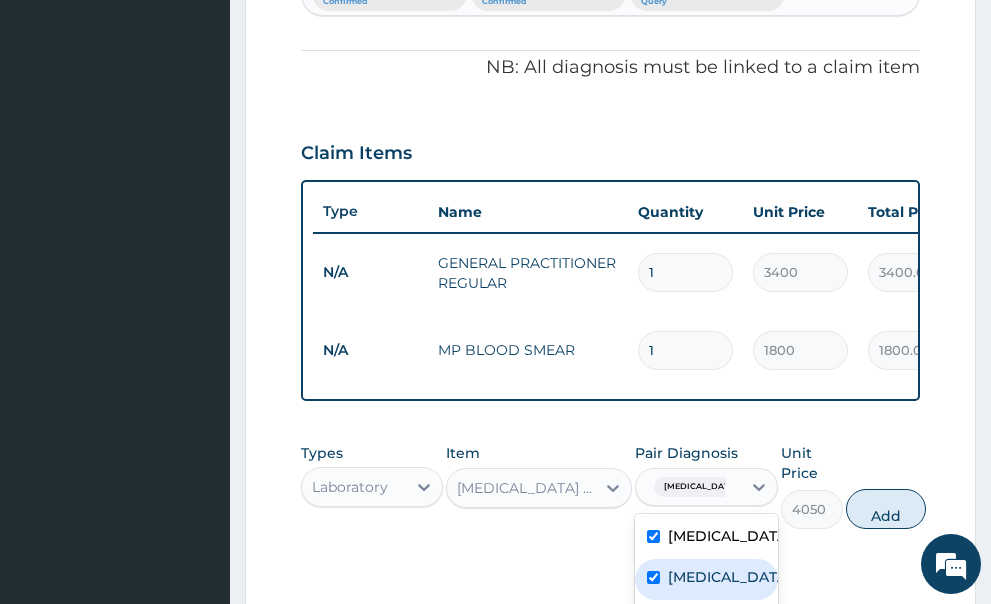 checkbox on "true" 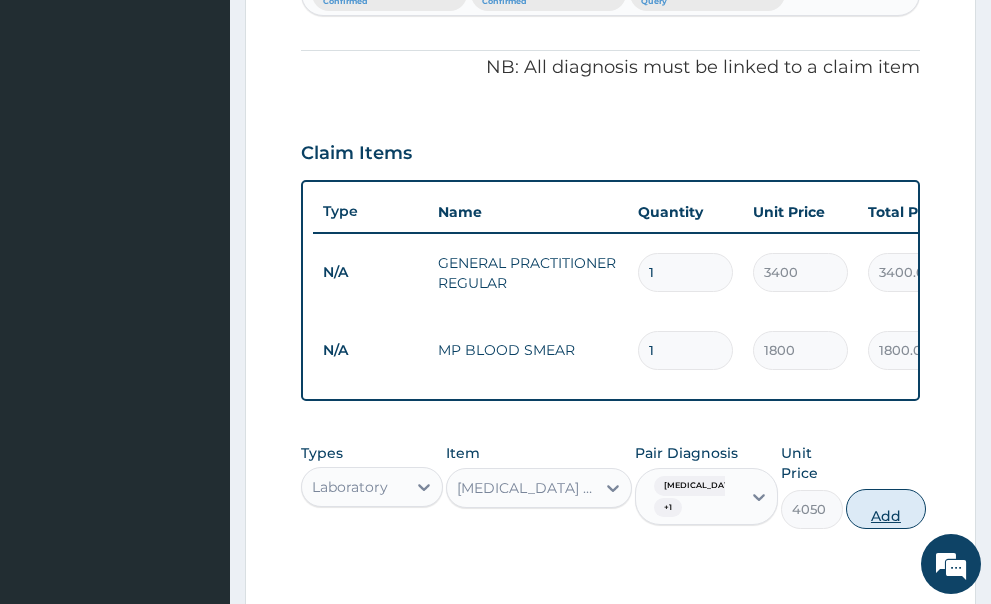 click on "Add" at bounding box center (886, 509) 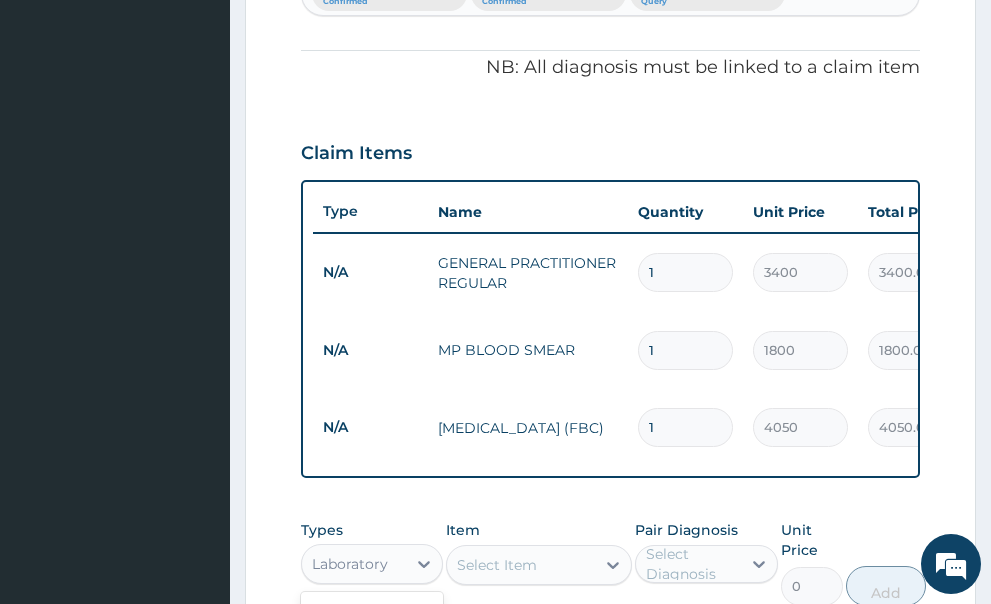 click on "Laboratory" at bounding box center [350, 564] 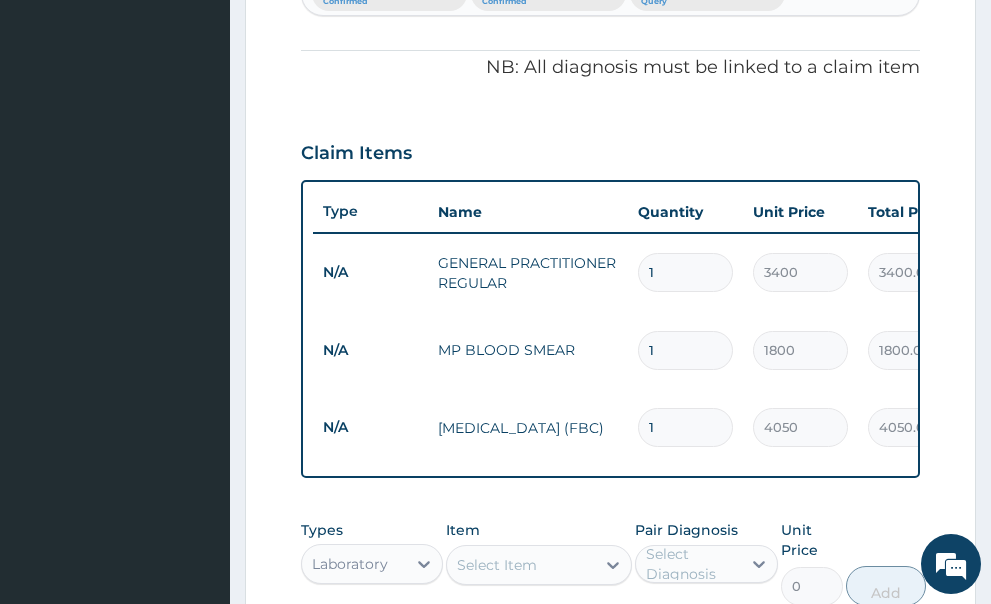 click on "Laboratory" at bounding box center [350, 564] 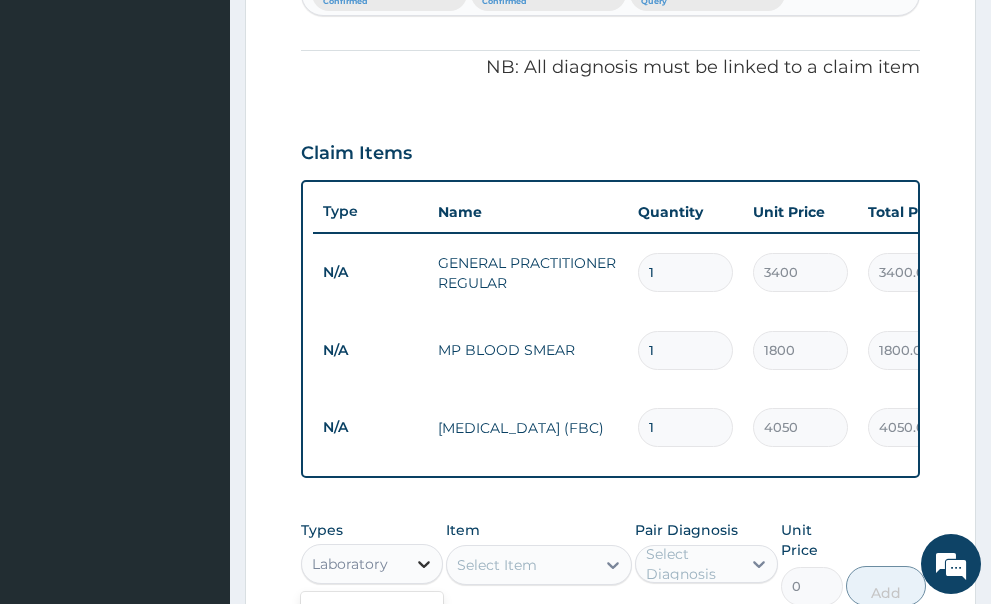 click 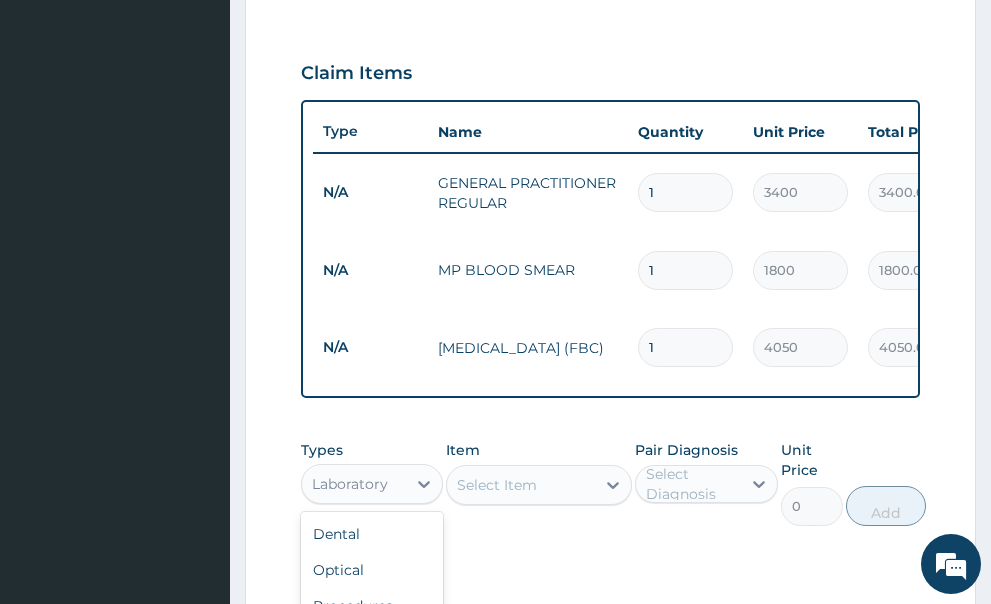 scroll, scrollTop: 820, scrollLeft: 0, axis: vertical 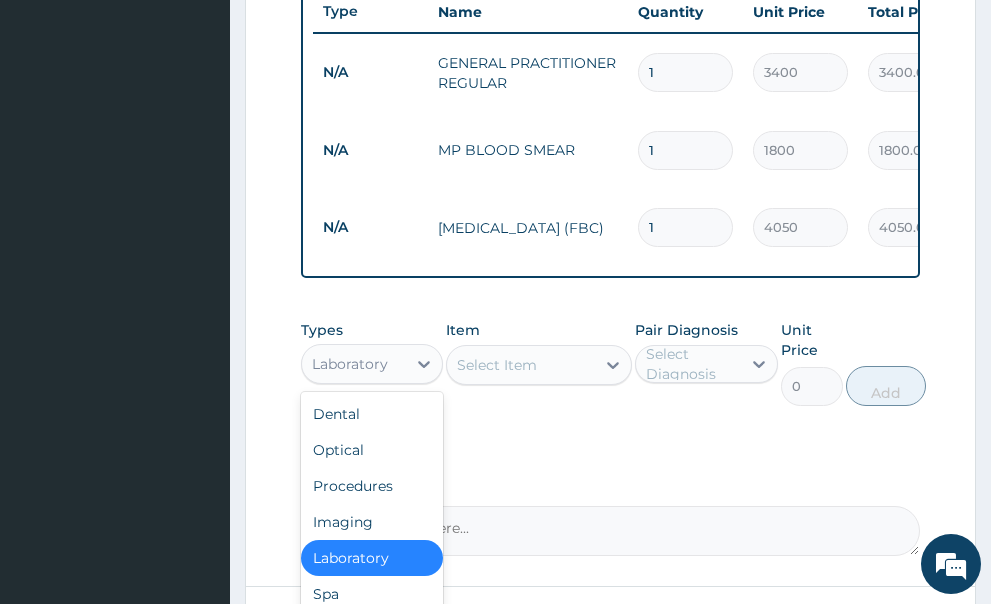 click on "Drugs" at bounding box center (372, 630) 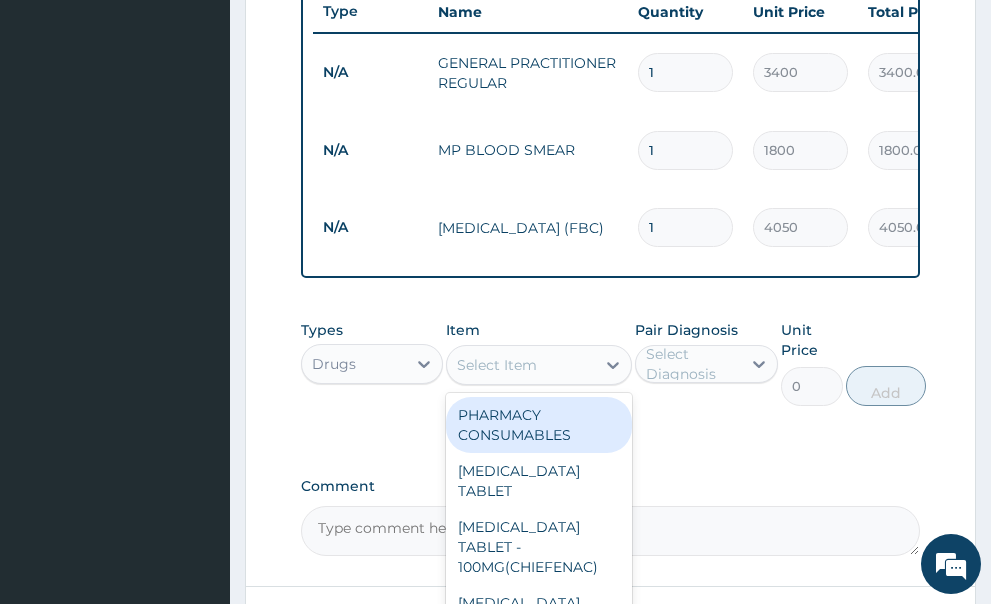 click on "Select Item" at bounding box center [497, 365] 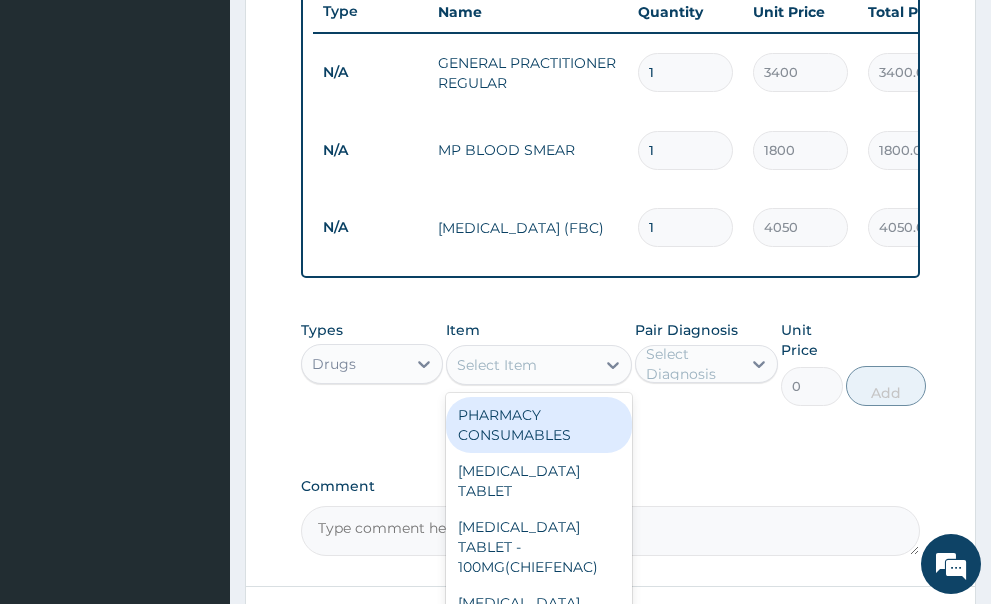 click on "PHARMACY CONSUMABLES" at bounding box center (539, 425) 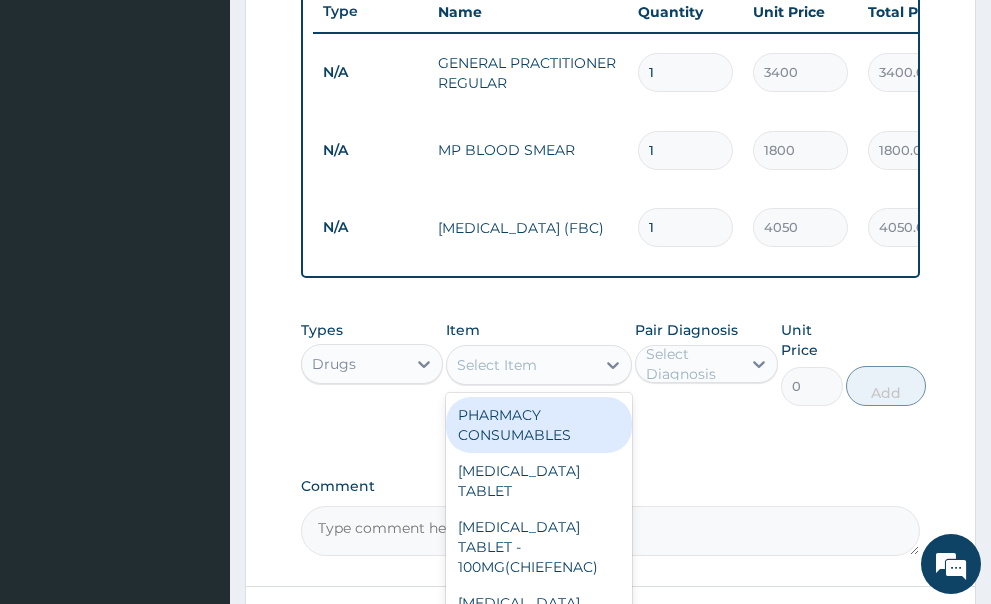 type on "200" 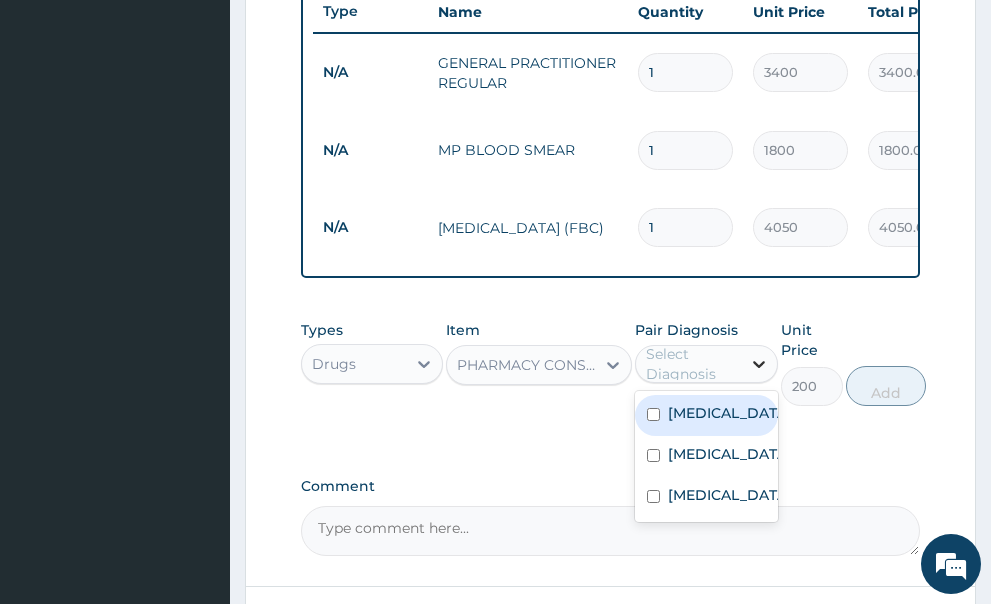 click 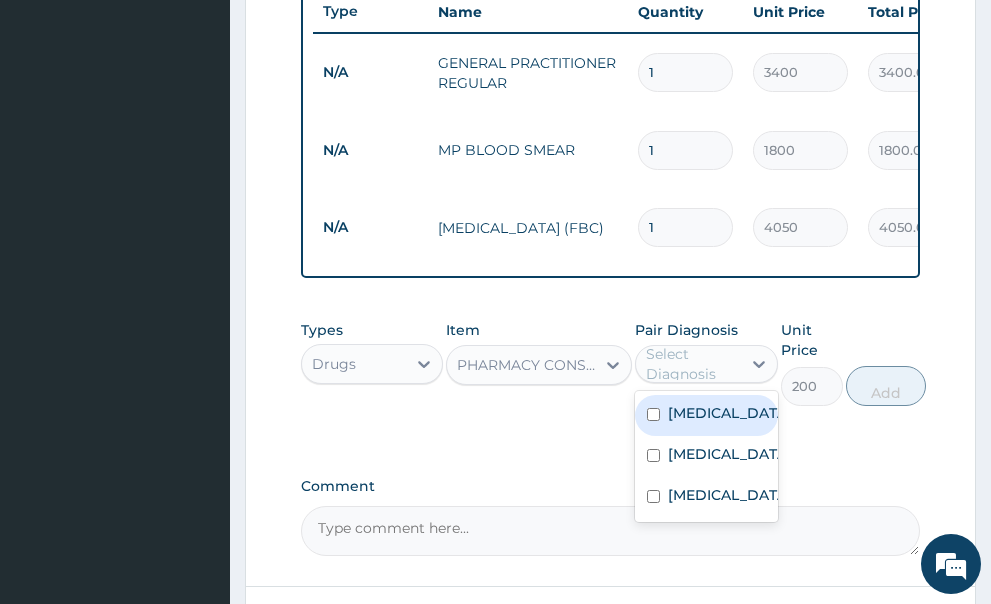 click at bounding box center (653, 414) 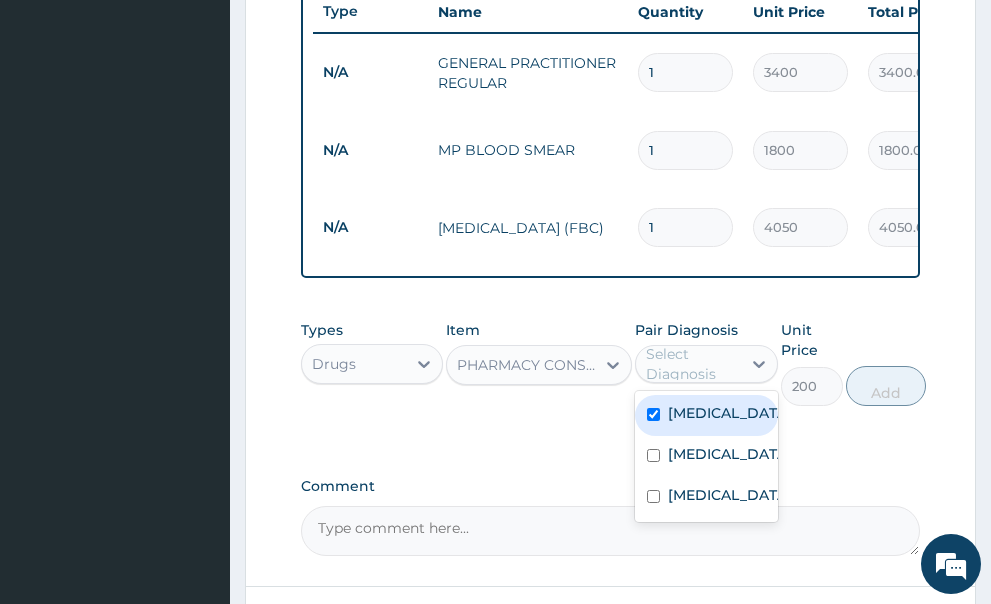 checkbox on "true" 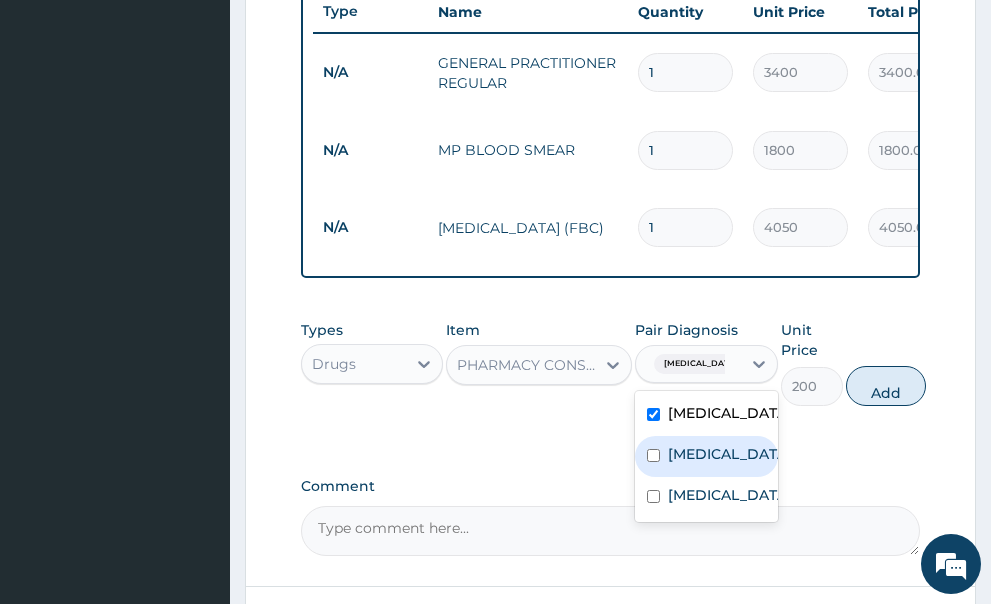 click at bounding box center (653, 455) 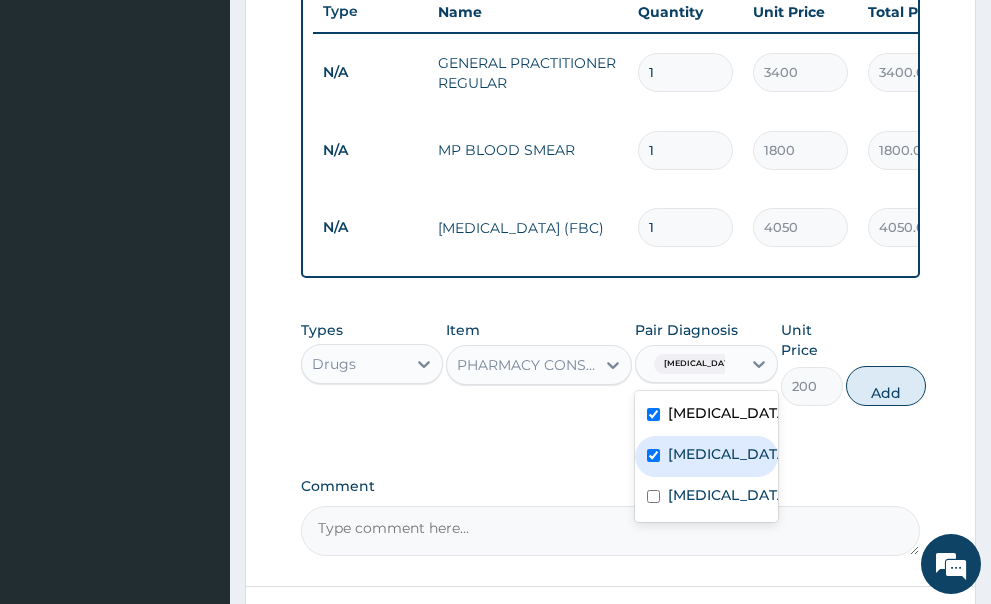 checkbox on "true" 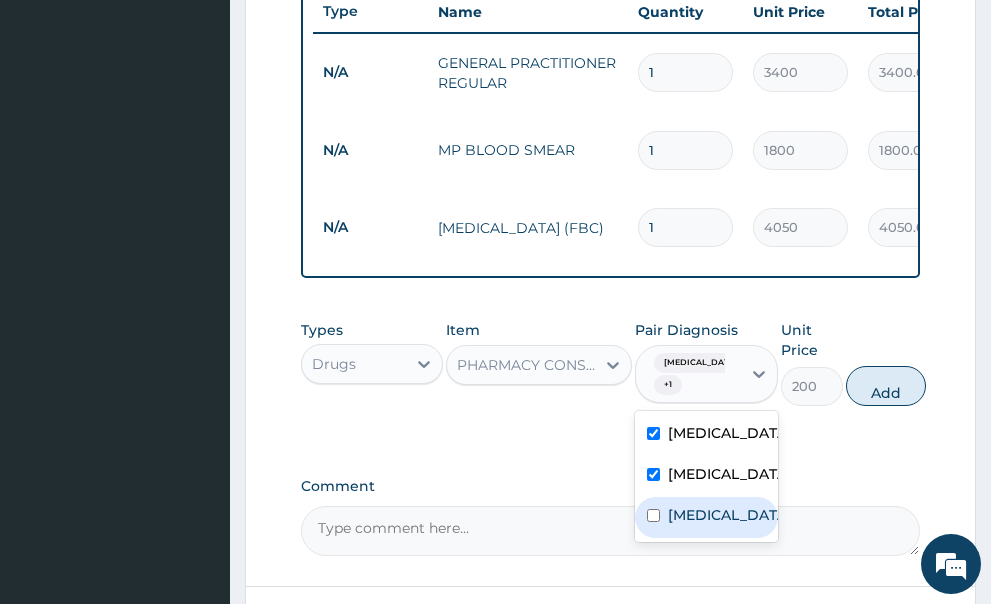 click at bounding box center [653, 515] 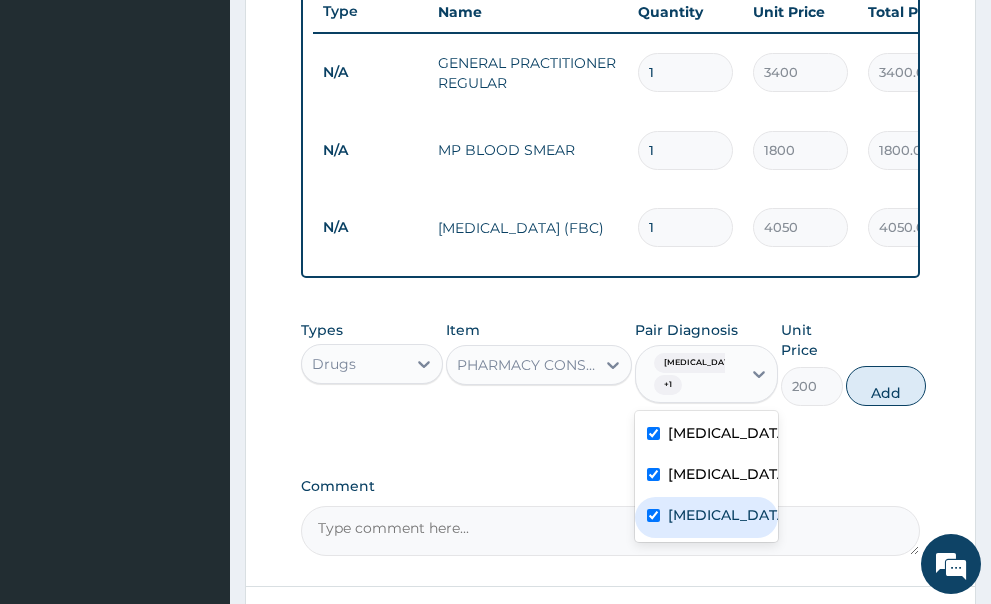 checkbox on "true" 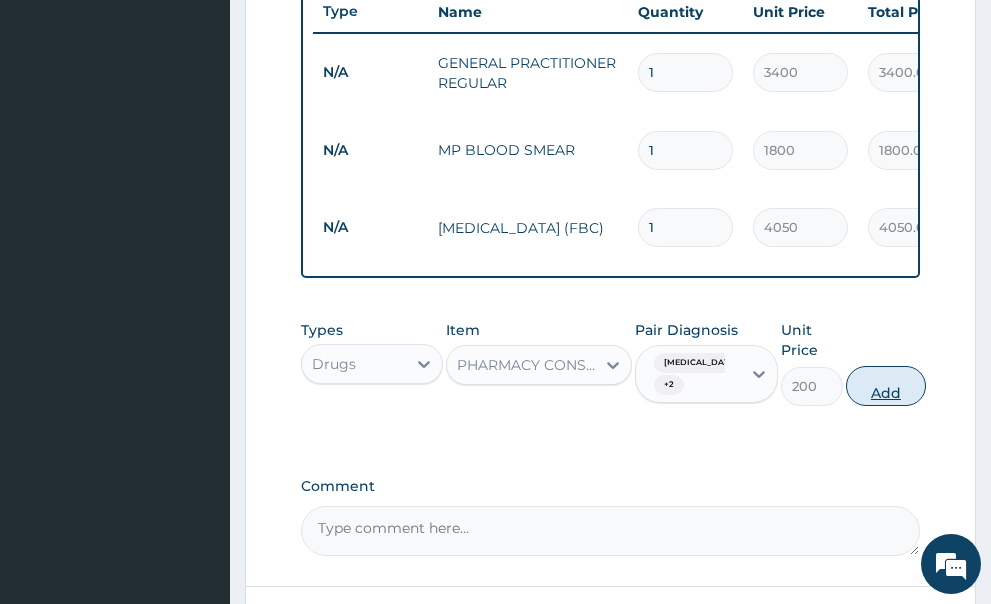 click on "Add" at bounding box center (886, 386) 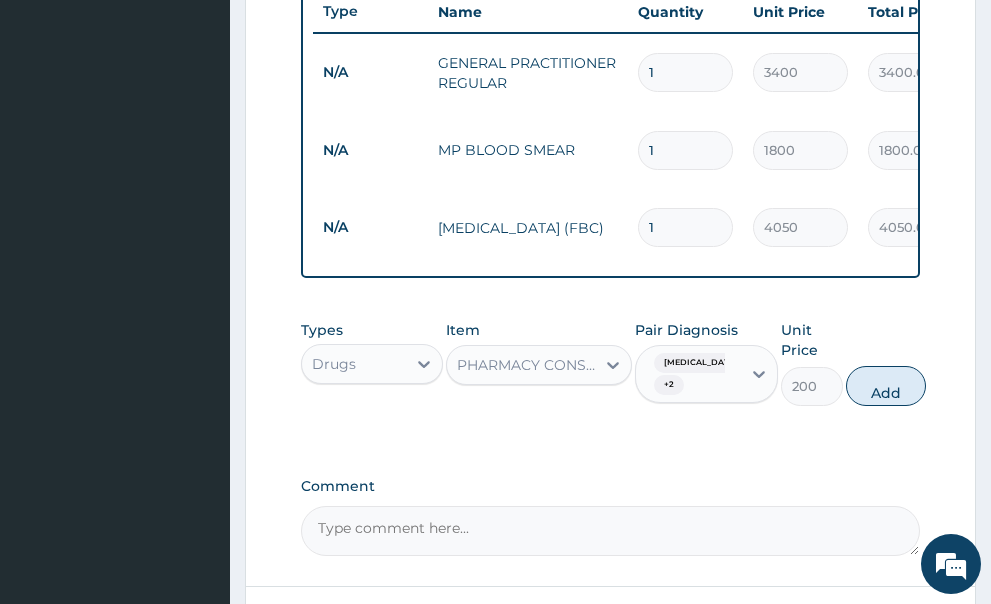 type on "0" 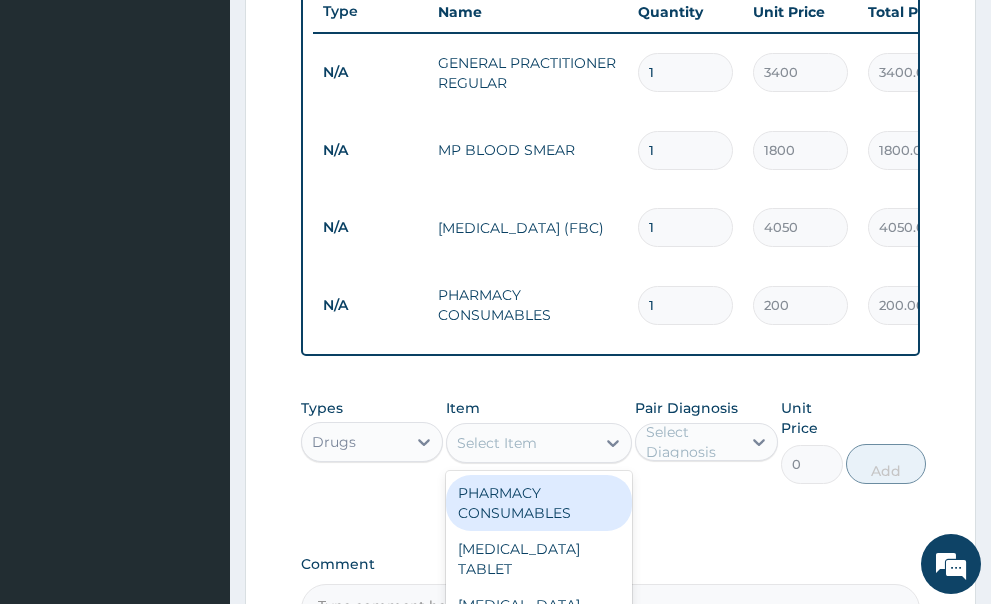 click on "Select Item" at bounding box center [521, 443] 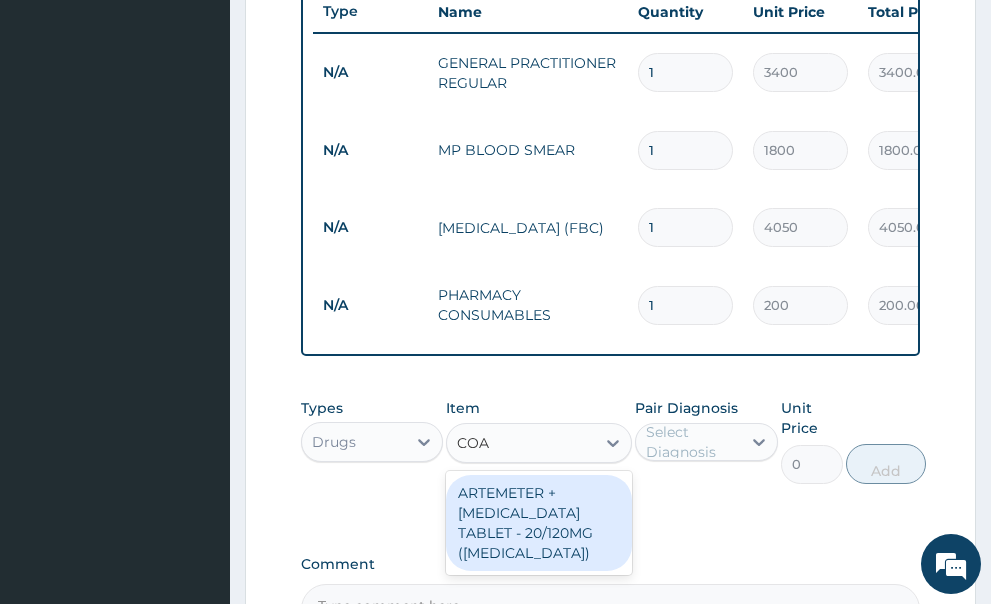 type on "COAR" 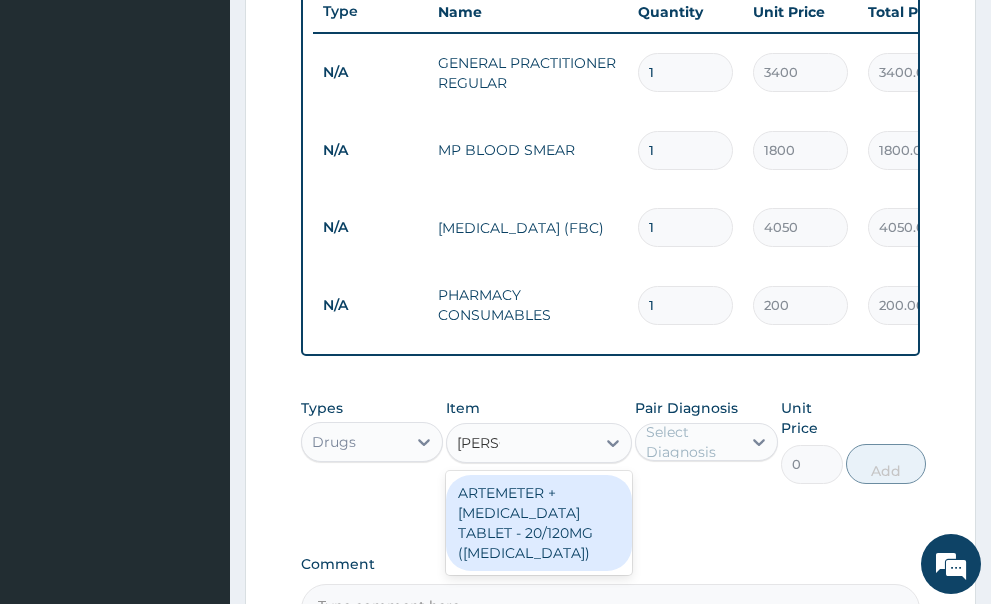 click on "ARTEMETER + [MEDICAL_DATA] TABLET - 20/120MG ([MEDICAL_DATA])" at bounding box center (539, 523) 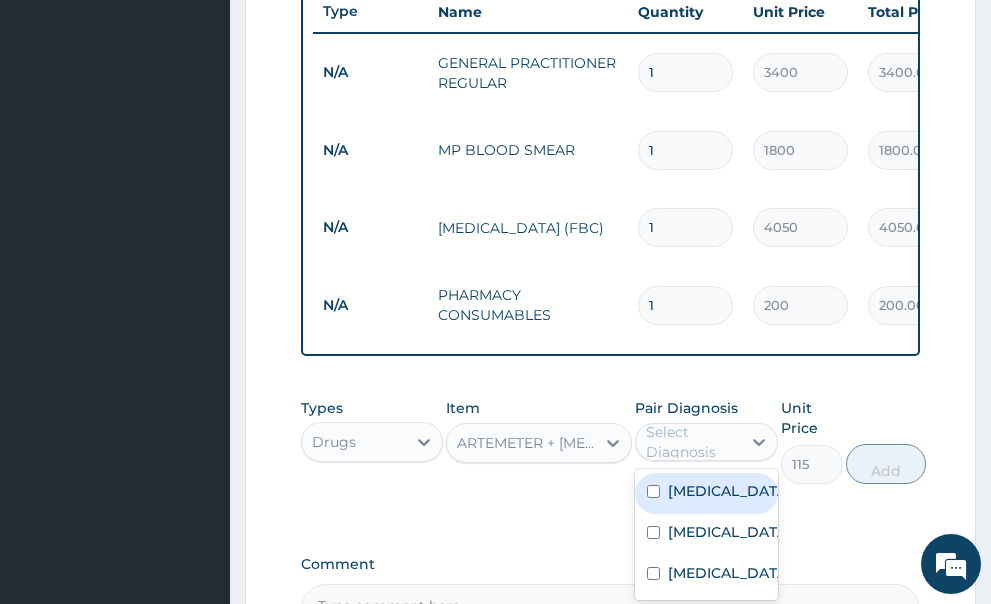 click on "Select Diagnosis" at bounding box center (692, 442) 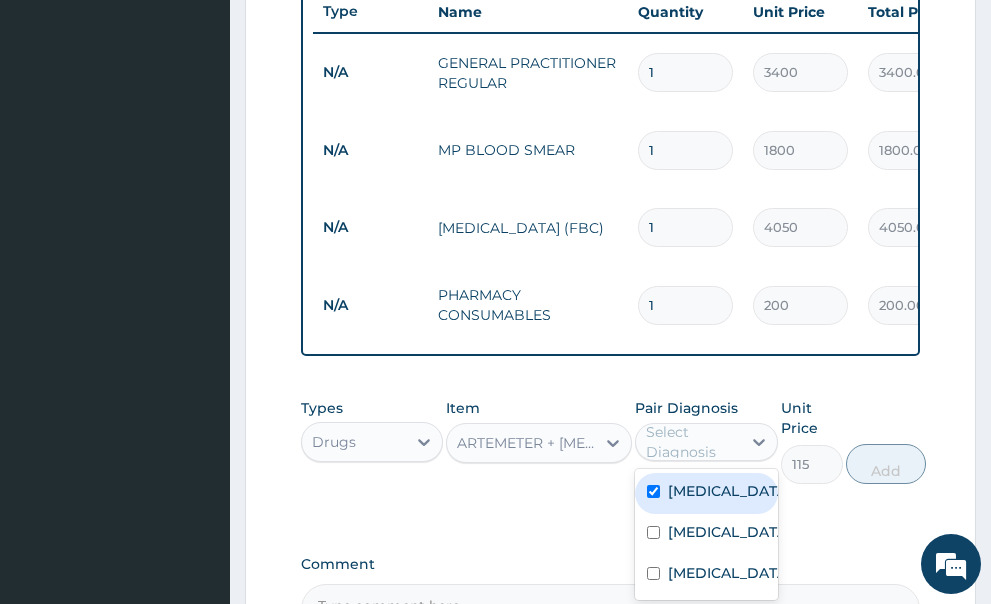 checkbox on "true" 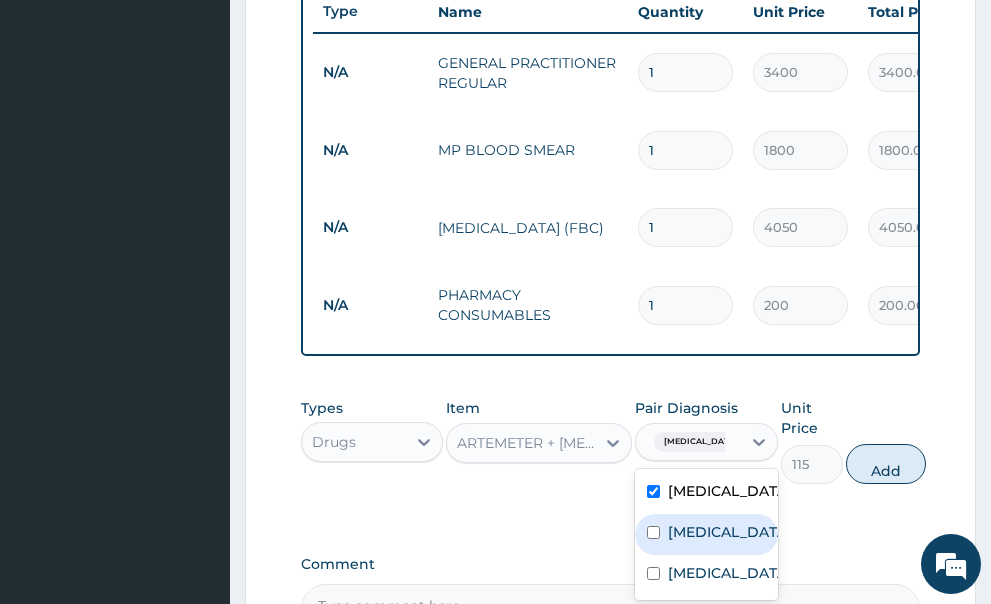 click at bounding box center [653, 532] 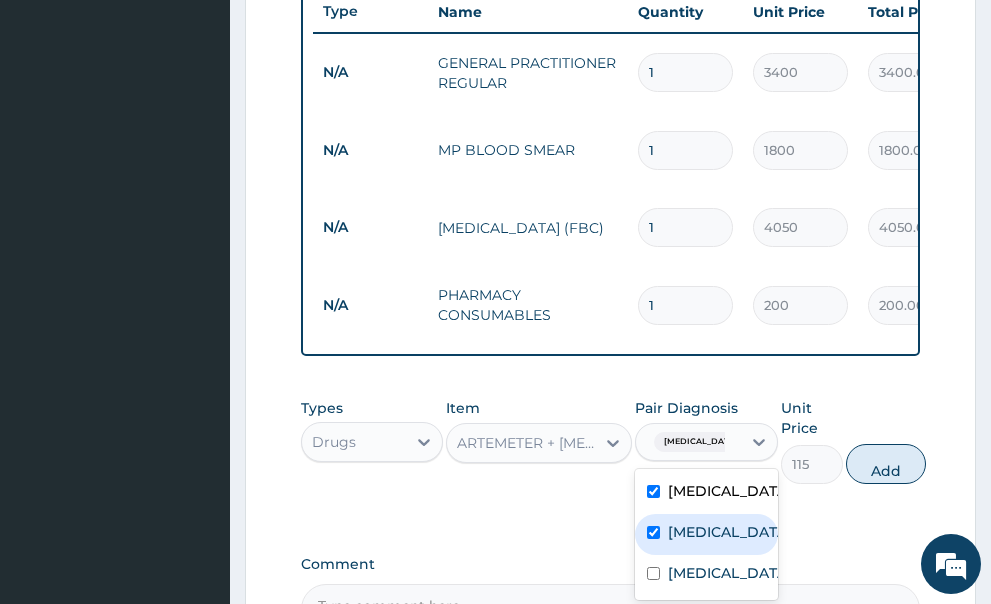 checkbox on "true" 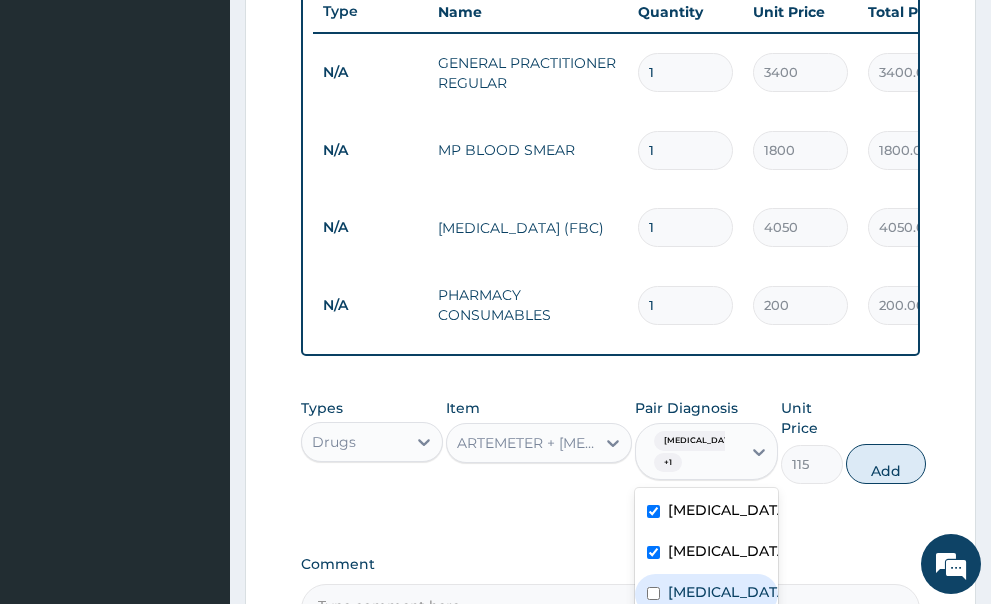 click at bounding box center (653, 593) 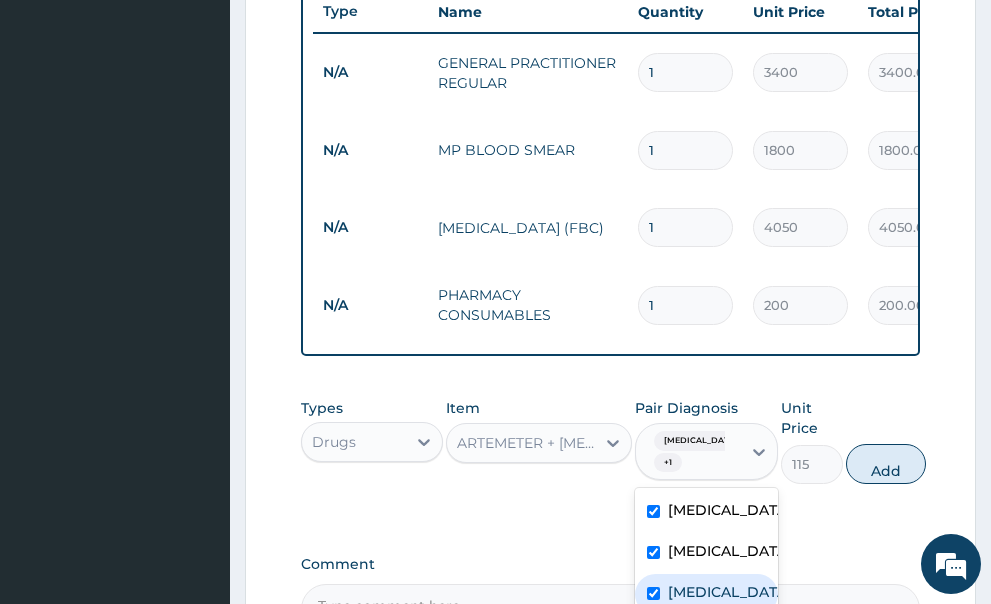 checkbox on "true" 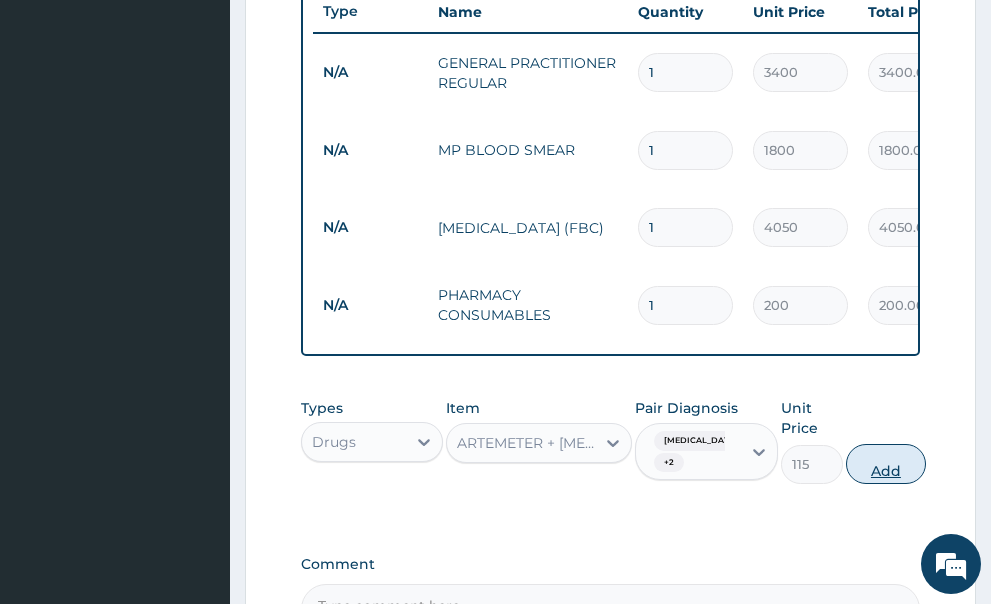 click on "Add" at bounding box center (886, 464) 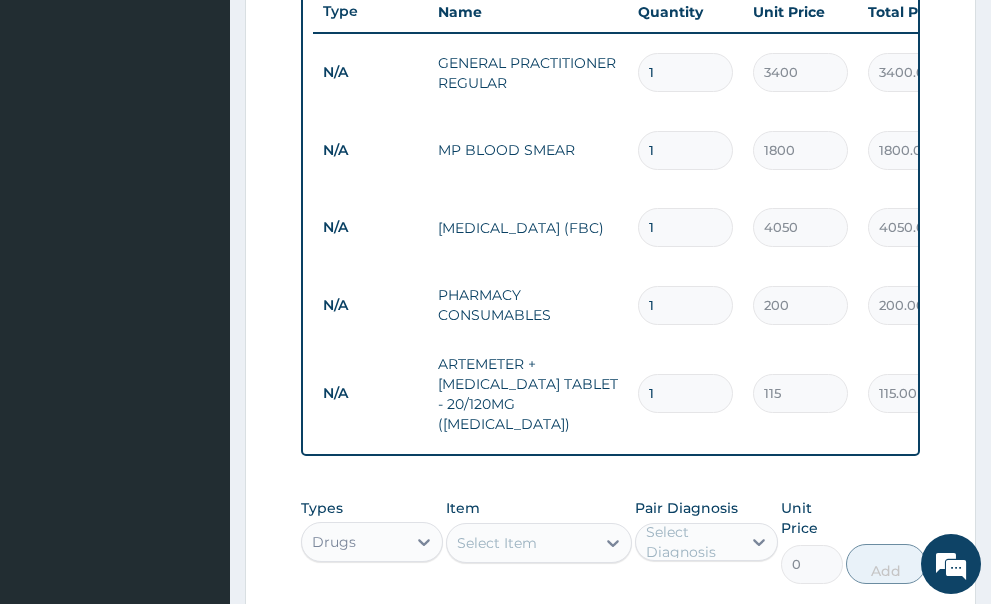 type 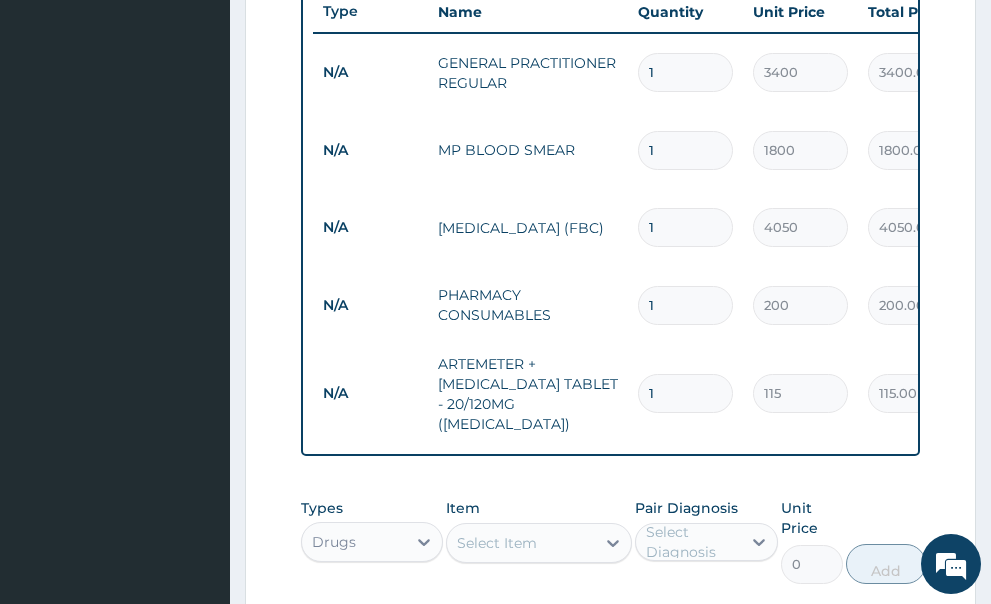 type on "0.00" 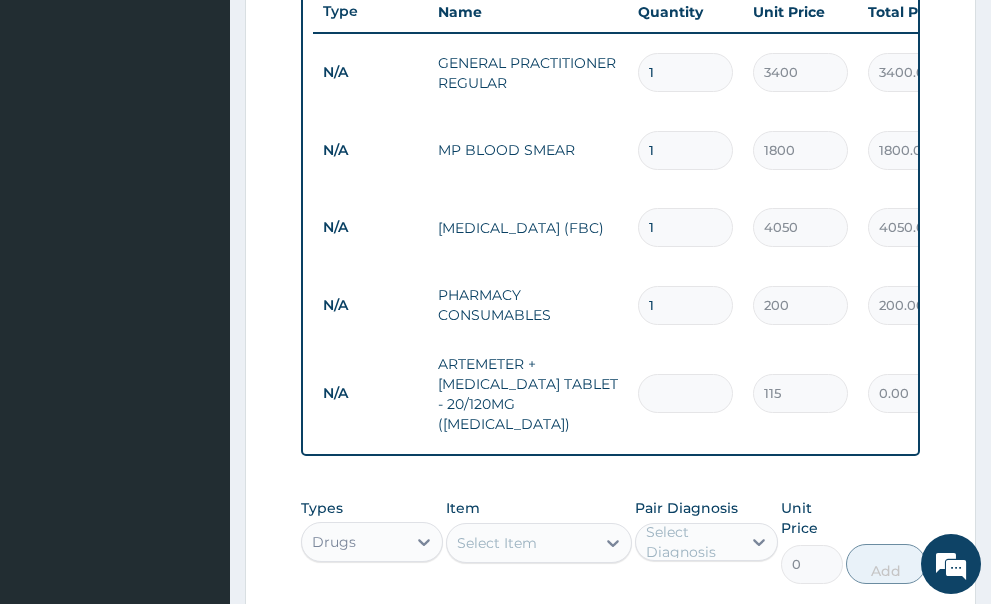 type on "6" 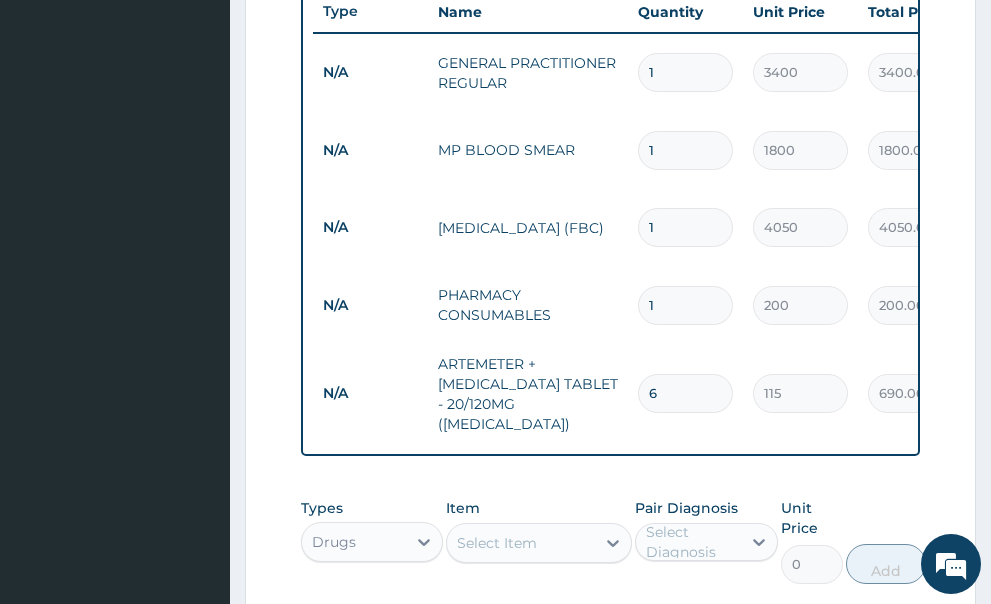 type on "6" 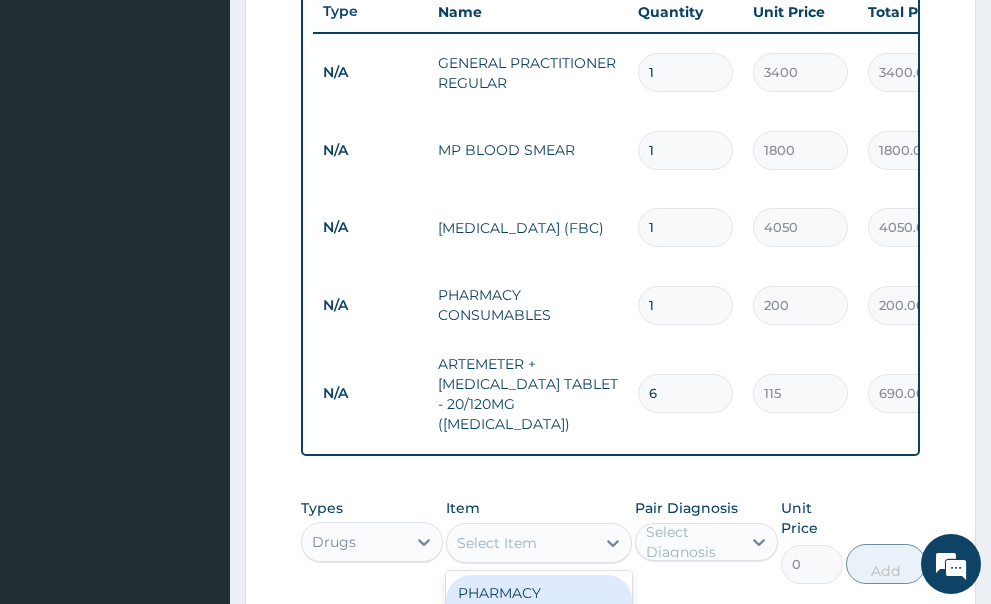 click on "Select Item" at bounding box center (497, 543) 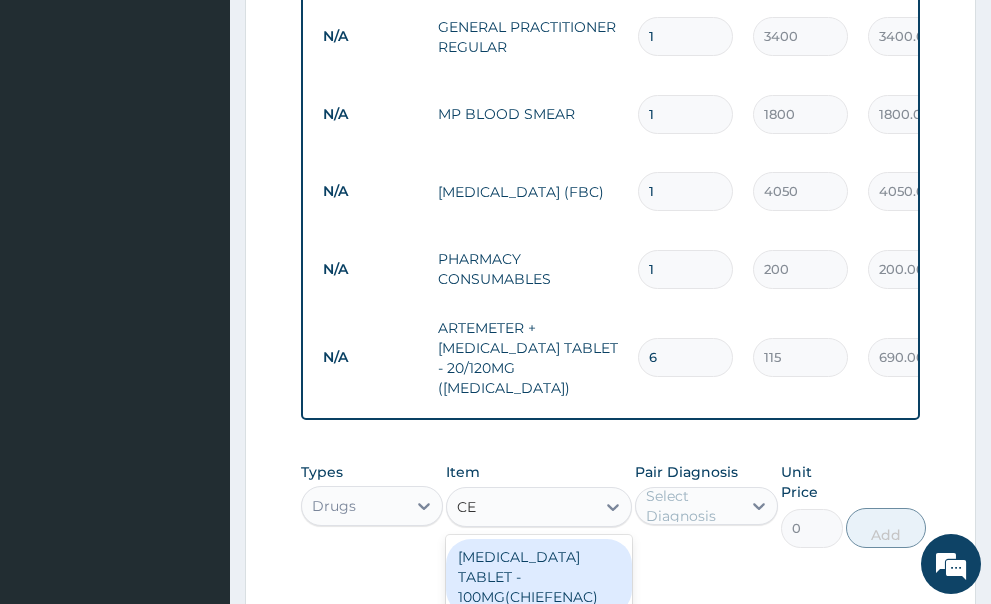 scroll, scrollTop: 920, scrollLeft: 0, axis: vertical 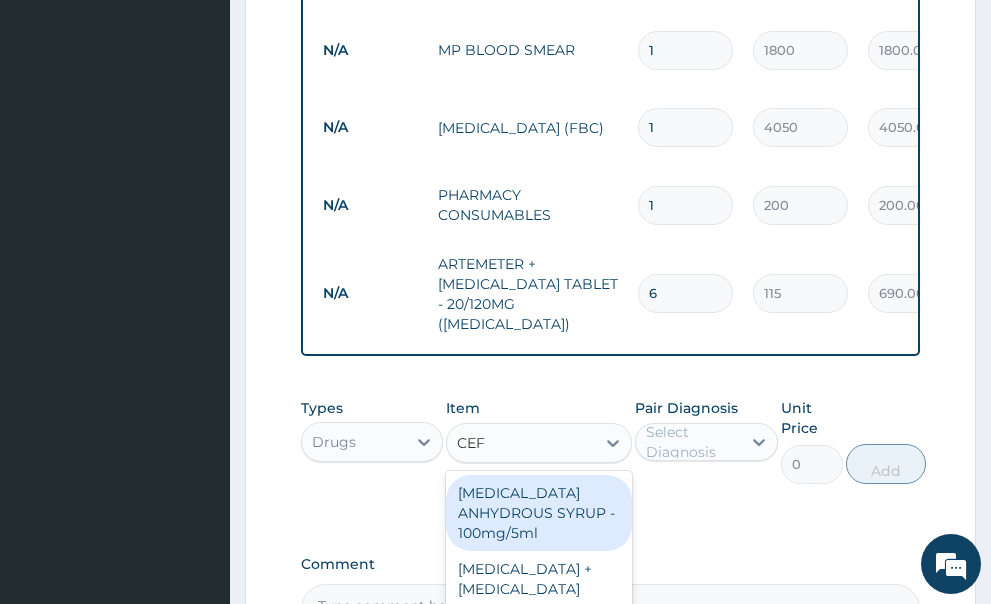 type on "CEF" 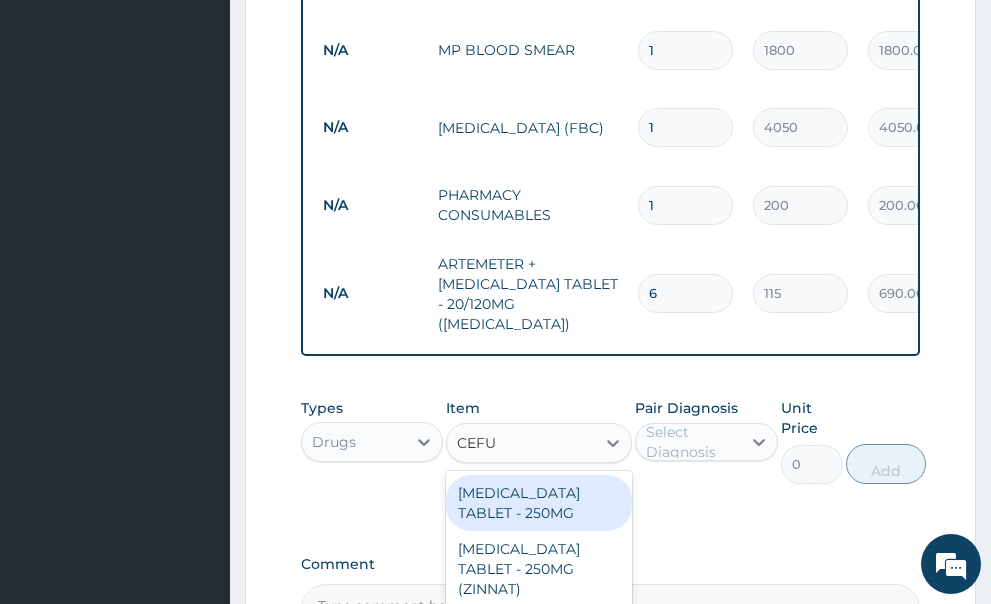 type on "CEFUR" 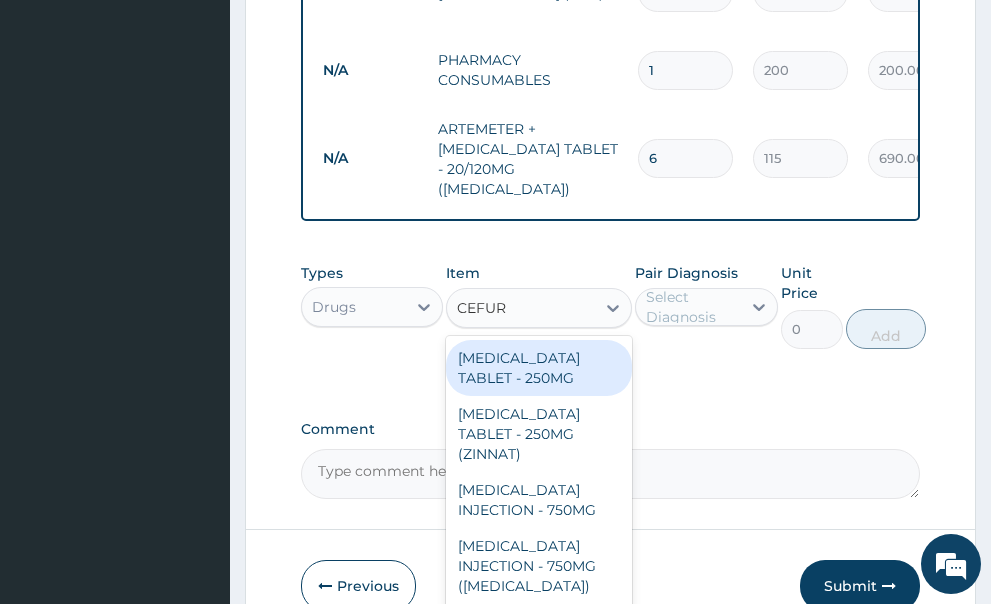 scroll, scrollTop: 1107, scrollLeft: 0, axis: vertical 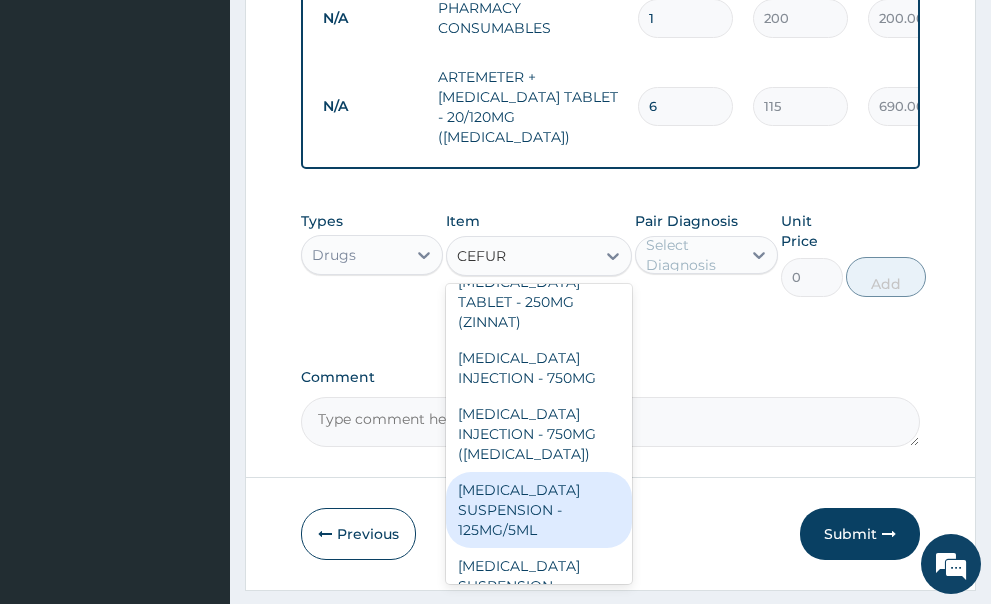 click on "CEFUROXIME SUSPENSION - 125MG/5ML" at bounding box center [539, 510] 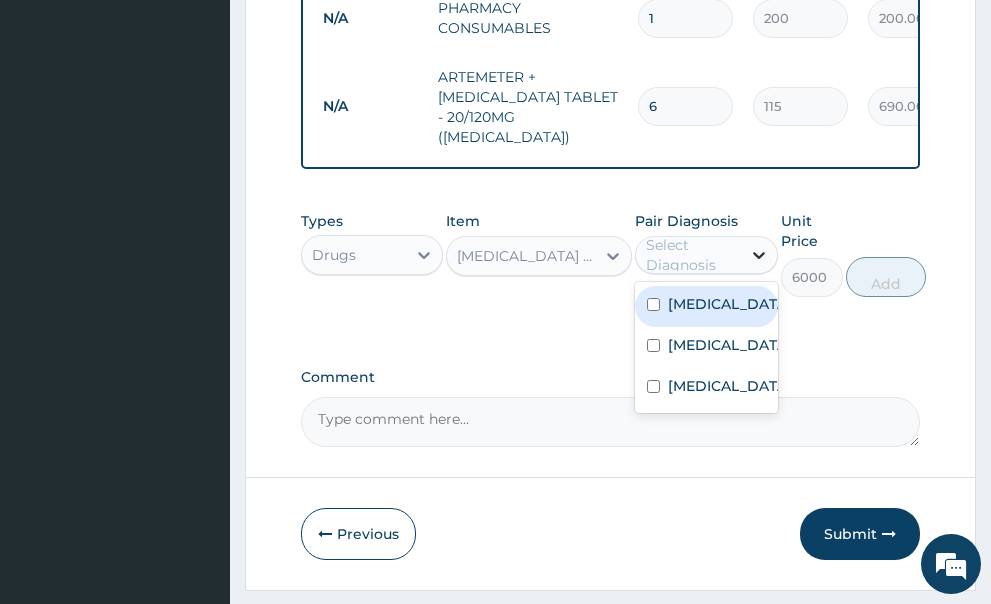 click 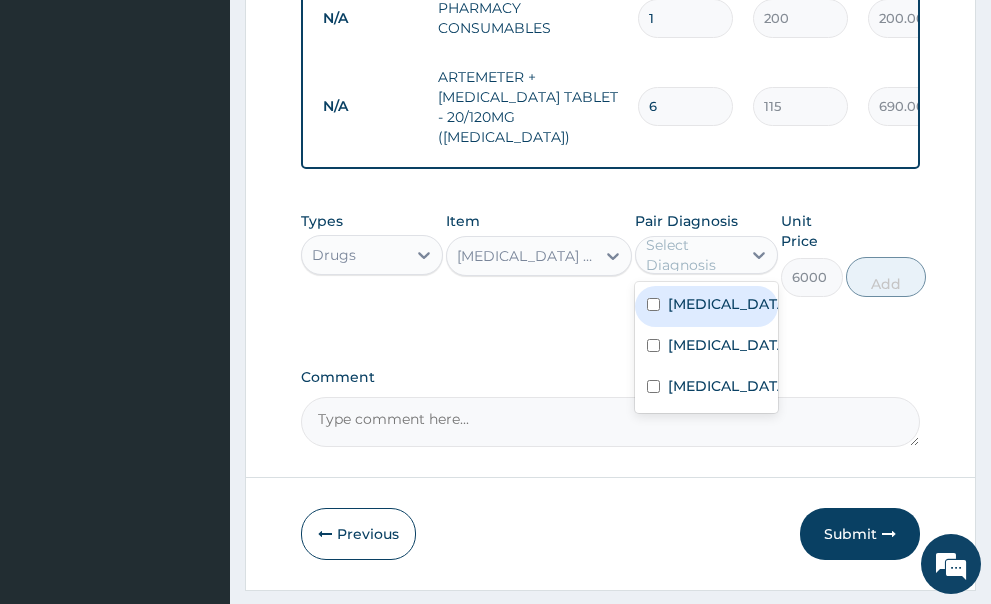 click at bounding box center [653, 304] 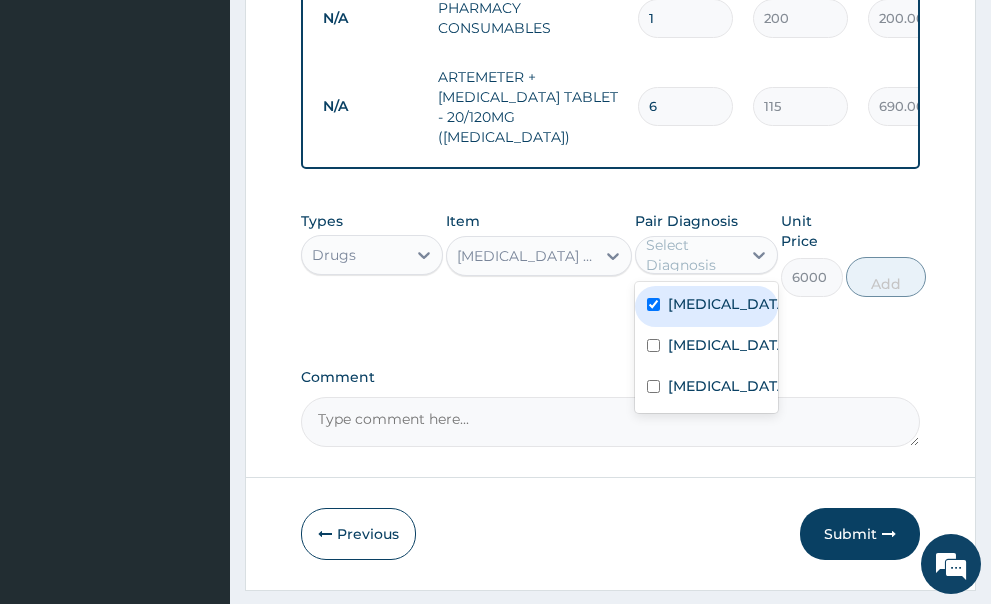 checkbox on "true" 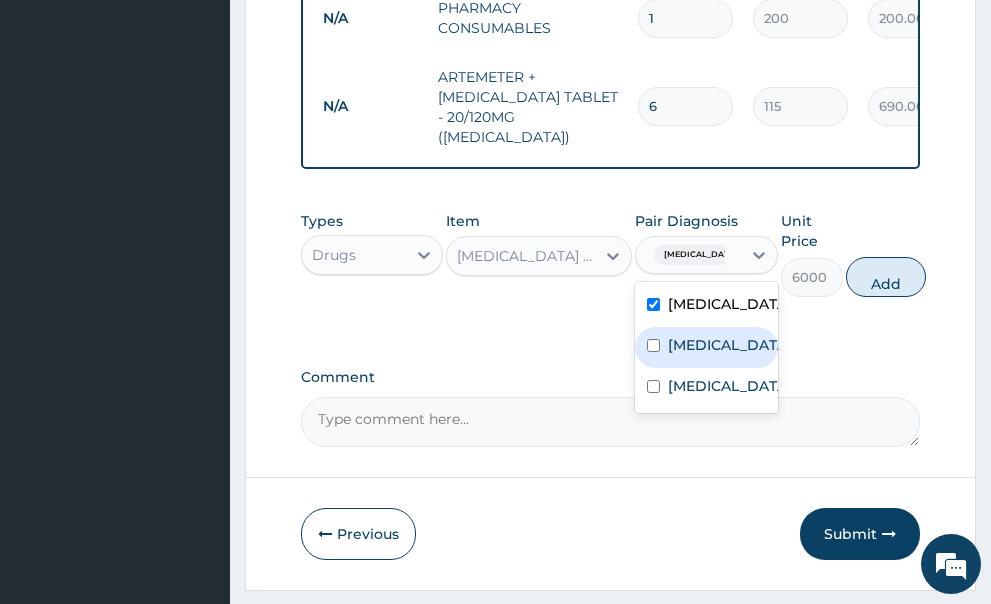 click at bounding box center [653, 345] 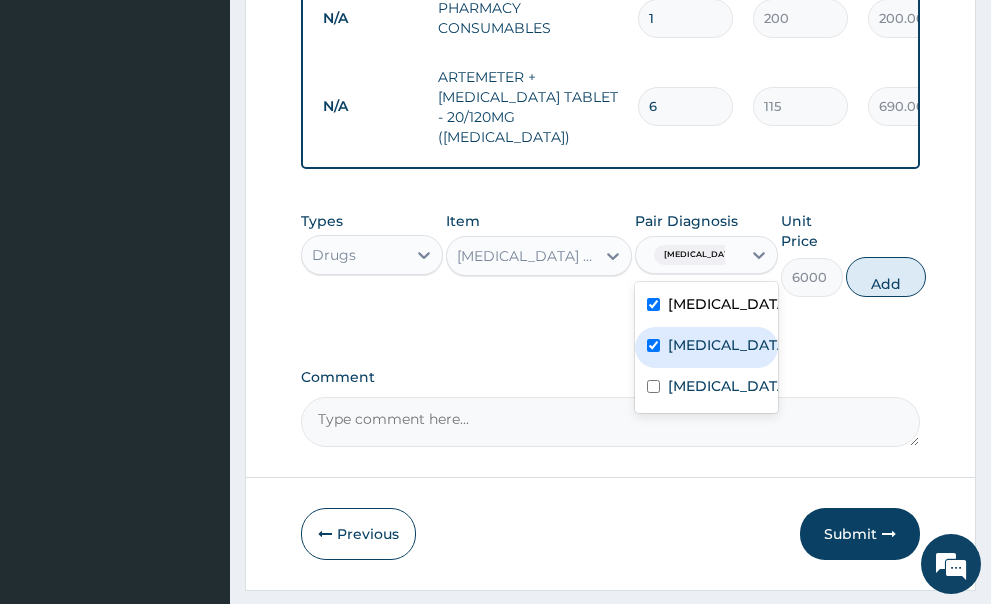 checkbox on "true" 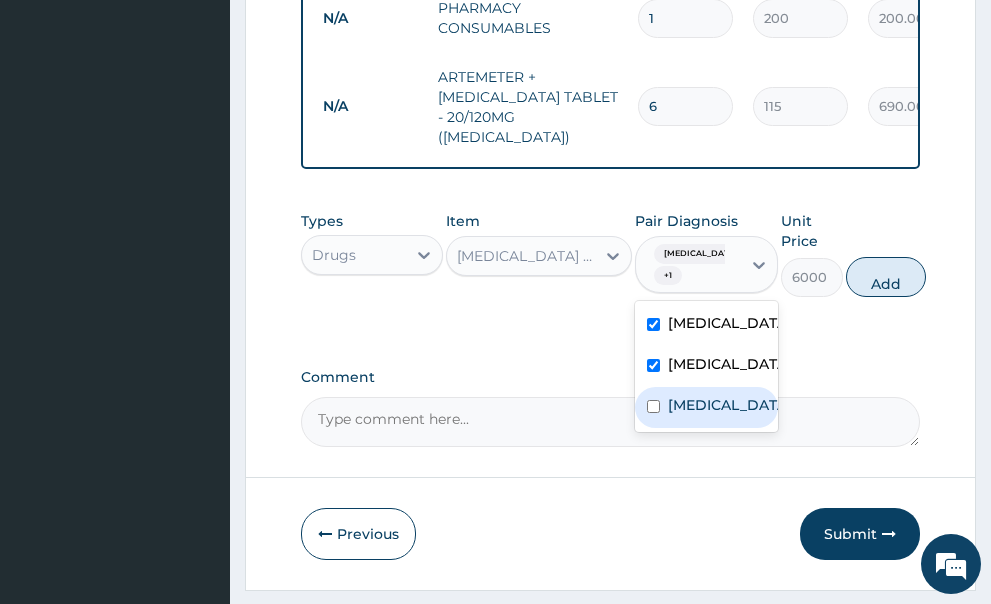 click at bounding box center (653, 406) 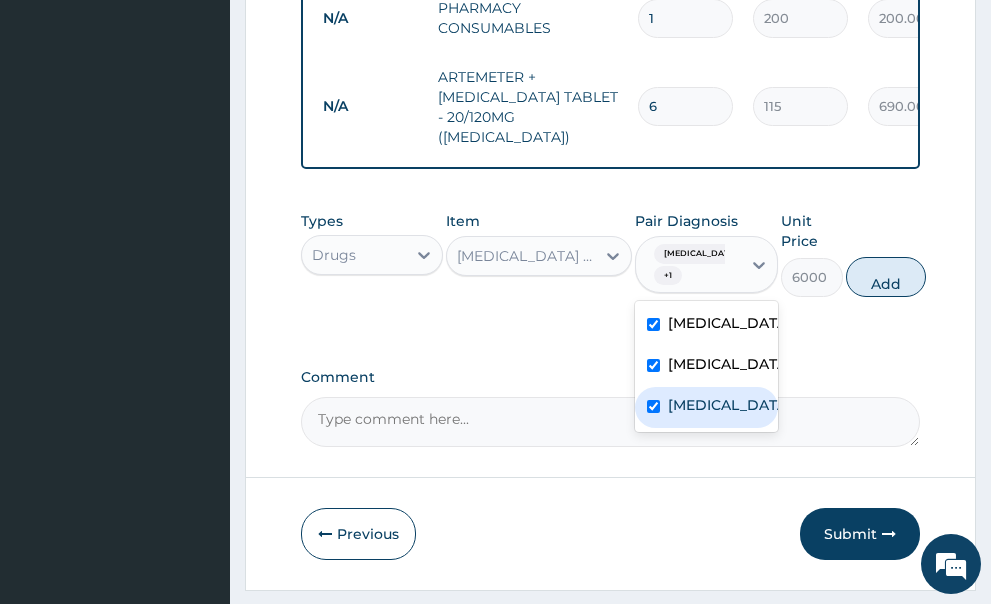 checkbox on "true" 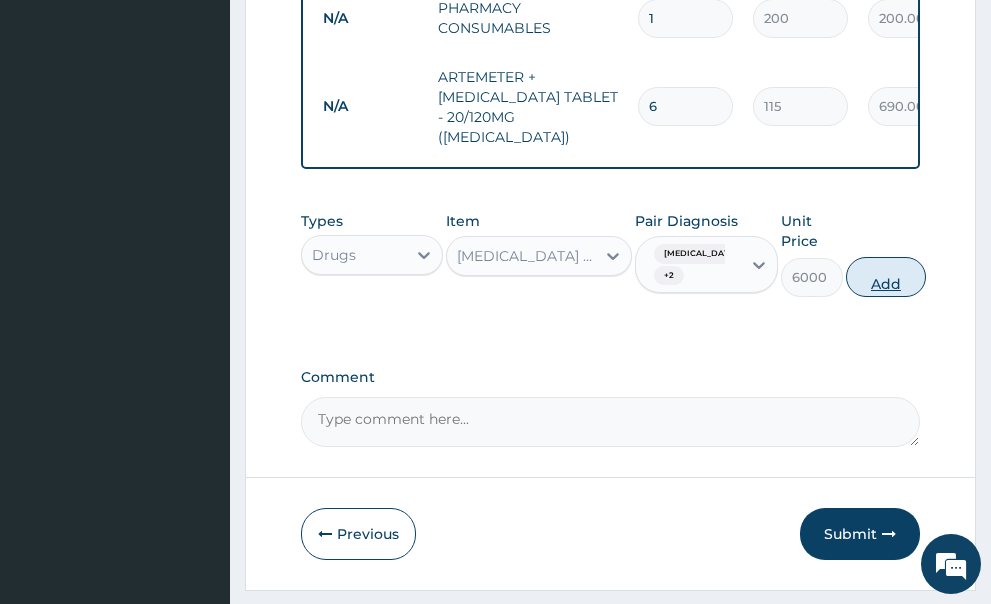 click on "Add" at bounding box center [886, 277] 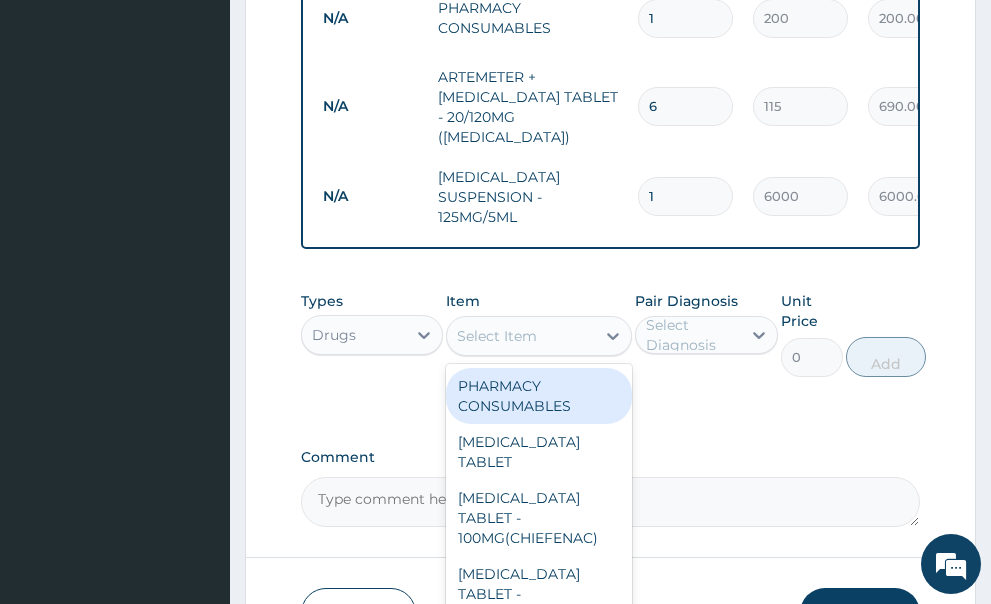 click on "Select Item" at bounding box center [521, 336] 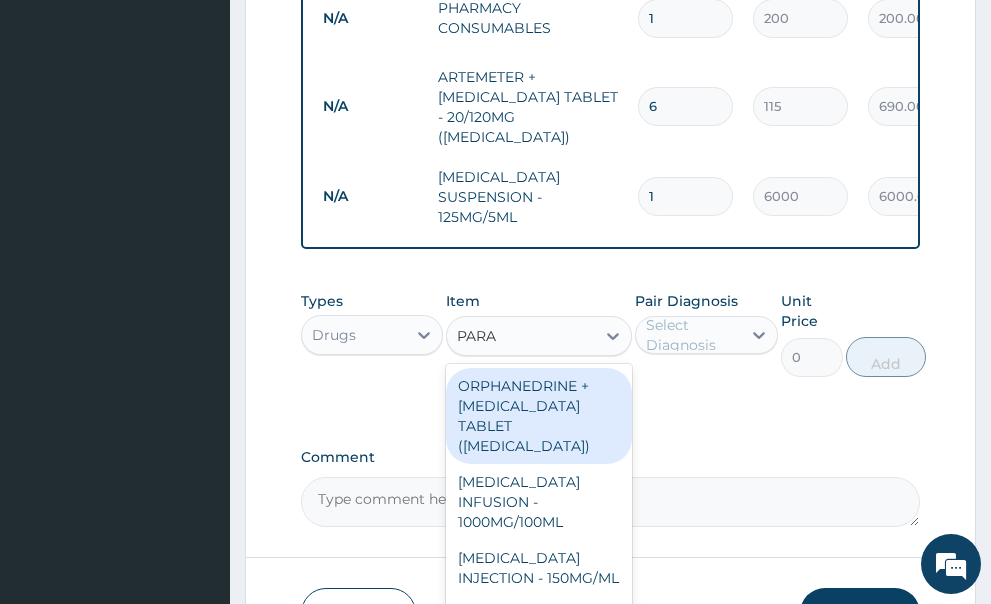 type on "PARAC" 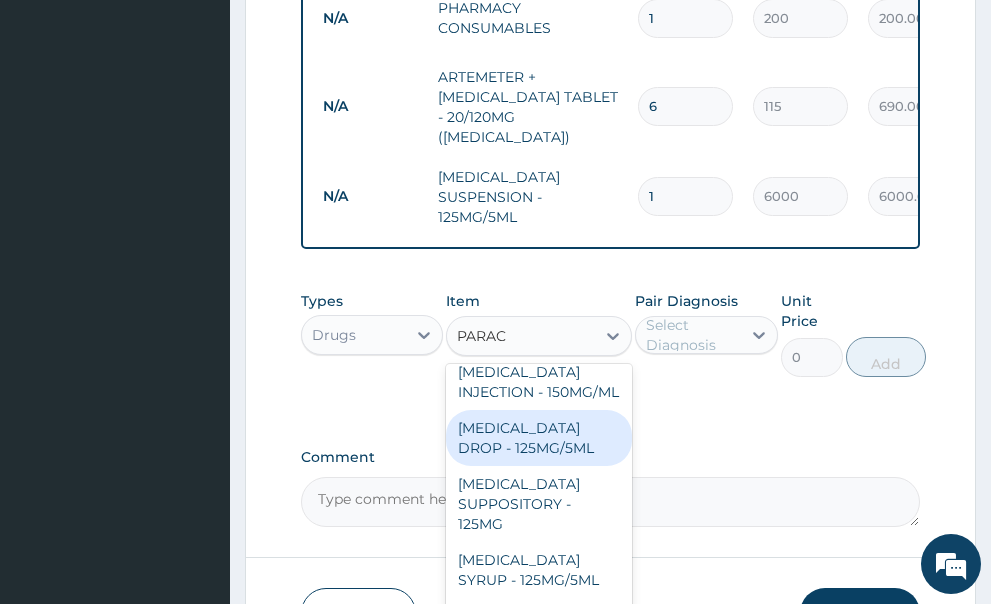 scroll, scrollTop: 200, scrollLeft: 0, axis: vertical 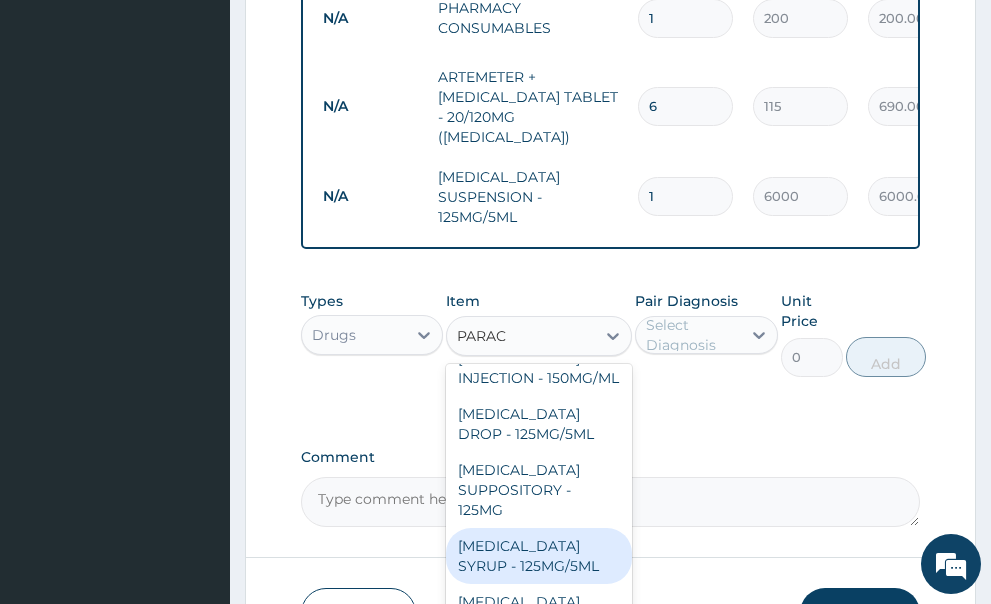 click on "[MEDICAL_DATA] SYRUP - 125MG/5ML" at bounding box center [539, 556] 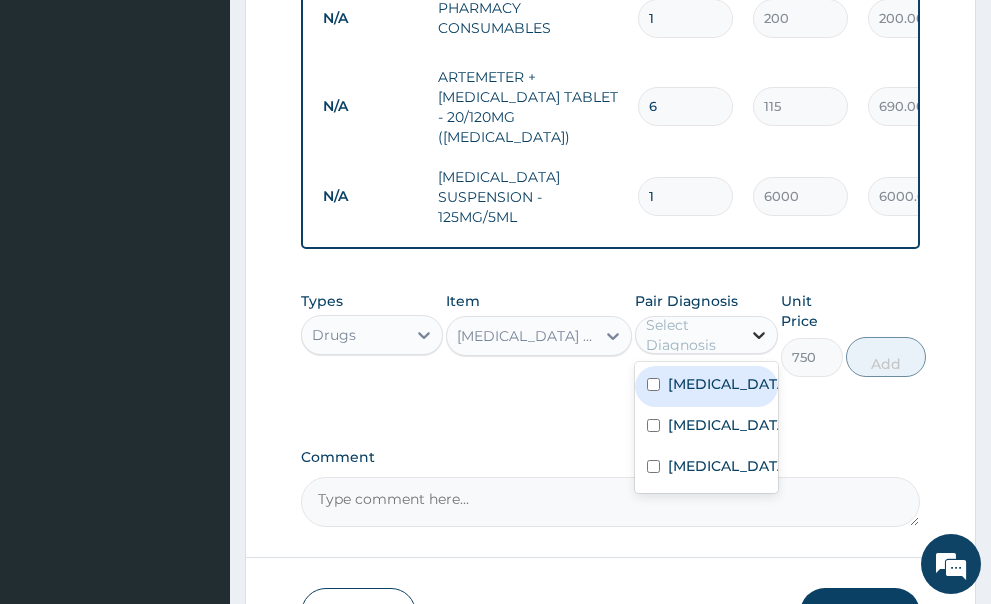 click 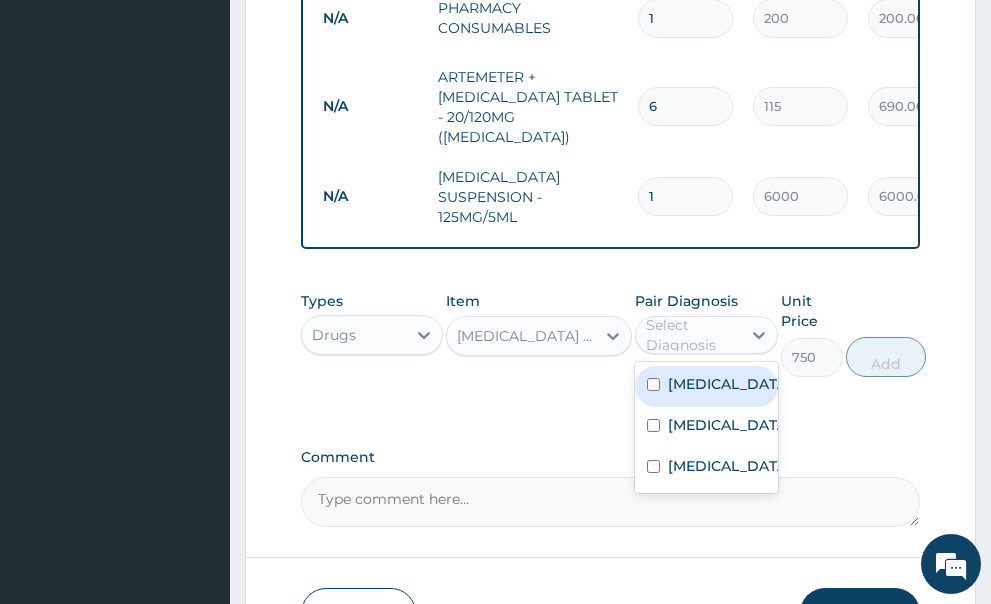 click at bounding box center [653, 384] 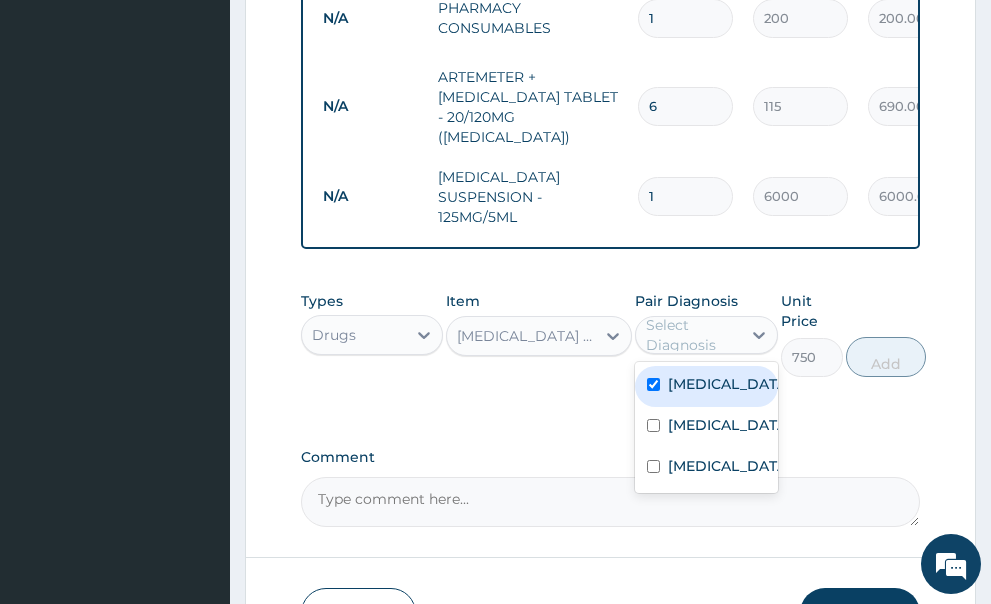 checkbox on "true" 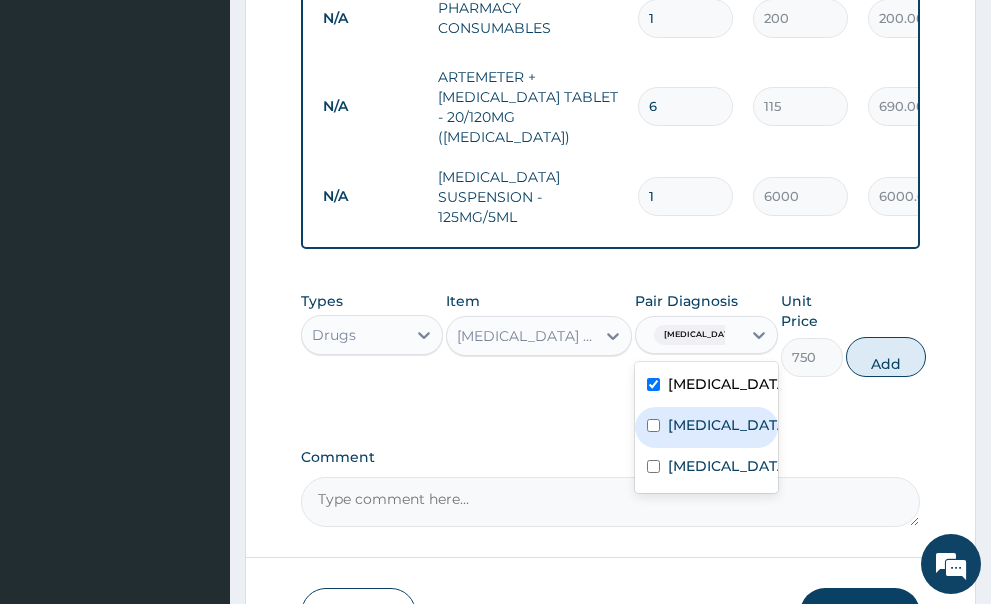 click at bounding box center (653, 425) 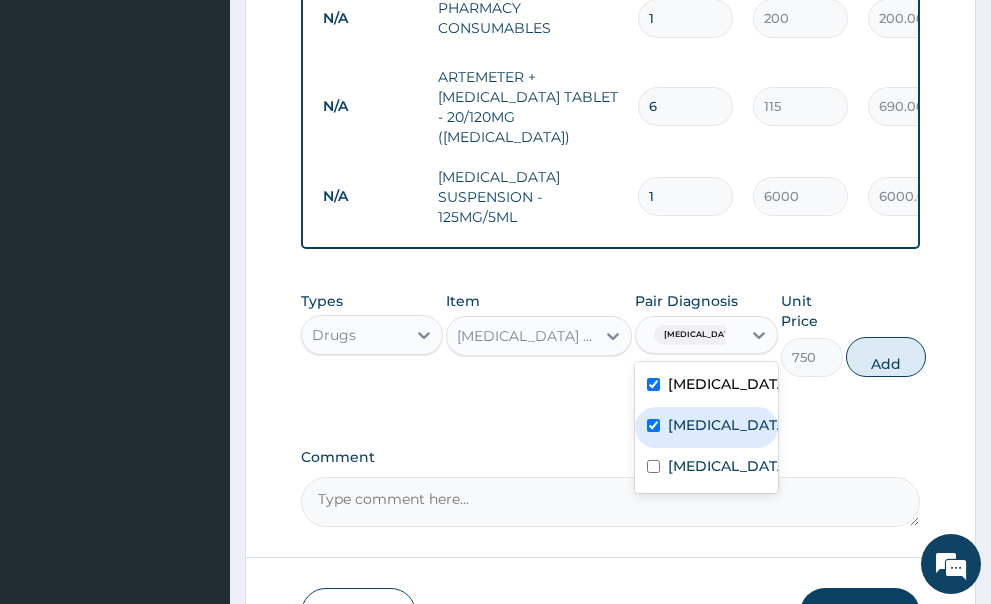 checkbox on "true" 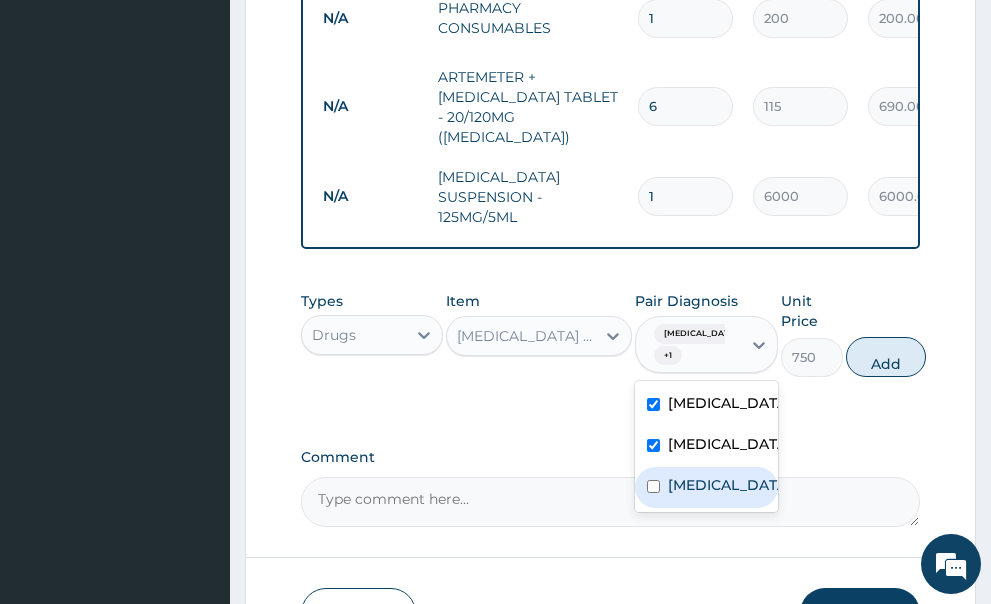 click at bounding box center [653, 486] 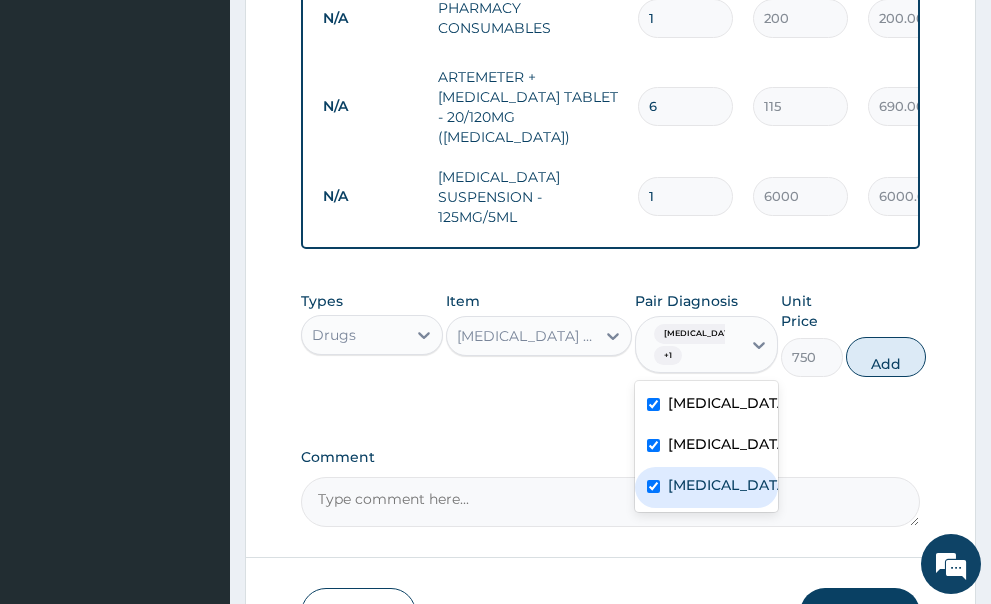 checkbox on "true" 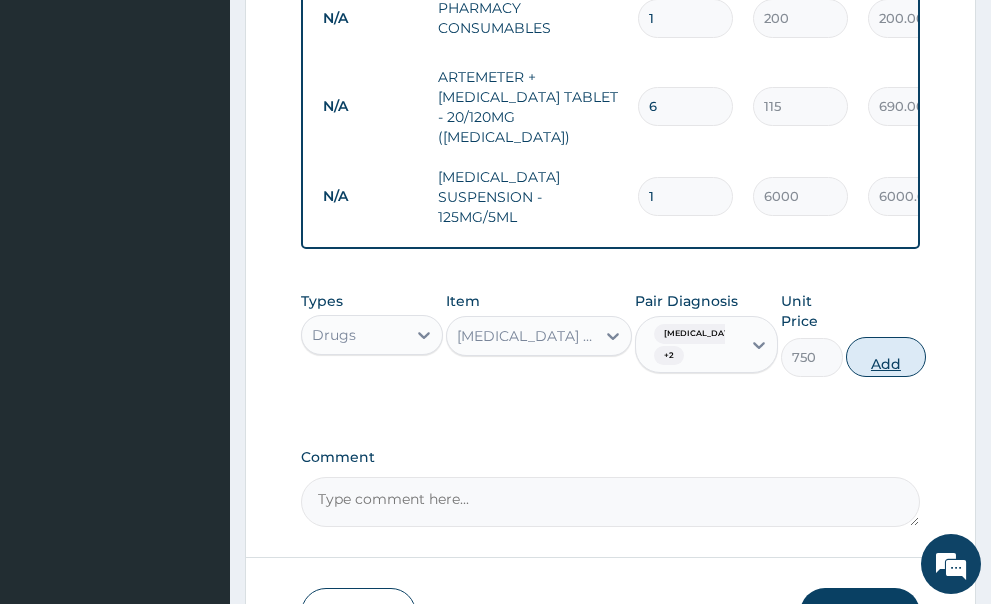 click on "Add" at bounding box center (886, 357) 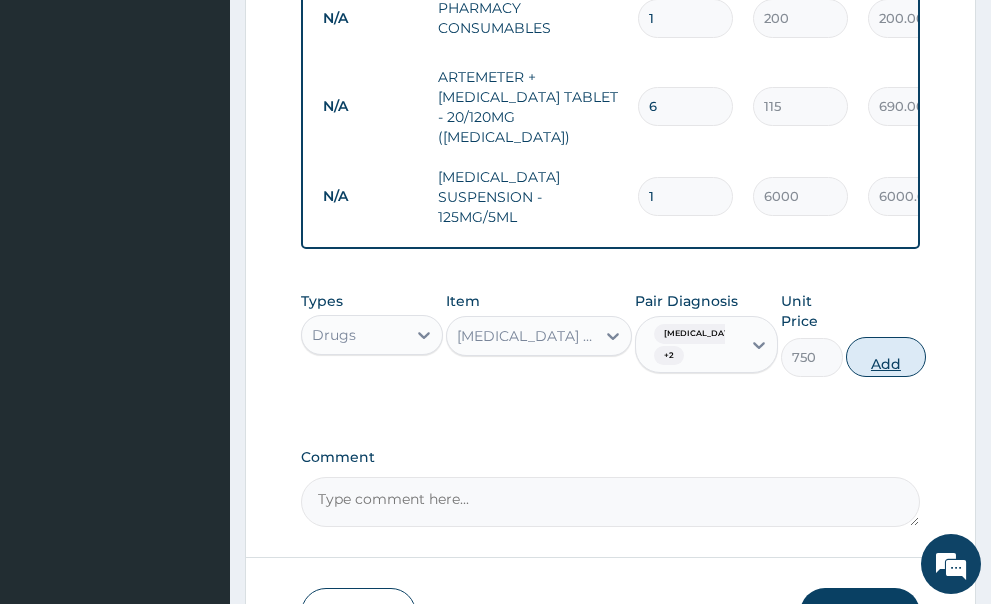 type on "0" 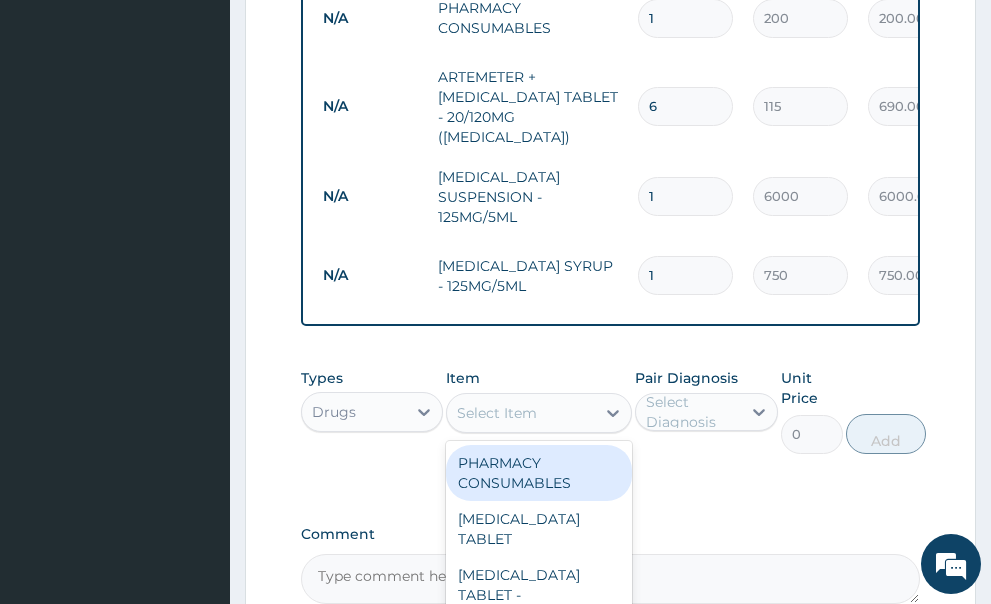 click on "Select Item" at bounding box center [497, 413] 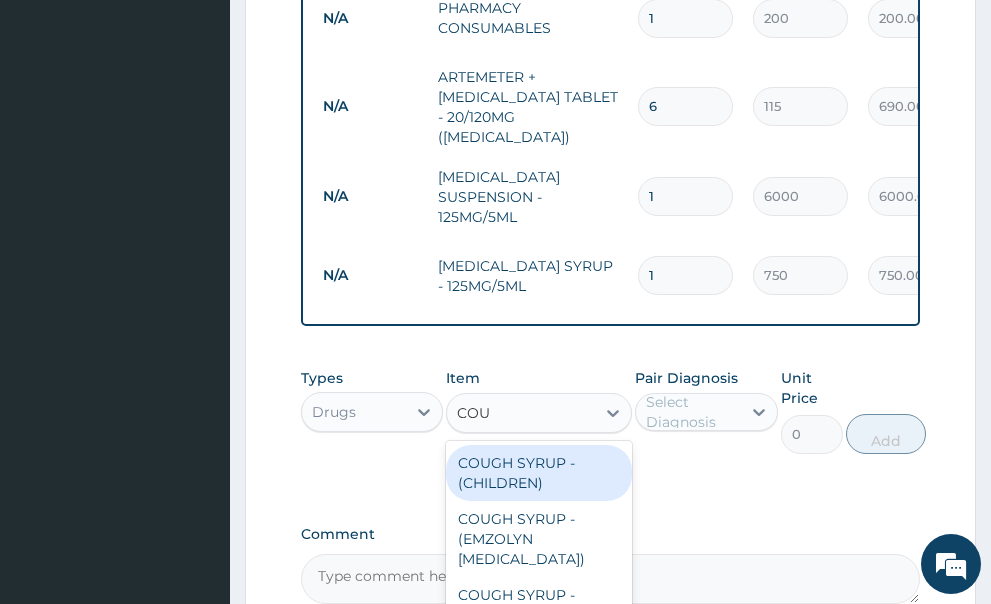 type on "COUG" 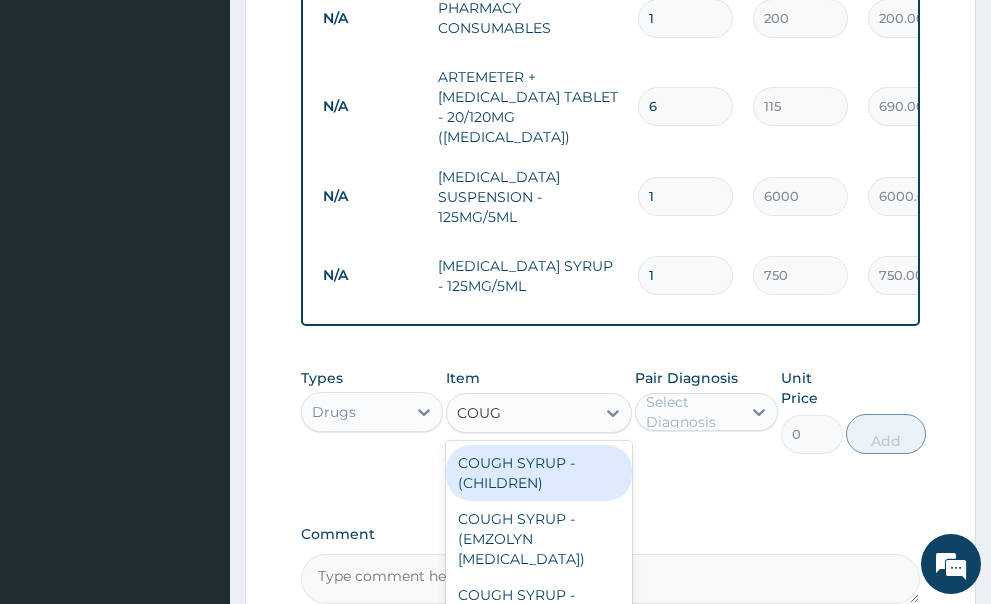 click on "COUGH SYRUP - (CHILDREN)" at bounding box center (539, 473) 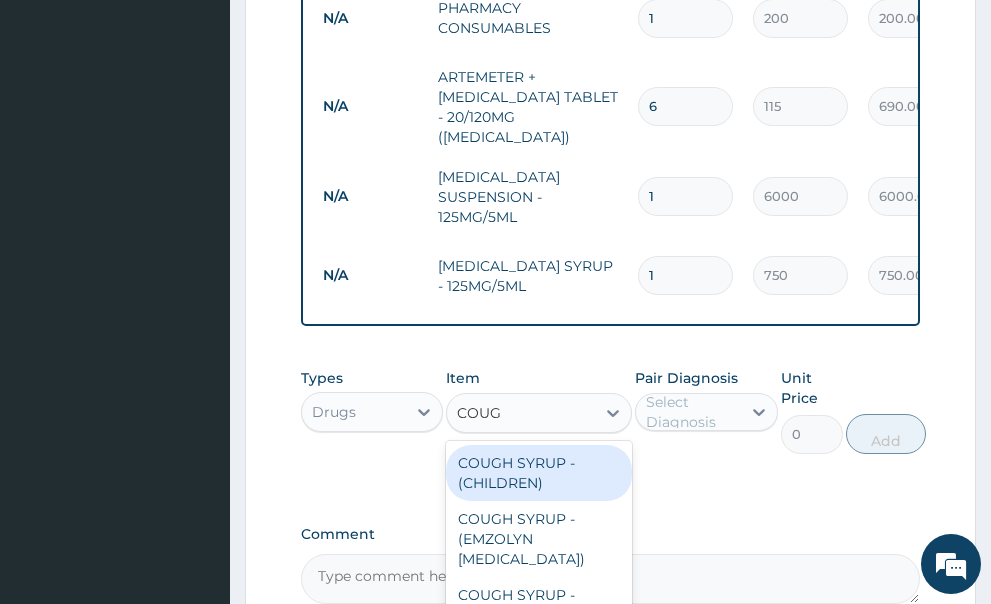 type 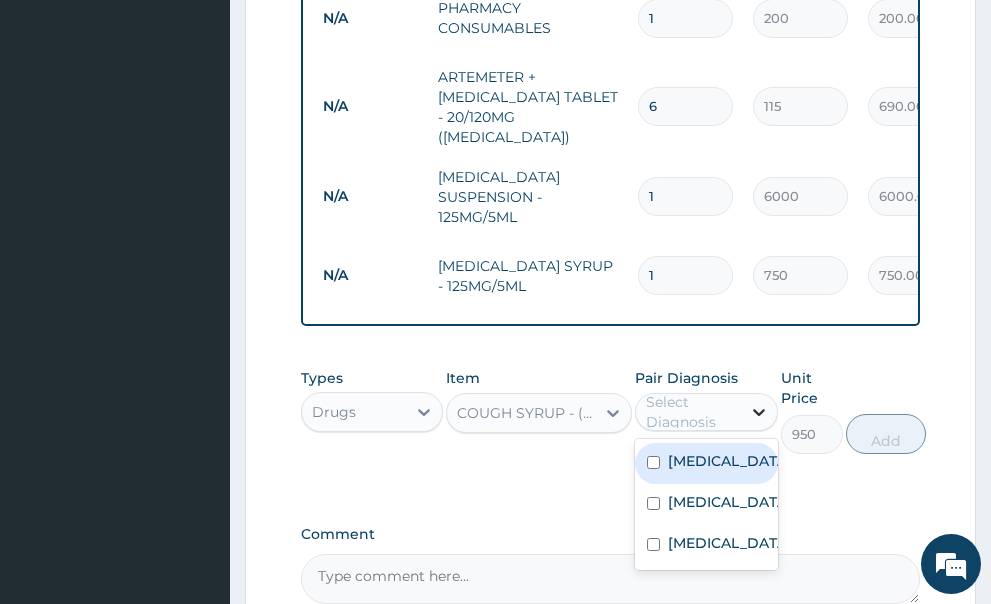 click 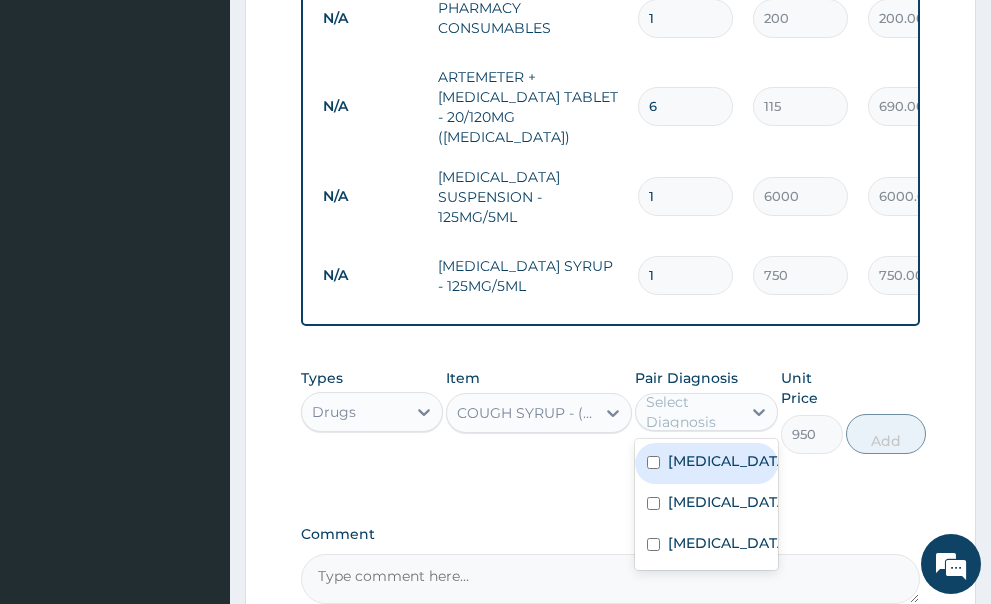 click at bounding box center (653, 462) 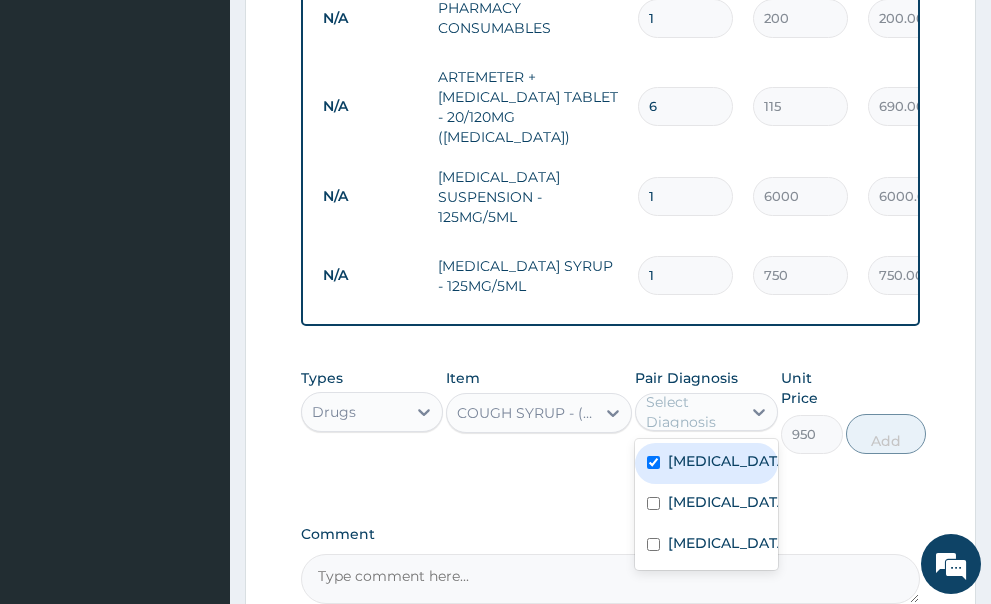 checkbox on "true" 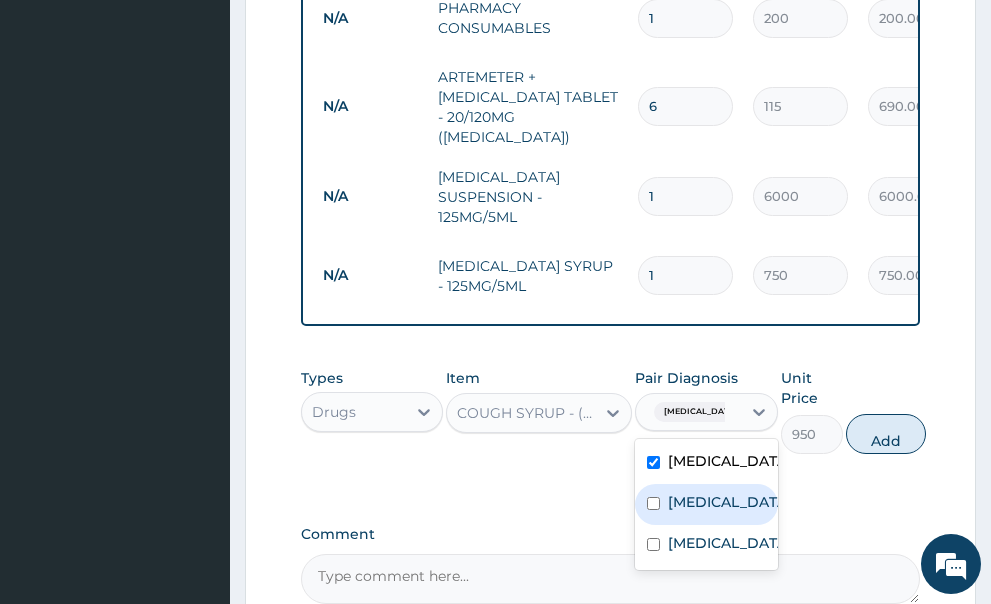 click at bounding box center (653, 503) 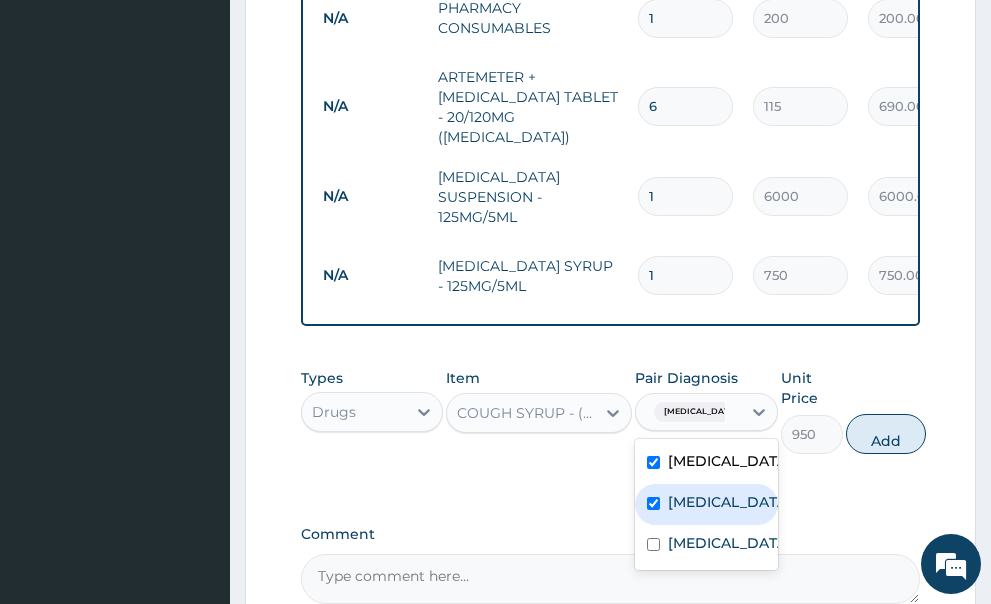checkbox on "true" 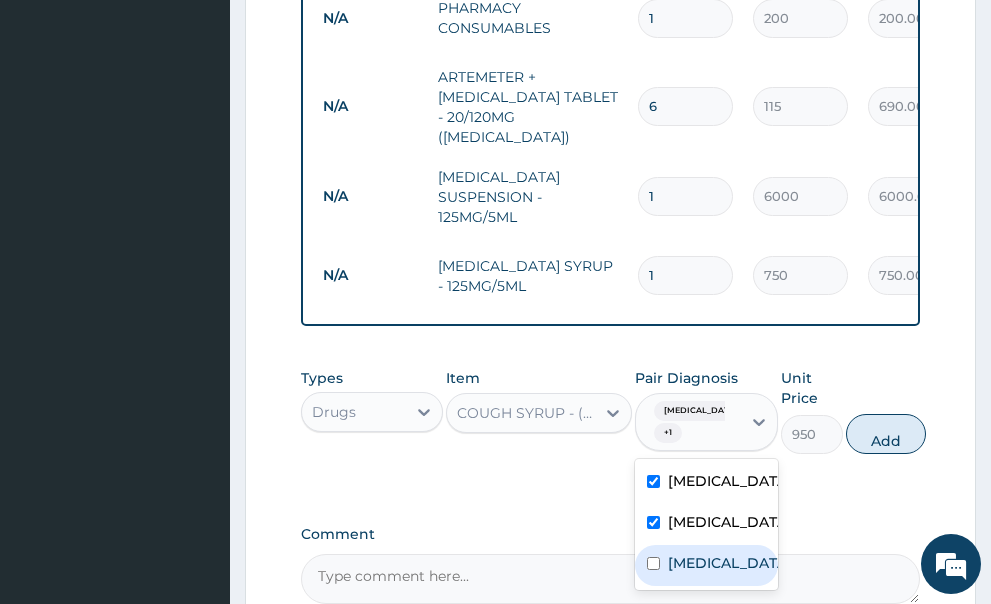 click on "[MEDICAL_DATA]" at bounding box center (706, 565) 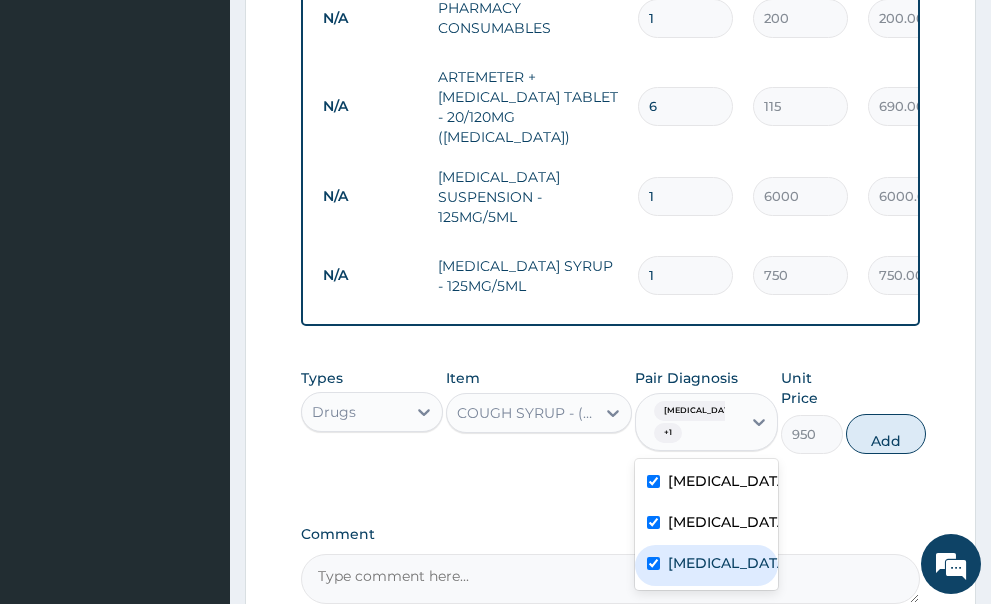 checkbox on "true" 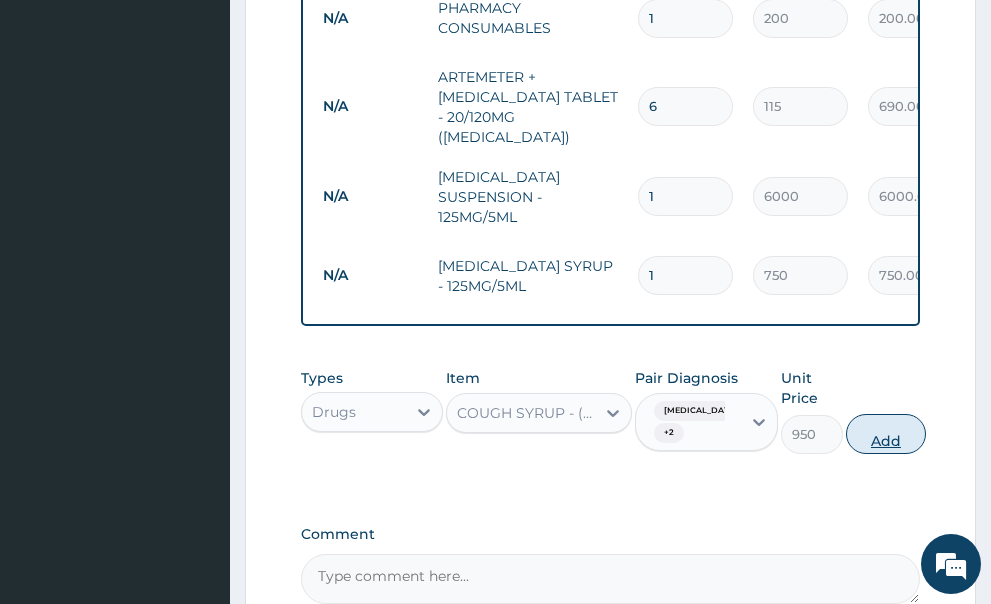 click on "Add" at bounding box center [886, 434] 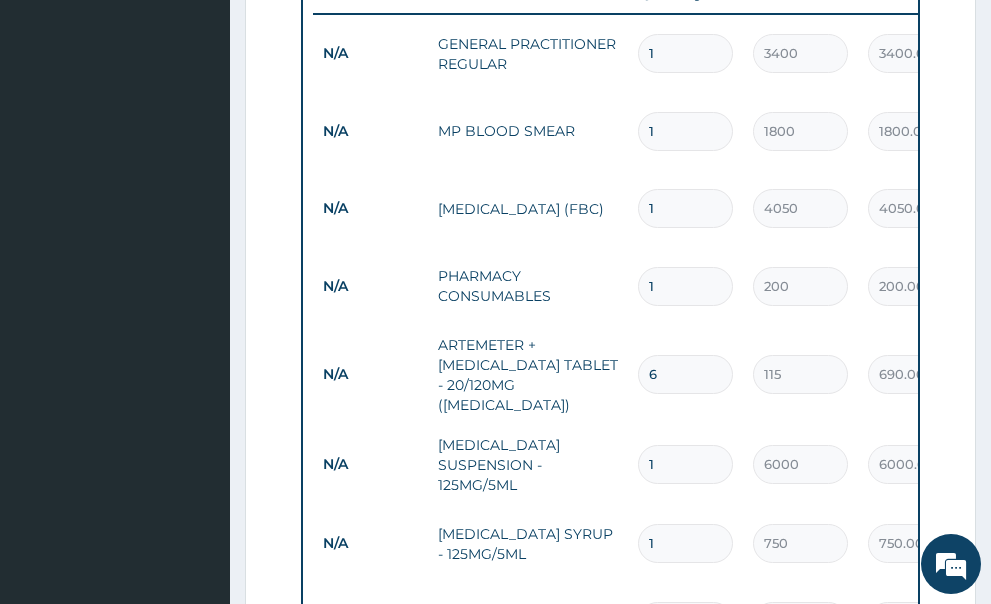 scroll, scrollTop: 707, scrollLeft: 0, axis: vertical 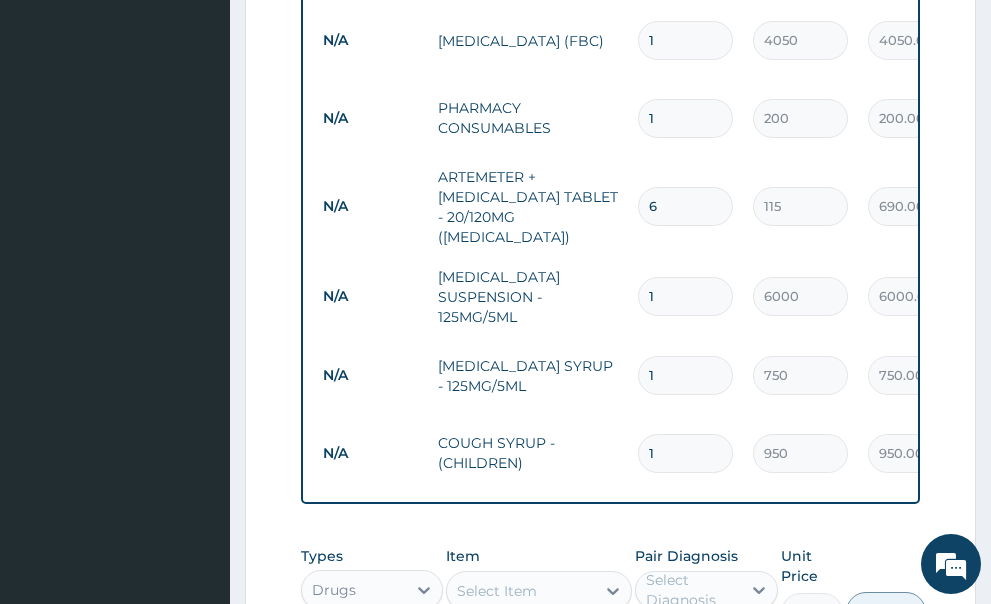 type on "0" 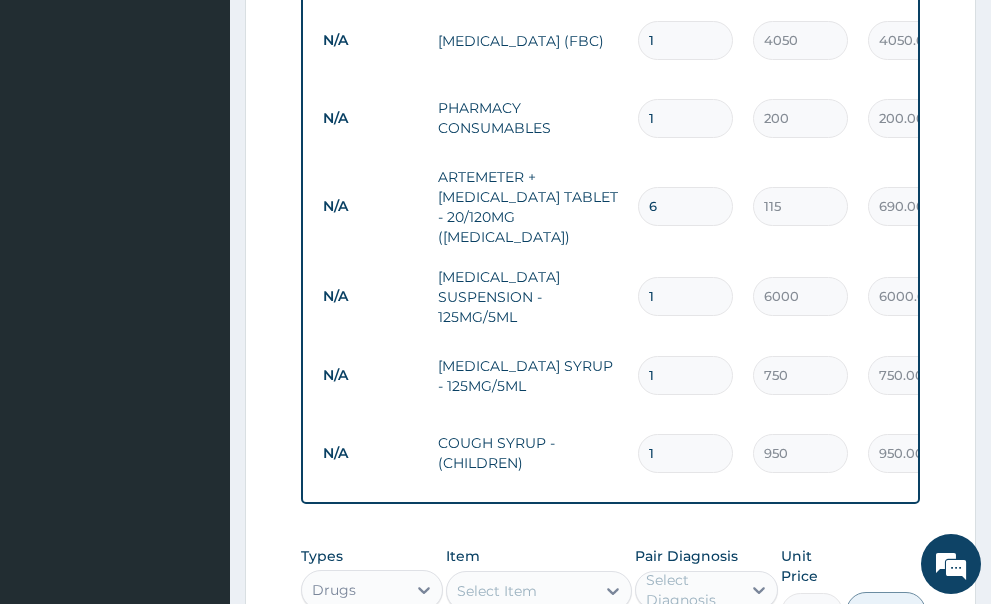 type on "0.00" 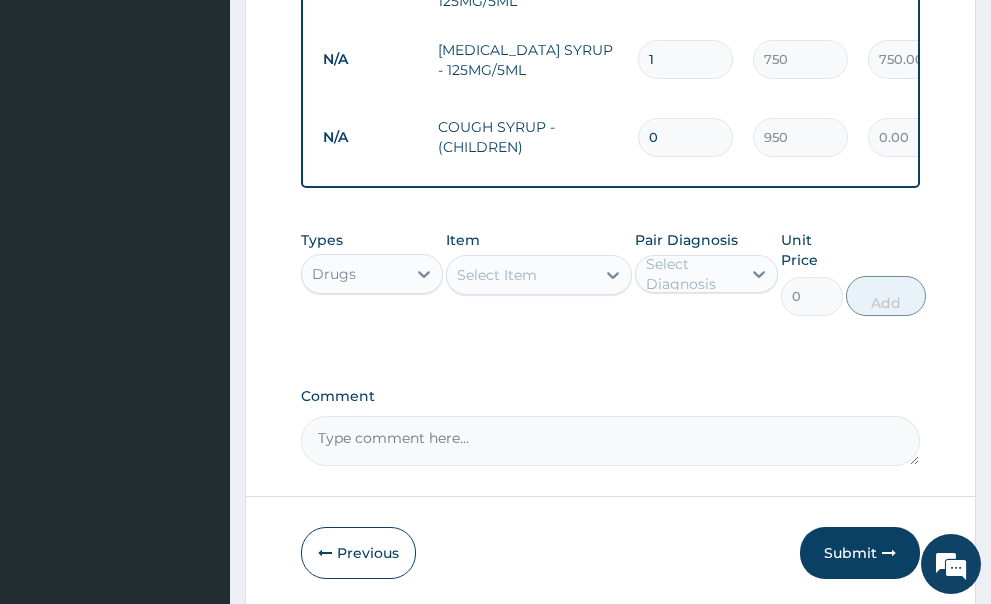 scroll, scrollTop: 1325, scrollLeft: 0, axis: vertical 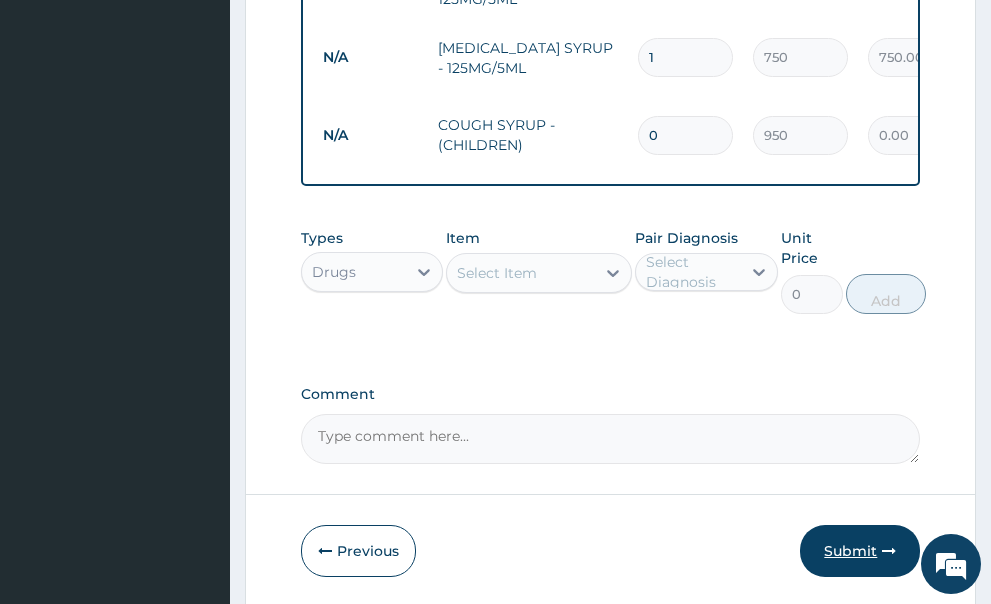 type on "0" 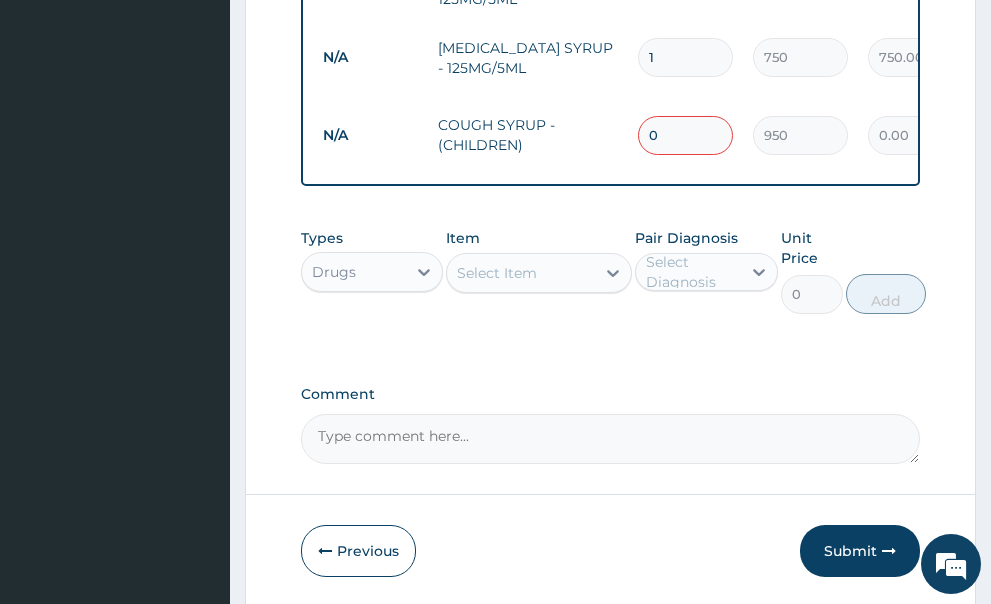 click on "0" at bounding box center [685, 135] 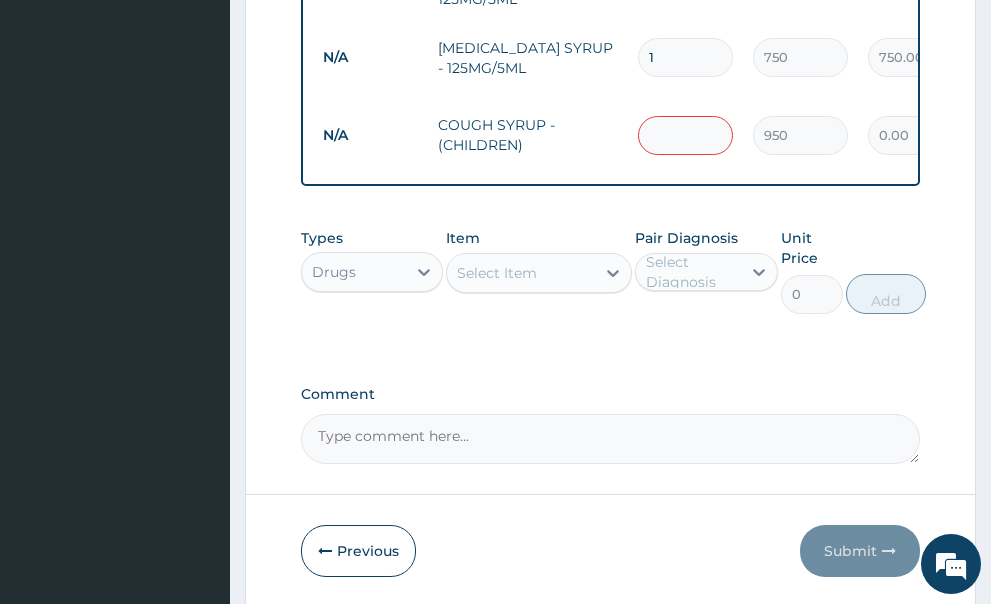 type on "1" 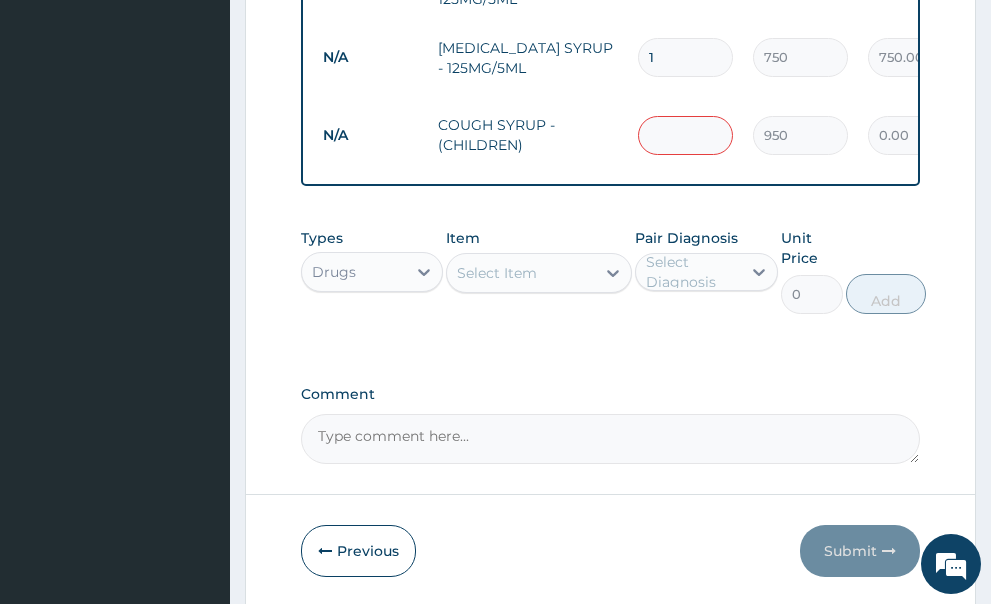 type on "950.00" 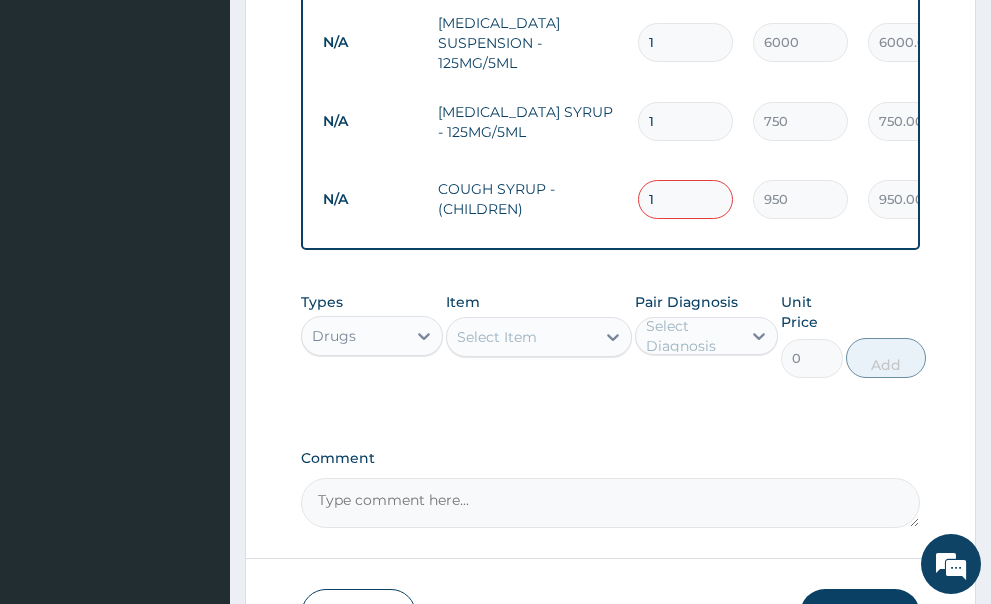 scroll, scrollTop: 1225, scrollLeft: 0, axis: vertical 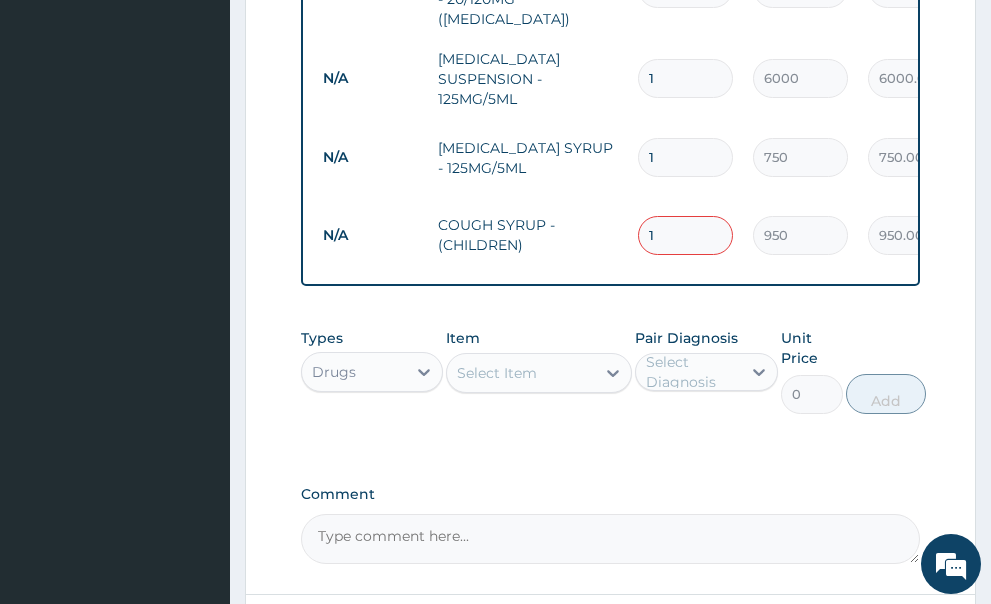 type on "1" 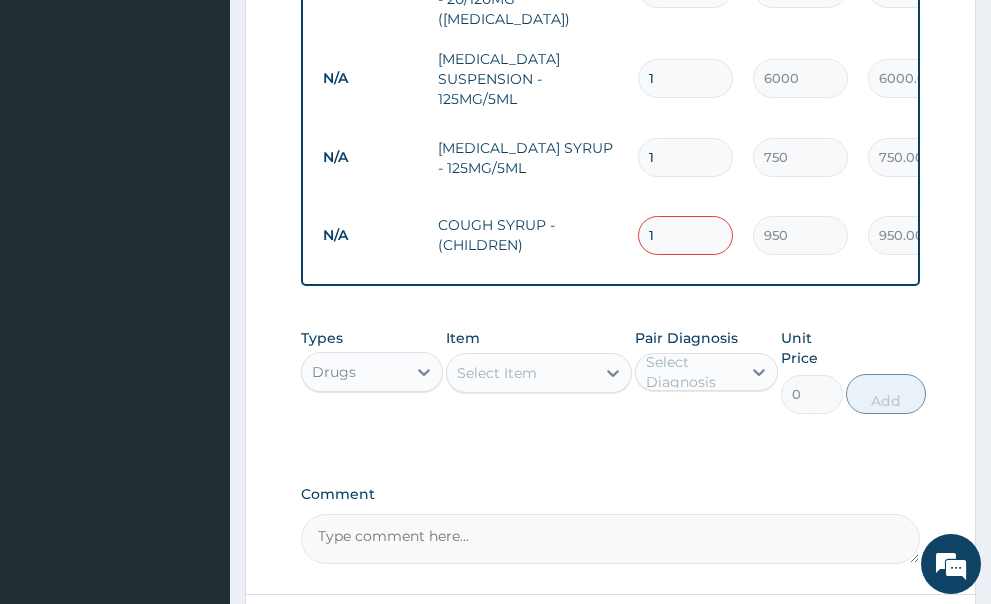click on "Submit" at bounding box center (860, 651) 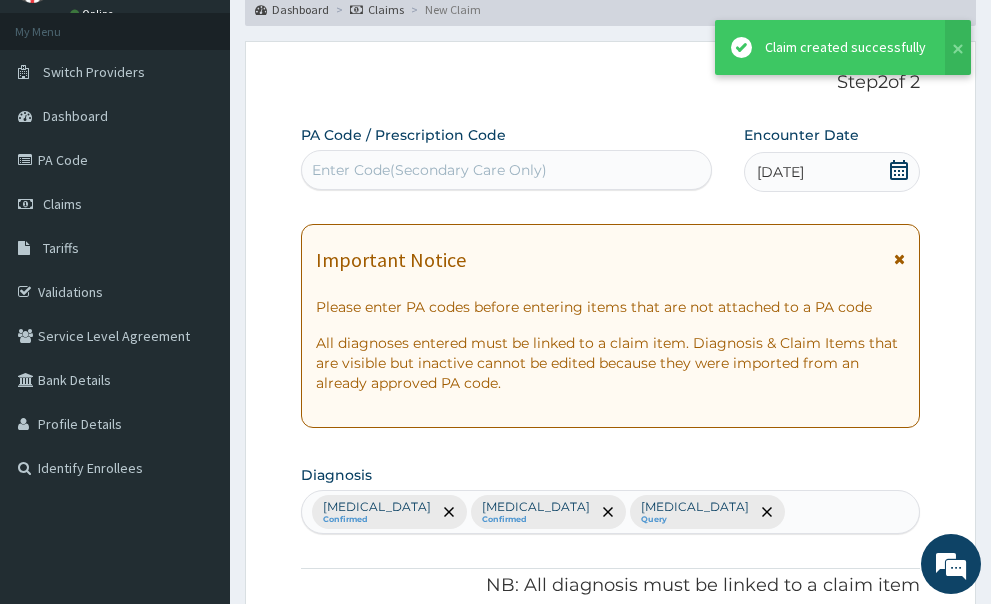scroll, scrollTop: 1225, scrollLeft: 0, axis: vertical 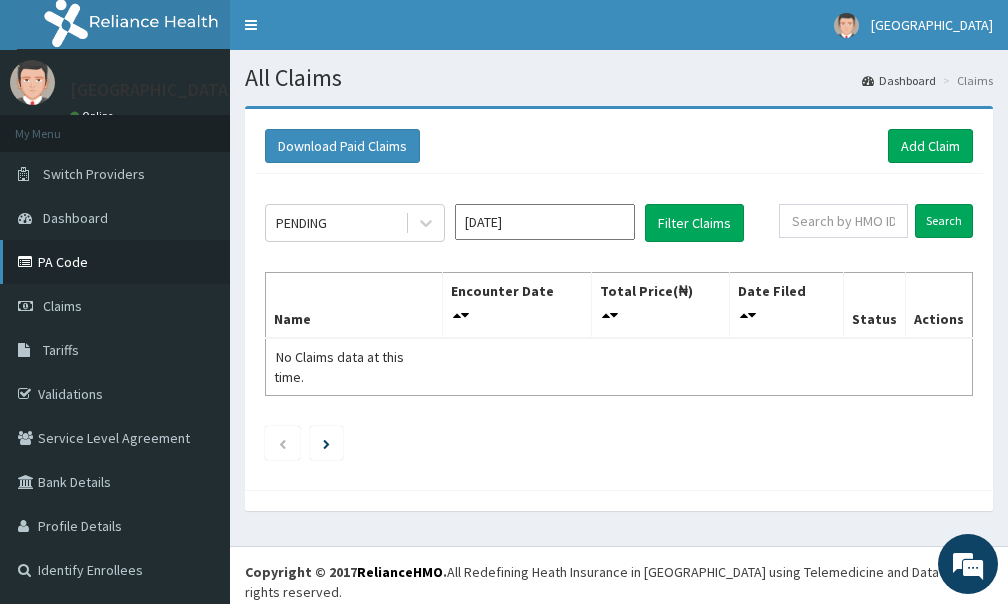 click on "PA Code" at bounding box center [115, 262] 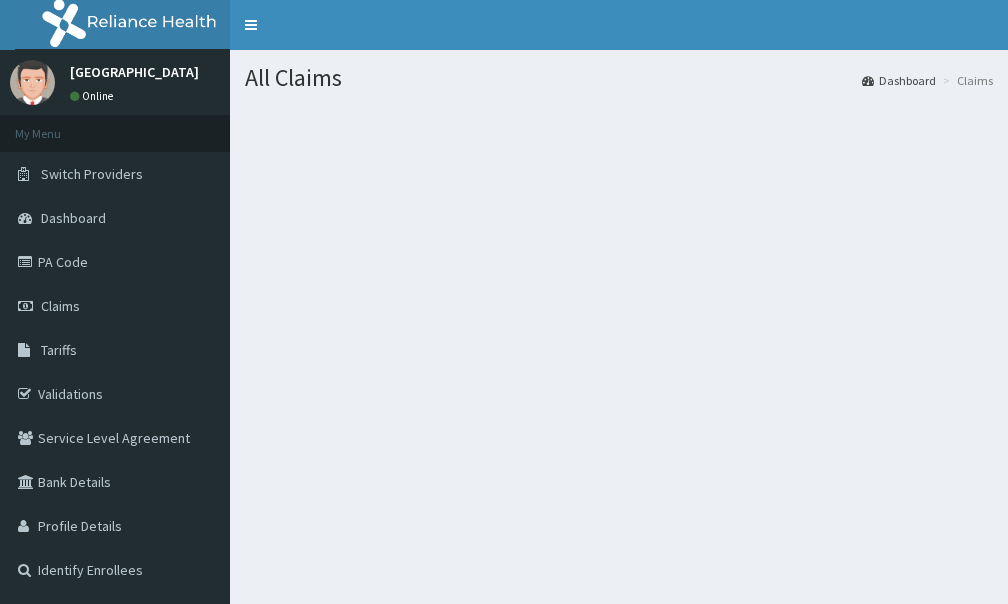scroll, scrollTop: 0, scrollLeft: 0, axis: both 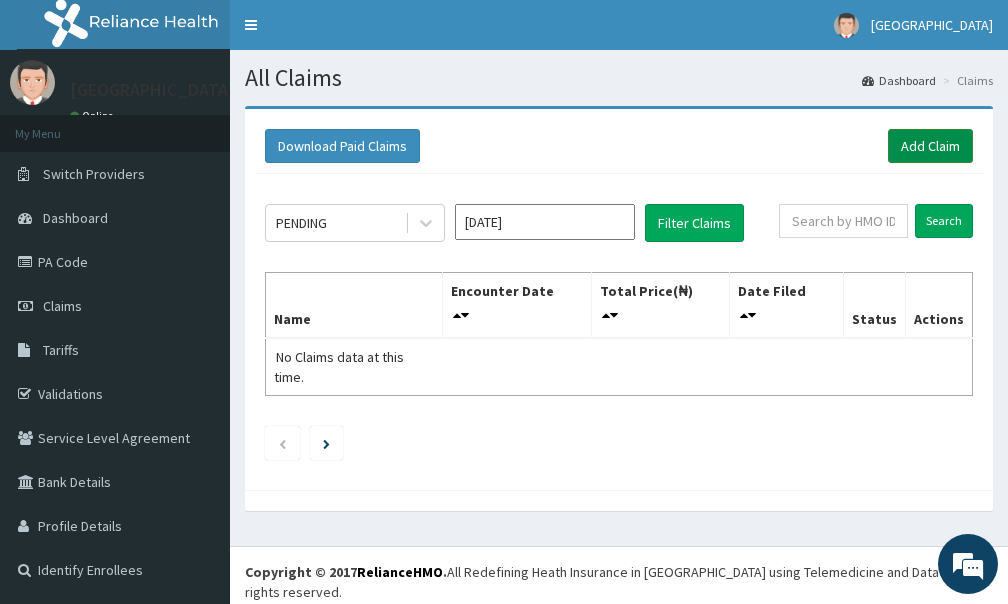 click on "Add Claim" at bounding box center [930, 146] 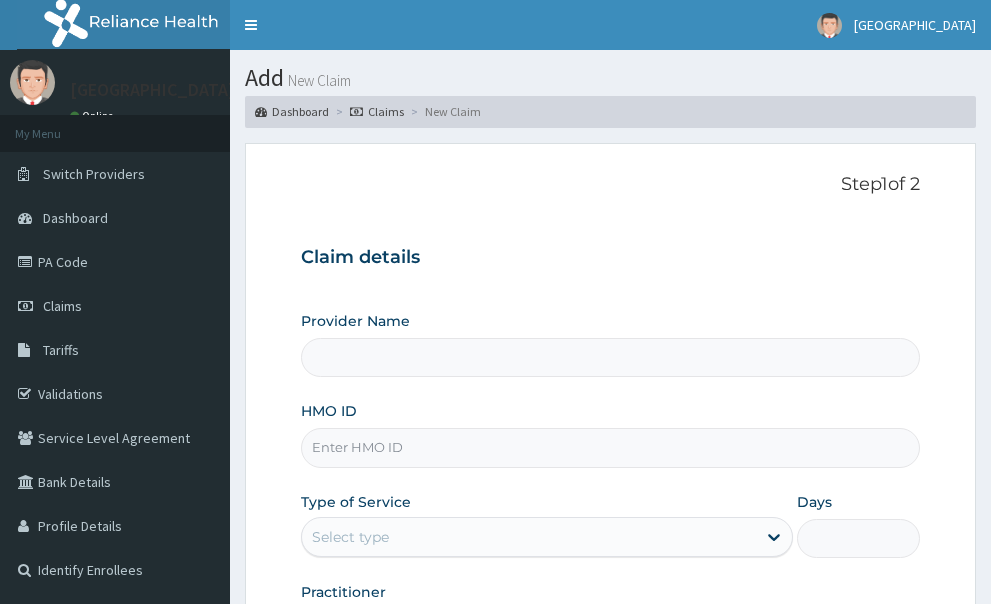 scroll, scrollTop: 0, scrollLeft: 0, axis: both 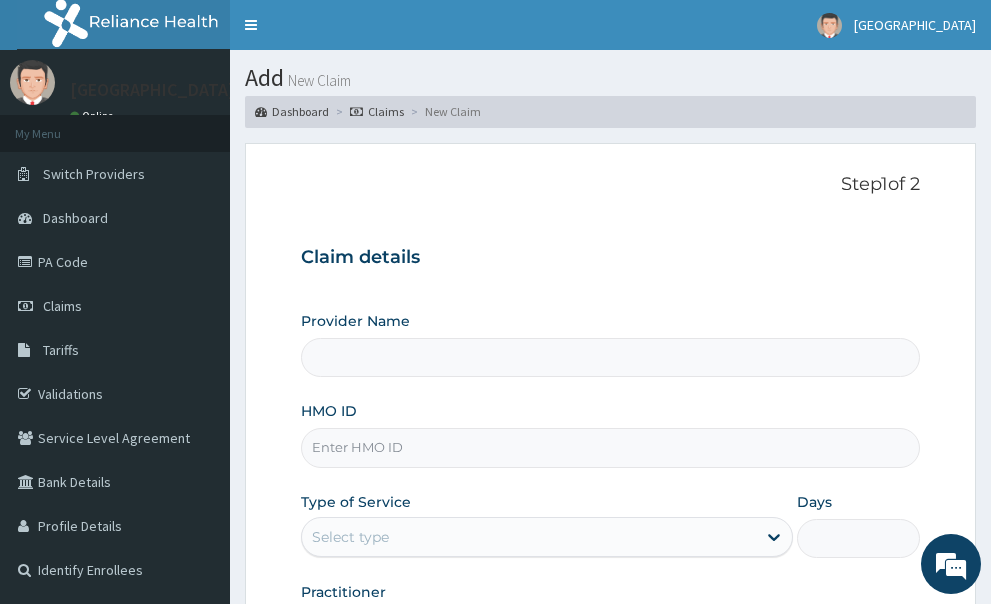 type on "[GEOGRAPHIC_DATA]" 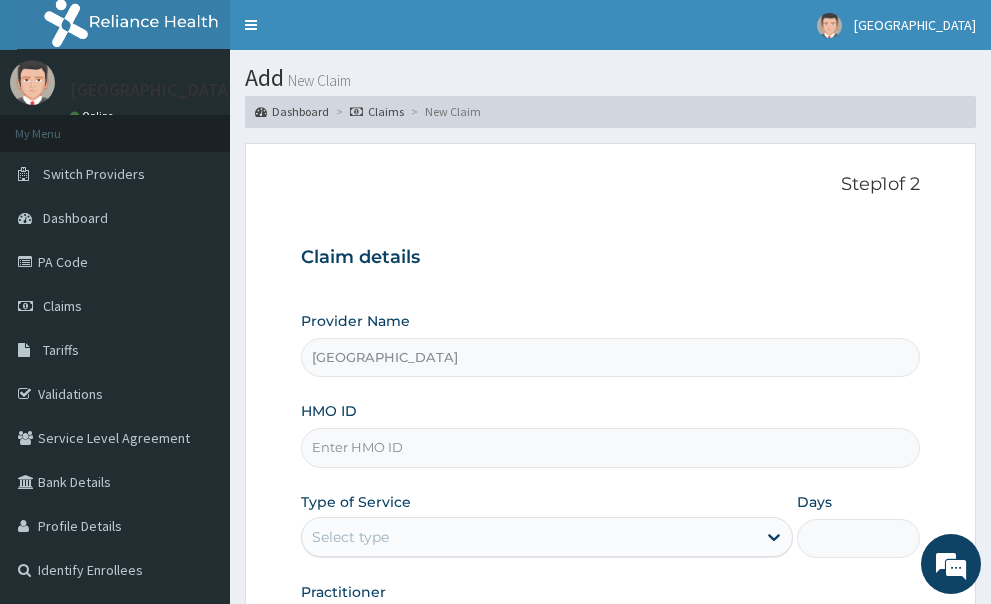 click on "HMO ID" at bounding box center [611, 447] 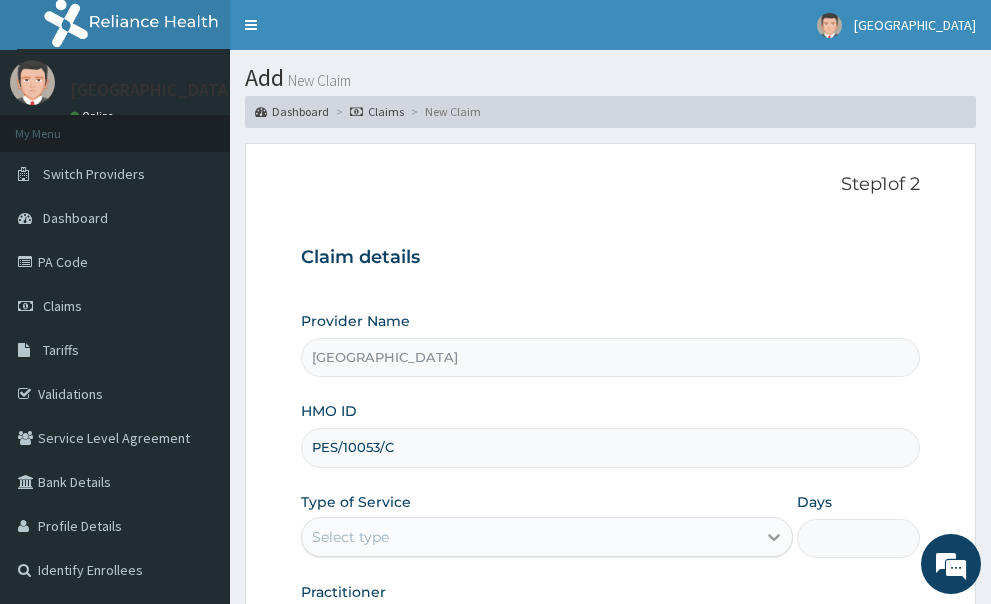 type on "PES/10053/C" 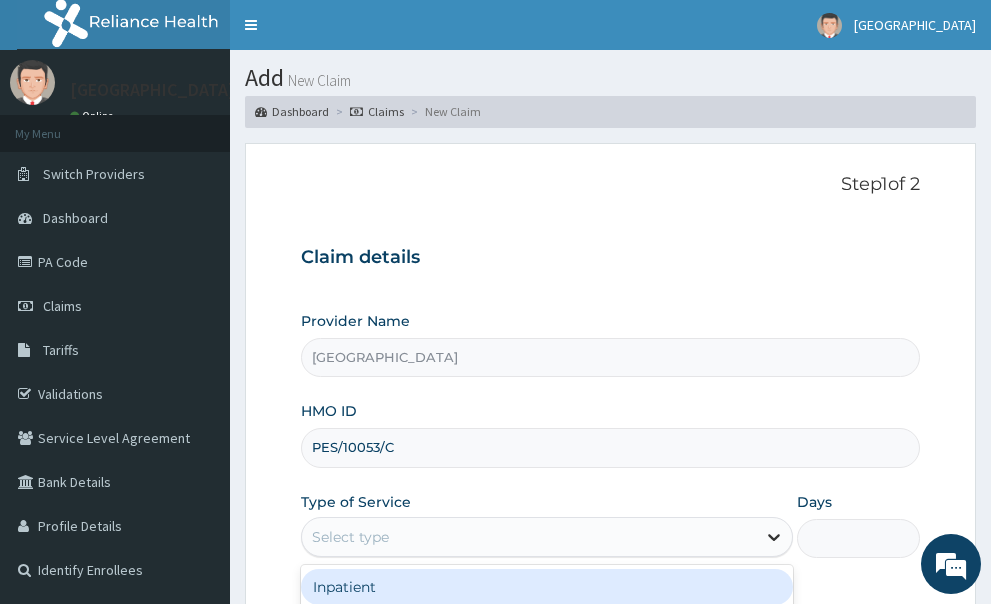 click 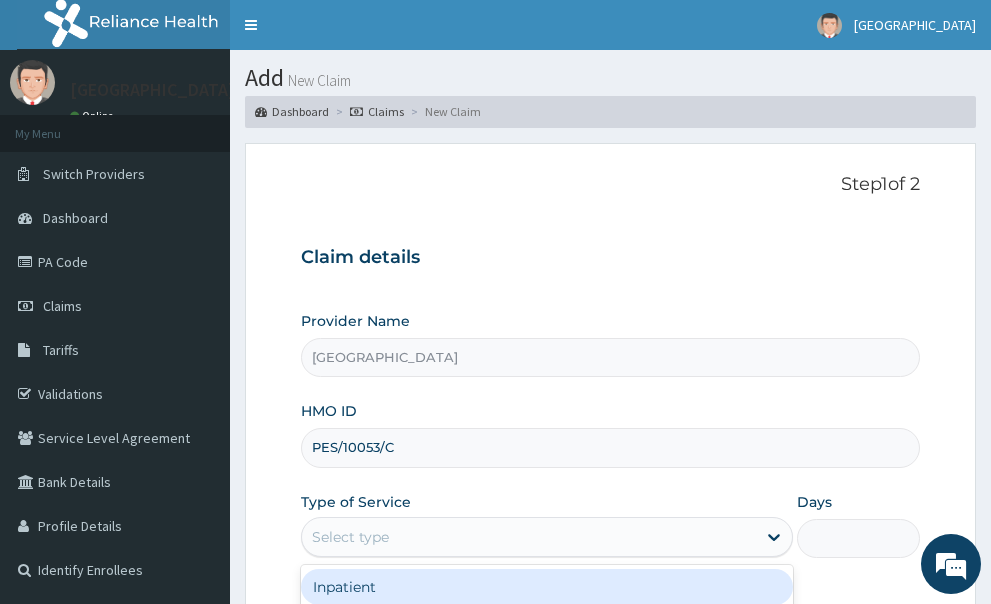 scroll, scrollTop: 200, scrollLeft: 0, axis: vertical 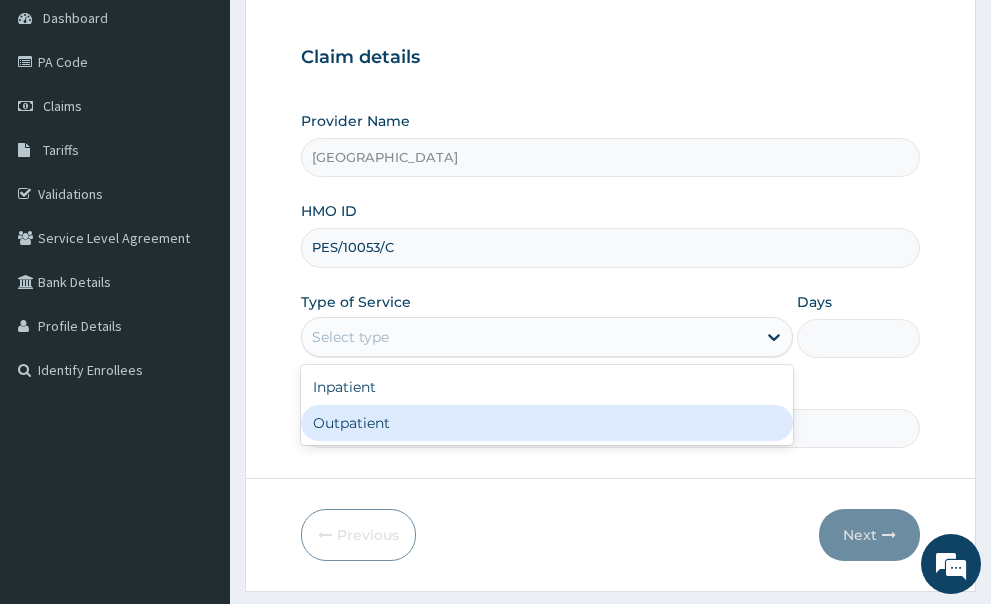 click on "Outpatient" at bounding box center [547, 423] 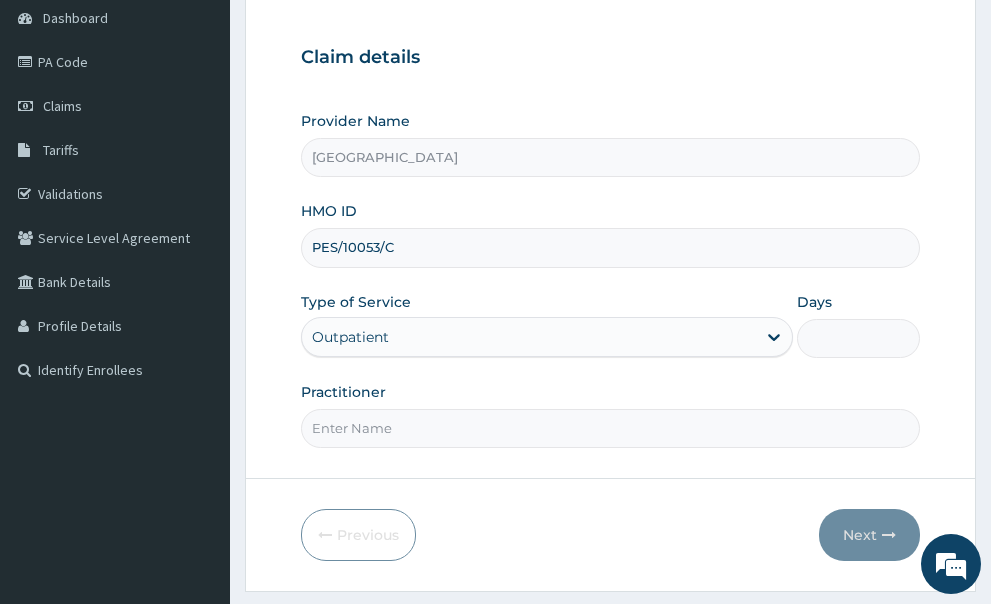 type on "1" 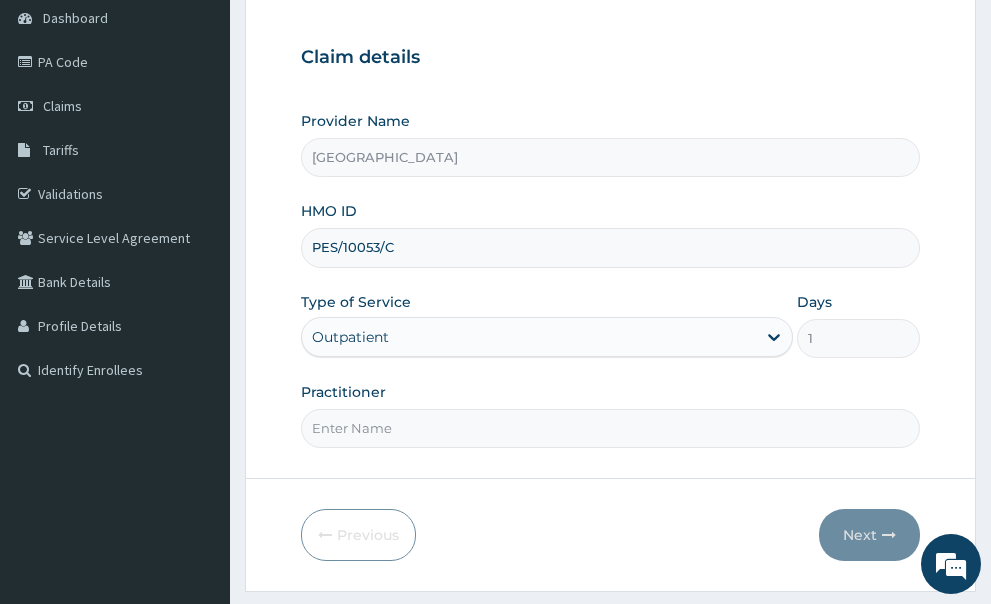 click on "Practitioner" at bounding box center (611, 428) 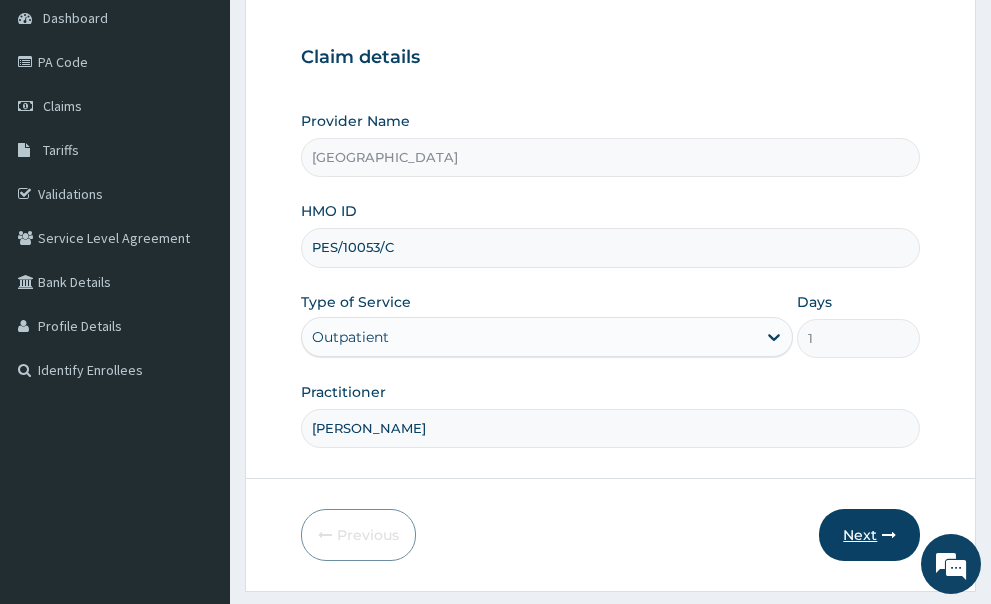 click on "Next" at bounding box center [869, 535] 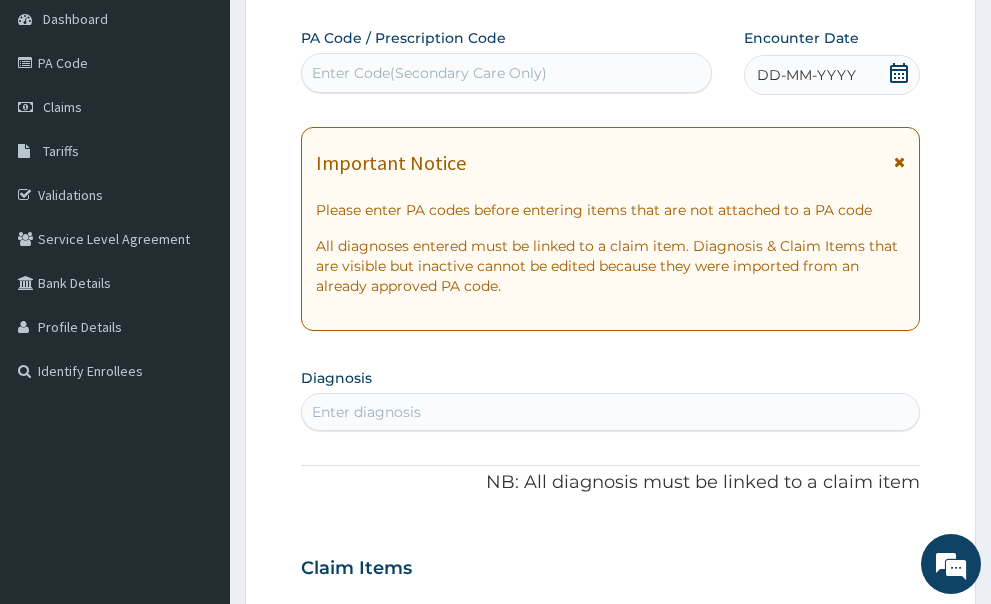 scroll, scrollTop: 0, scrollLeft: 0, axis: both 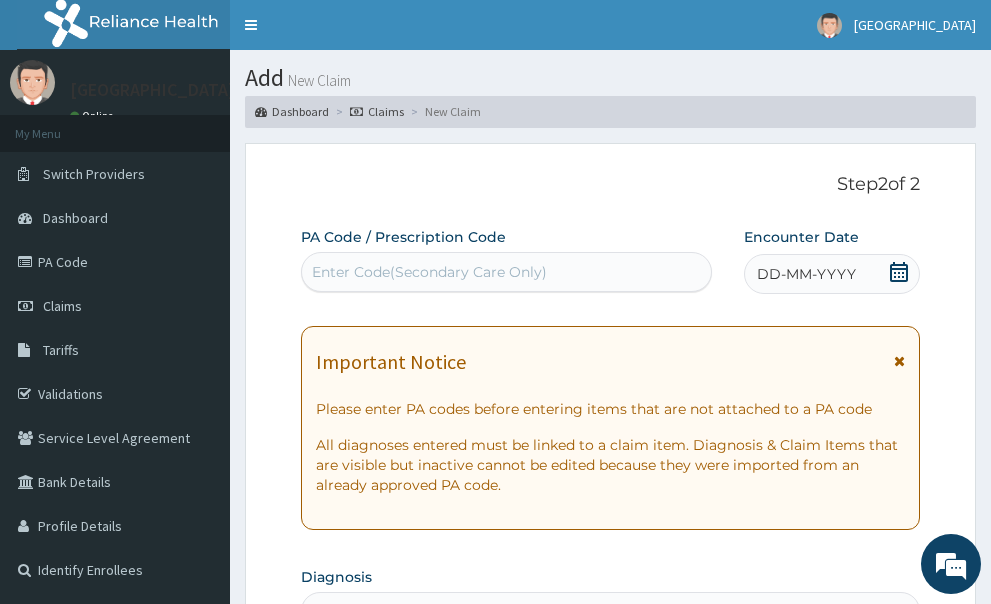 click on "Enter Code(Secondary Care Only)" at bounding box center (429, 272) 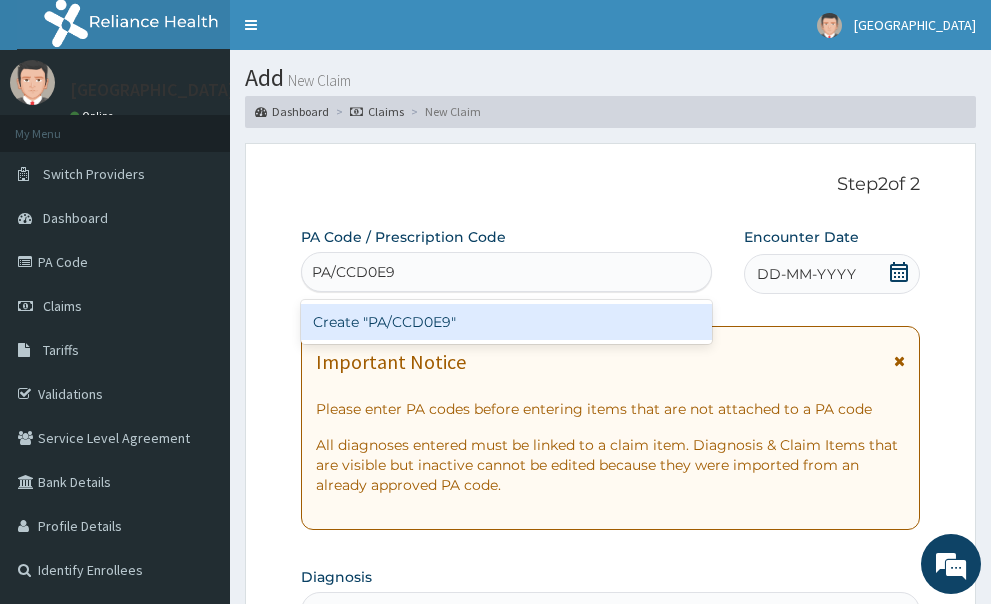 click on "Create "PA/CCD0E9"" at bounding box center [506, 322] 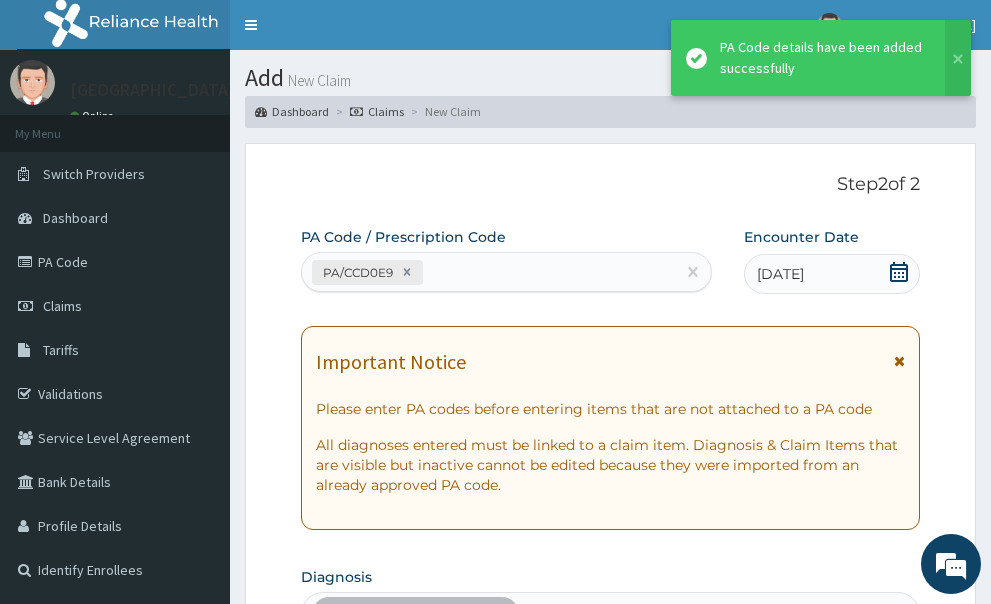 scroll, scrollTop: 550, scrollLeft: 0, axis: vertical 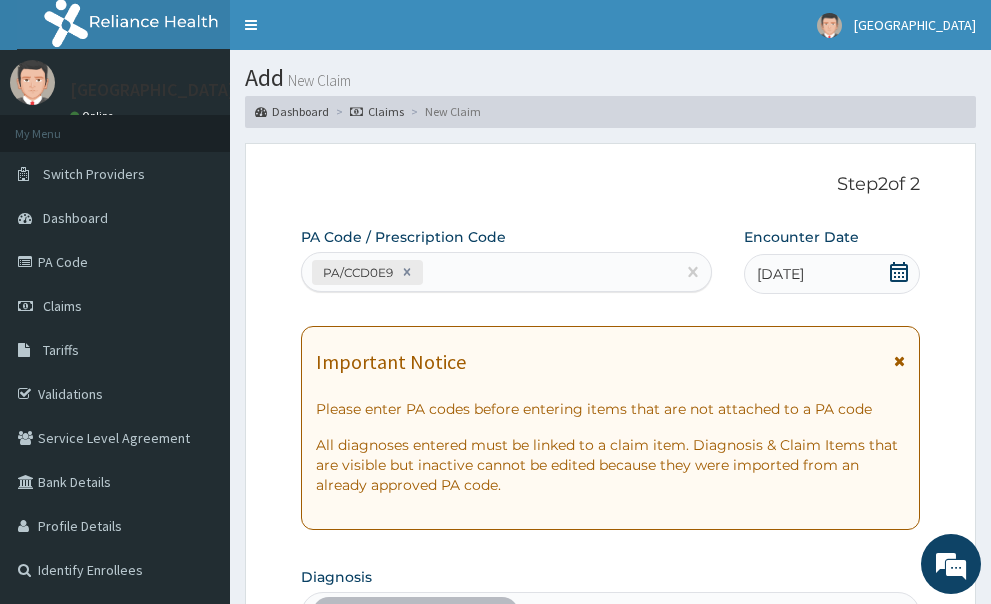 click at bounding box center [899, 361] 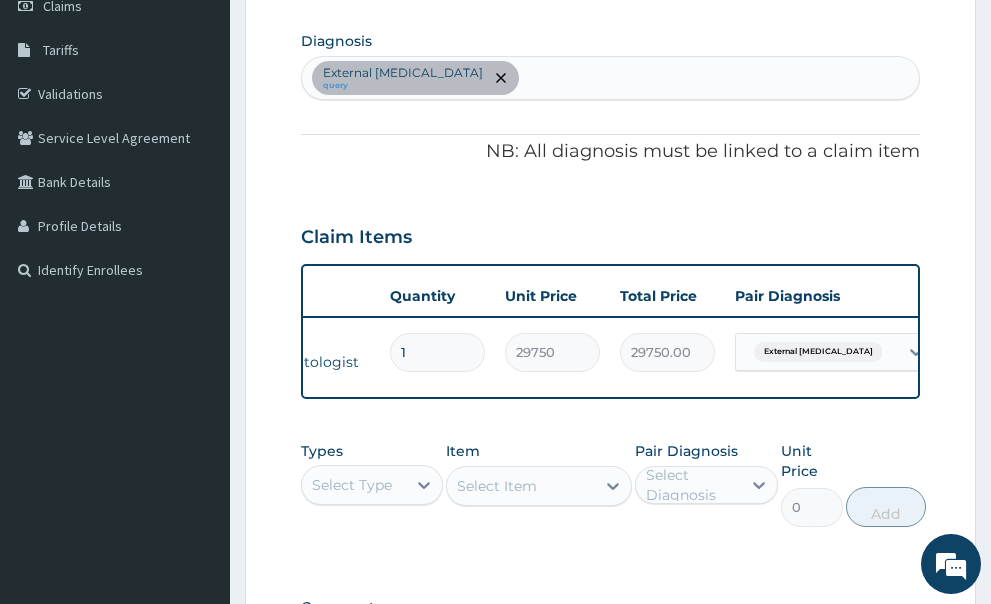 scroll, scrollTop: 400, scrollLeft: 0, axis: vertical 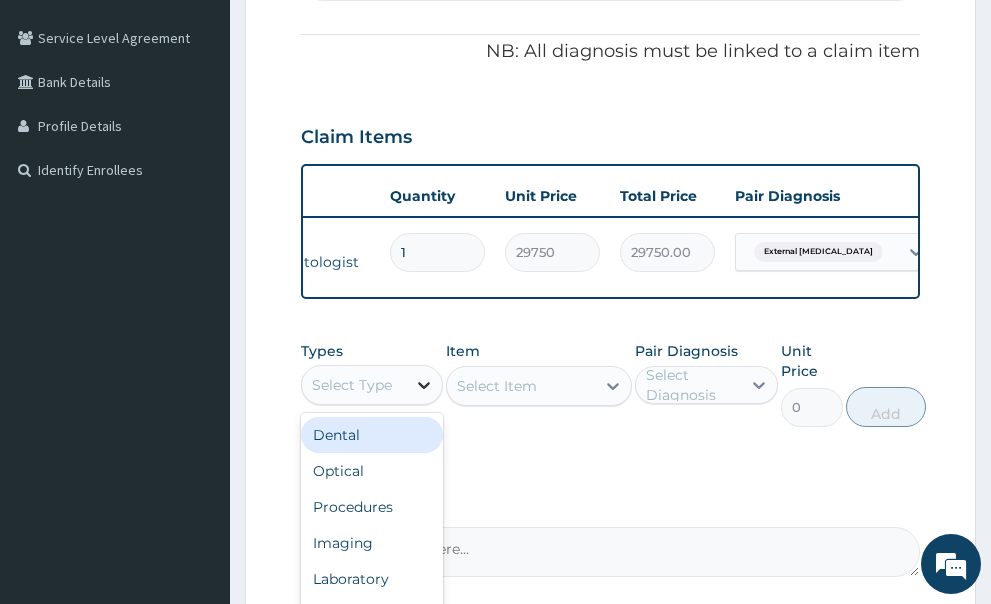 click 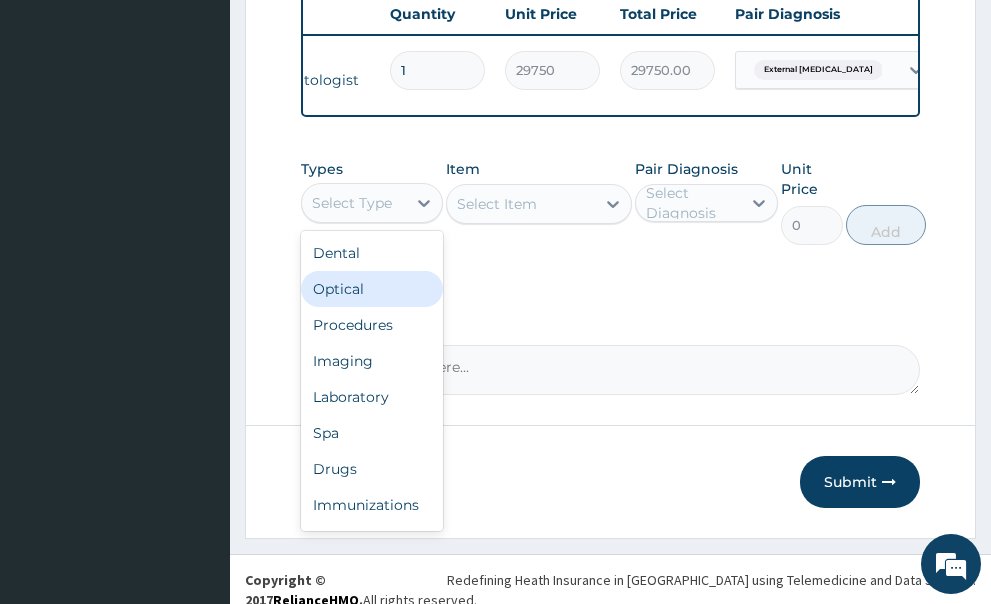 scroll, scrollTop: 584, scrollLeft: 0, axis: vertical 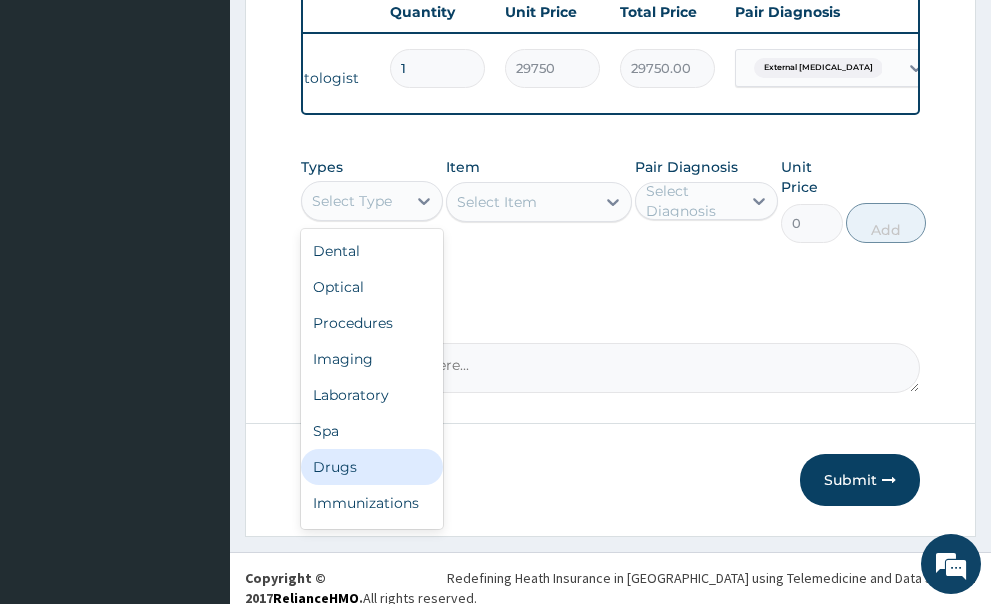 click on "Drugs" at bounding box center [372, 467] 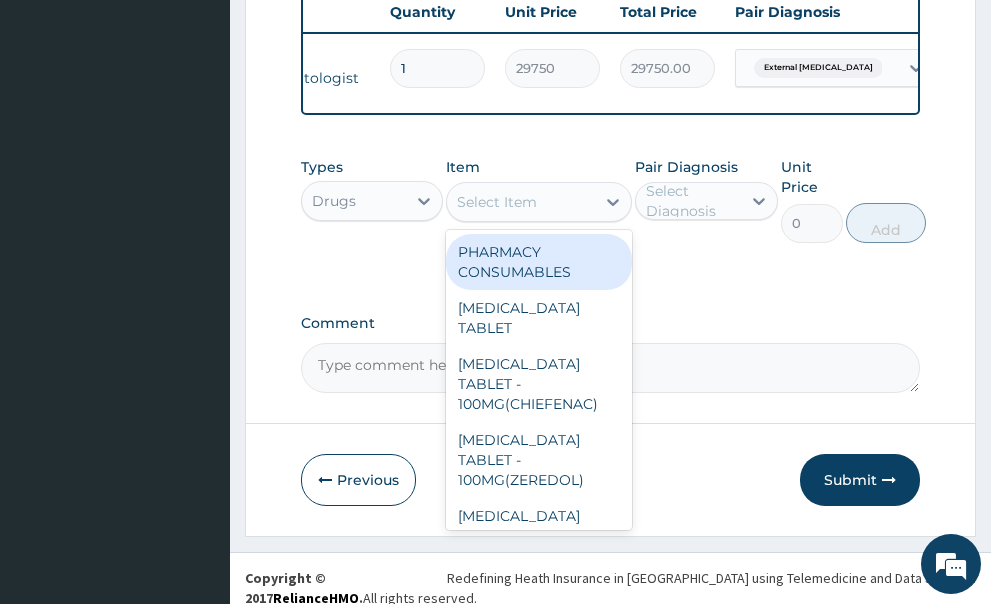 click on "Select Item" at bounding box center (521, 202) 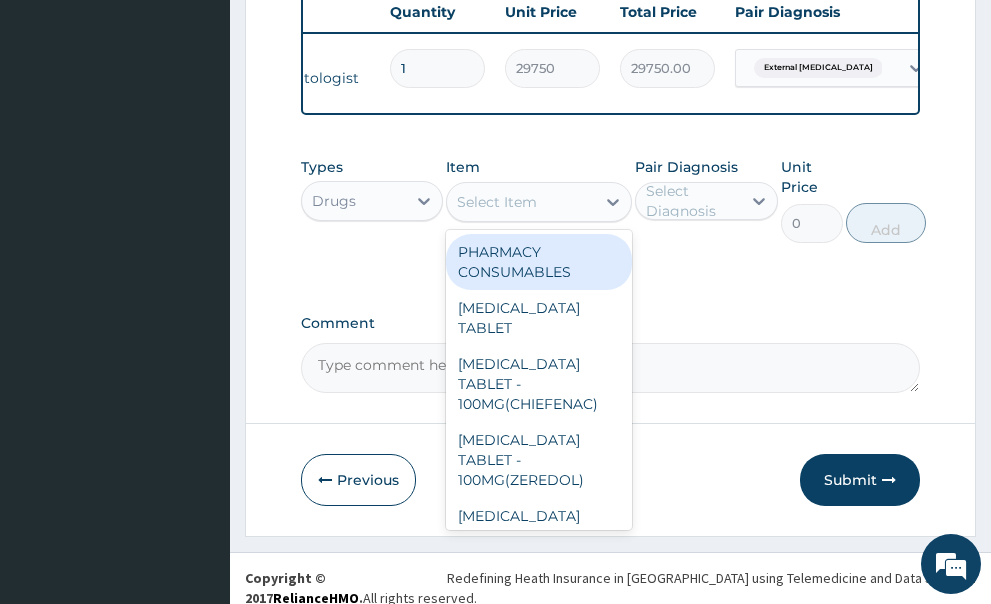 click on "PHARMACY CONSUMABLES" at bounding box center (539, 262) 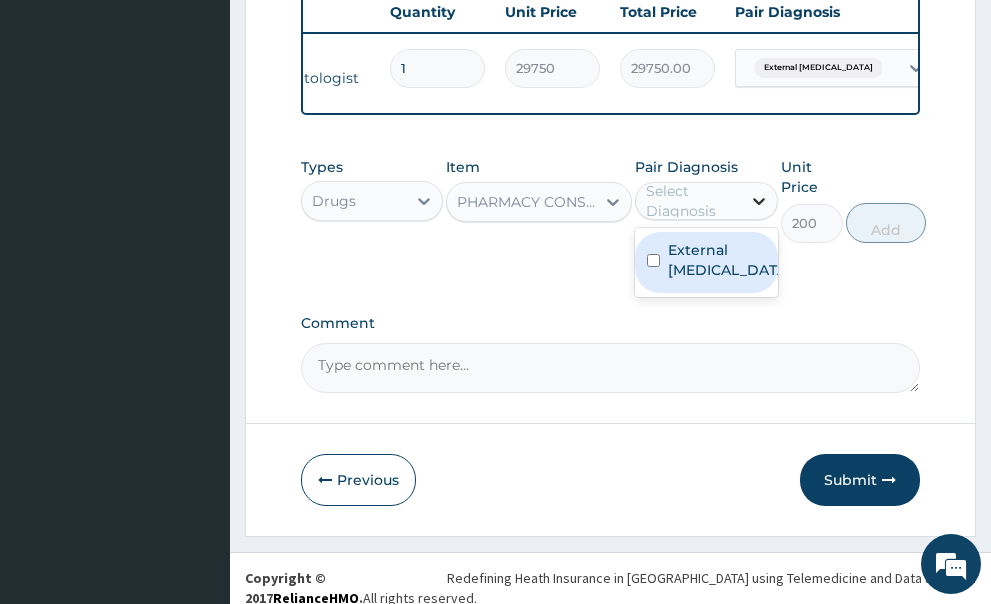 click 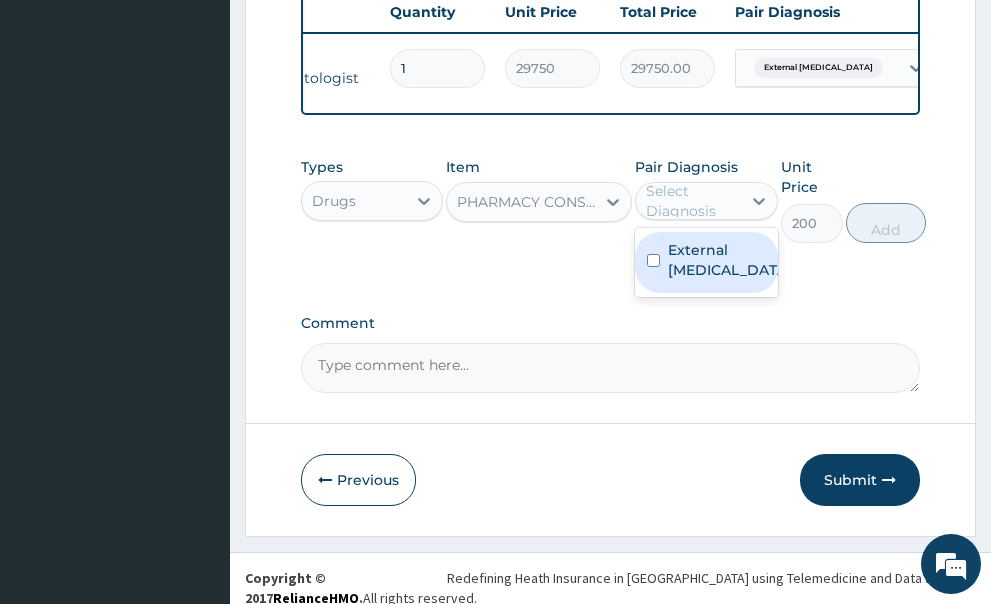 click at bounding box center (653, 260) 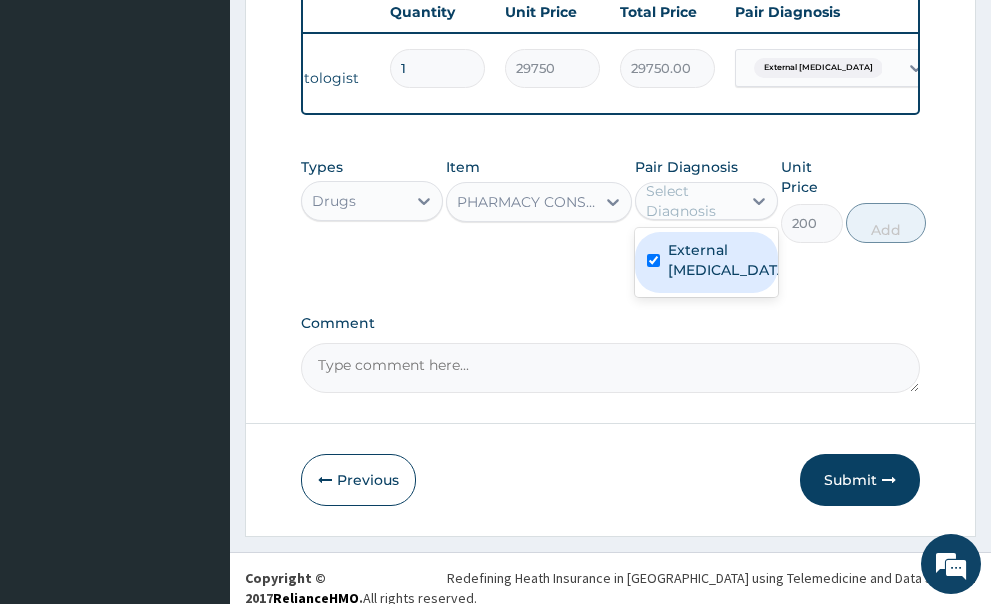 checkbox on "true" 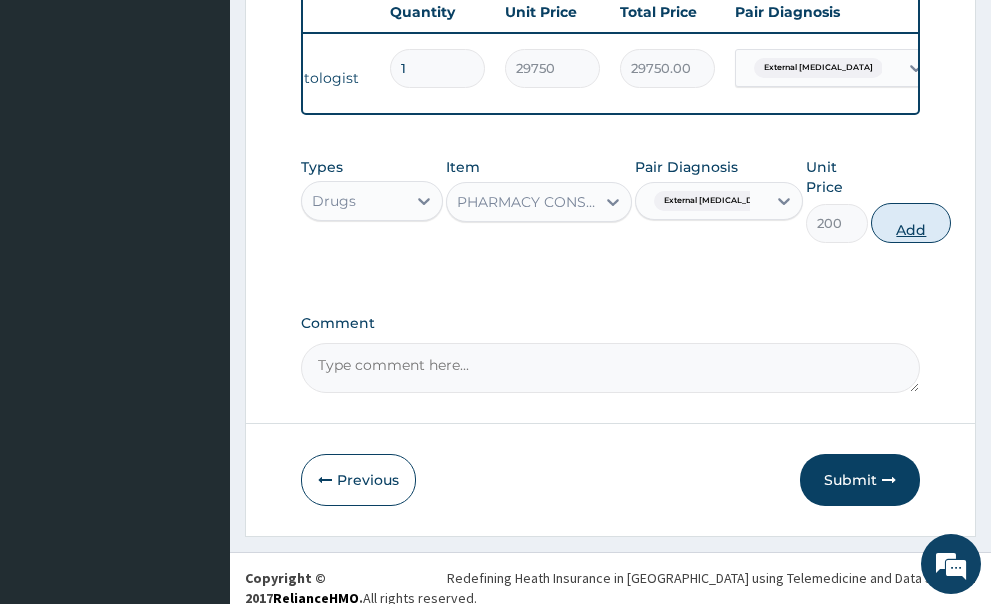click on "Add" at bounding box center (911, 223) 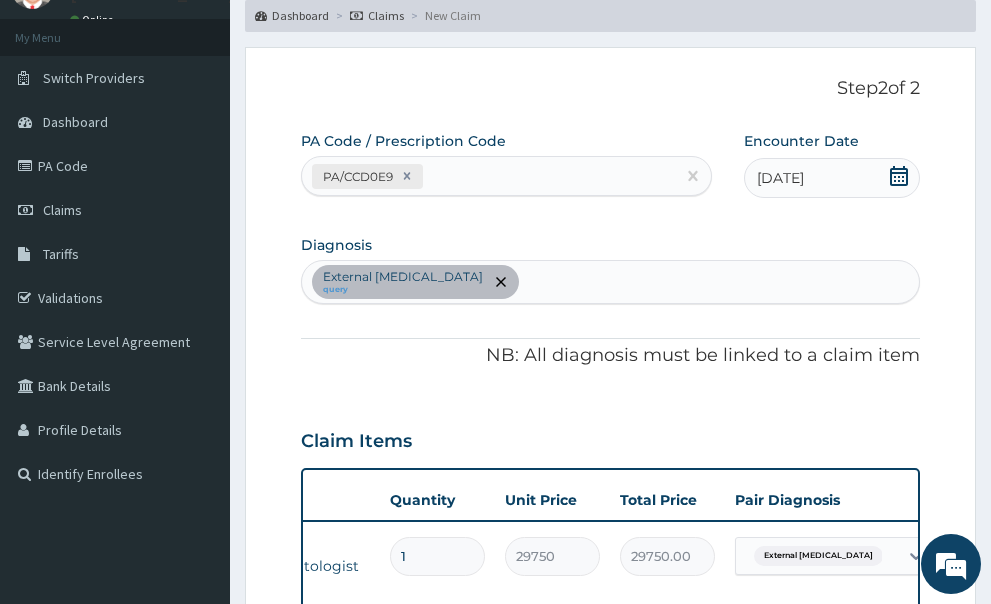 scroll, scrollTop: 0, scrollLeft: 0, axis: both 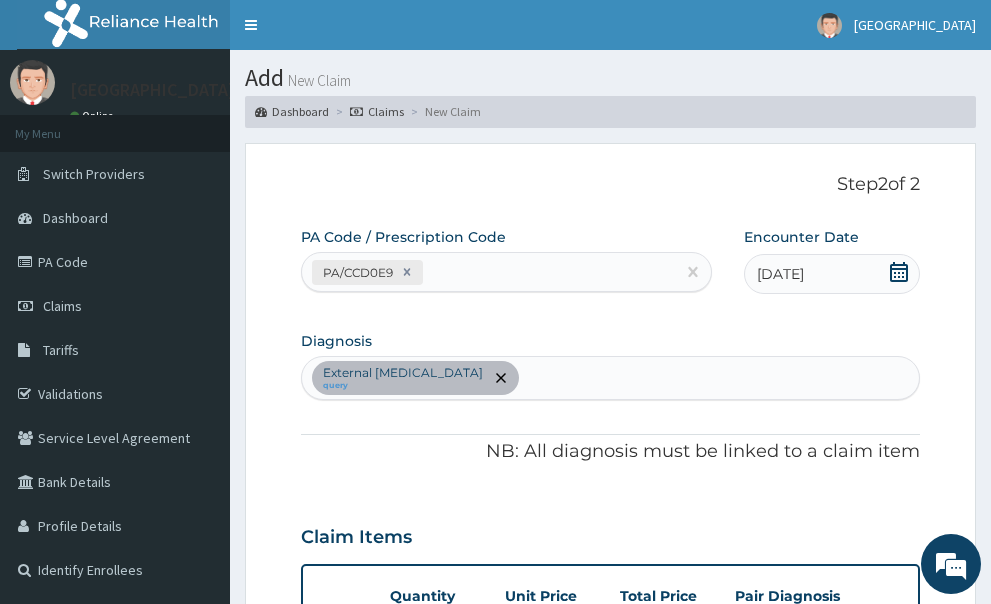 click on "External [MEDICAL_DATA] query" at bounding box center (611, 378) 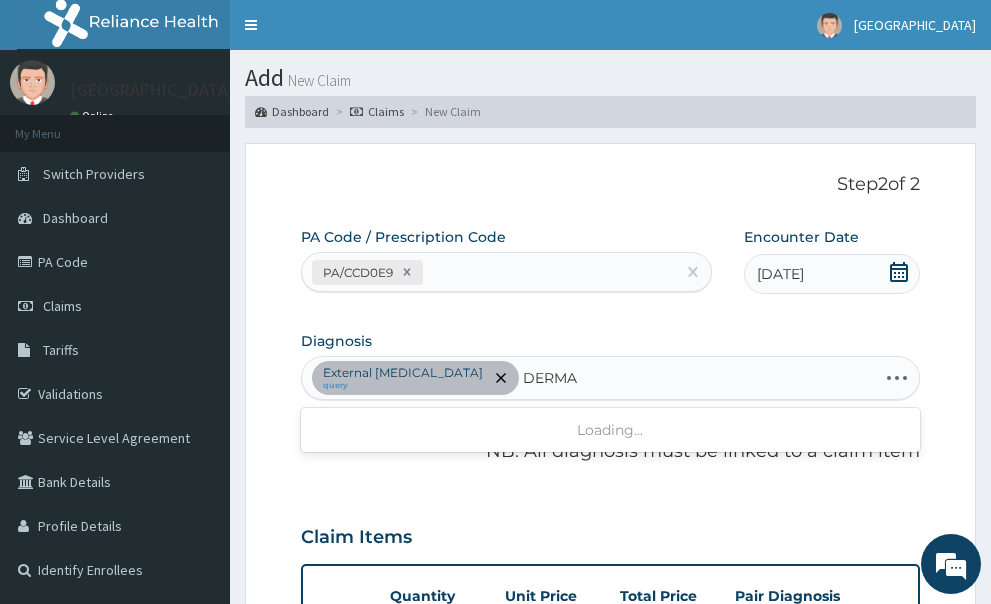 type on "DERMAT" 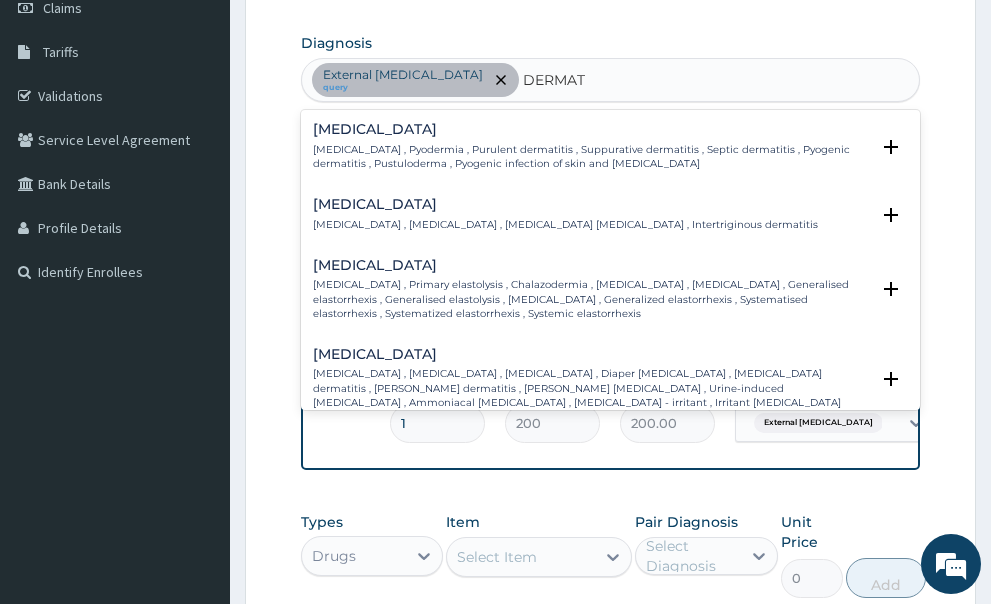 scroll, scrollTop: 300, scrollLeft: 0, axis: vertical 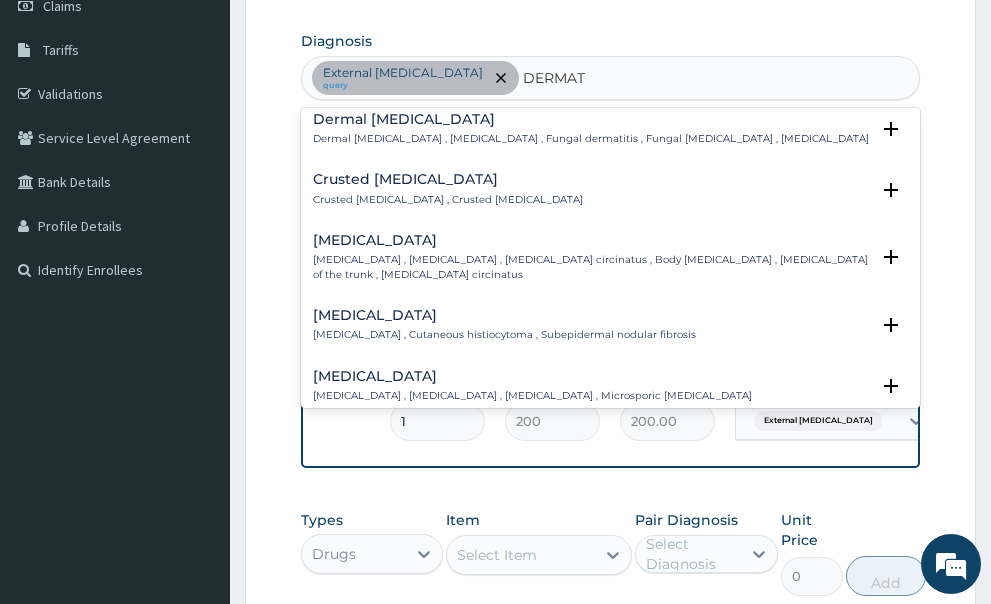 click on "[MEDICAL_DATA] , Cutaneous histiocytoma , Subepidermal nodular fibrosis" at bounding box center [504, 335] 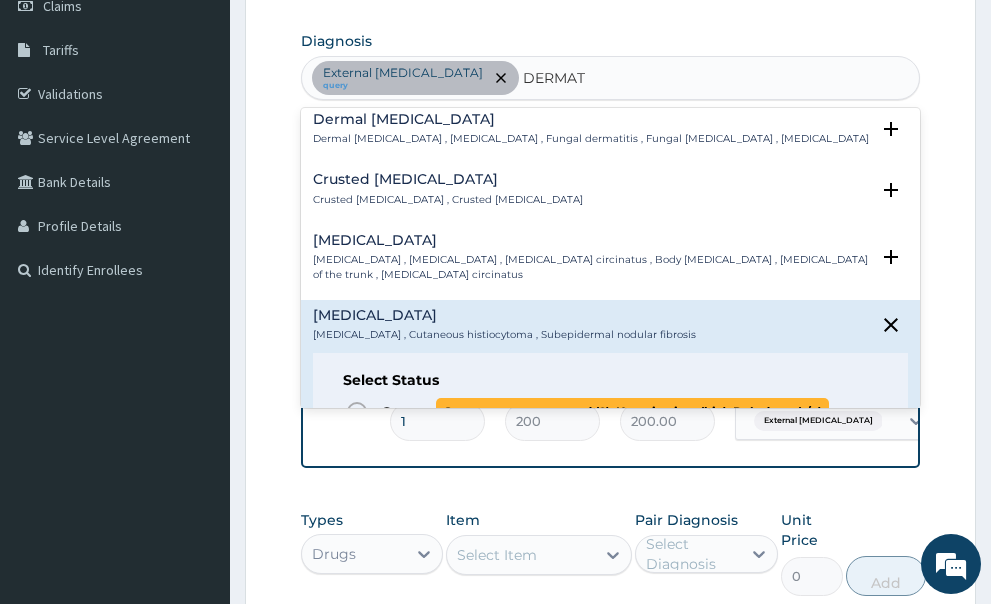 click 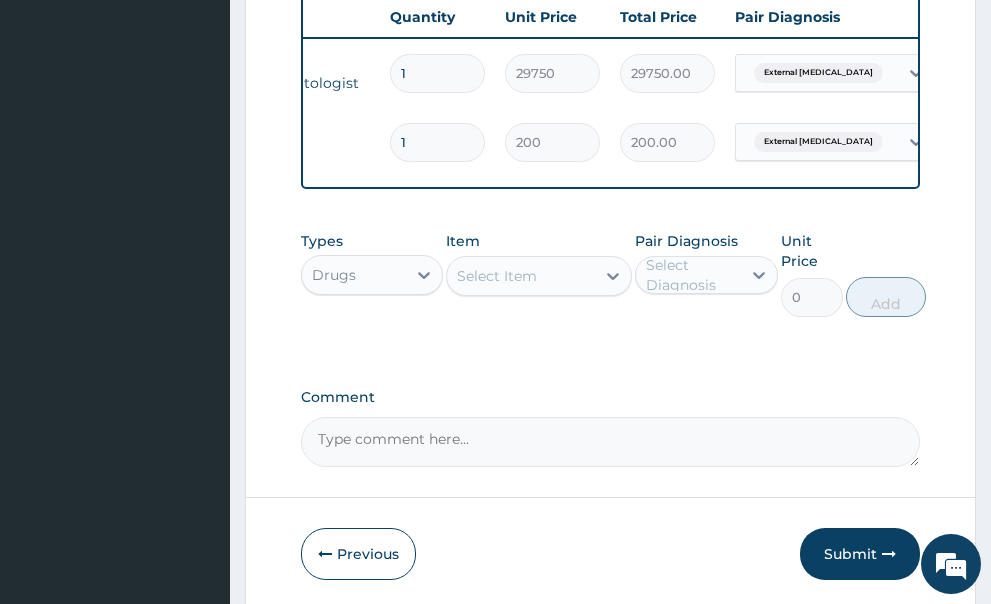 scroll, scrollTop: 600, scrollLeft: 0, axis: vertical 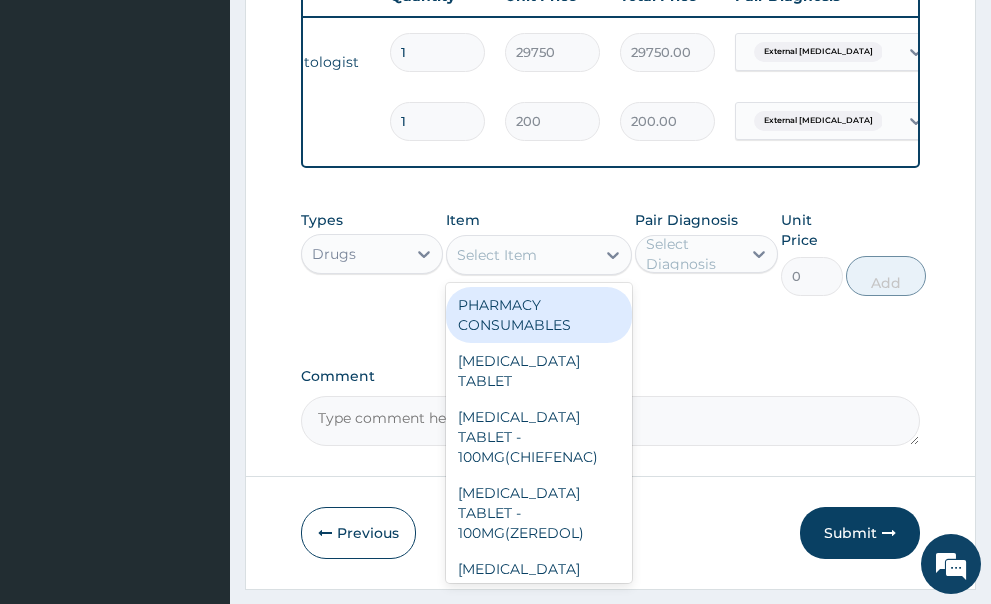 click on "Select Item" at bounding box center (497, 255) 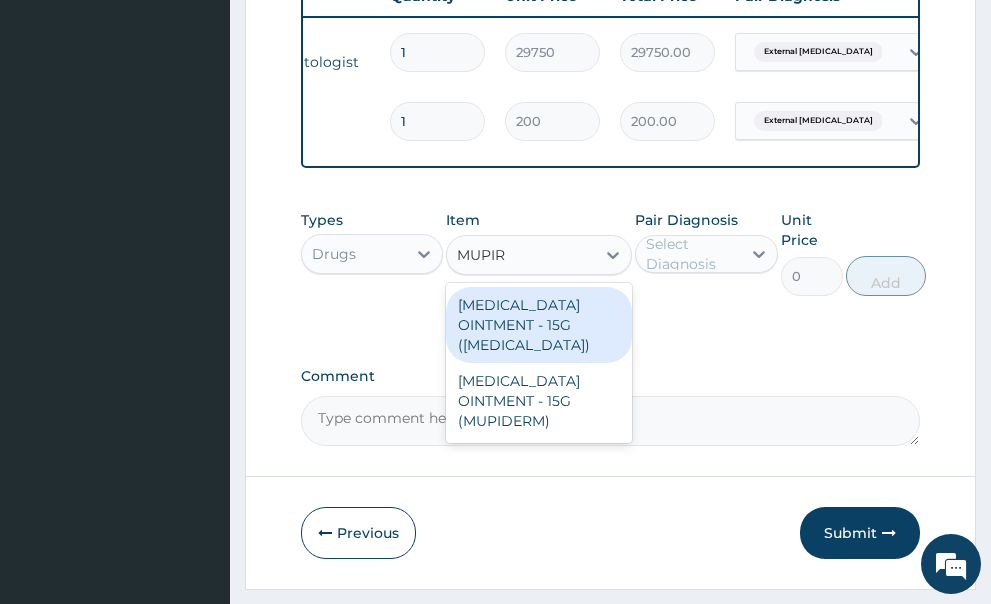 type on "MUPIRO" 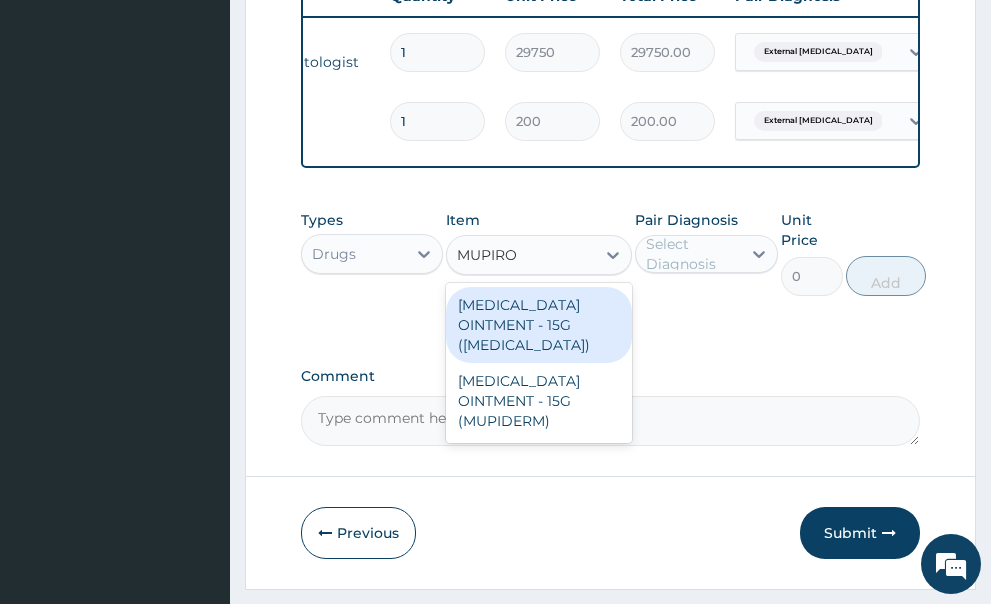 click on "MUPIROCIN OINTMENT - 15G (BACTROBAN)" at bounding box center (539, 325) 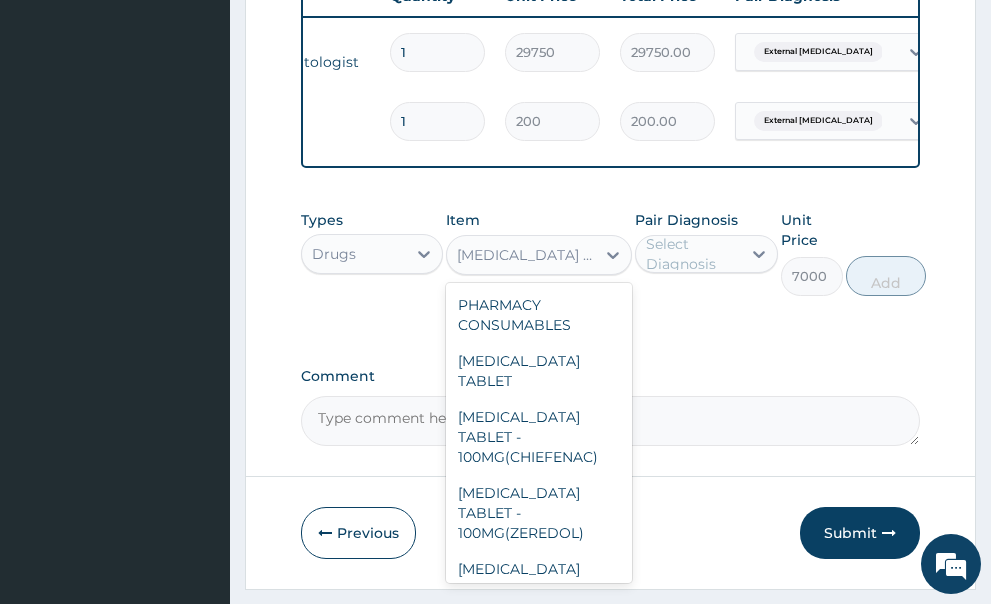 click on "MUPIROCIN OINTMENT - 15G (BACTROBAN)" at bounding box center [527, 255] 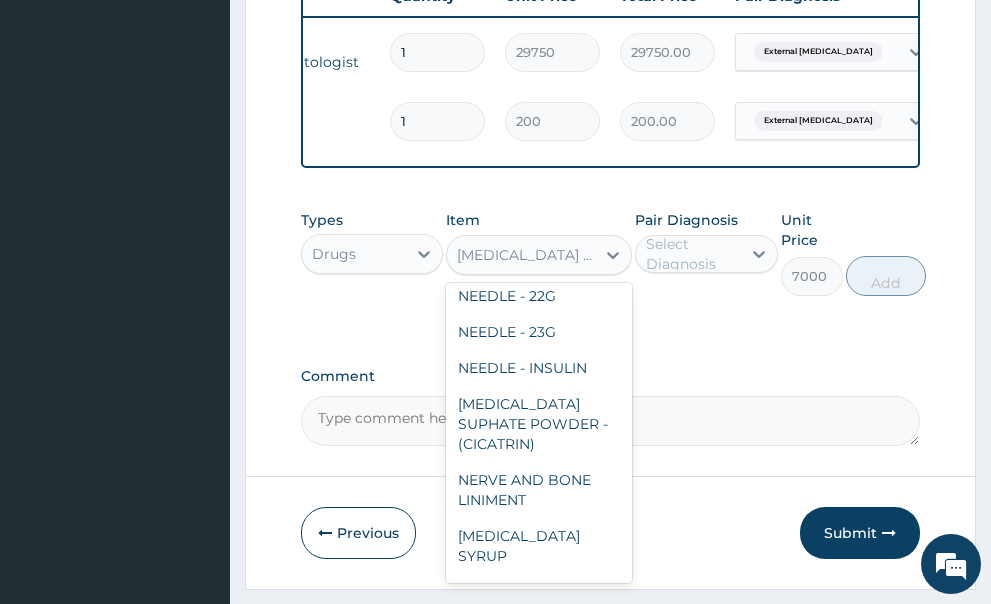 scroll, scrollTop: 42249, scrollLeft: 0, axis: vertical 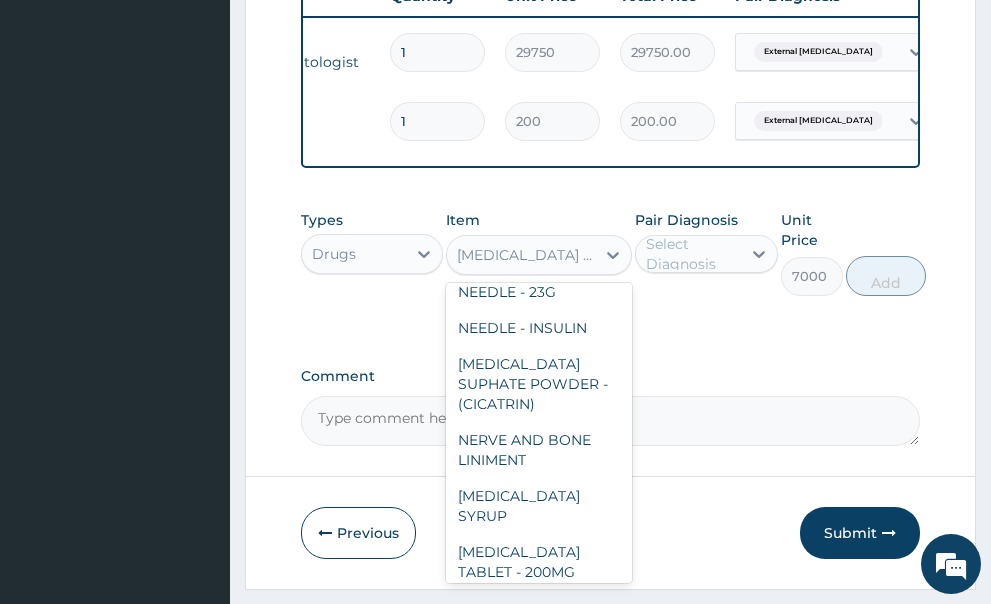 click on "MUPIROCIN OINTMENT - 15G (MUPIDERM)" at bounding box center (539, -24) 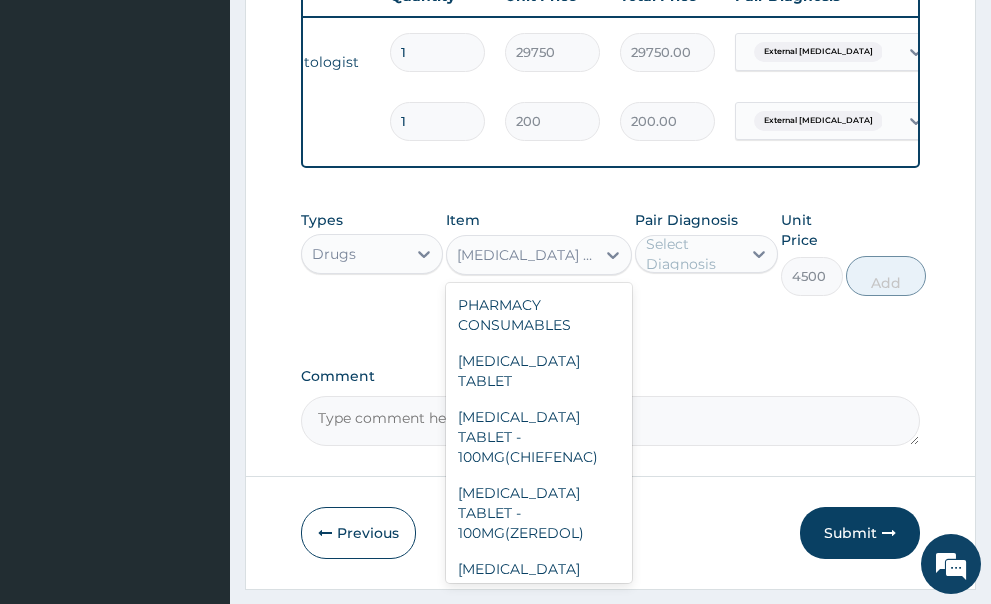 click on "MUPIROCIN OINTMENT - 15G (MUPIDERM)" at bounding box center (527, 255) 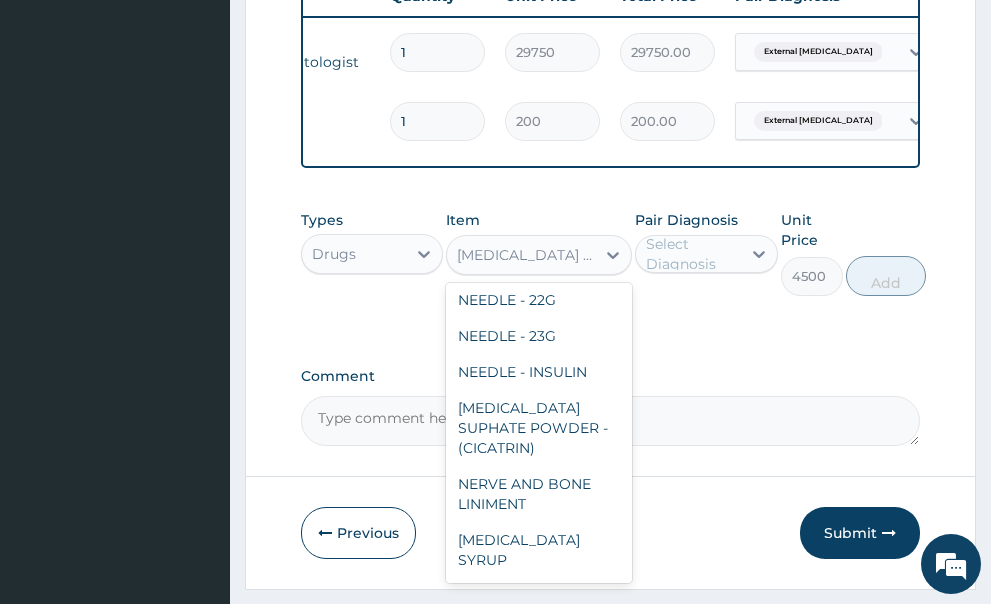 click on "MUPIROCIN OINTMENT - 15G (BACTROBAN)" at bounding box center (539, -56) 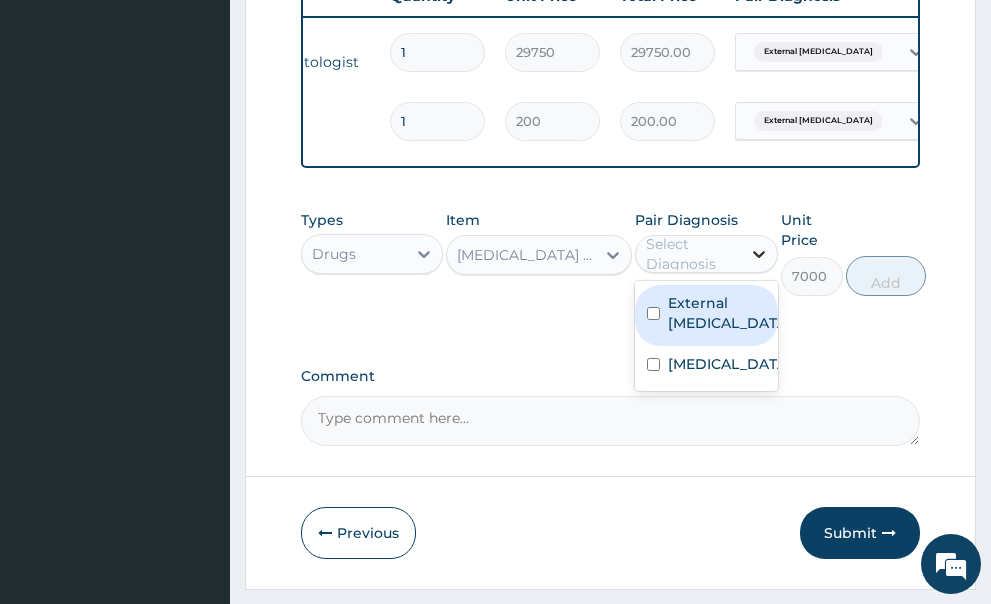 click 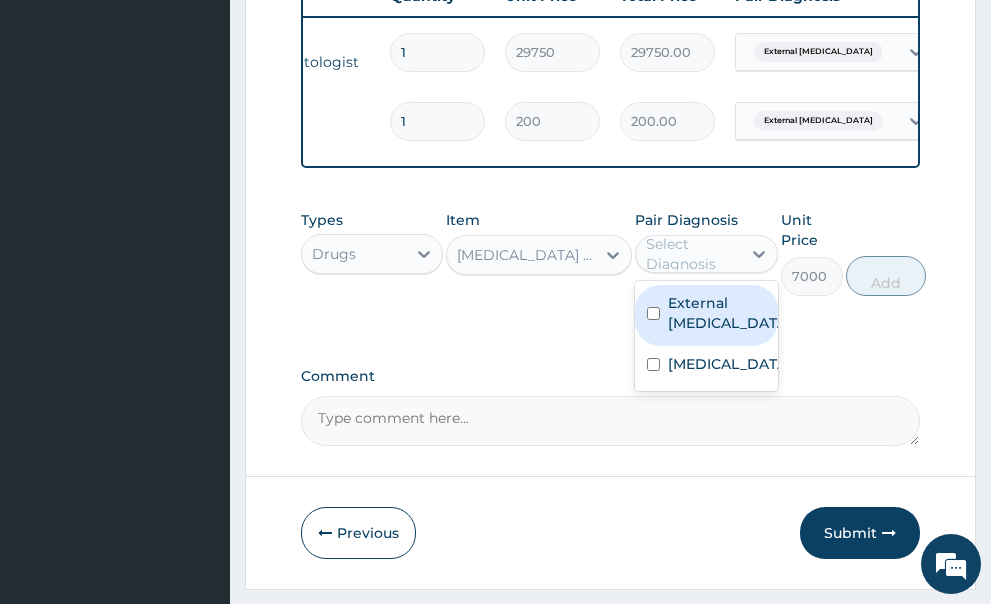 click at bounding box center [653, 313] 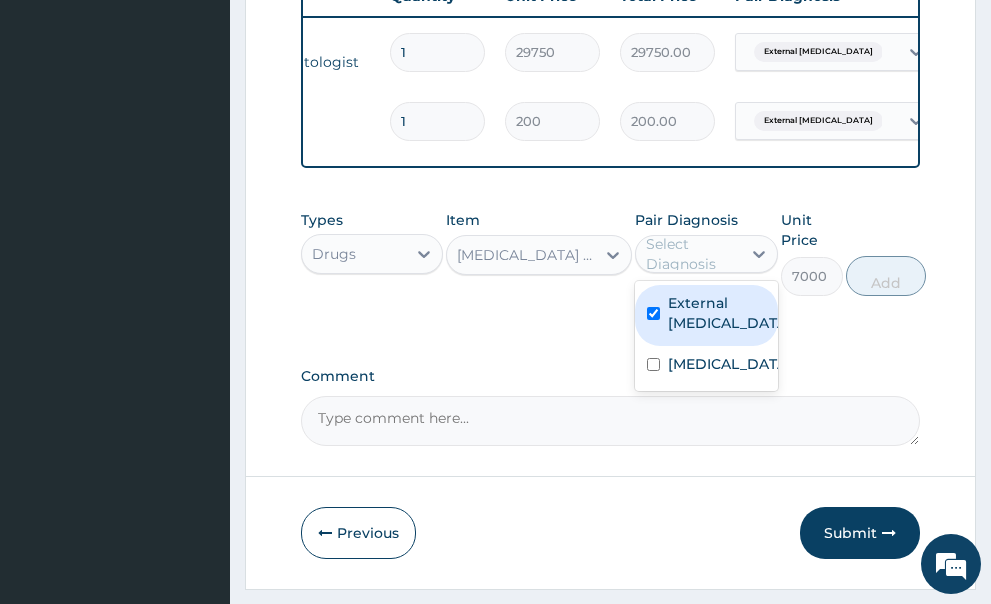 checkbox on "true" 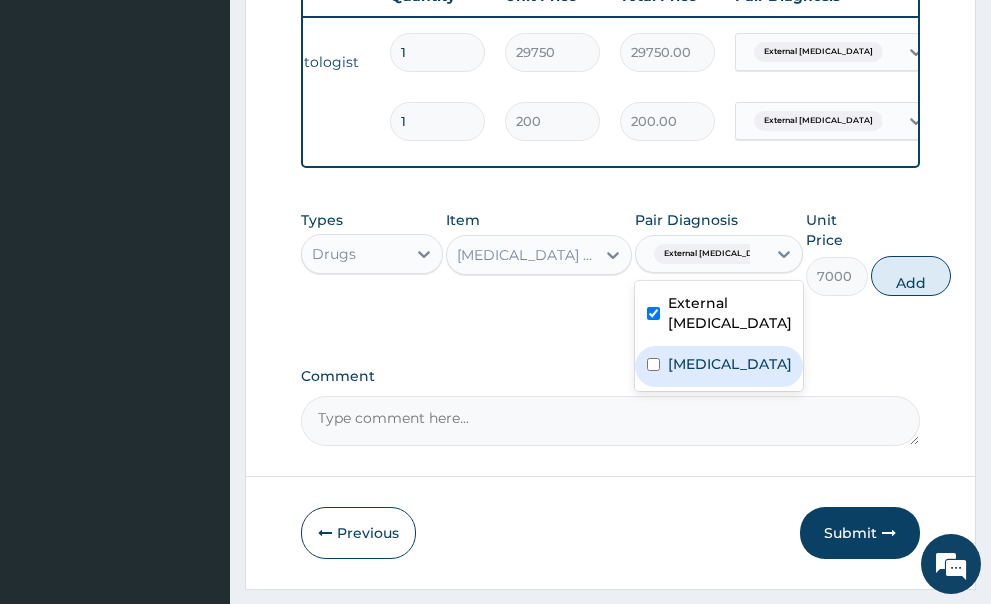 click at bounding box center (653, 364) 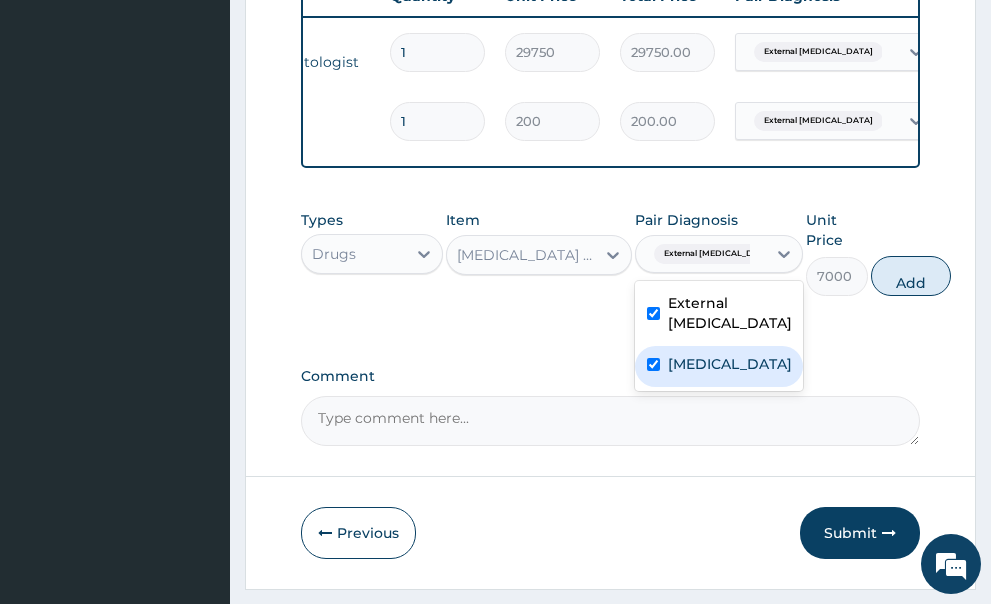 checkbox on "true" 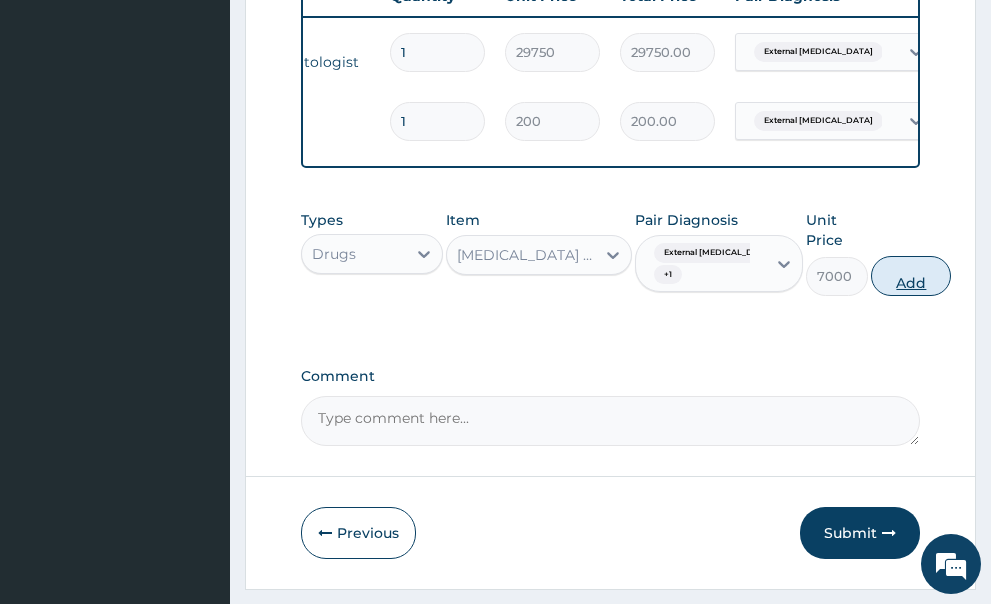 click on "Add" at bounding box center [911, 276] 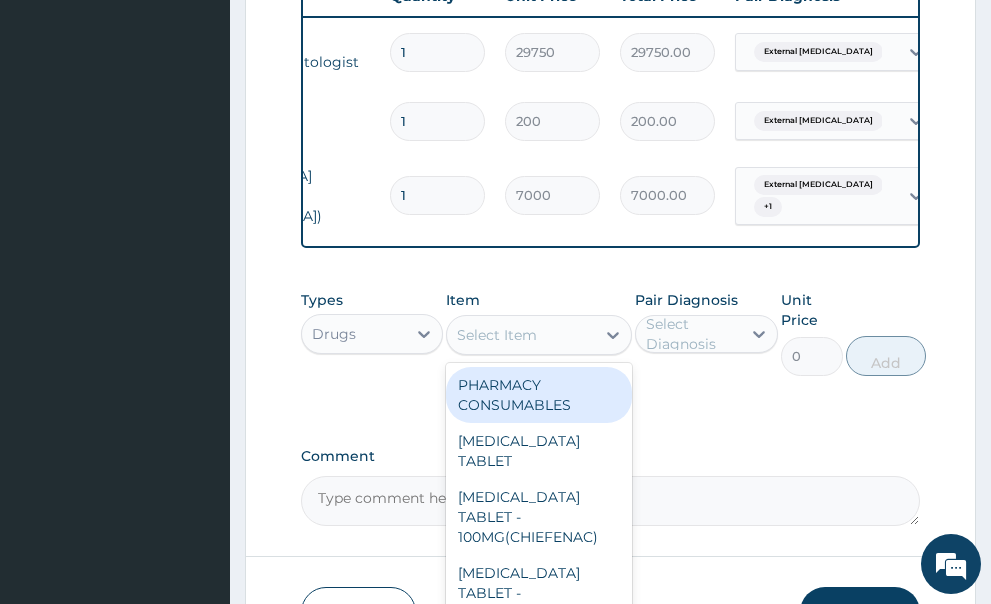 click on "Select Item" at bounding box center (497, 335) 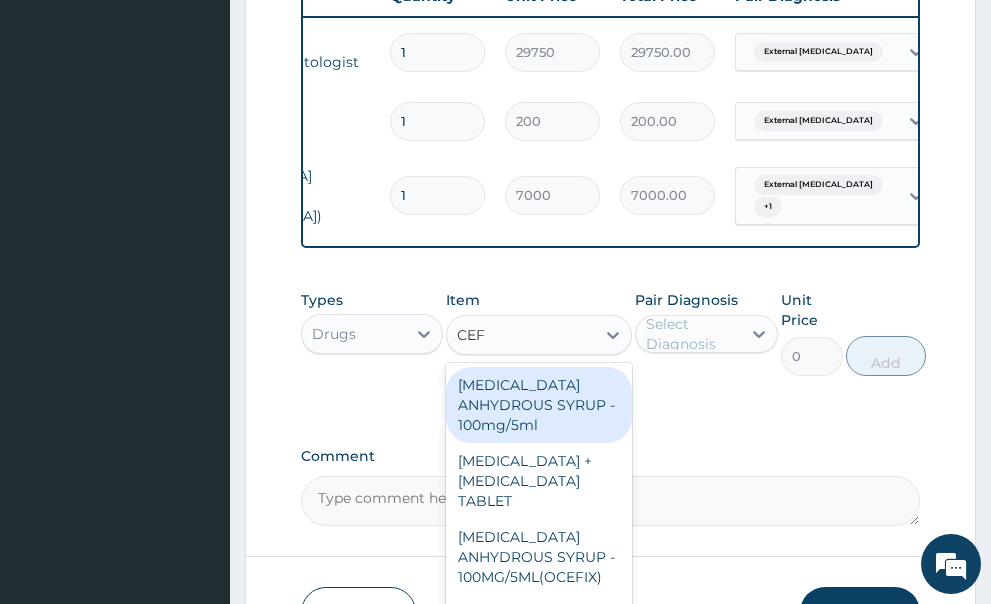 type on "CEFP" 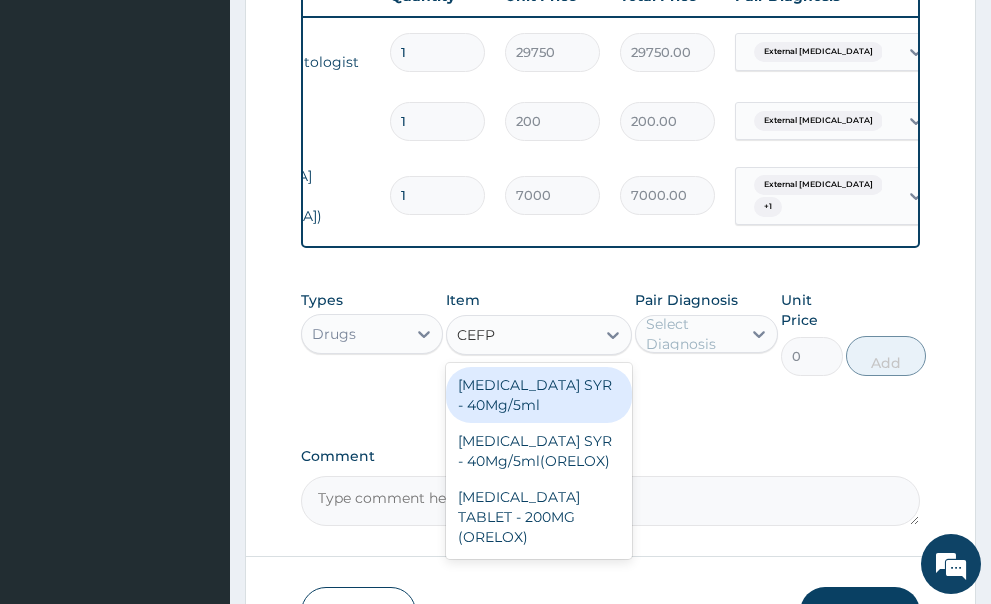 click on "[MEDICAL_DATA] SYR - 40Mg/5ml" at bounding box center [539, 395] 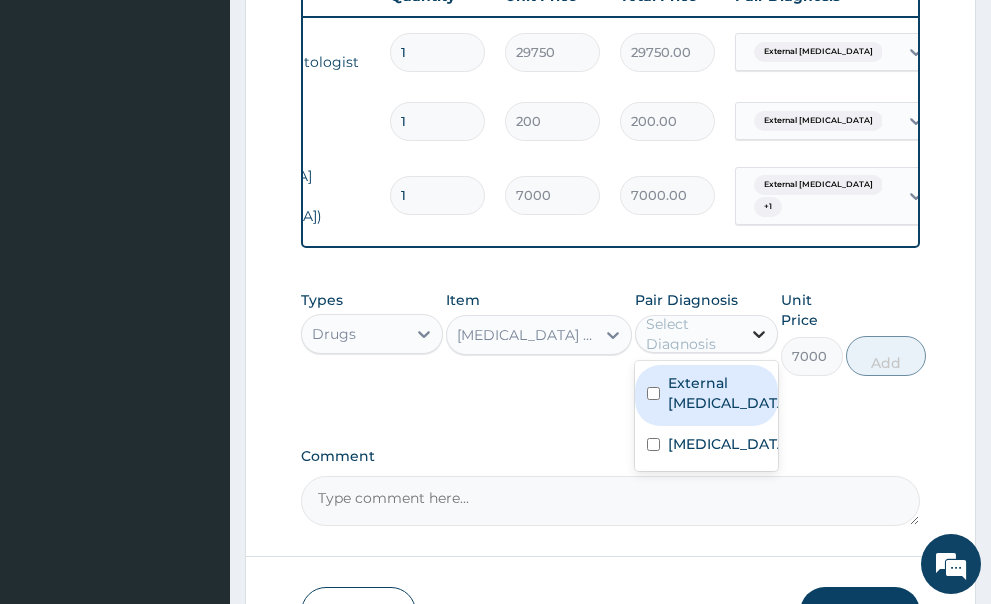 click 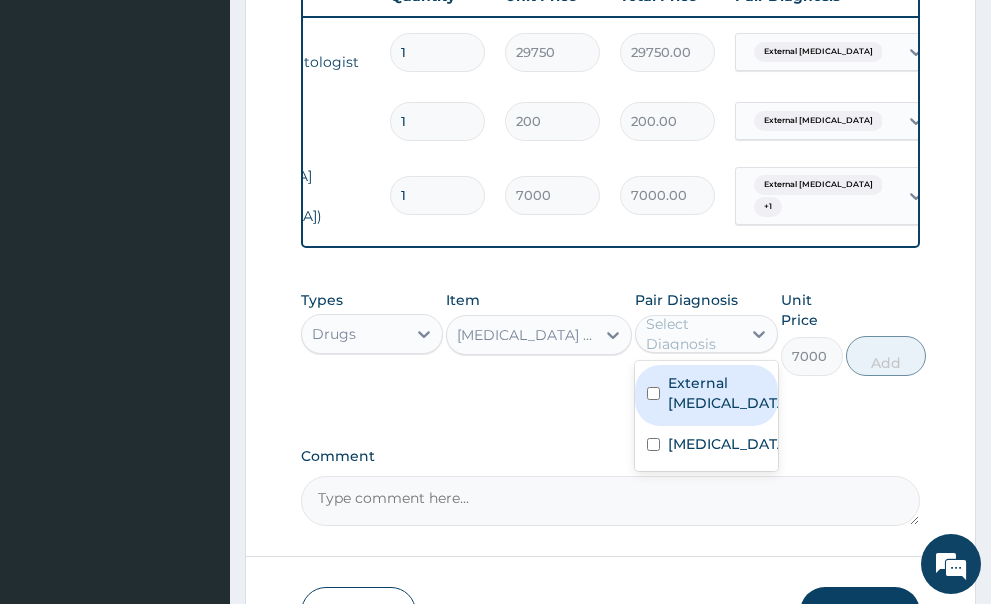 click at bounding box center (653, 393) 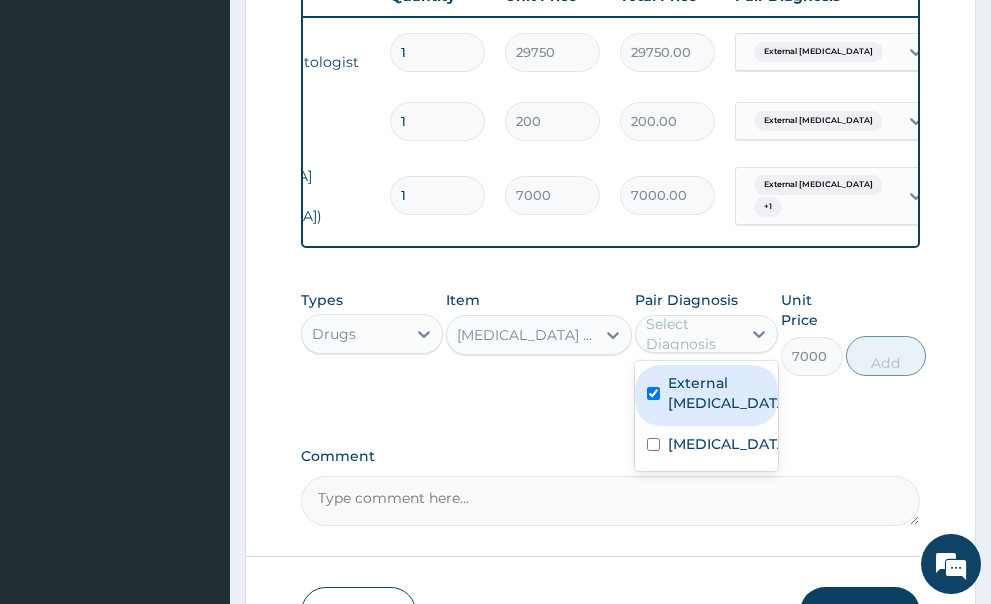 checkbox on "true" 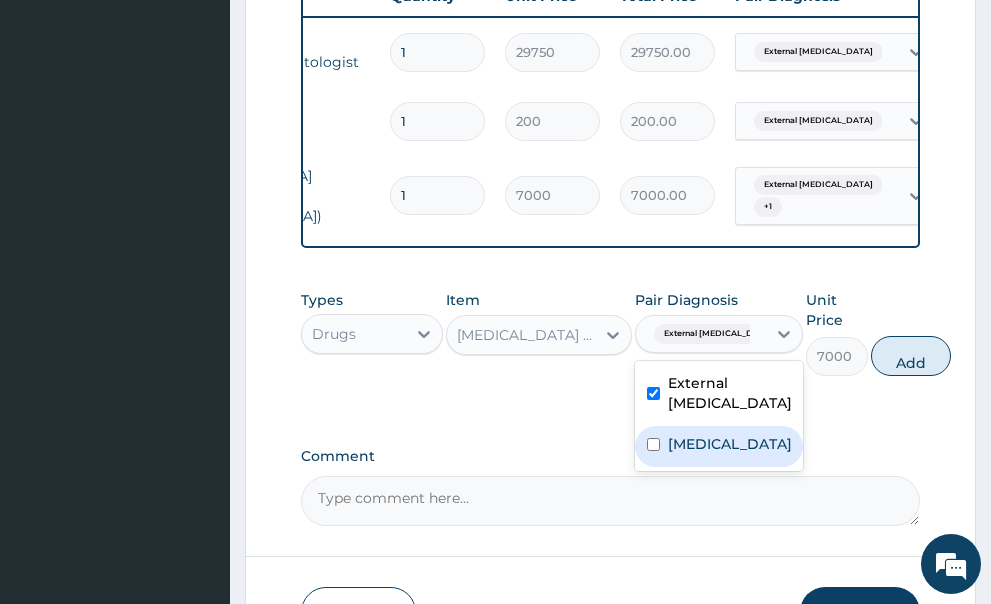 click on "Dermatofibroma" at bounding box center (719, 446) 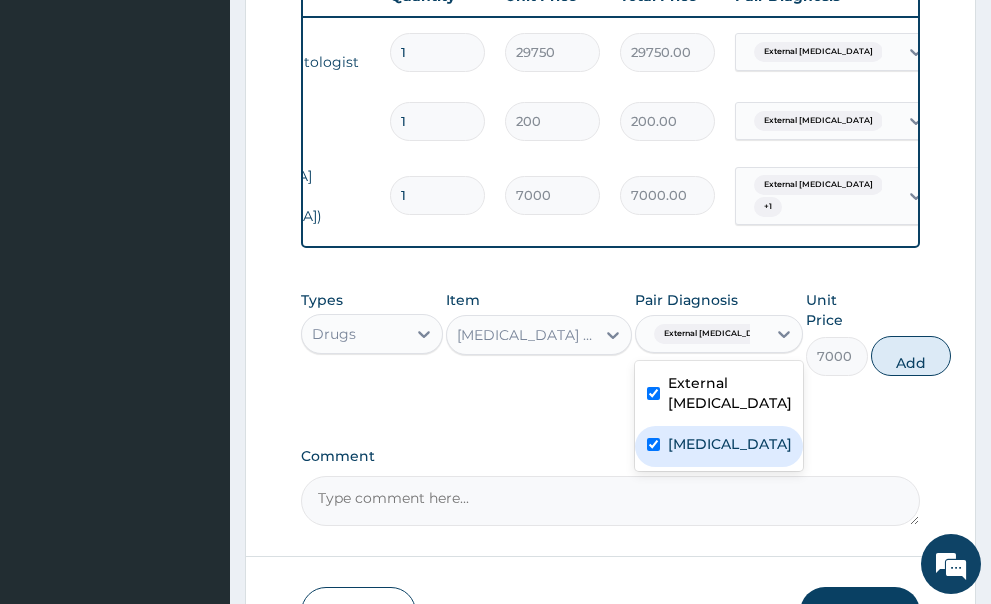 checkbox on "true" 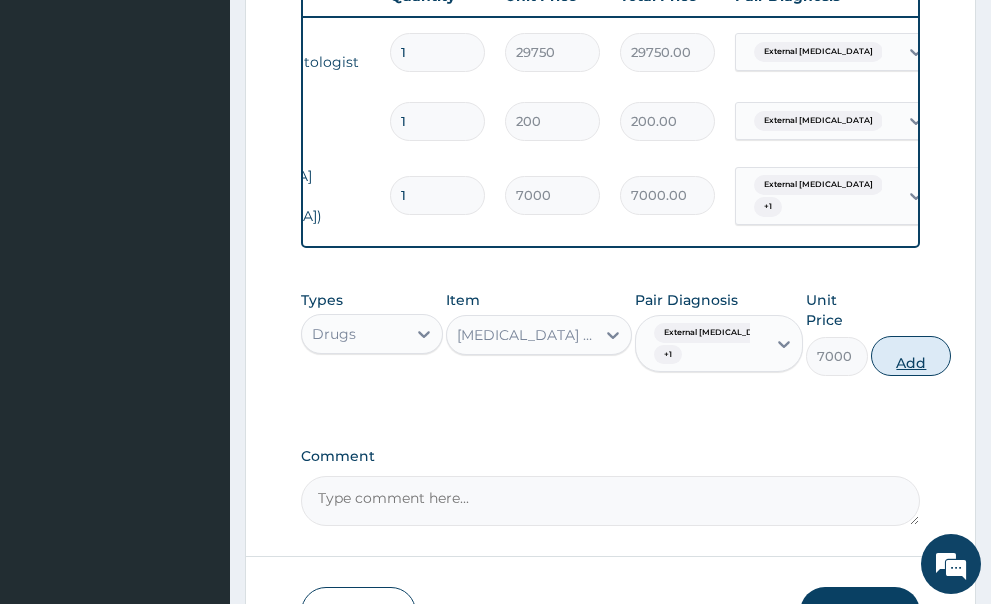 click on "Add" at bounding box center [911, 356] 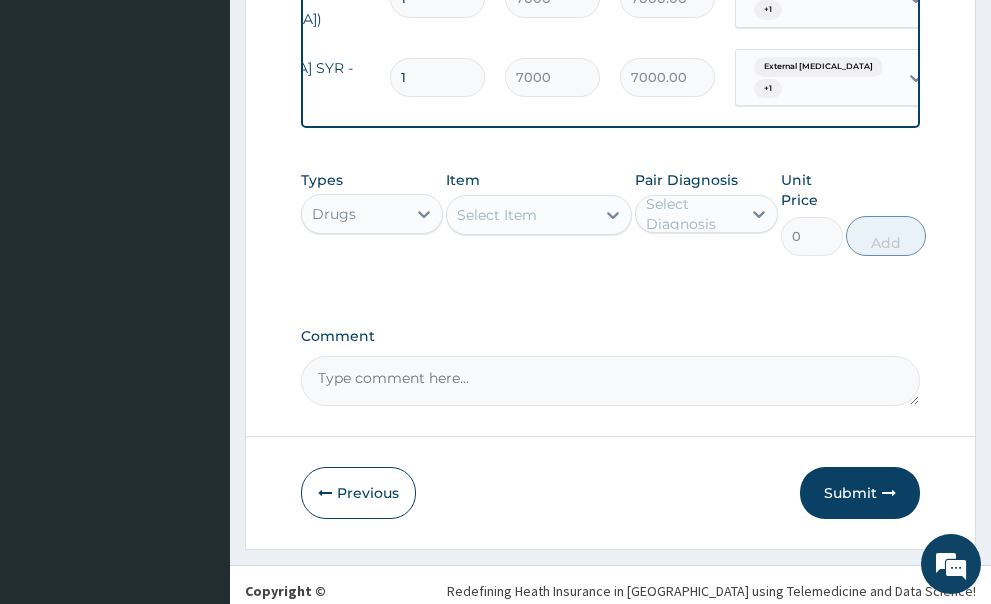 scroll, scrollTop: 800, scrollLeft: 0, axis: vertical 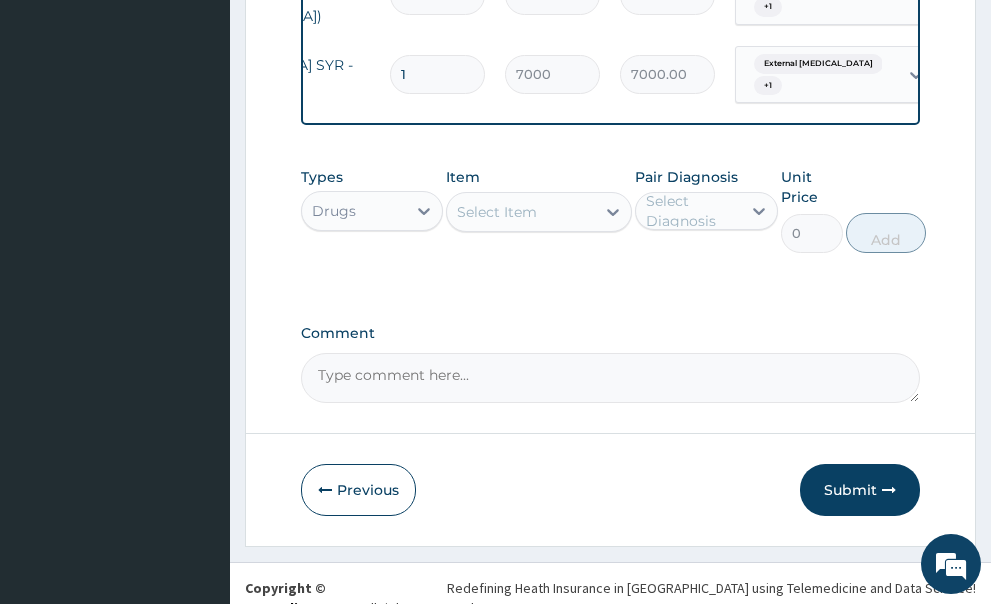click on "Comment" at bounding box center (611, 378) 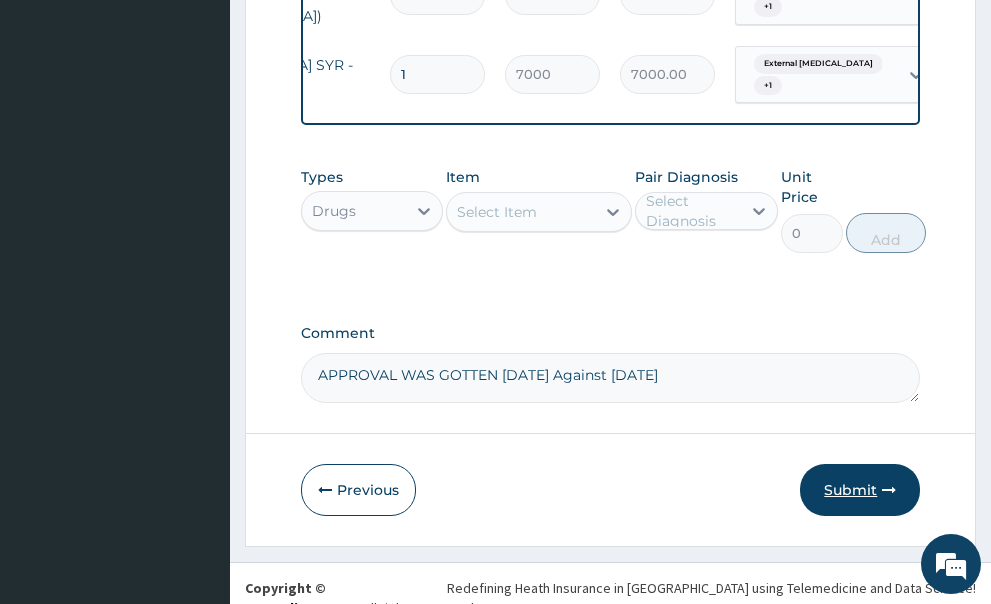 type on "APPROVAL WAS GOTTEN 26/05/2025 Against 2/06/2025" 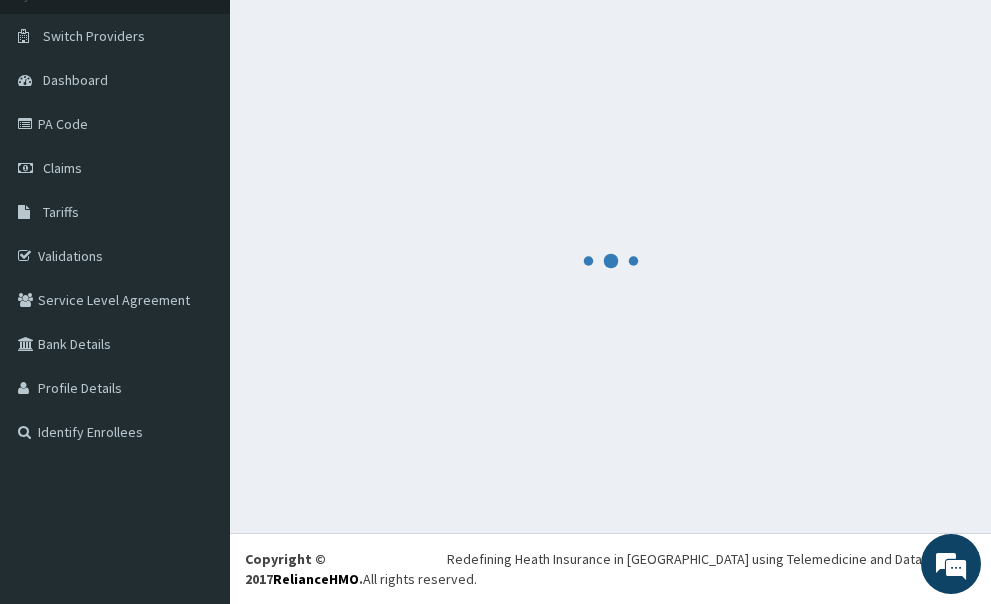 scroll, scrollTop: 102, scrollLeft: 0, axis: vertical 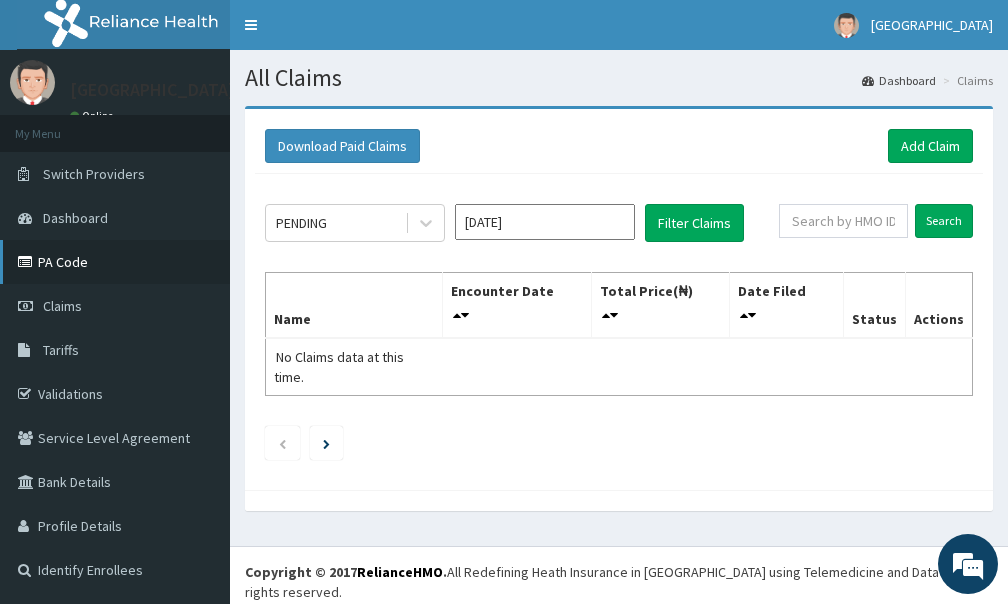 click on "PA Code" at bounding box center (115, 262) 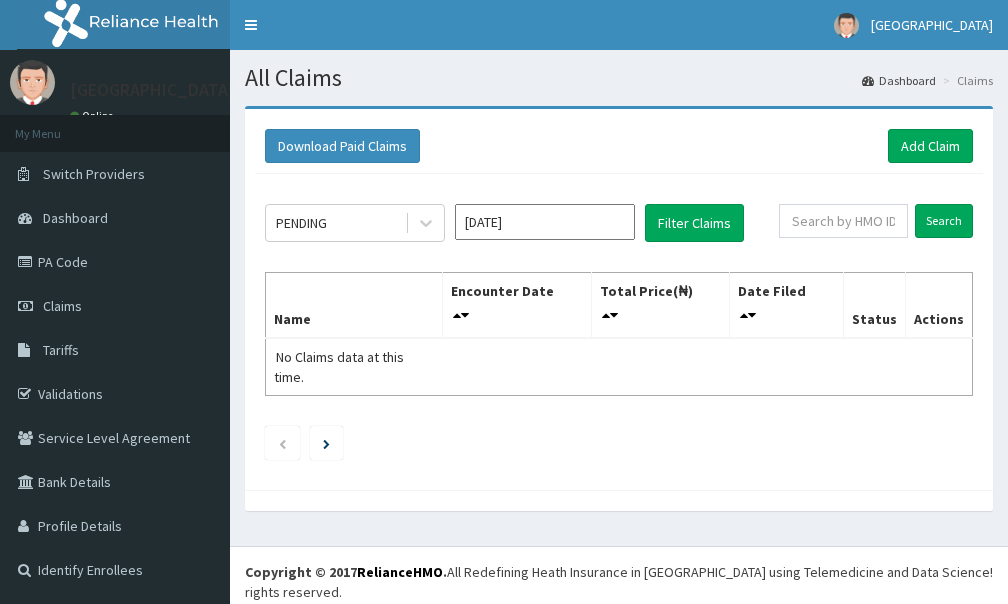 scroll, scrollTop: 0, scrollLeft: 0, axis: both 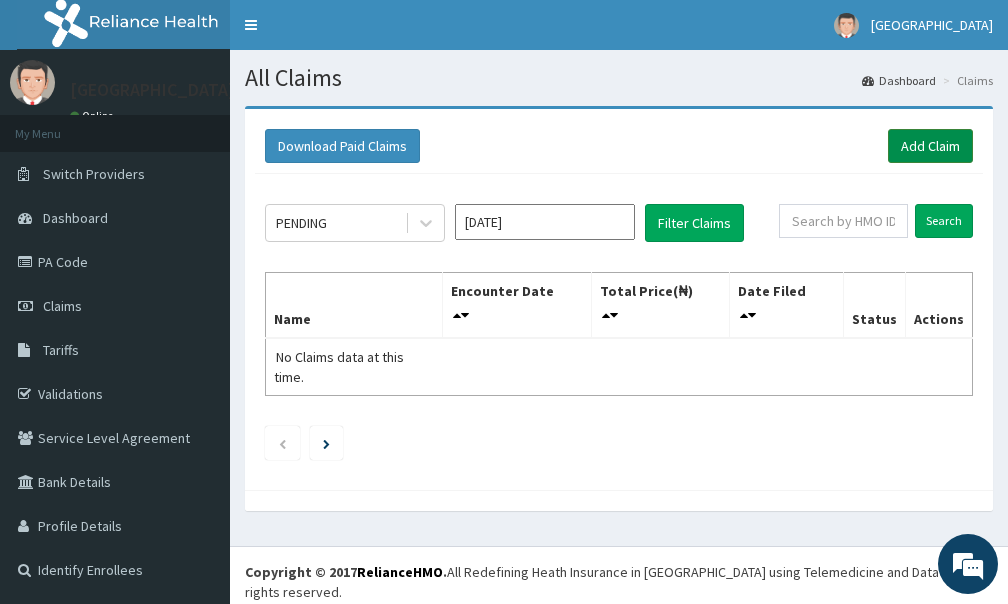click on "Add Claim" at bounding box center (930, 146) 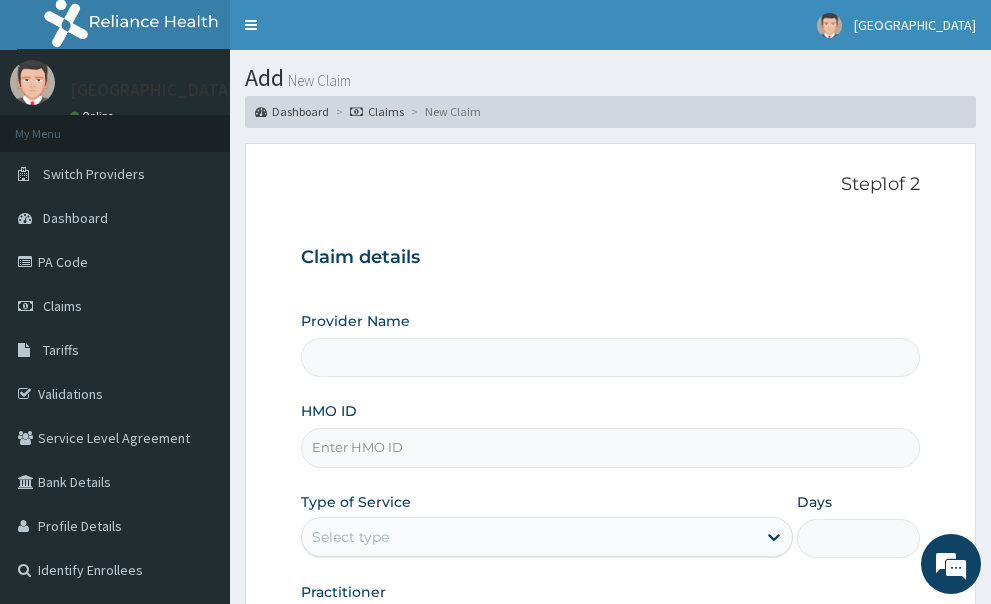 scroll, scrollTop: 0, scrollLeft: 0, axis: both 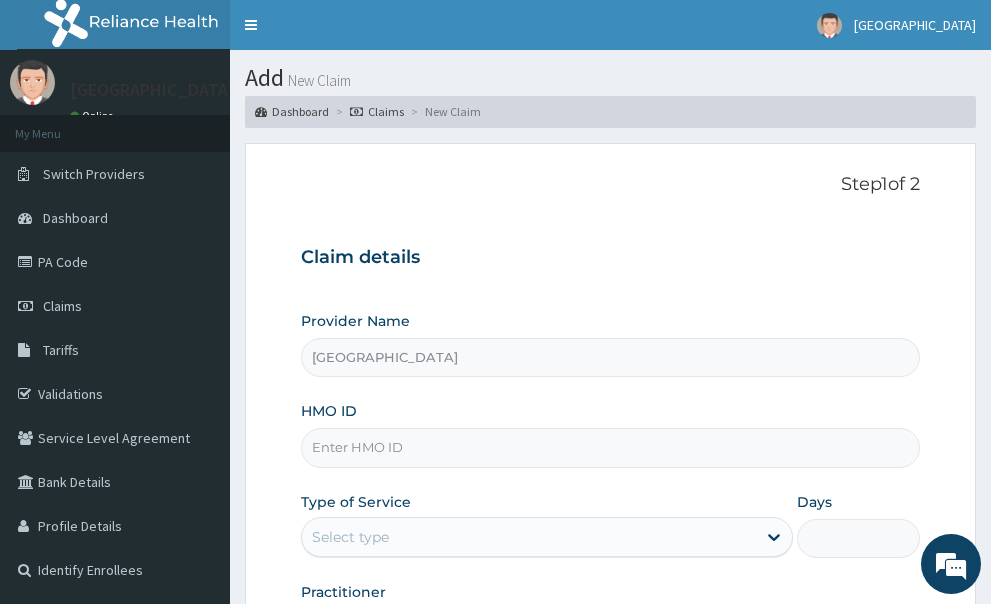 click on "HMO ID" at bounding box center (611, 447) 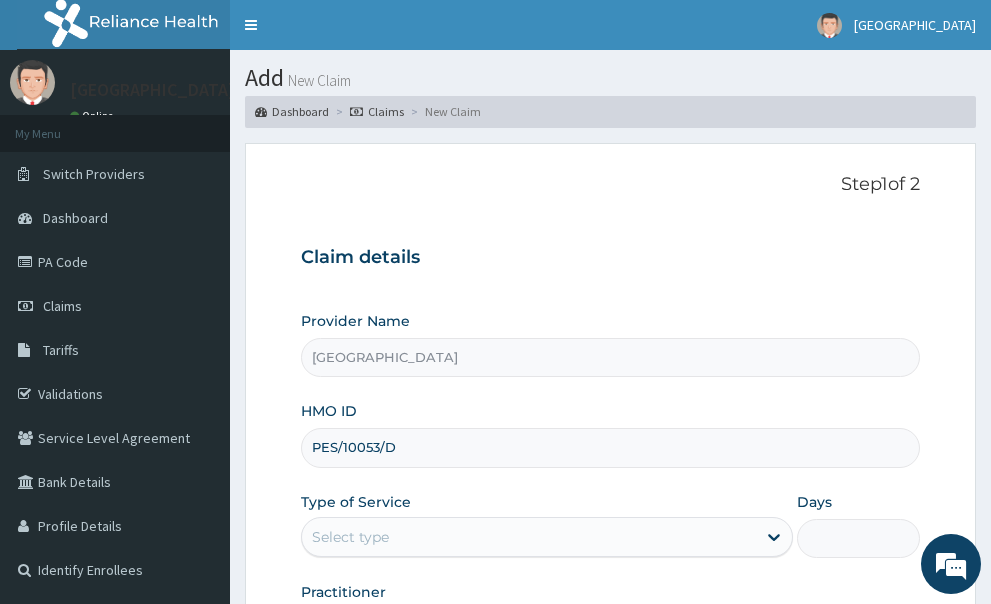 scroll, scrollTop: 0, scrollLeft: 0, axis: both 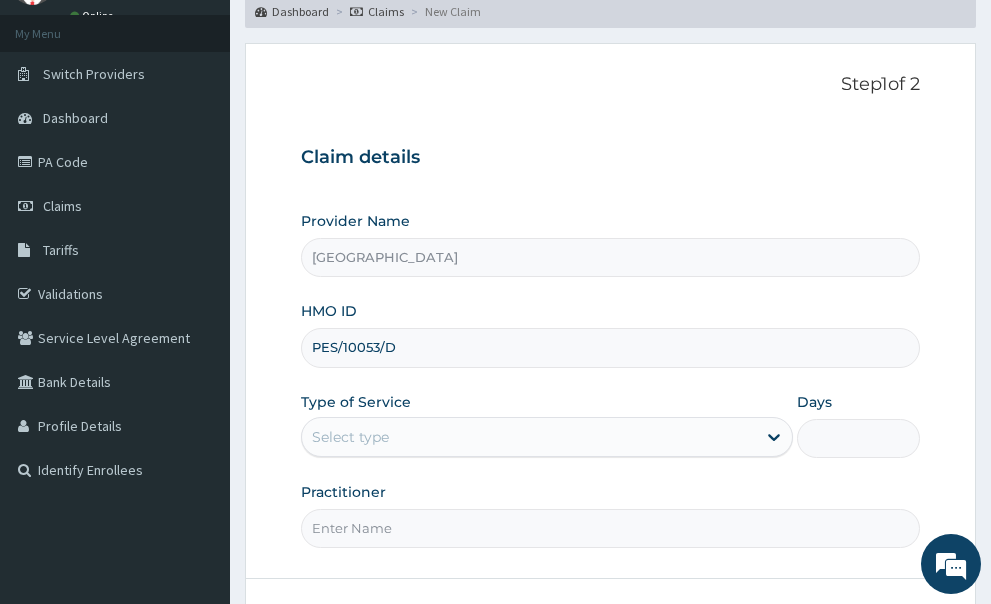 click on "Provider Name [GEOGRAPHIC_DATA] HMO ID PES/10053/D Type of Service Select type Days Practitioner" at bounding box center (611, 379) 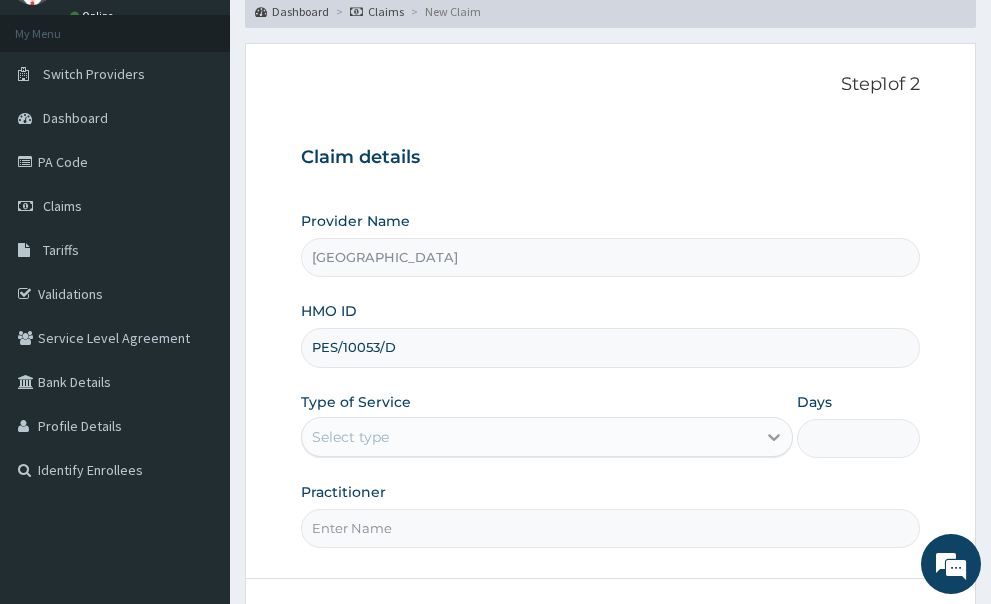 click 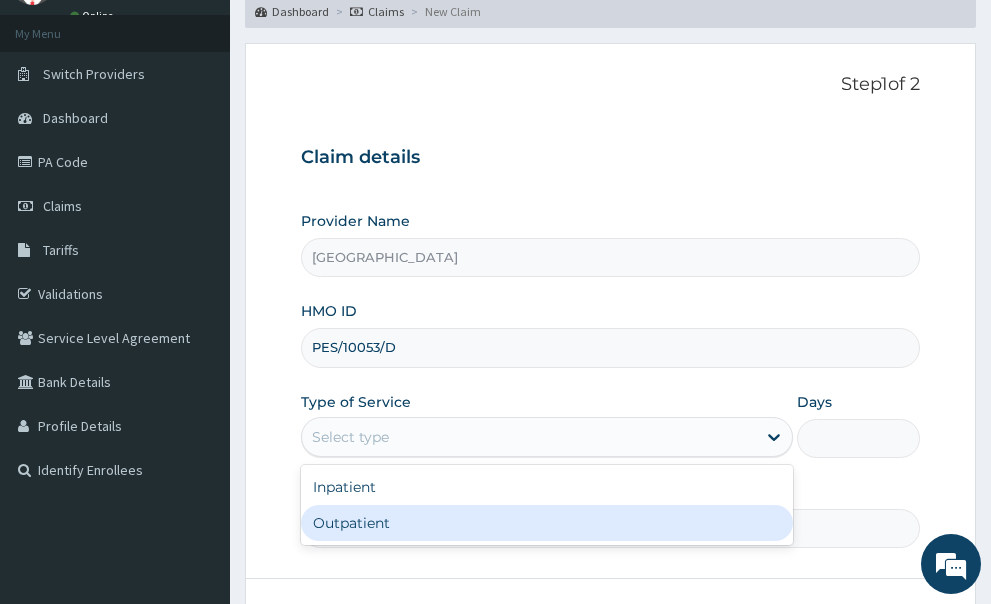 click on "Outpatient" at bounding box center [547, 523] 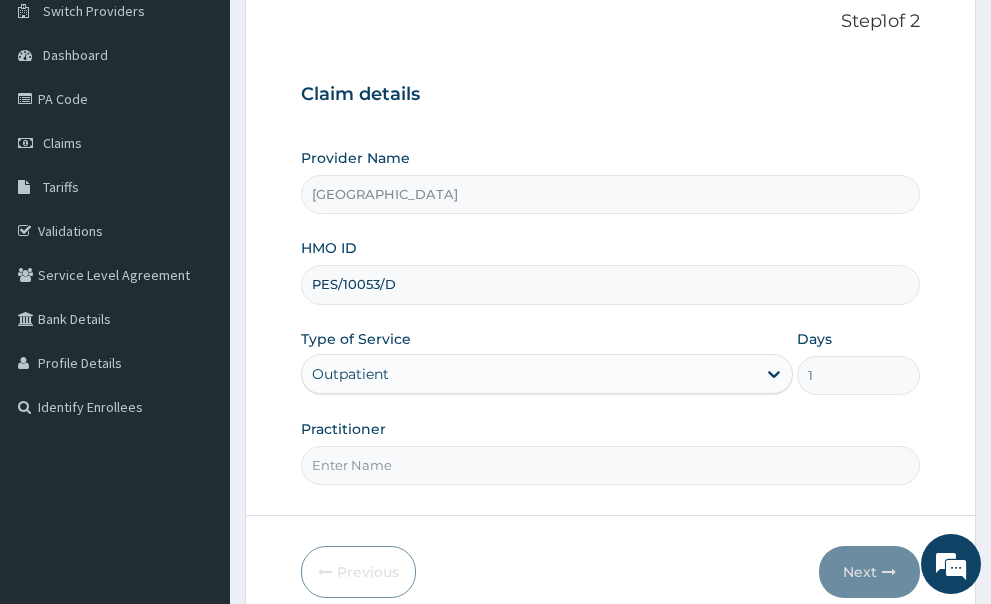 scroll, scrollTop: 200, scrollLeft: 0, axis: vertical 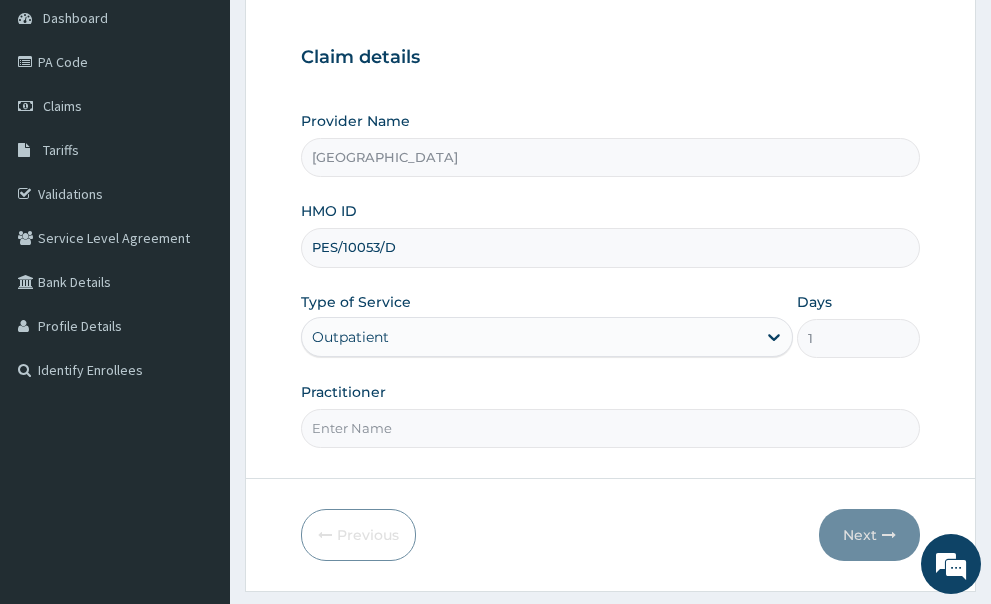 click on "Practitioner" at bounding box center [611, 428] 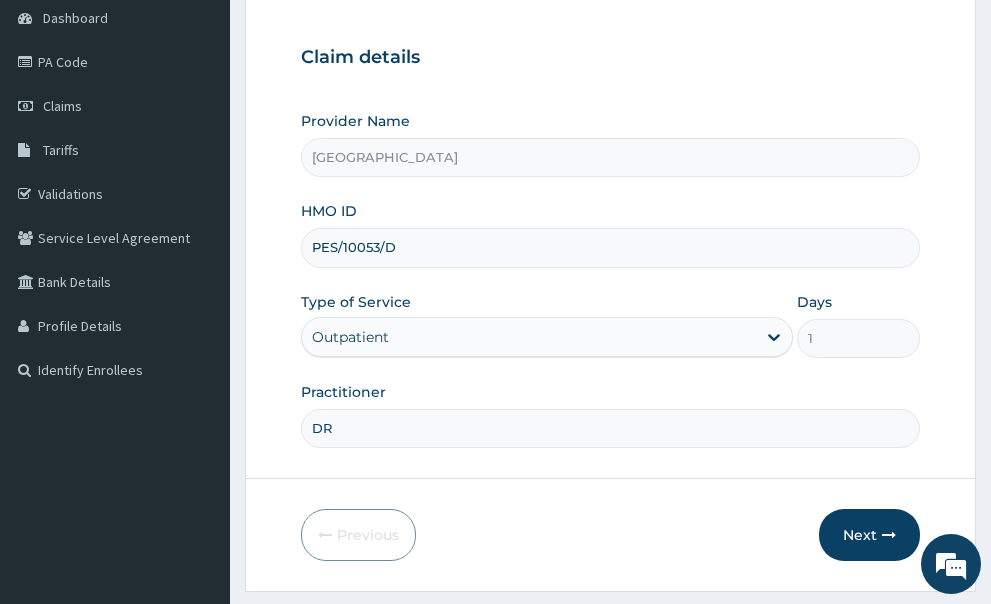 type on "D" 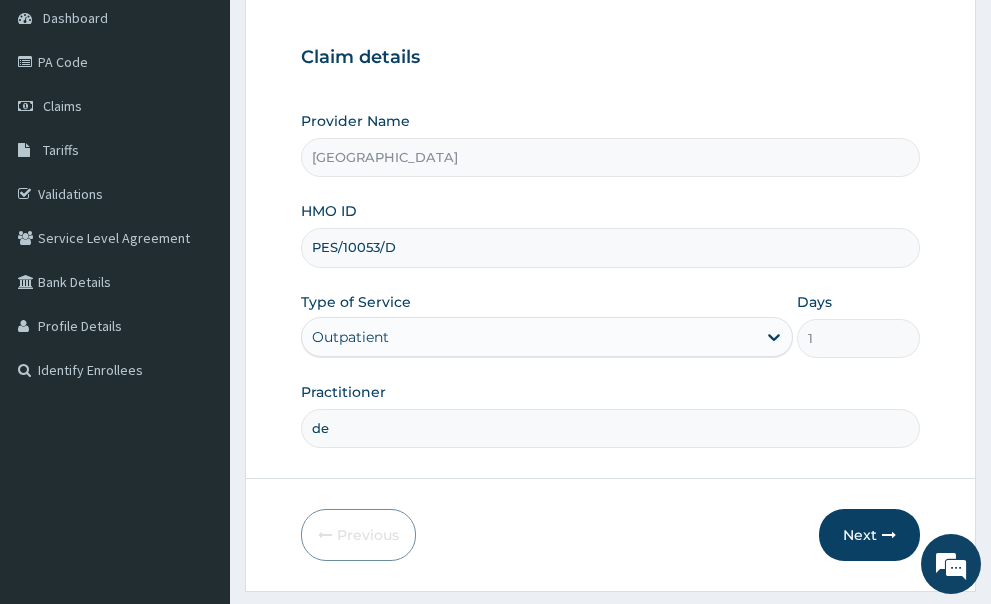 type on "d" 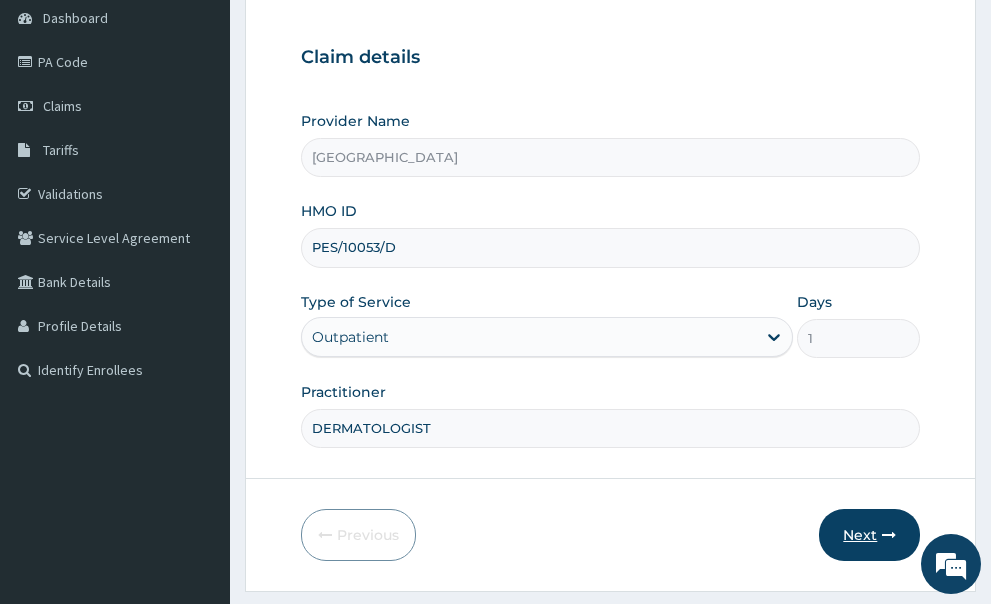 type on "DERMATOLOGIST" 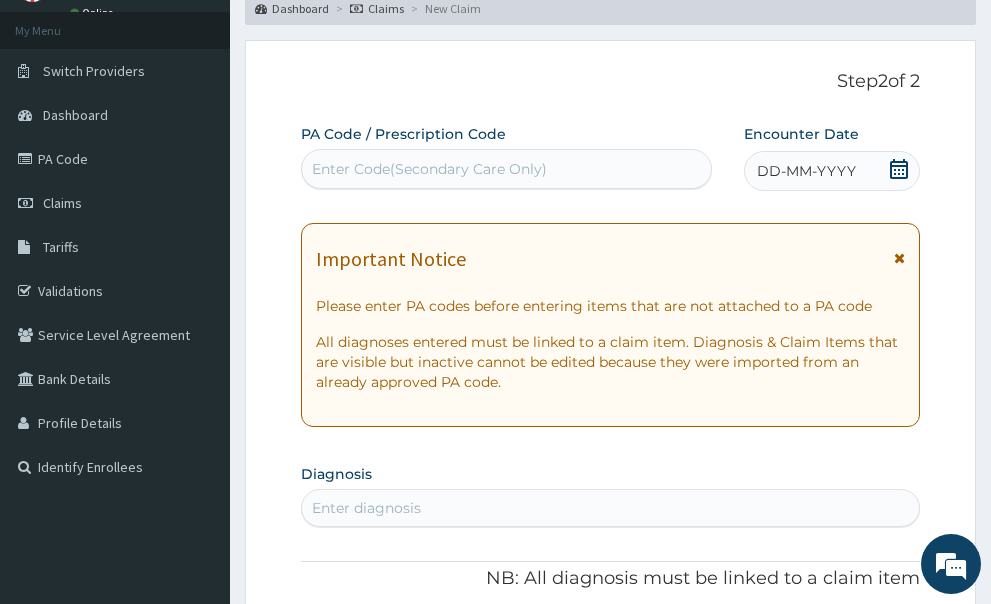 scroll, scrollTop: 0, scrollLeft: 0, axis: both 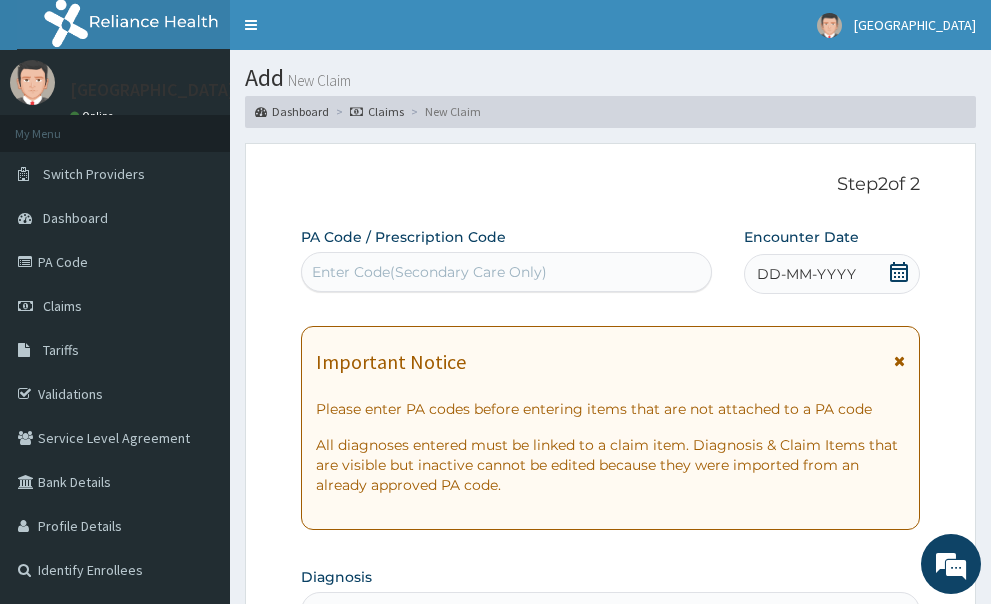 click on "Enter Code(Secondary Care Only)" at bounding box center (429, 272) 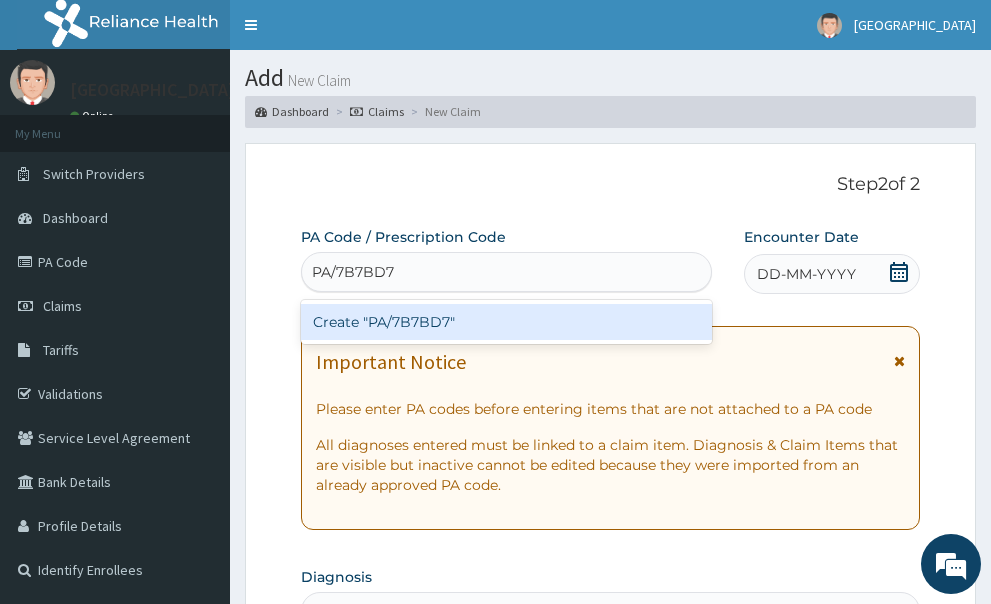 click on "Create "PA/7B7BD7"" at bounding box center (506, 322) 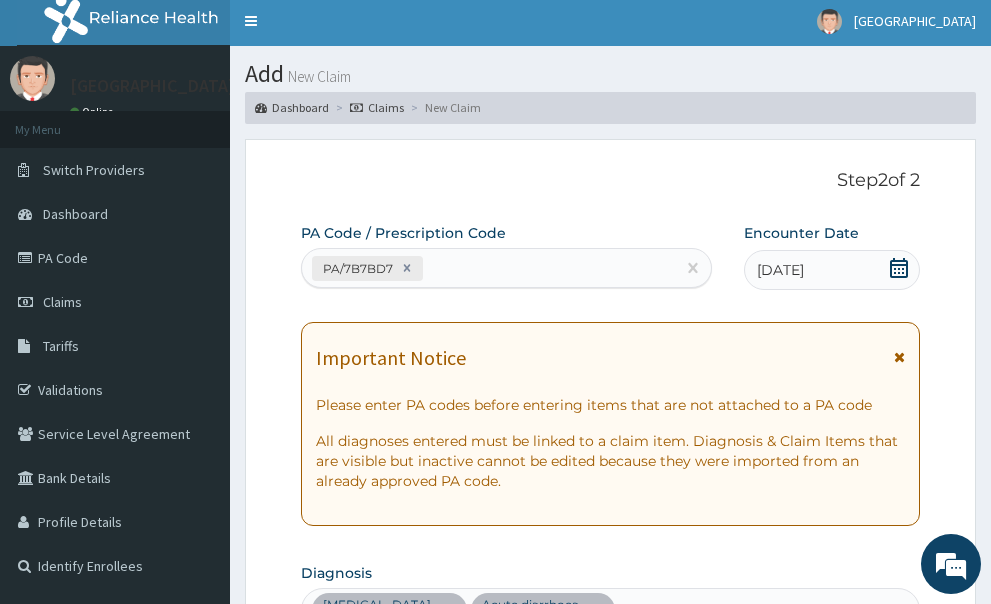 scroll, scrollTop: 0, scrollLeft: 0, axis: both 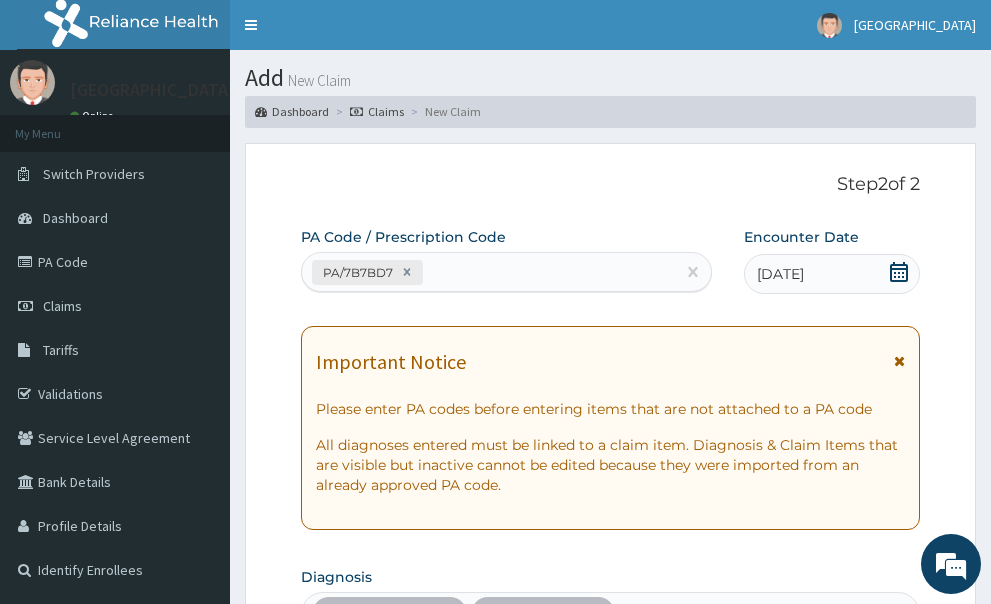 click on "PA/7B7BD7" at bounding box center [488, 272] 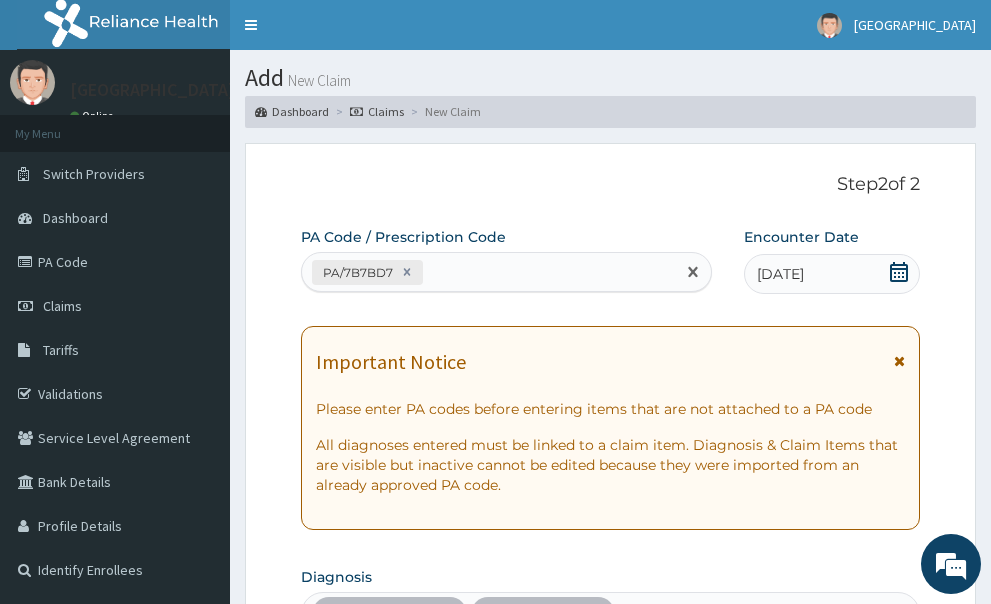 paste on "PA/1A612A" 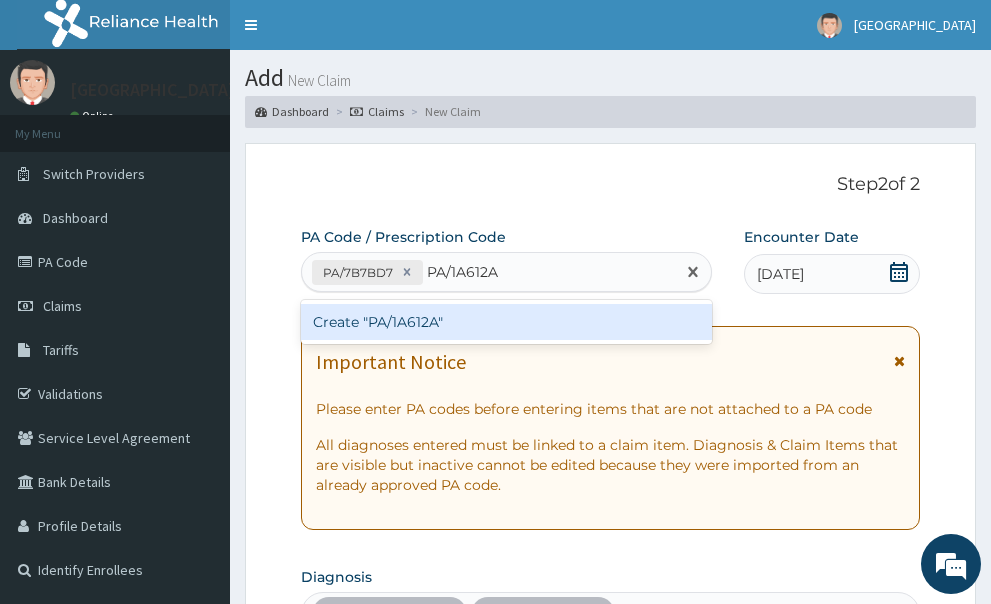 click on "Create "PA/1A612A"" at bounding box center (506, 322) 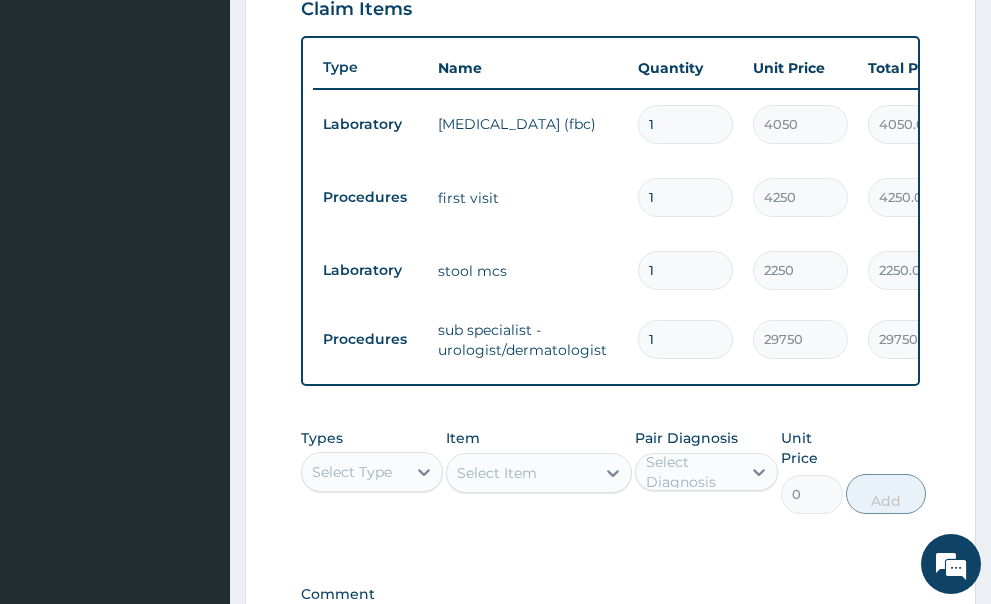 scroll, scrollTop: 800, scrollLeft: 0, axis: vertical 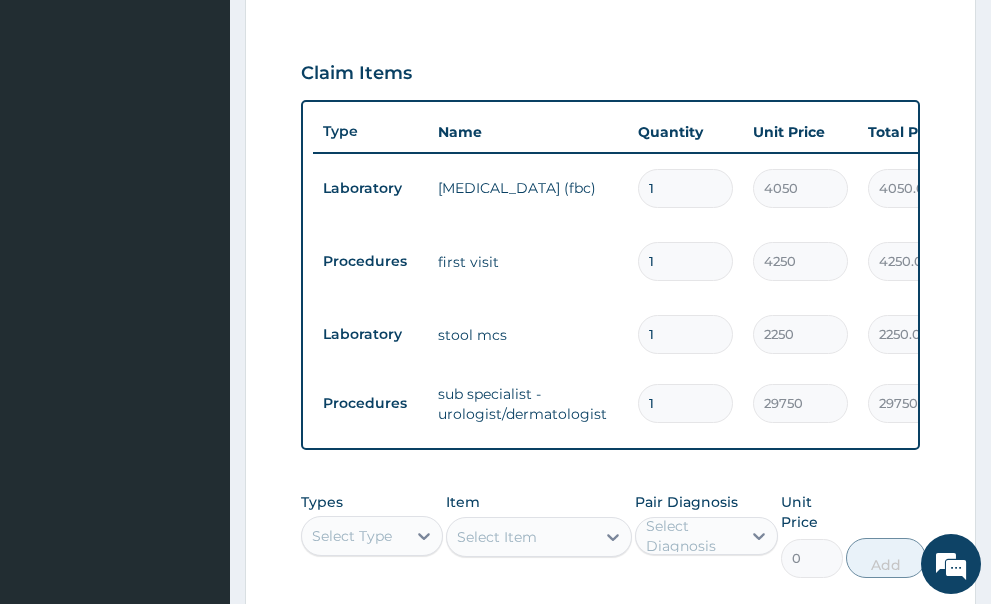 type on "0" 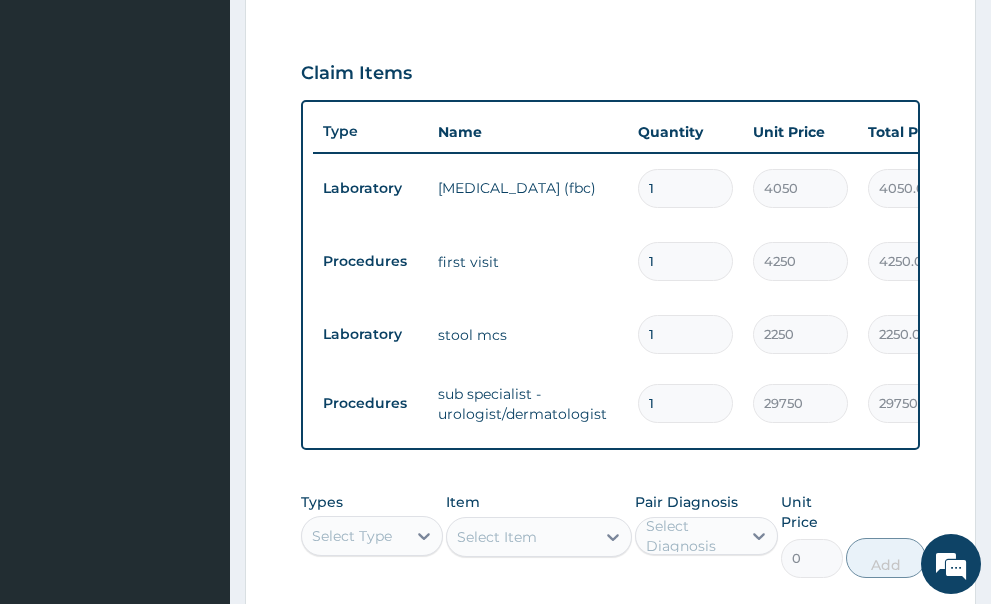 type on "0.00" 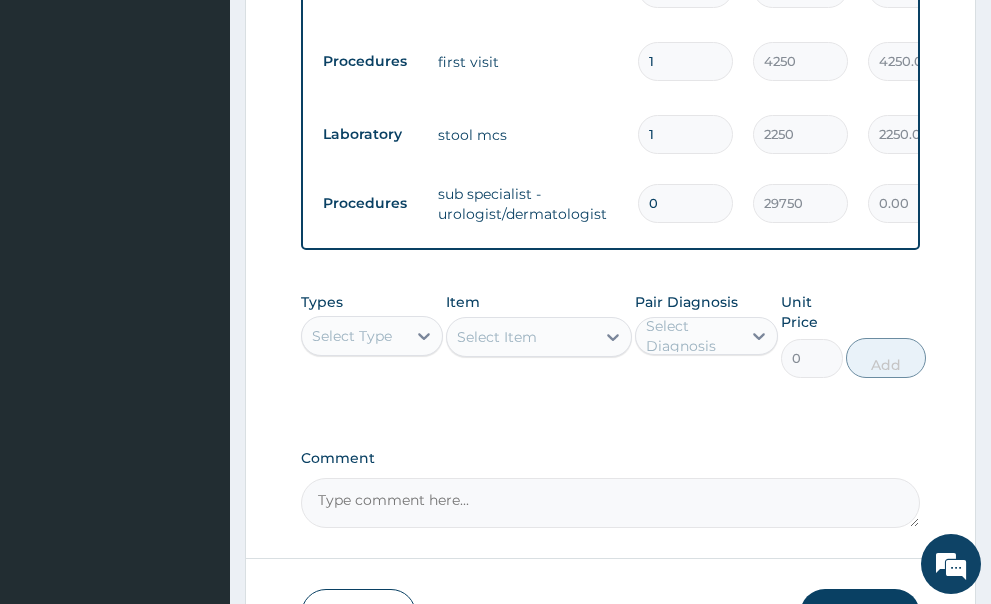 scroll, scrollTop: 1000, scrollLeft: 0, axis: vertical 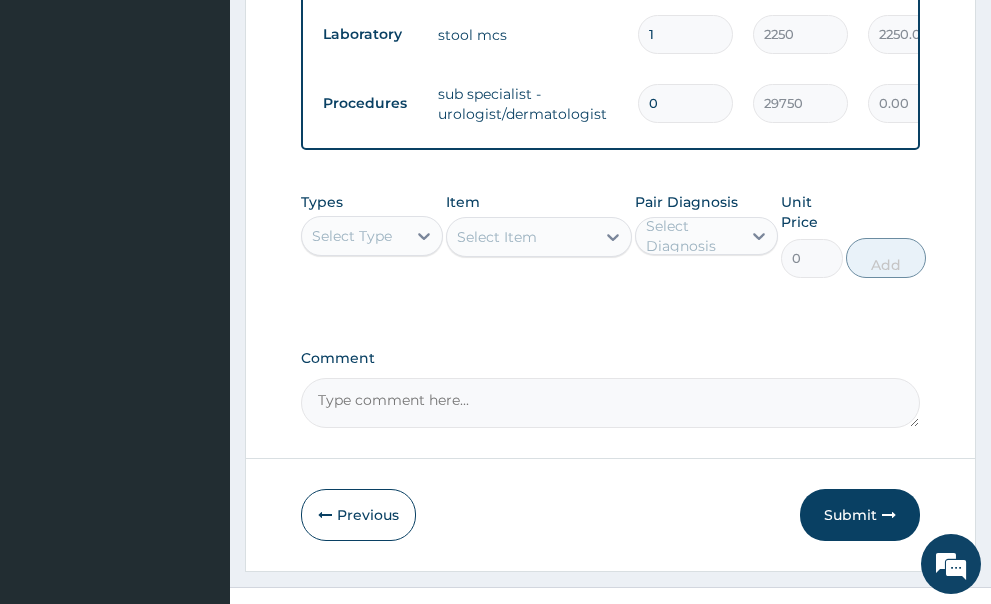 type on "0" 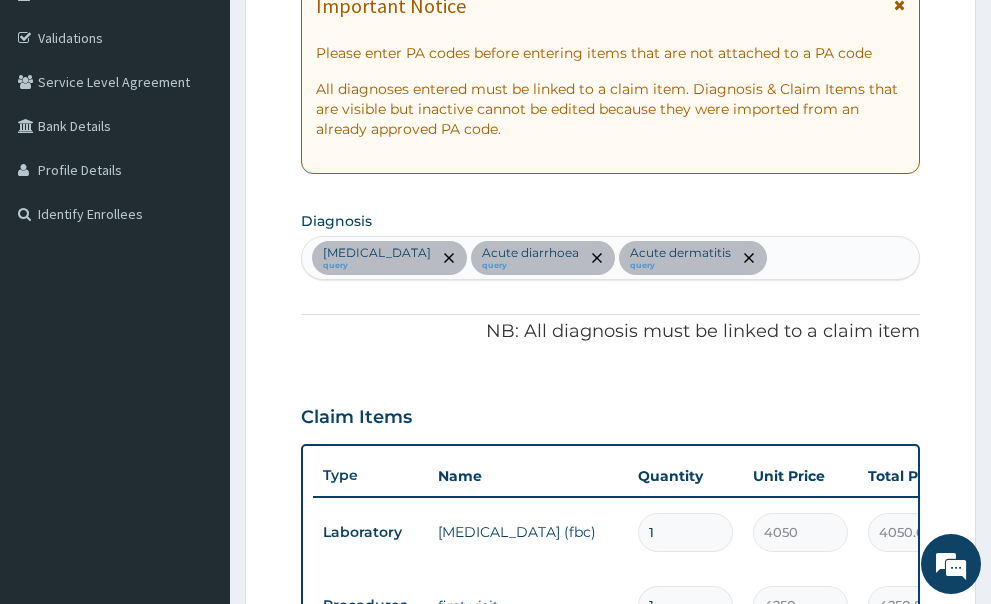scroll, scrollTop: 100, scrollLeft: 0, axis: vertical 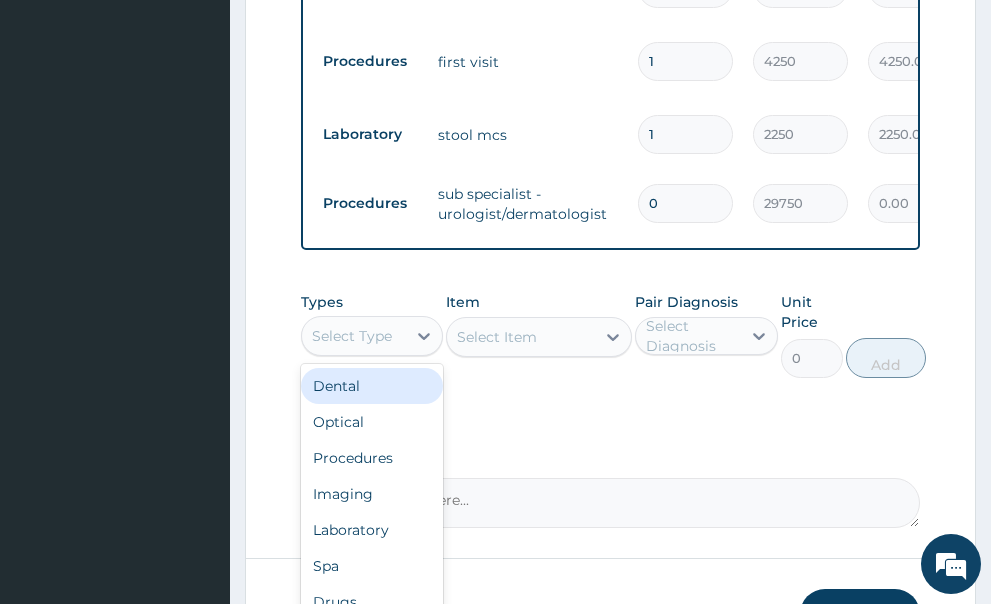 click on "Select Type" at bounding box center (352, 336) 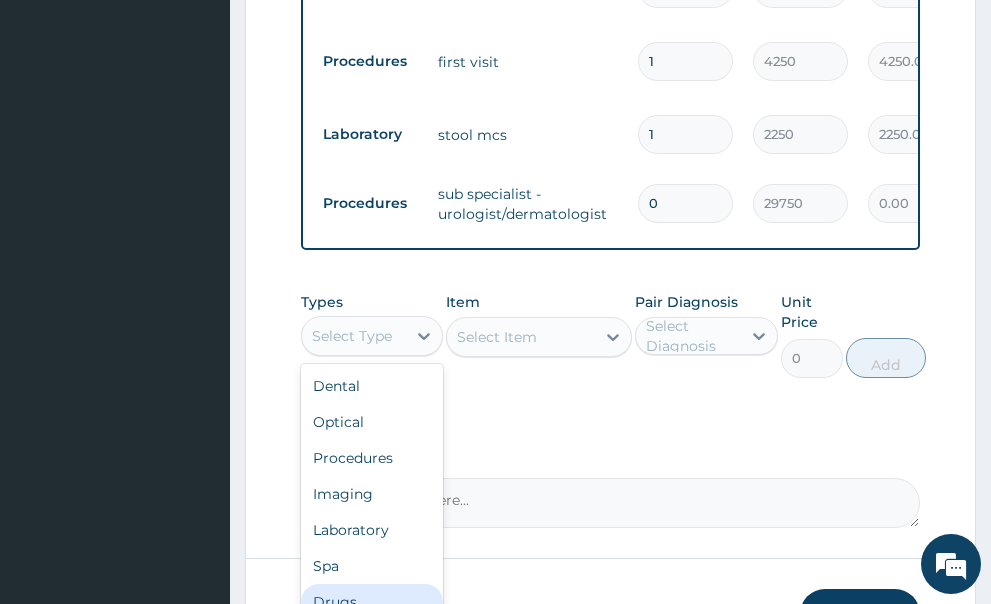 click on "Drugs" at bounding box center [372, 602] 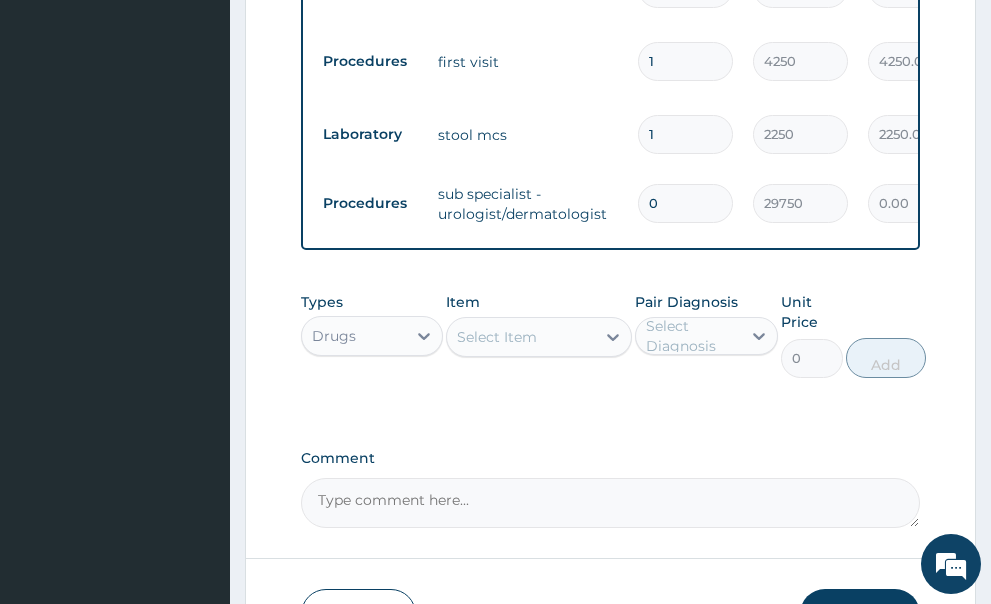 click on "0" at bounding box center (685, 203) 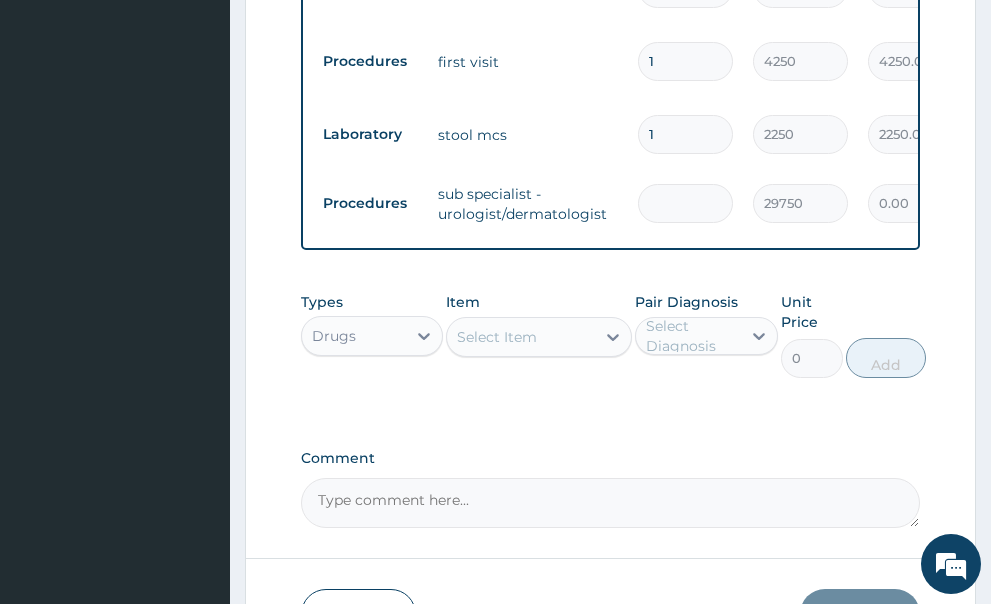 type on "1" 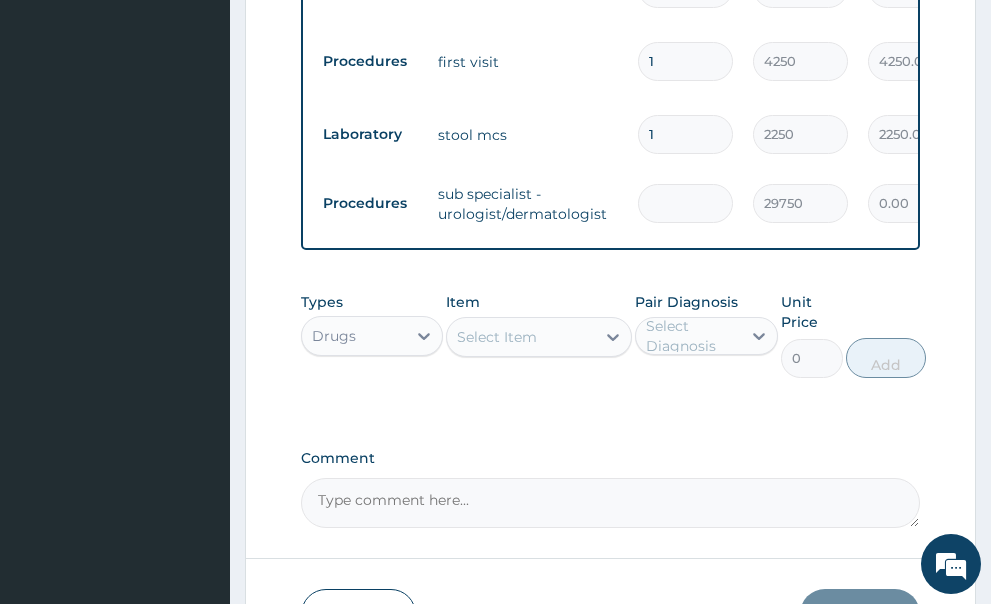 type on "29750.00" 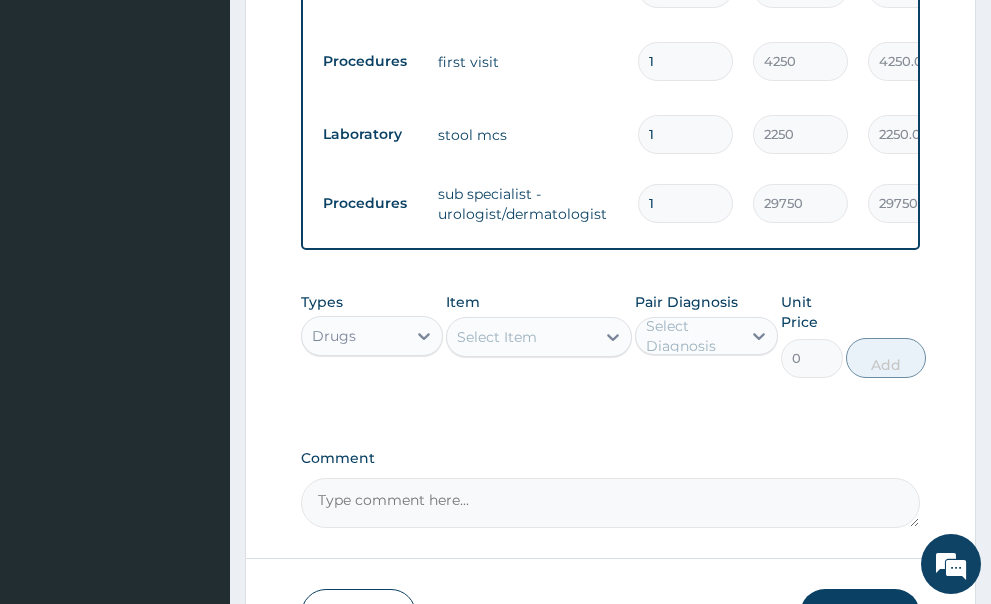 type on "1" 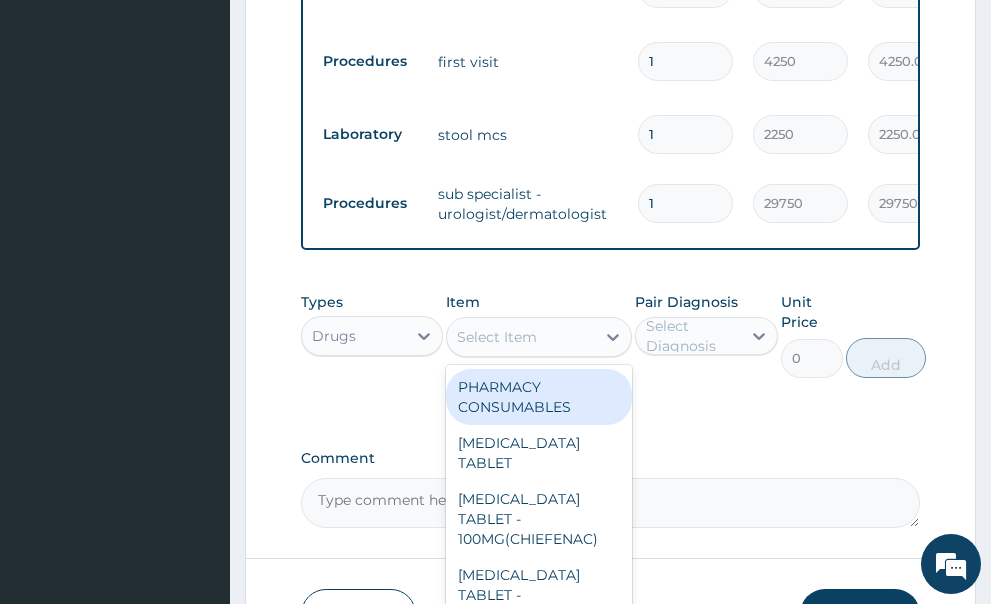 click on "Select Item" at bounding box center [521, 337] 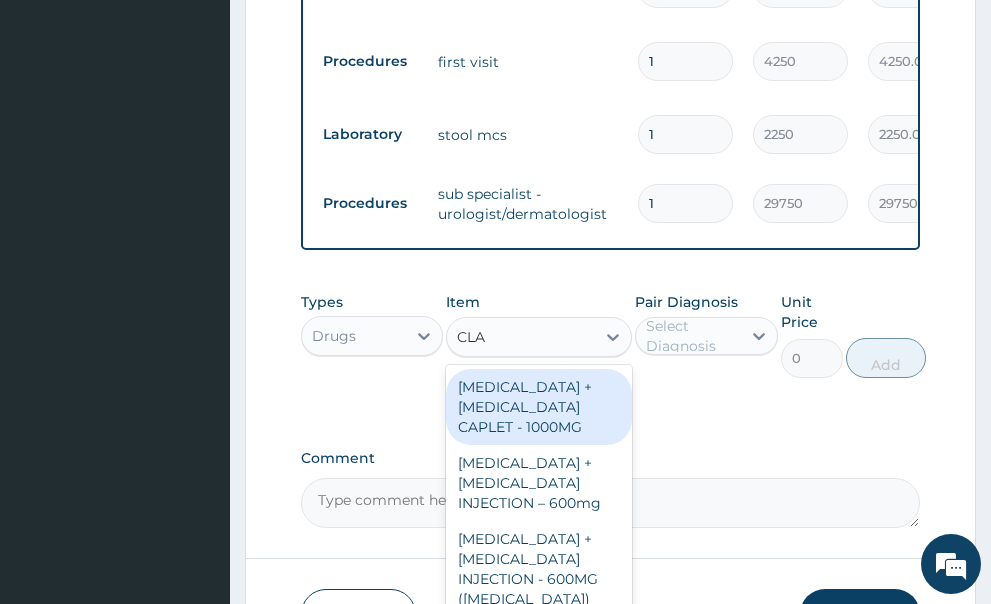 type on "CLAV" 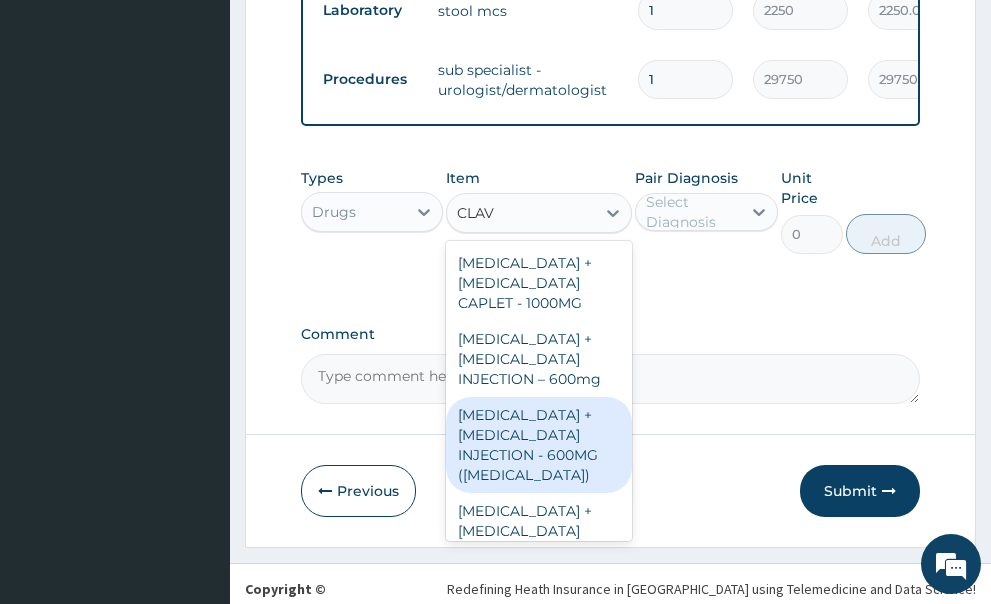 scroll, scrollTop: 1027, scrollLeft: 0, axis: vertical 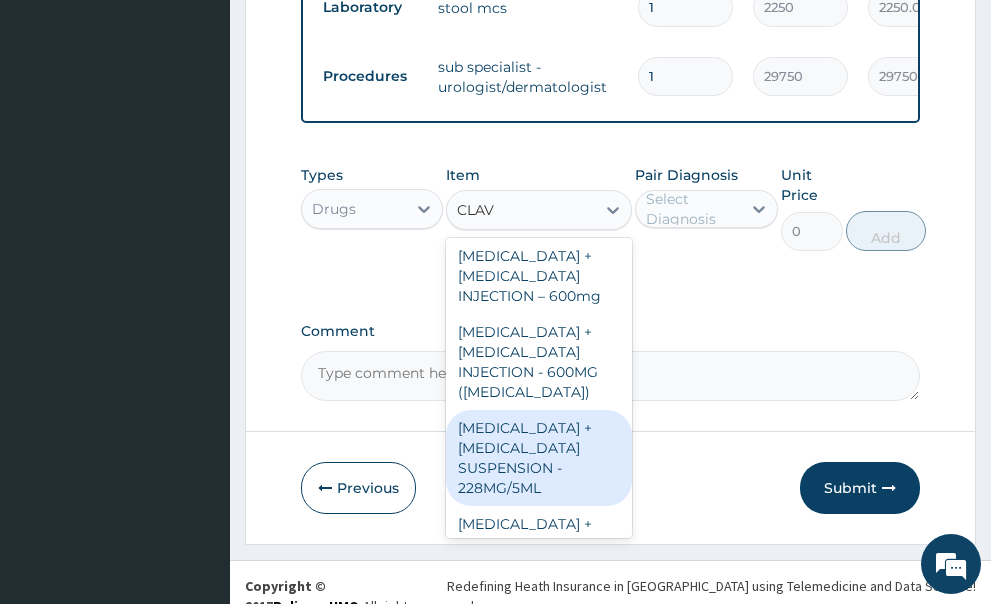 click on "[MEDICAL_DATA] + [MEDICAL_DATA] SUSPENSION - 228MG/5ML" at bounding box center [539, 458] 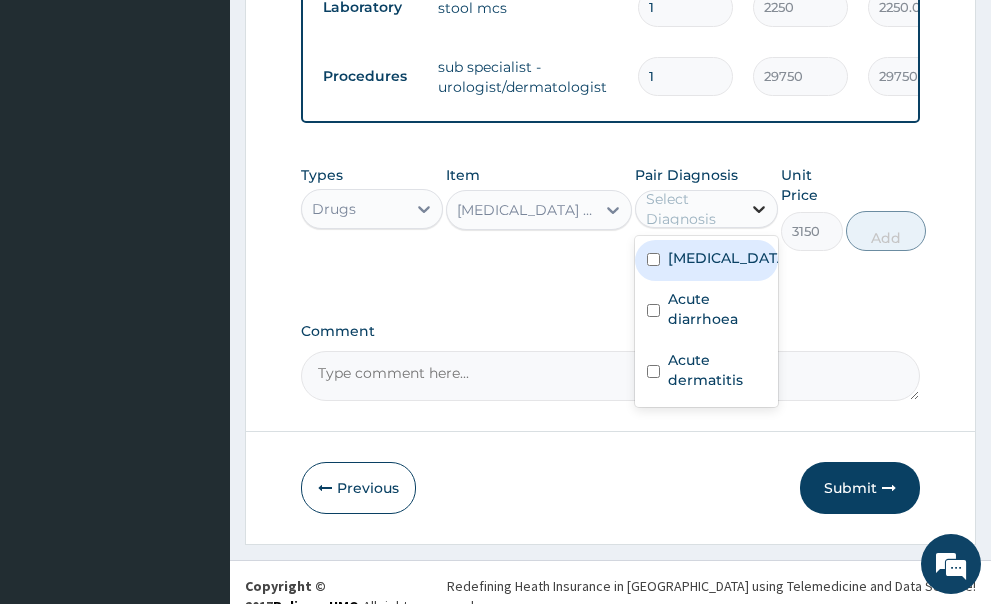 click 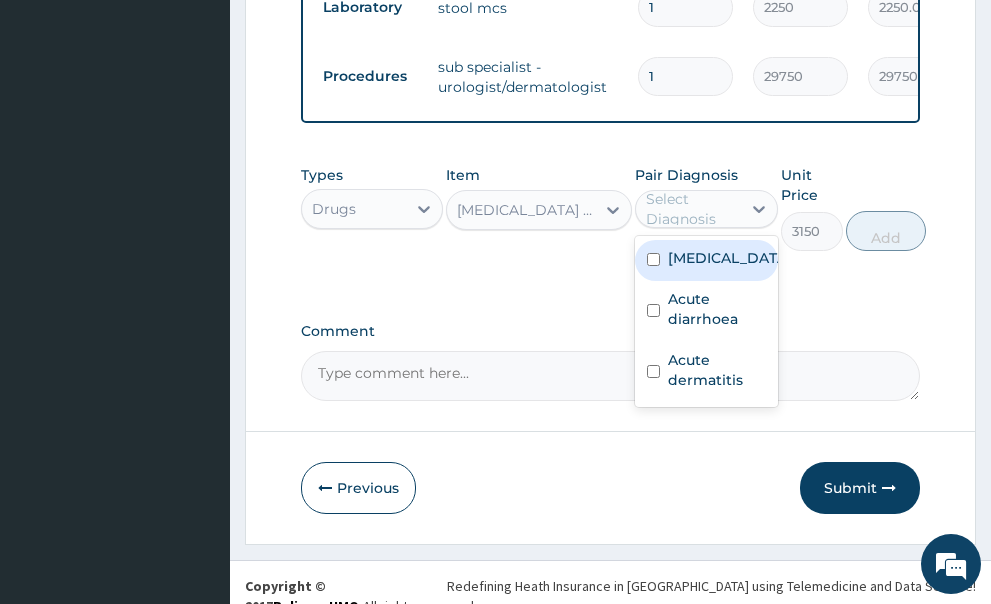 click at bounding box center [653, 259] 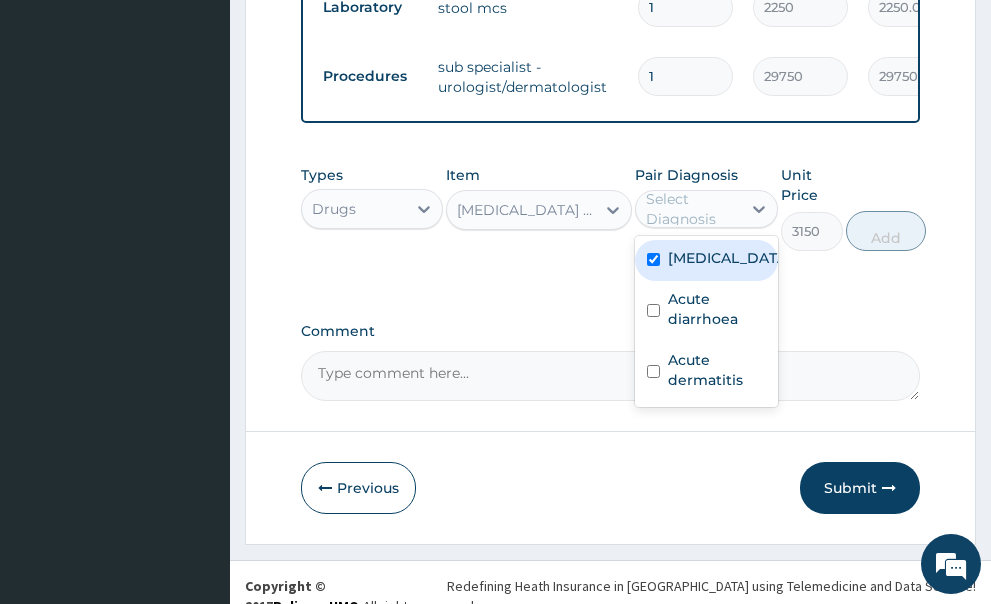 checkbox on "true" 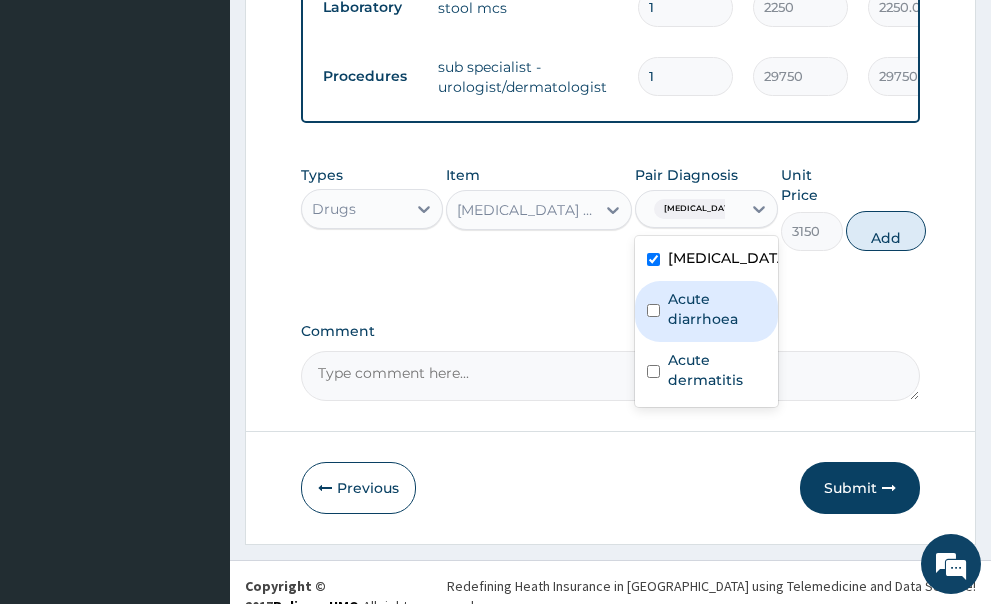 click at bounding box center (653, 310) 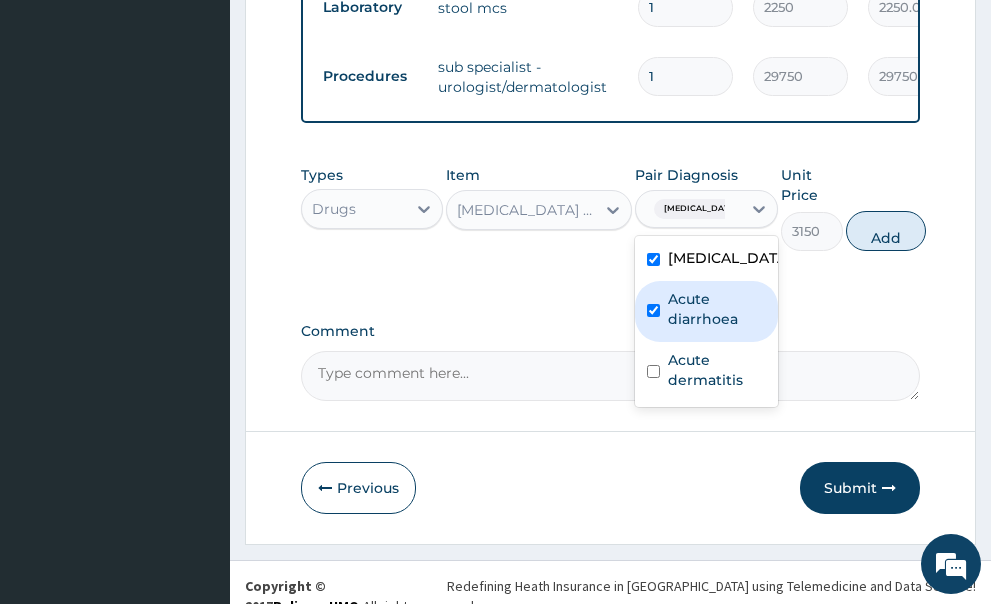 checkbox on "true" 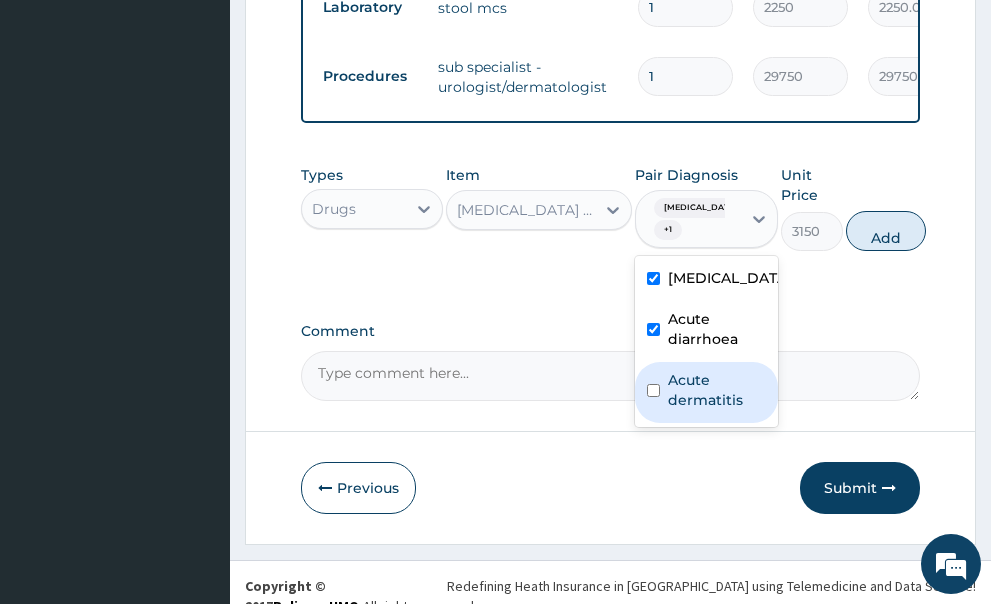 click at bounding box center (653, 390) 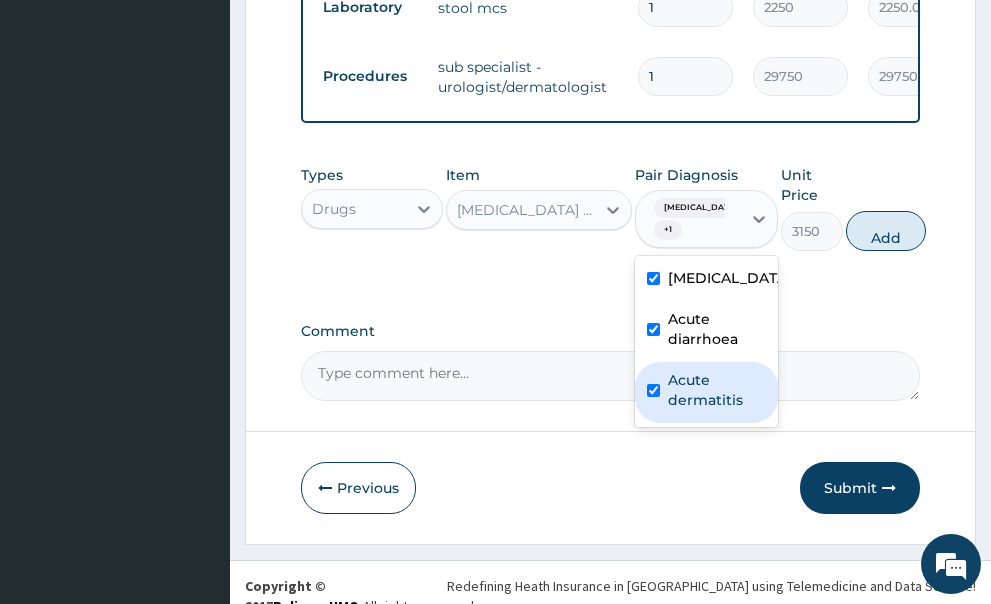 checkbox on "true" 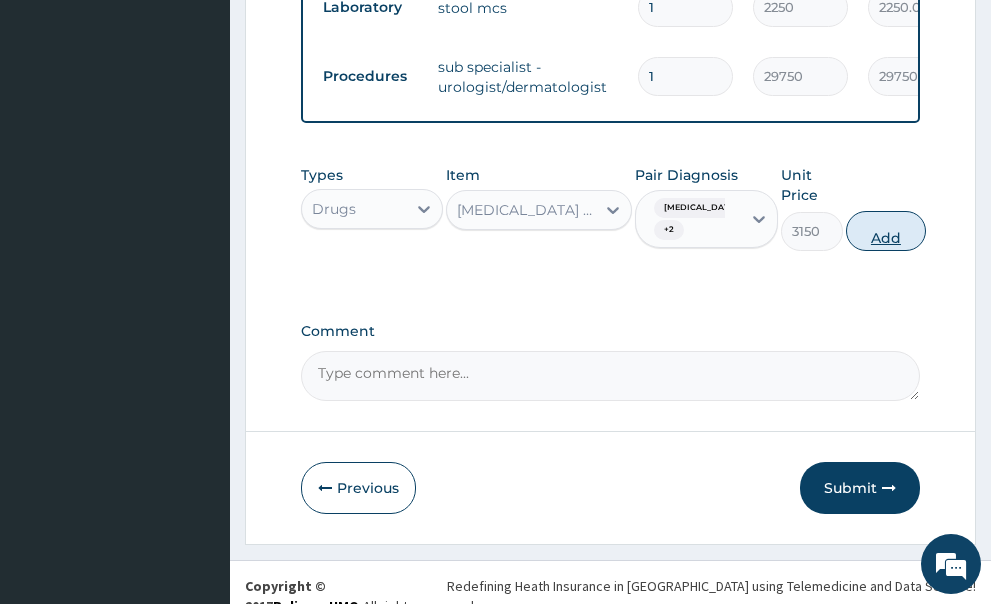 click on "Add" at bounding box center (886, 231) 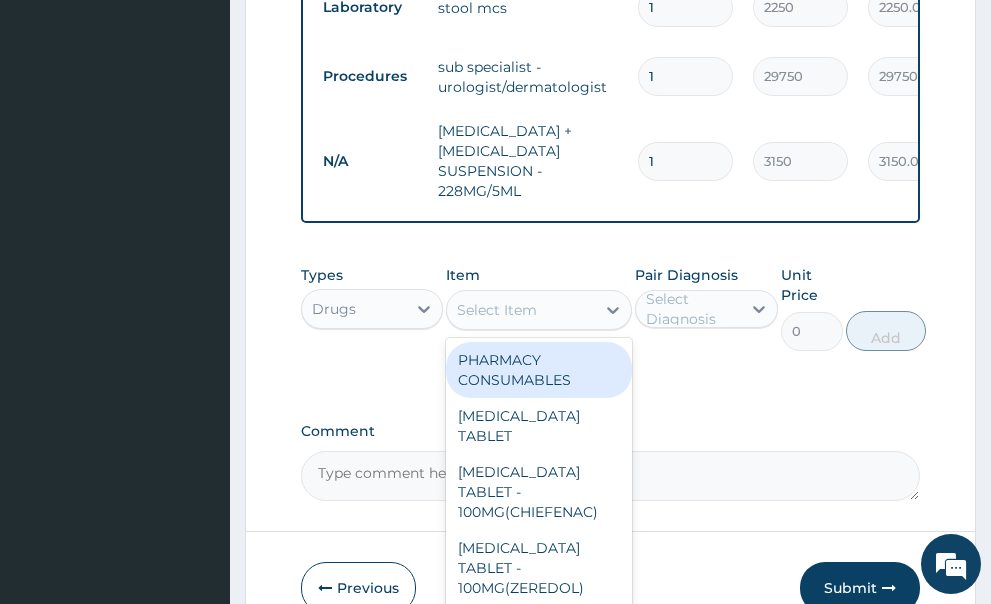 click on "Select Item" at bounding box center (497, 310) 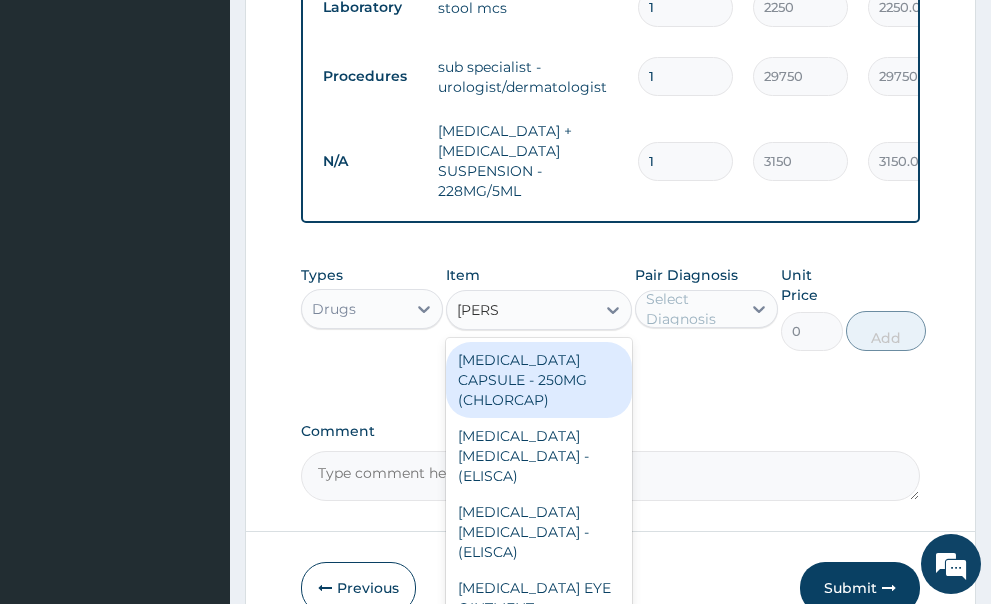 type on "LORAT" 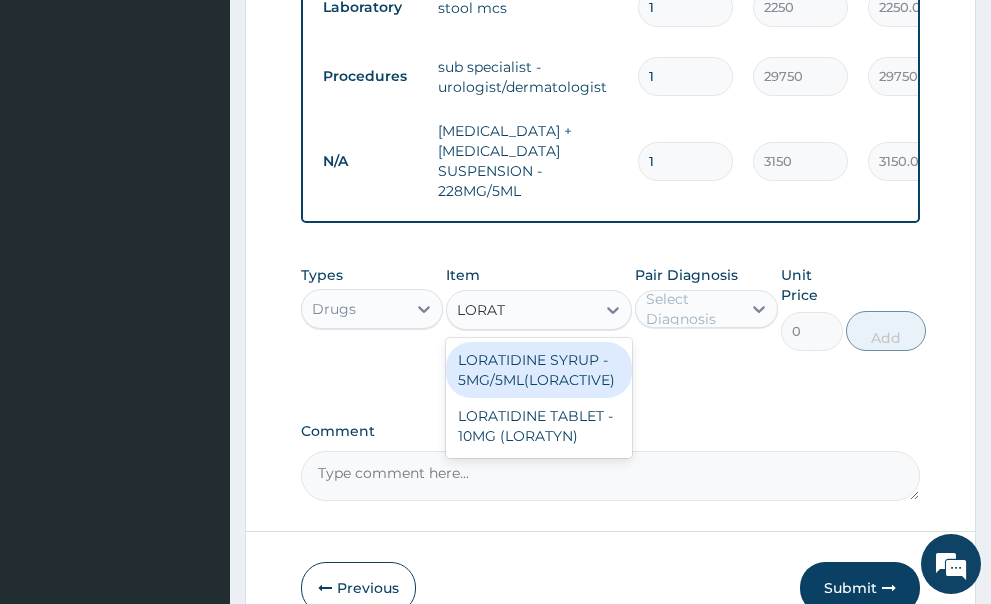 click on "LORATIDINE SYRUP - 5MG/5ML(LORACTIVE)" at bounding box center (539, 370) 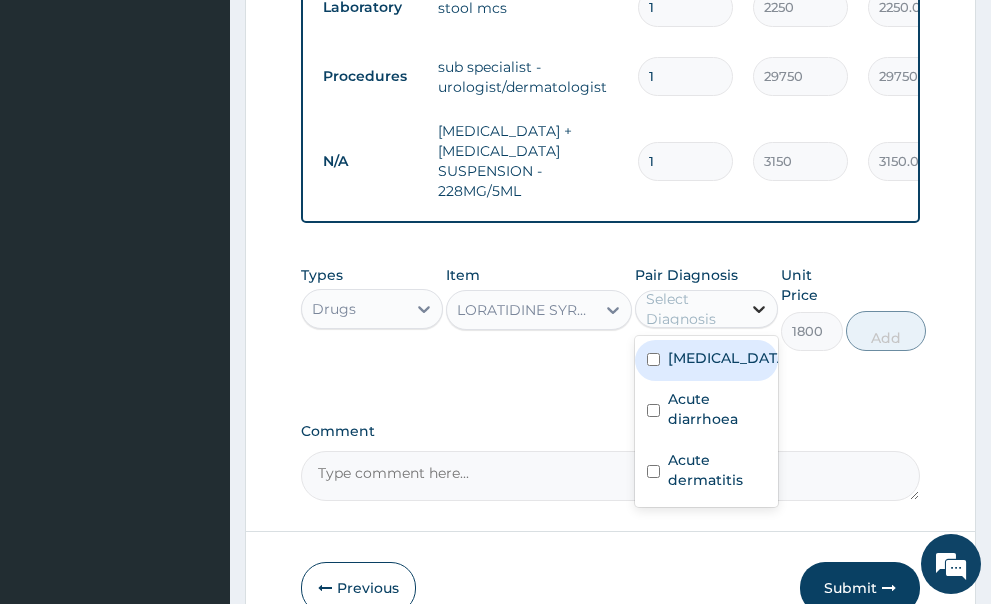 click 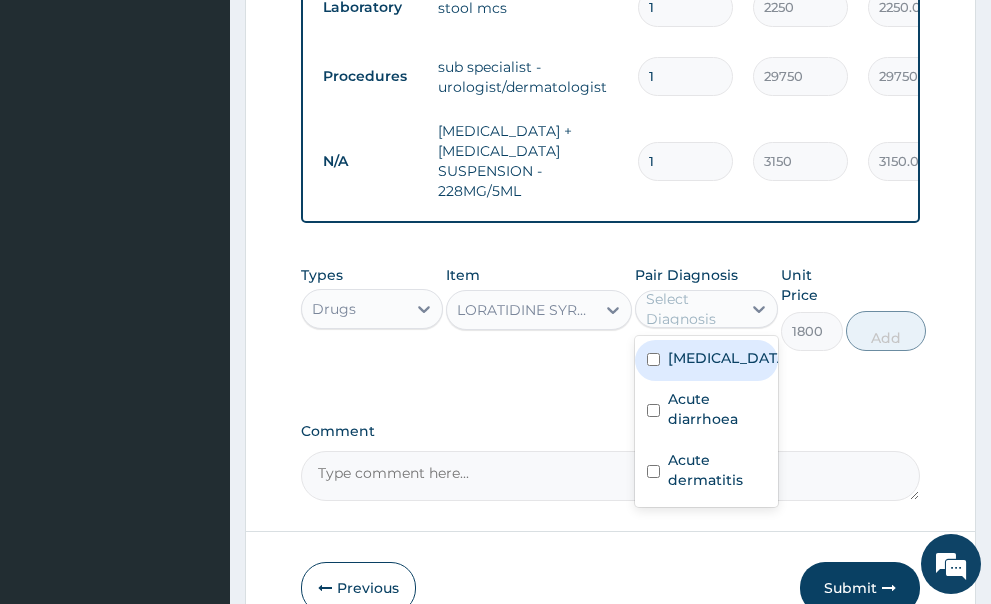 click at bounding box center [653, 359] 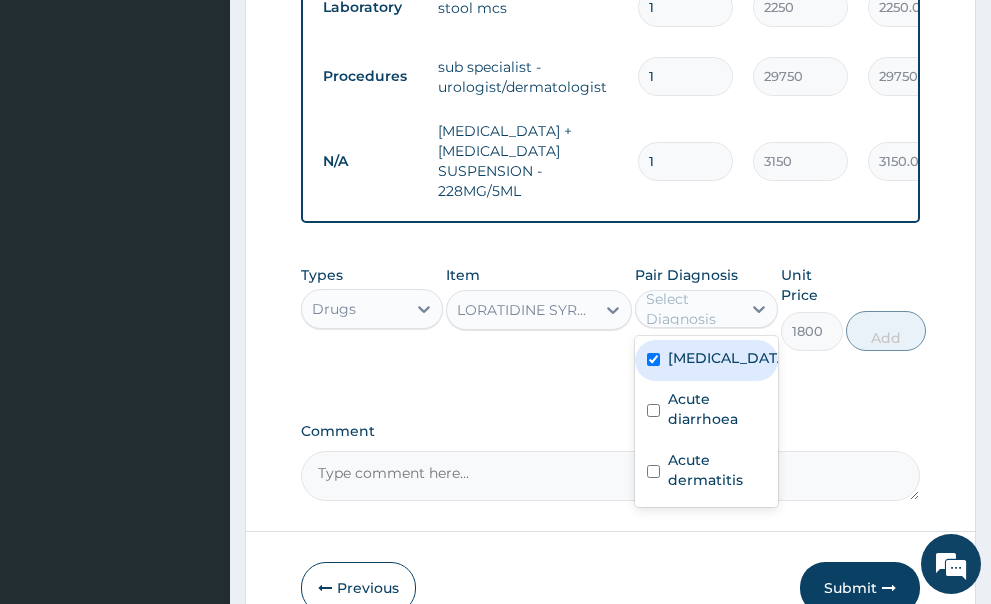 checkbox on "true" 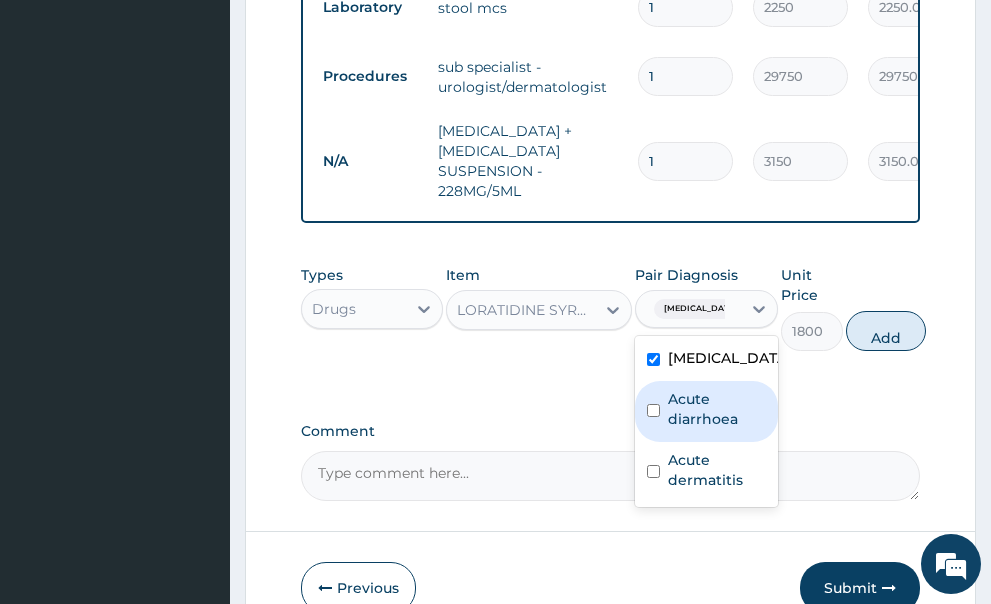 click at bounding box center (653, 410) 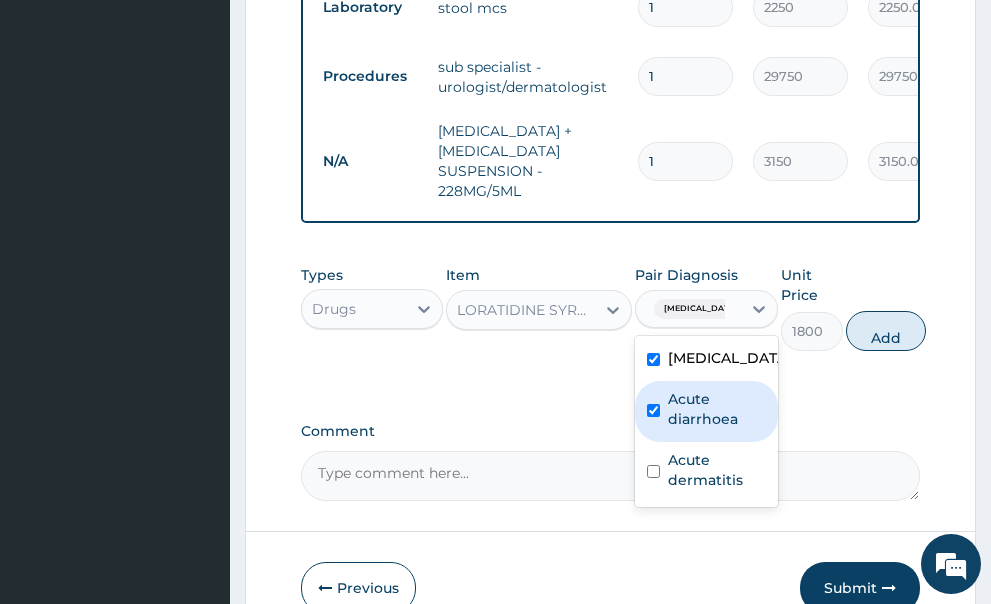 checkbox on "true" 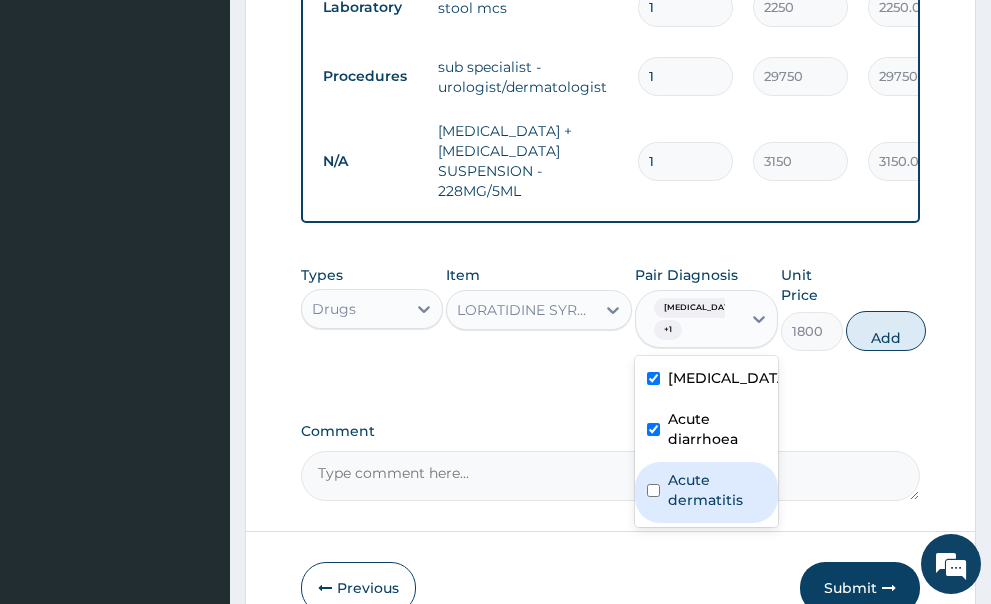 click at bounding box center [653, 490] 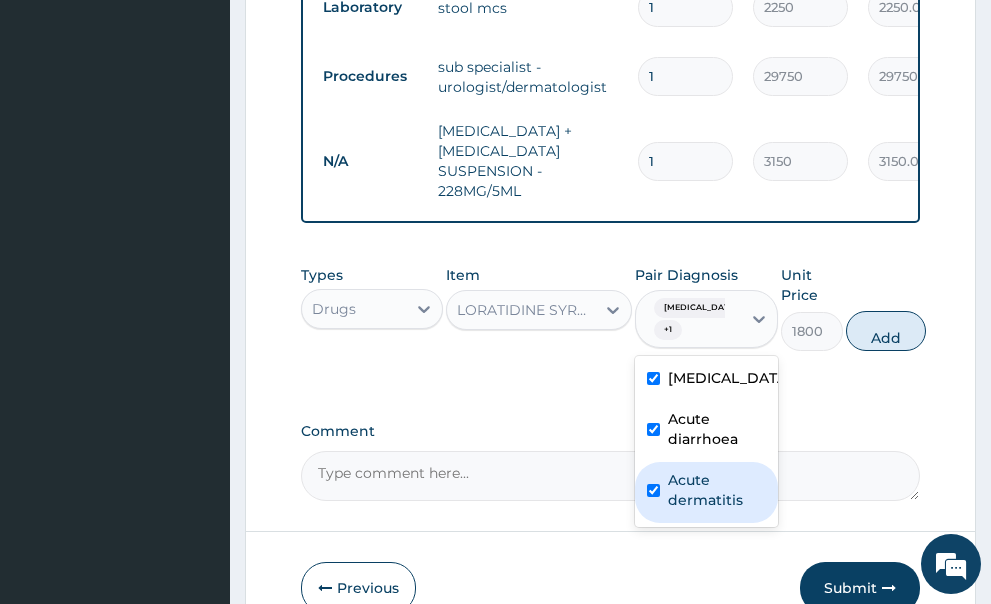 checkbox on "true" 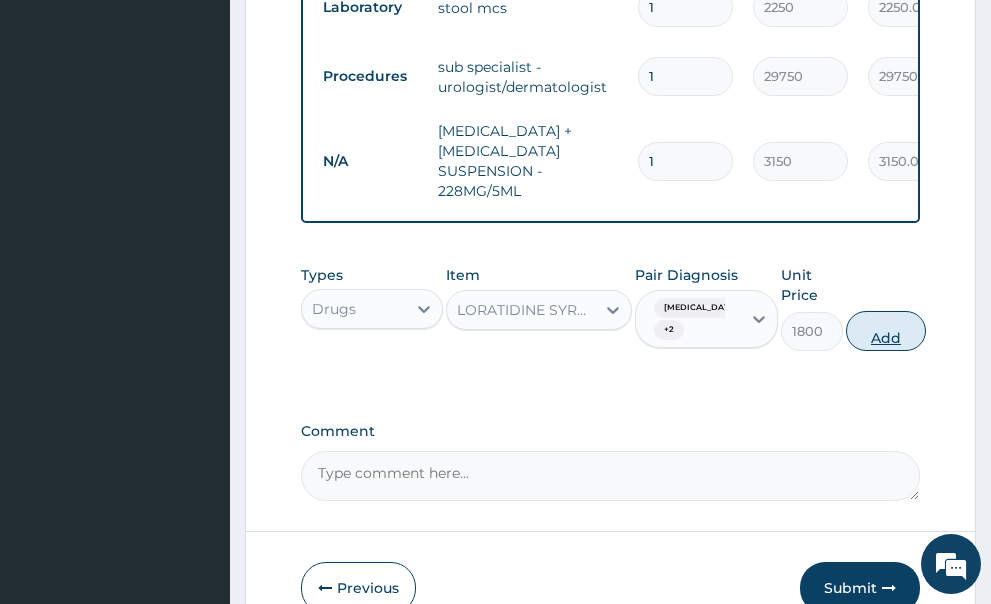 click on "Add" at bounding box center (886, 331) 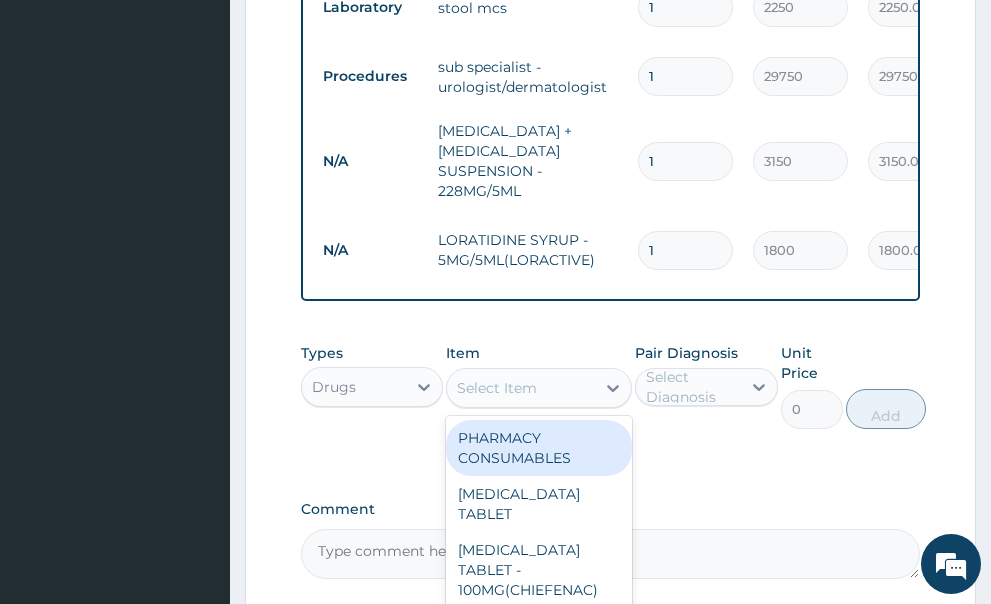 click on "Select Item" at bounding box center (497, 388) 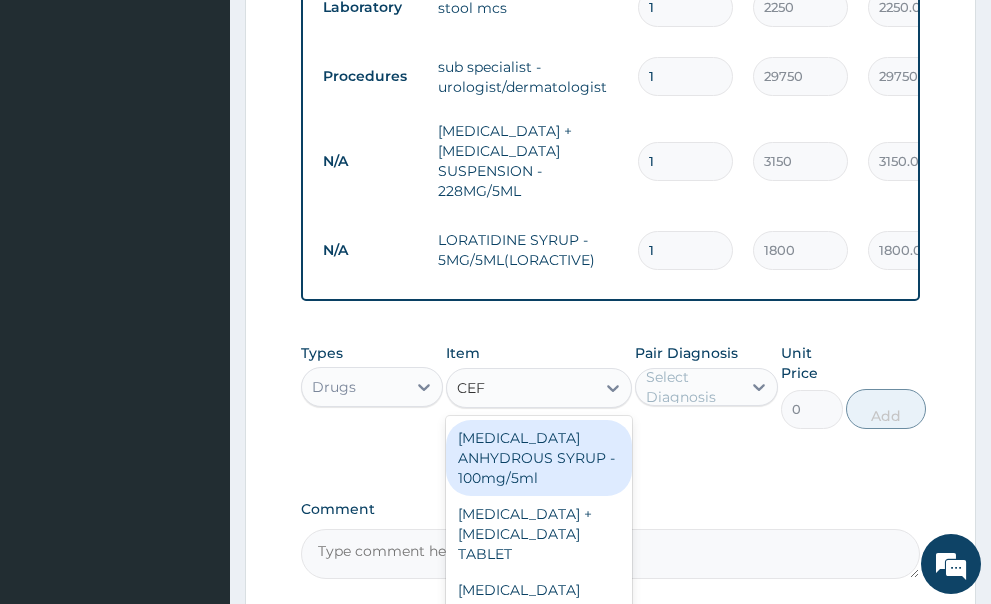 type on "CEFU" 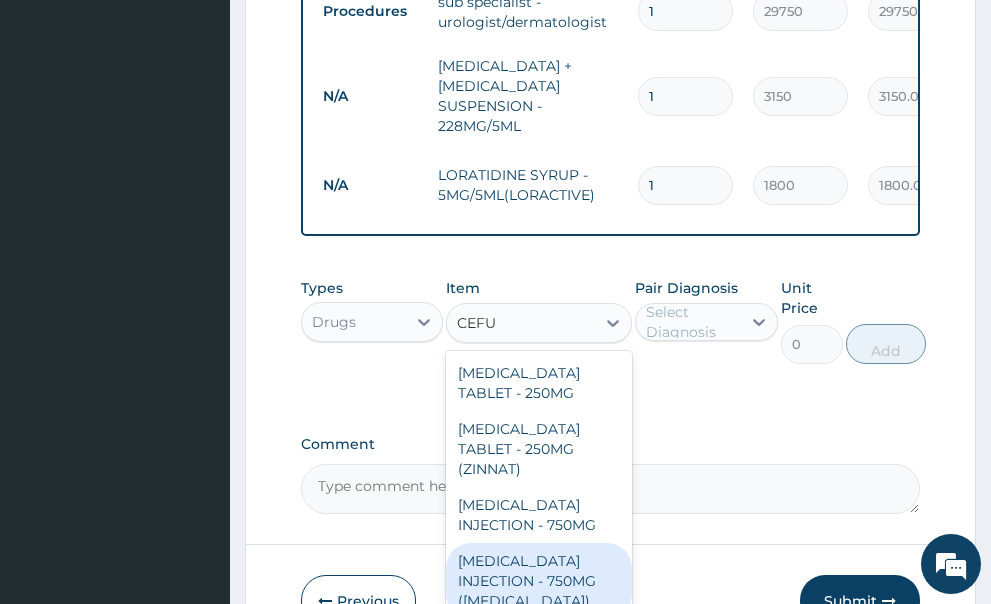 scroll, scrollTop: 1196, scrollLeft: 0, axis: vertical 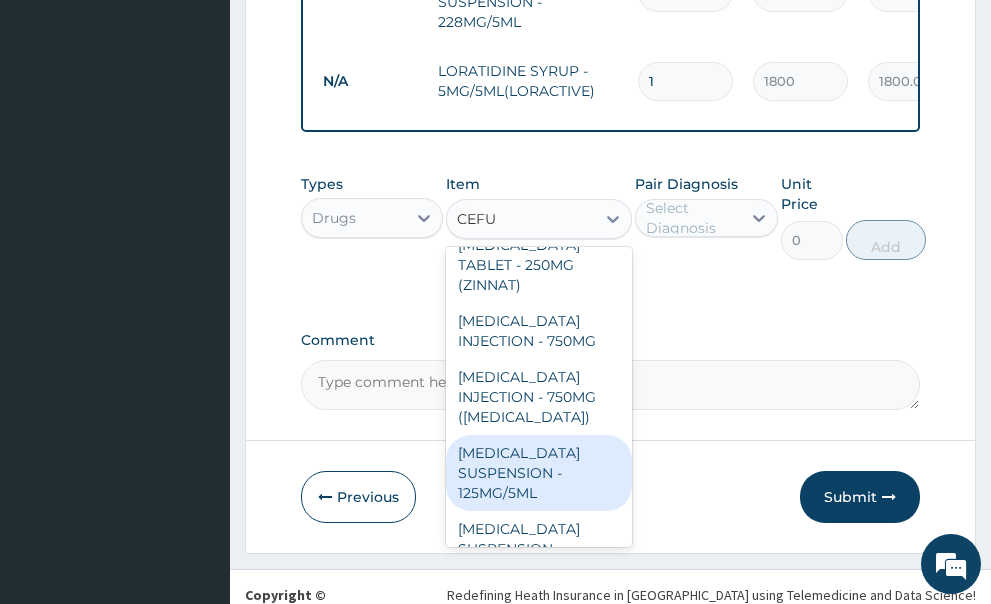 click on "[MEDICAL_DATA] SUSPENSION - 125MG/5ML" at bounding box center [539, 473] 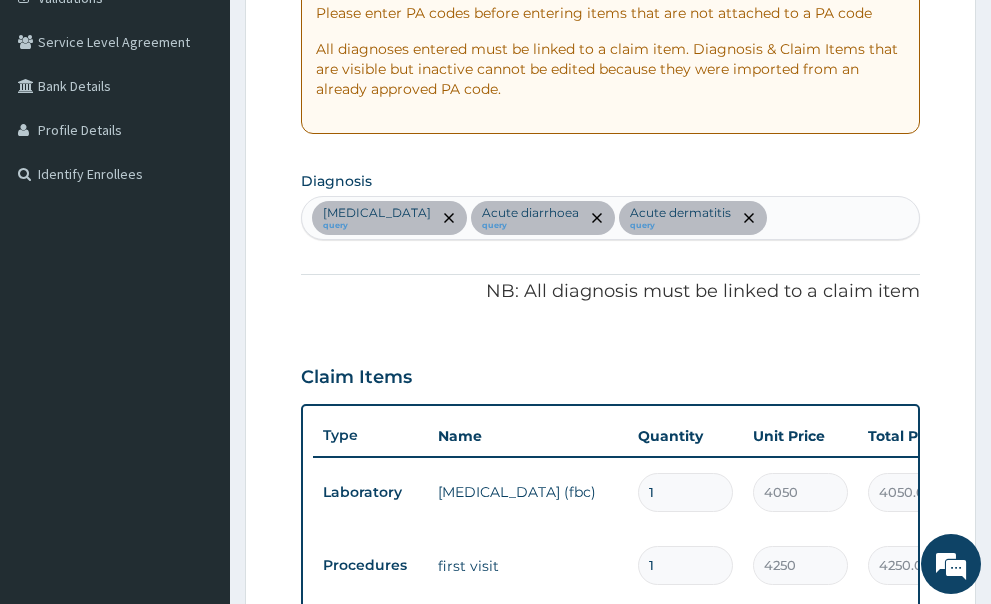 scroll, scrollTop: 296, scrollLeft: 0, axis: vertical 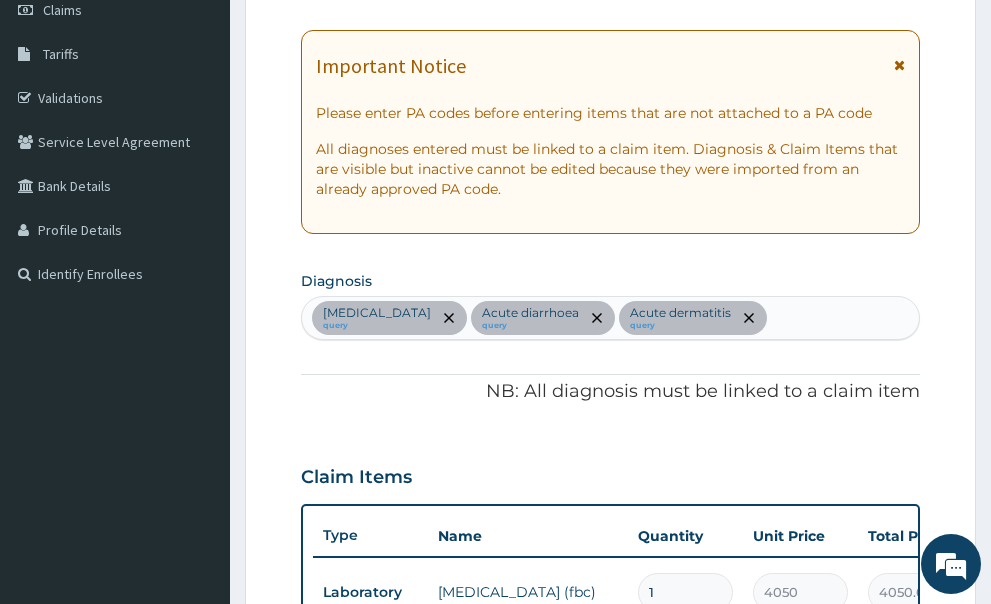 click on "[MEDICAL_DATA] query Acute diarrhoea query Acute dermatitis query" at bounding box center [611, 318] 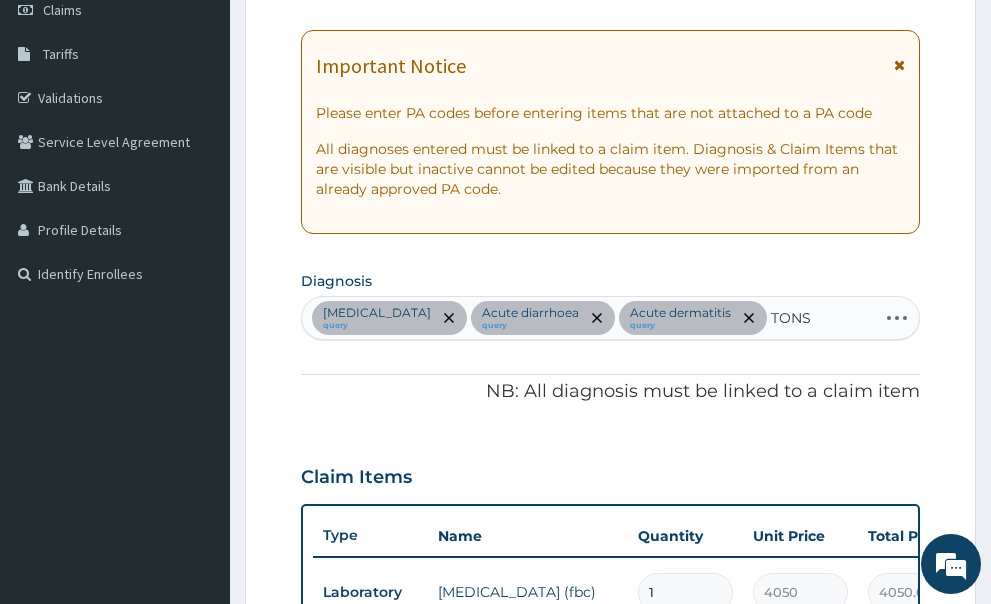 type on "TONSI" 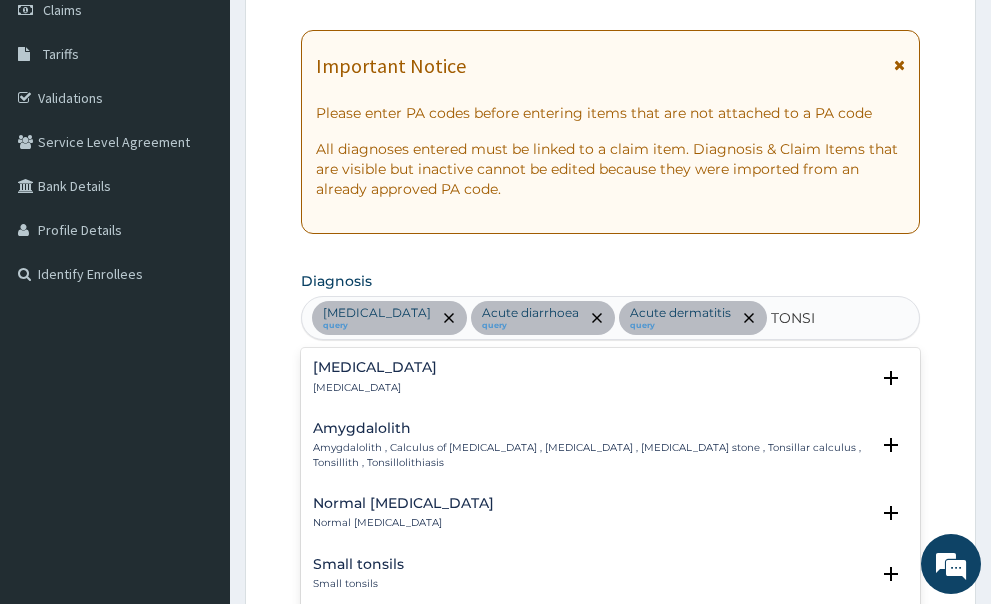 click on "[MEDICAL_DATA]" at bounding box center [375, 367] 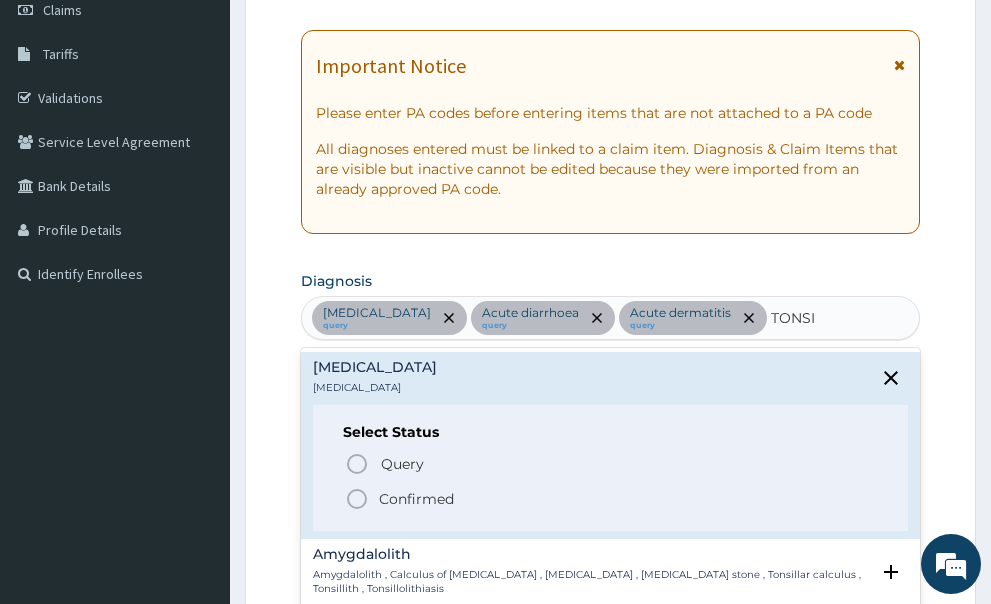 click 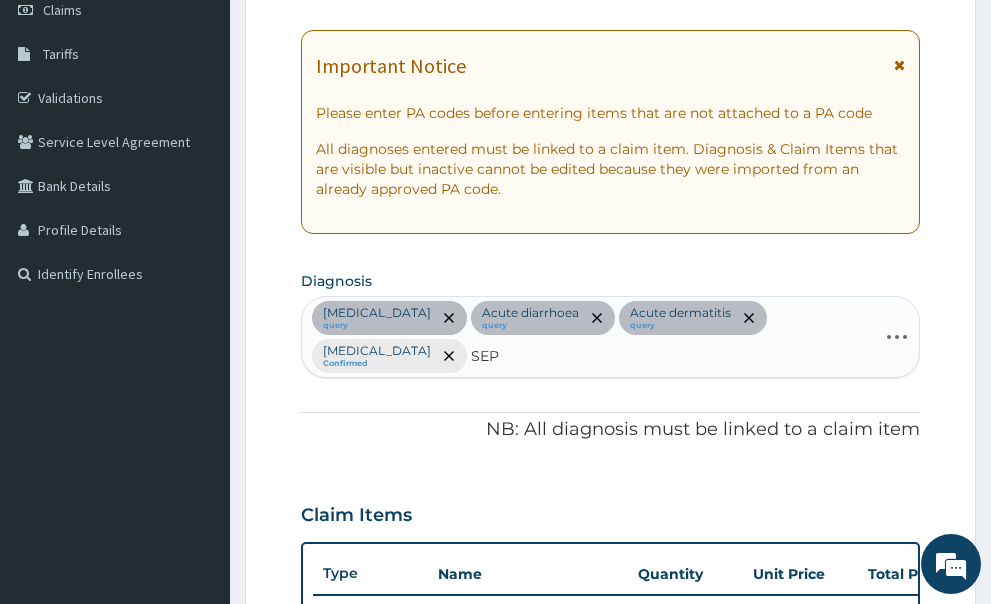 type on "SEPS" 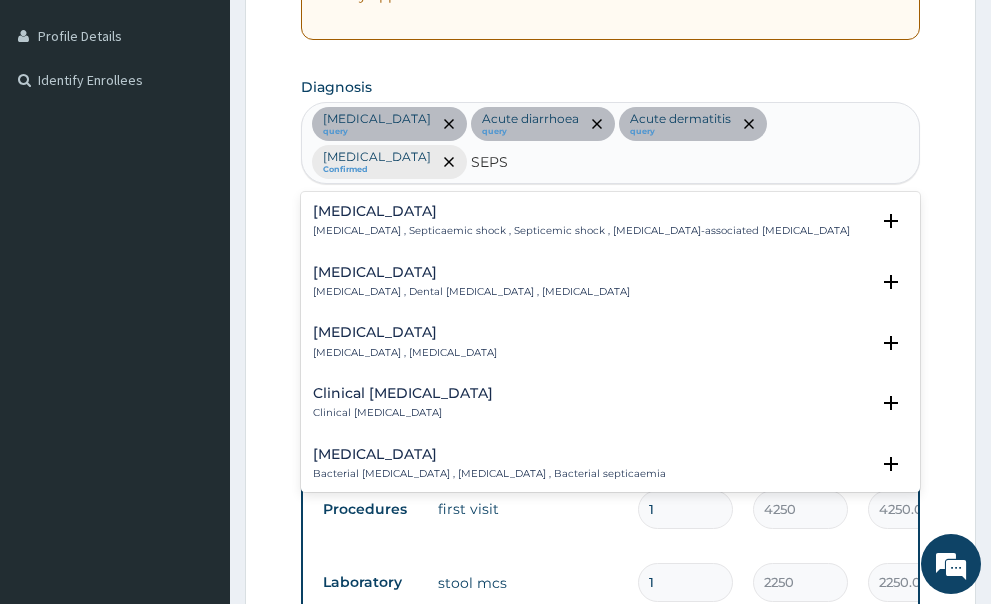 scroll, scrollTop: 496, scrollLeft: 0, axis: vertical 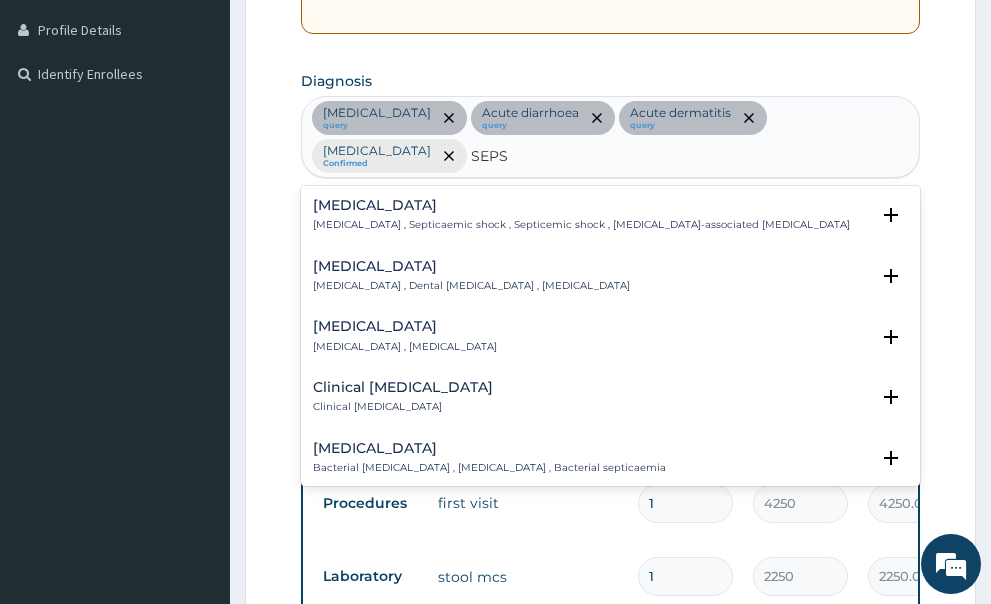 click on "[MEDICAL_DATA]" at bounding box center [489, 448] 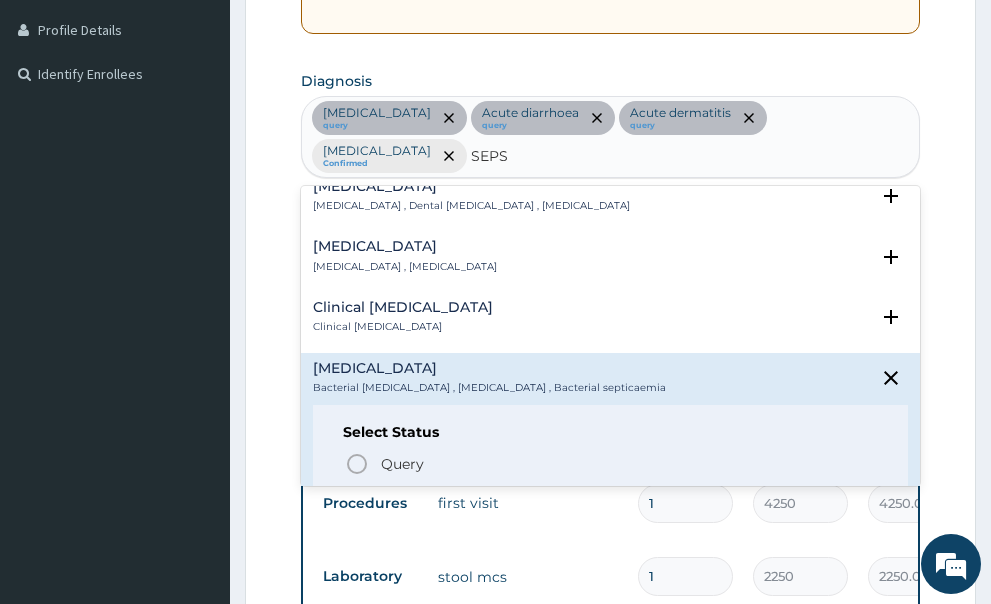 scroll, scrollTop: 120, scrollLeft: 0, axis: vertical 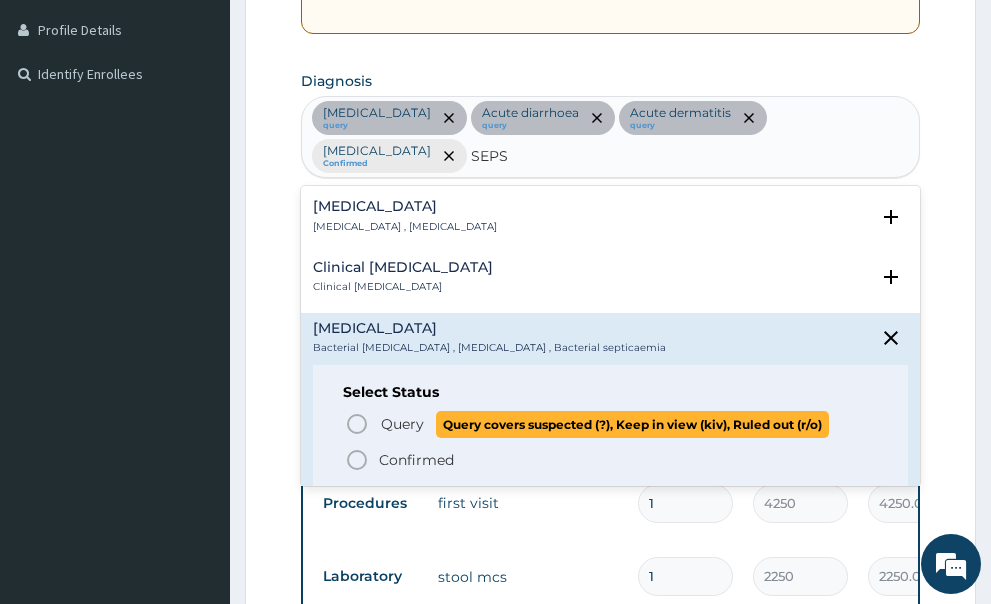 click 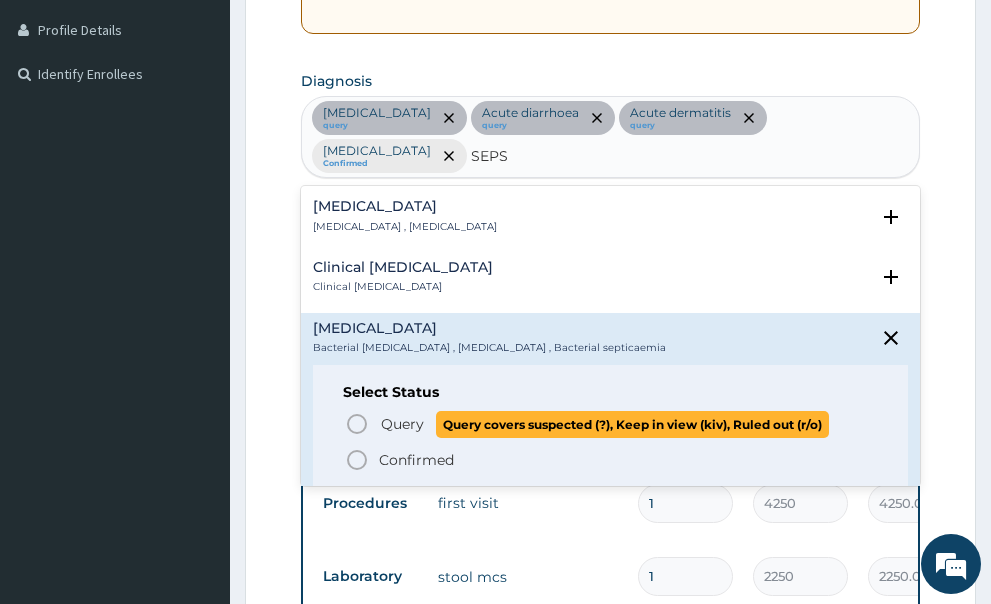type 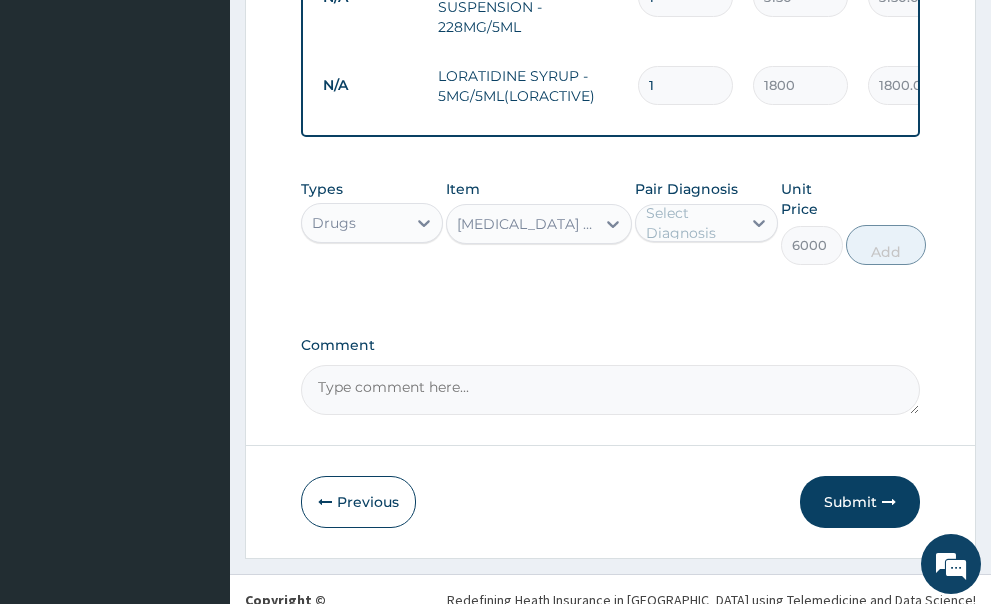 scroll, scrollTop: 1234, scrollLeft: 0, axis: vertical 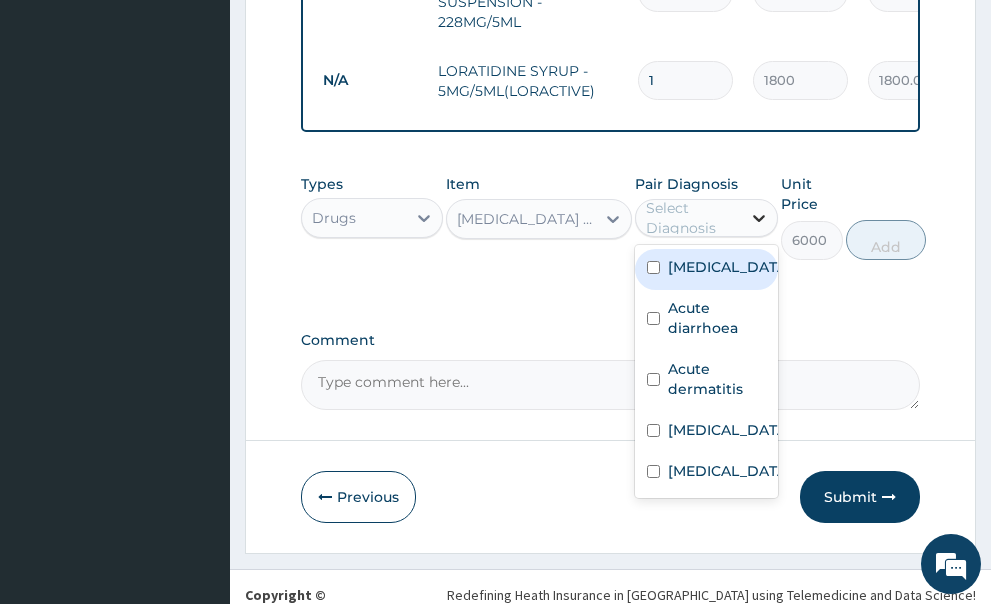 click 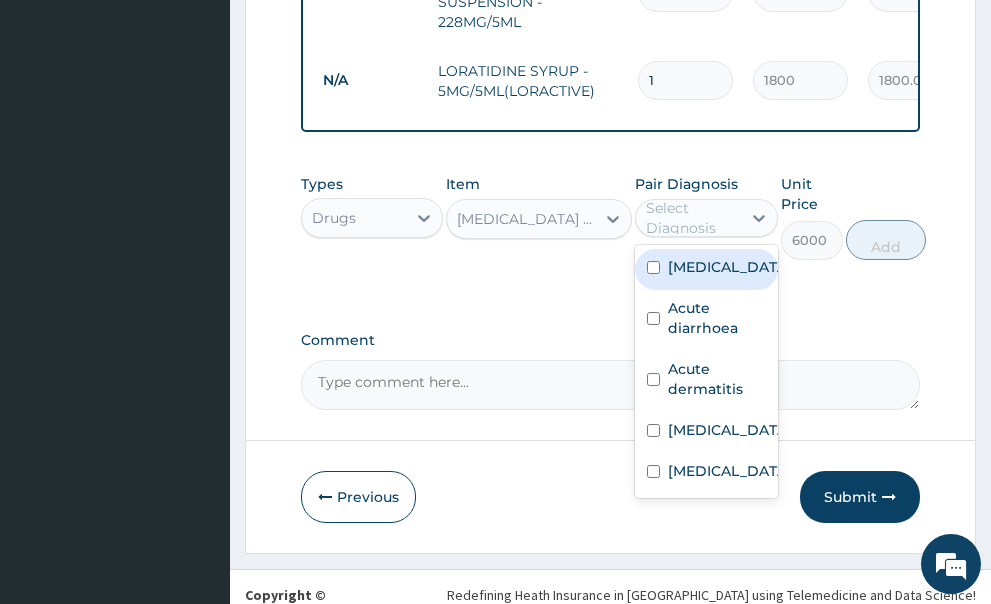 click on "[MEDICAL_DATA]" at bounding box center [706, 269] 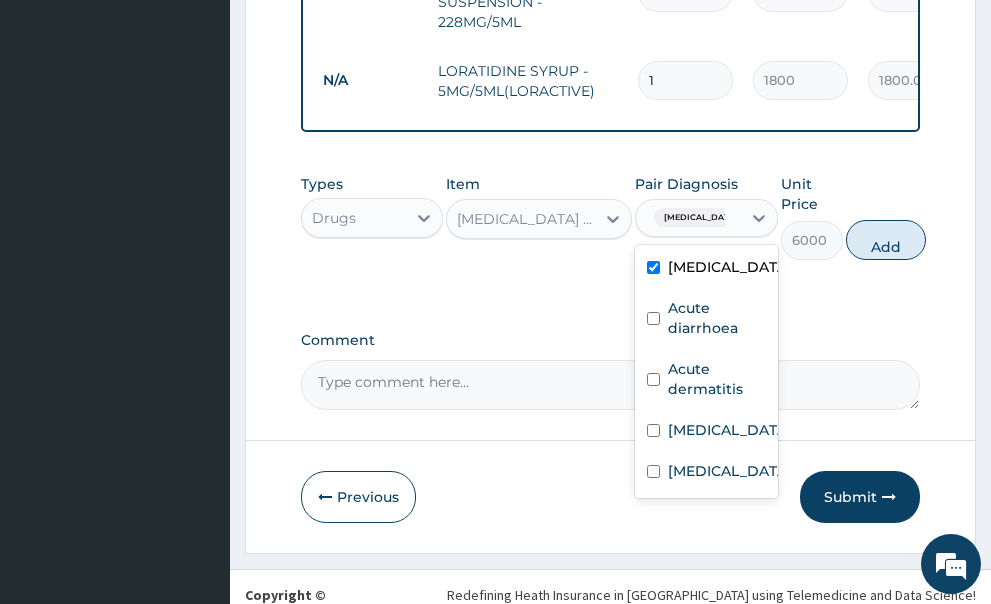 checkbox on "true" 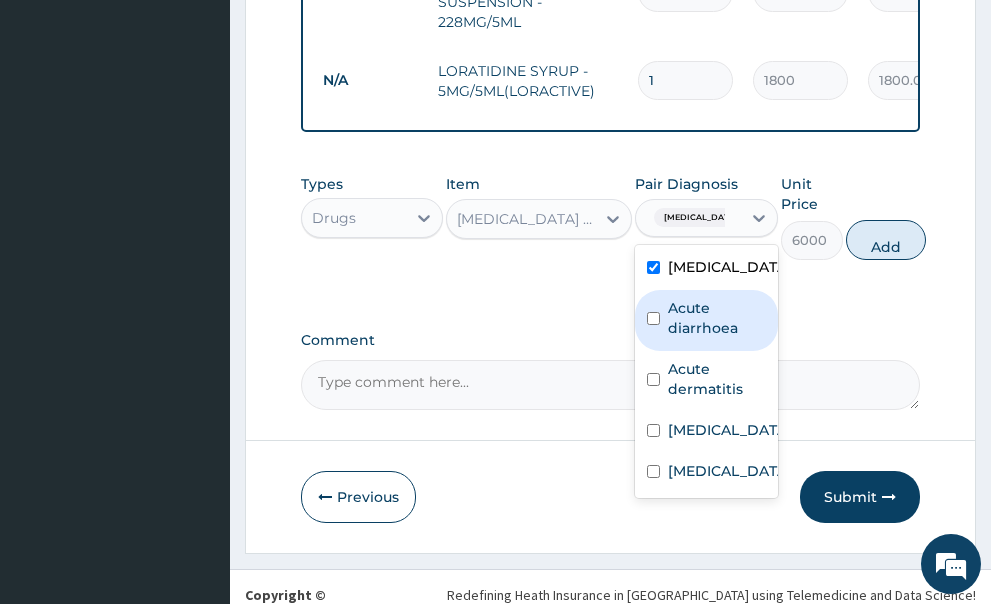click at bounding box center (653, 318) 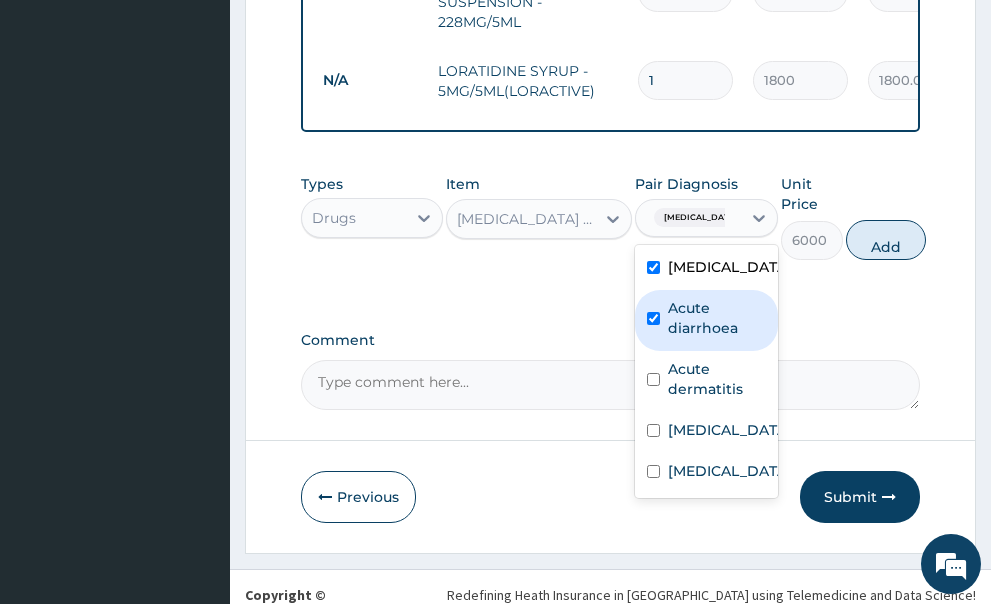 checkbox on "true" 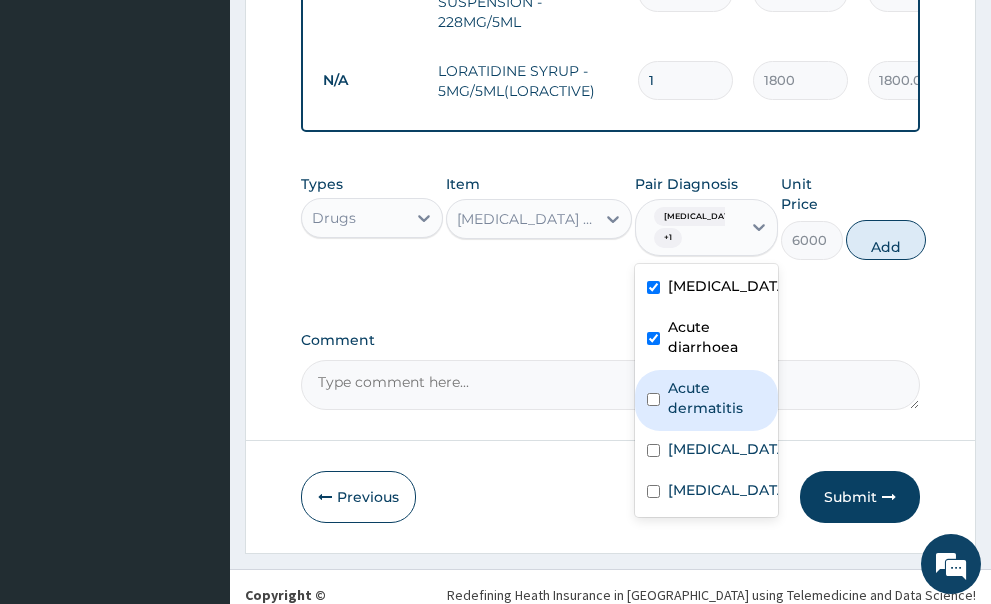 drag, startPoint x: 655, startPoint y: 359, endPoint x: 652, endPoint y: 438, distance: 79.05694 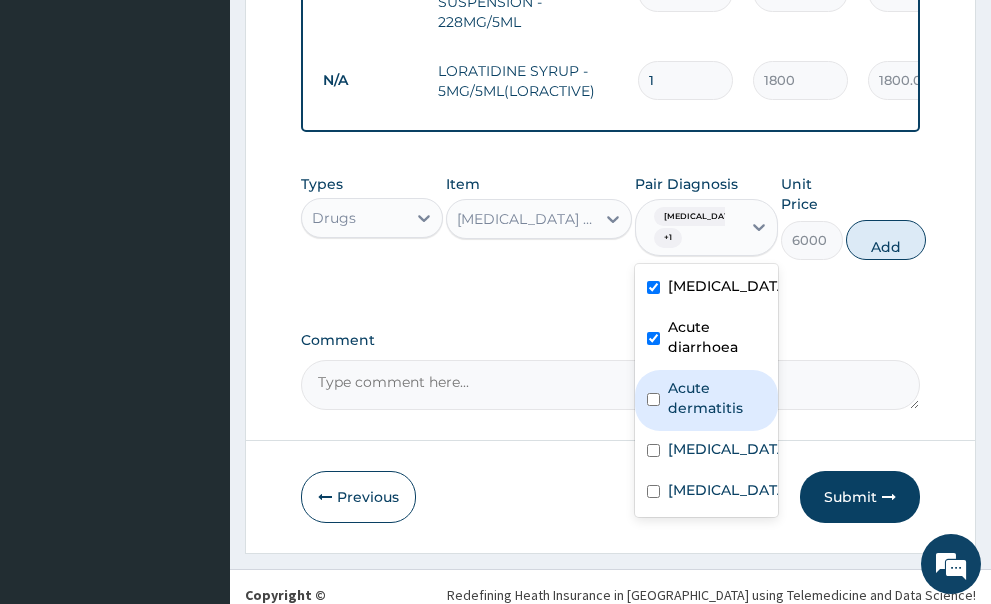 click at bounding box center [653, 399] 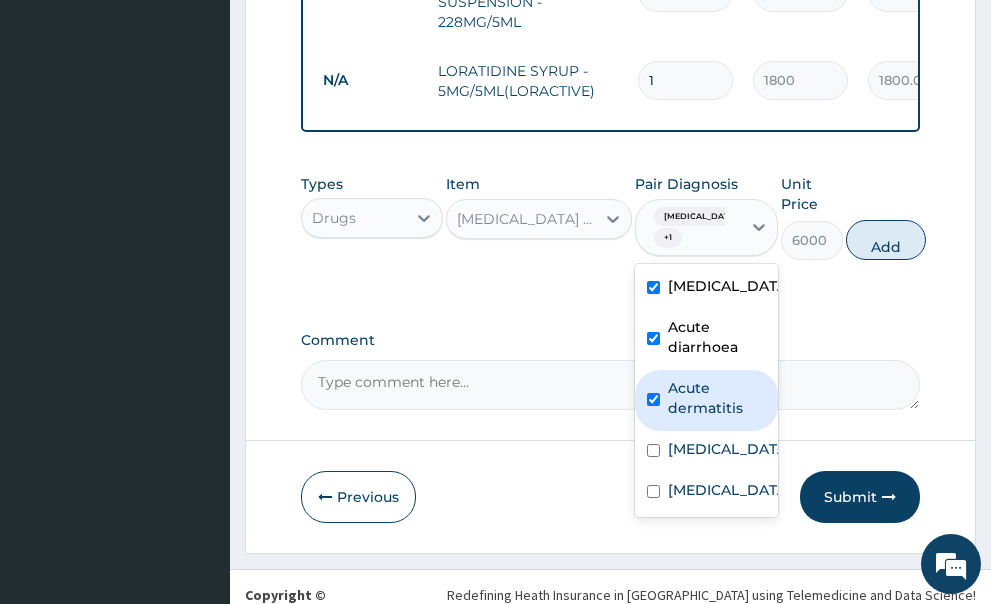 checkbox on "true" 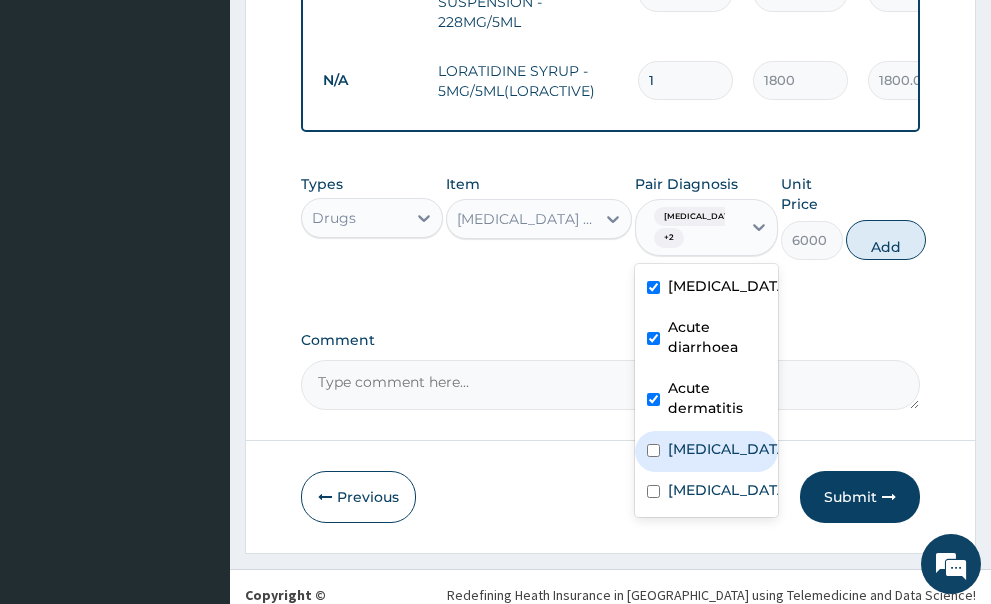 click at bounding box center [653, 450] 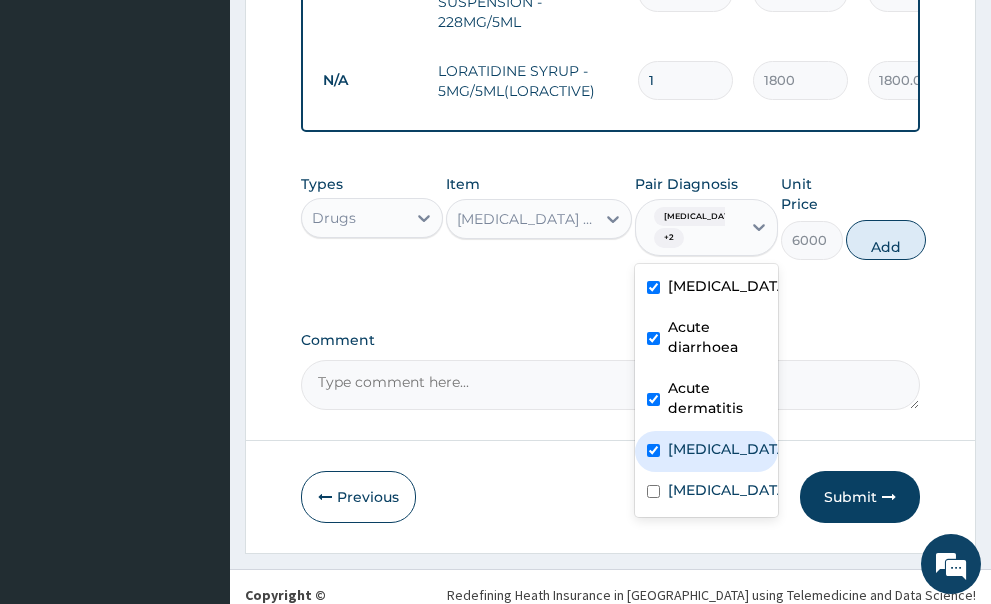 checkbox on "true" 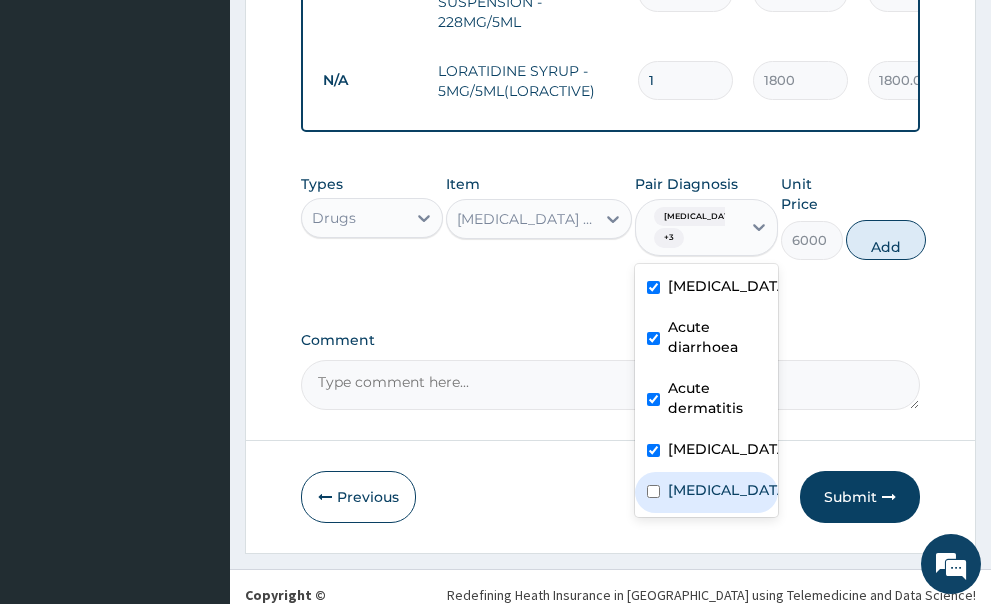 click on "[MEDICAL_DATA]" at bounding box center (706, 492) 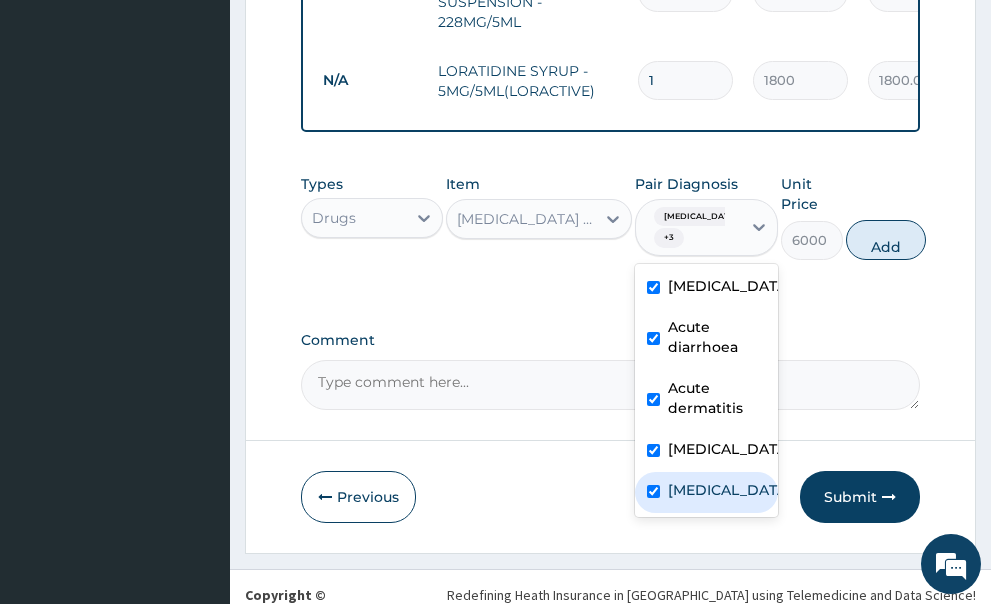 checkbox on "true" 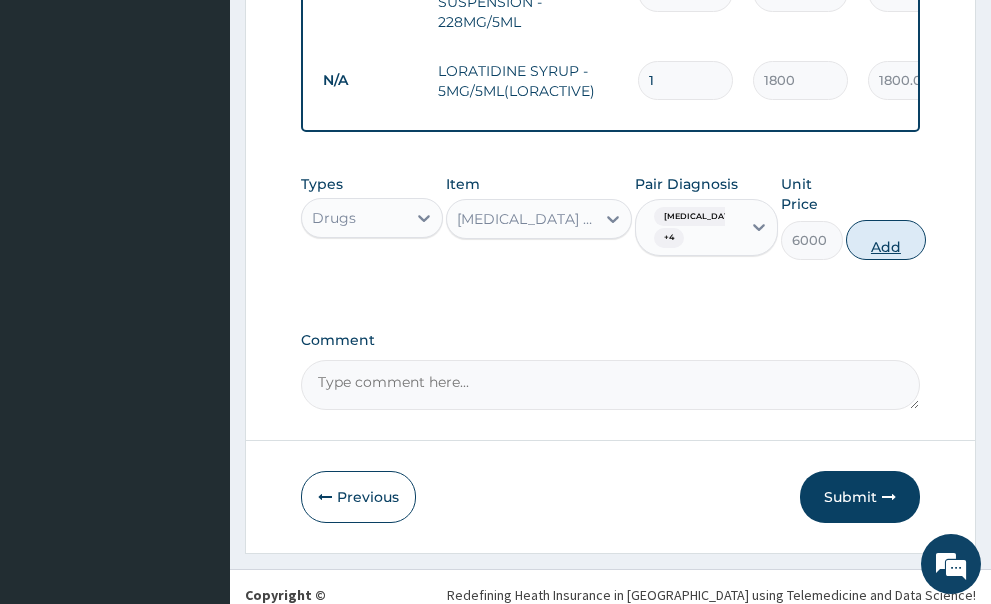 click on "Add" at bounding box center [886, 240] 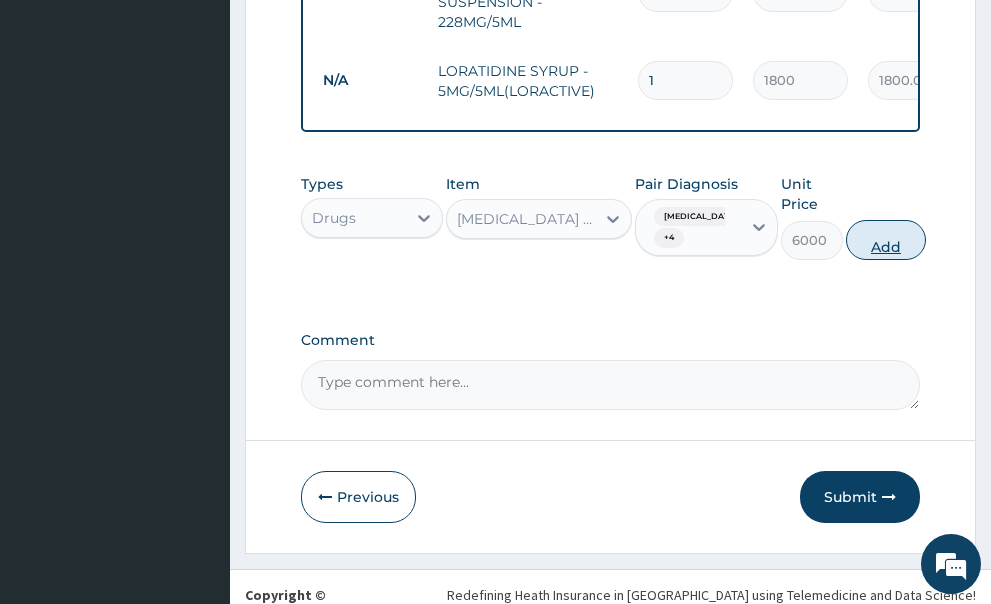 type on "0" 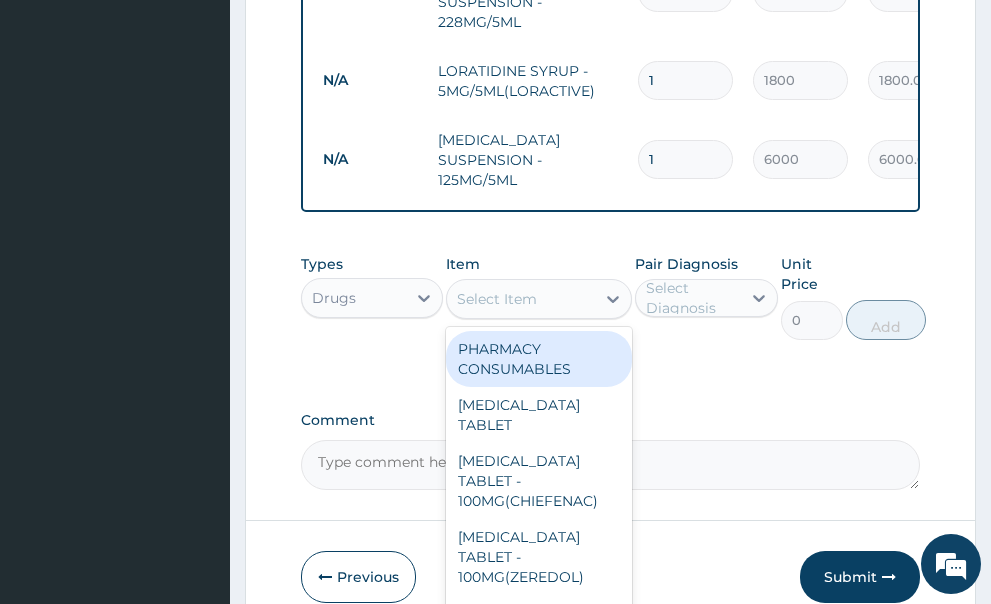 click on "Select Item" at bounding box center [497, 299] 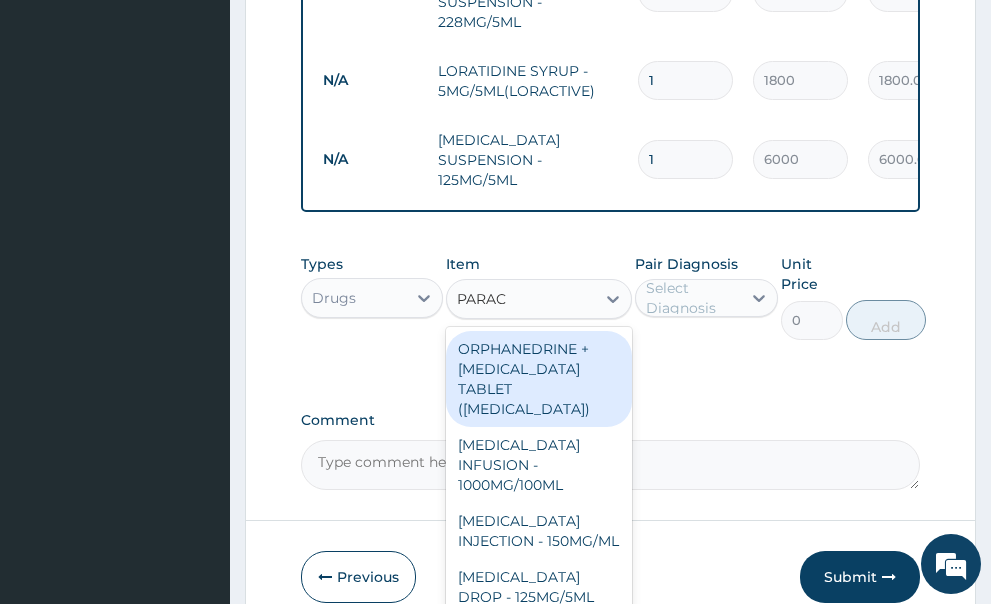 type on "PARACE" 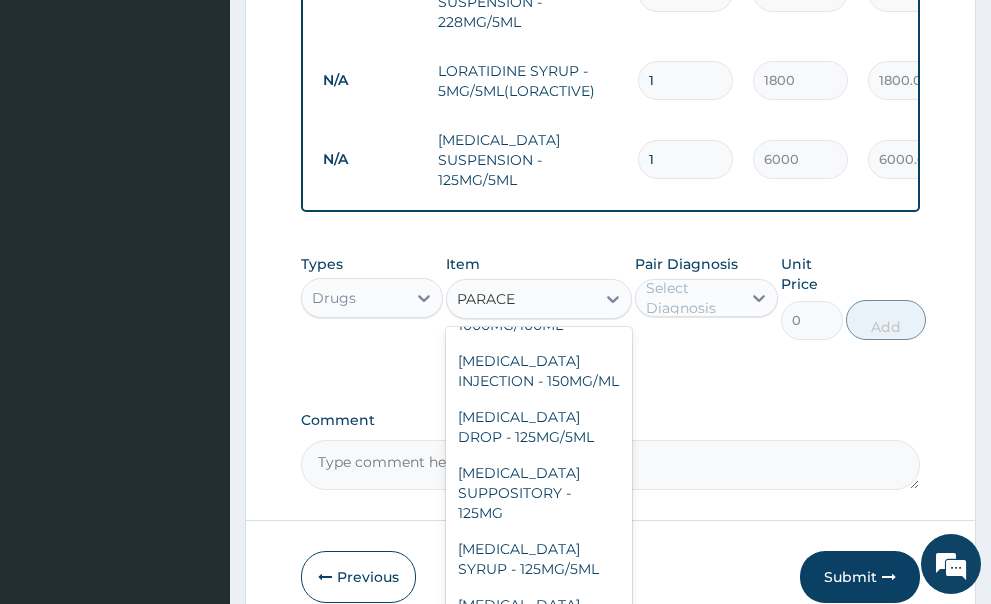 scroll, scrollTop: 200, scrollLeft: 0, axis: vertical 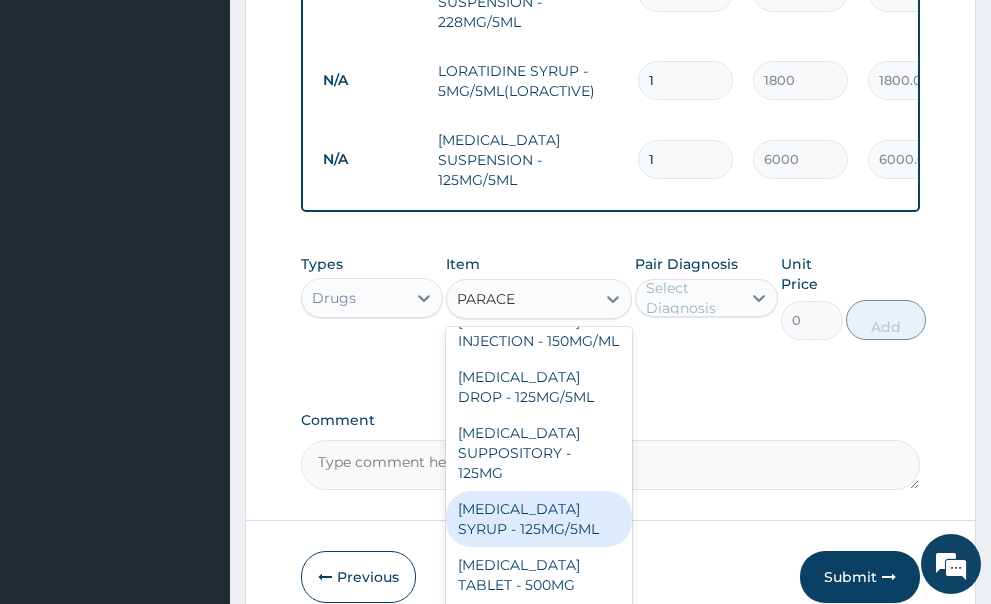 click on "[MEDICAL_DATA] SYRUP - 125MG/5ML" at bounding box center [539, 519] 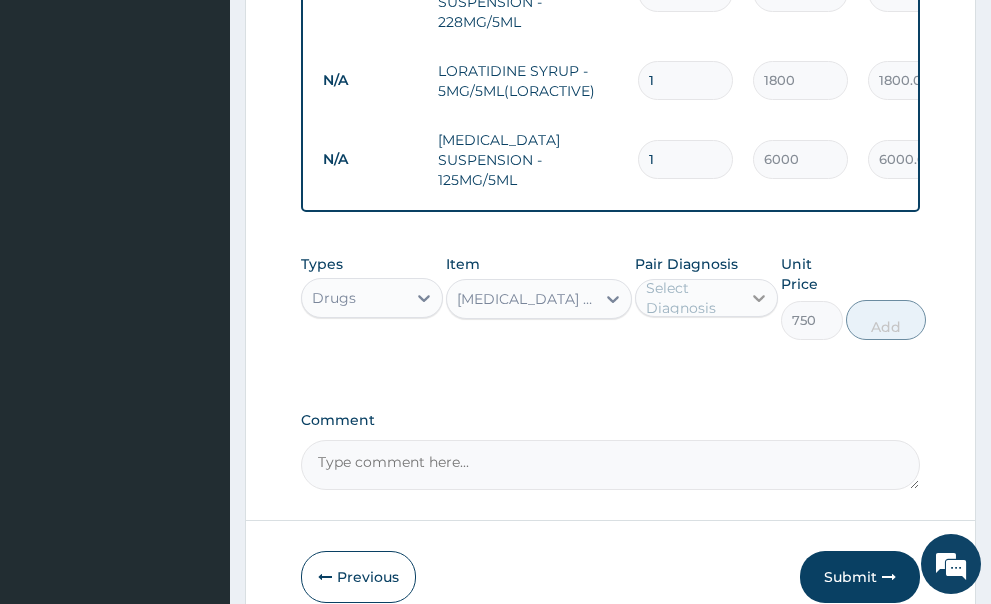 click 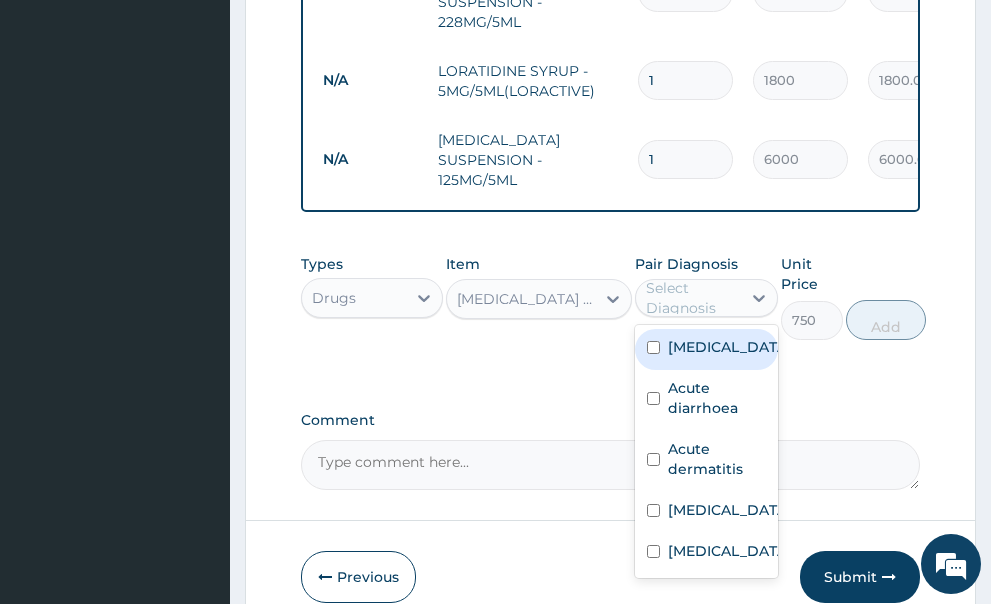 click at bounding box center (653, 347) 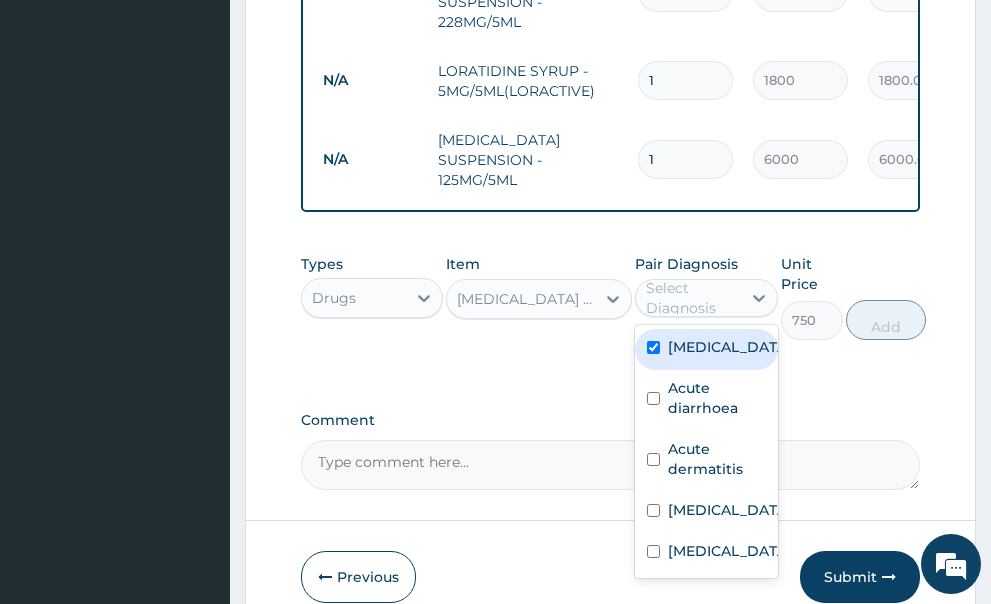checkbox on "true" 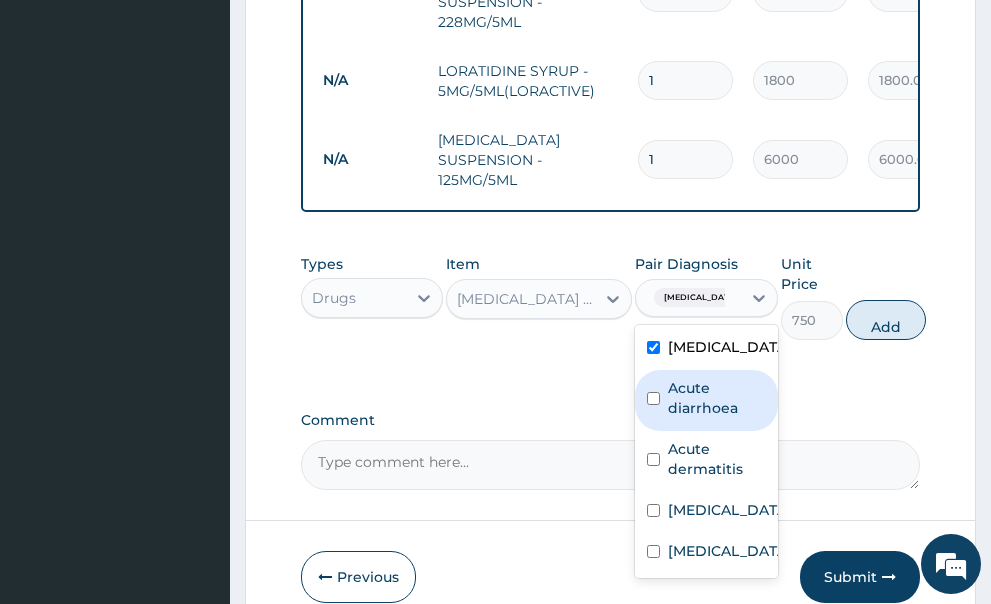 click at bounding box center (653, 398) 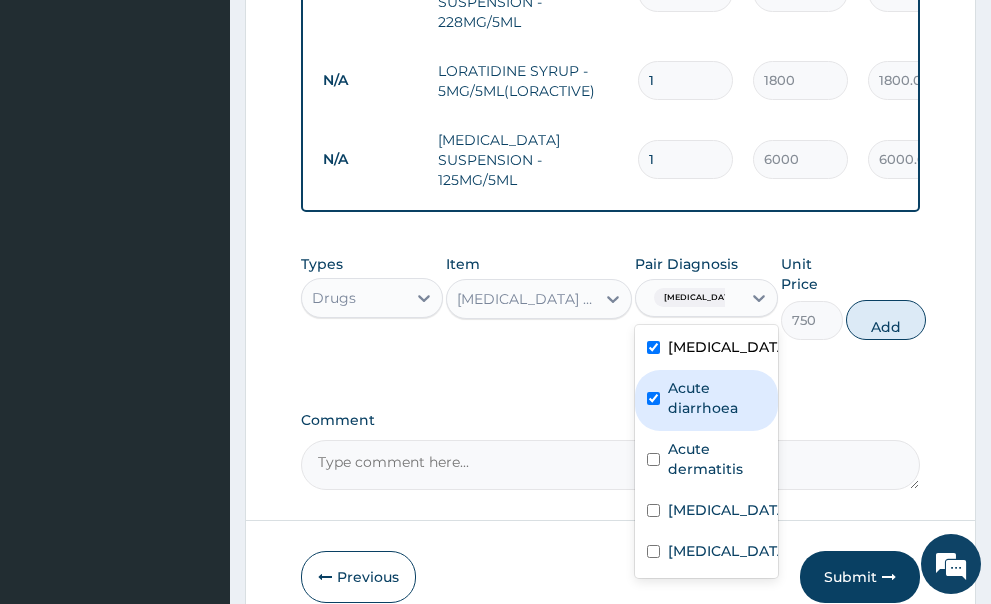 checkbox on "true" 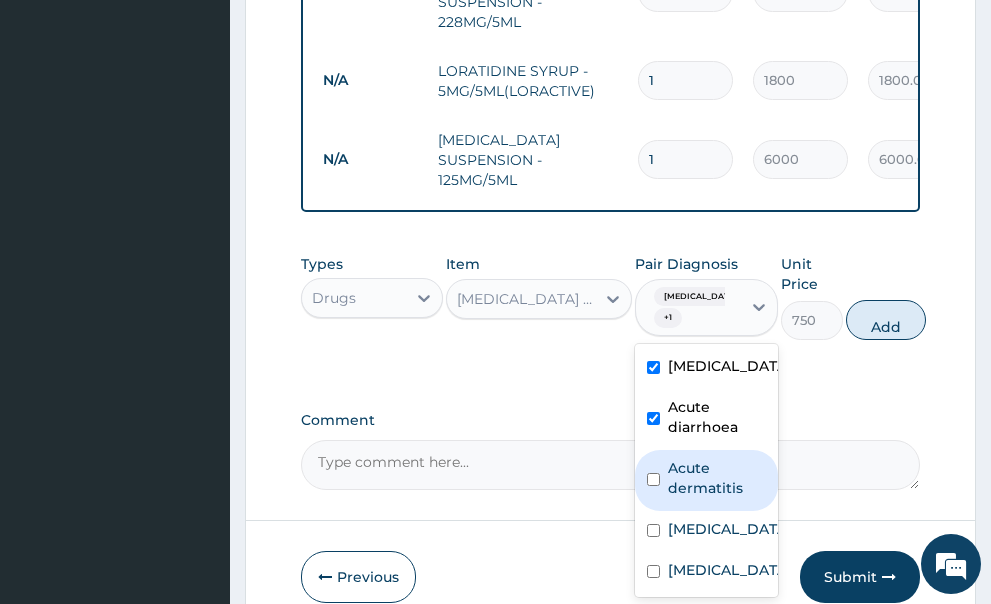 click at bounding box center (653, 479) 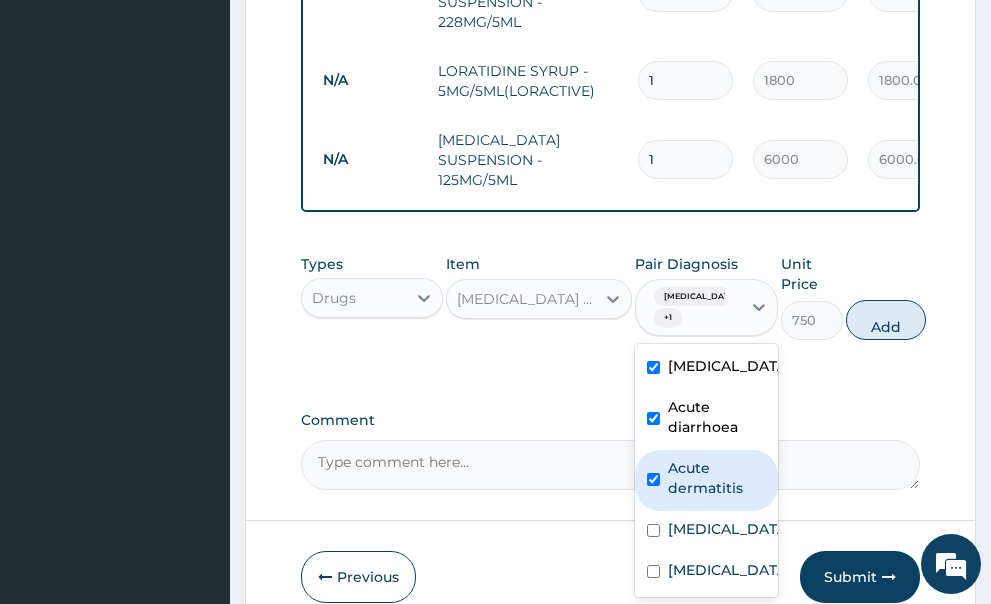 checkbox on "true" 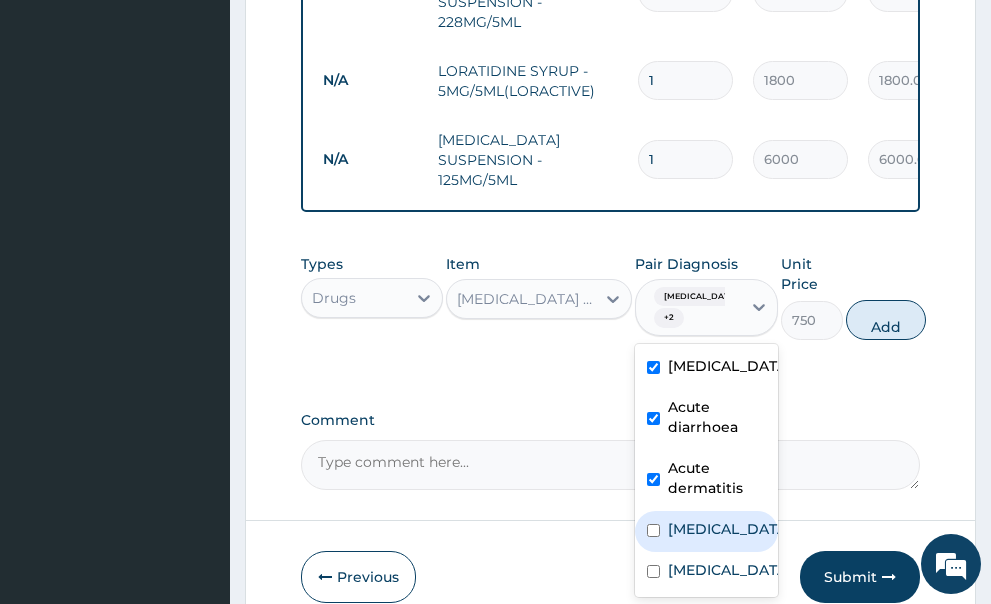 click at bounding box center (653, 530) 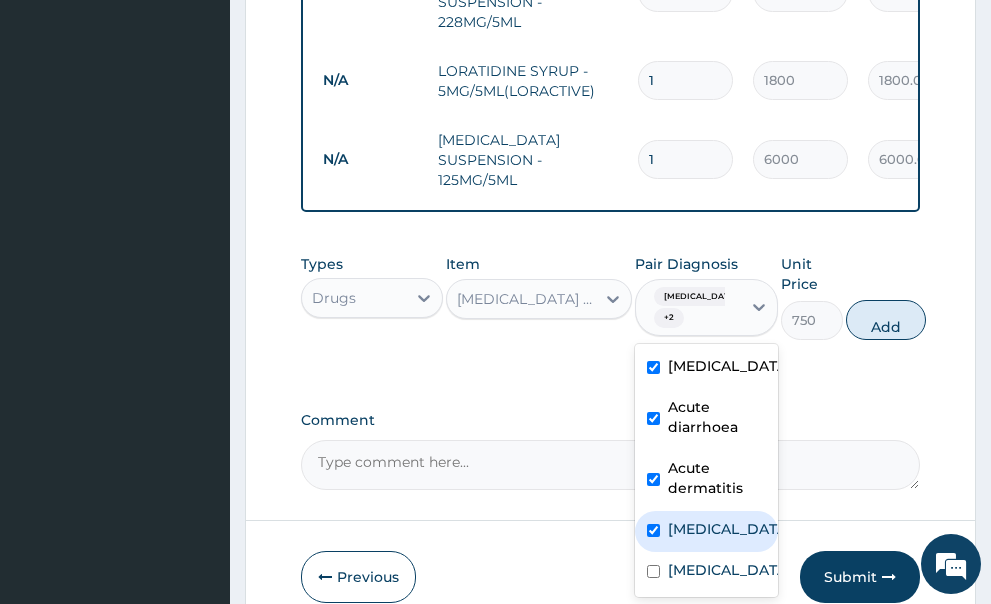 checkbox on "true" 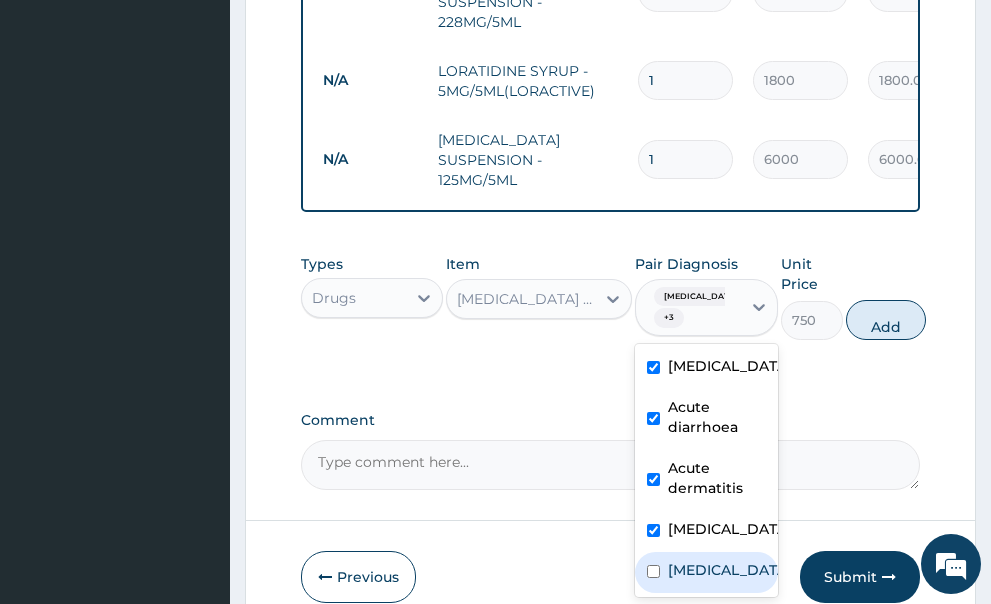 click at bounding box center (653, 571) 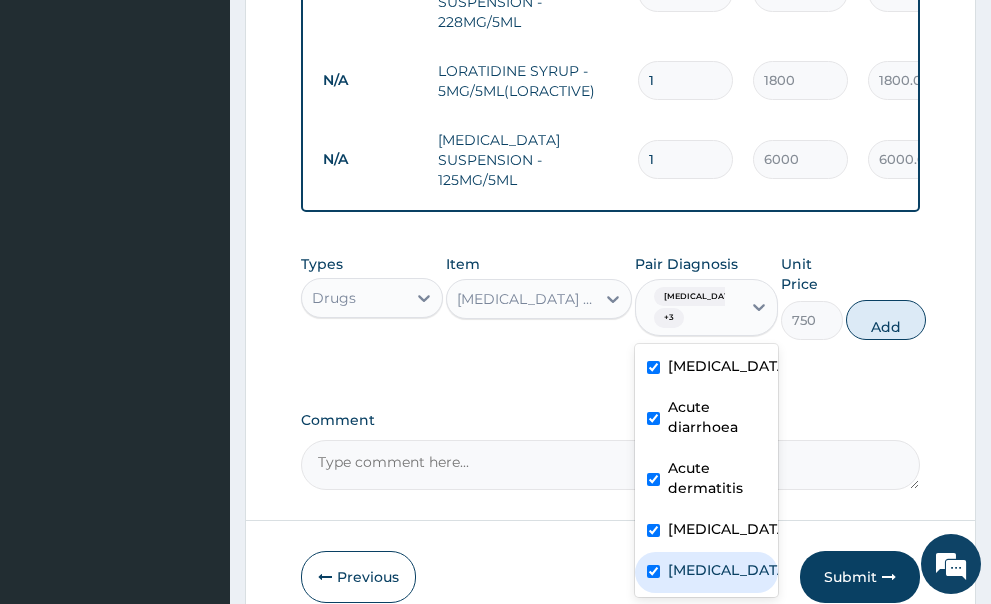 checkbox on "true" 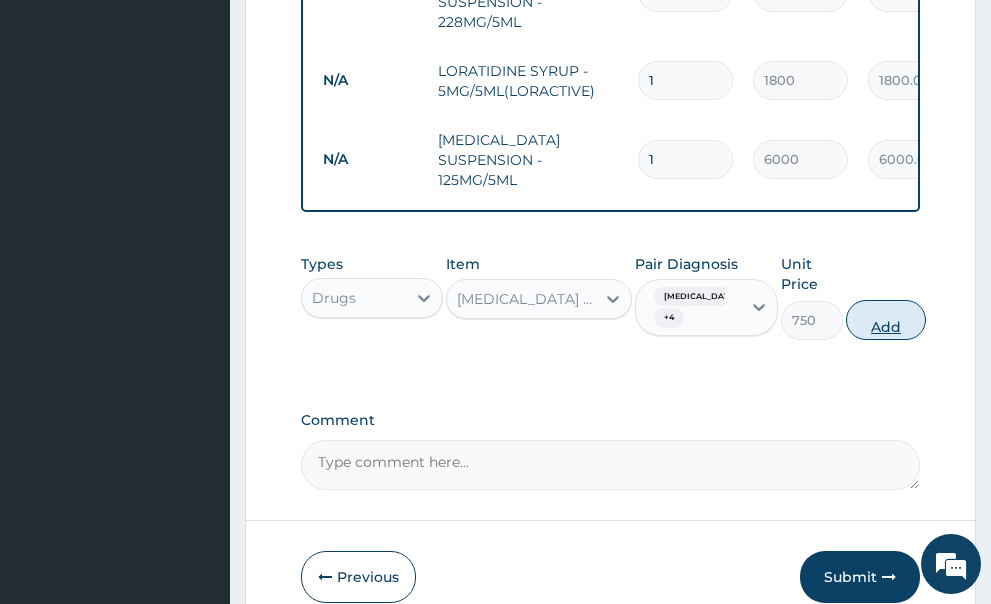 click on "Add" at bounding box center (886, 320) 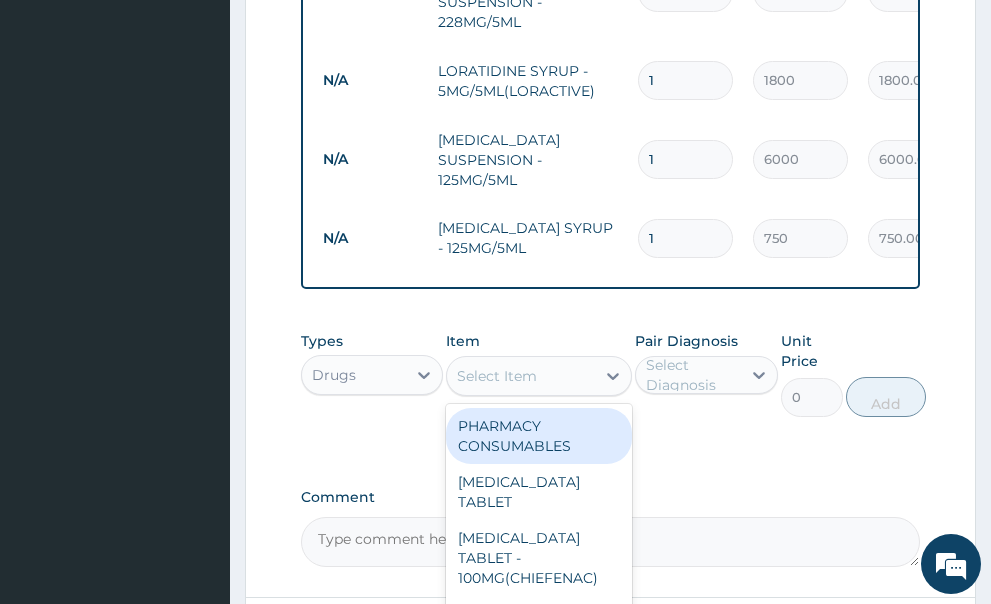 click on "Select Item" at bounding box center (521, 376) 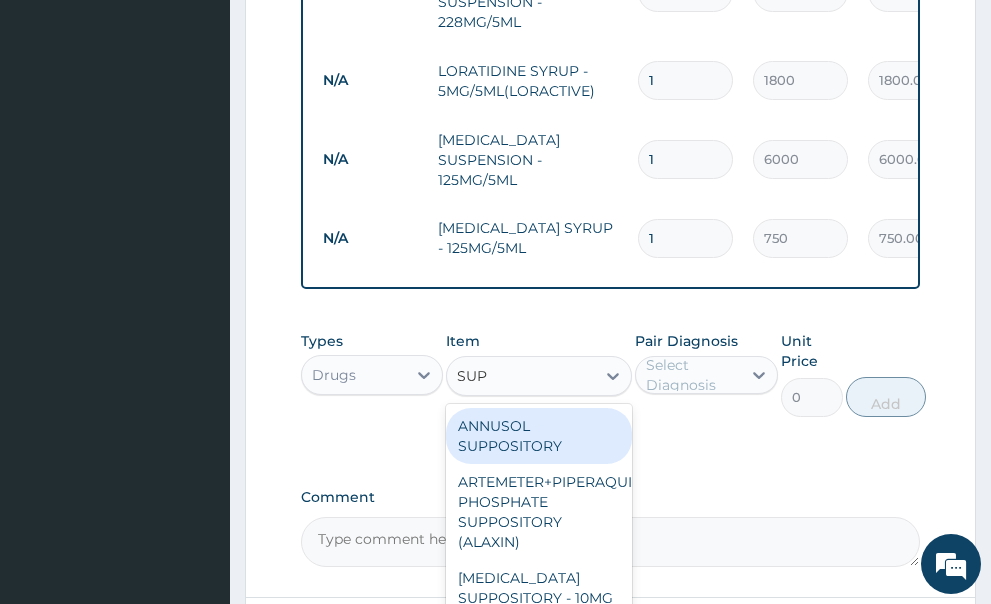 type on "SUPP" 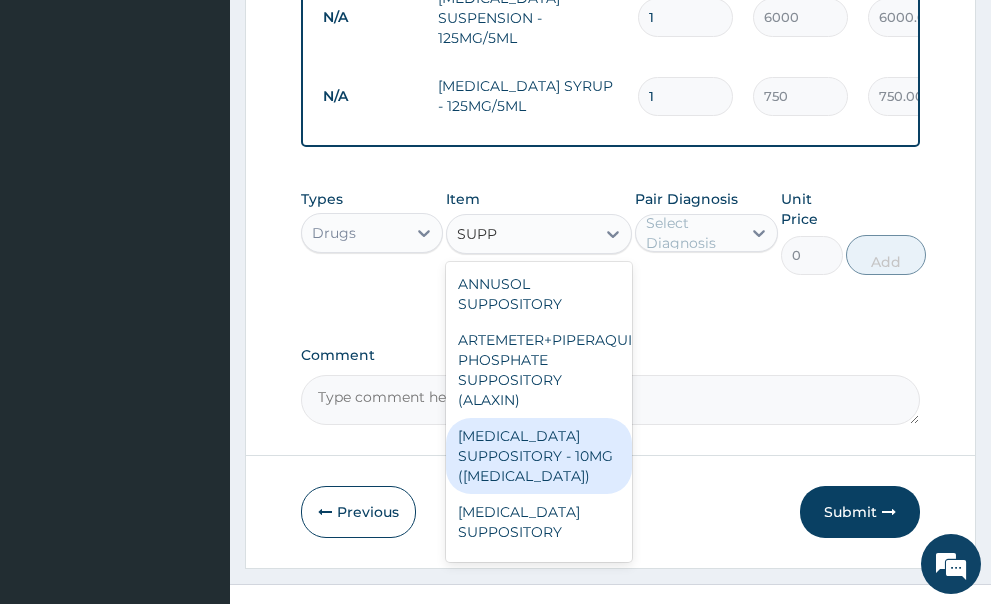 scroll, scrollTop: 1383, scrollLeft: 0, axis: vertical 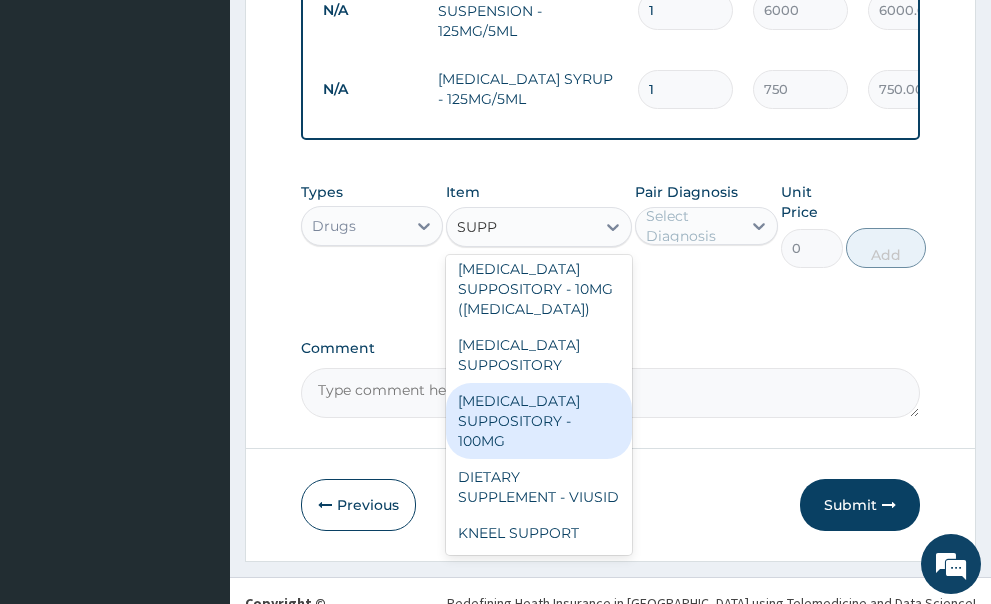 click on "[MEDICAL_DATA] SUPPOSITORY - 100MG" at bounding box center [539, 421] 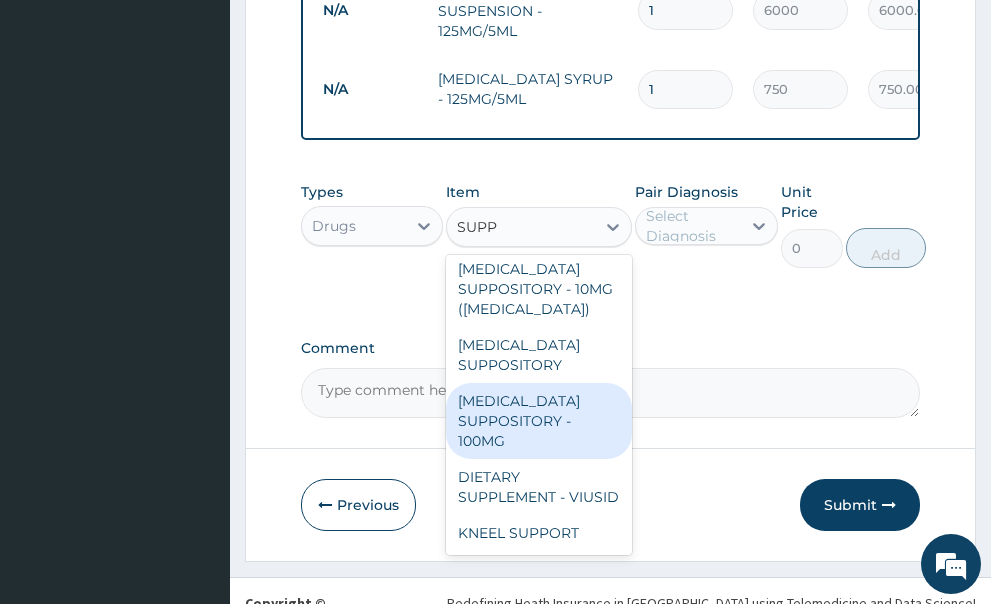 type 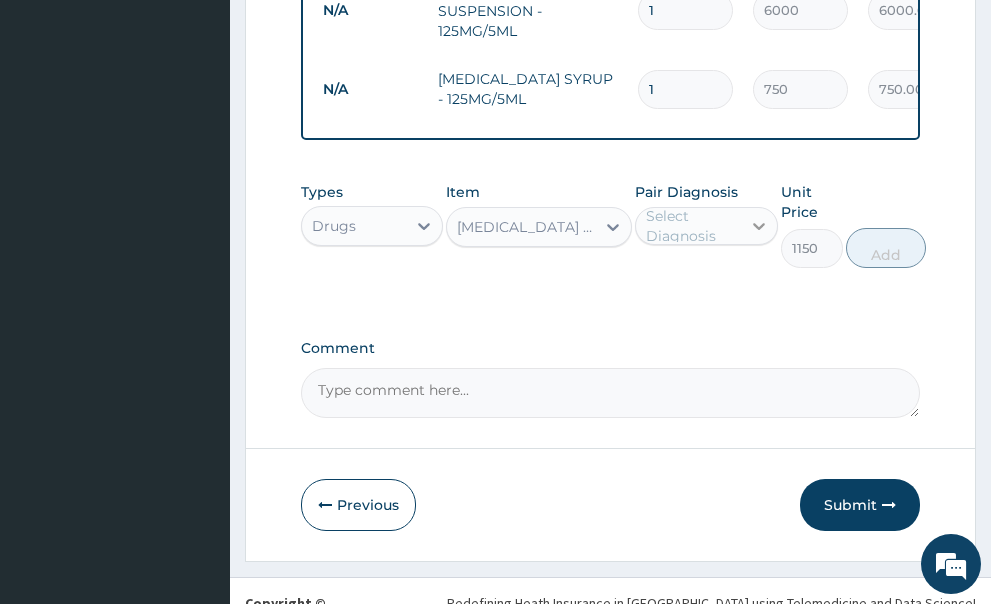click 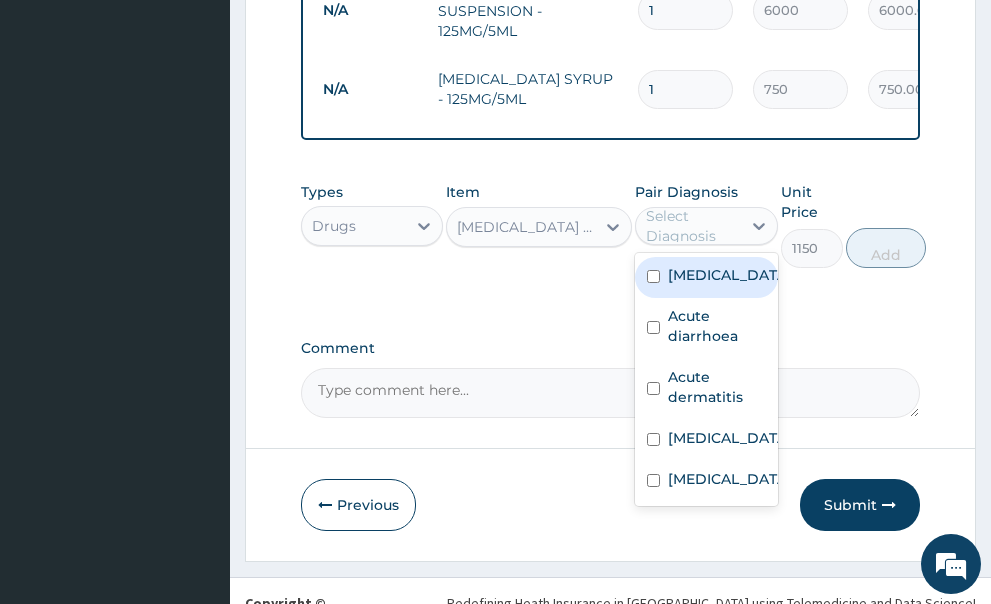 click at bounding box center (653, 276) 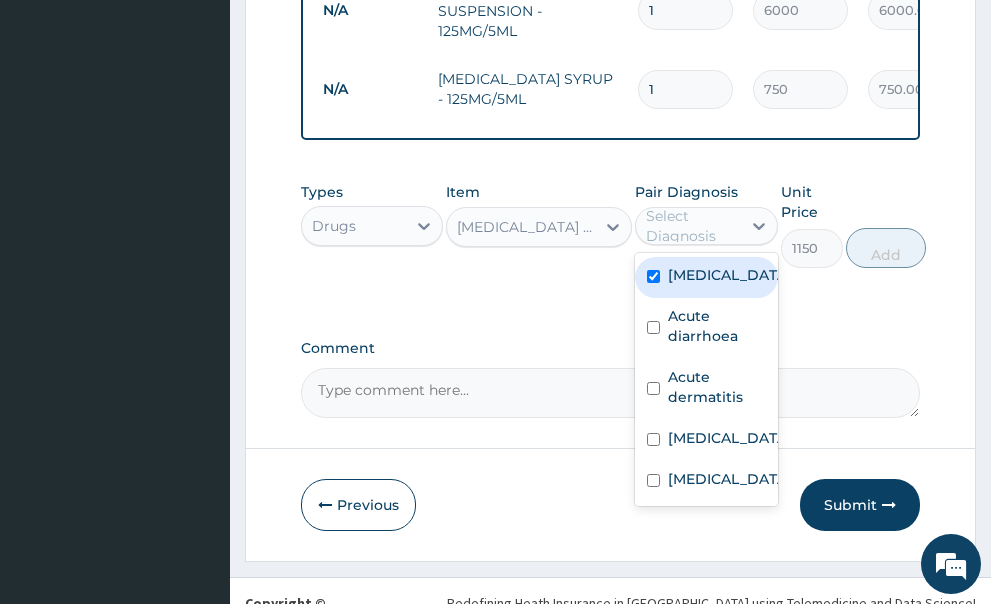 checkbox on "true" 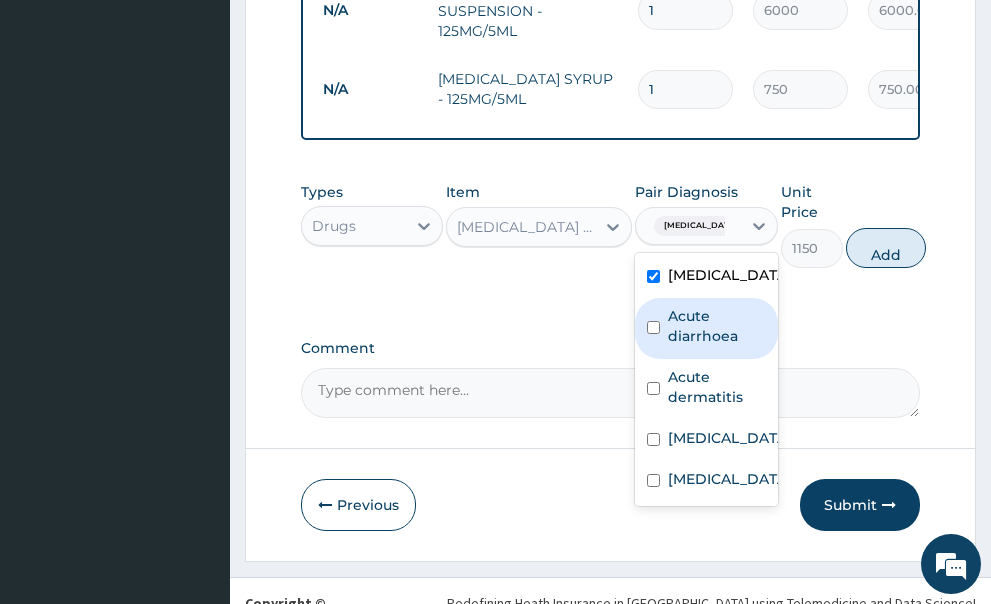 click at bounding box center [653, 327] 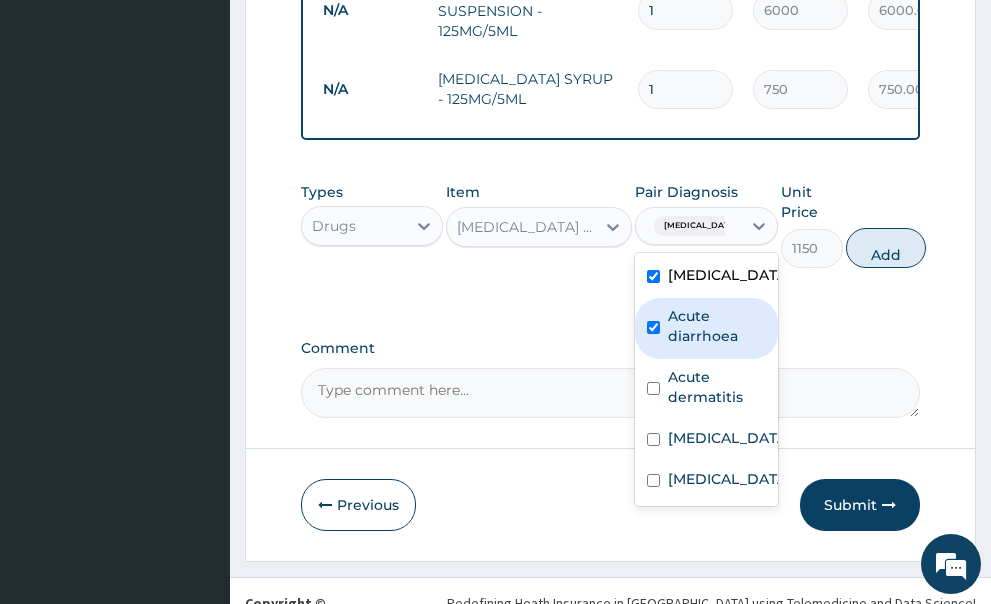 checkbox on "true" 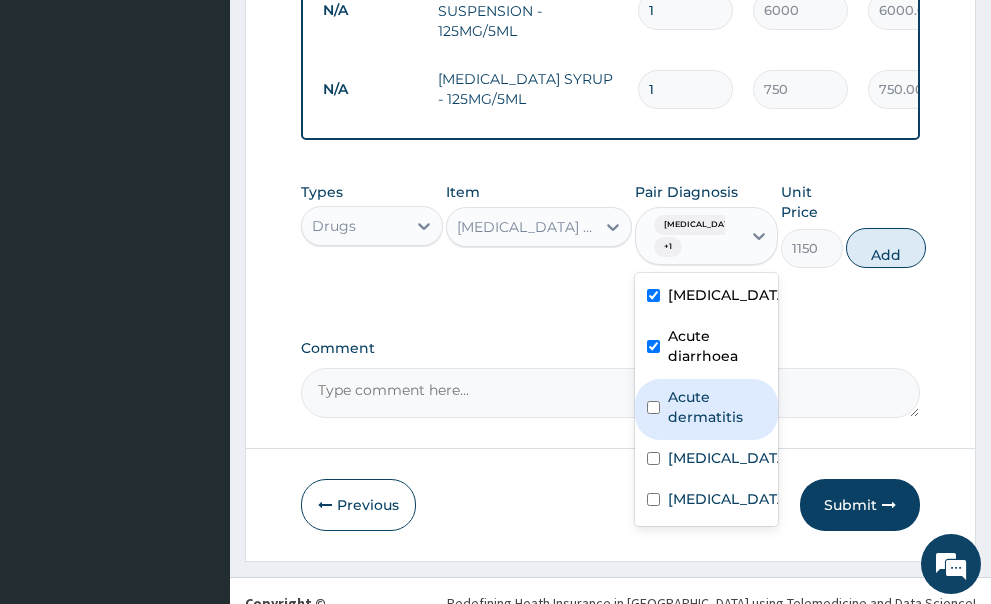 click at bounding box center (653, 407) 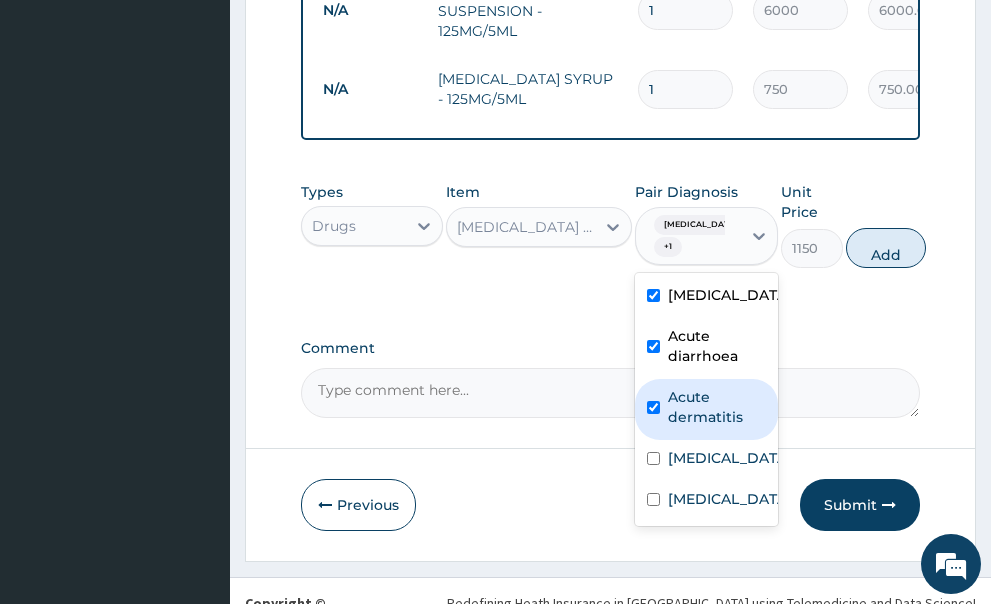checkbox on "true" 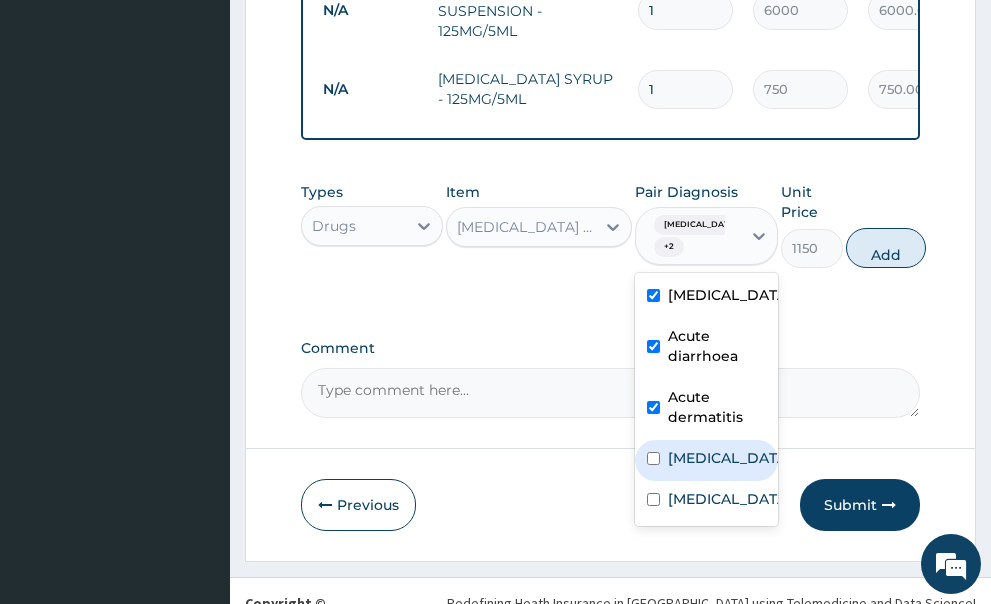 click at bounding box center (653, 458) 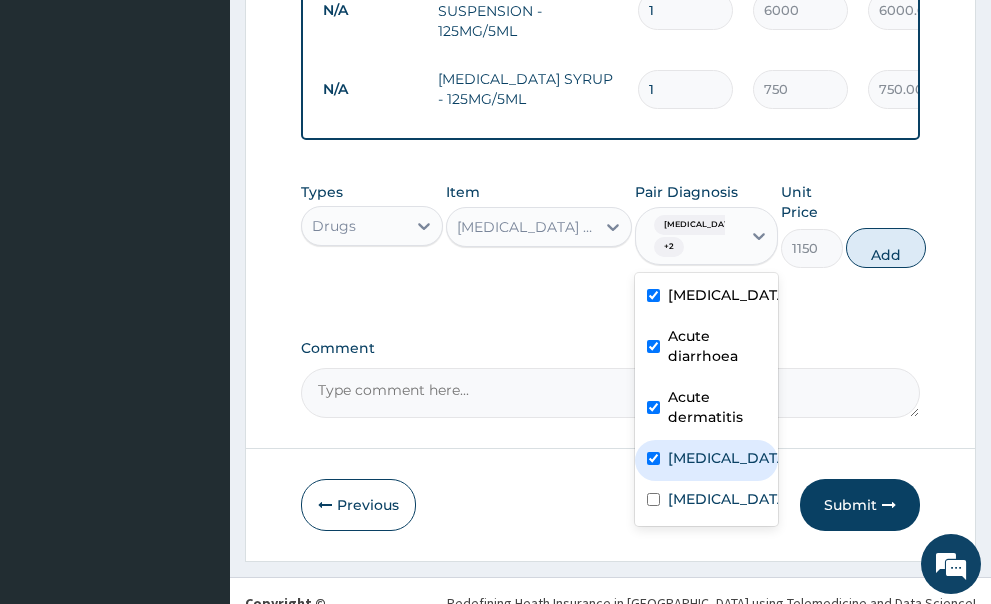 checkbox on "true" 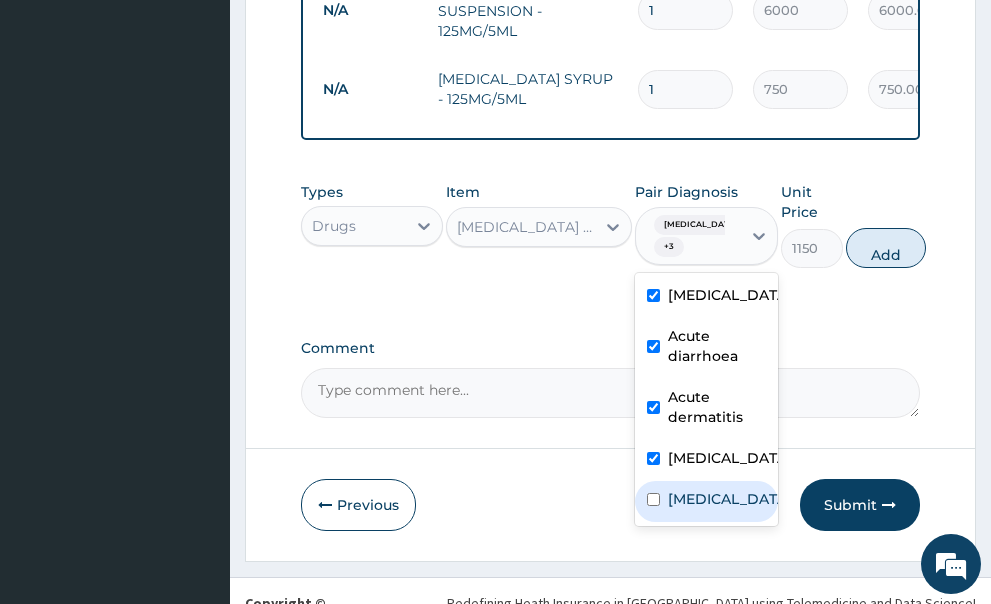 click at bounding box center [653, 499] 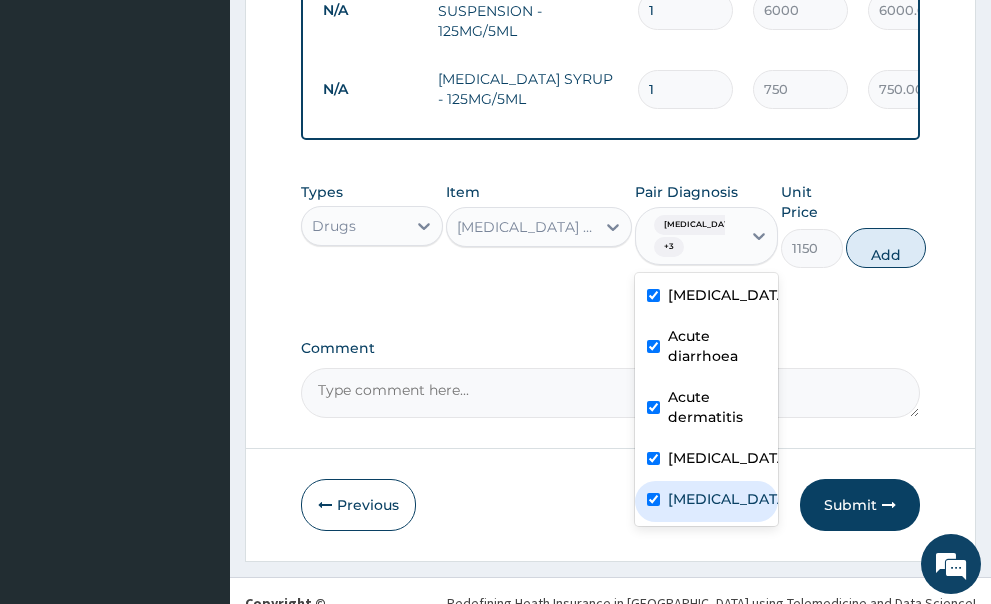 checkbox on "true" 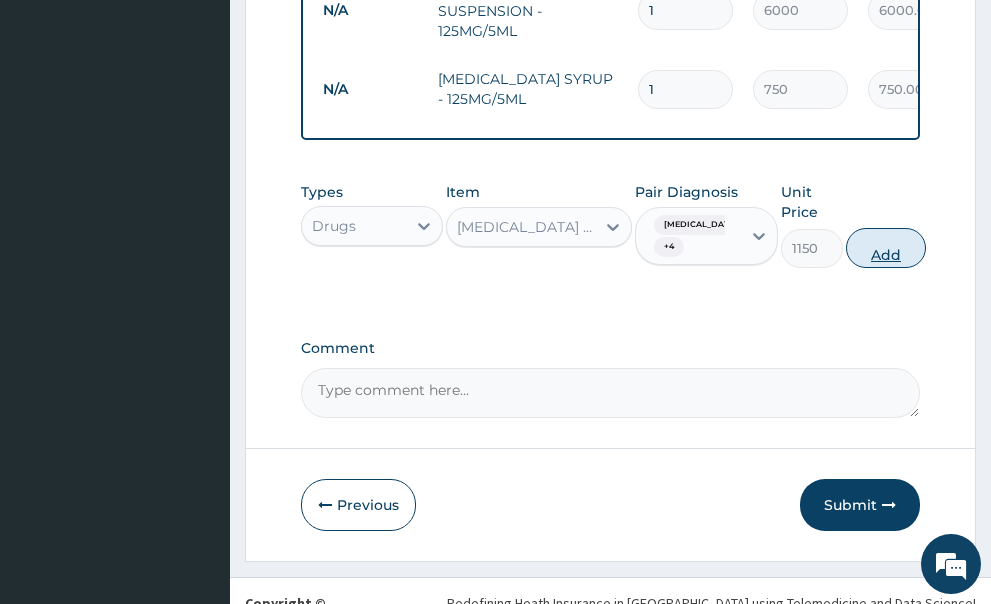click on "Add" at bounding box center [886, 248] 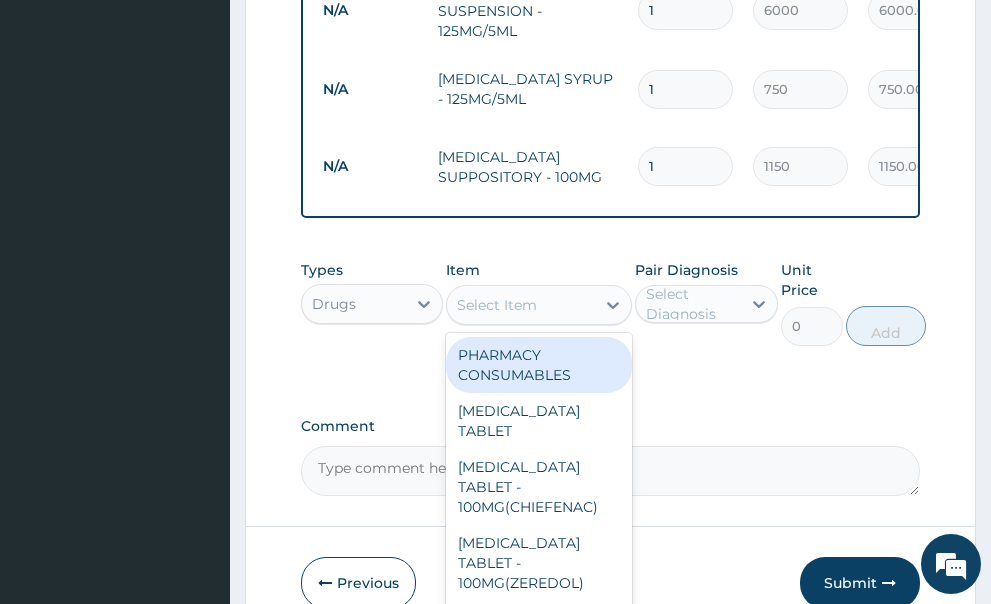 click on "Select Item" at bounding box center (521, 305) 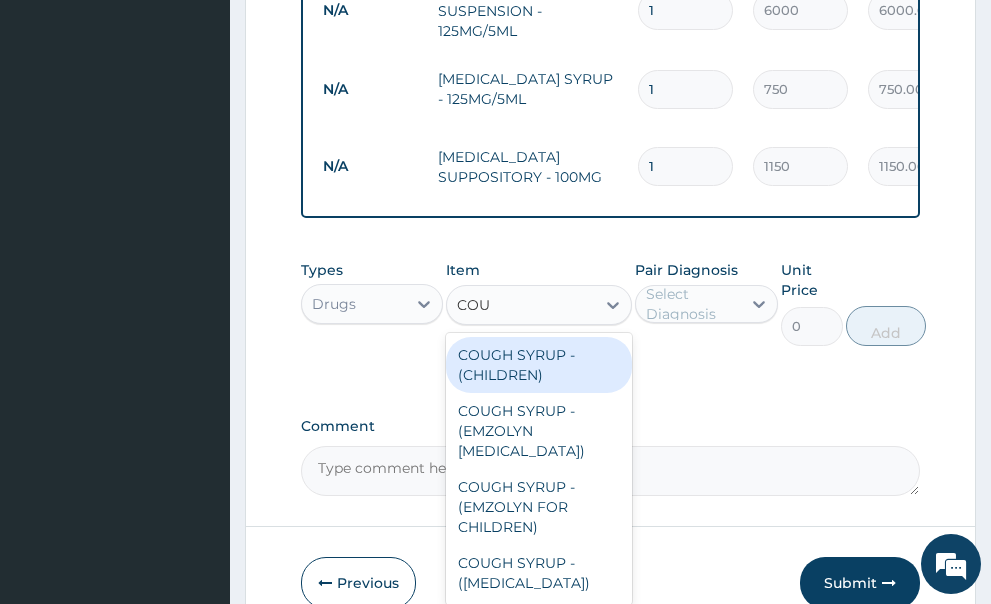 type on "COUG" 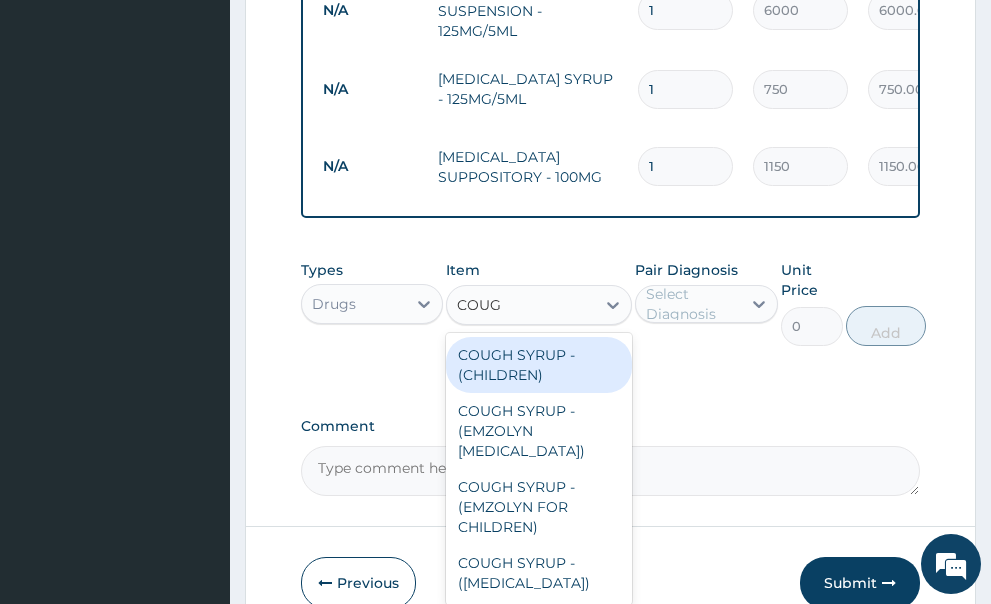click on "COUGH SYRUP - (CHILDREN)" at bounding box center [539, 365] 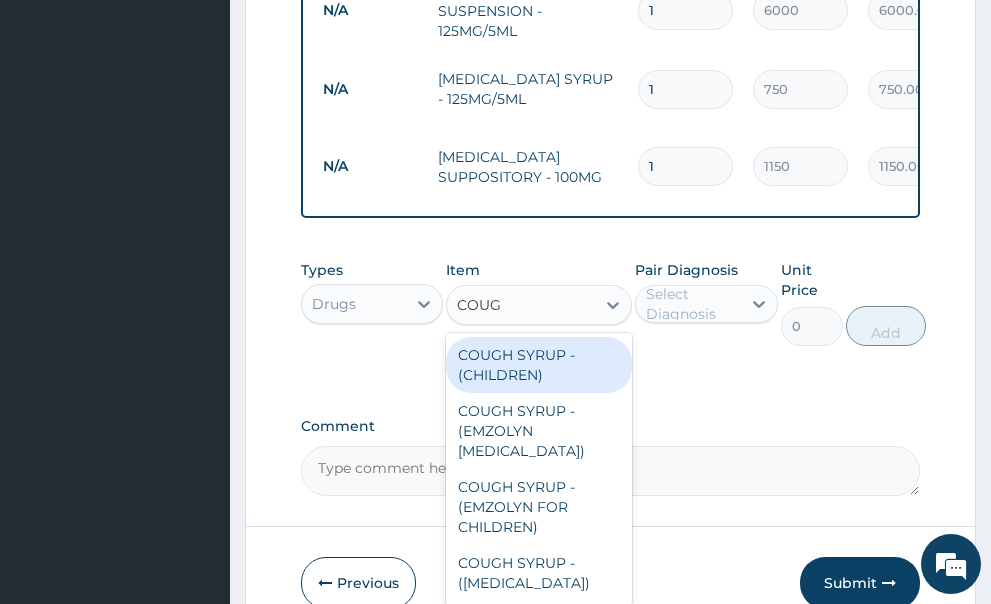 type 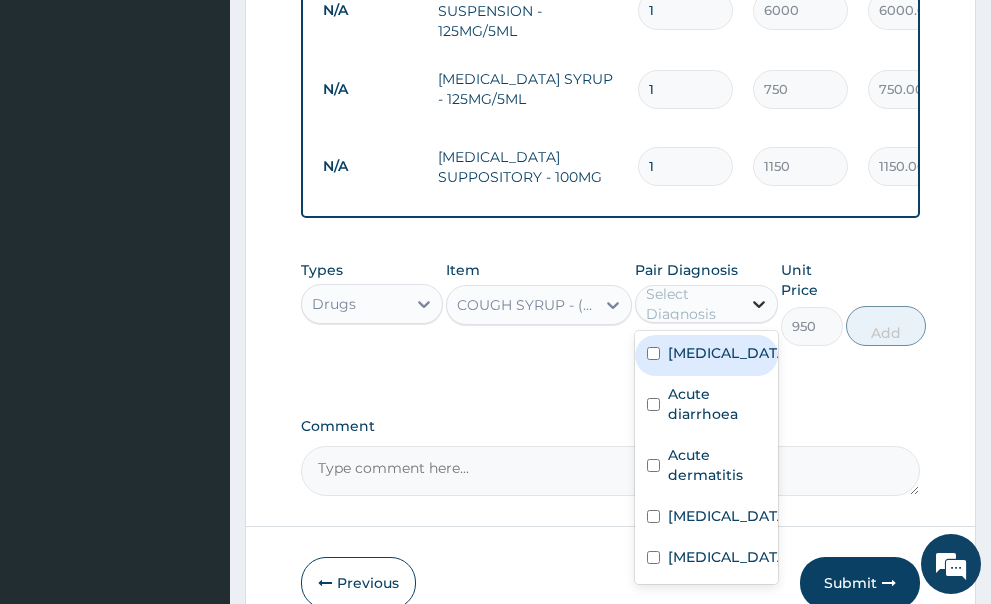 click 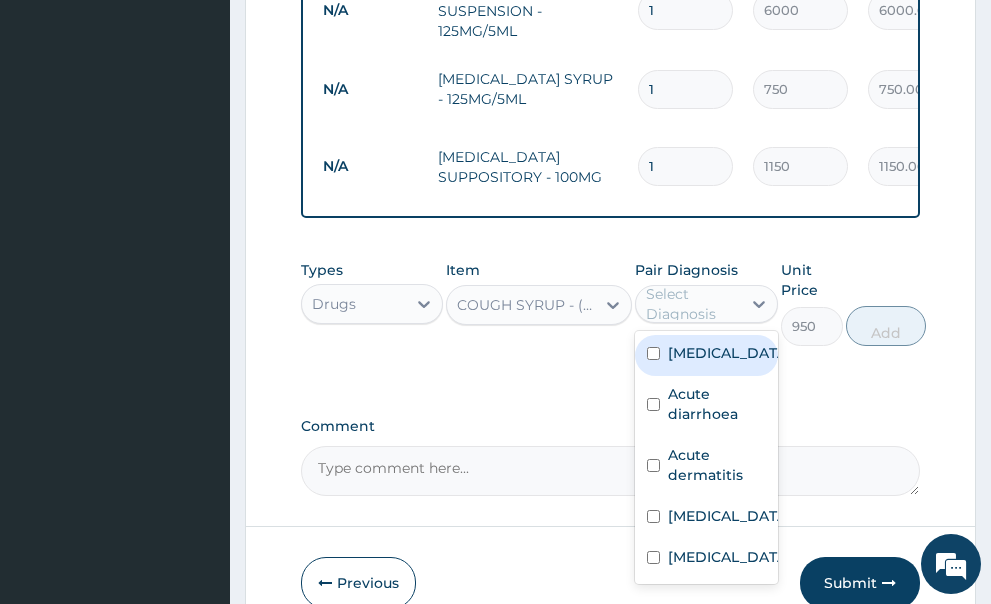 click at bounding box center (653, 353) 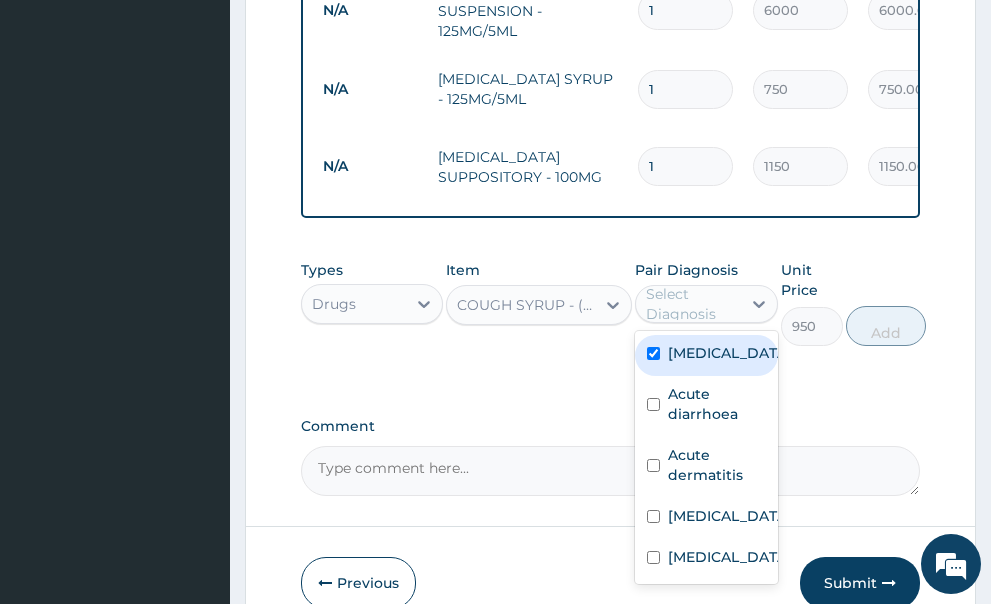 checkbox on "true" 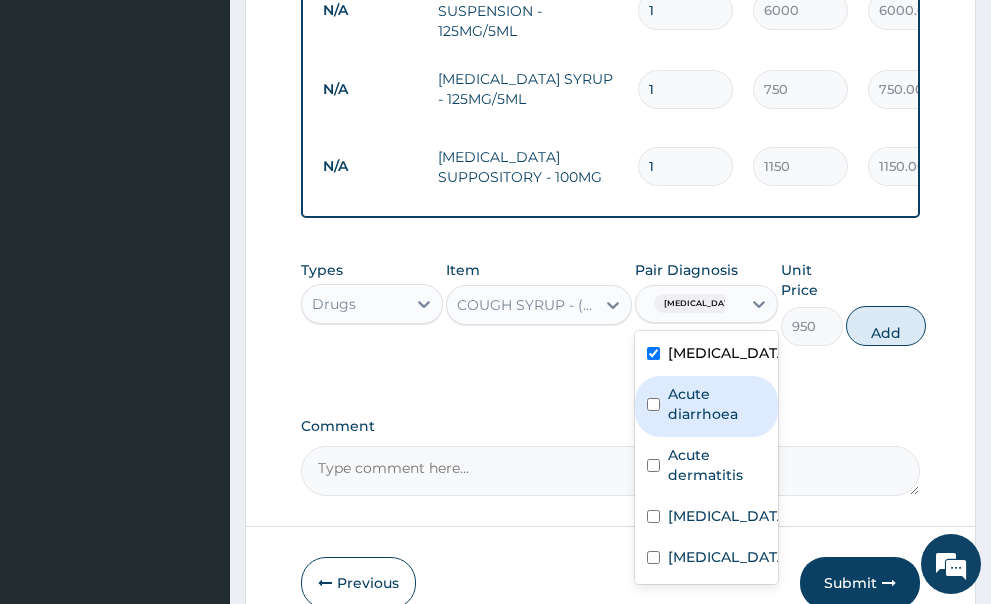 click at bounding box center (653, 404) 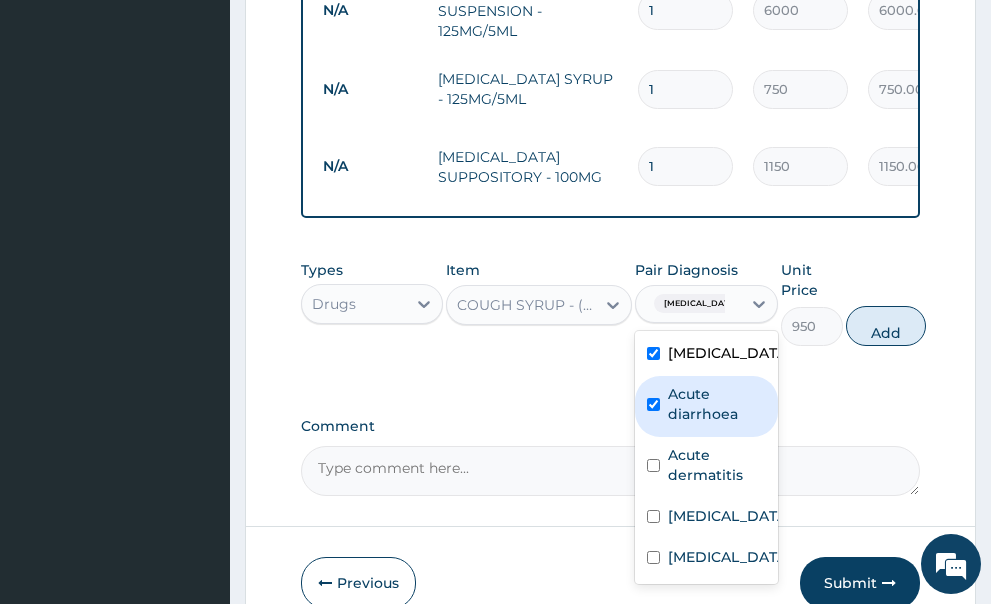 checkbox on "true" 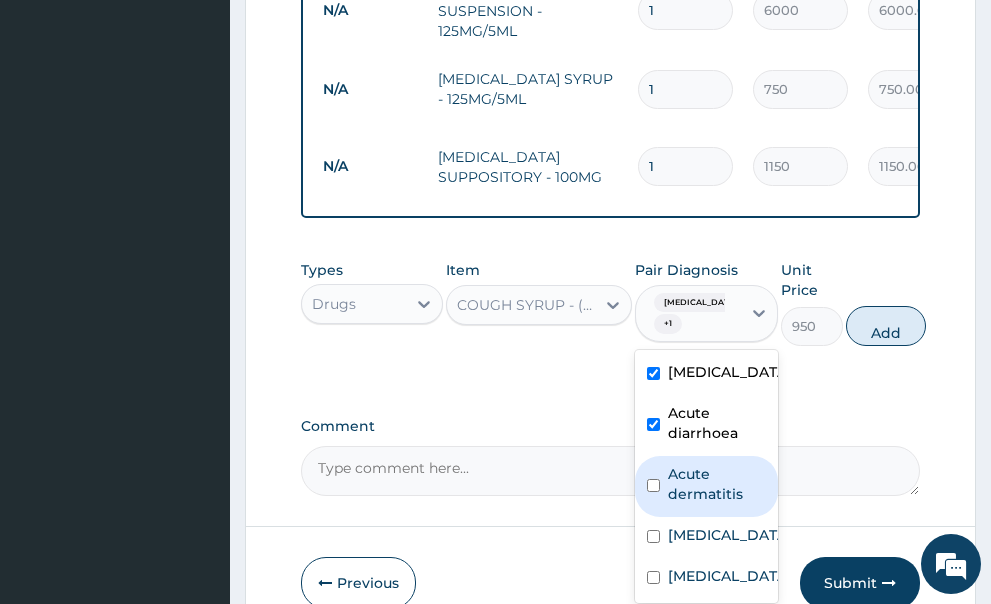 click on "Acute dermatitis" at bounding box center [706, 486] 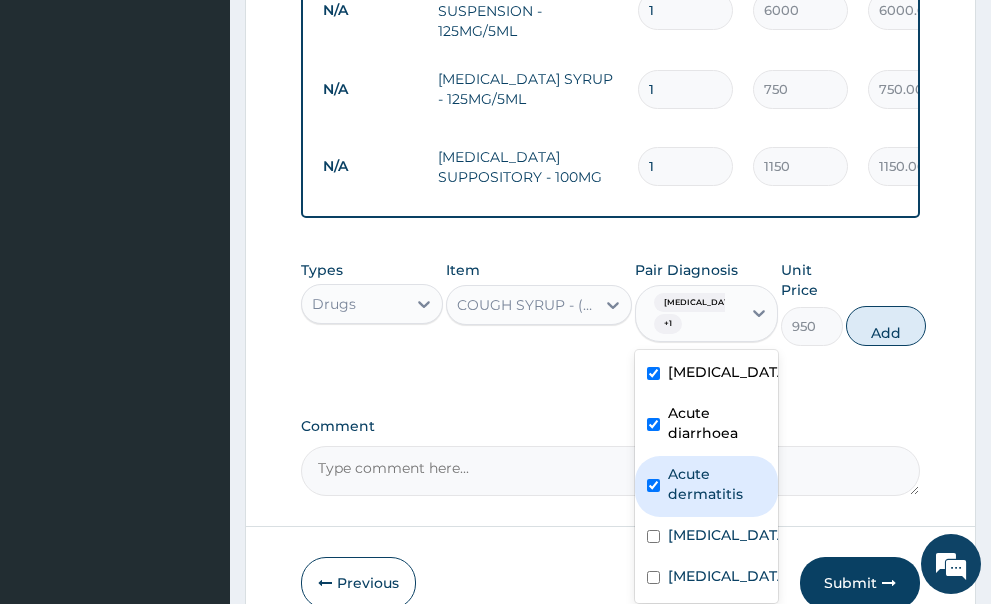 checkbox on "true" 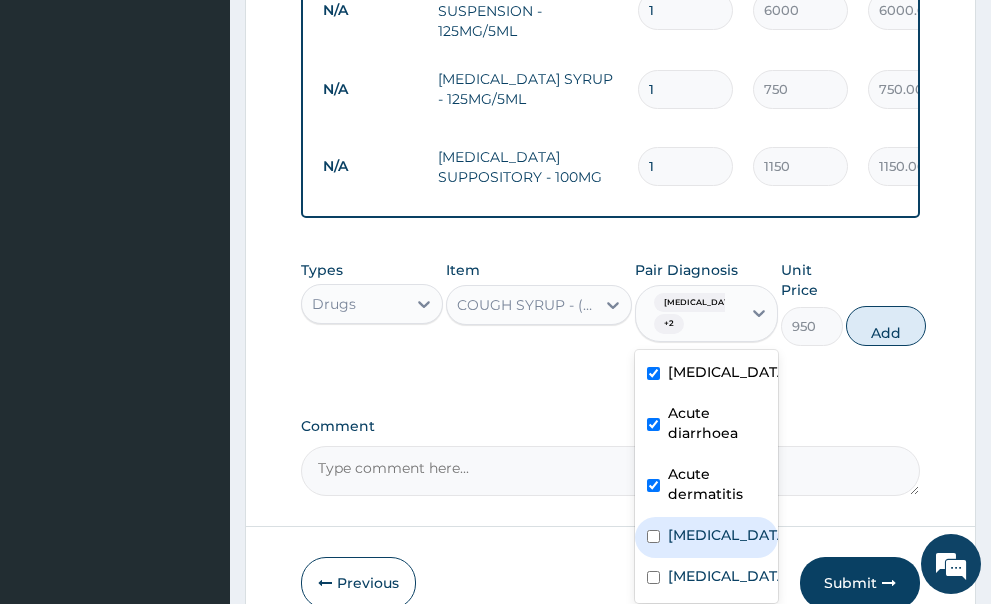 click at bounding box center [653, 536] 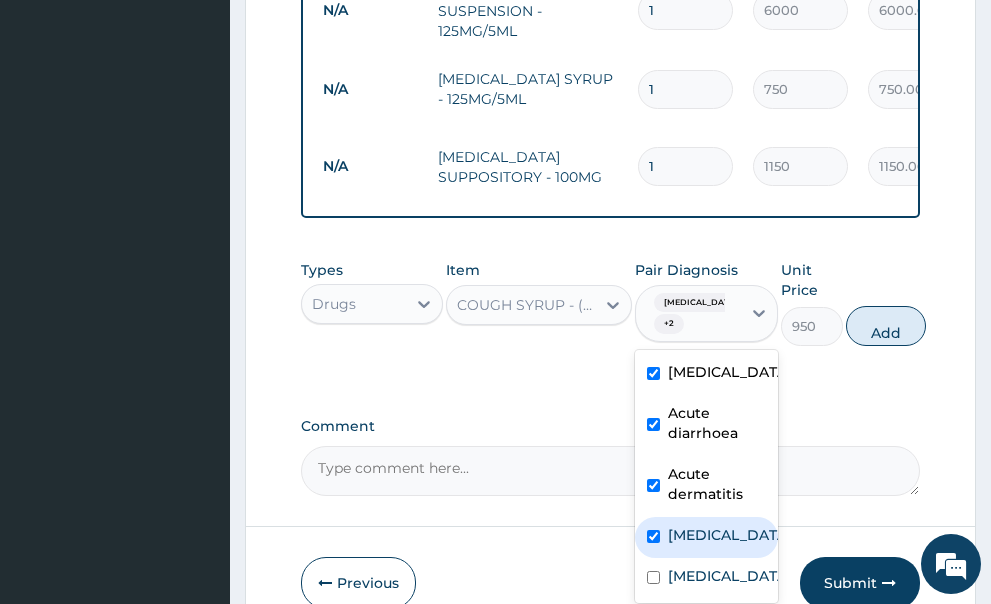 checkbox on "true" 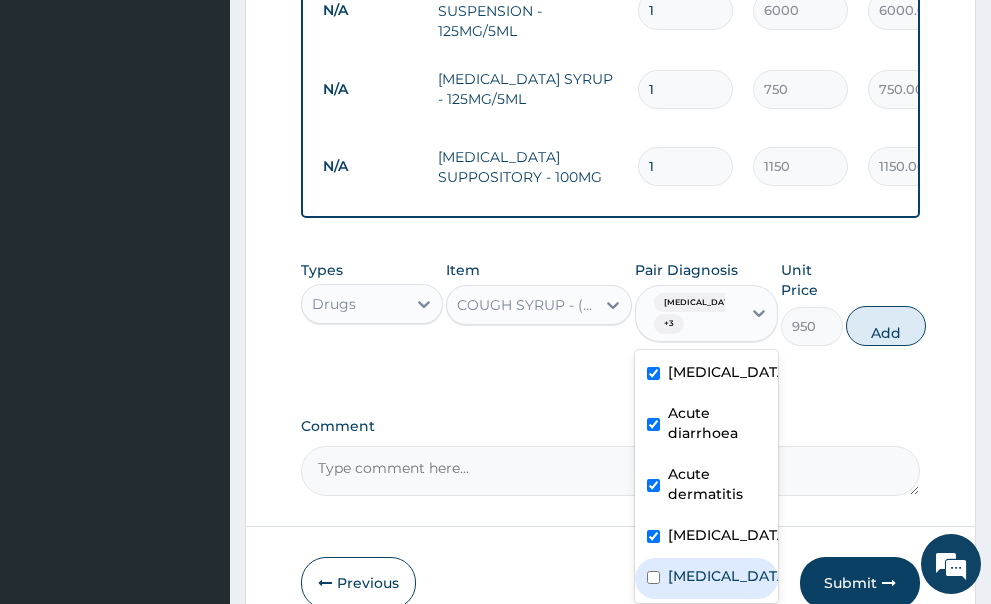 click at bounding box center (653, 577) 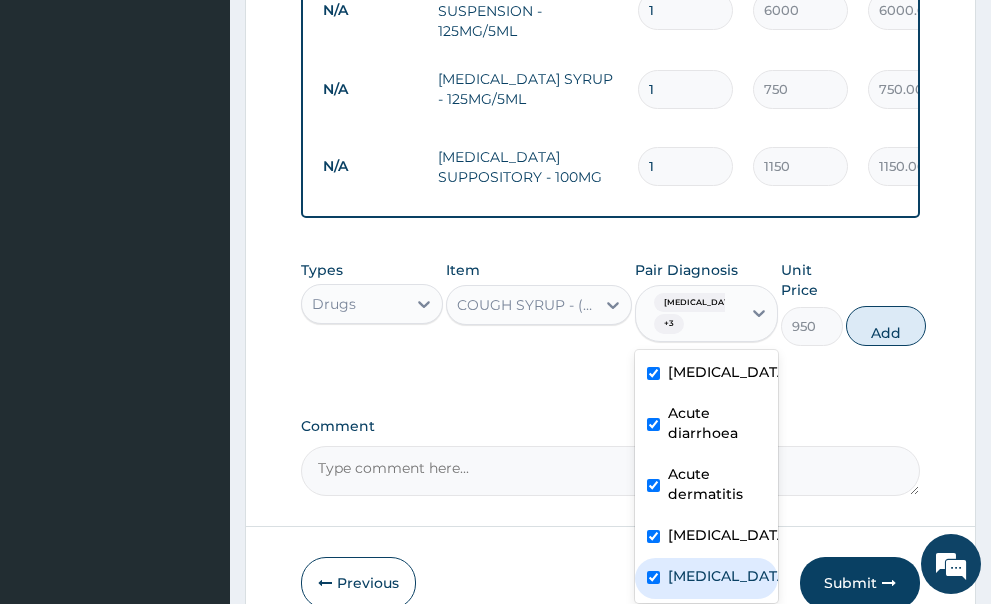 checkbox on "true" 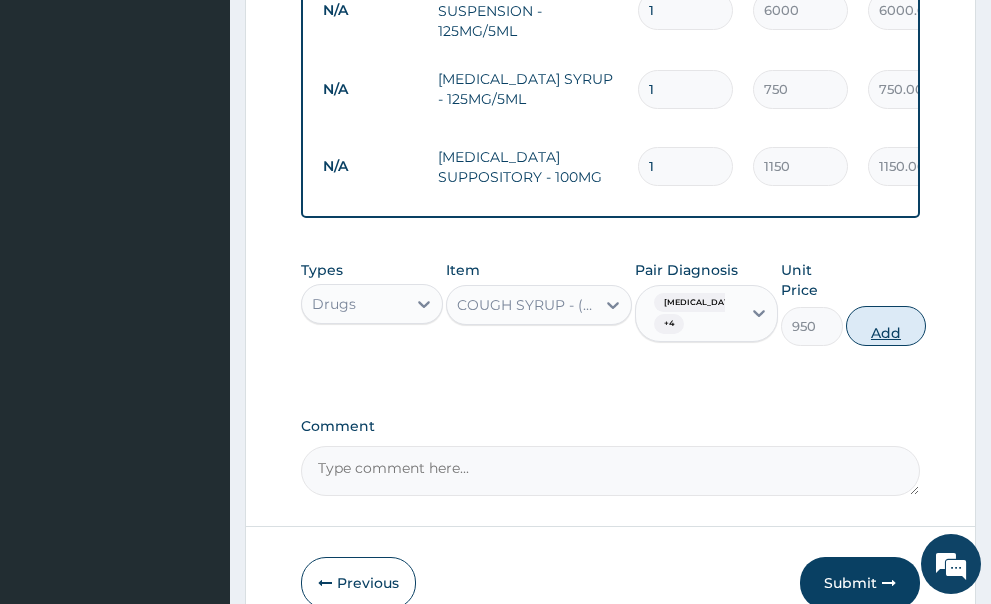 click on "Add" at bounding box center (886, 326) 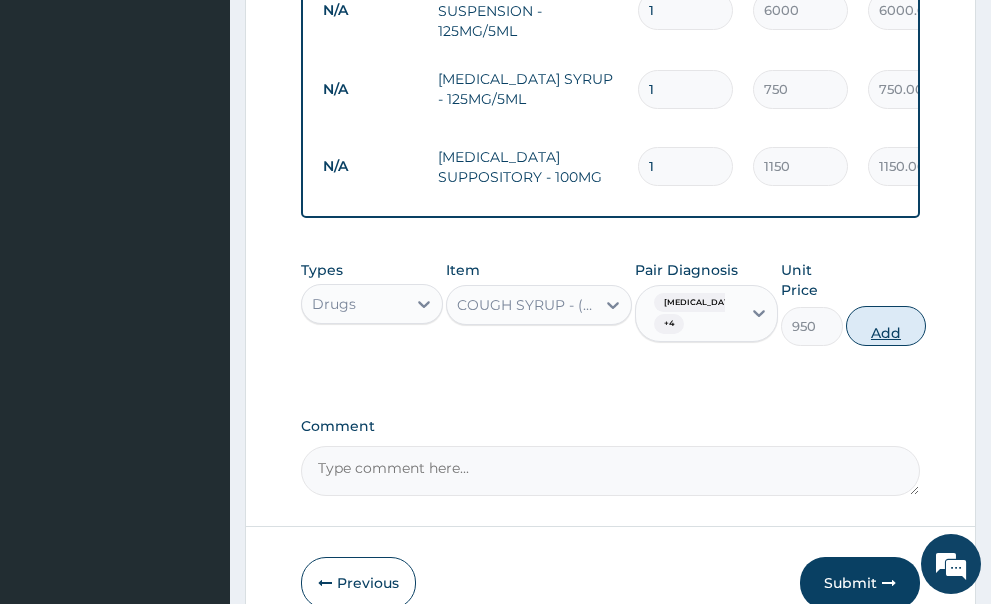 type on "0" 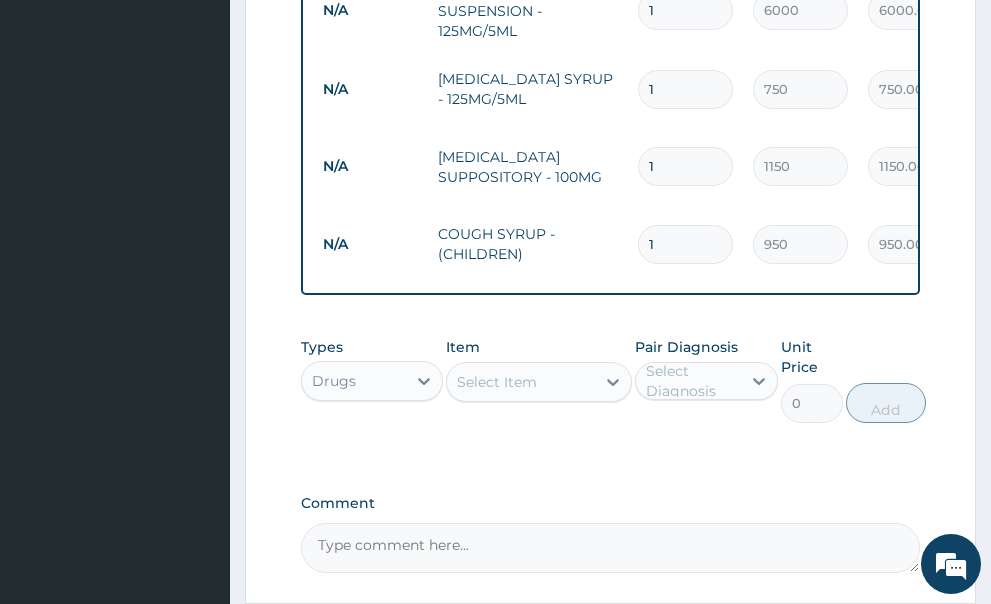 scroll, scrollTop: 1083, scrollLeft: 0, axis: vertical 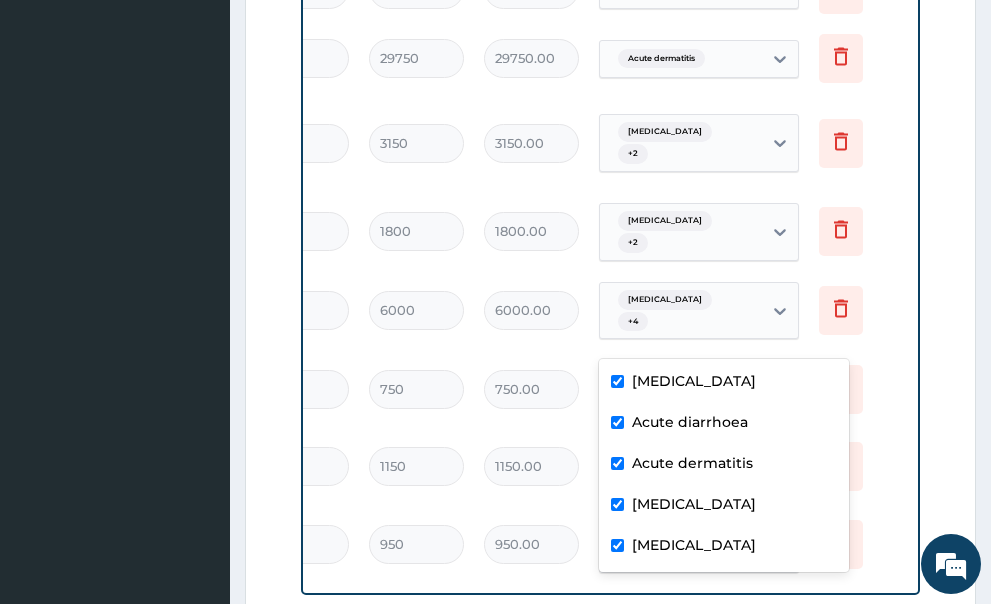 click 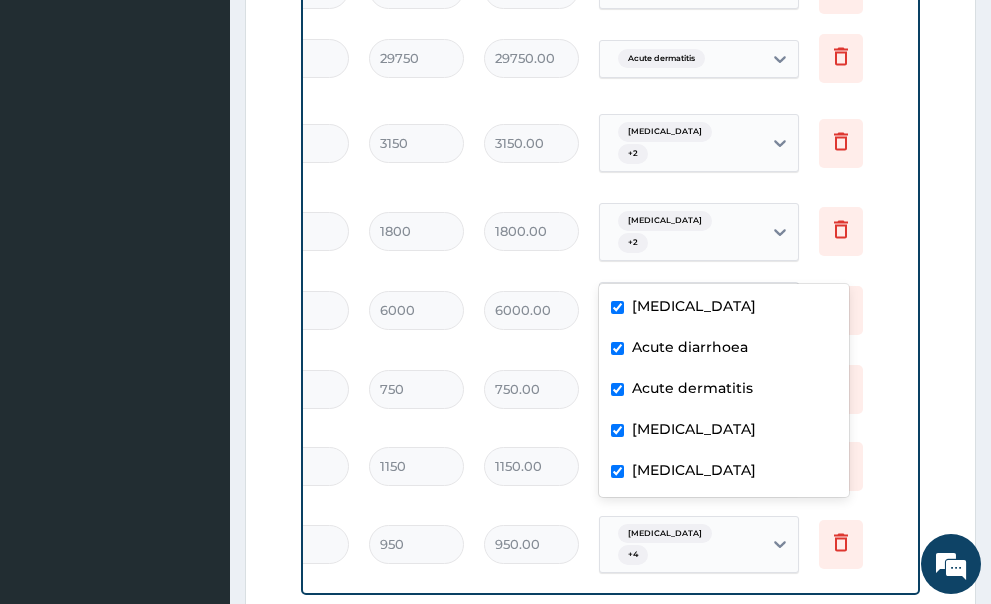 click at bounding box center [780, 311] 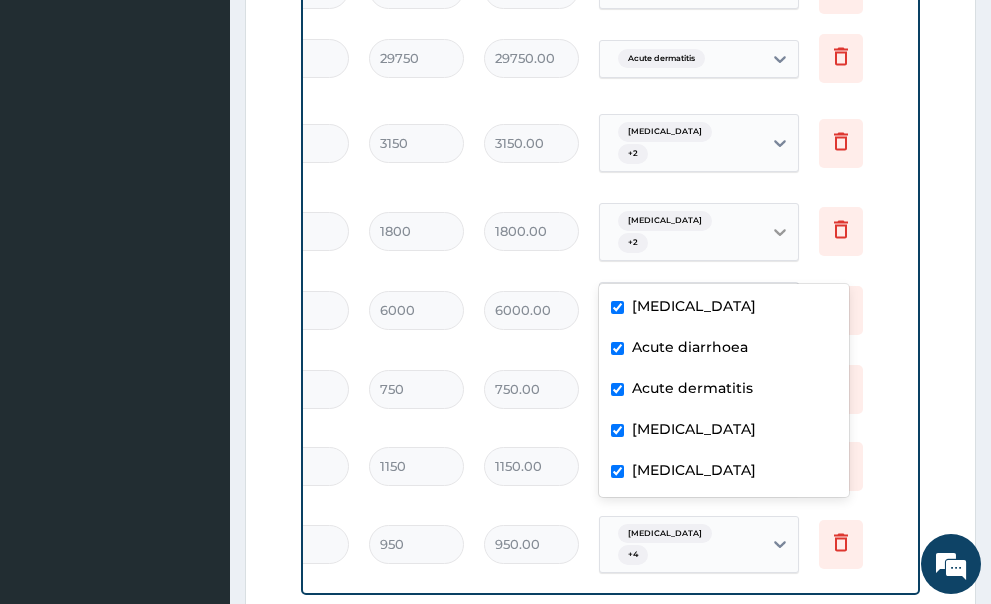 click 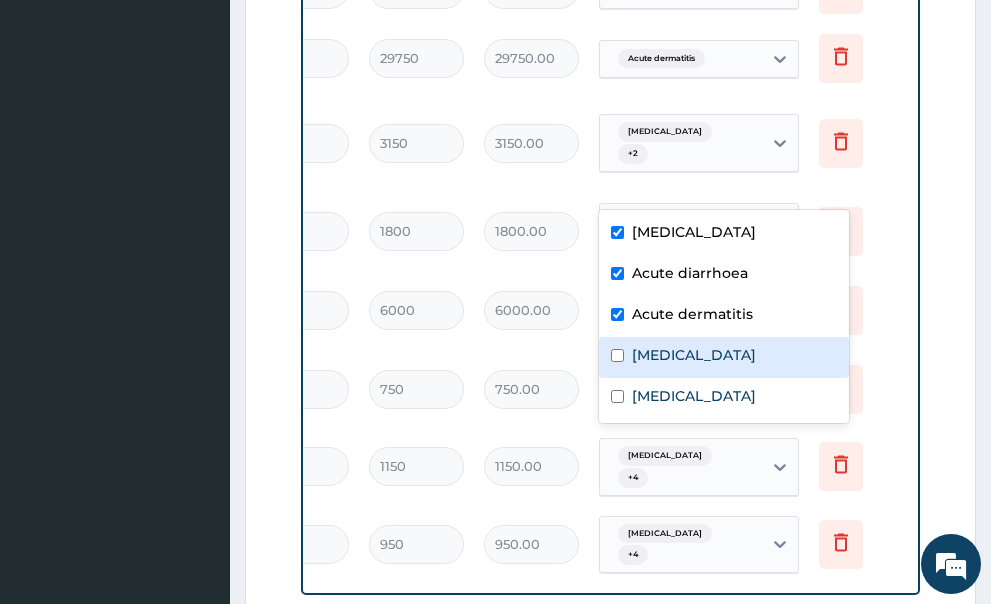 click on "[MEDICAL_DATA]" at bounding box center (724, 357) 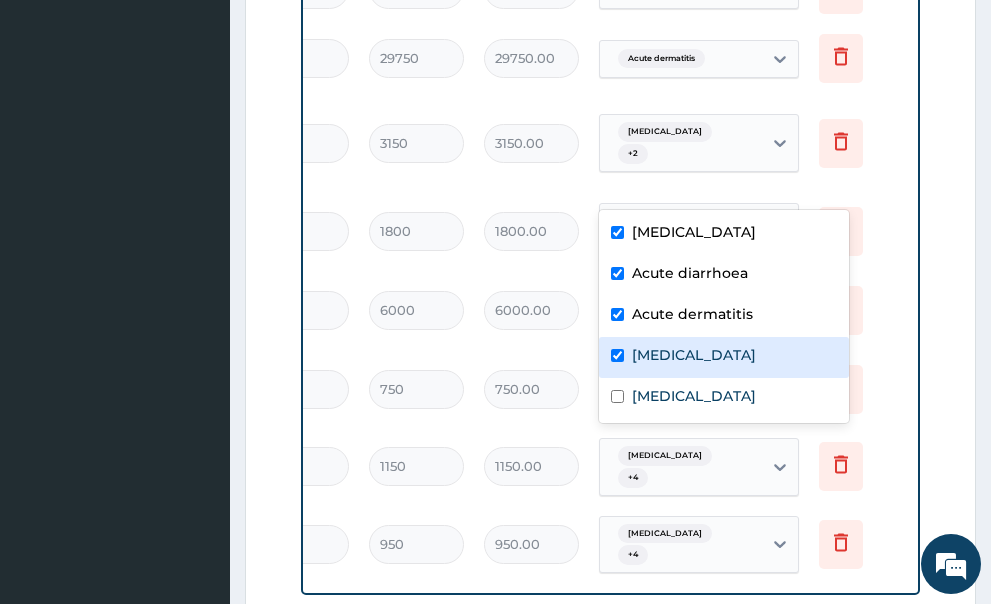 checkbox on "true" 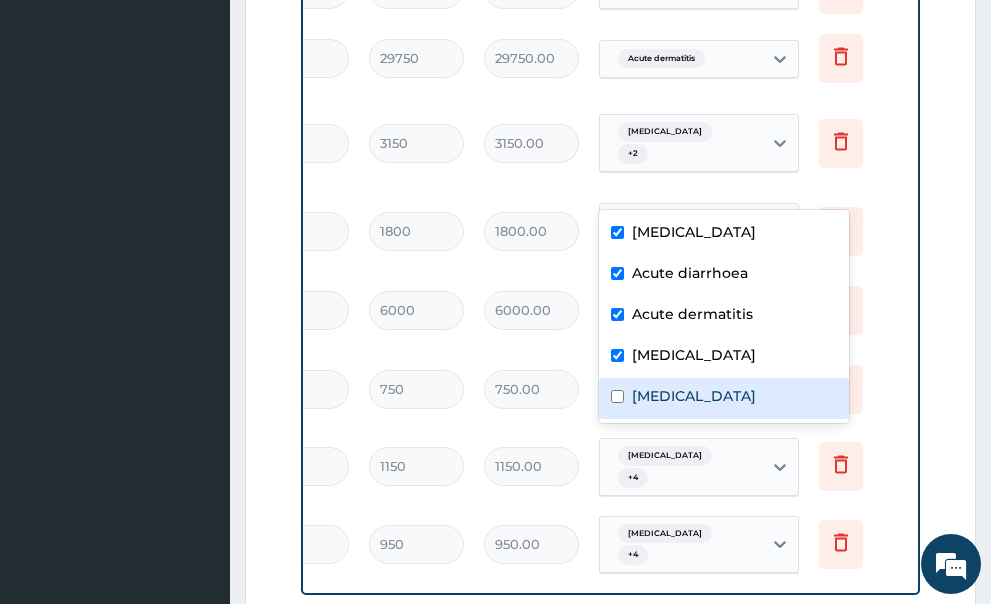 click on "[MEDICAL_DATA]" at bounding box center [724, 398] 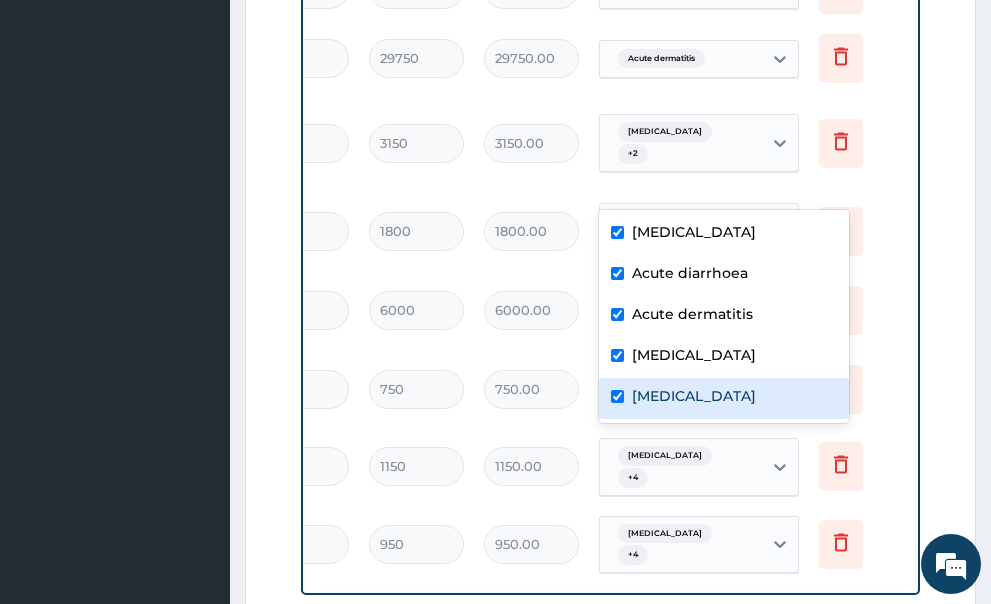 checkbox on "true" 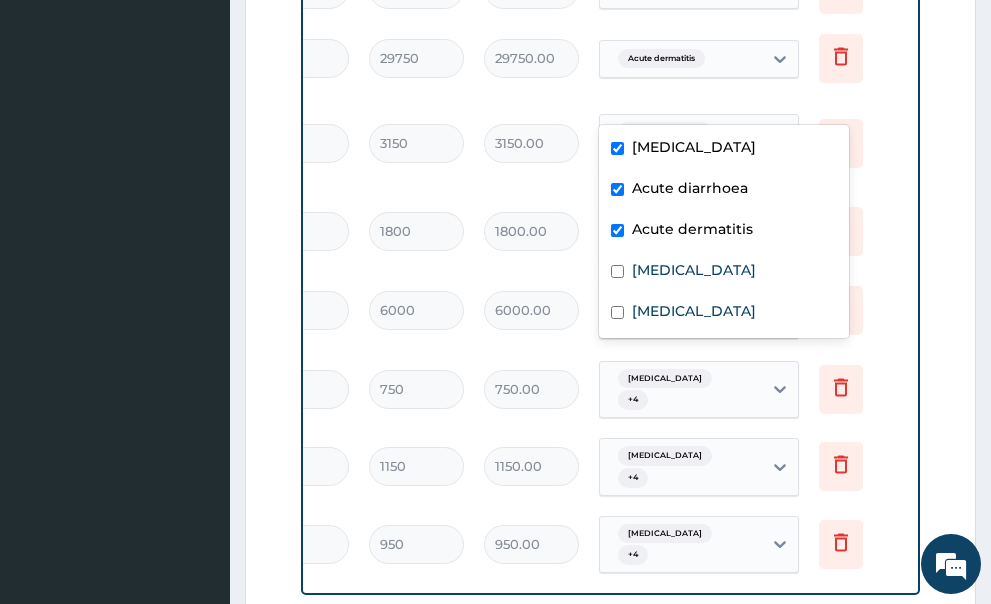 click 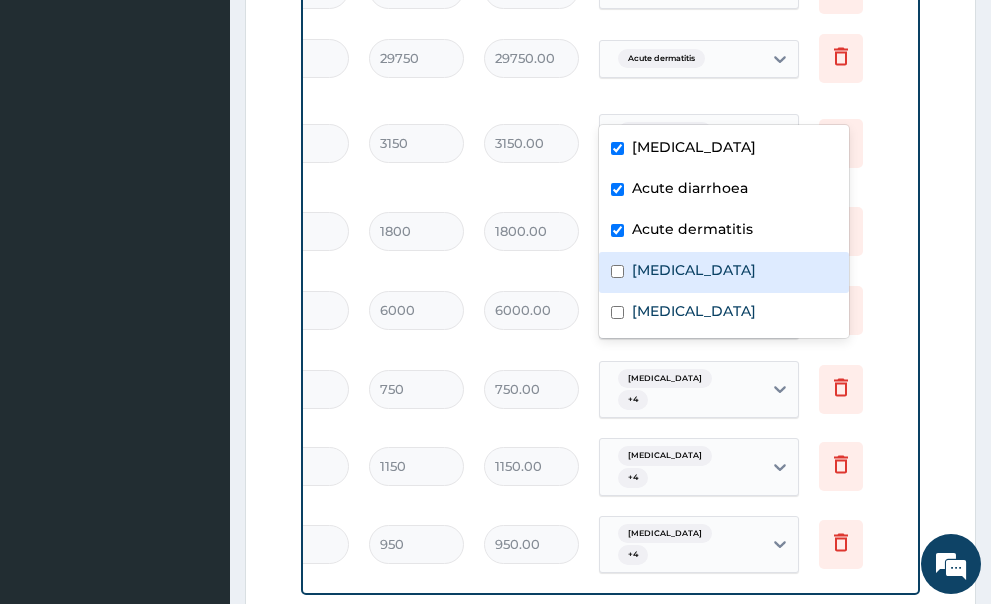 click at bounding box center [617, 271] 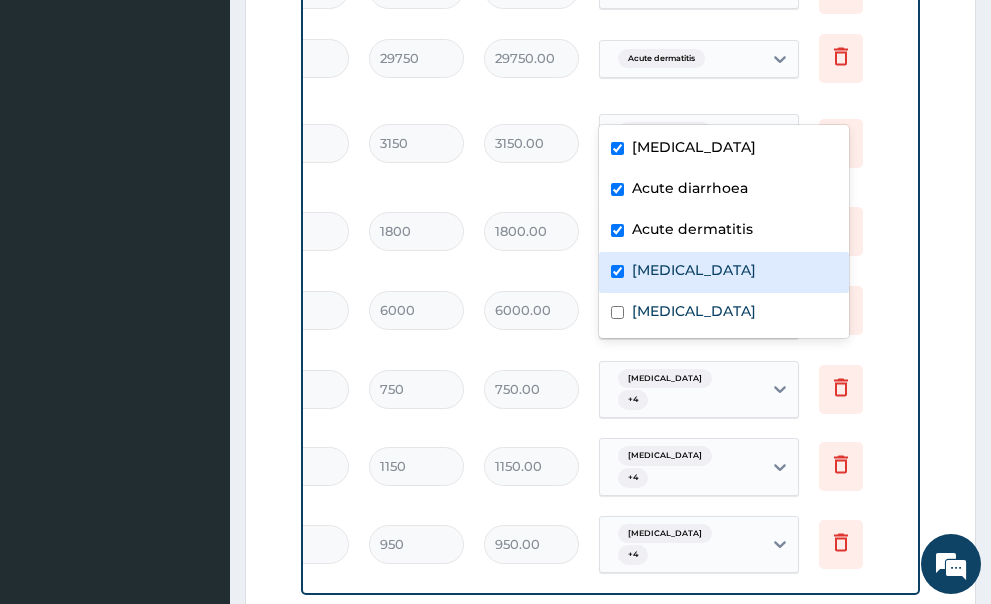 checkbox on "true" 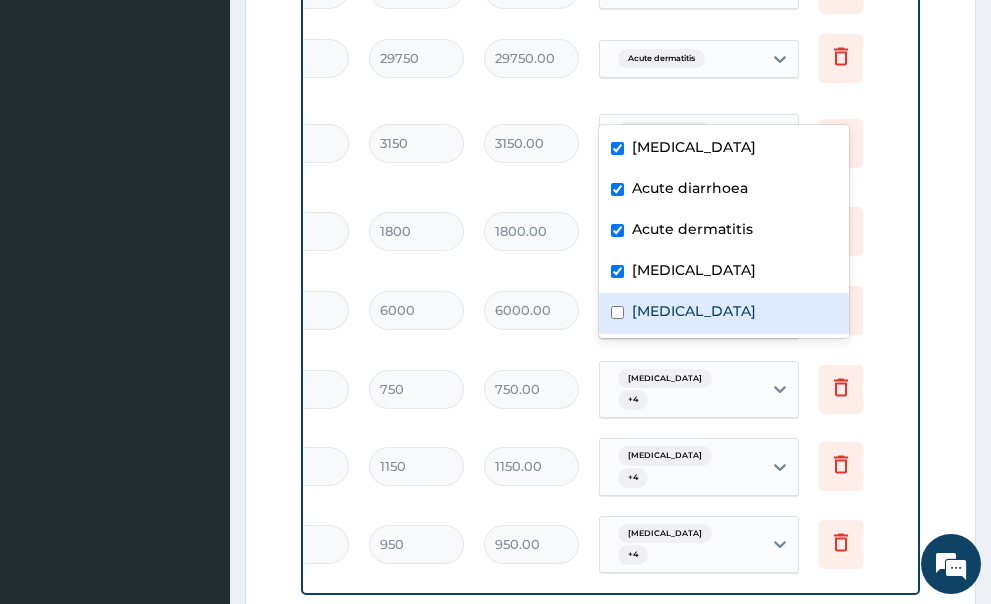 click at bounding box center (617, 312) 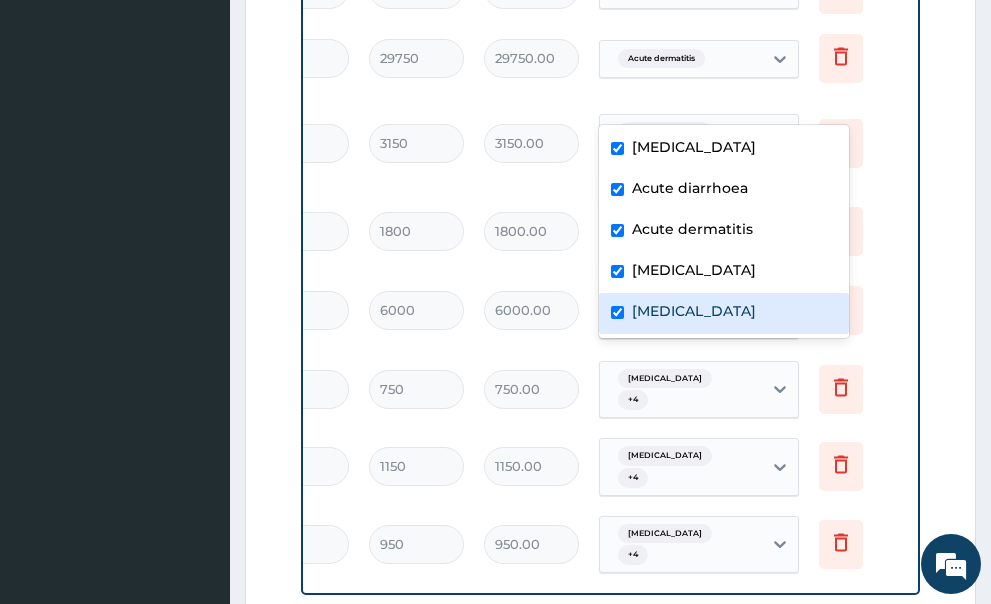 checkbox on "true" 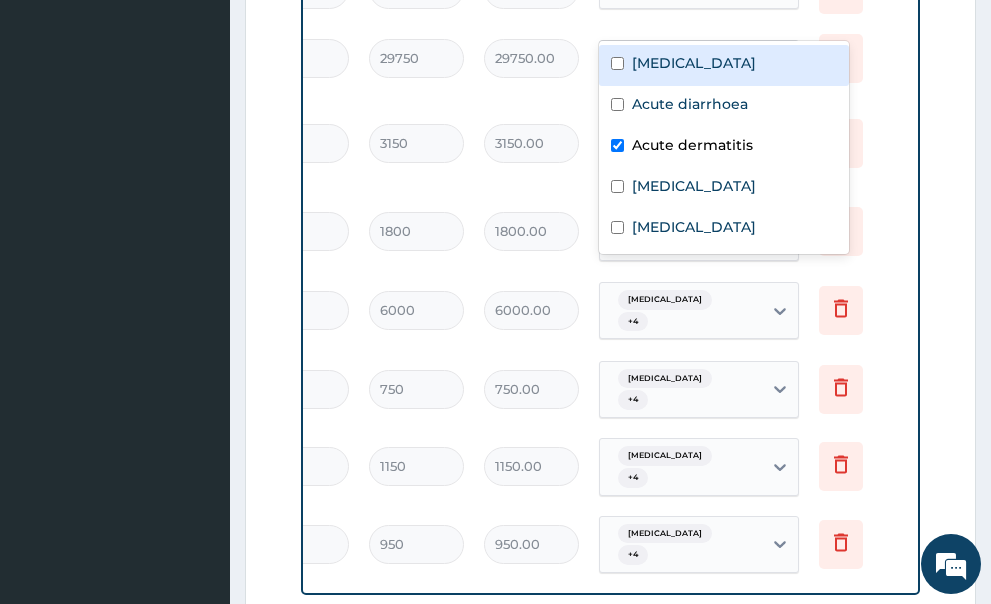 click 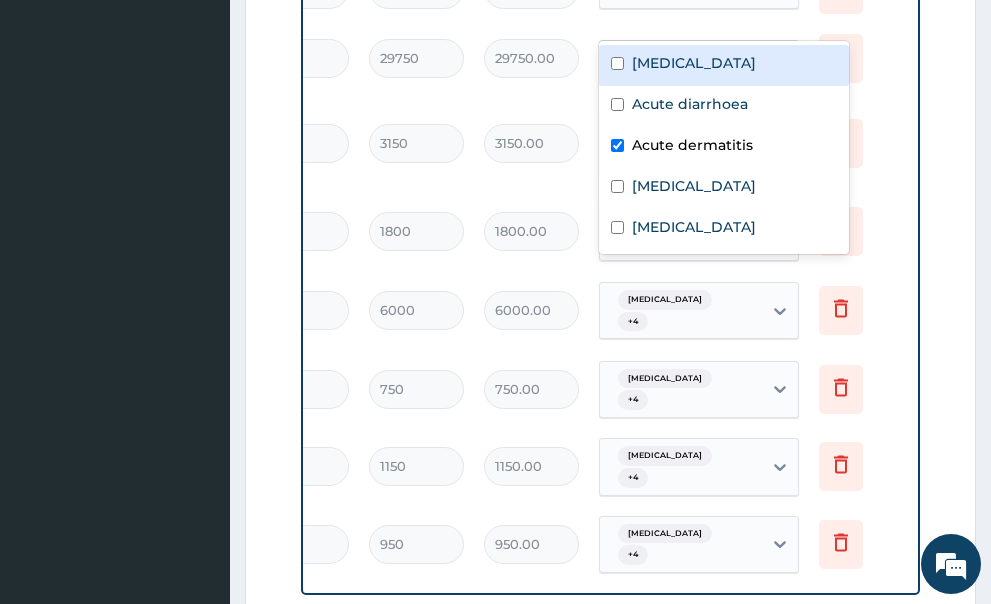 click at bounding box center [617, 63] 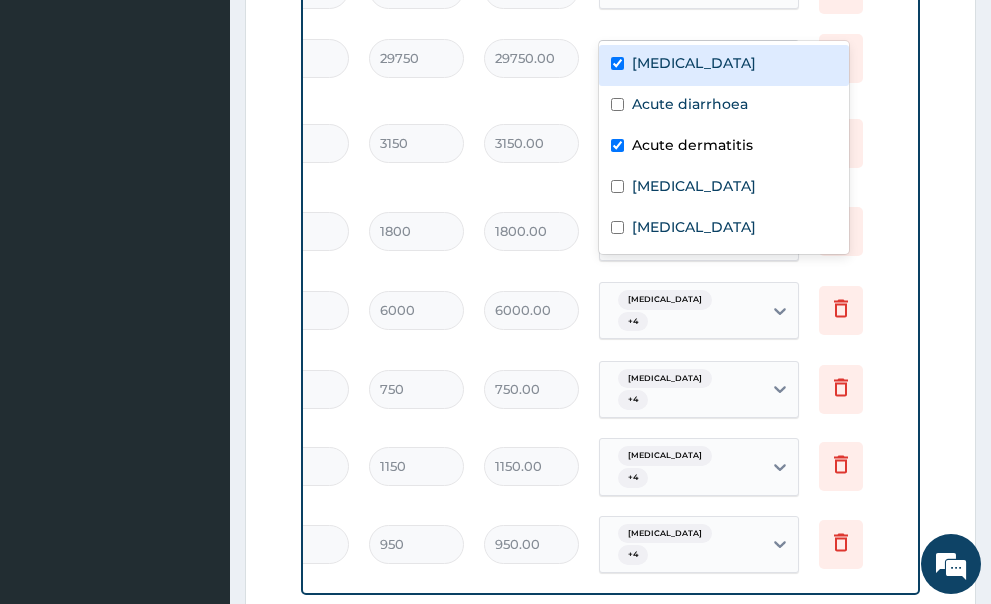 checkbox on "true" 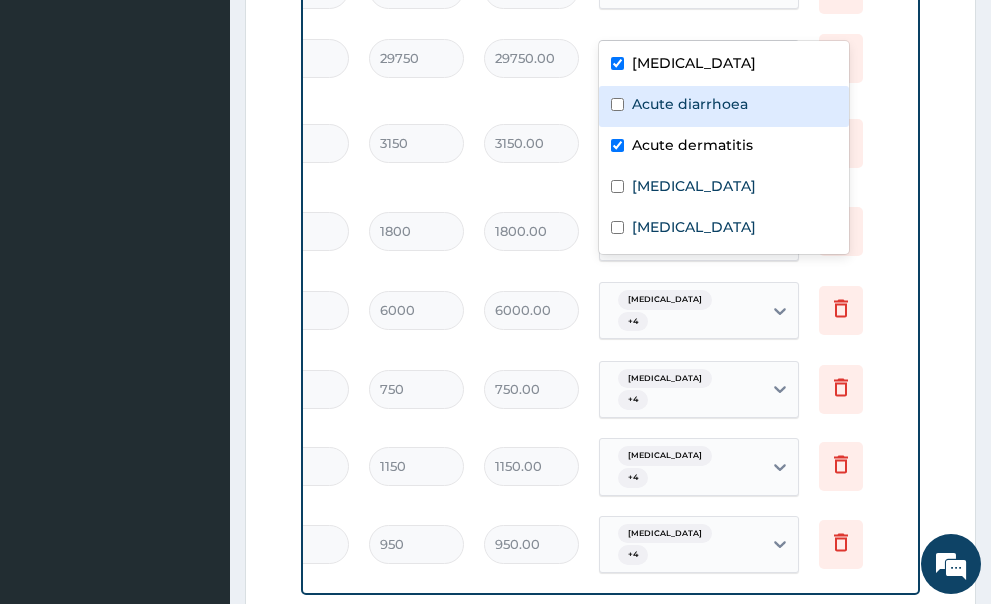 click on "Acute diarrhoea" at bounding box center [724, 106] 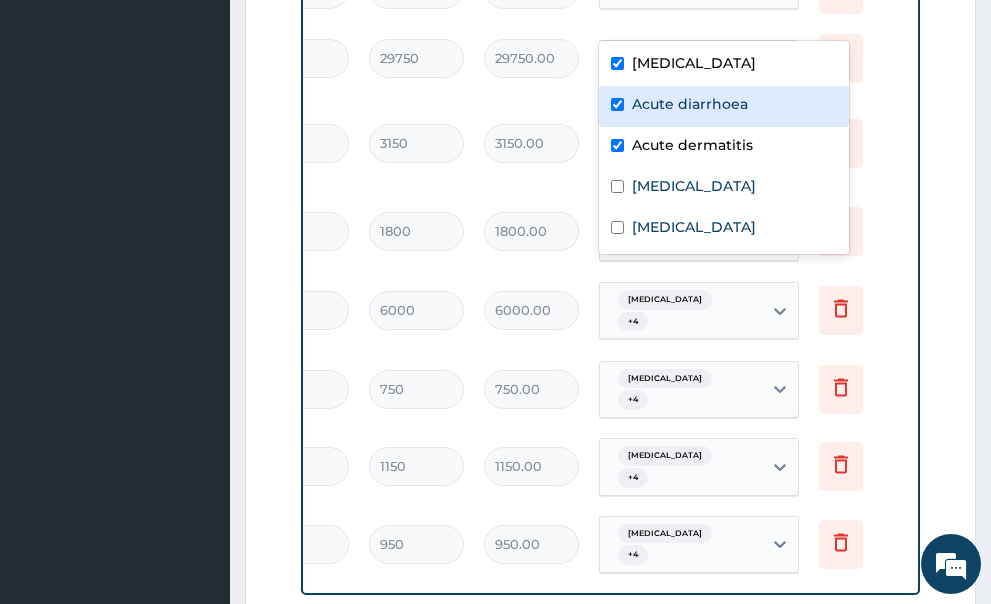 checkbox on "true" 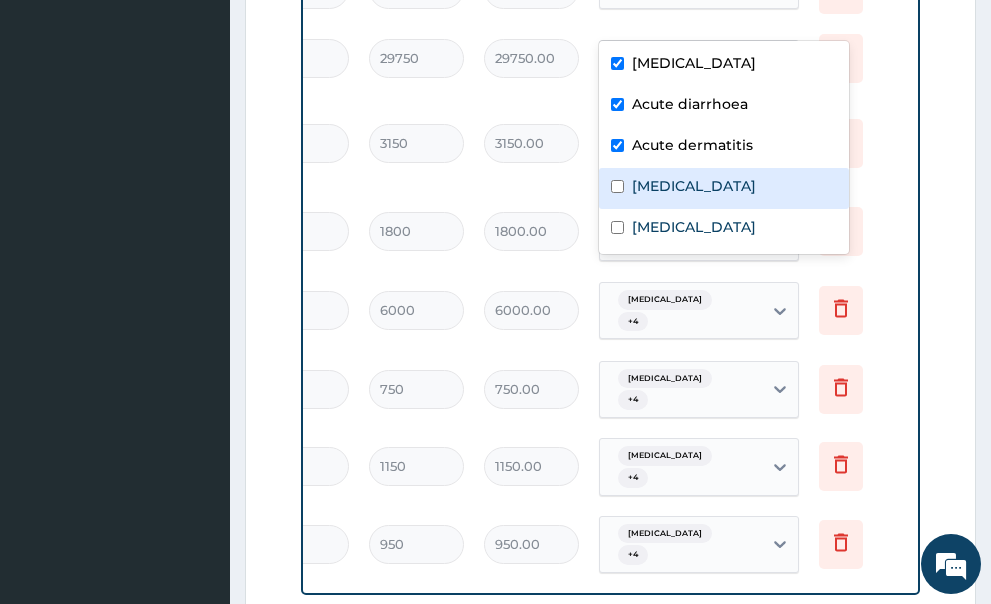click at bounding box center [617, 186] 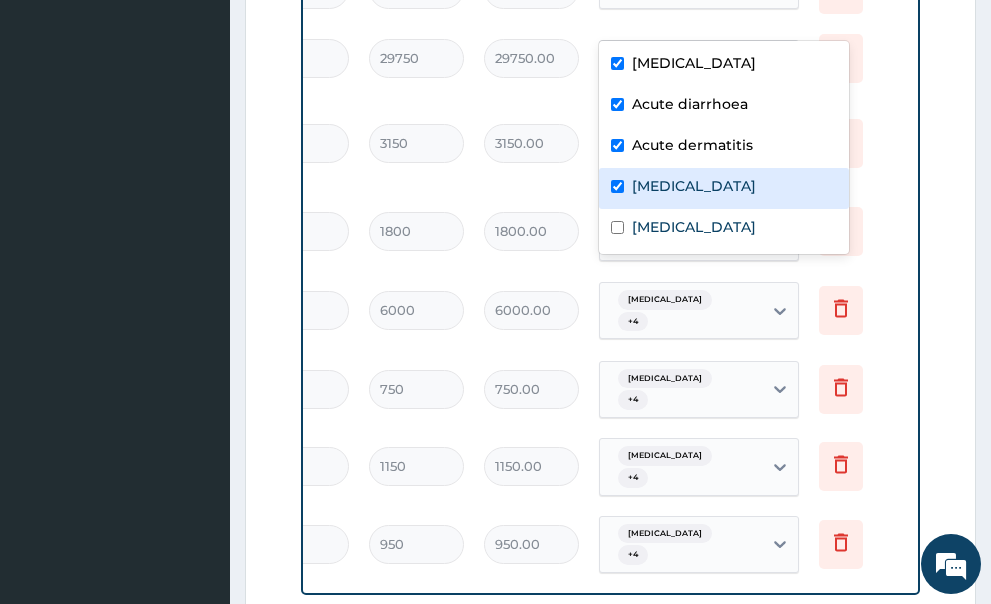 checkbox on "true" 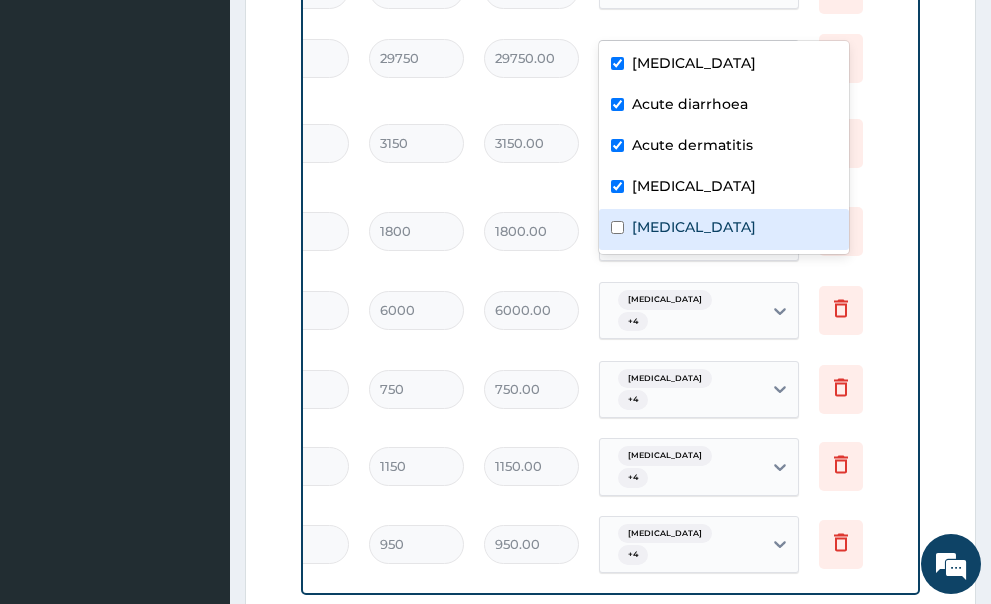 click at bounding box center (617, 227) 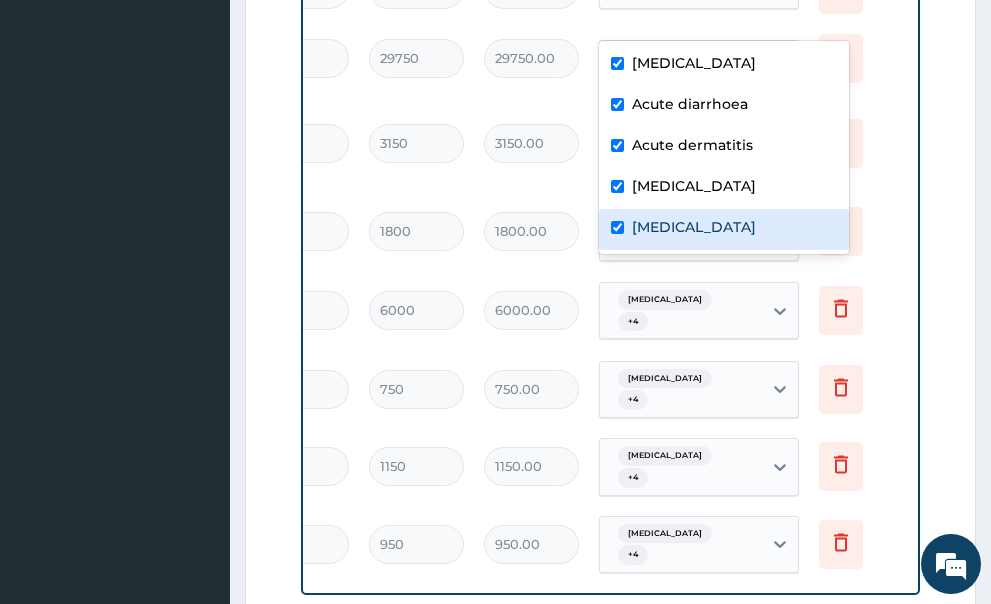 checkbox on "true" 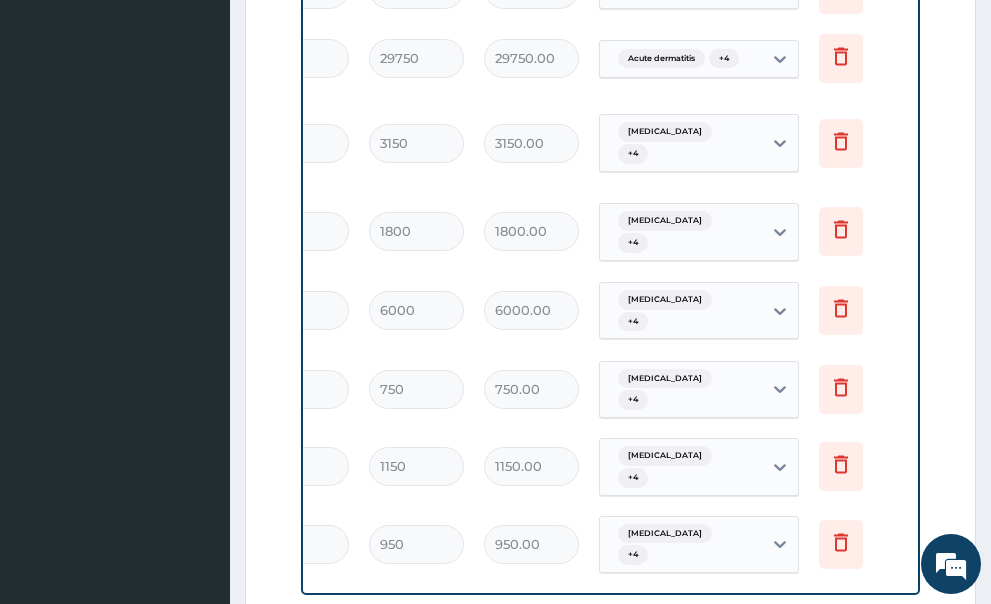click on "Delete" at bounding box center (859, 143) 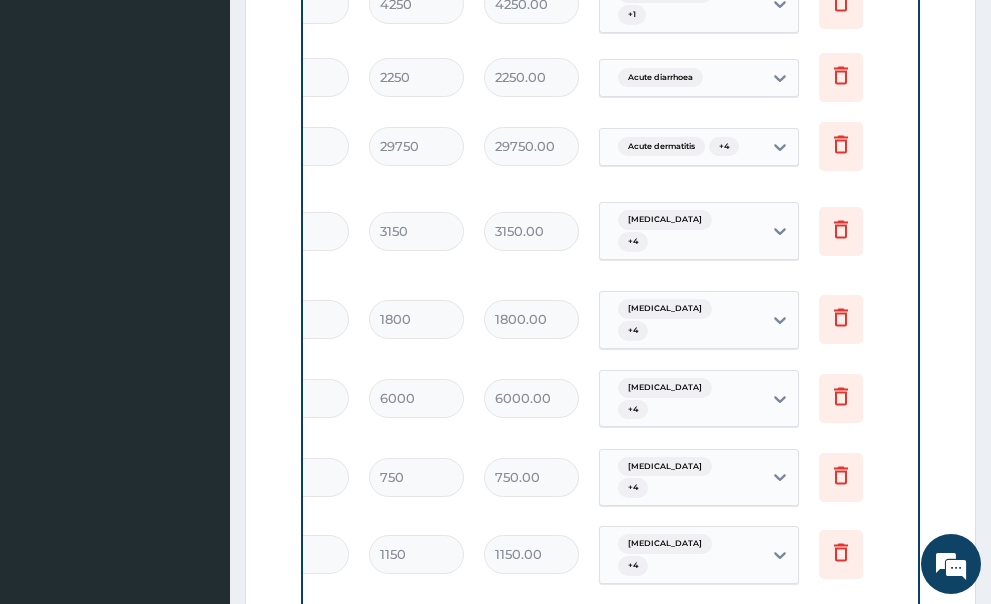 scroll, scrollTop: 883, scrollLeft: 0, axis: vertical 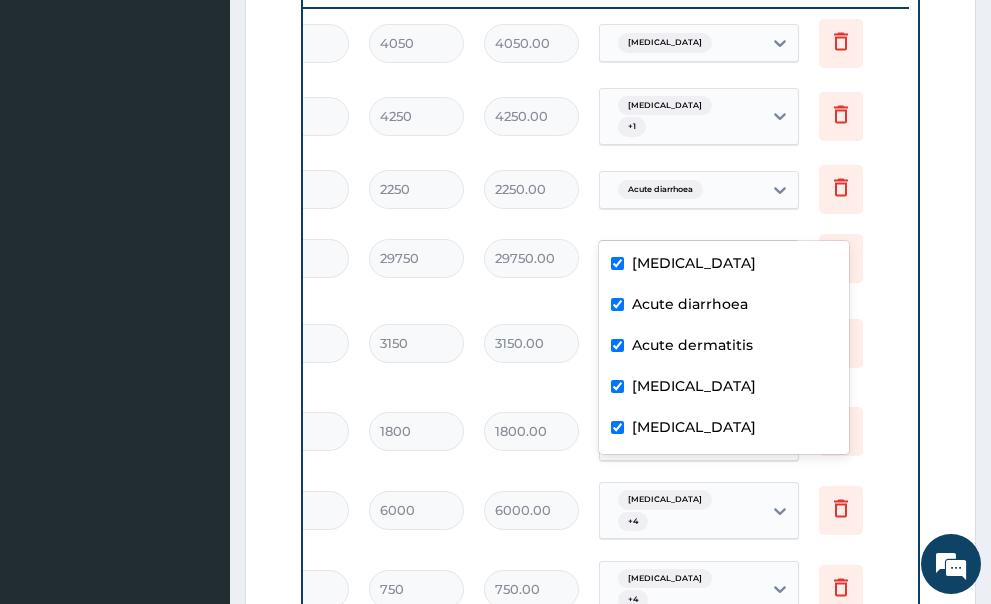 click 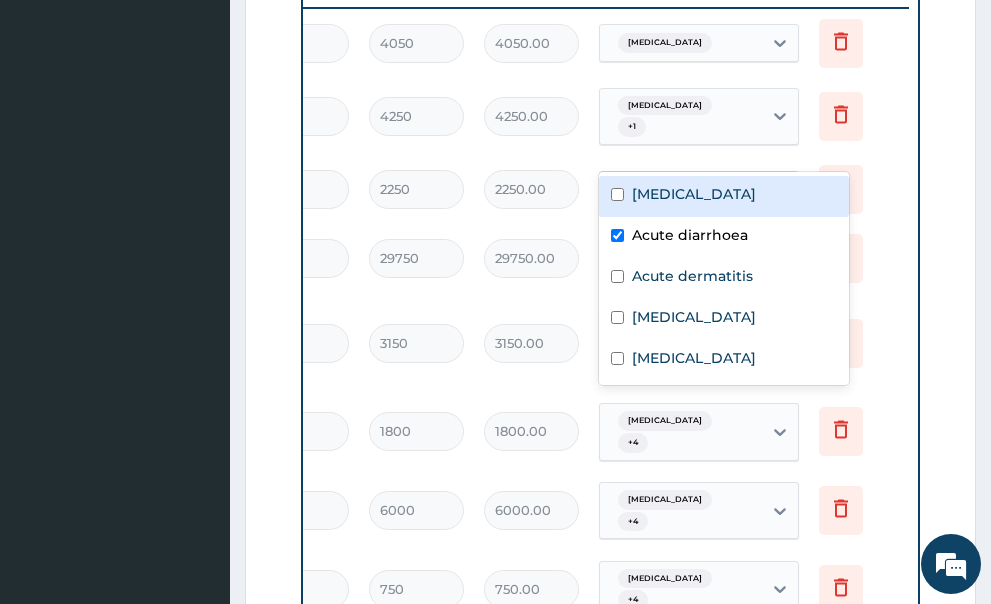 click 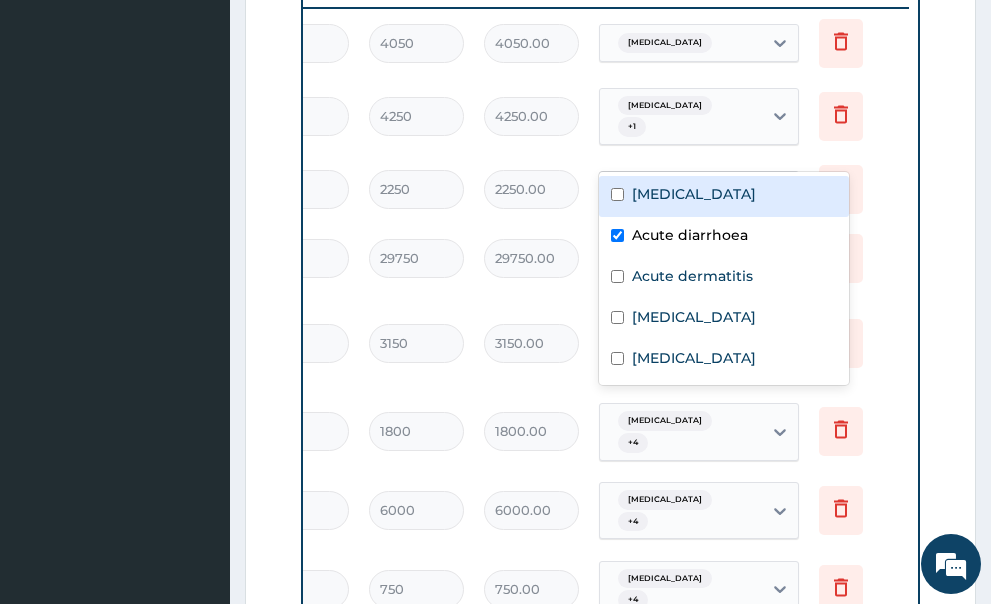 click at bounding box center (617, 194) 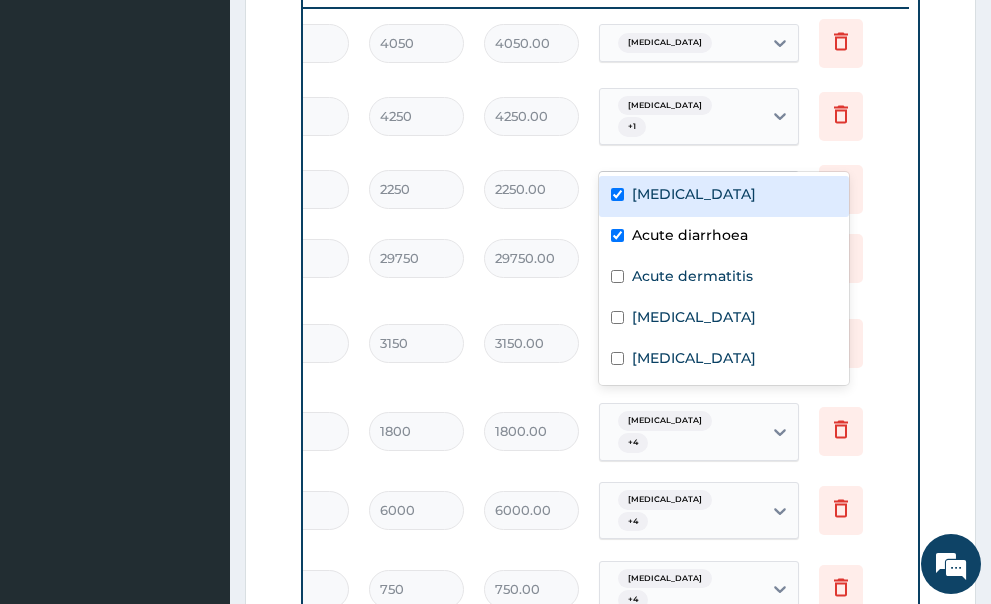 checkbox on "true" 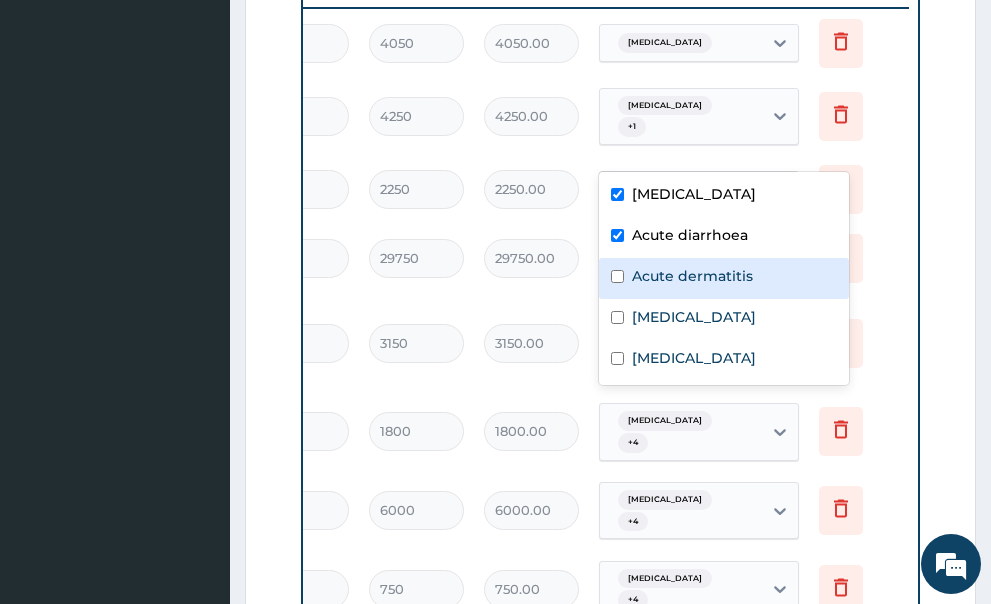 click at bounding box center [617, 276] 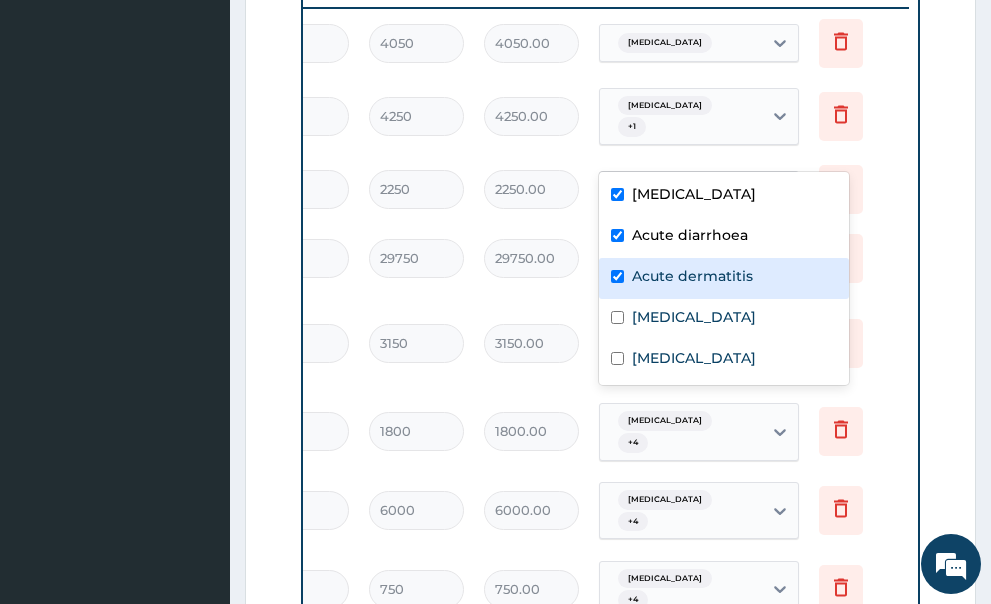 checkbox on "true" 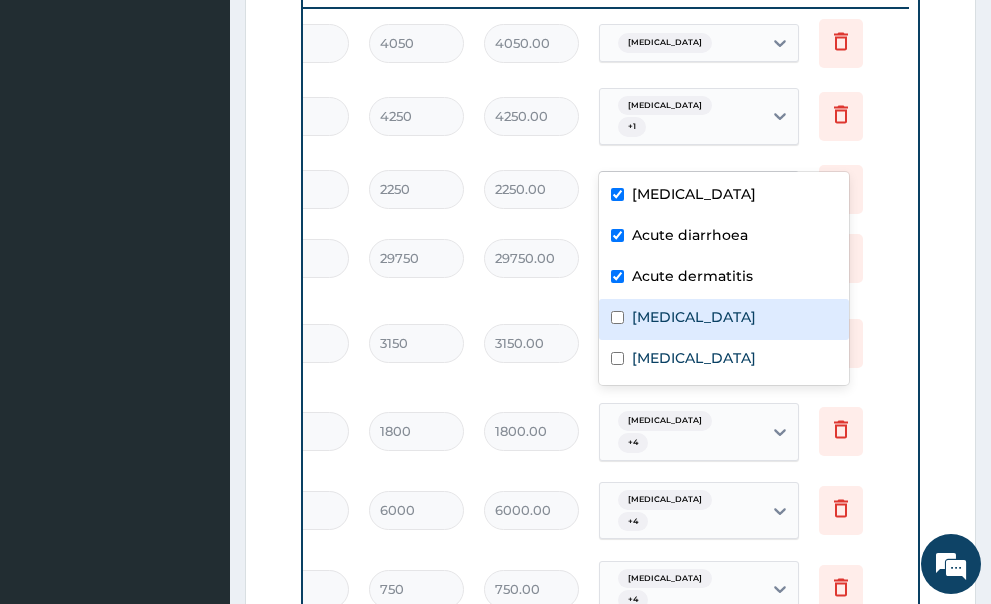 click at bounding box center [617, 317] 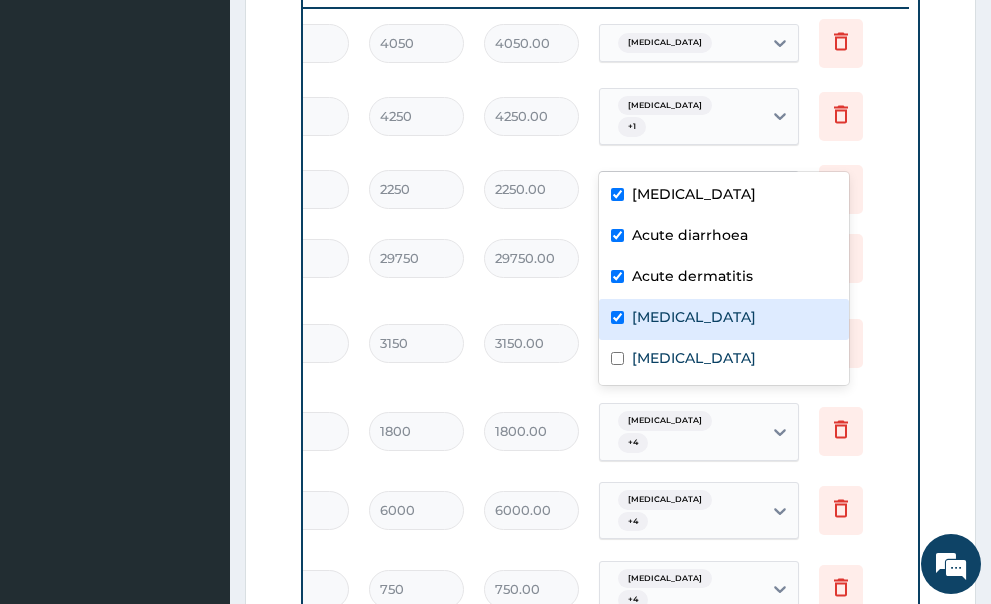 checkbox on "true" 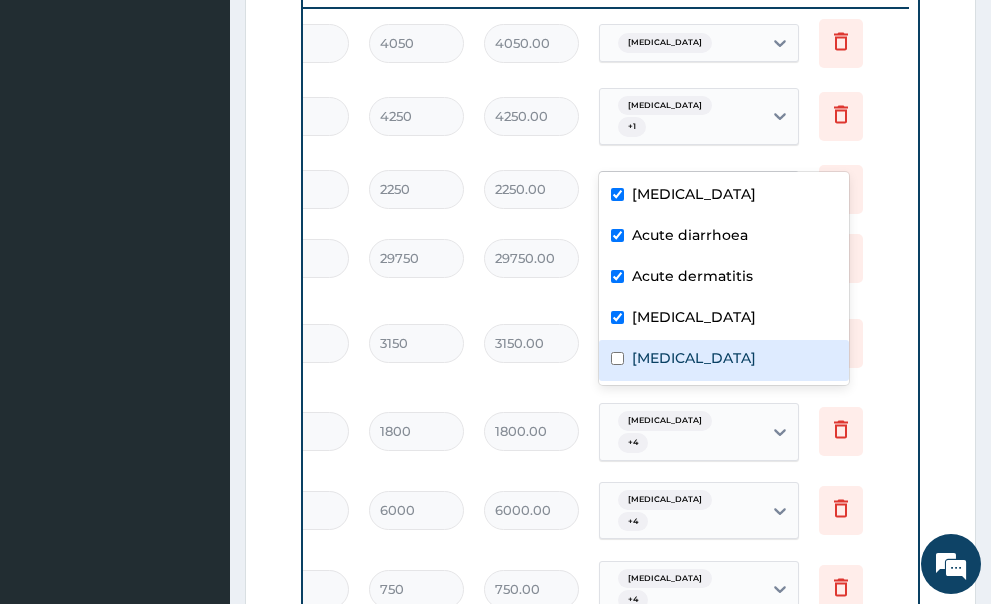 click at bounding box center [617, 358] 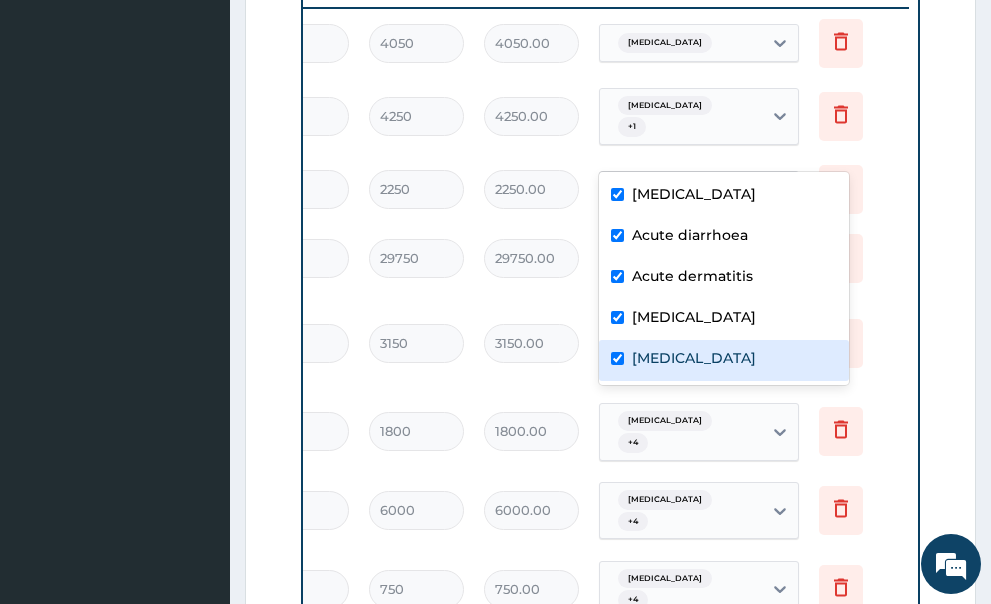 checkbox on "true" 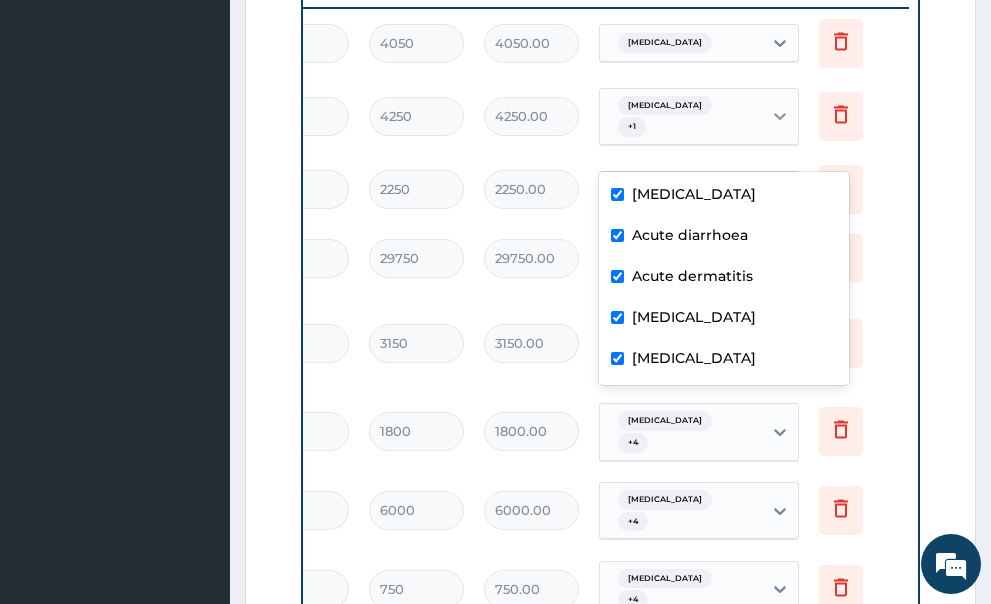 click 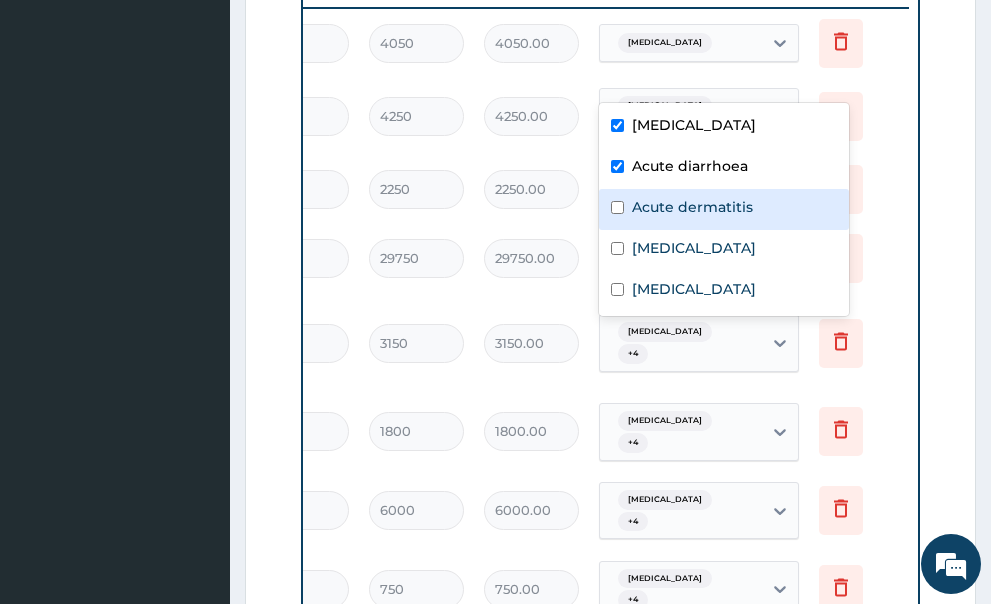 click at bounding box center (617, 207) 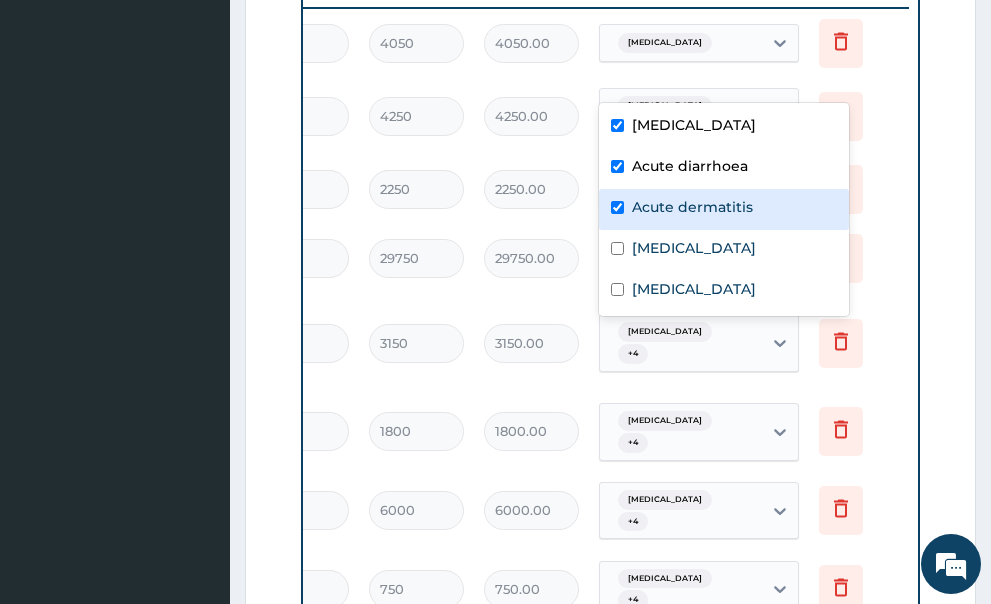 checkbox on "true" 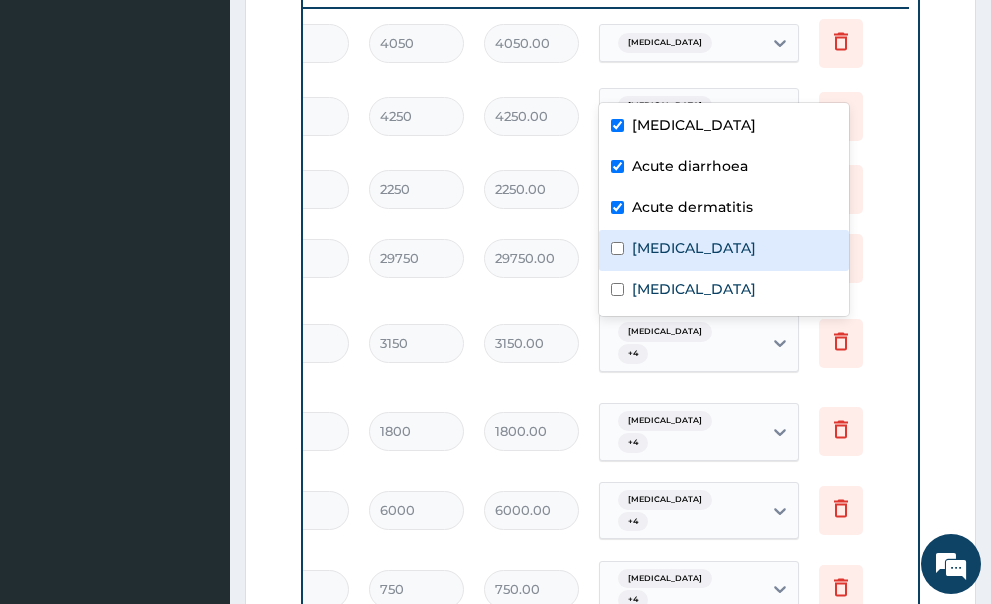 click at bounding box center (617, 248) 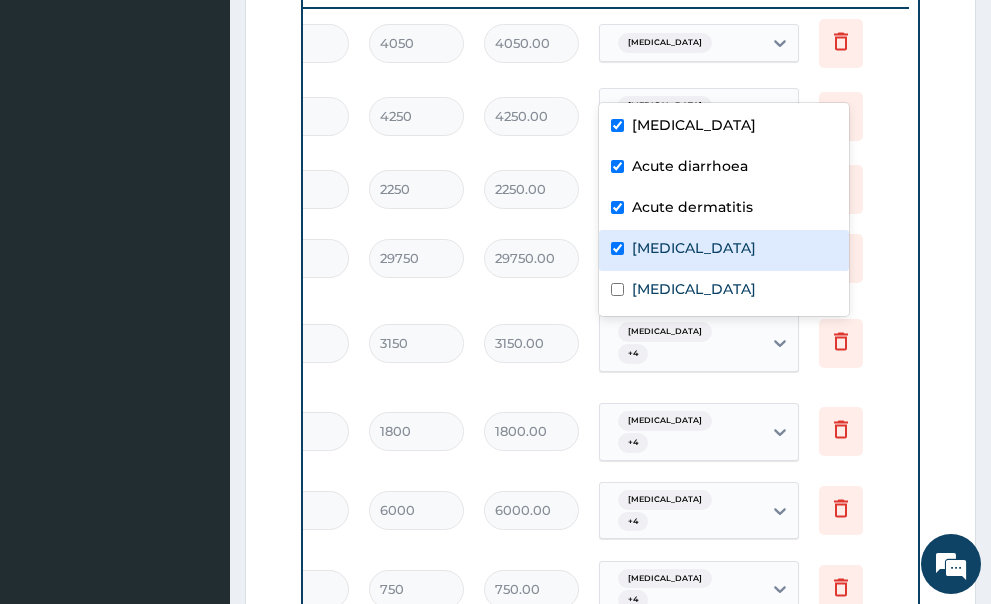 checkbox on "true" 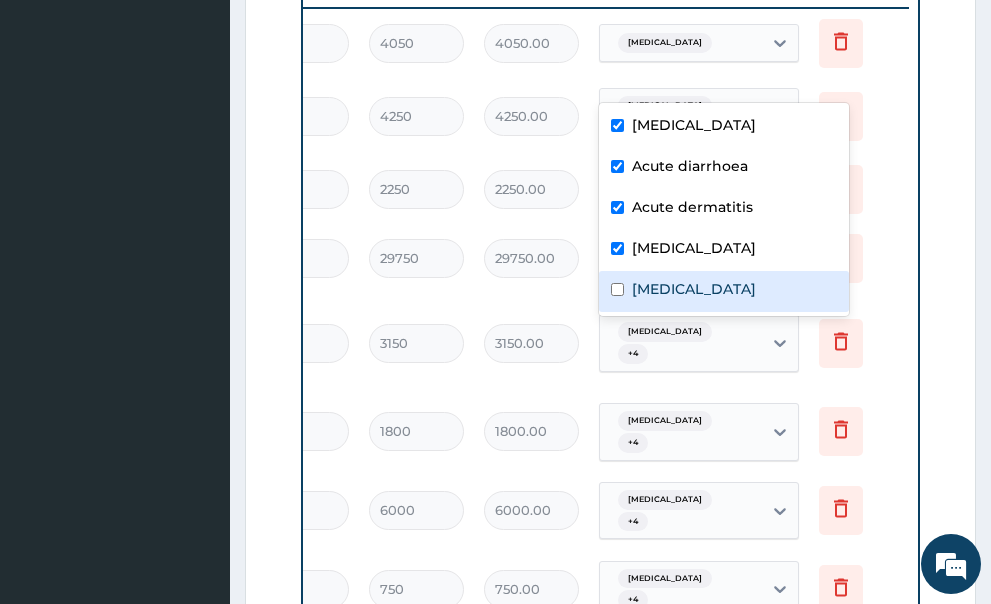 click at bounding box center (617, 289) 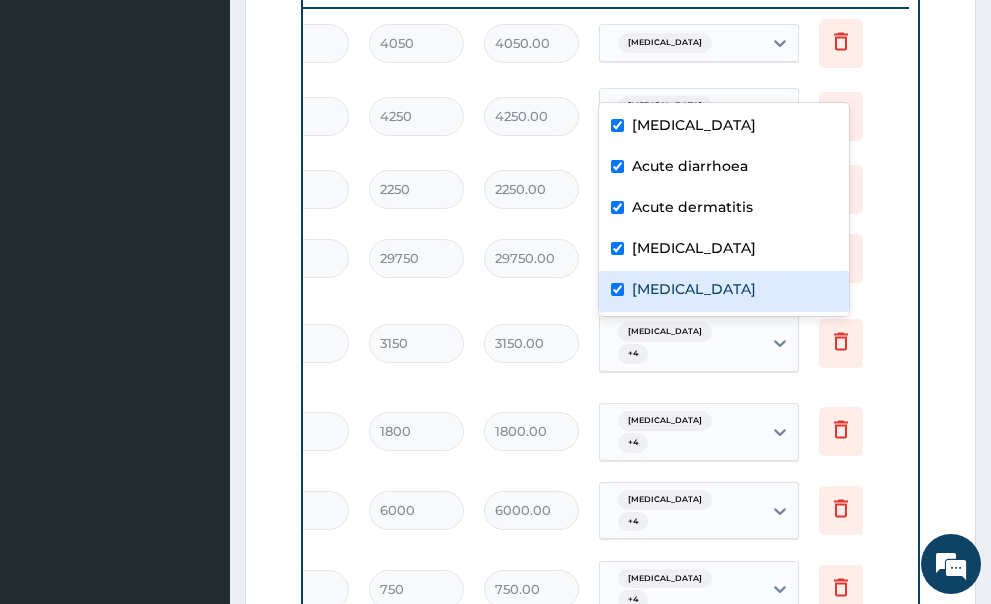 checkbox on "true" 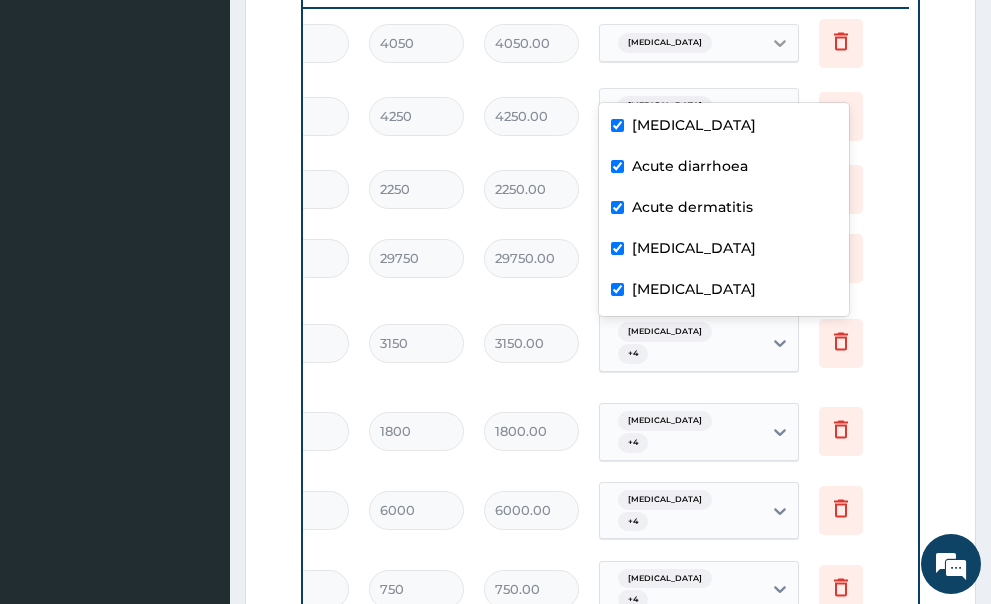 scroll, scrollTop: 879, scrollLeft: 0, axis: vertical 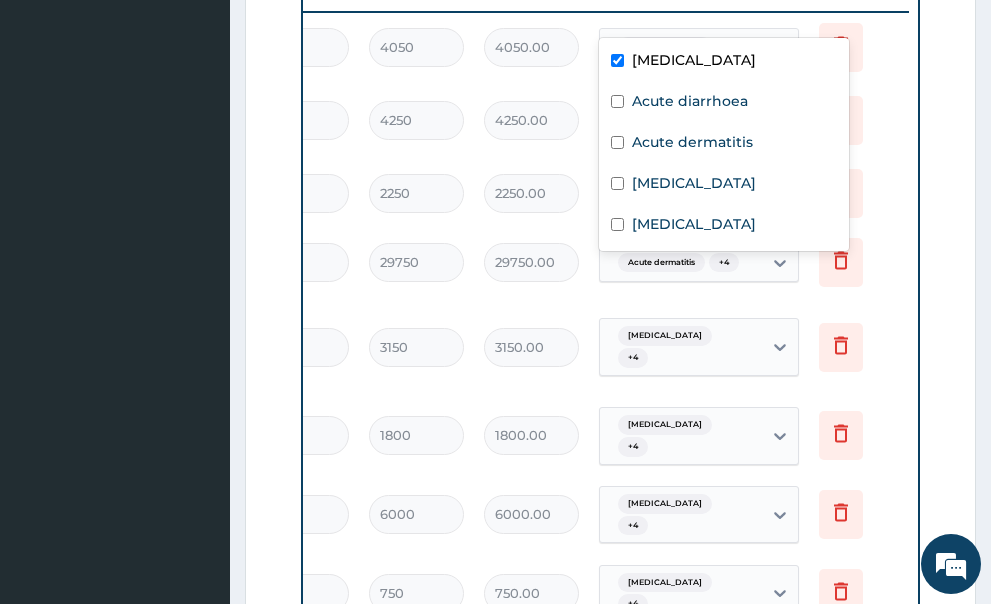 click 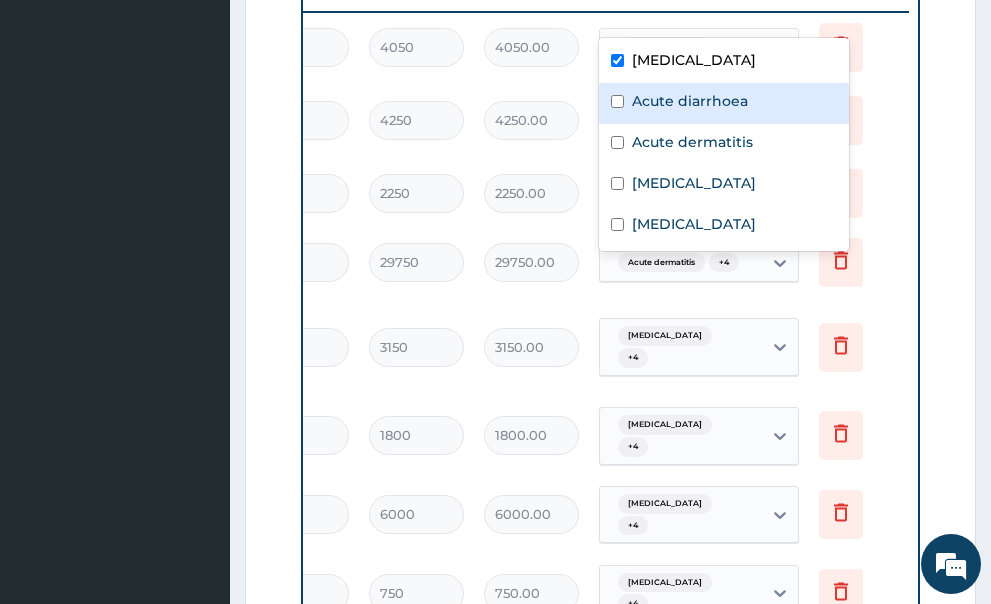 click at bounding box center [617, 101] 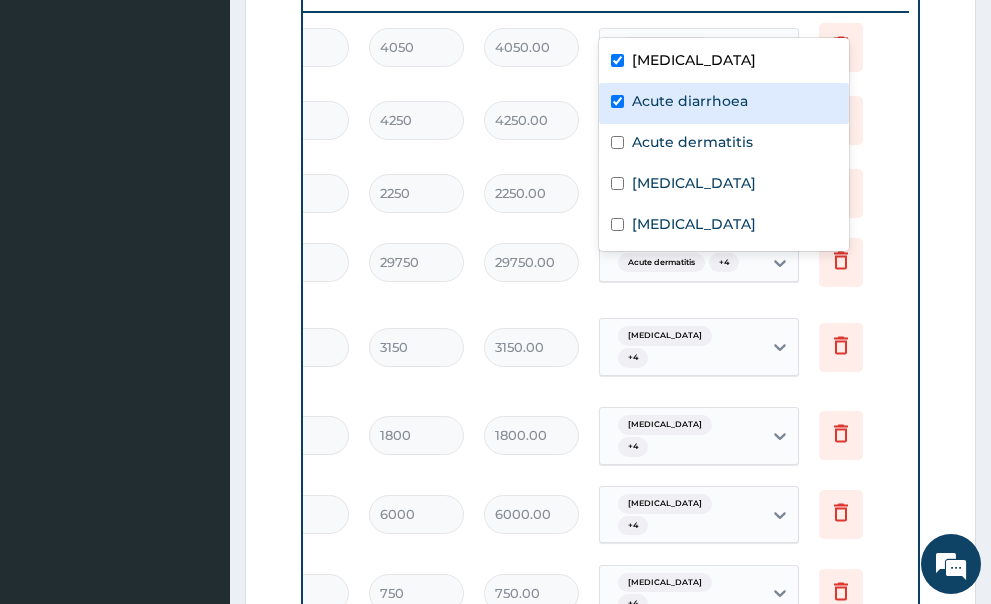 checkbox on "true" 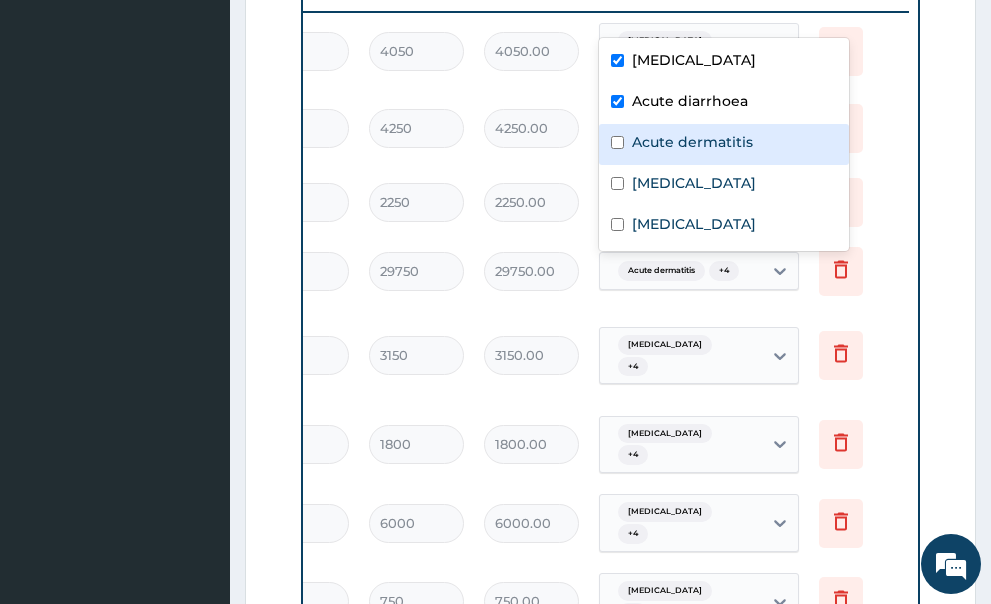 click at bounding box center [617, 142] 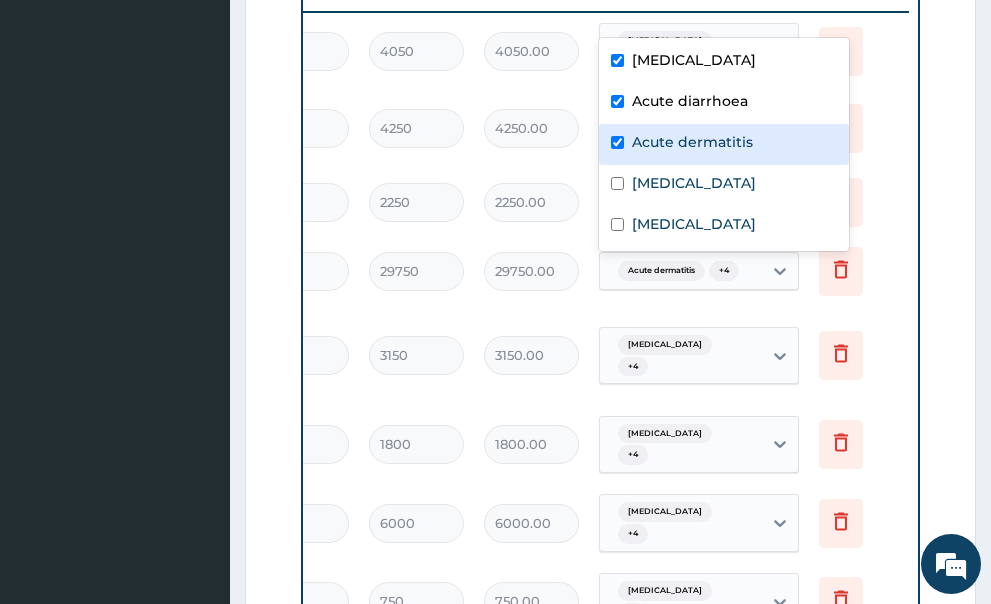 checkbox on "true" 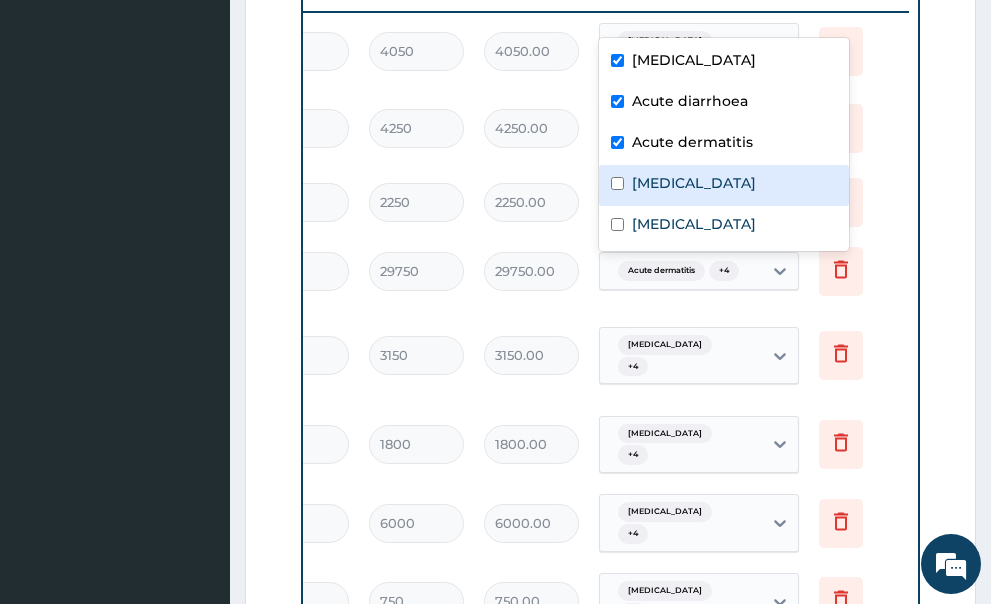 click at bounding box center [617, 183] 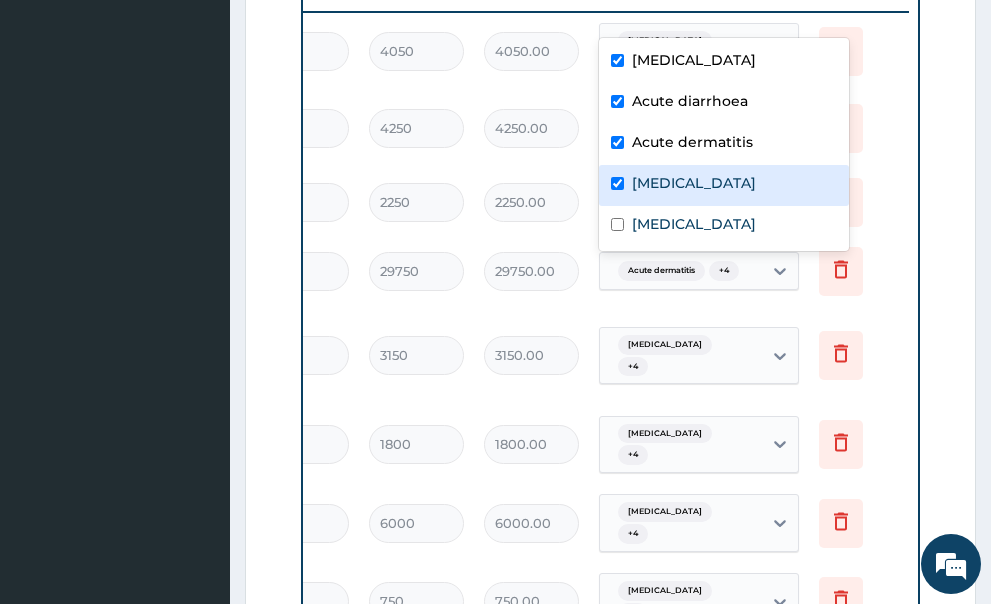 checkbox on "true" 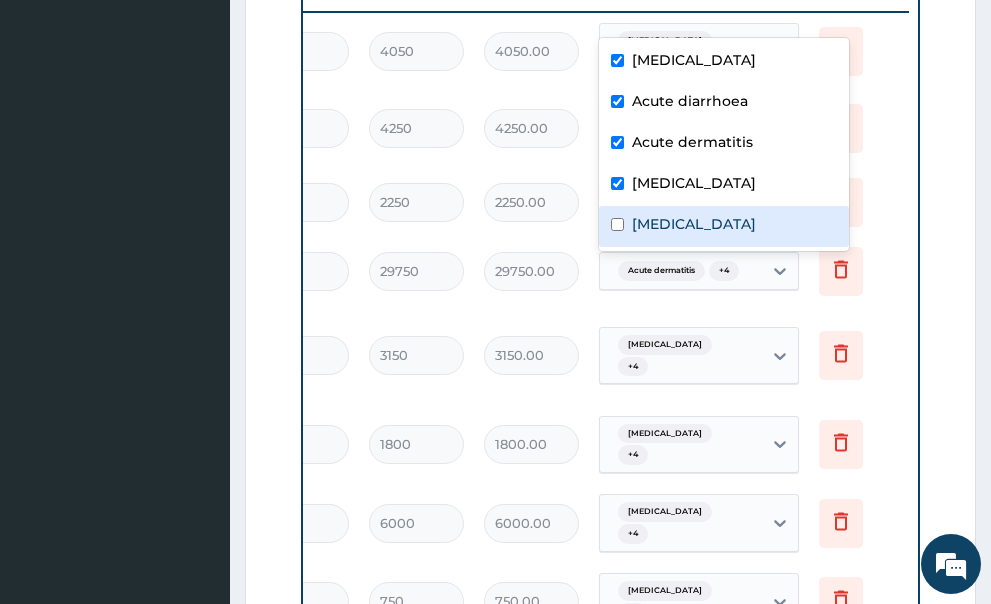 click on "[MEDICAL_DATA]" at bounding box center [724, 226] 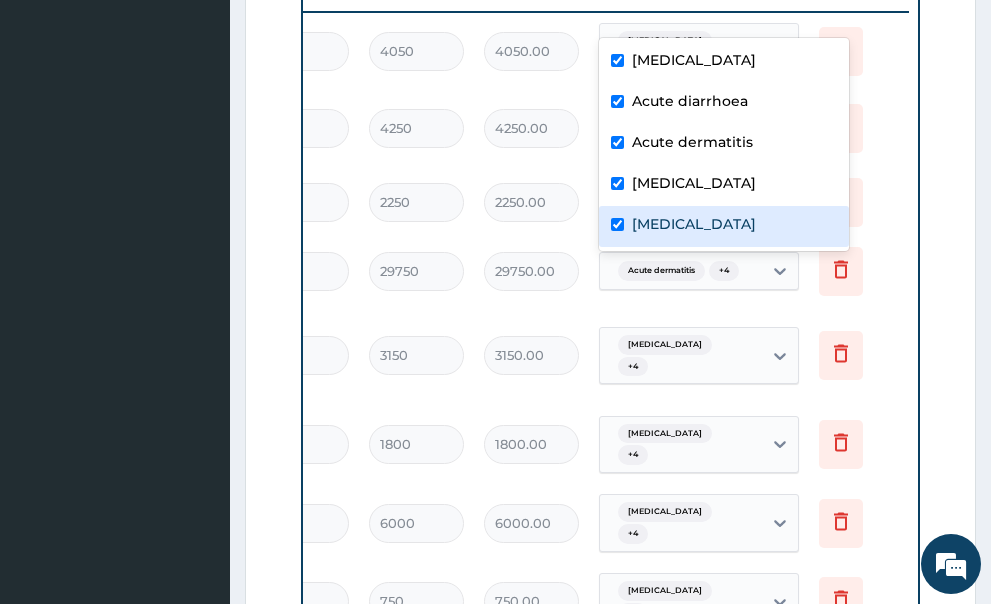 checkbox on "true" 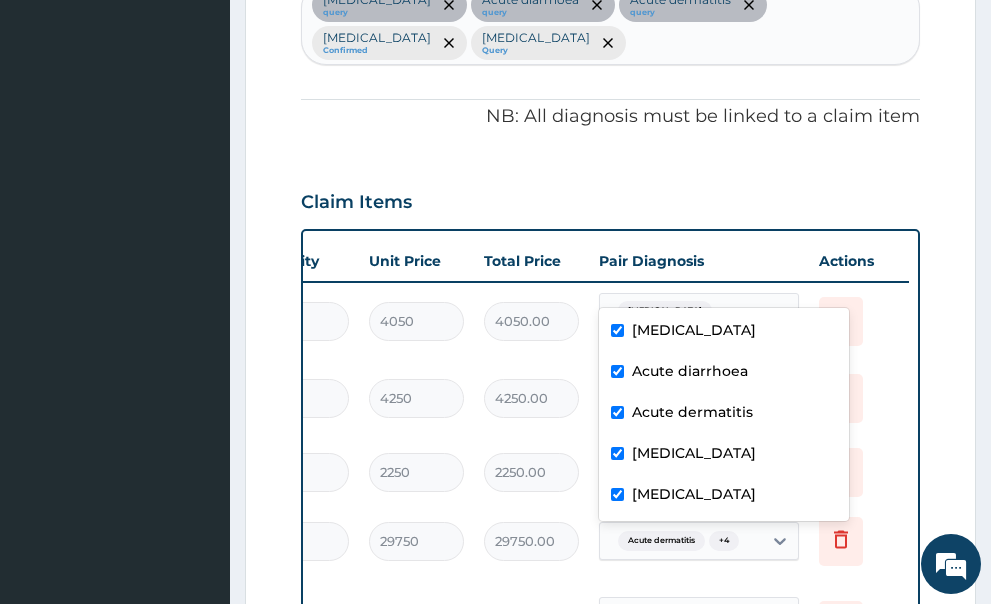 scroll, scrollTop: 579, scrollLeft: 0, axis: vertical 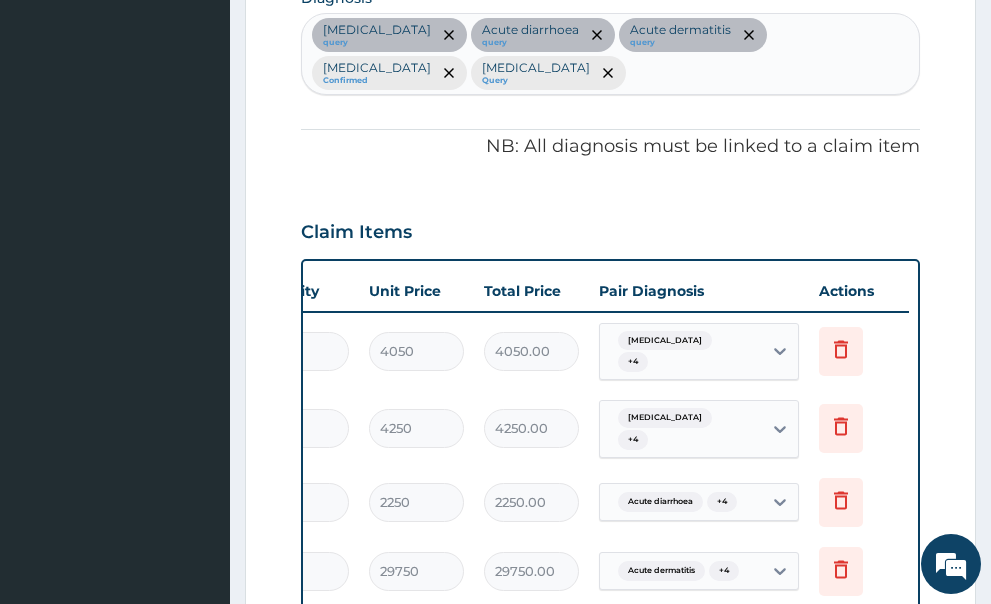 click on "Delete" at bounding box center (859, 351) 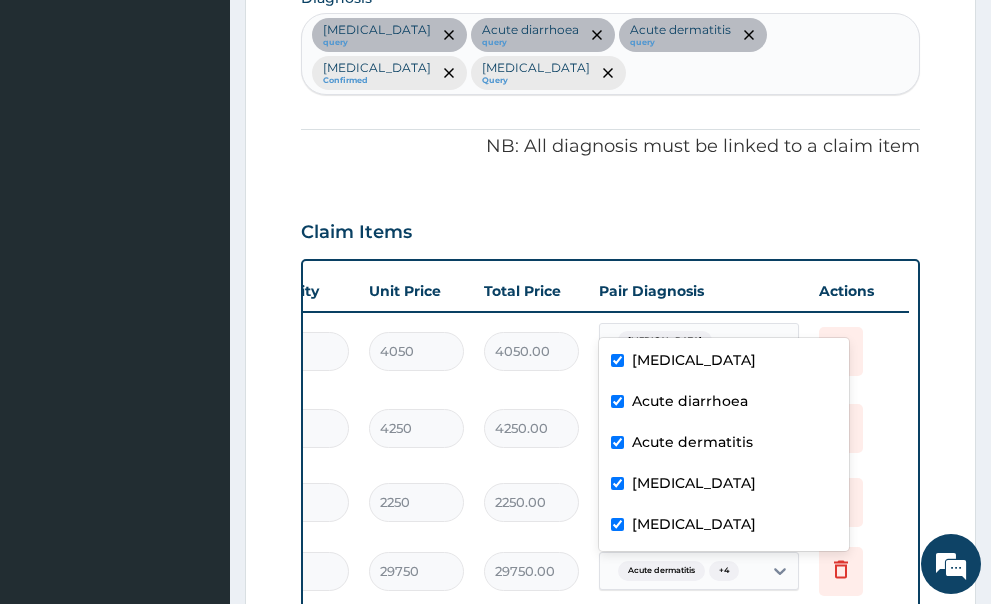 click 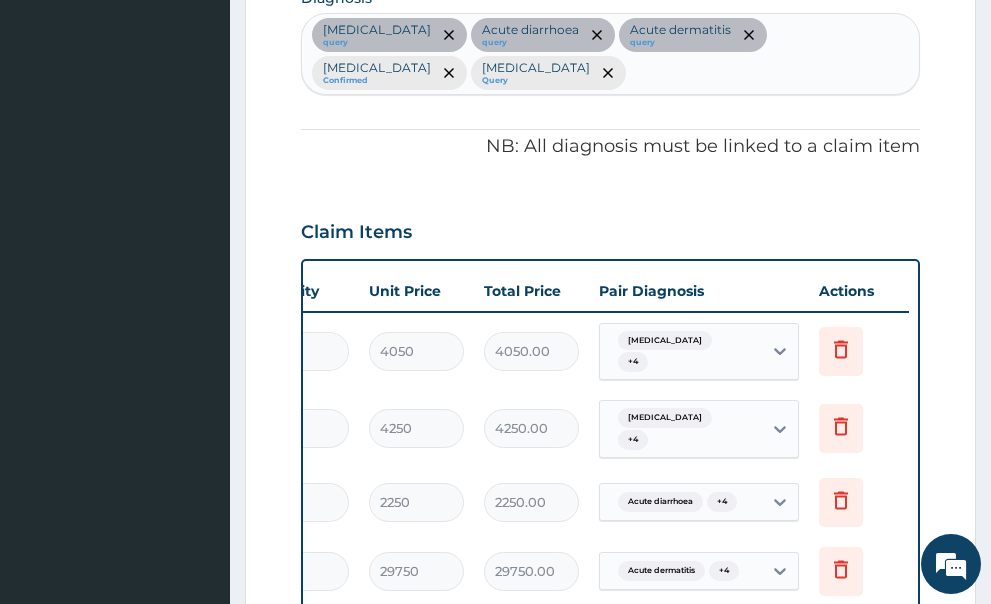 click on "Delete" at bounding box center [859, 351] 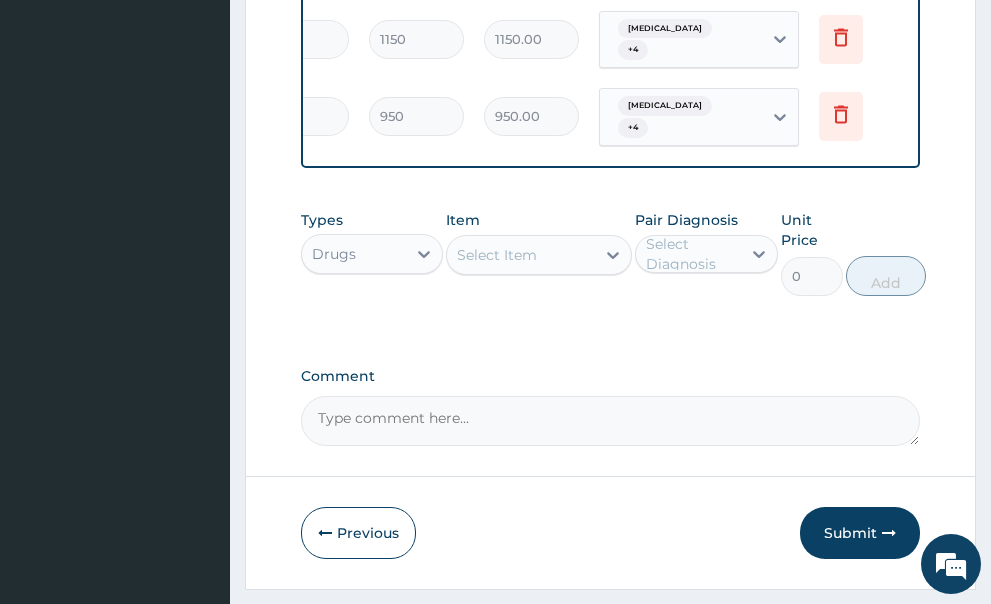 scroll, scrollTop: 1521, scrollLeft: 0, axis: vertical 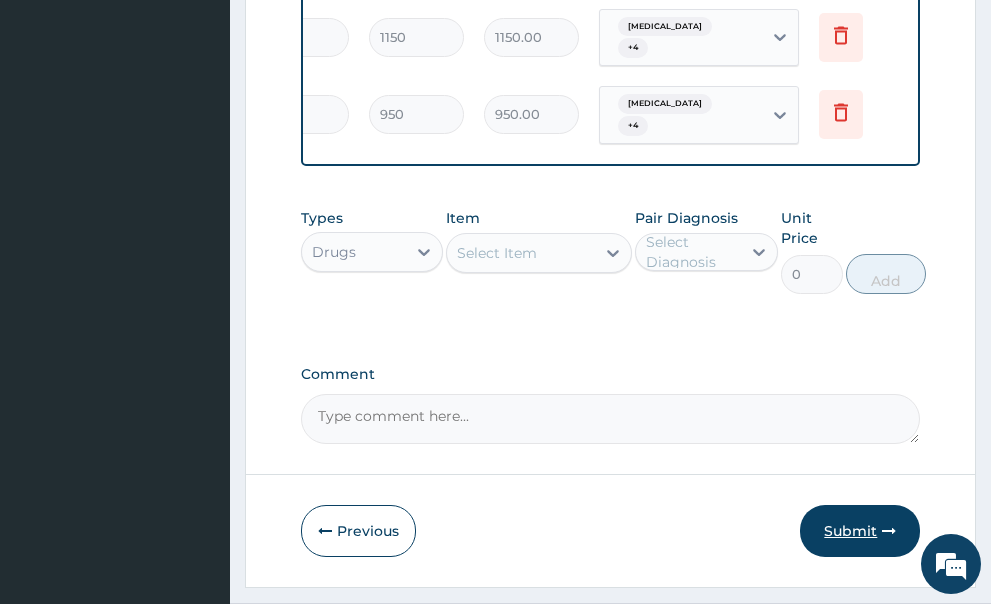 click on "Submit" at bounding box center [860, 531] 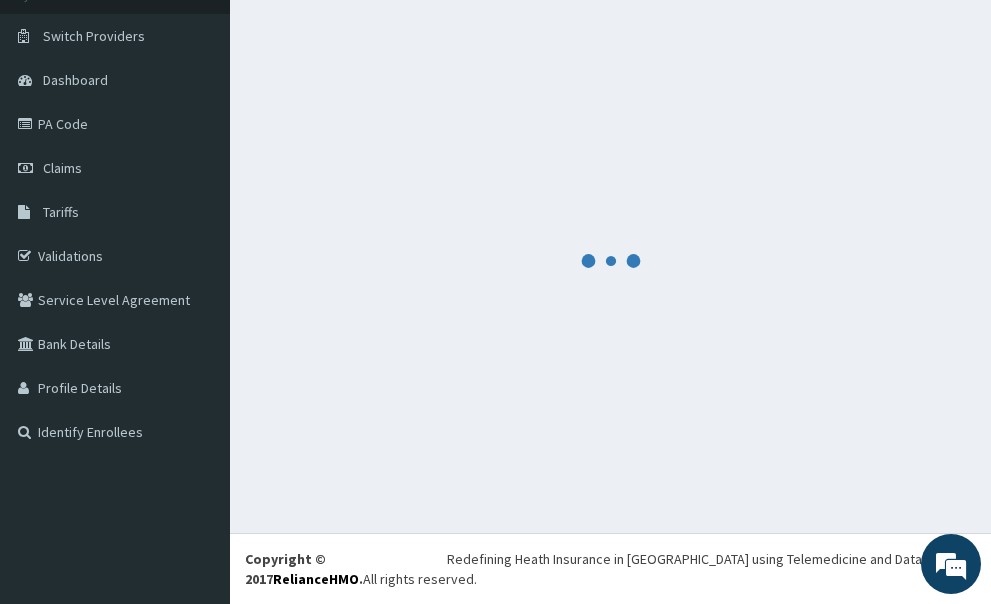 scroll, scrollTop: 102, scrollLeft: 0, axis: vertical 